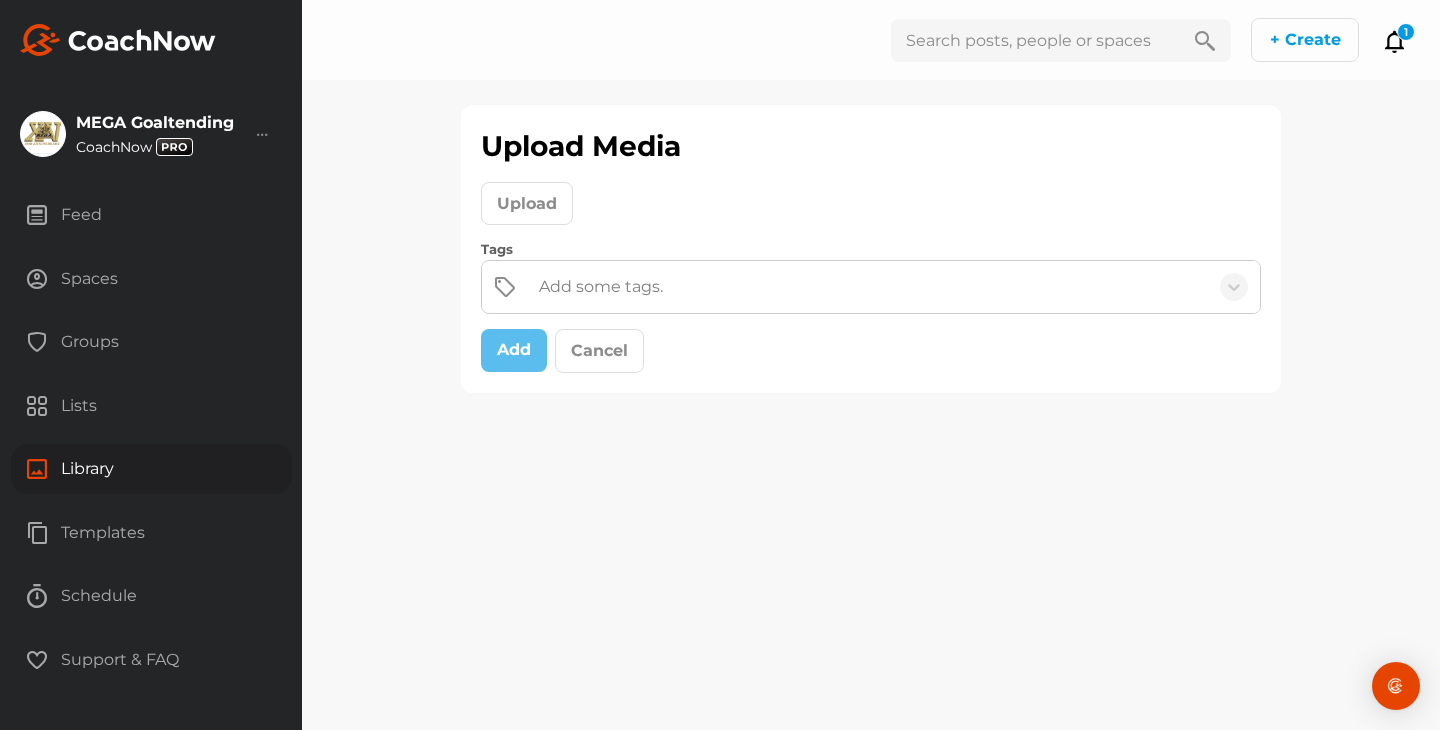 scroll, scrollTop: 0, scrollLeft: 0, axis: both 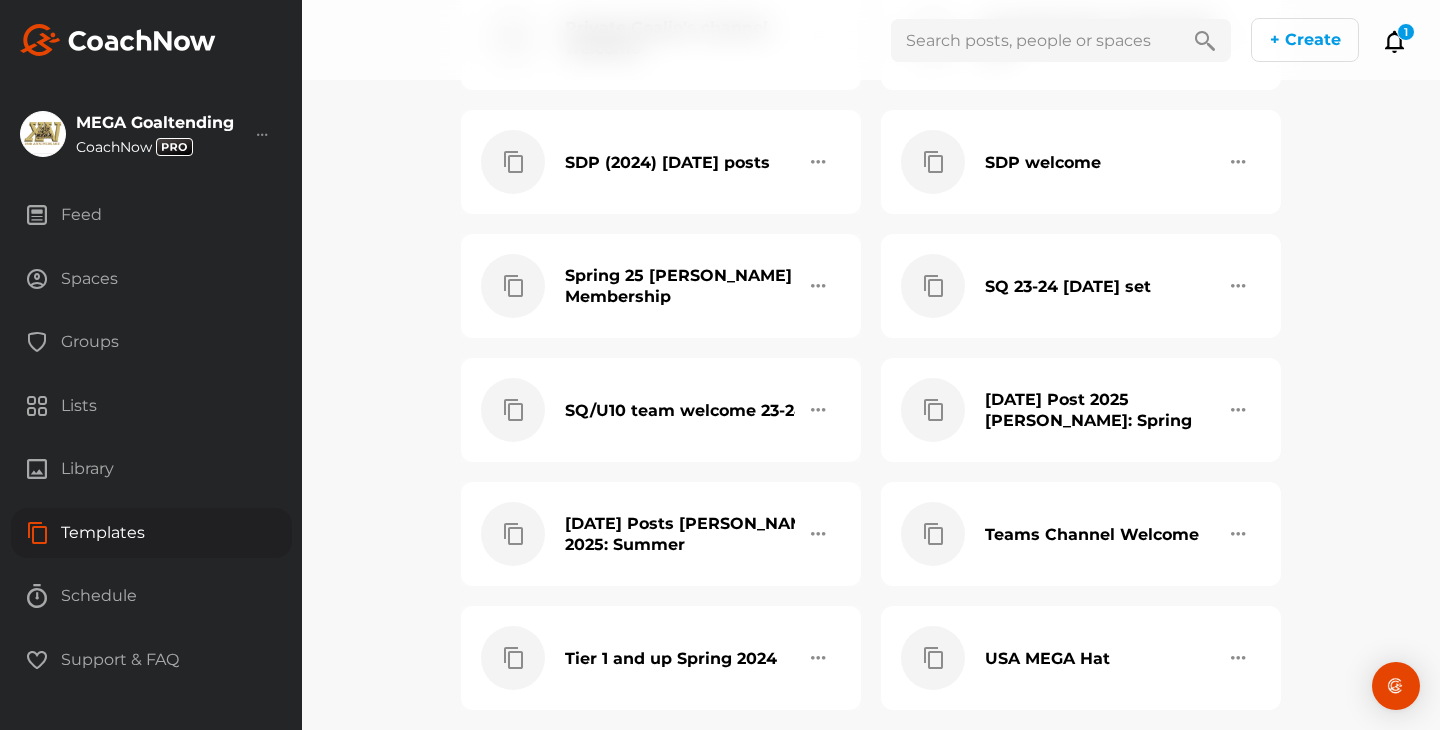 click on "[DATE] Post 2025 [PERSON_NAME]: Spring" at bounding box center (1123, 410) 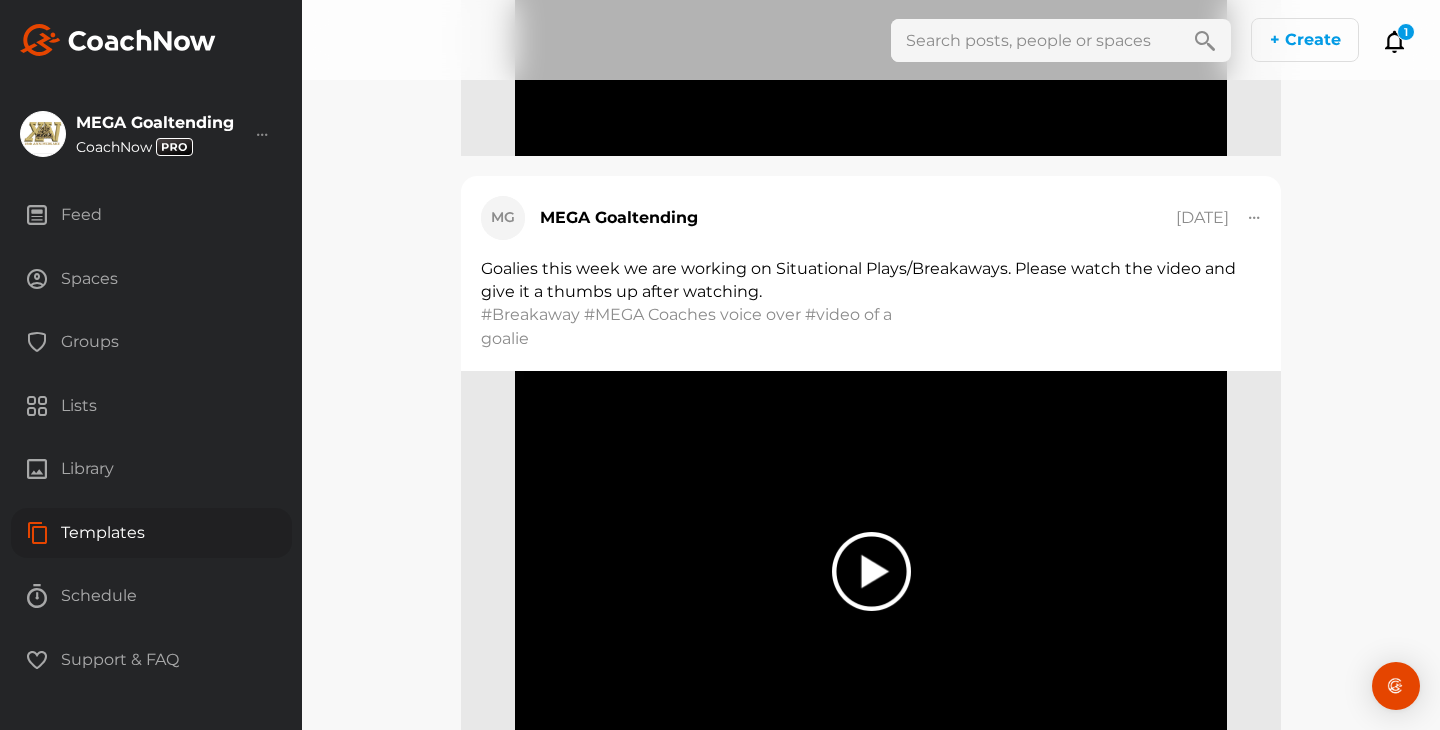 scroll, scrollTop: 2864, scrollLeft: 0, axis: vertical 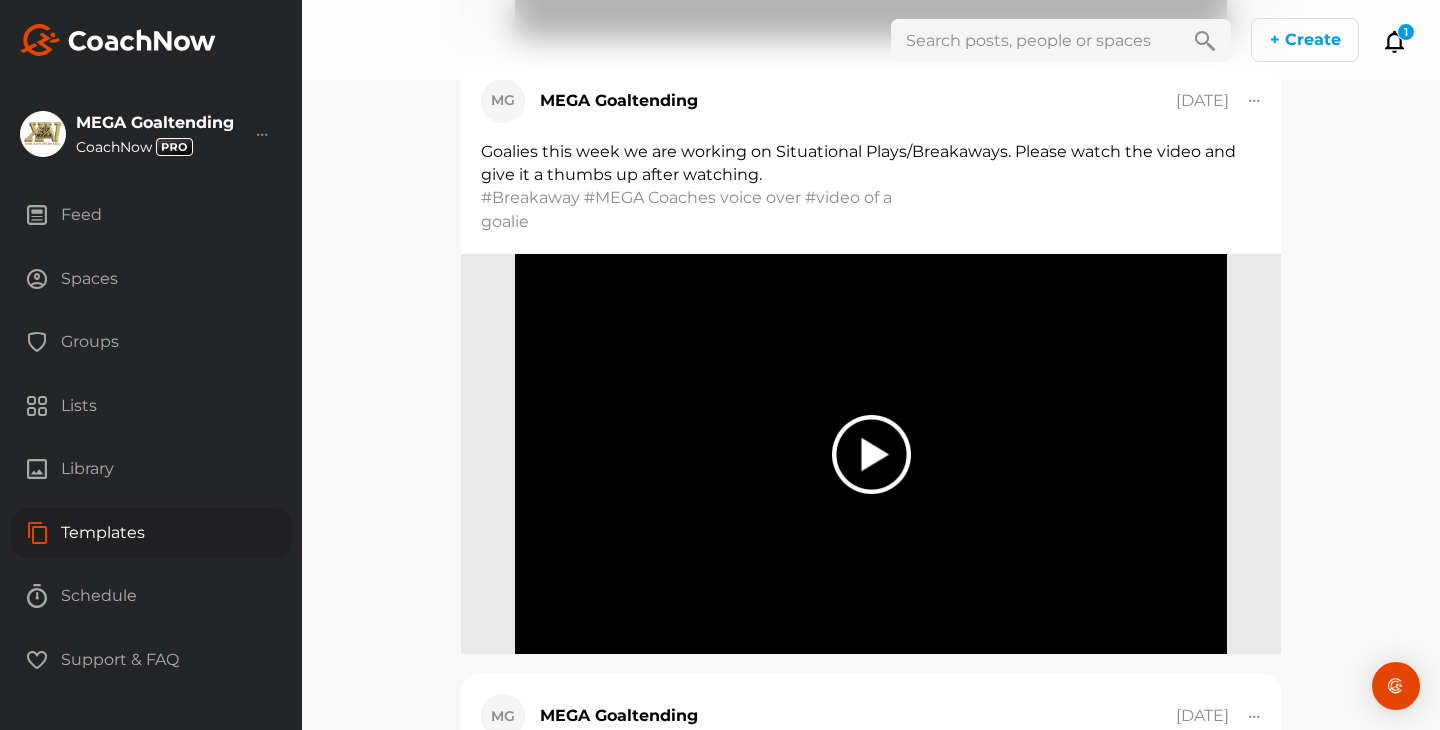 click on "#Breakaway #MEGA Coaches voice over #video of a goalie" at bounding box center [706, 210] 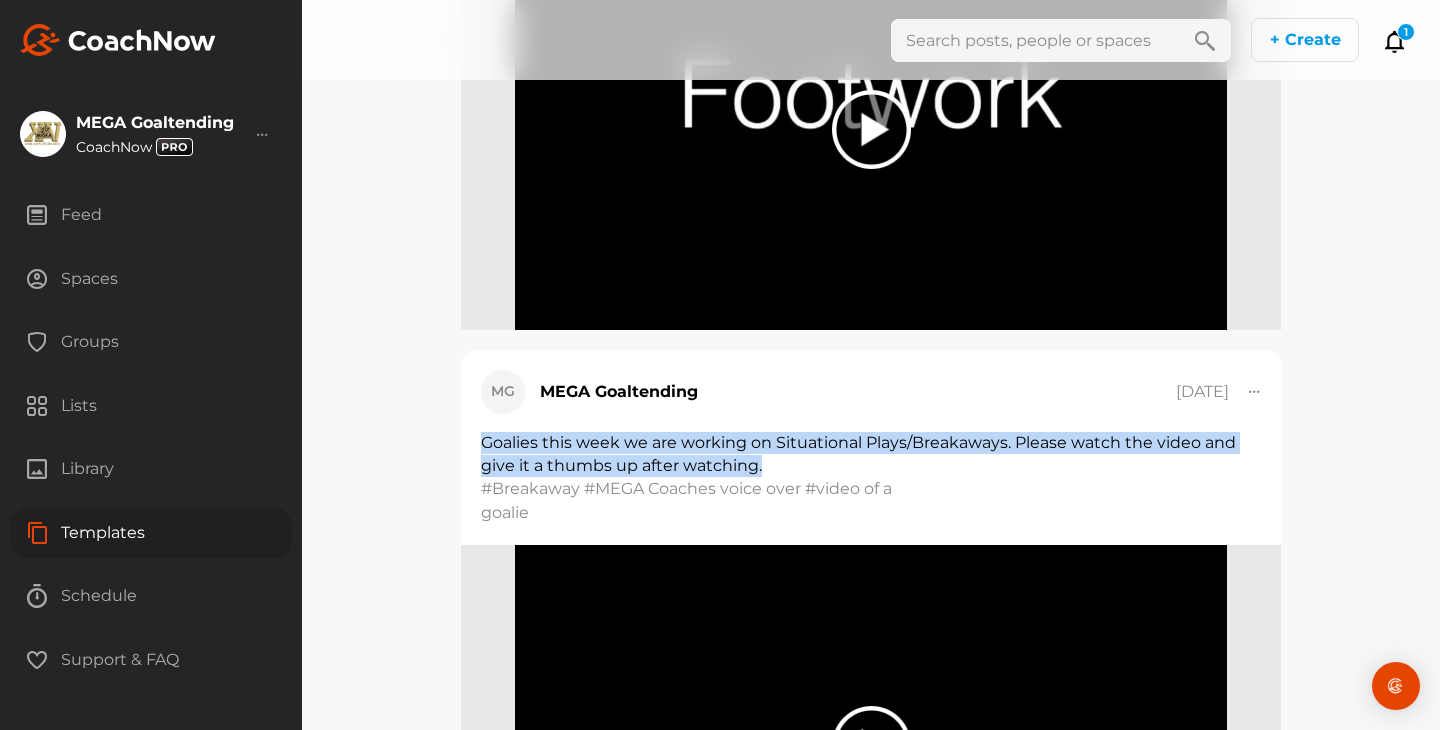 drag, startPoint x: 784, startPoint y: 420, endPoint x: 485, endPoint y: 401, distance: 299.60306 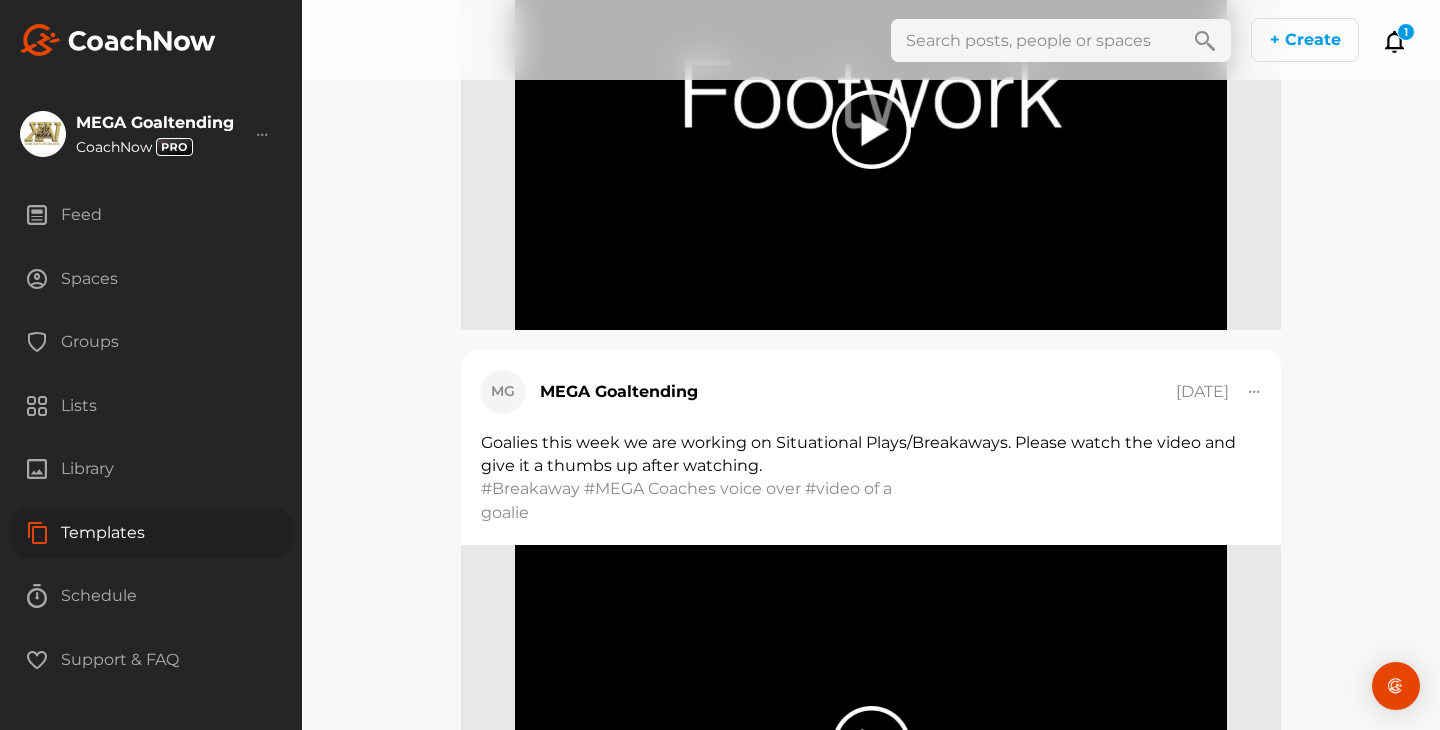 click on "Sunday Post 2025 Blaine: Spring
Apply to...
Edit Name
Delete
Reorder
Templates   /
Sunday Post 2025 Blaine: Spring
Posts   History
Add some tags.
Media
Schedule
Cancel
Create" at bounding box center (871, 365) 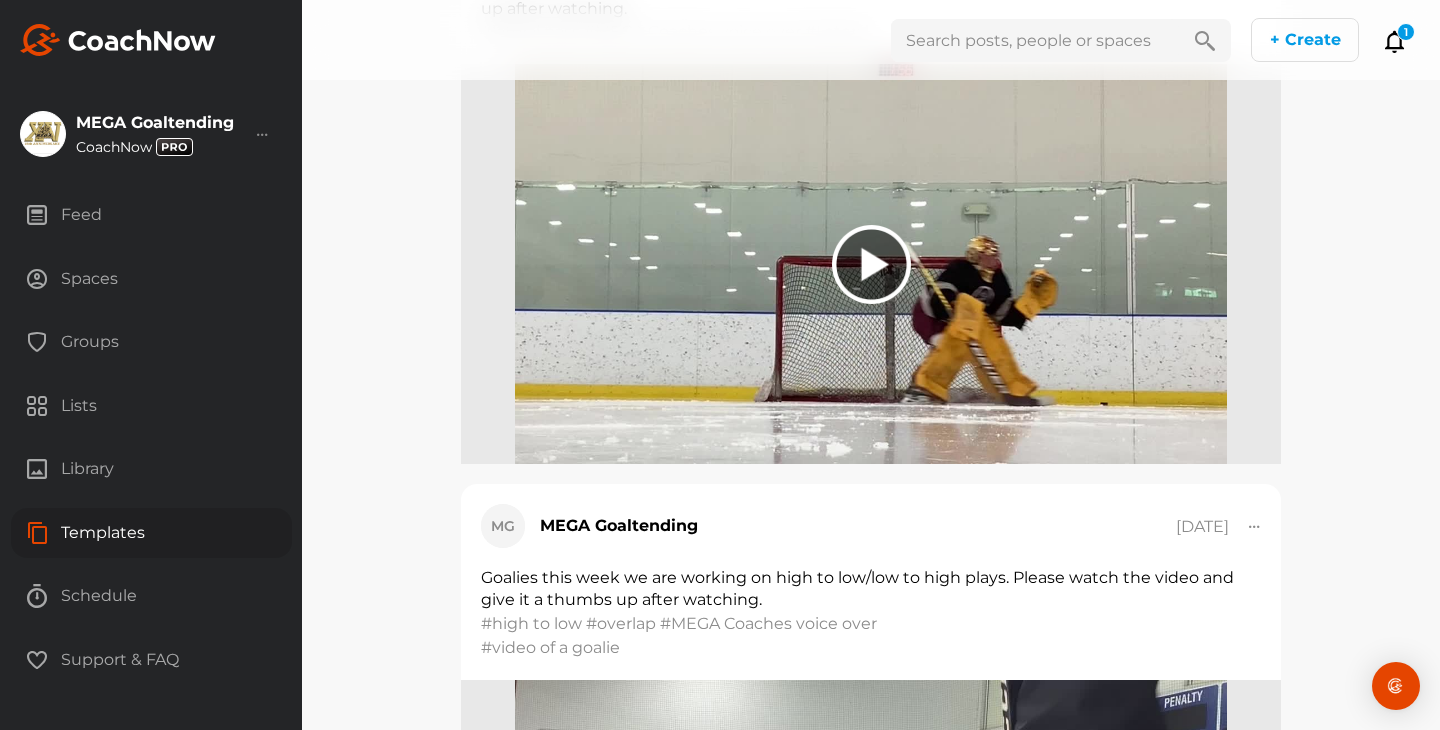 scroll, scrollTop: 3268, scrollLeft: 0, axis: vertical 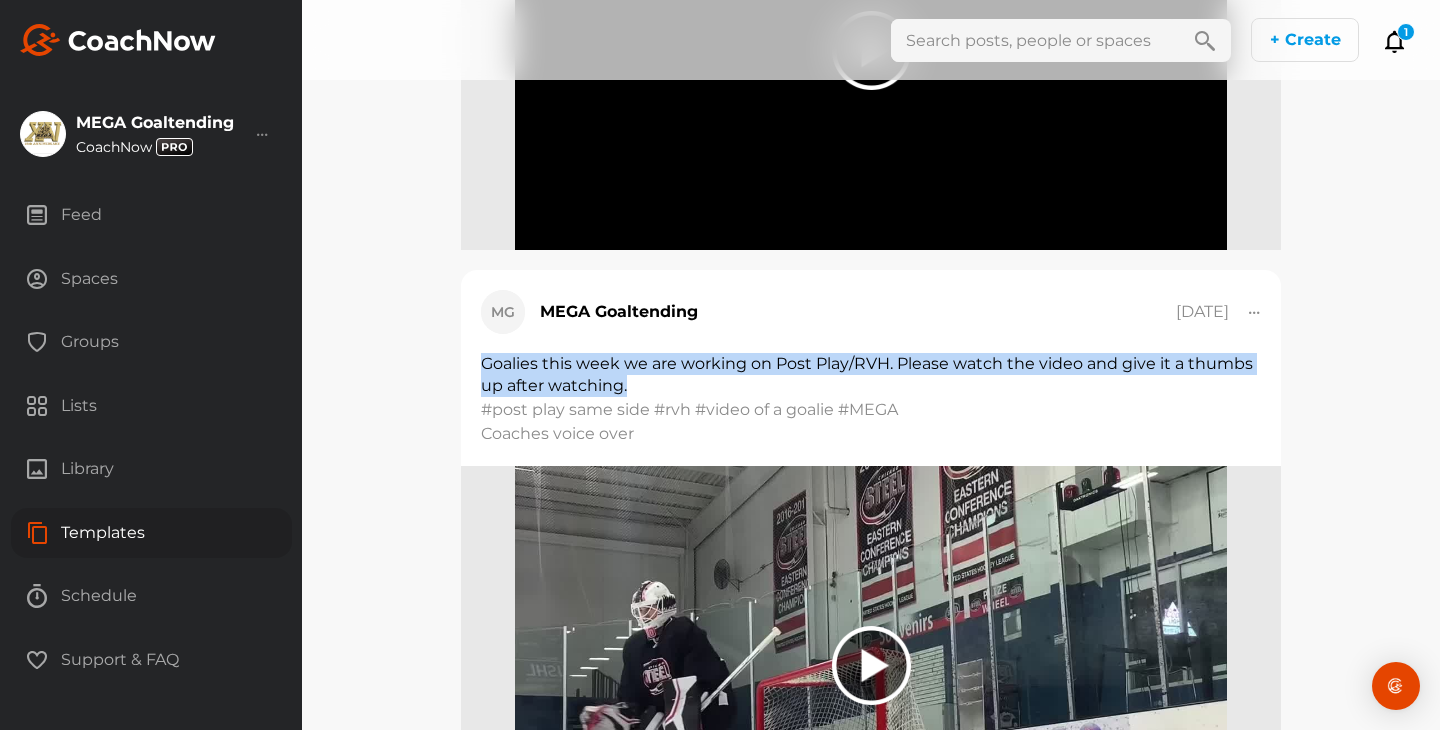 drag, startPoint x: 636, startPoint y: 346, endPoint x: 480, endPoint y: 316, distance: 158.85843 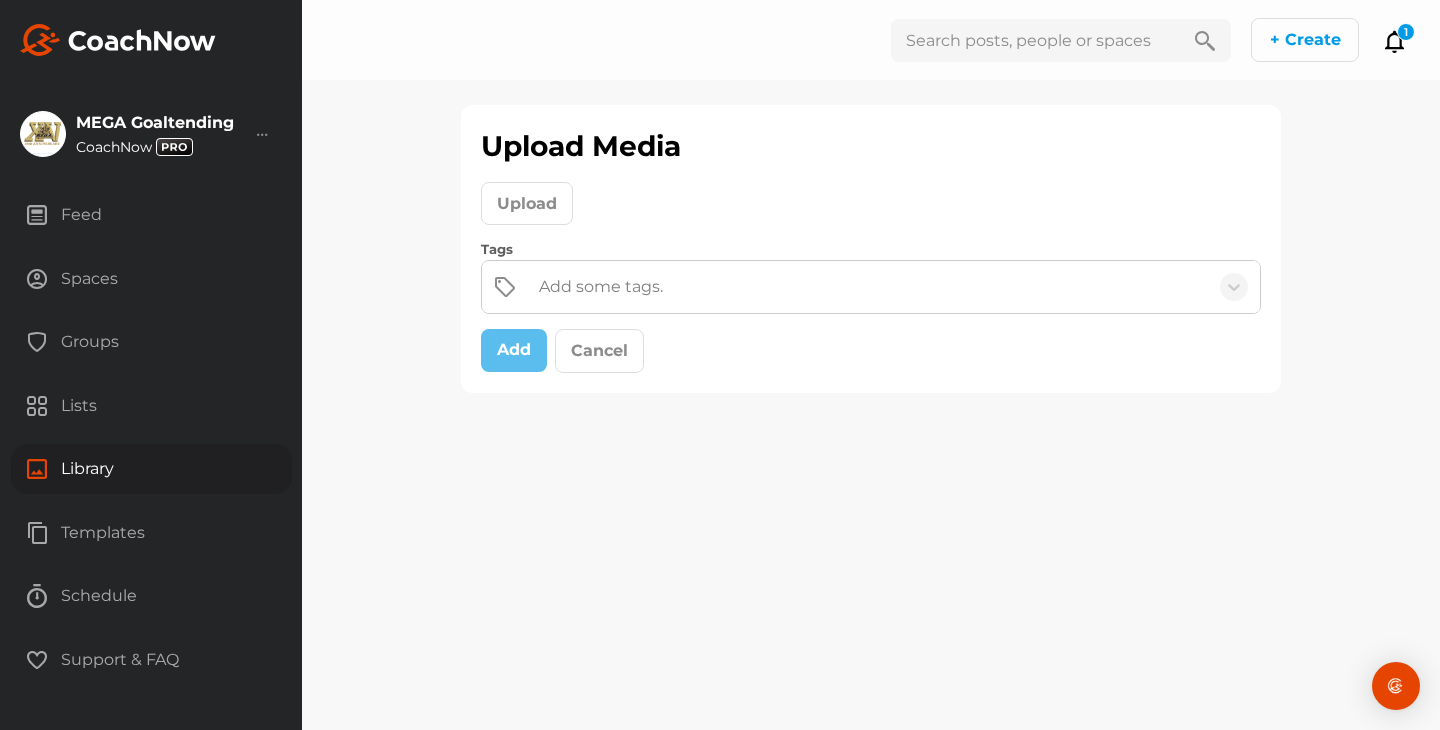 scroll, scrollTop: 0, scrollLeft: 0, axis: both 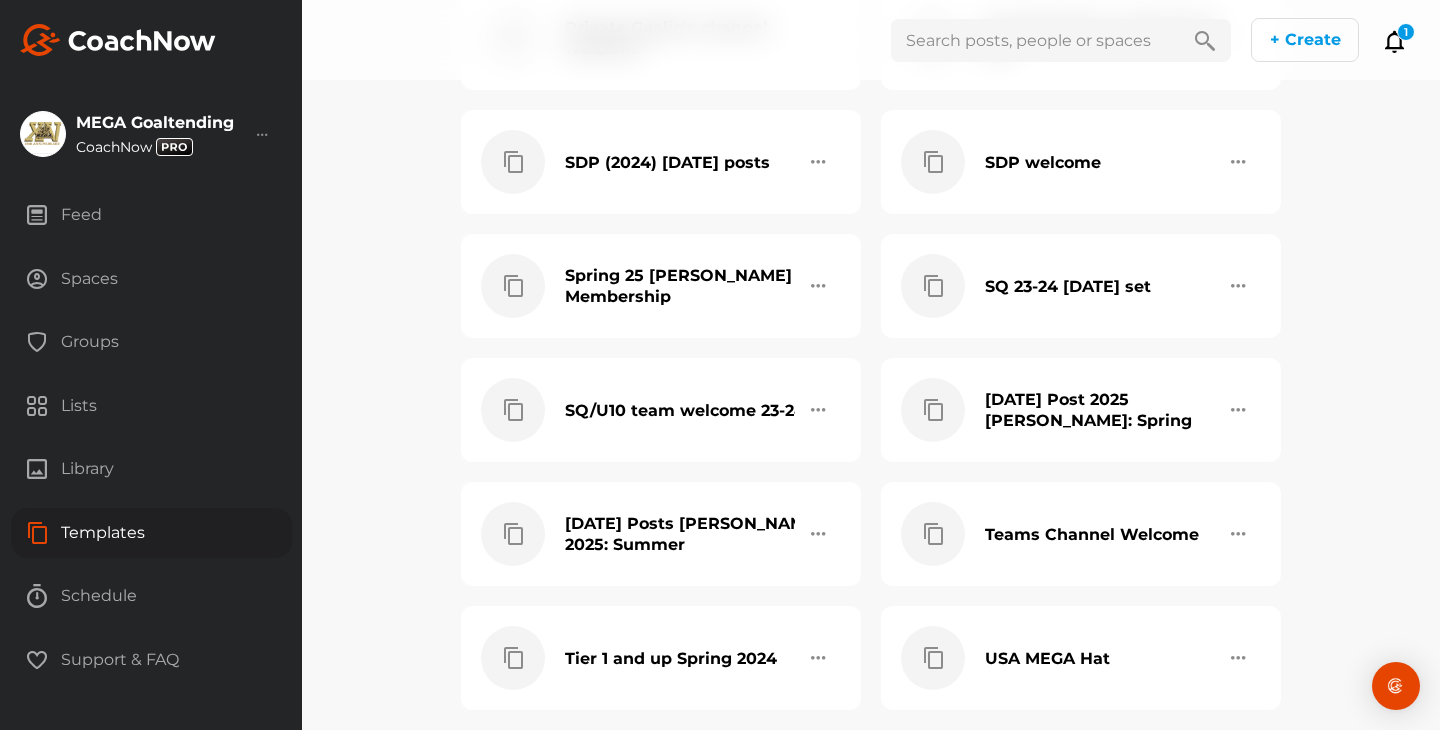 click on "[DATE] Posts [PERSON_NAME] 2025: Summer" at bounding box center (703, 534) 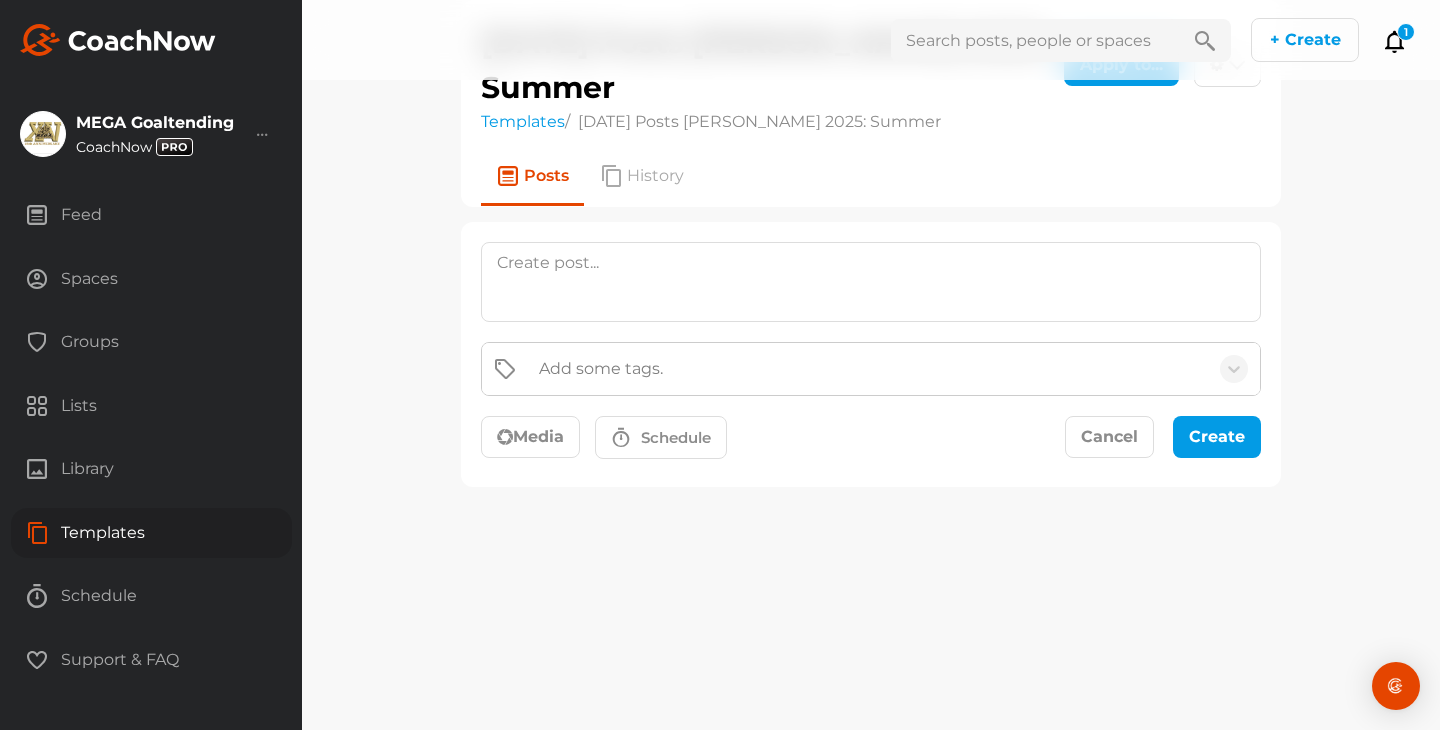 scroll, scrollTop: 0, scrollLeft: 0, axis: both 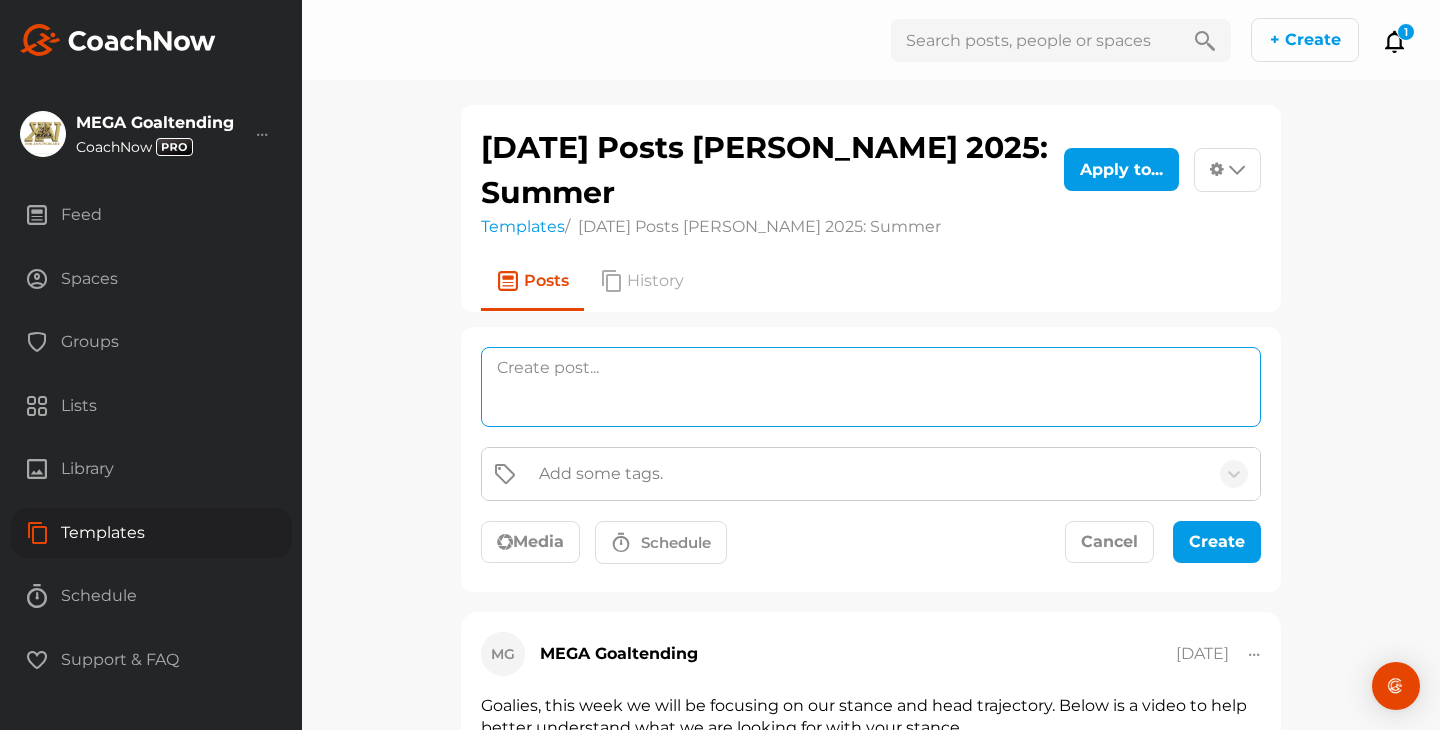 click at bounding box center [871, 387] 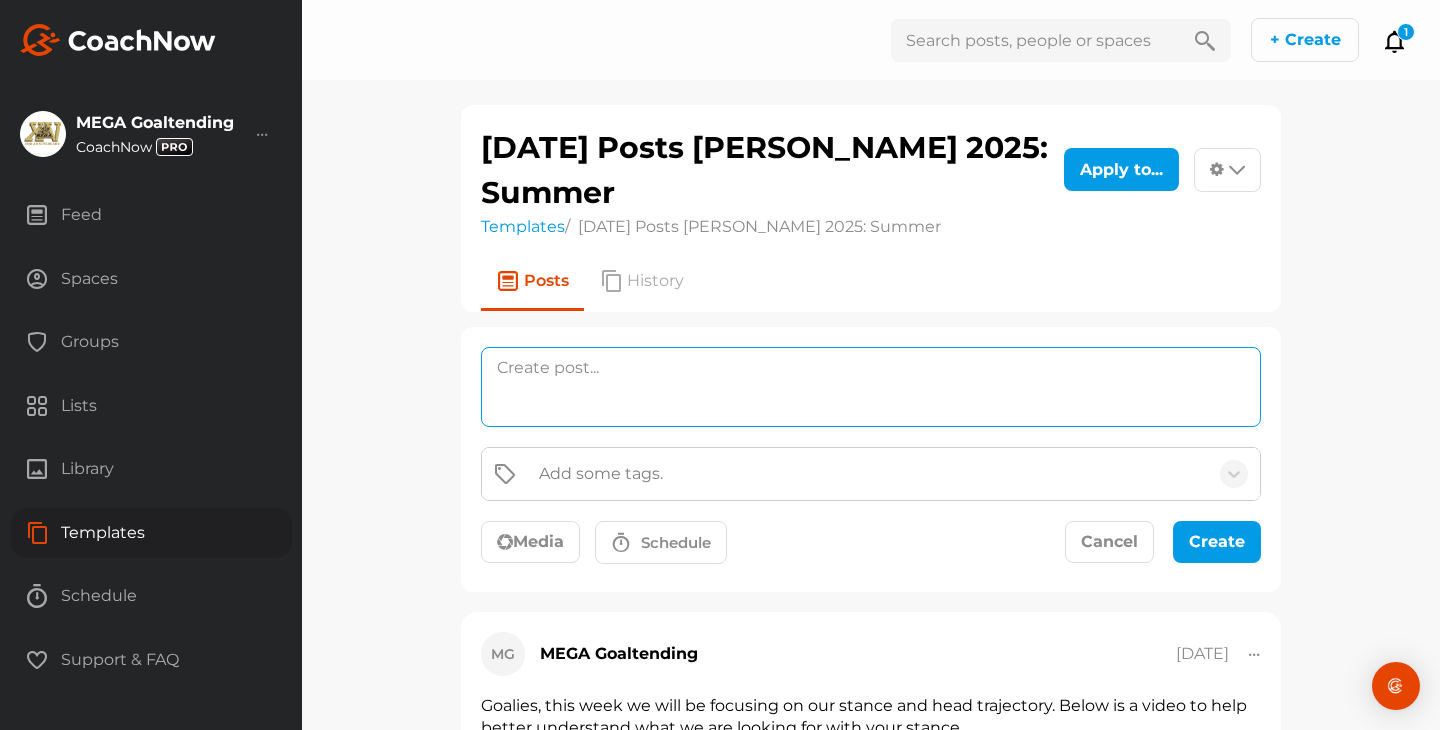 paste on "Goalies this week we are working on Situational Plays/Breakaways. Please watch the video and give it a thumbs up after watching." 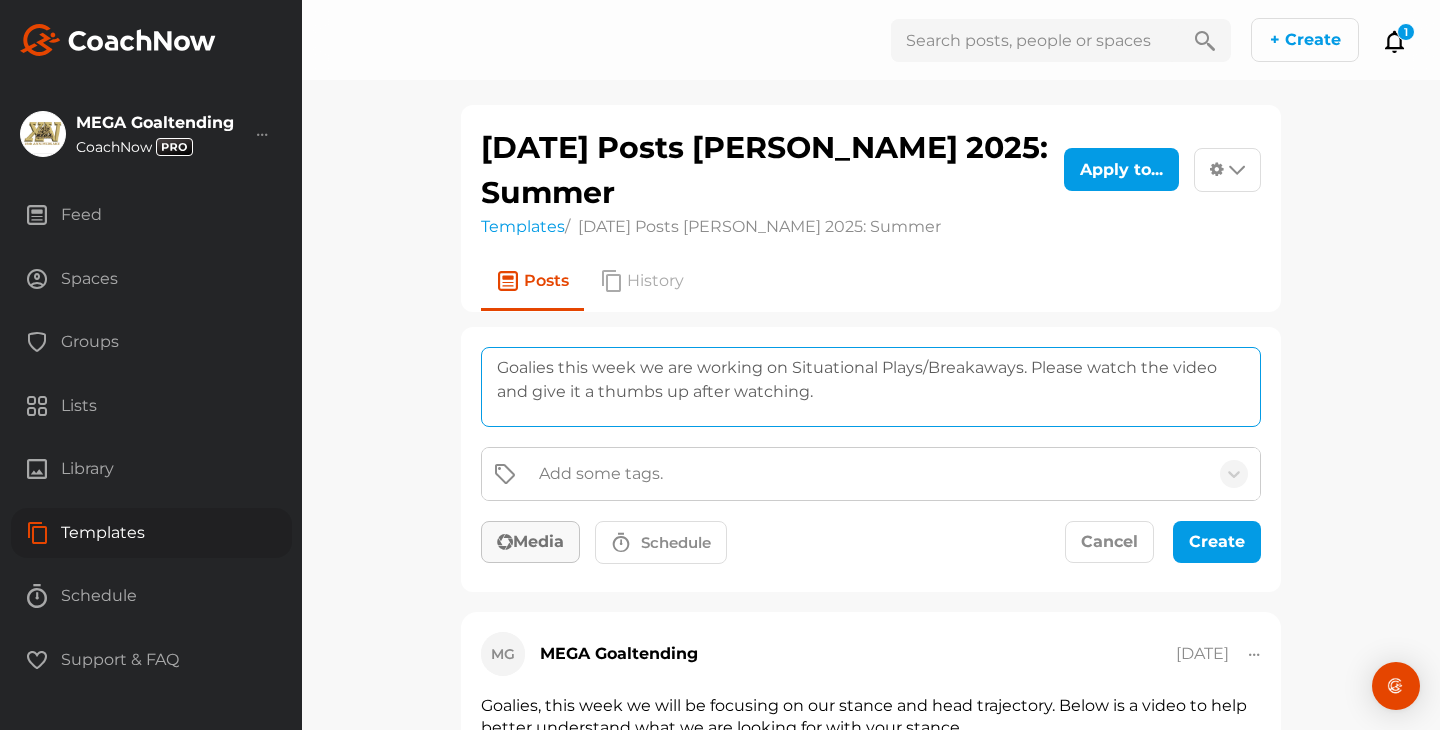 type on "Goalies this week we are working on Situational Plays/Breakaways. Please watch the video and give it a thumbs up after watching." 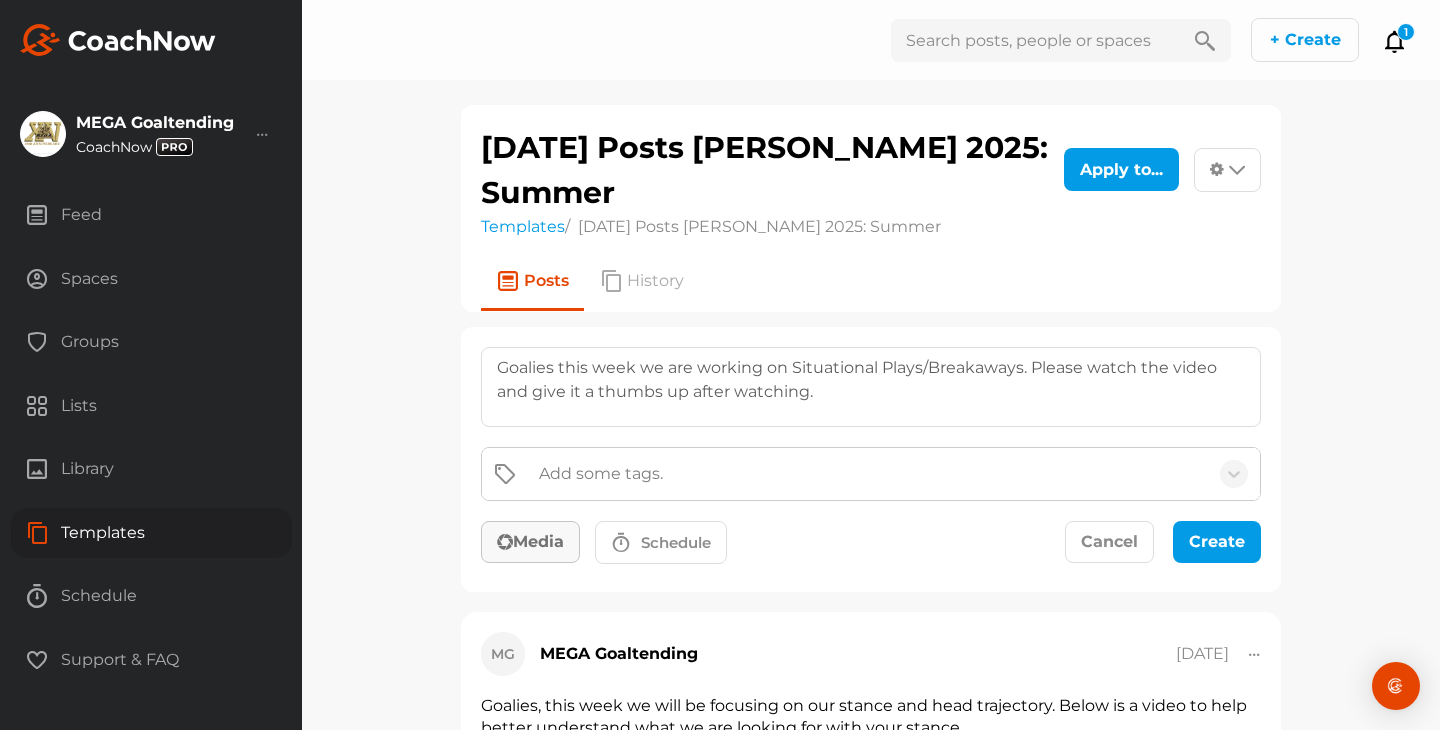 click on "Media" at bounding box center [530, 542] 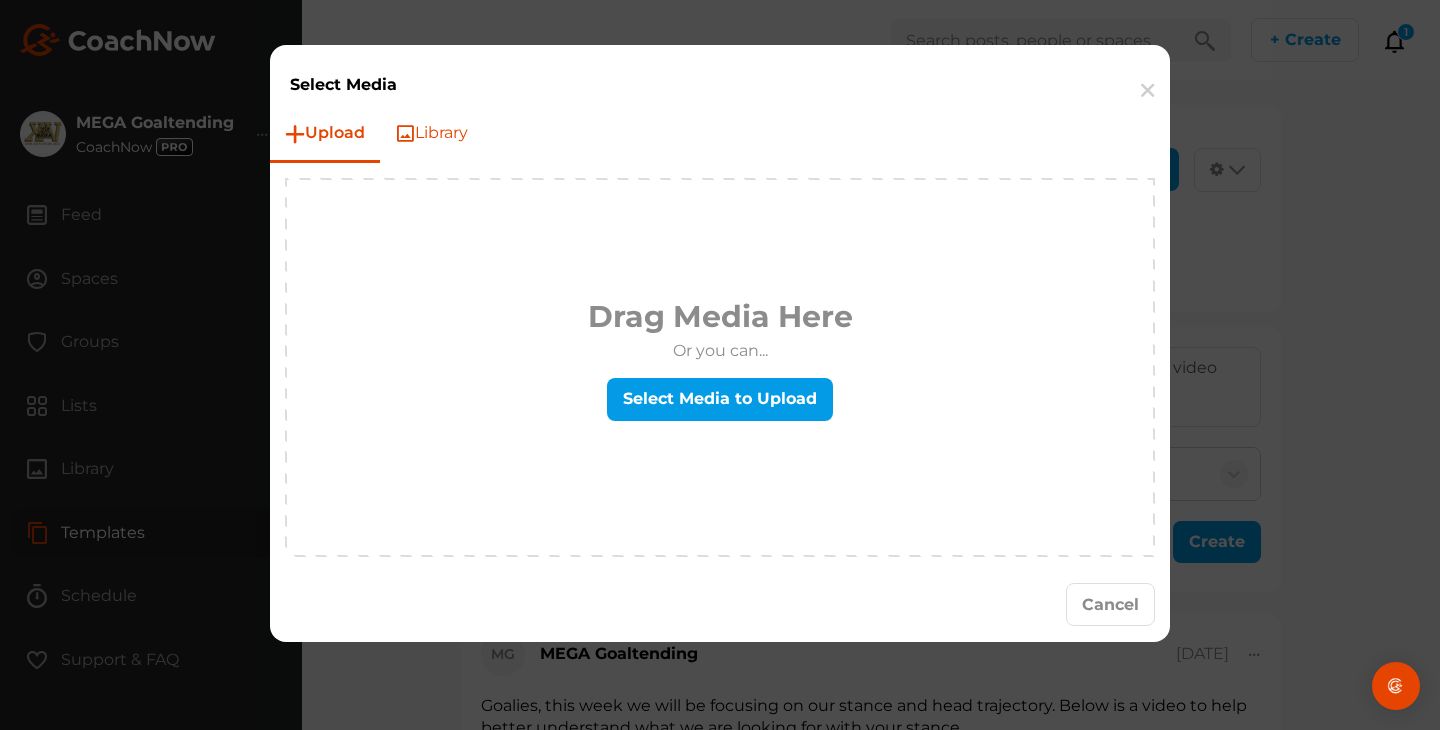 click on "Library" at bounding box center (431, 133) 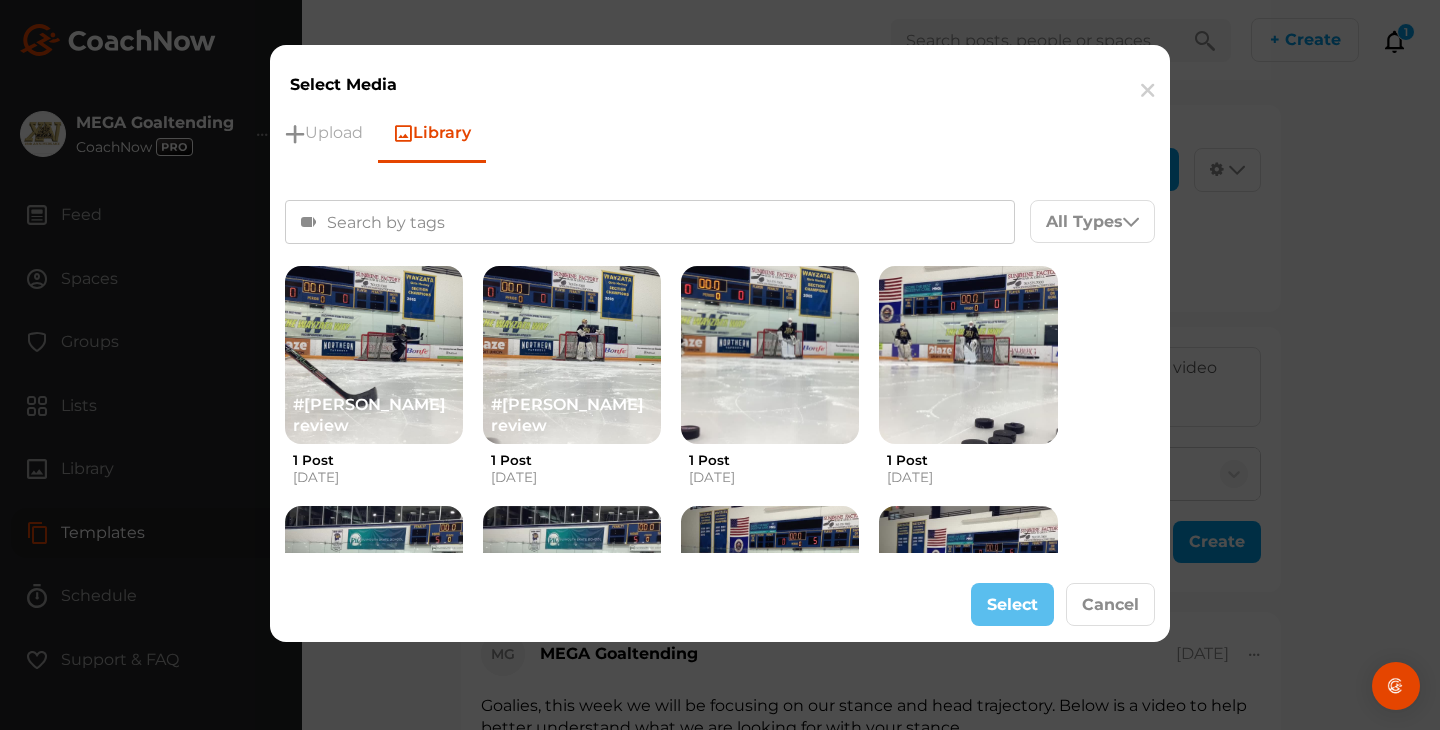 click at bounding box center (650, 222) 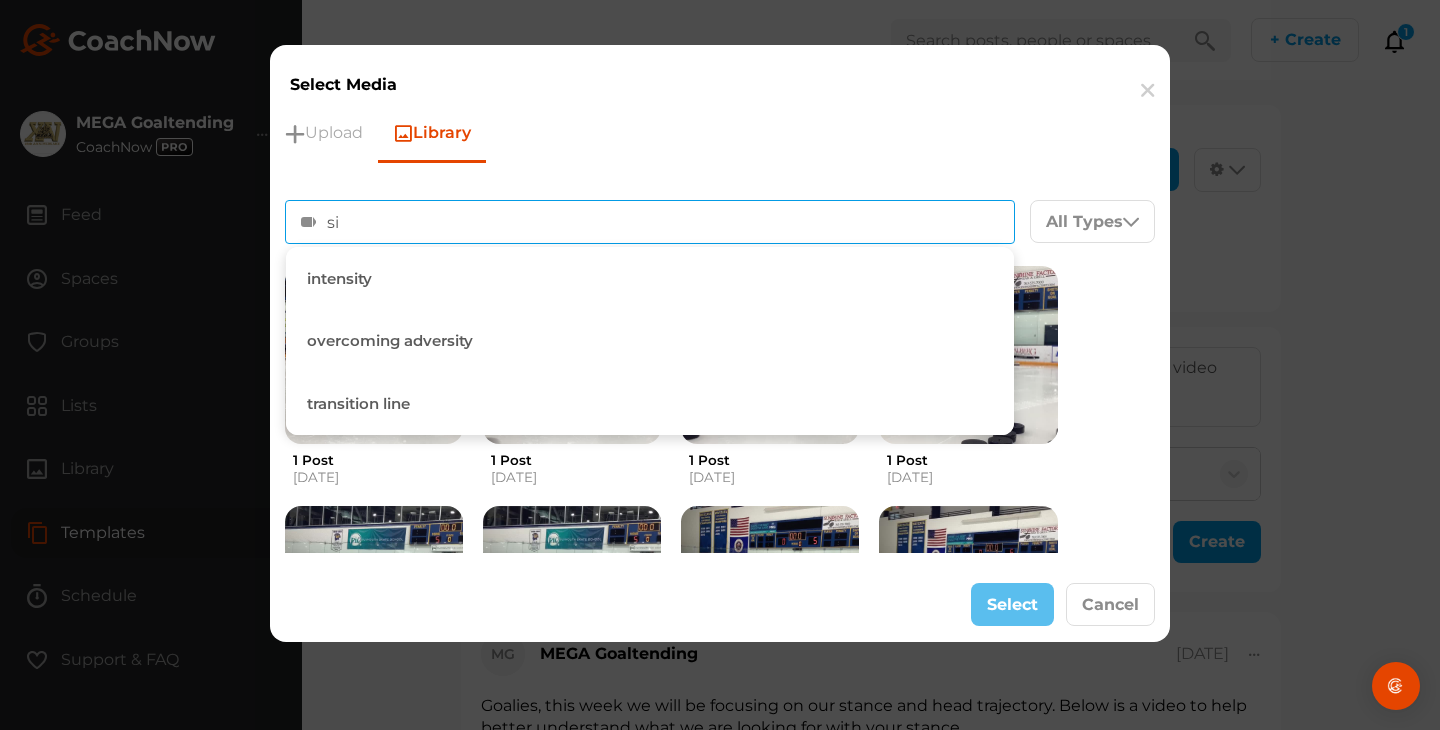 type on "s" 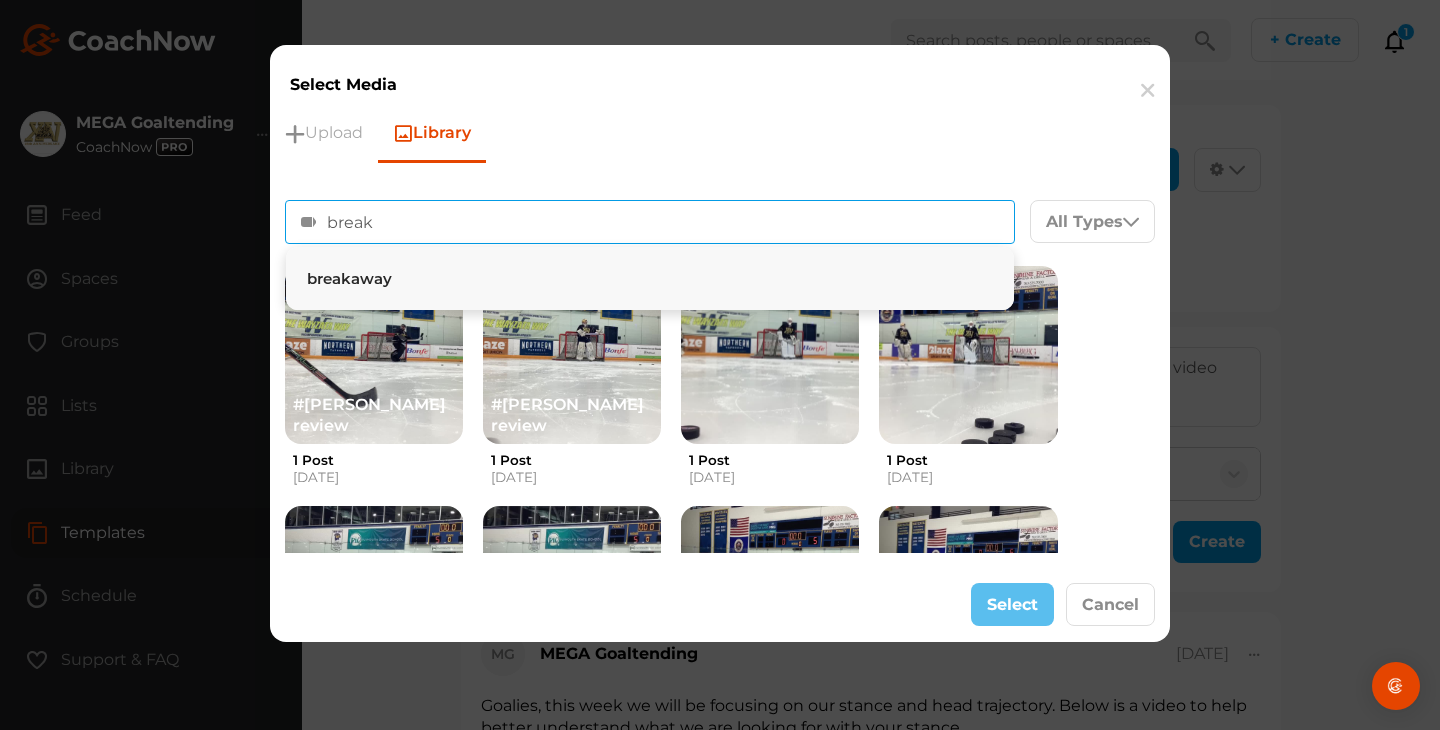 type on "break" 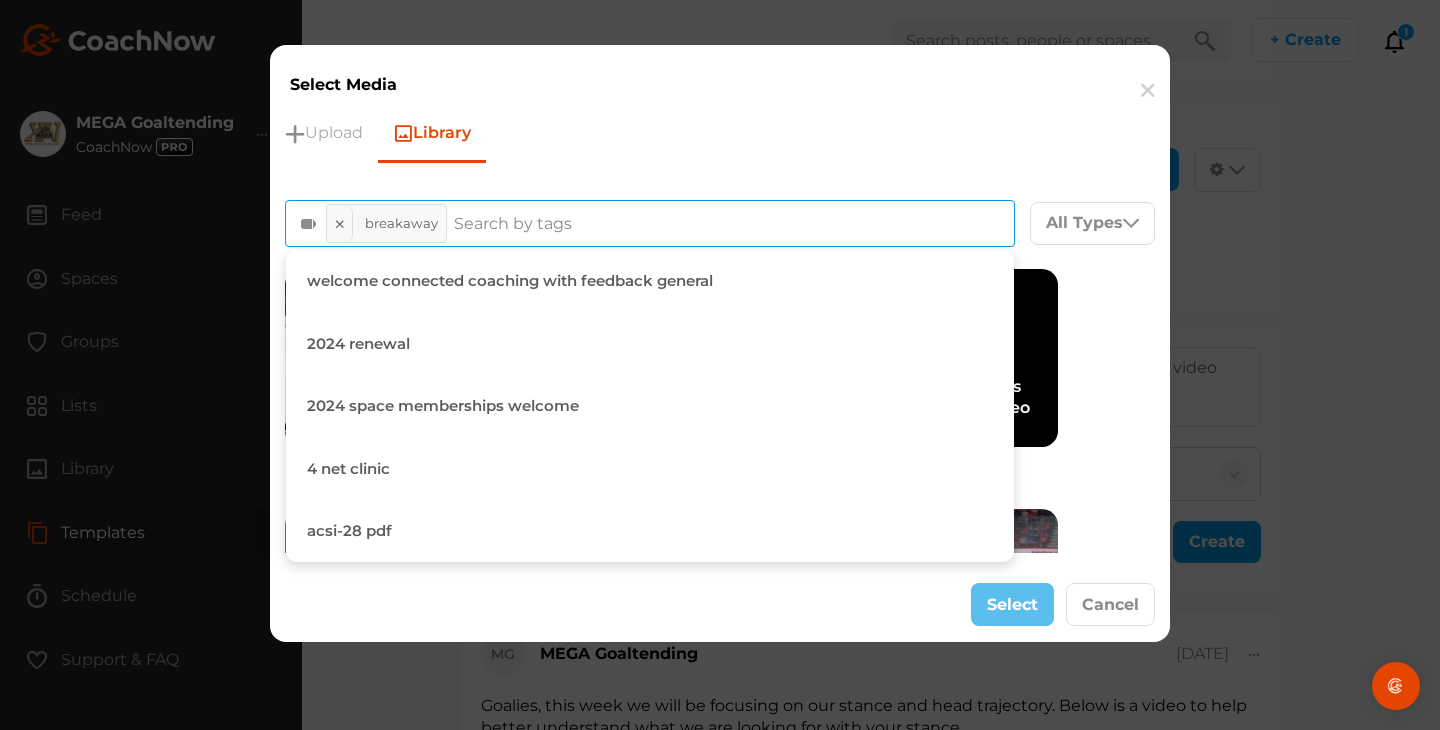 click on "Upload
Library" at bounding box center [720, 134] 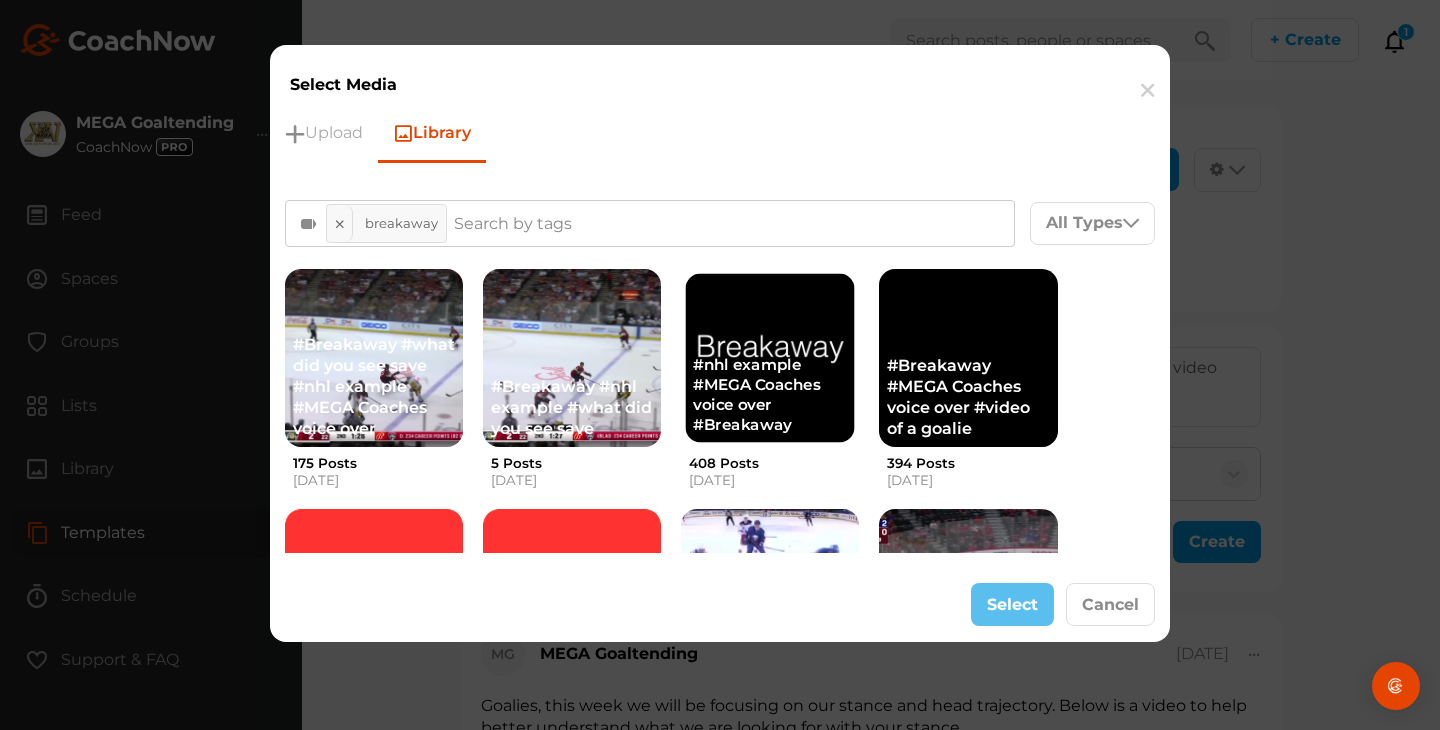 click on "#nhl example #MEGA Coaches voice over #Breakaway" at bounding box center (770, 395) 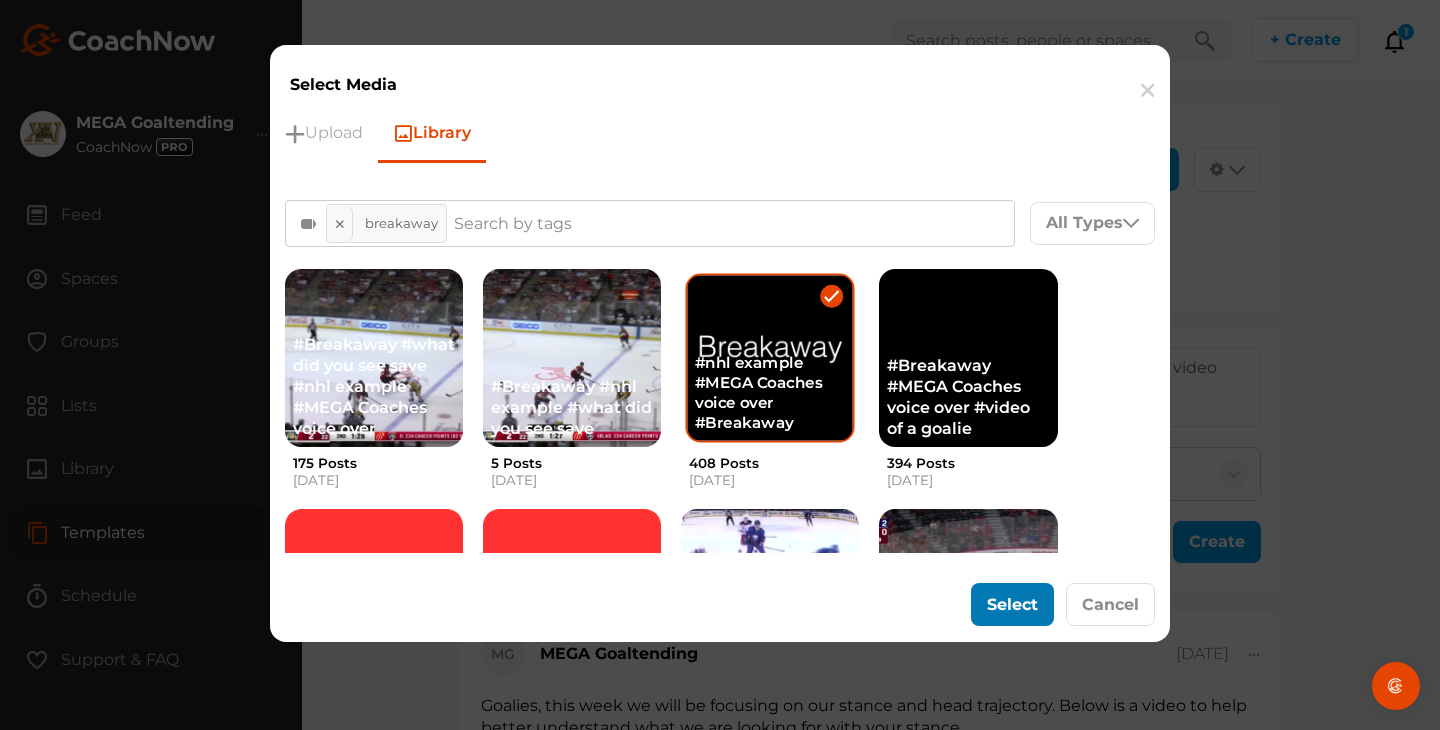 click on "Select" at bounding box center (1012, 604) 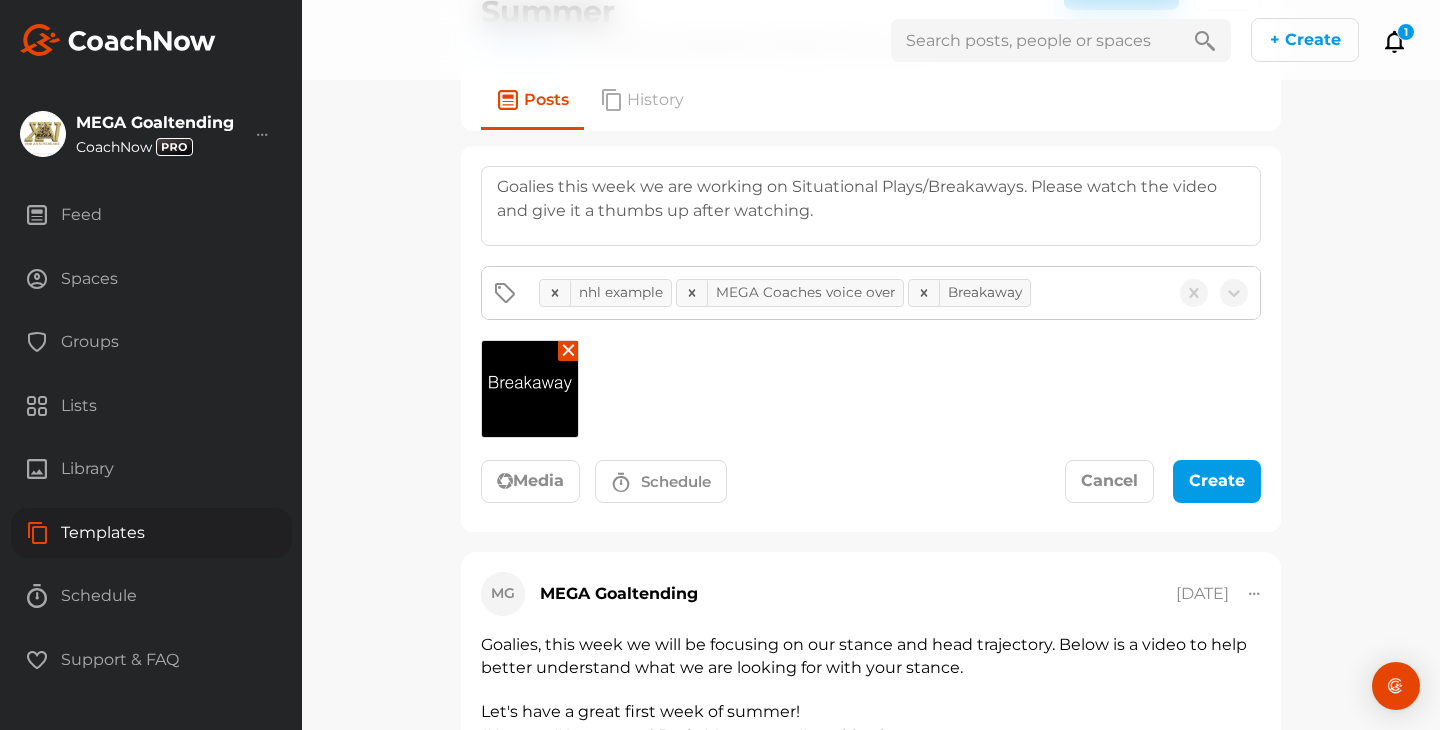 scroll, scrollTop: 251, scrollLeft: 0, axis: vertical 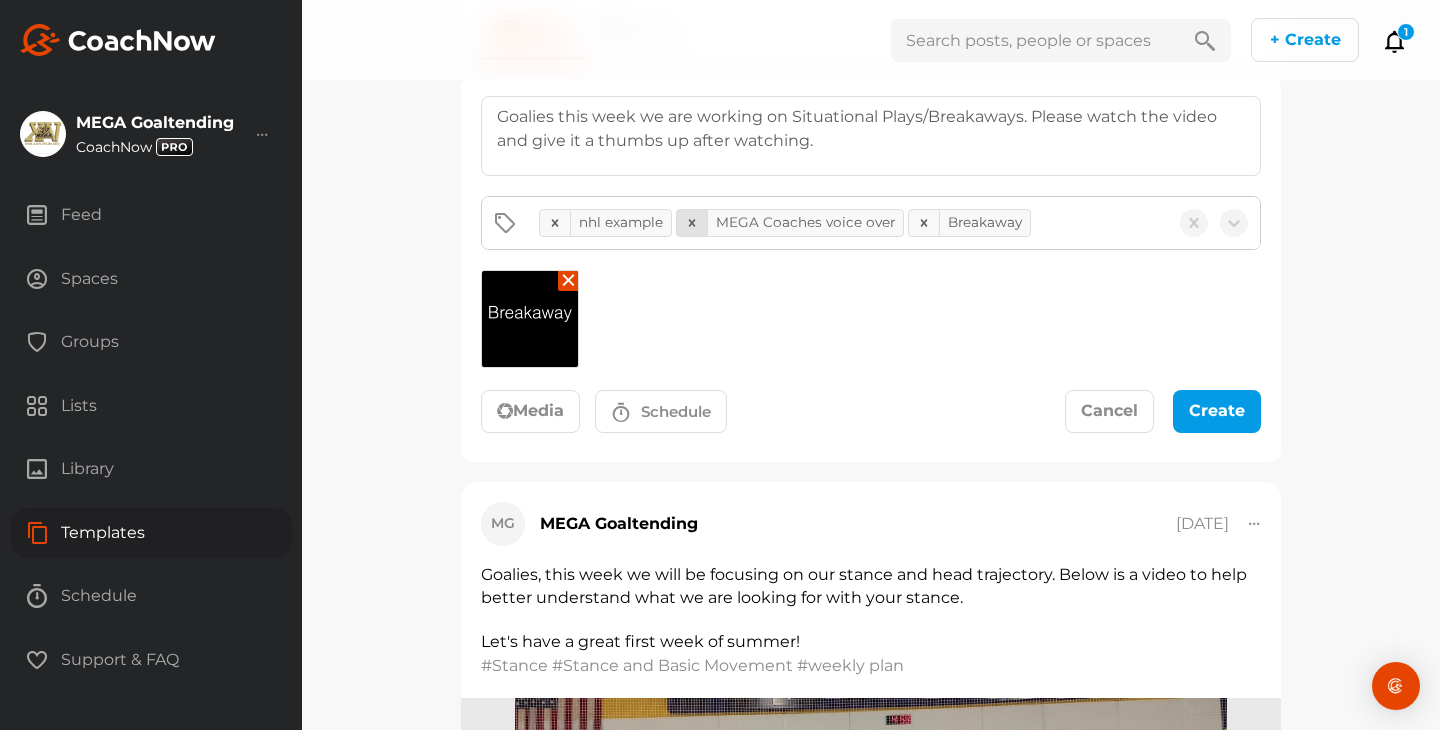 click at bounding box center [692, 223] 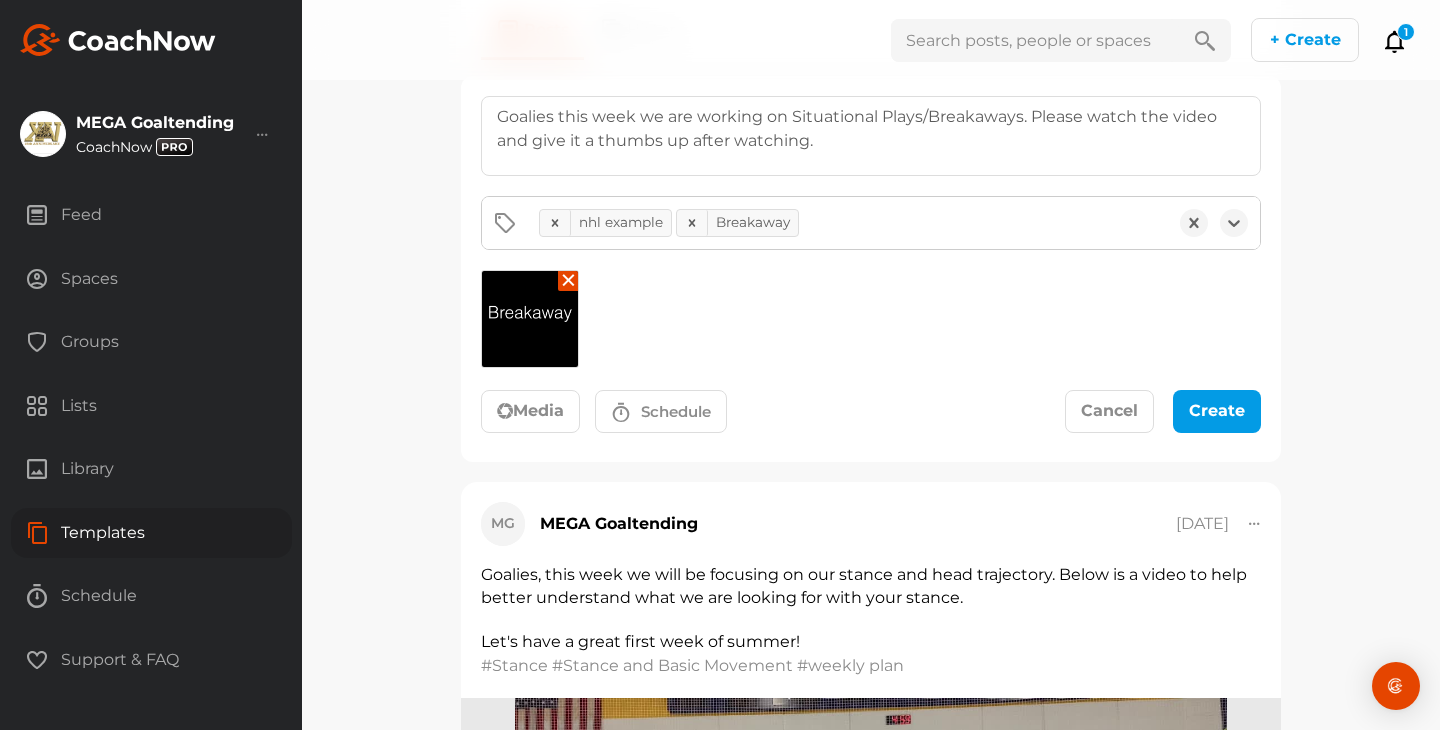 click on "nhl example Breakaway" at bounding box center [848, 223] 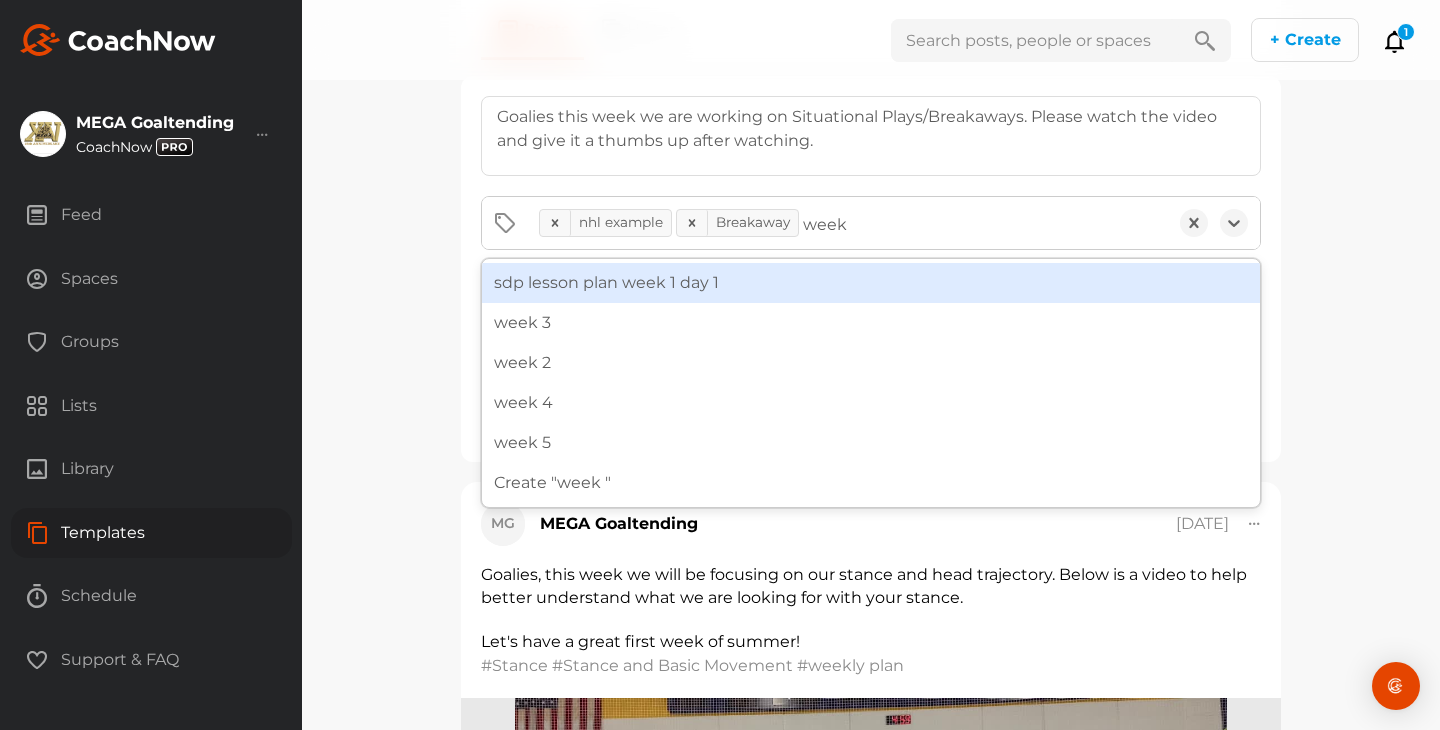 type on "week 6" 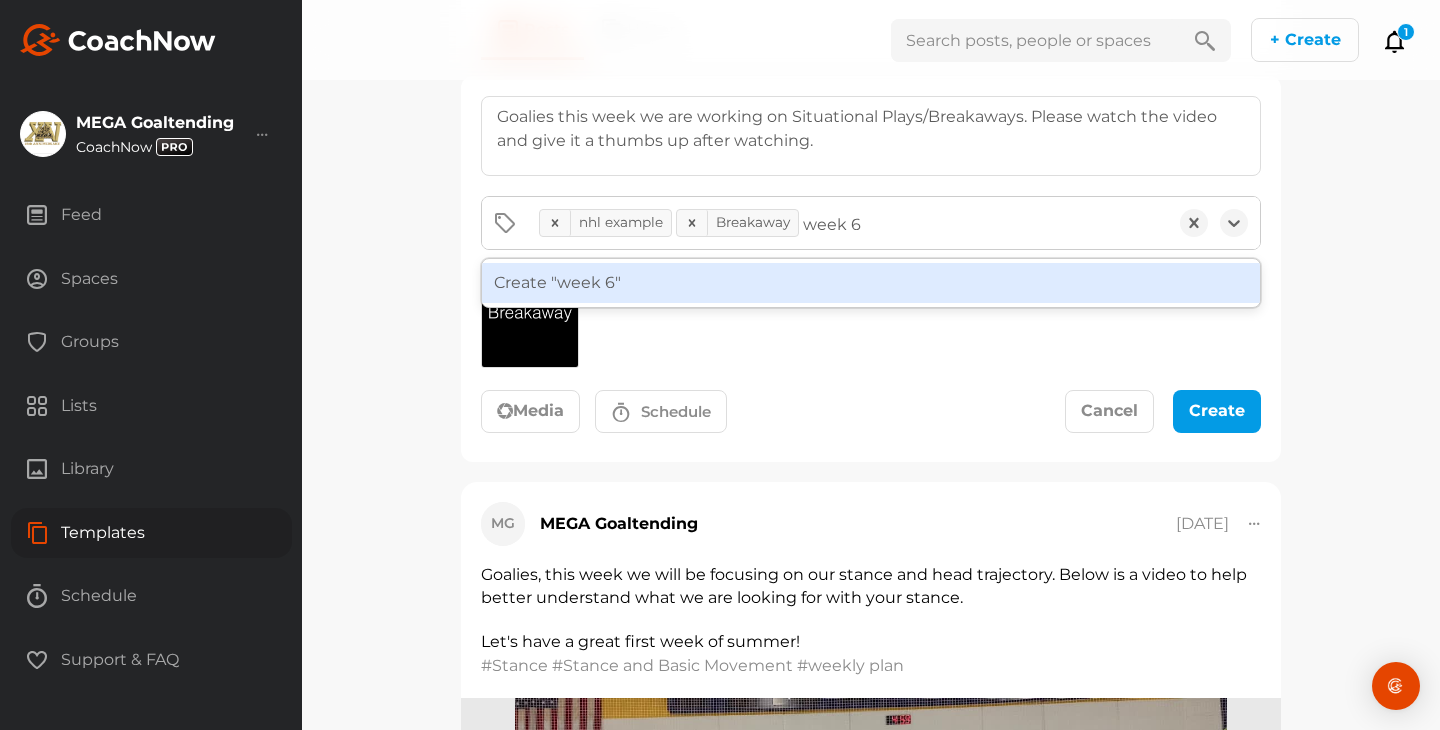 click on "Create "week 6"" at bounding box center [871, 283] 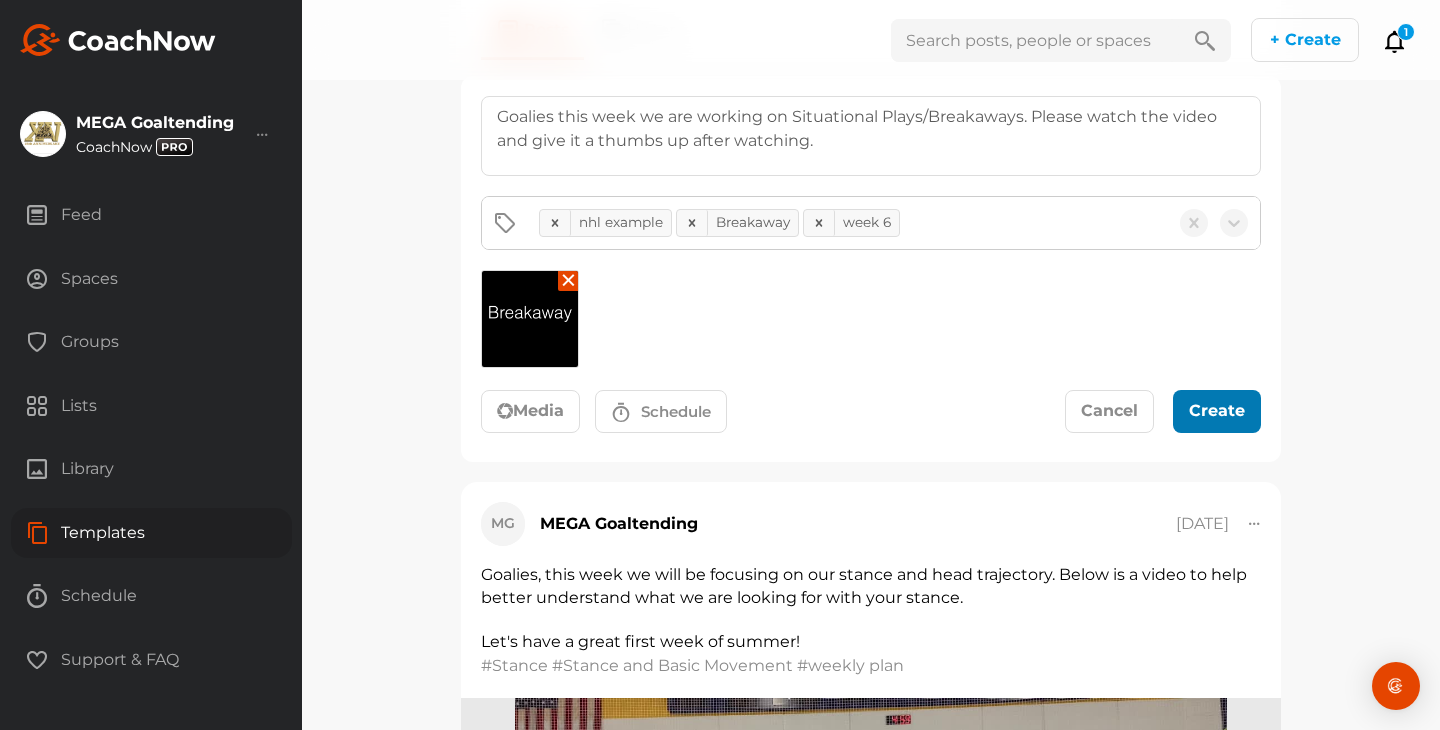 click at bounding box center (1234, 413) 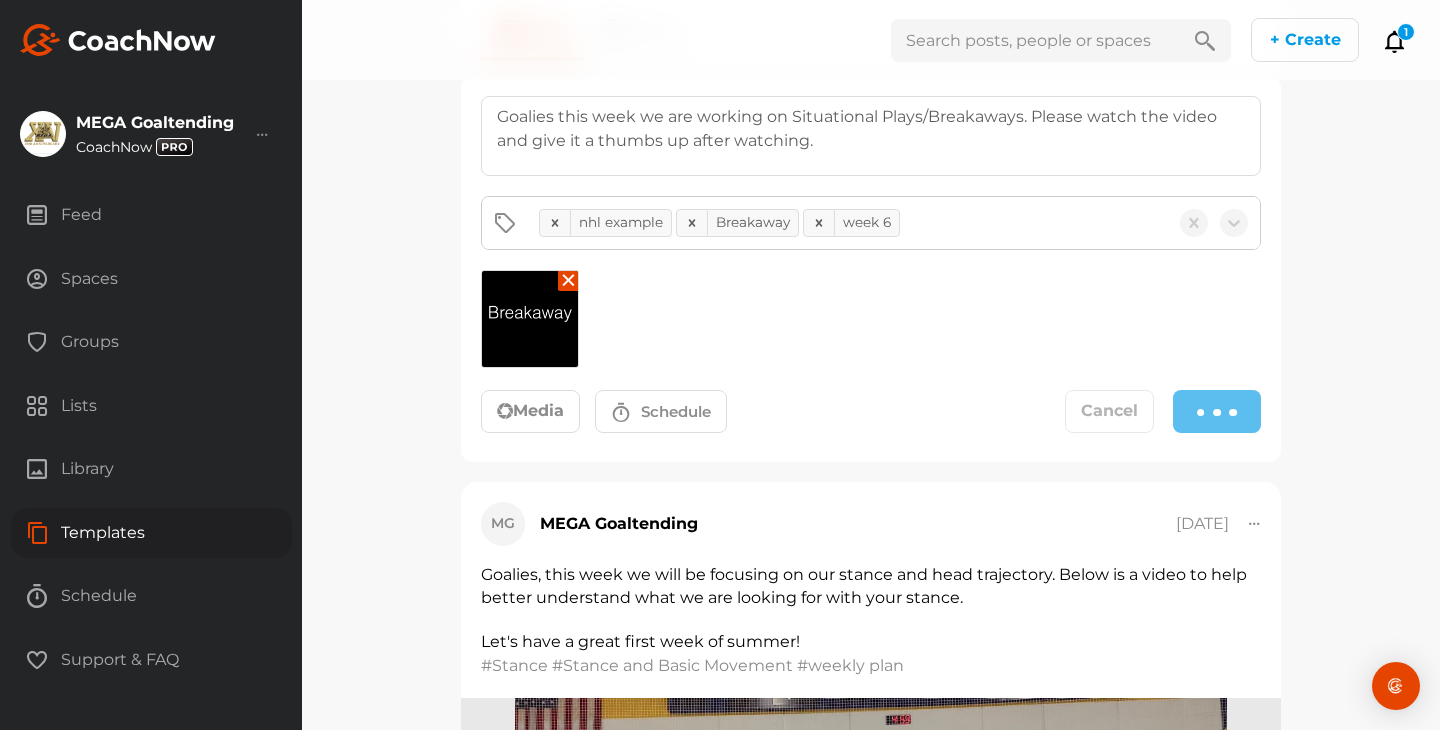 type 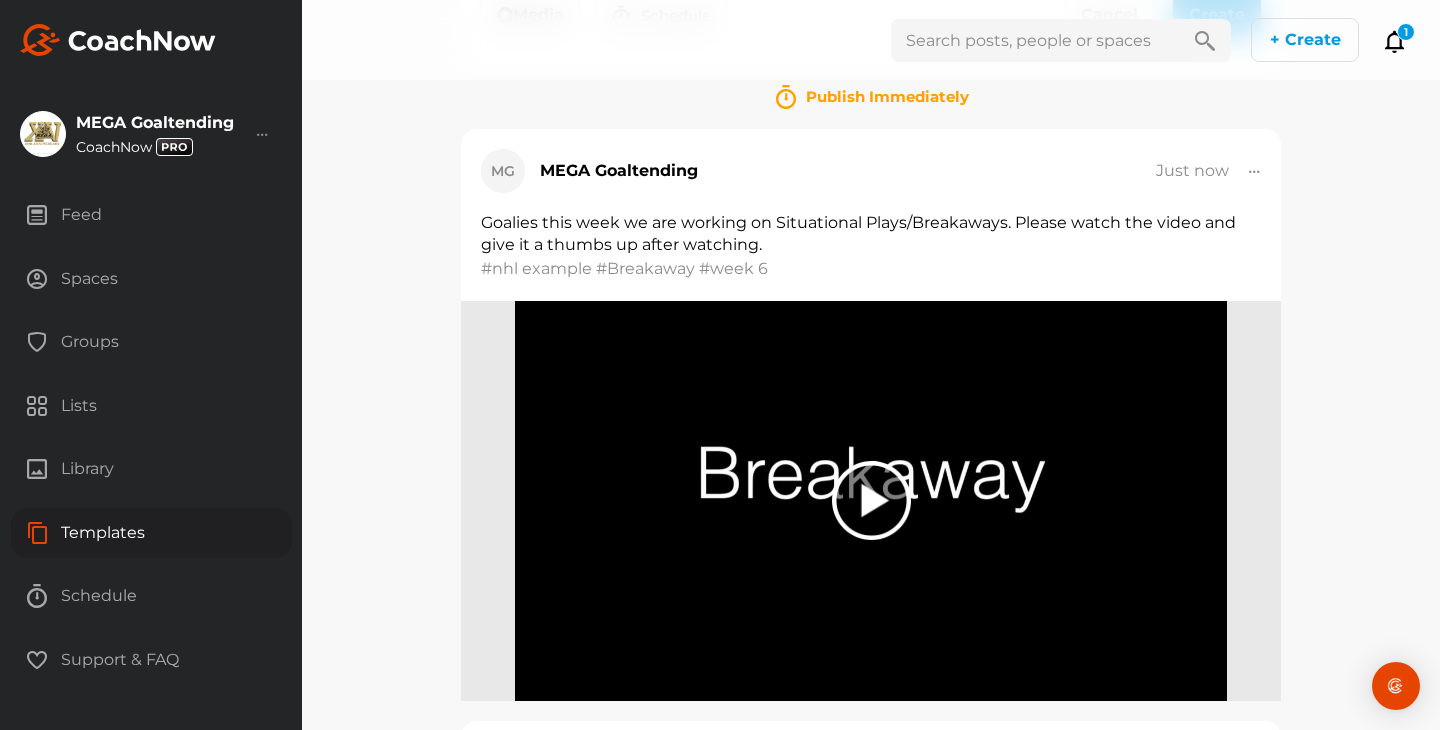 scroll, scrollTop: 476, scrollLeft: 0, axis: vertical 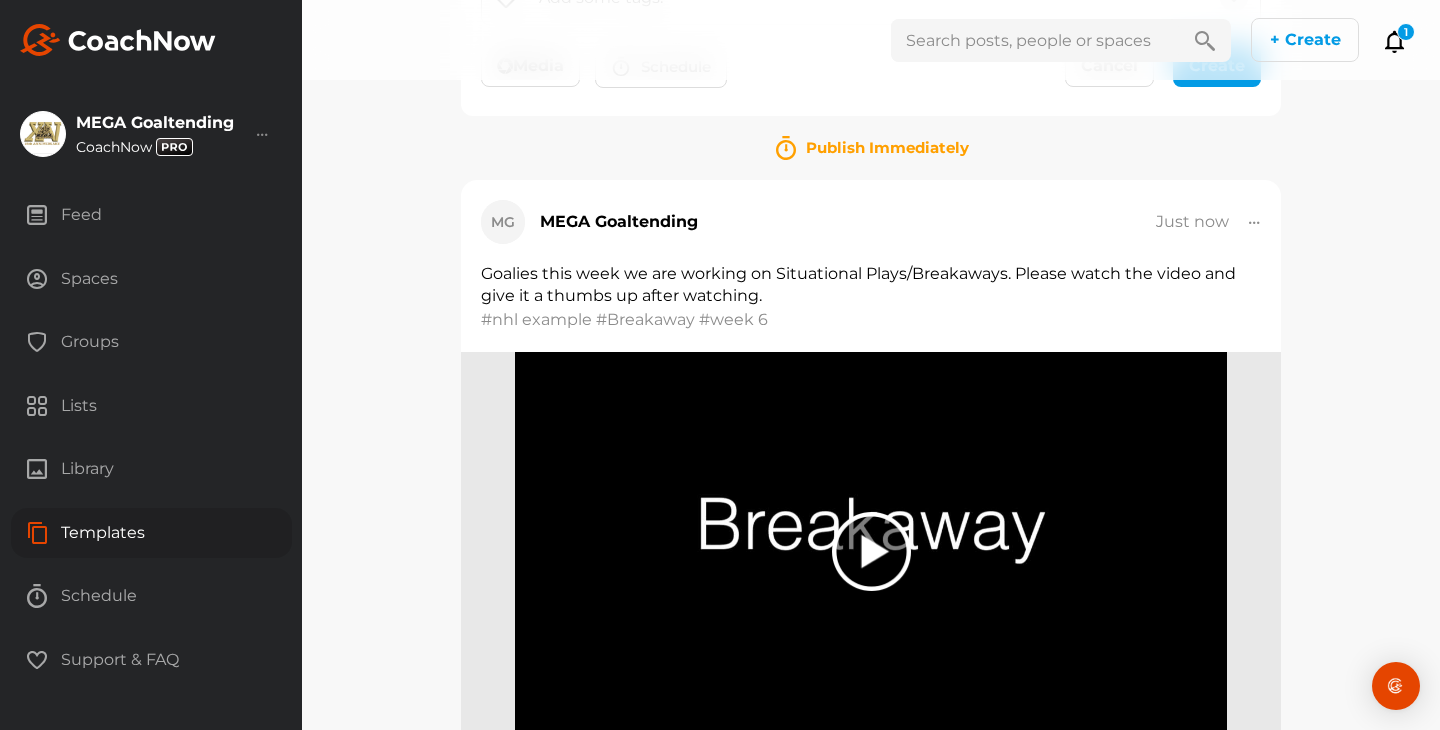 click at bounding box center [1255, 222] 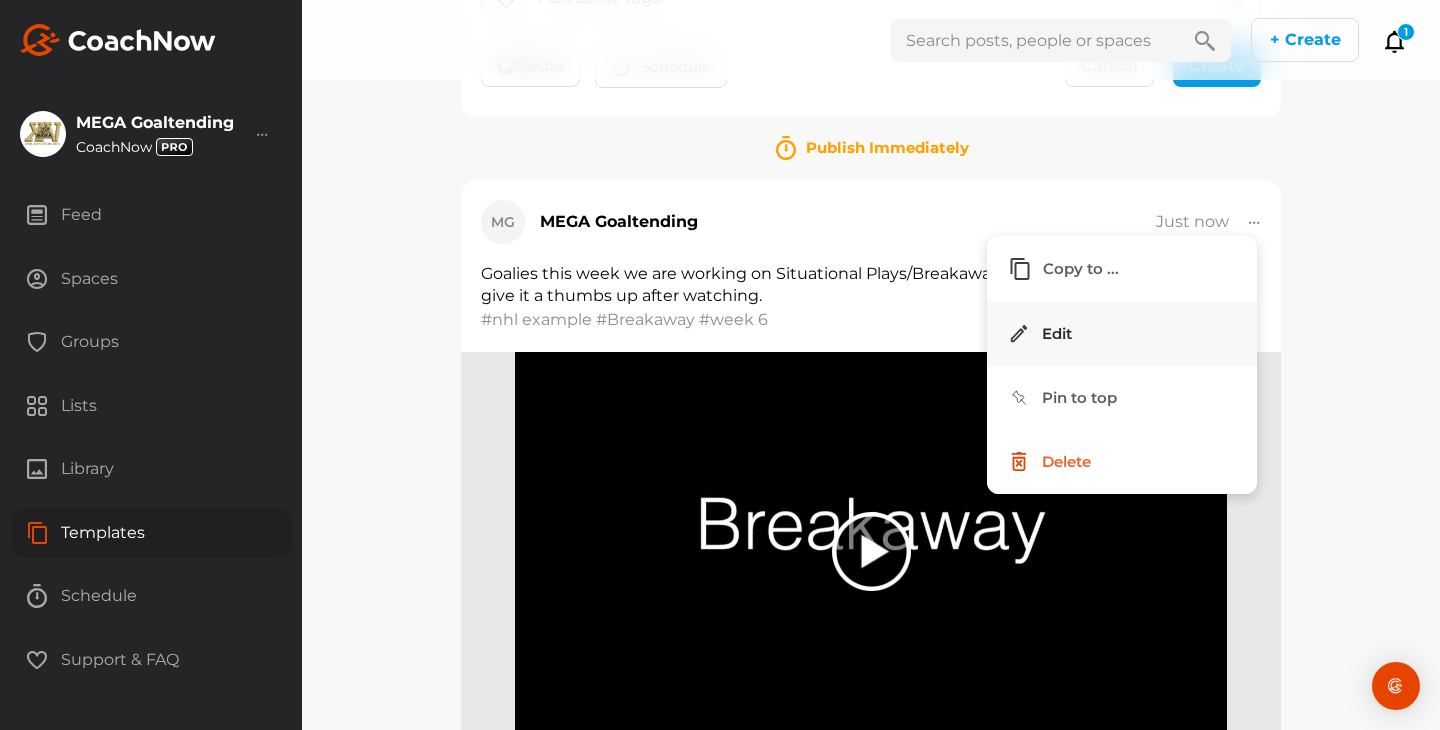 click on "Edit" at bounding box center (1122, 334) 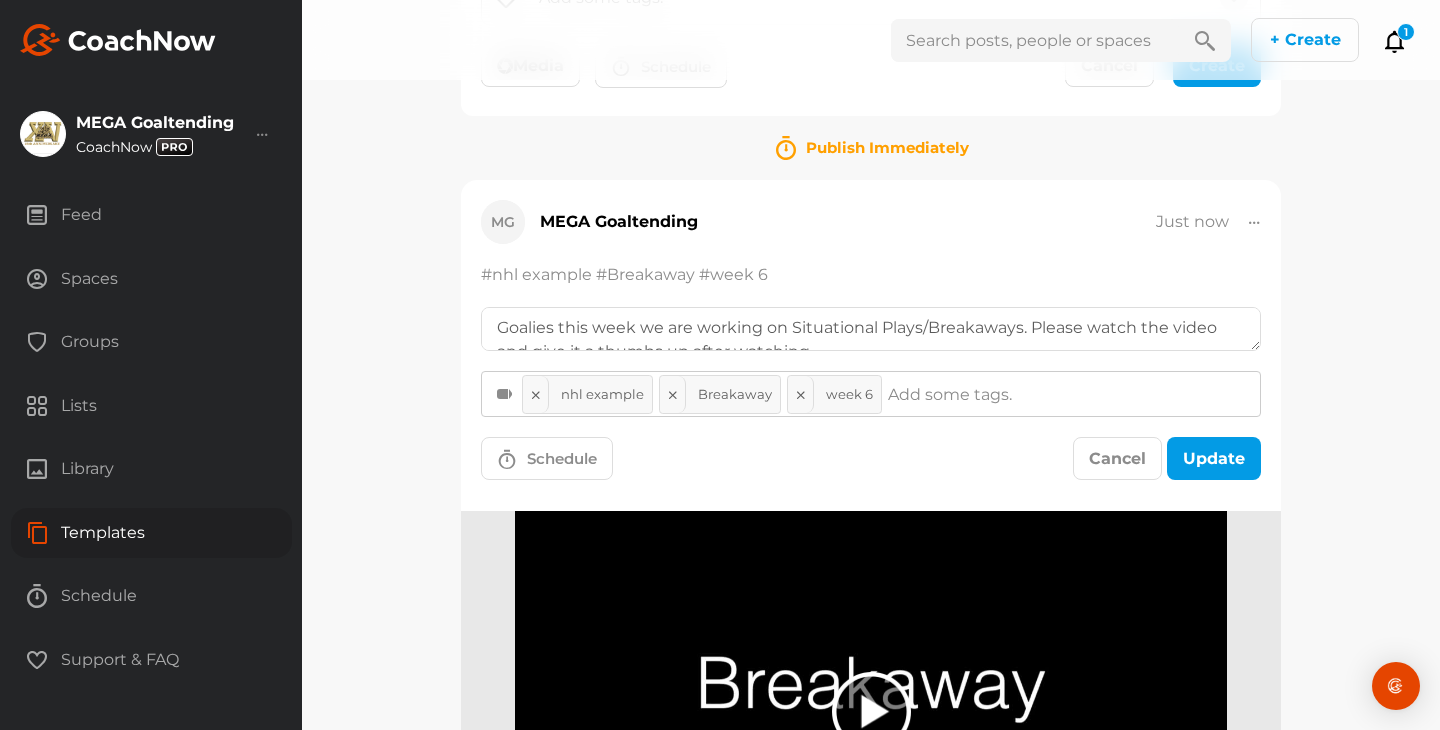 scroll, scrollTop: 12, scrollLeft: 0, axis: vertical 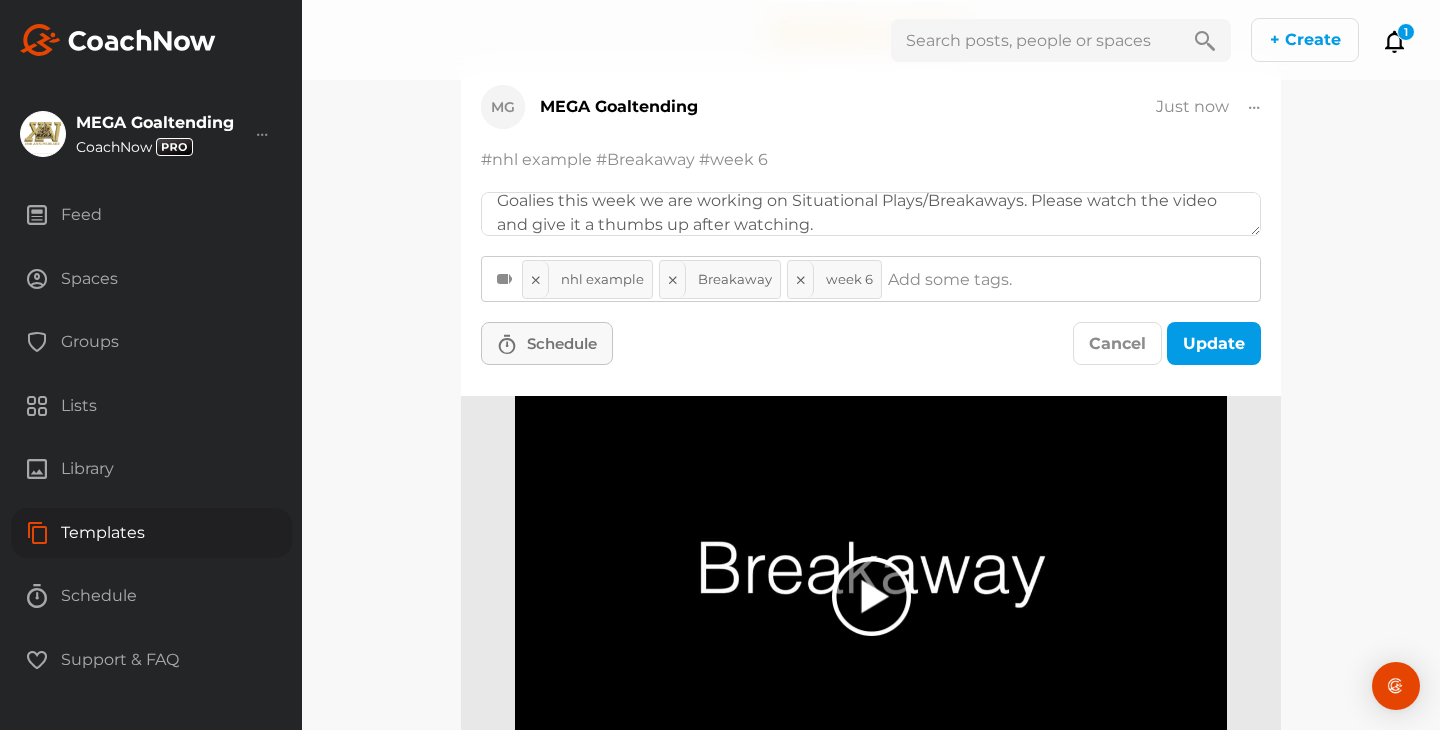 click on "Schedule" at bounding box center [547, 343] 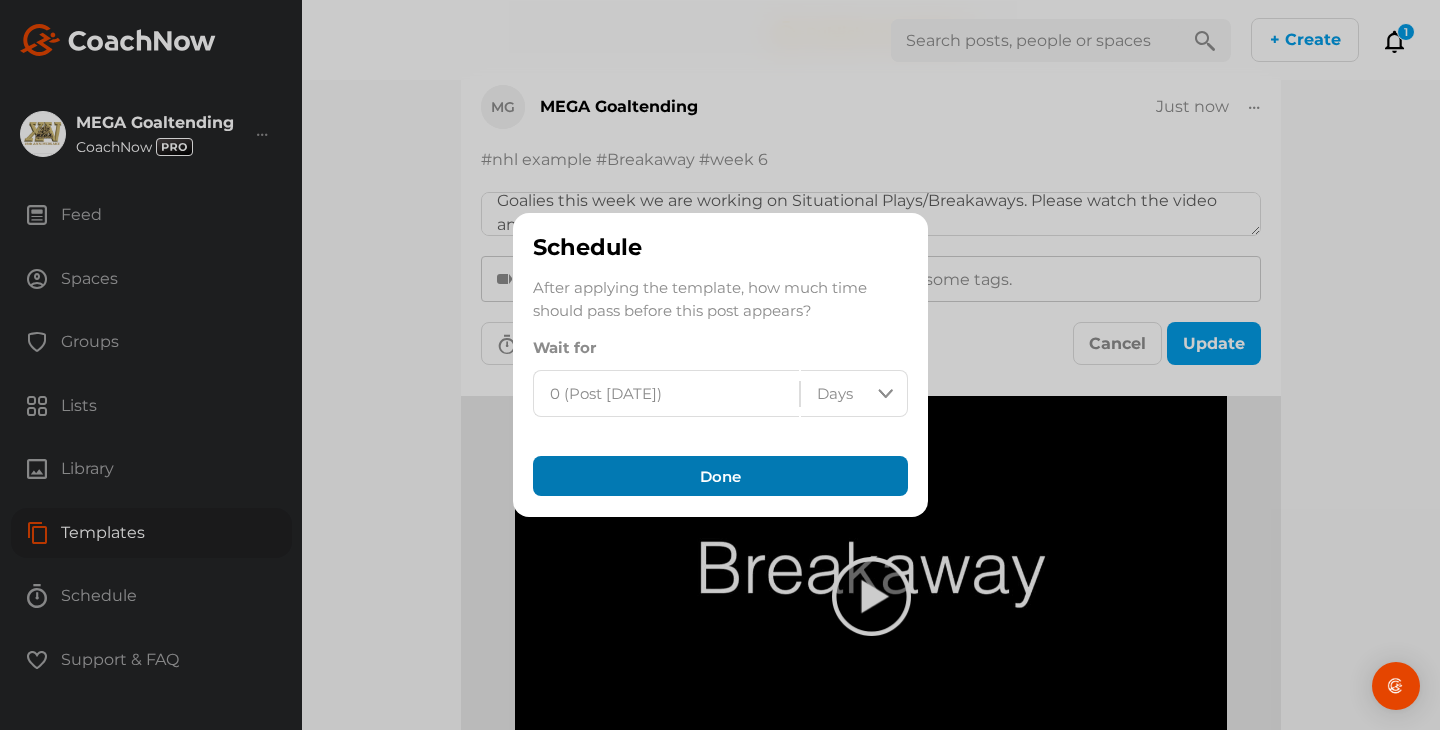 click on "Done" at bounding box center [720, 476] 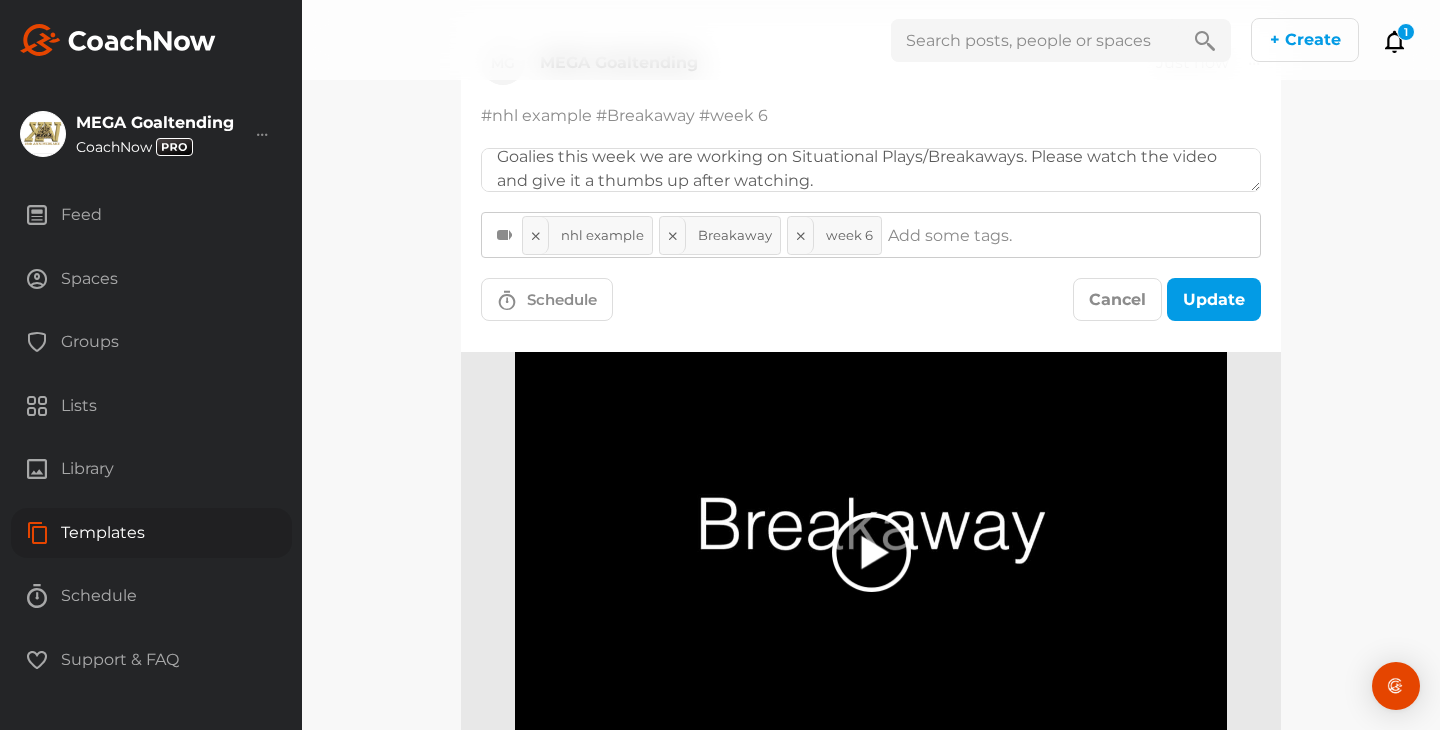 scroll, scrollTop: 547, scrollLeft: 0, axis: vertical 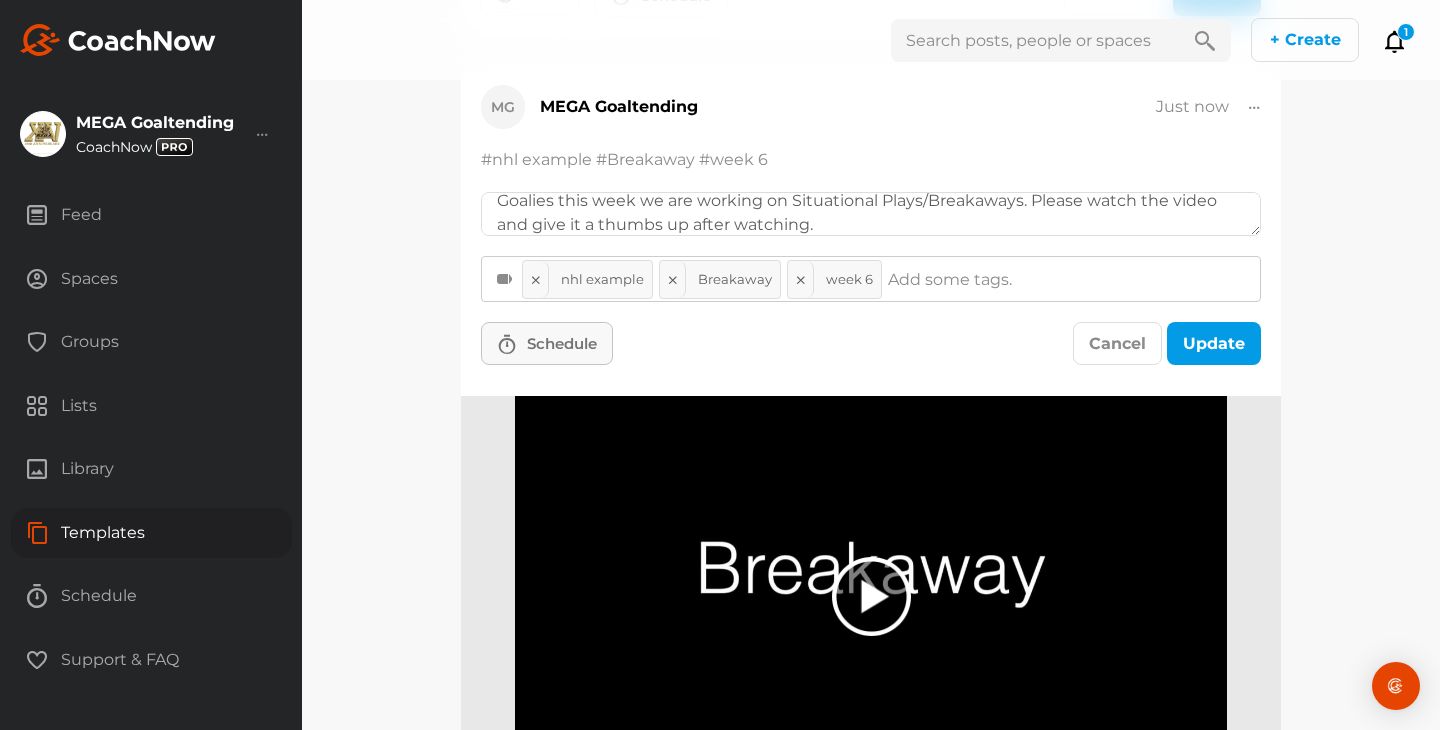 click on "Schedule" at bounding box center (562, 343) 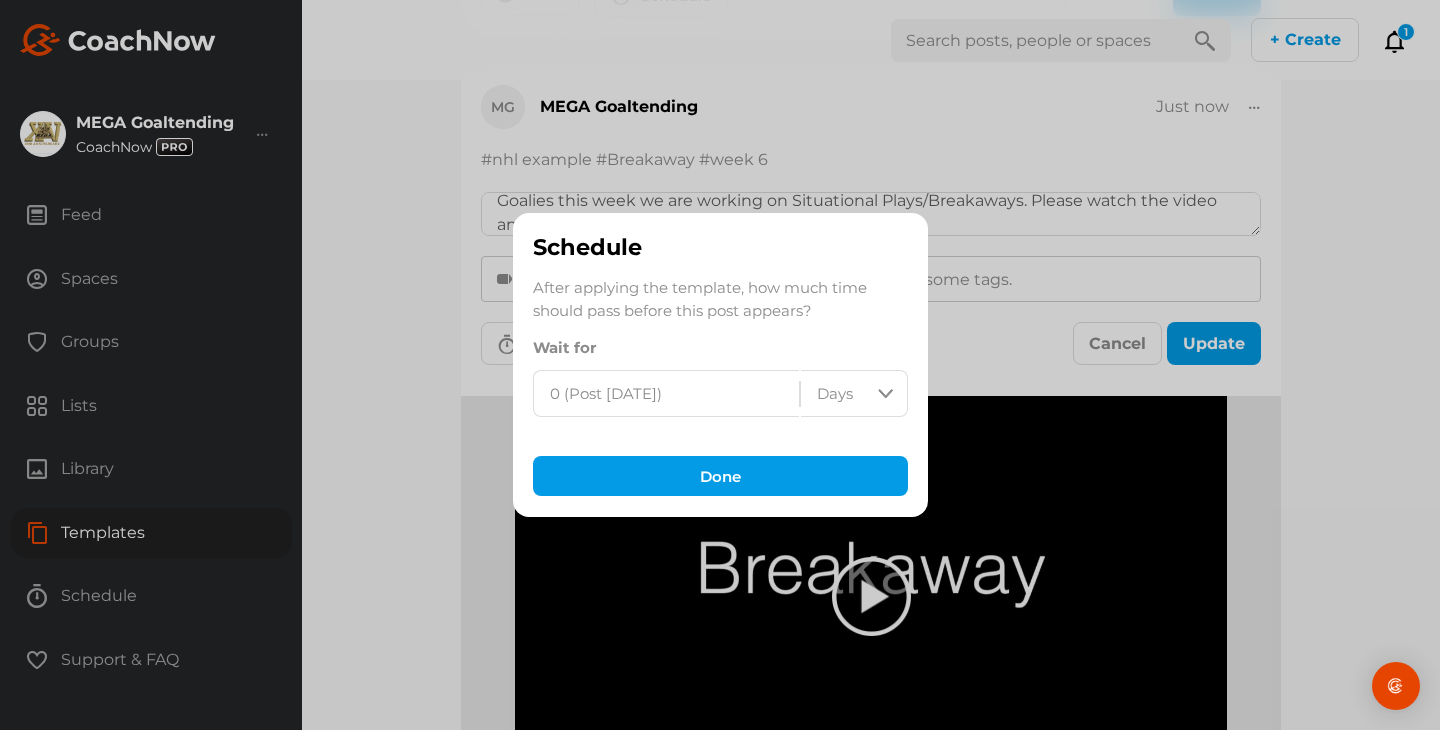 click on "0 (Post today)" at bounding box center (666, 393) 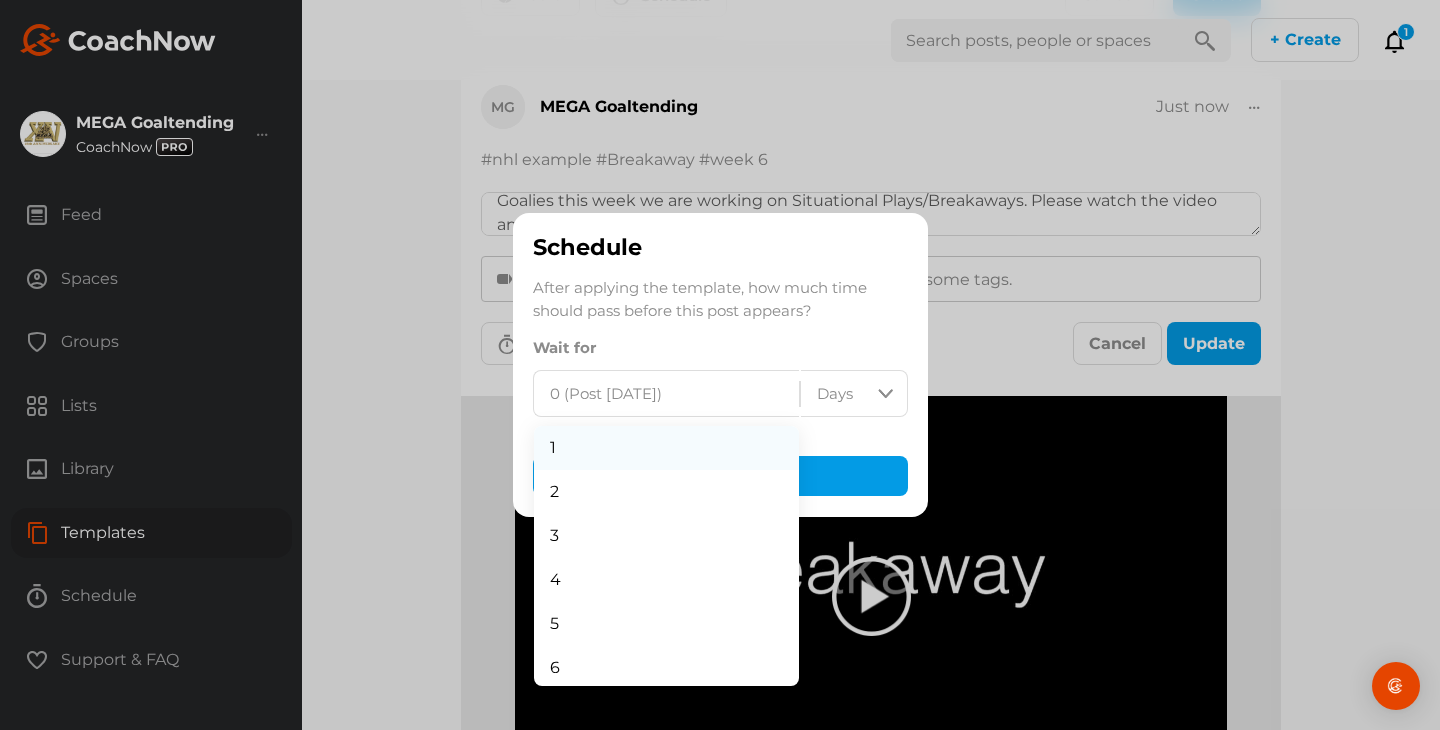 click on "1" at bounding box center (666, 448) 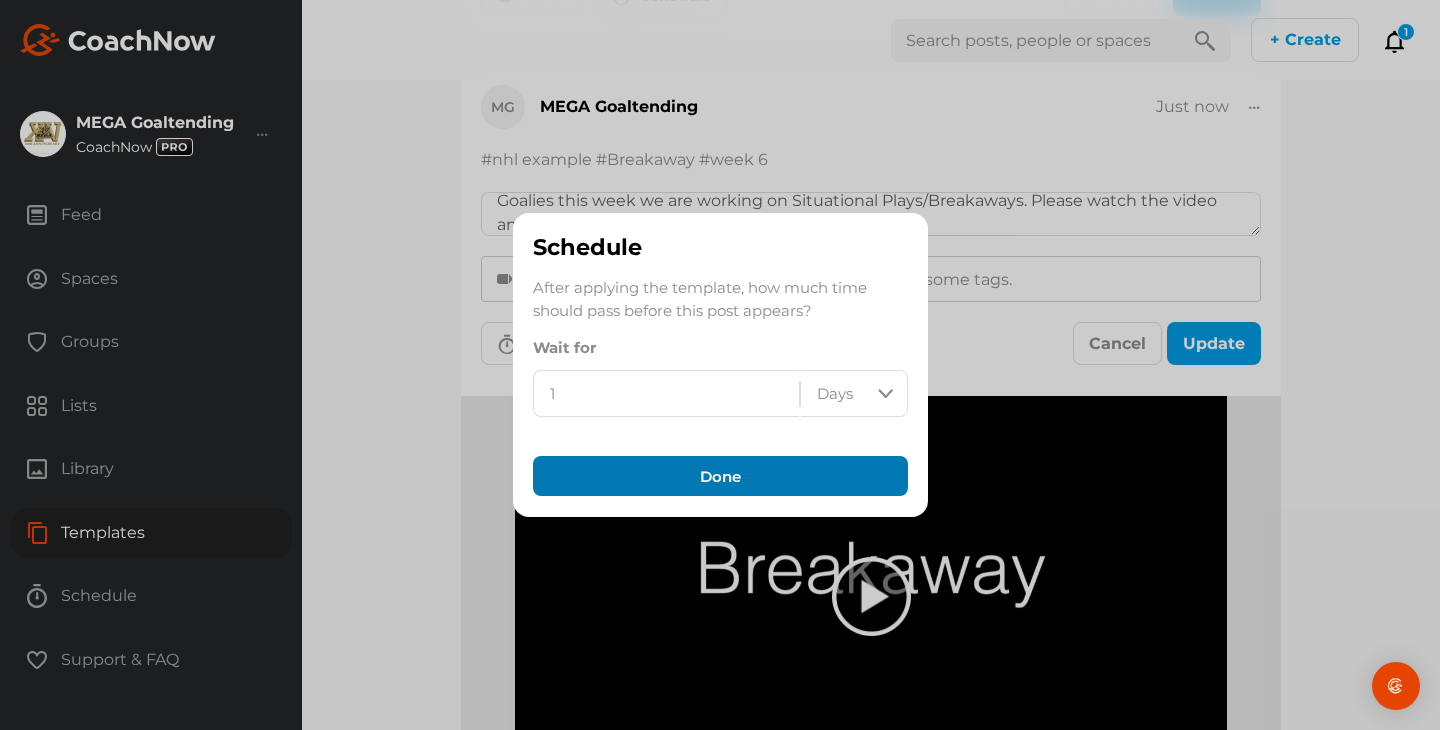 click on "Done" at bounding box center [720, 476] 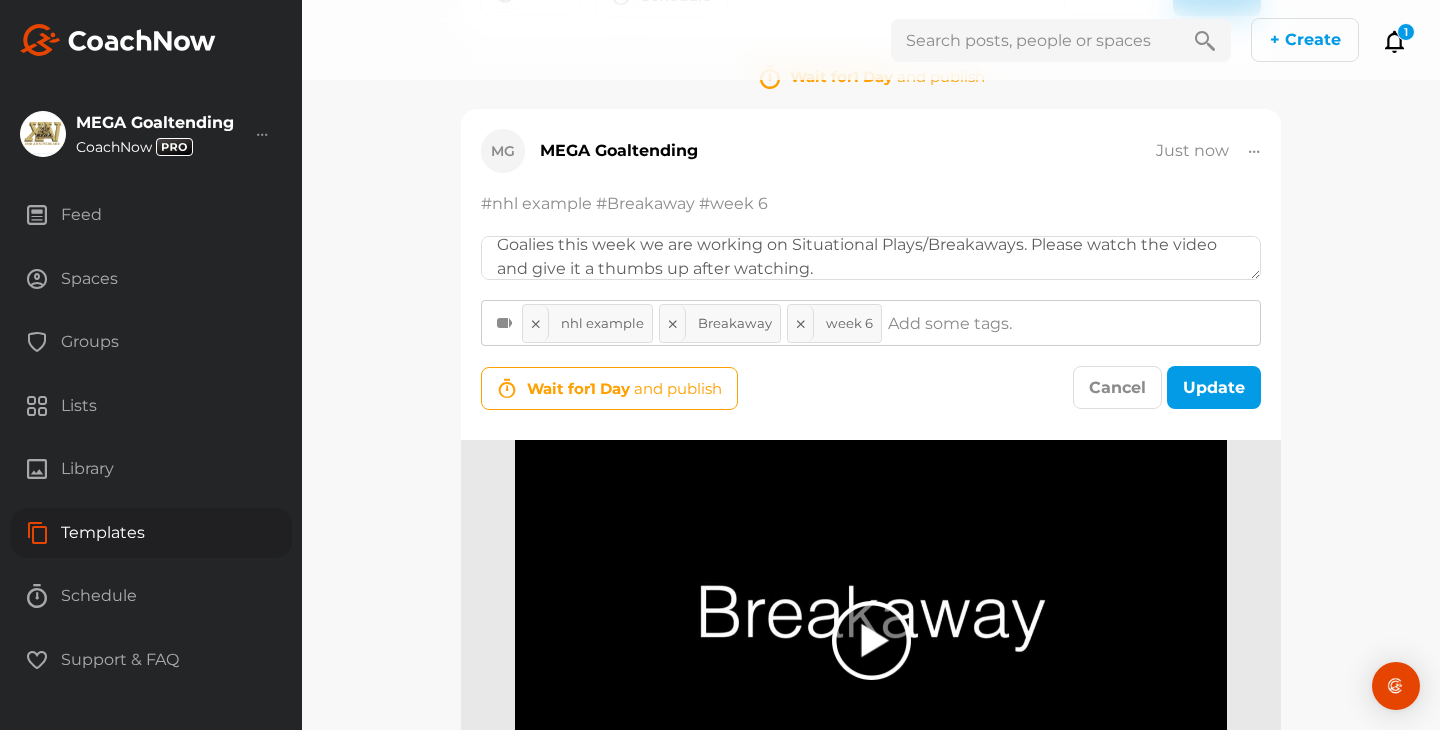 scroll, scrollTop: 591, scrollLeft: 0, axis: vertical 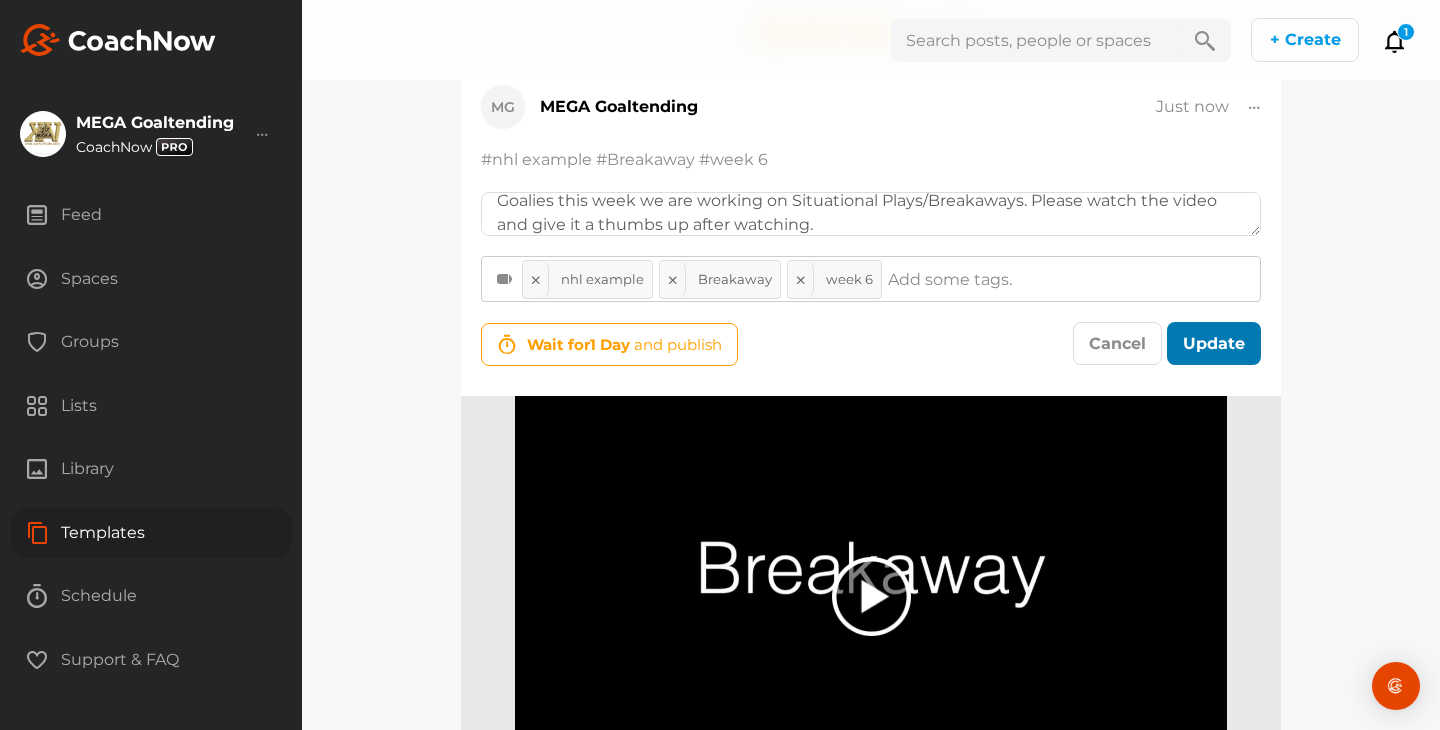 click on "Update" at bounding box center (1214, 343) 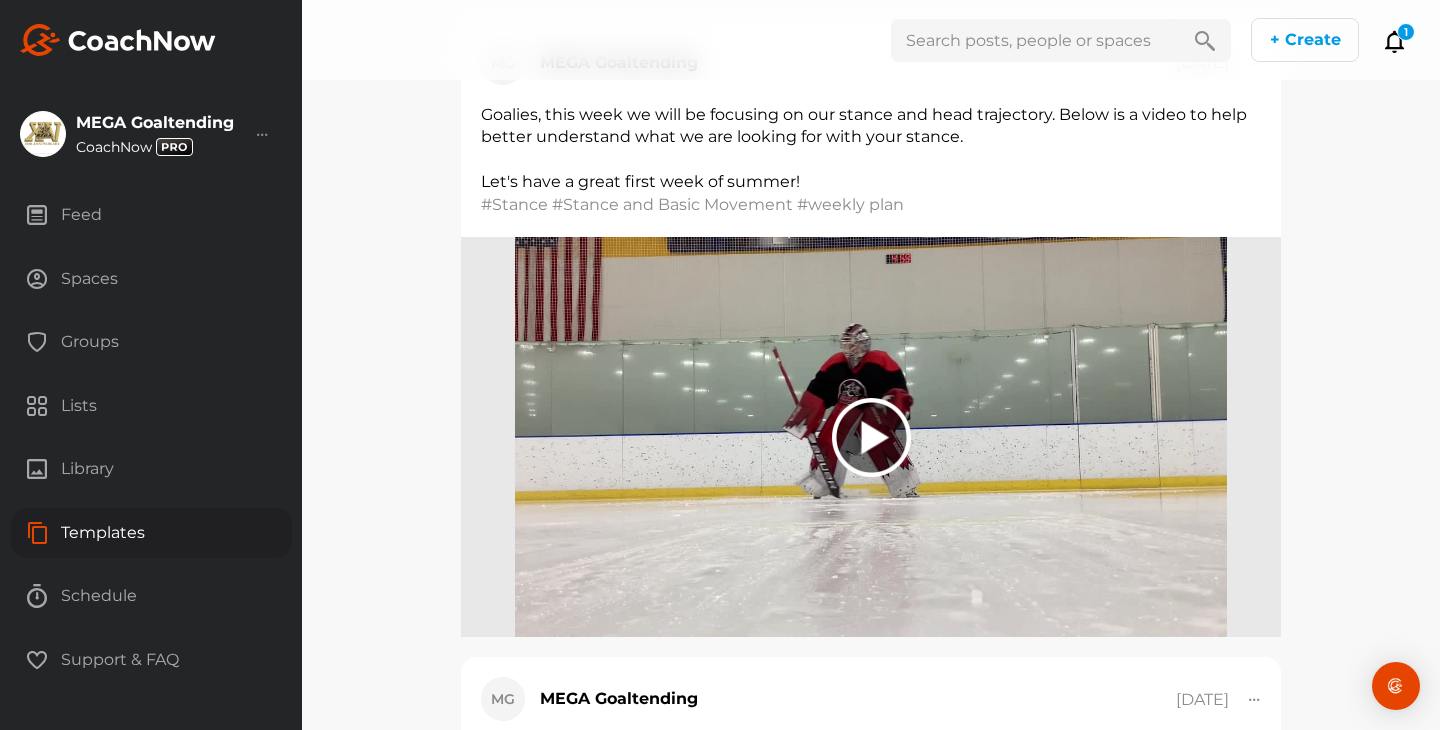 scroll, scrollTop: 3584, scrollLeft: 0, axis: vertical 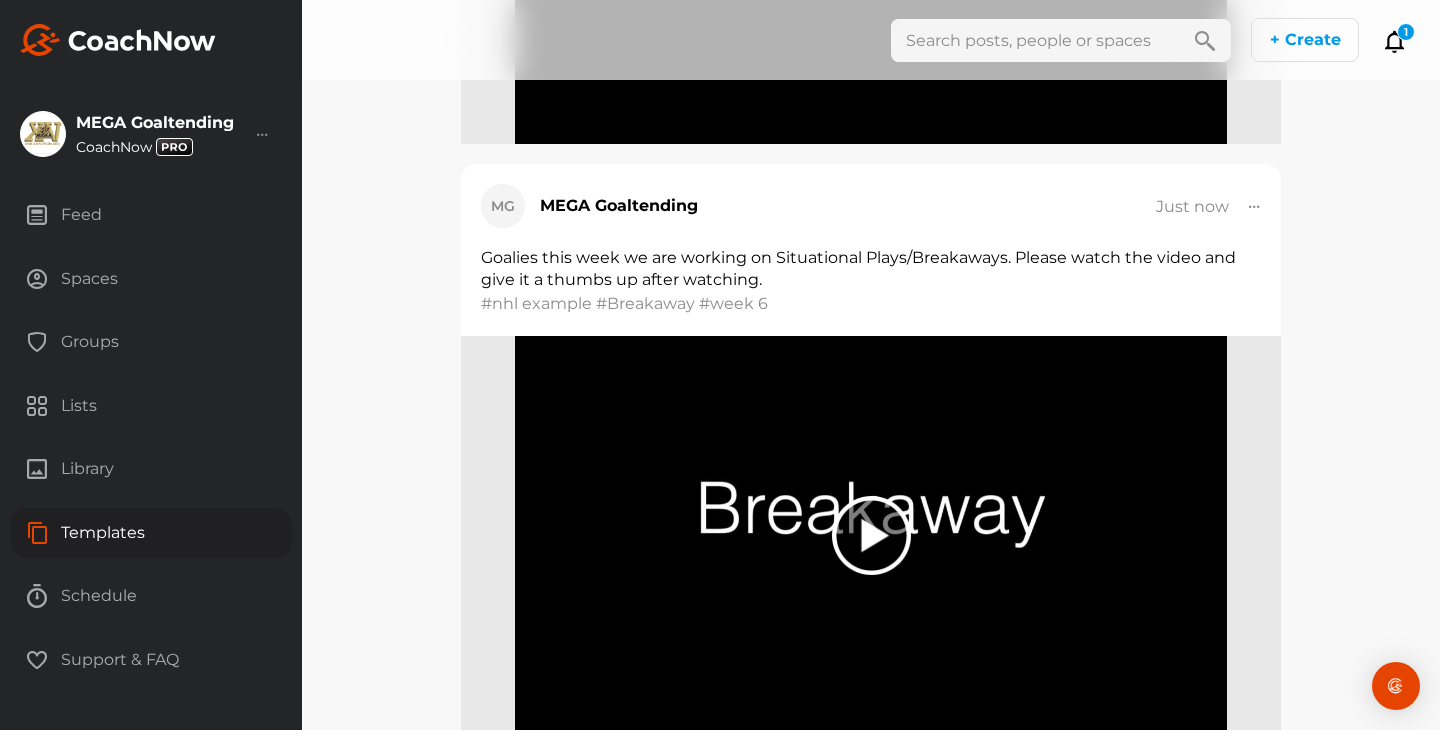 click on "Schedule" at bounding box center (151, 596) 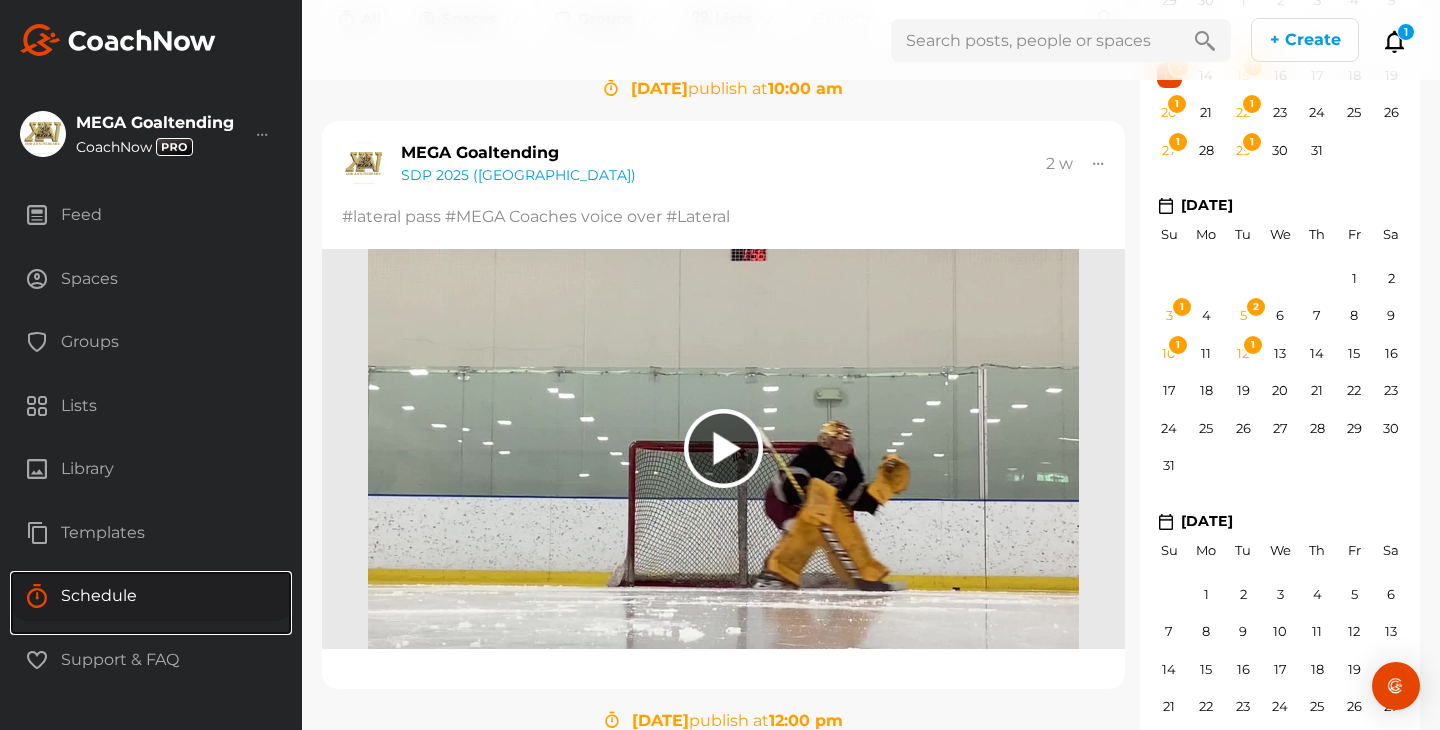 scroll, scrollTop: 0, scrollLeft: 0, axis: both 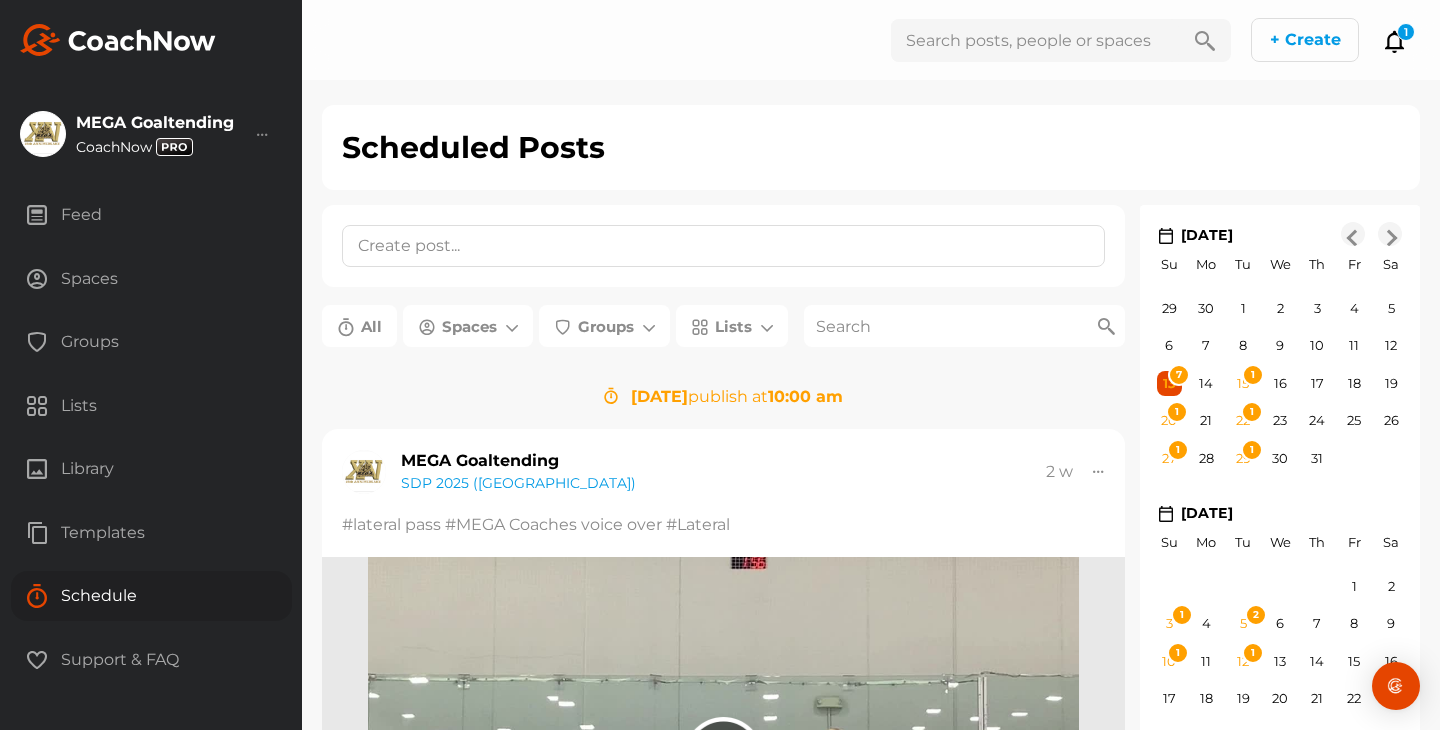 click on "7" at bounding box center (1179, 375) 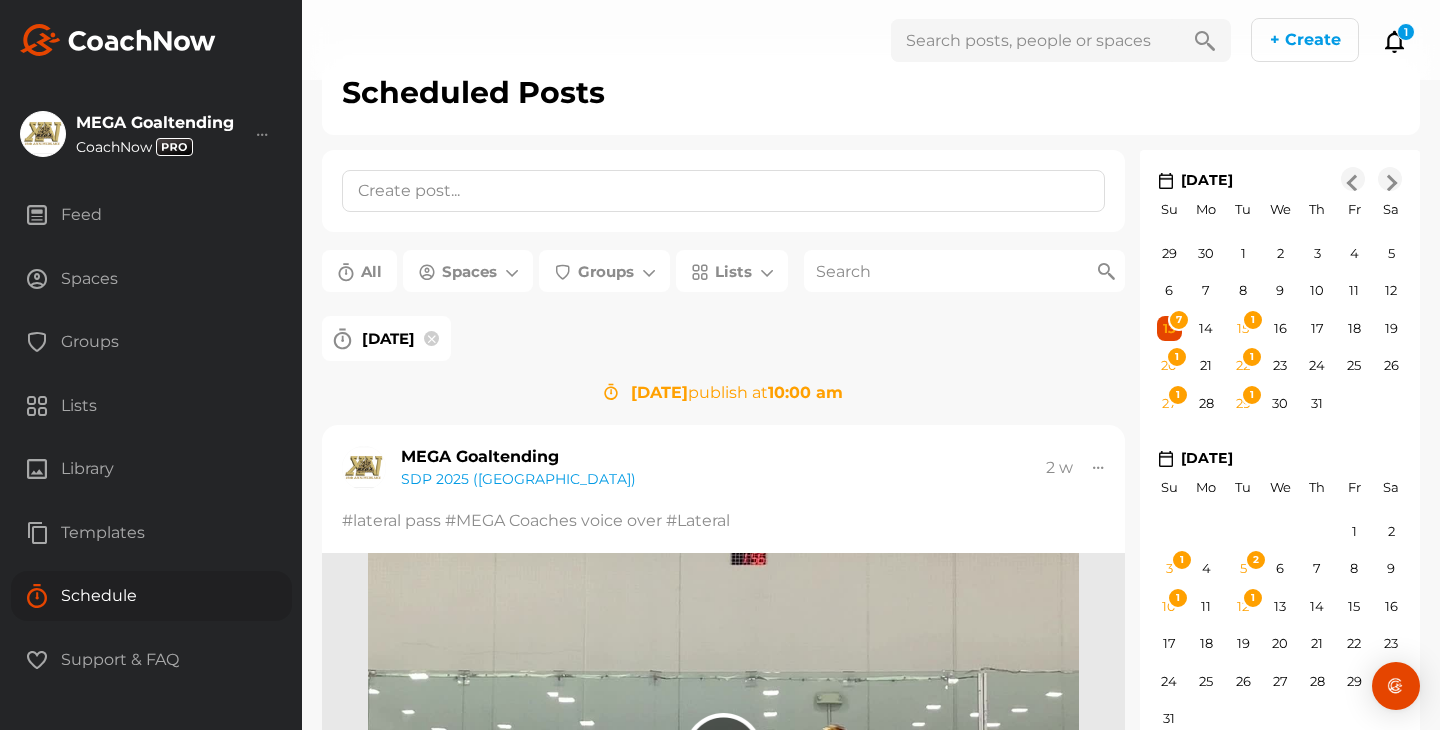 scroll, scrollTop: 0, scrollLeft: 0, axis: both 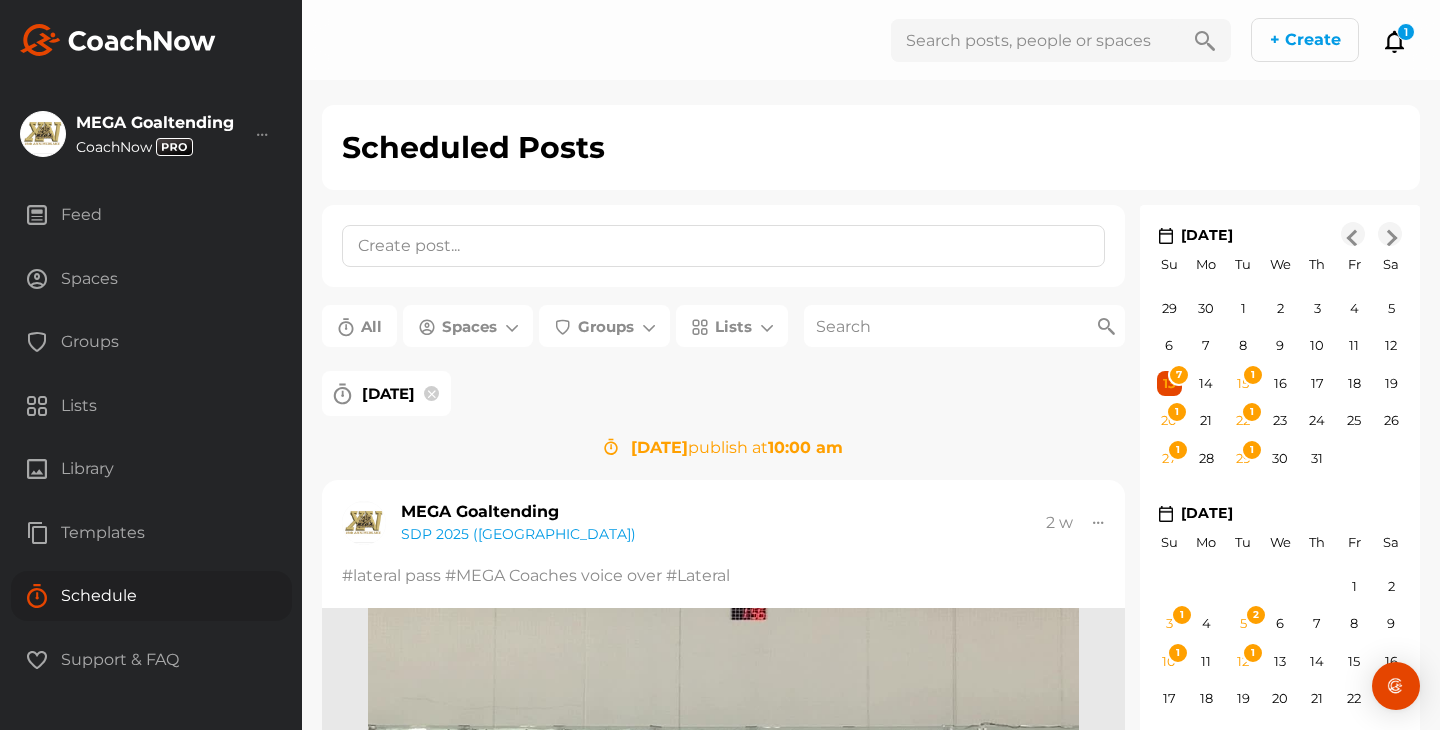 click on "Groups" at bounding box center (151, 342) 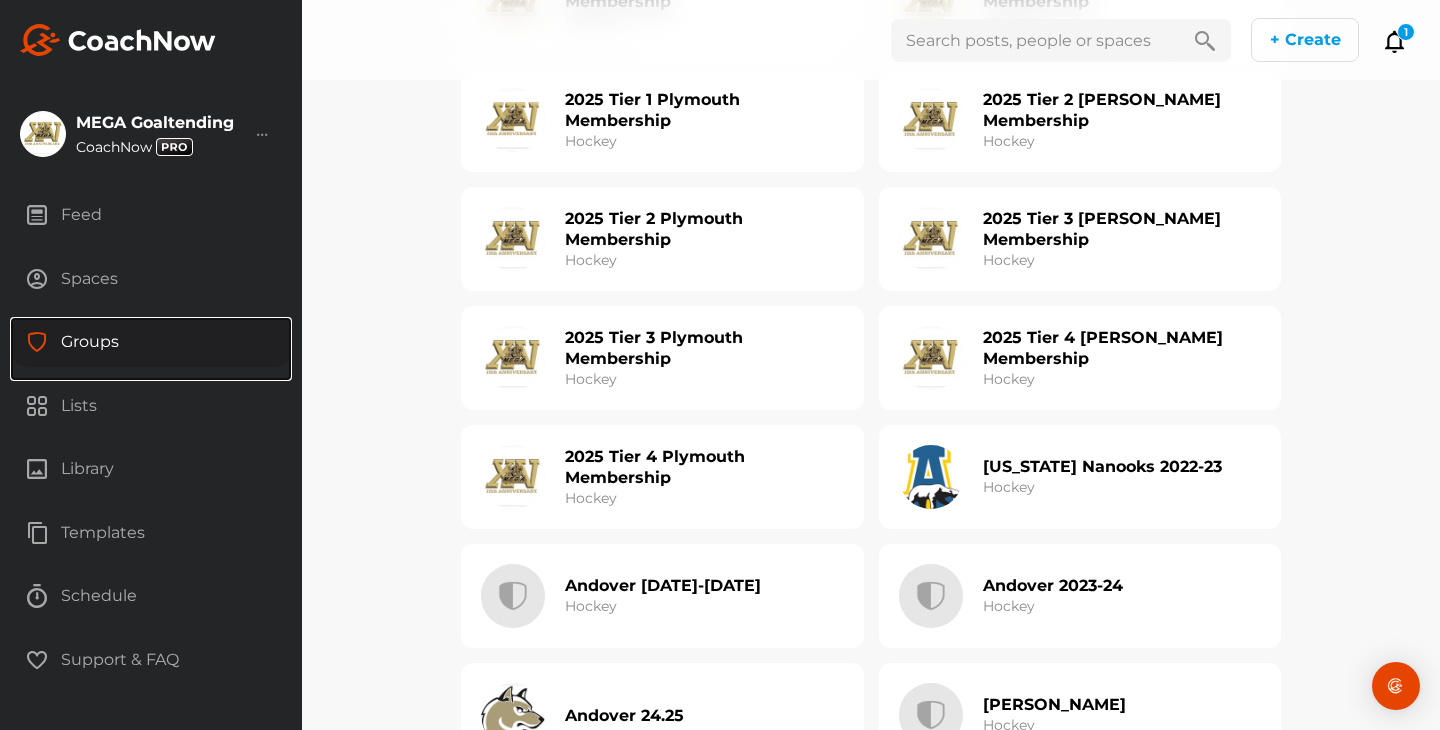 scroll, scrollTop: 1157, scrollLeft: 0, axis: vertical 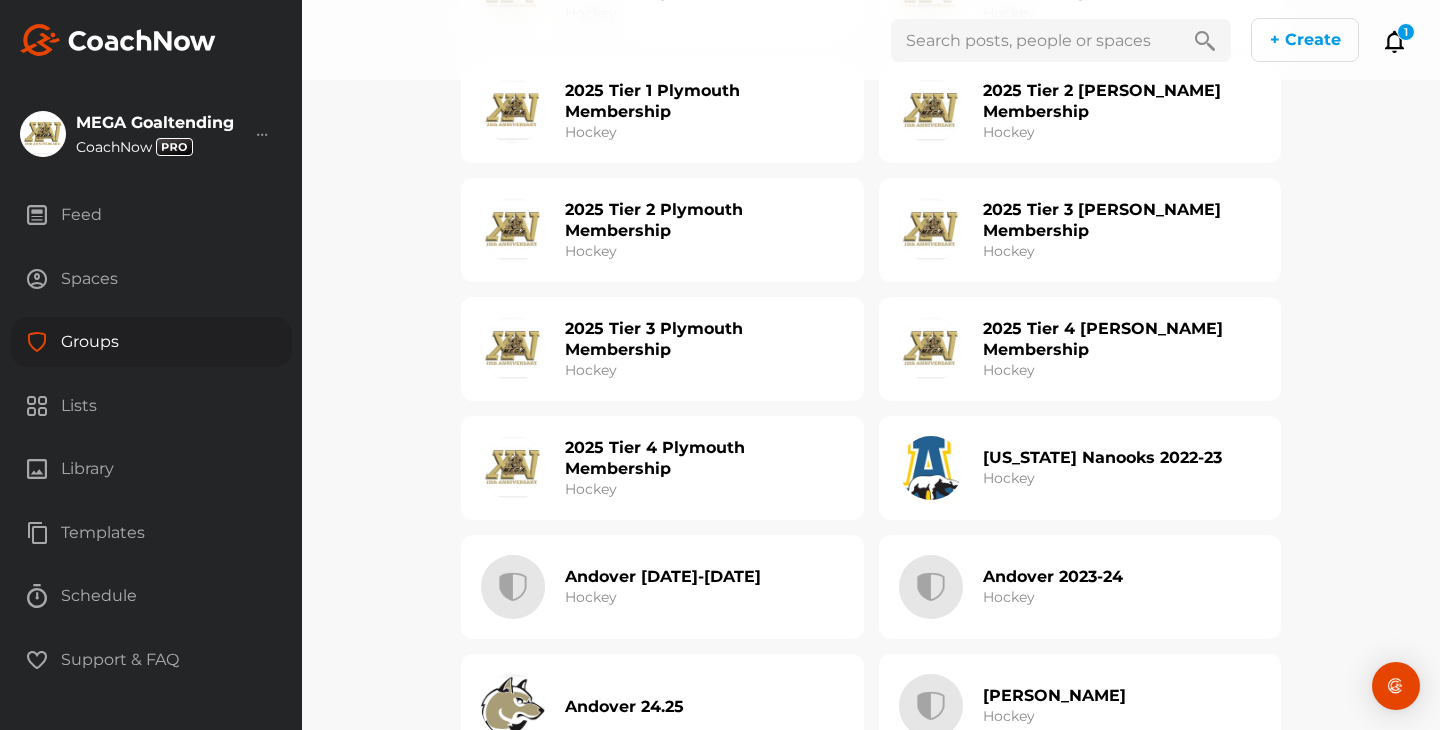 click on "Templates" at bounding box center (151, 533) 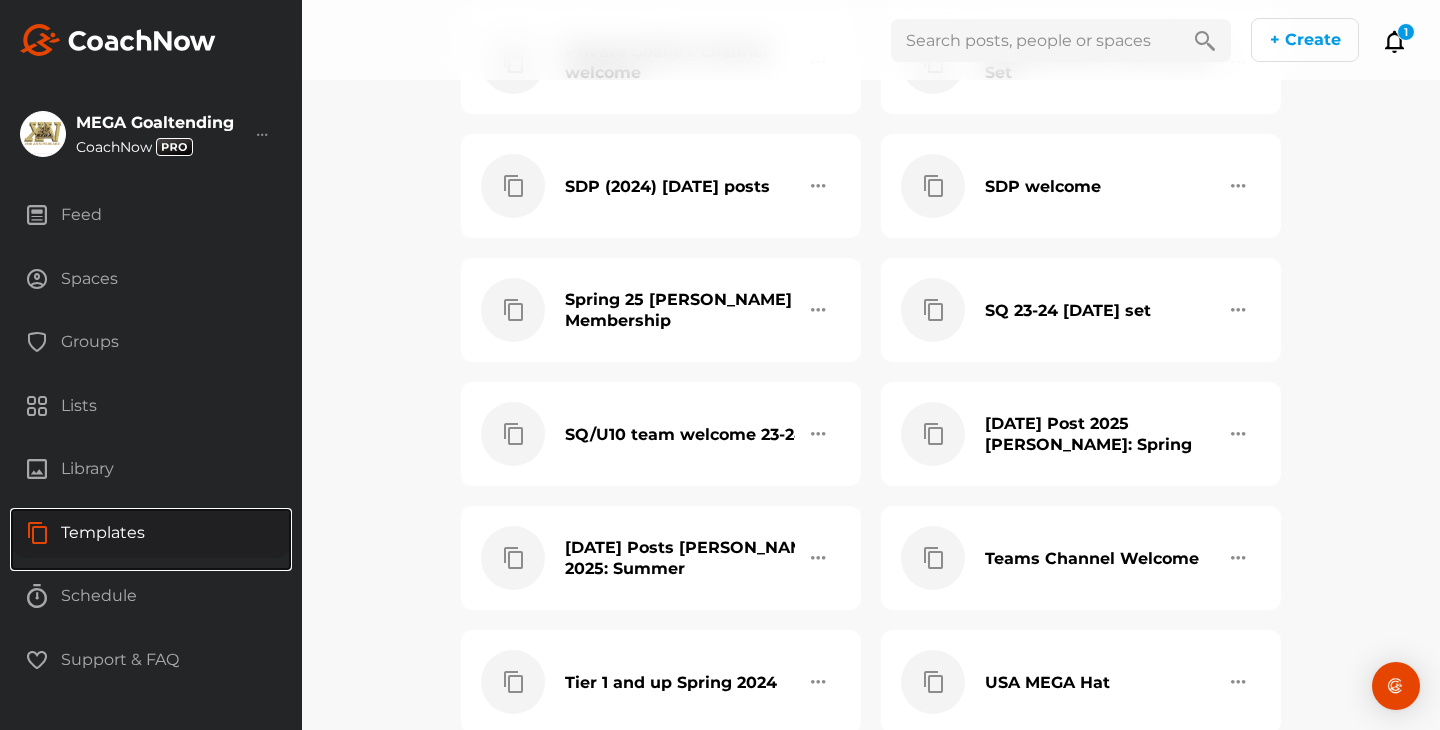 scroll, scrollTop: 1707, scrollLeft: 0, axis: vertical 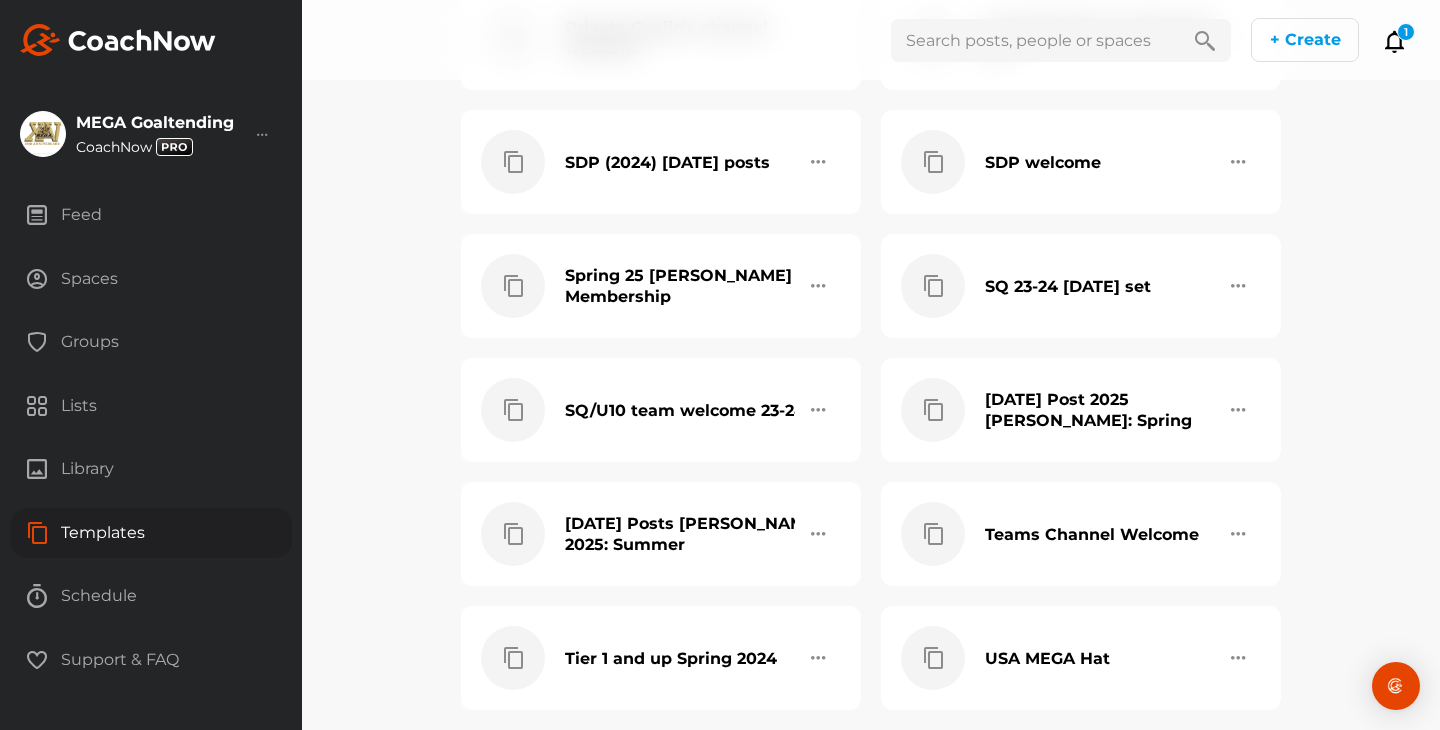 click on "[DATE] Posts [PERSON_NAME] 2025: Summer" at bounding box center [703, 534] 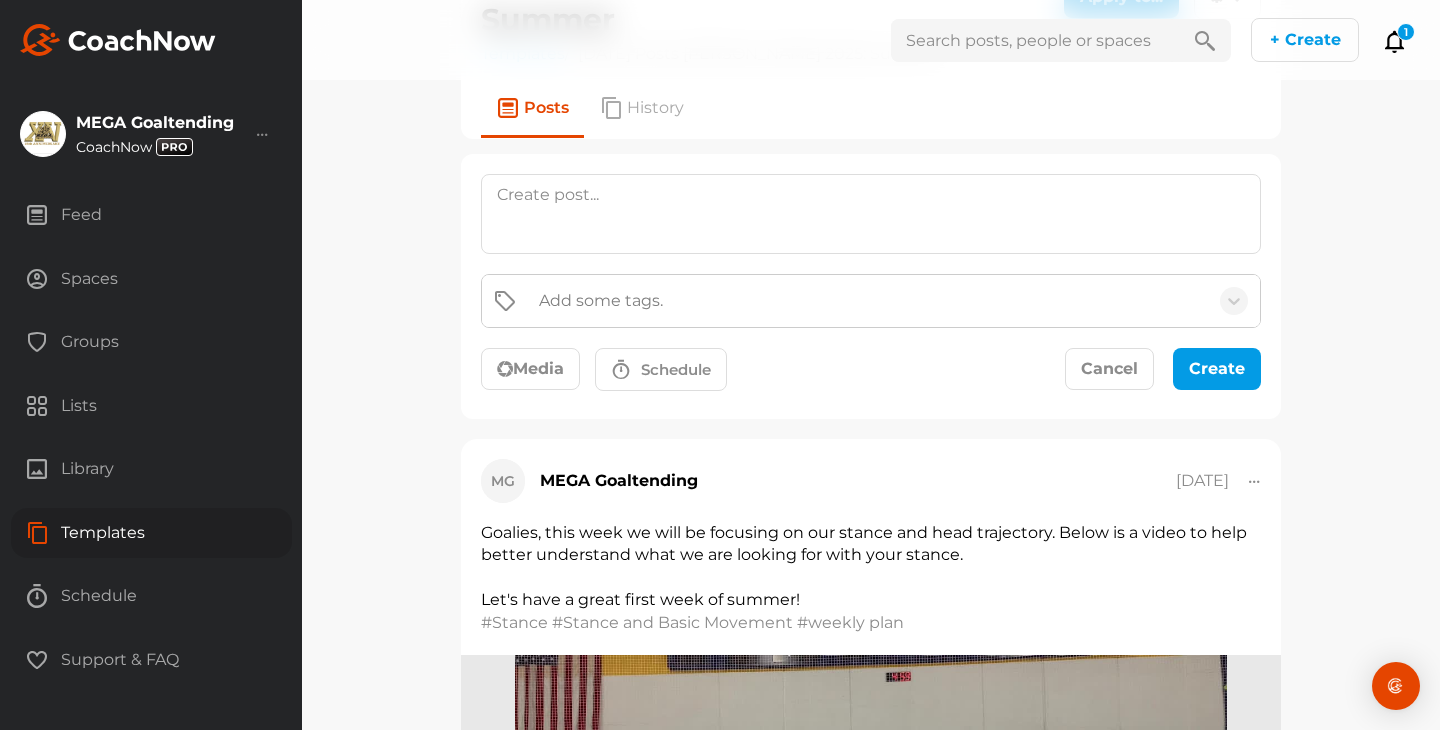 scroll, scrollTop: 0, scrollLeft: 0, axis: both 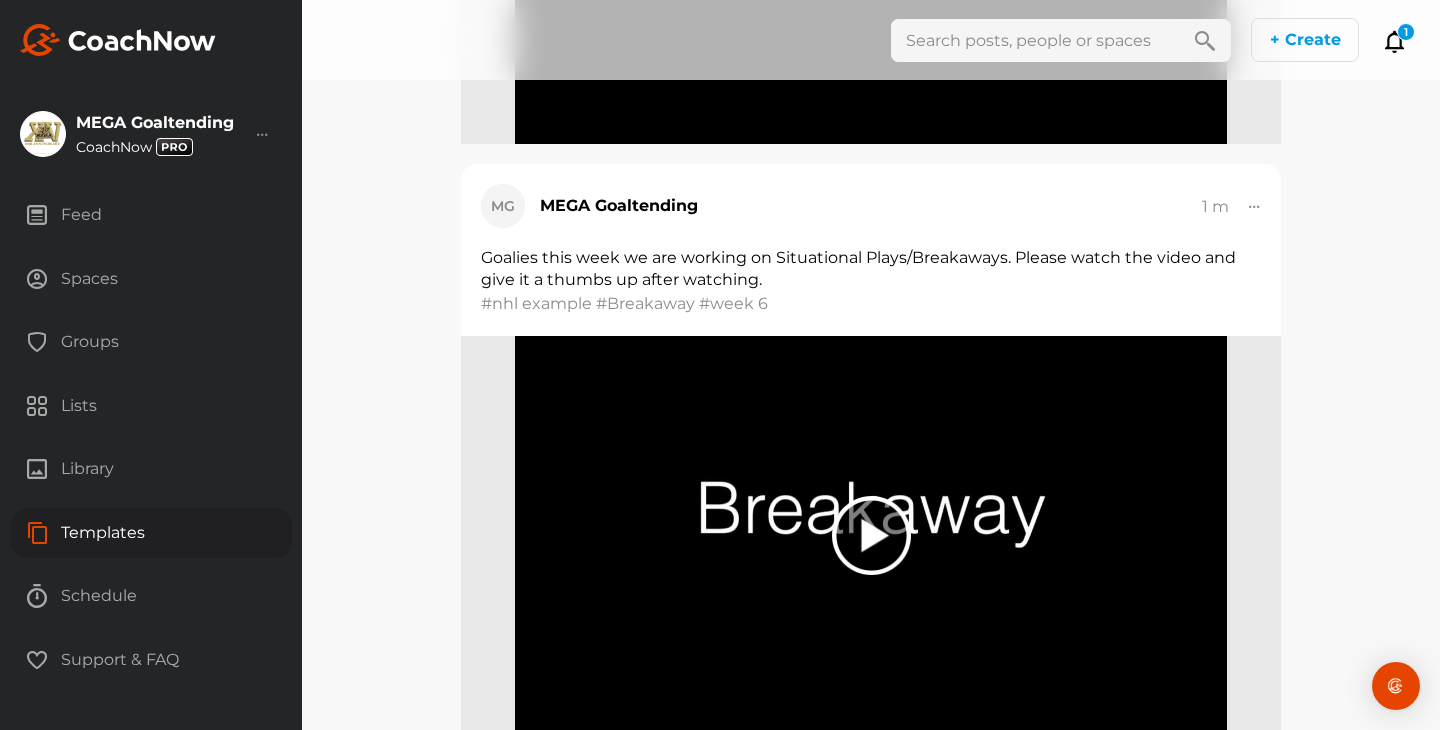click on "1 m
Copy to ...
Edit
Pin to top
Delete" at bounding box center (1231, 206) 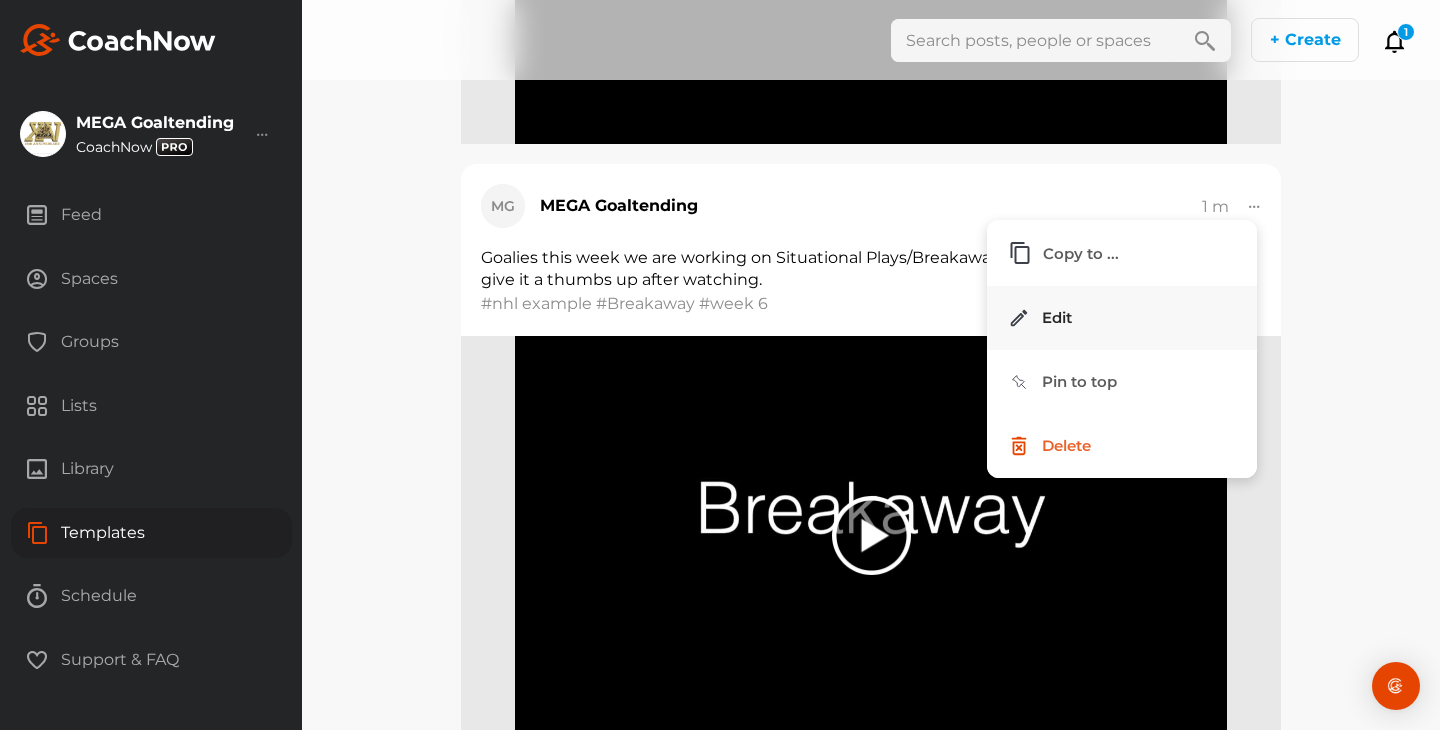 click on "Edit" at bounding box center [1122, 318] 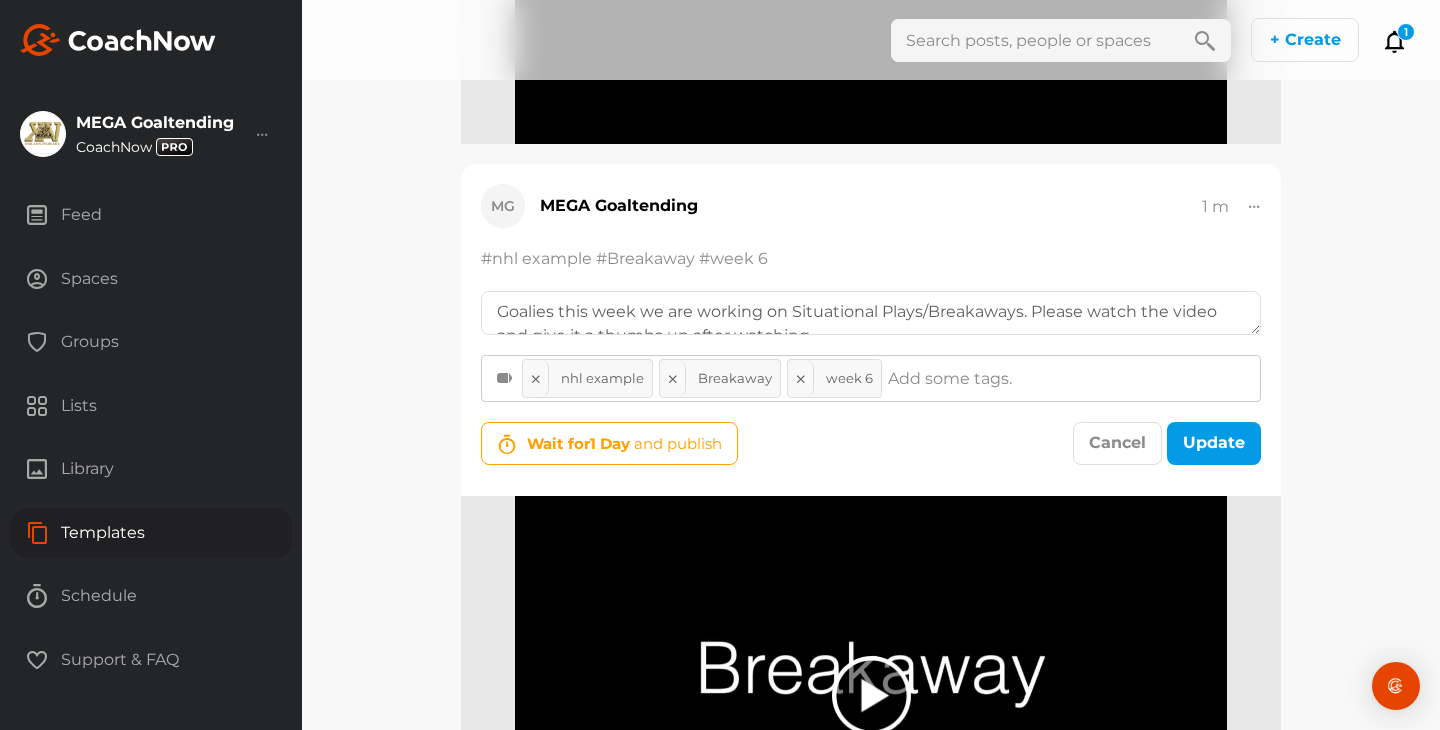 scroll, scrollTop: 12, scrollLeft: 0, axis: vertical 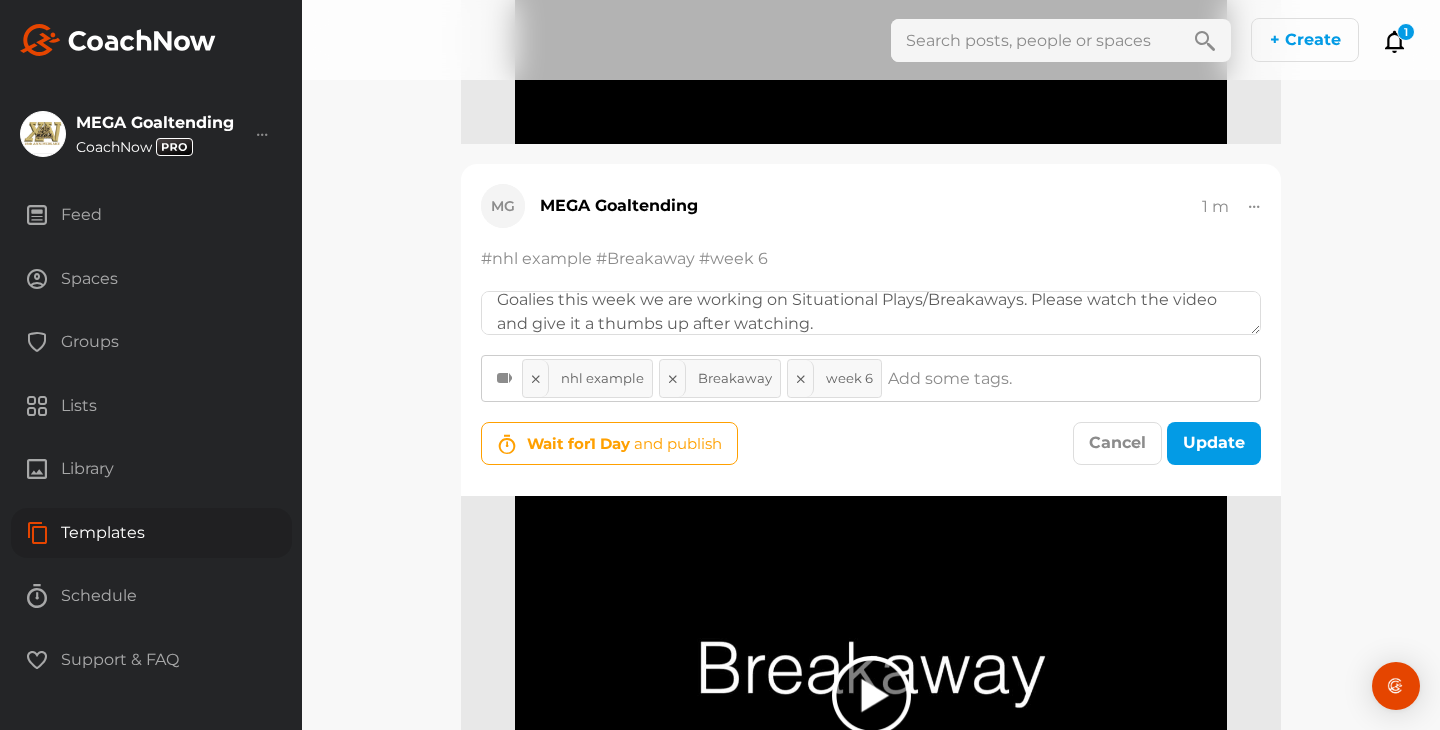 click on "Wait for  1   Day   and publish" at bounding box center [624, 443] 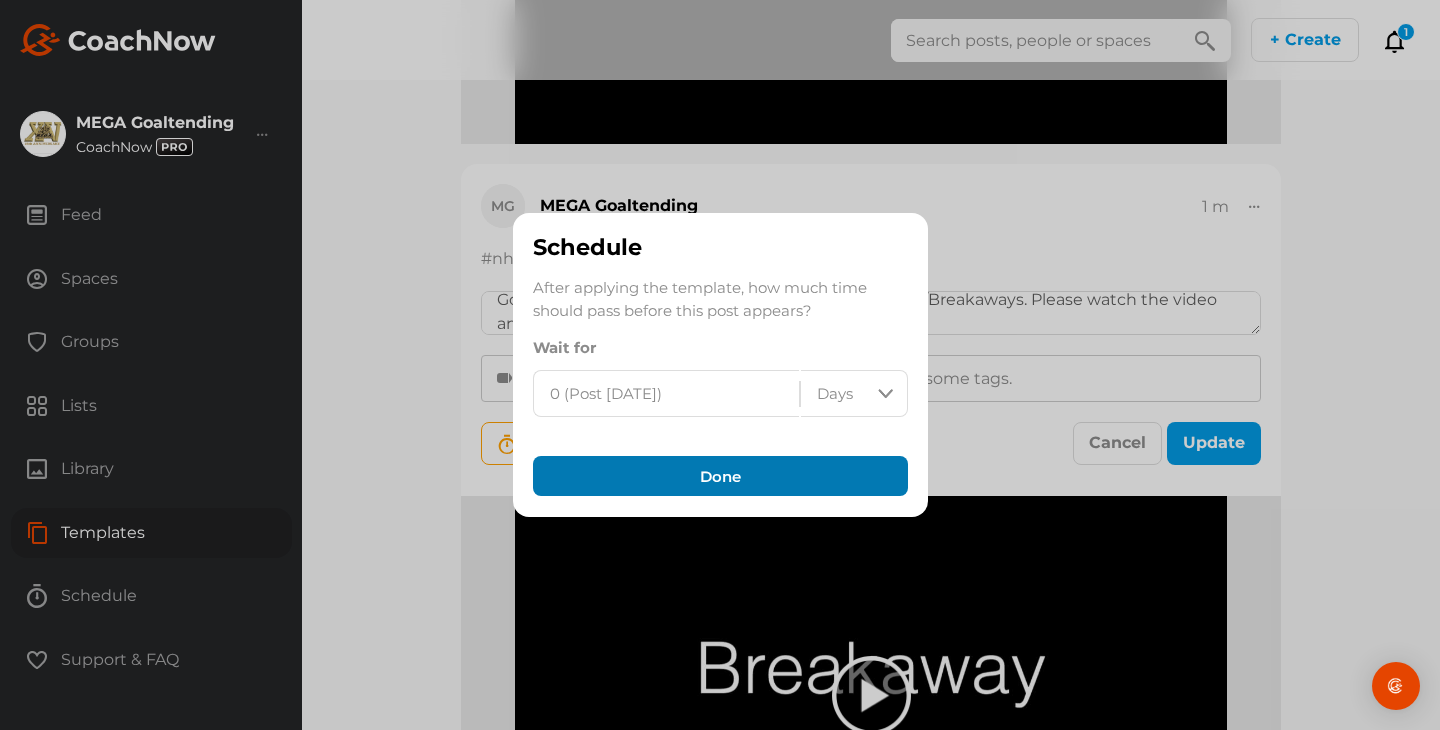 click on "Done" at bounding box center [720, 476] 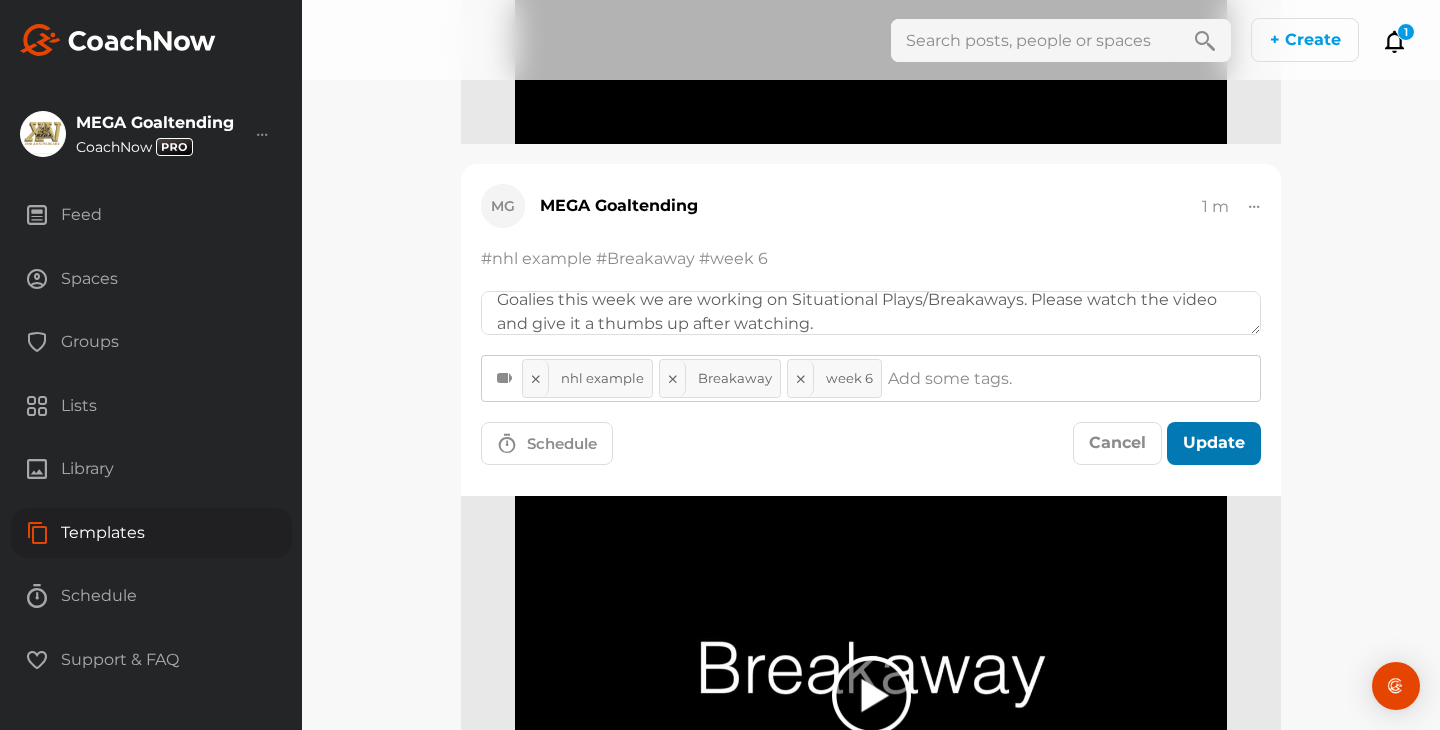 click on "Update" at bounding box center (1214, 443) 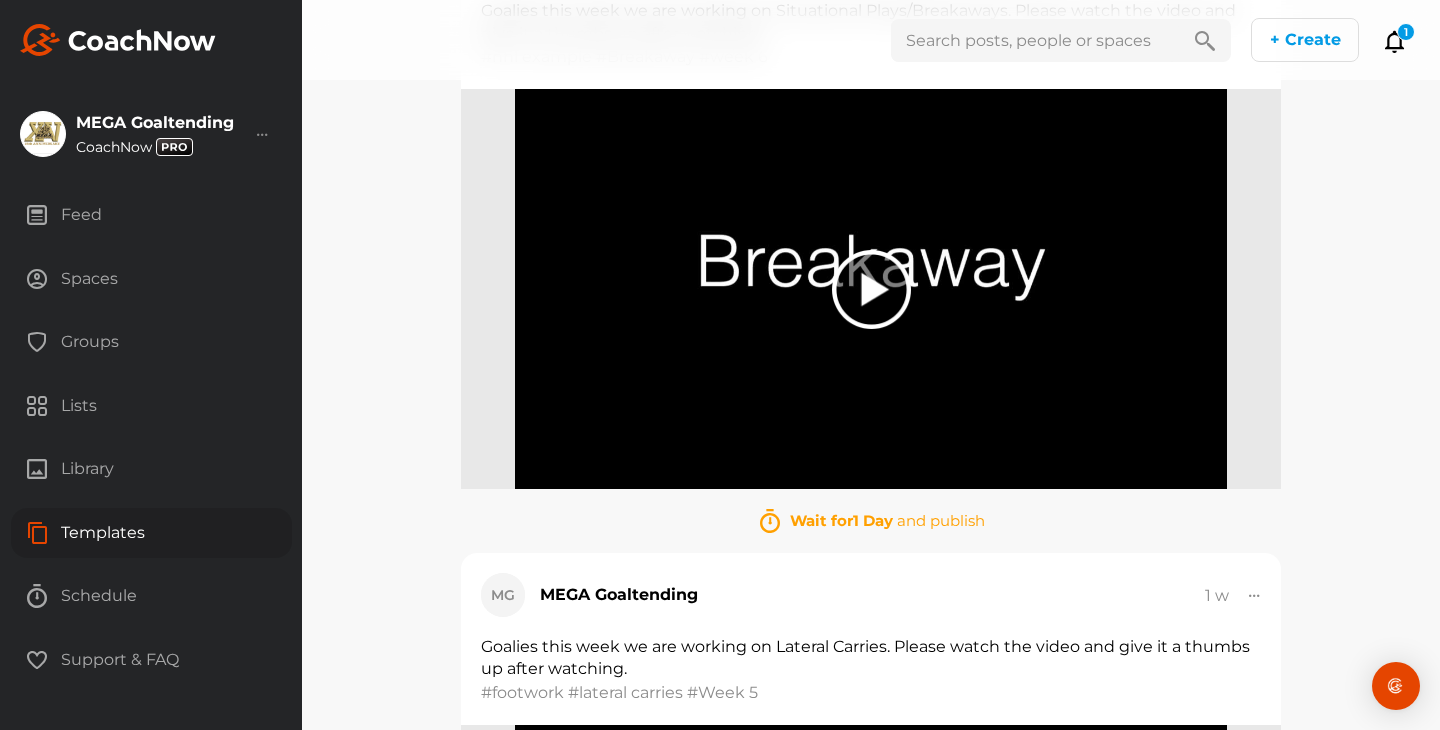 scroll, scrollTop: 3254, scrollLeft: 0, axis: vertical 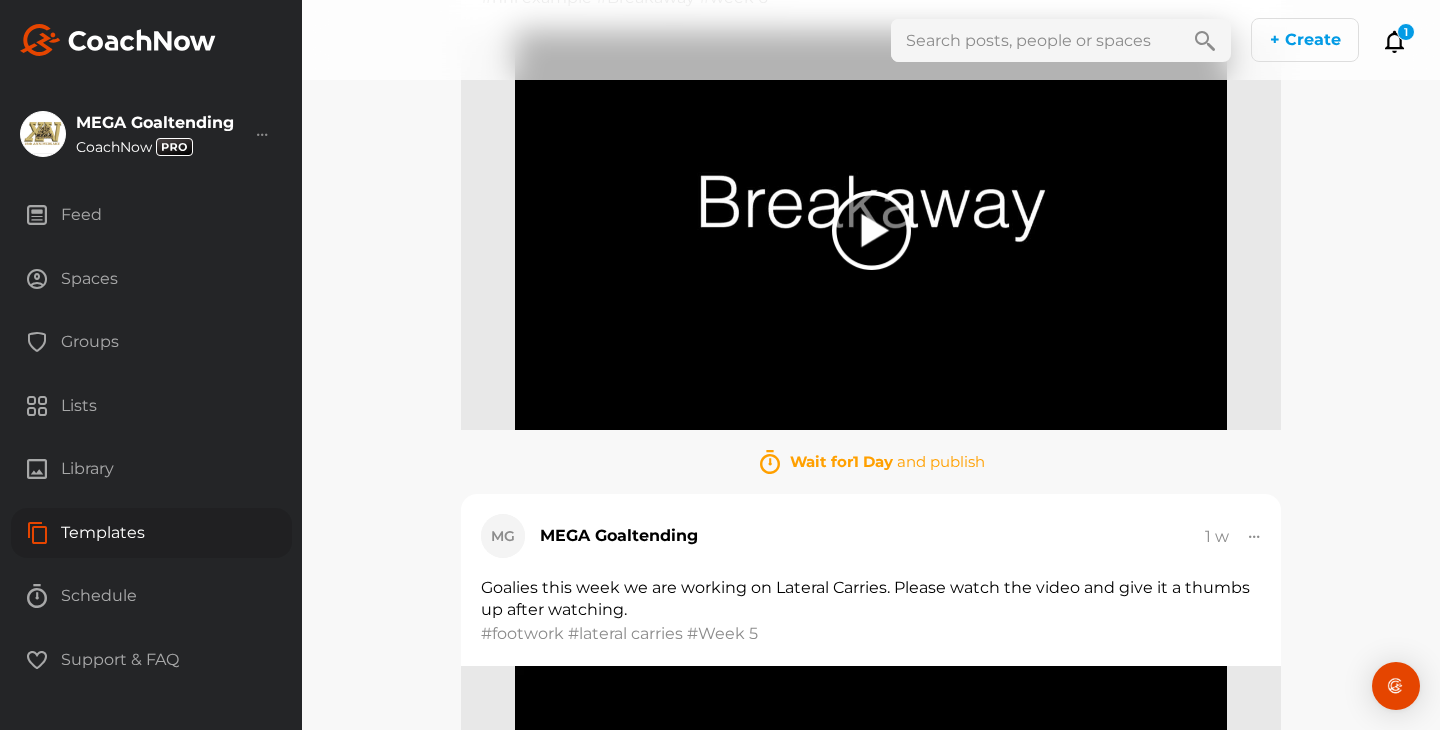 click at bounding box center [1255, 536] 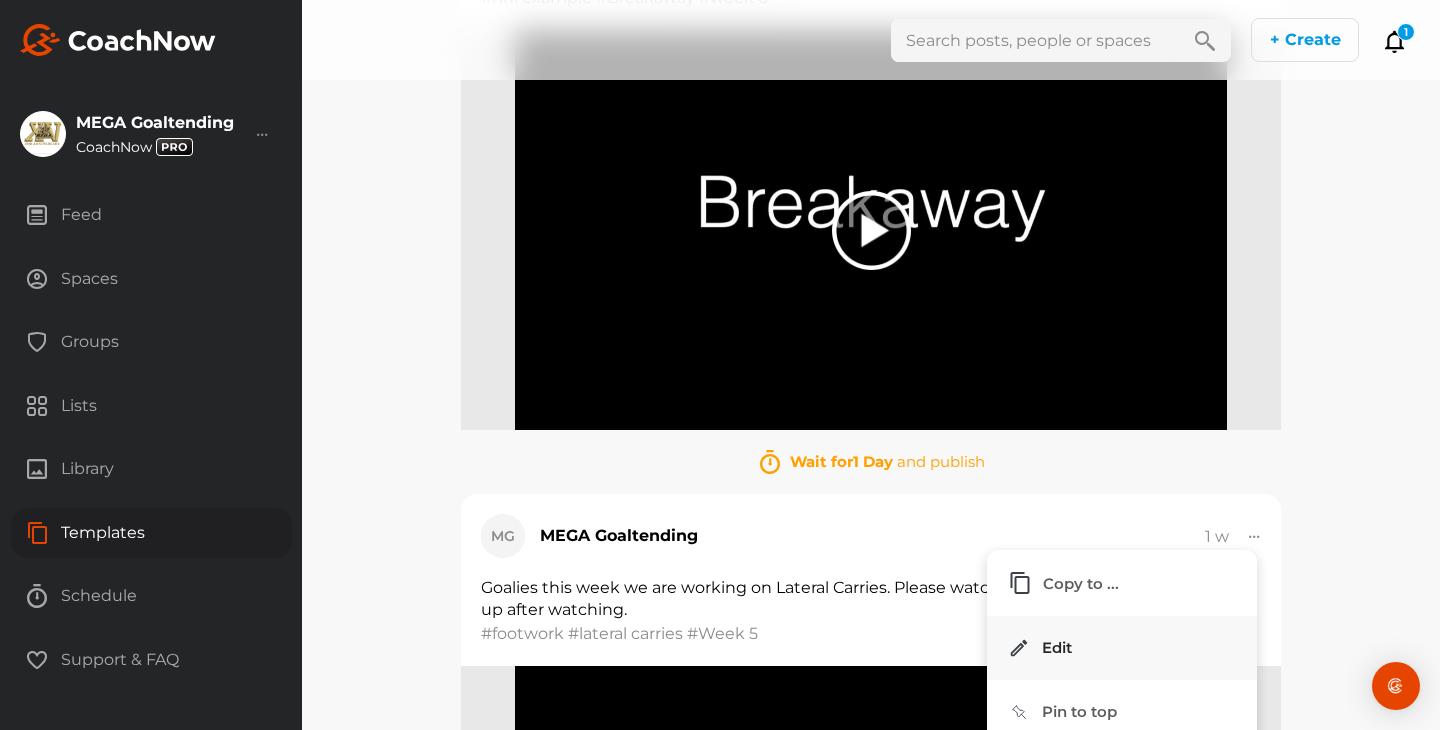 click on "Edit" at bounding box center [1122, 648] 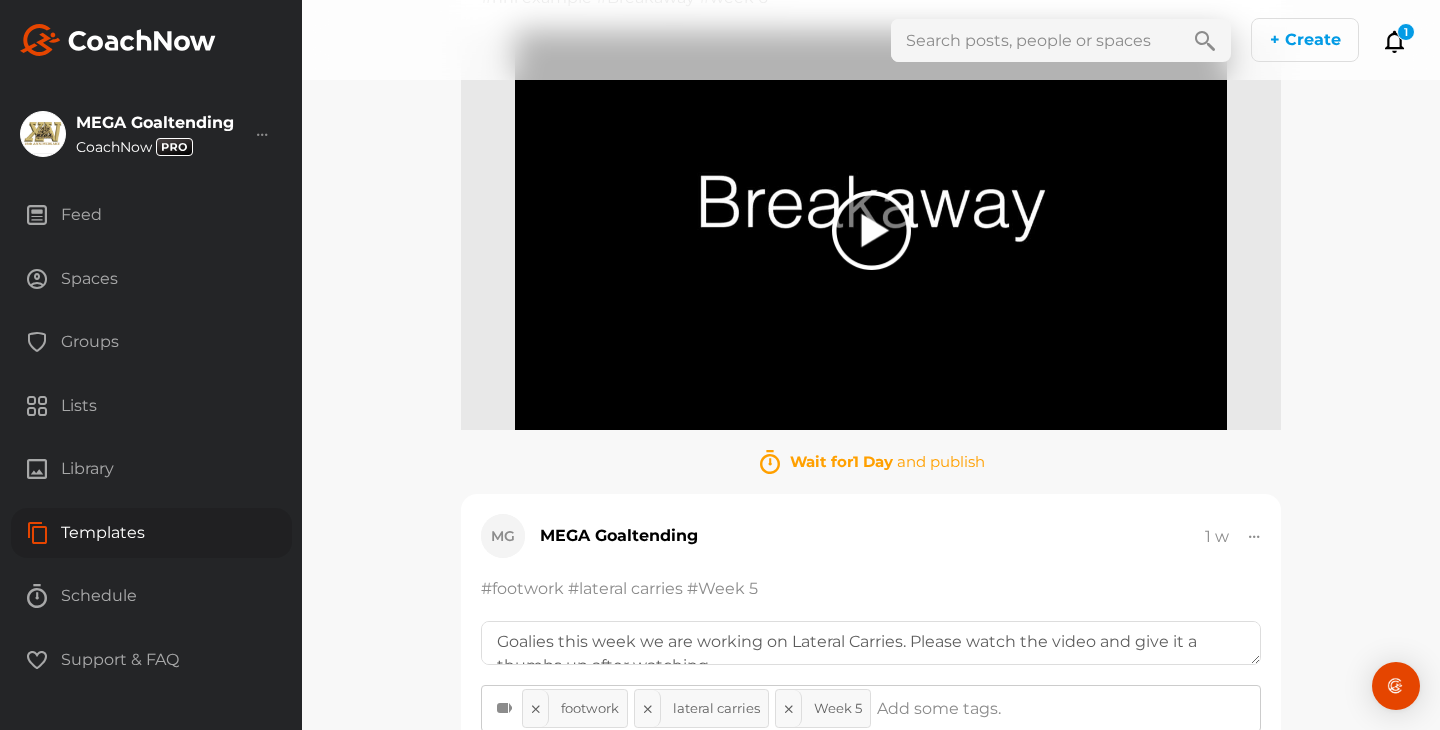 scroll, scrollTop: 12, scrollLeft: 0, axis: vertical 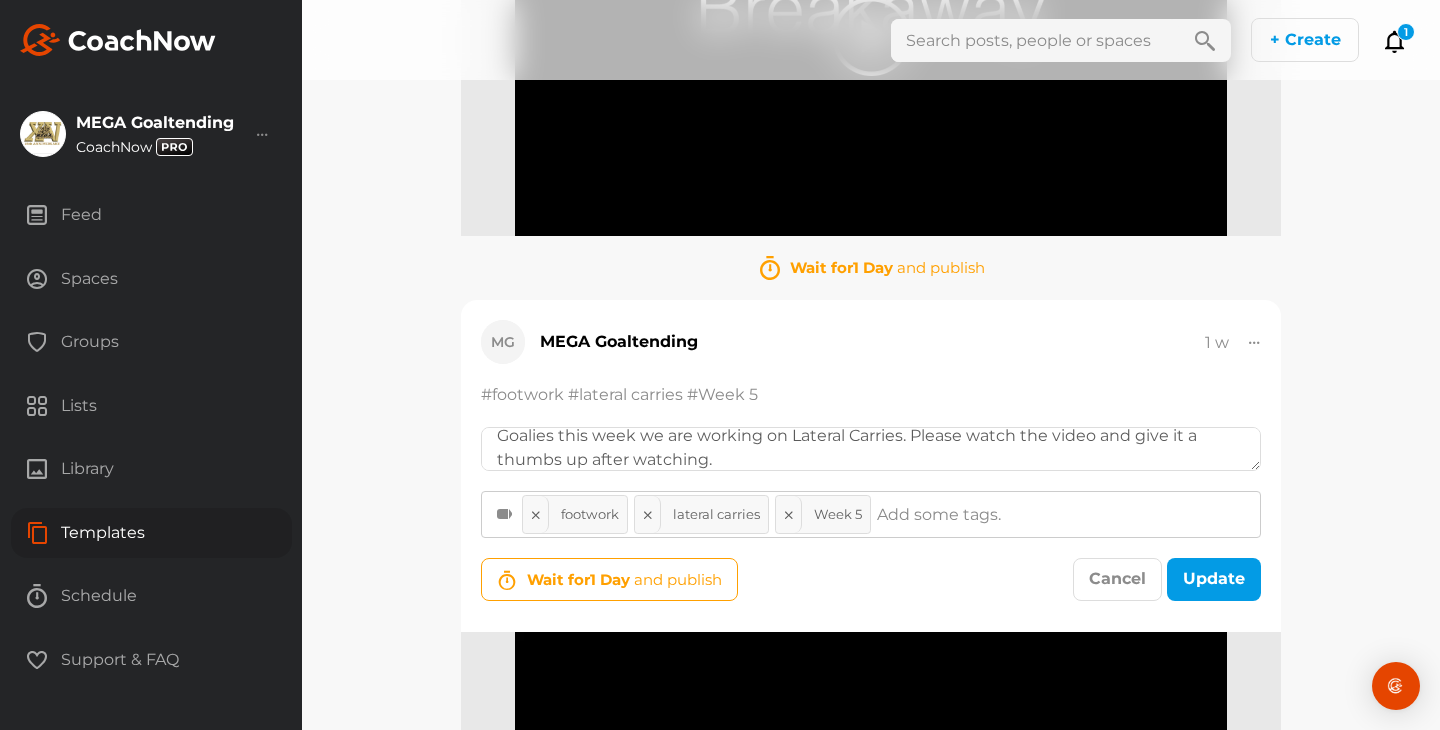 click on "Wait for  1   Day" at bounding box center (578, 579) 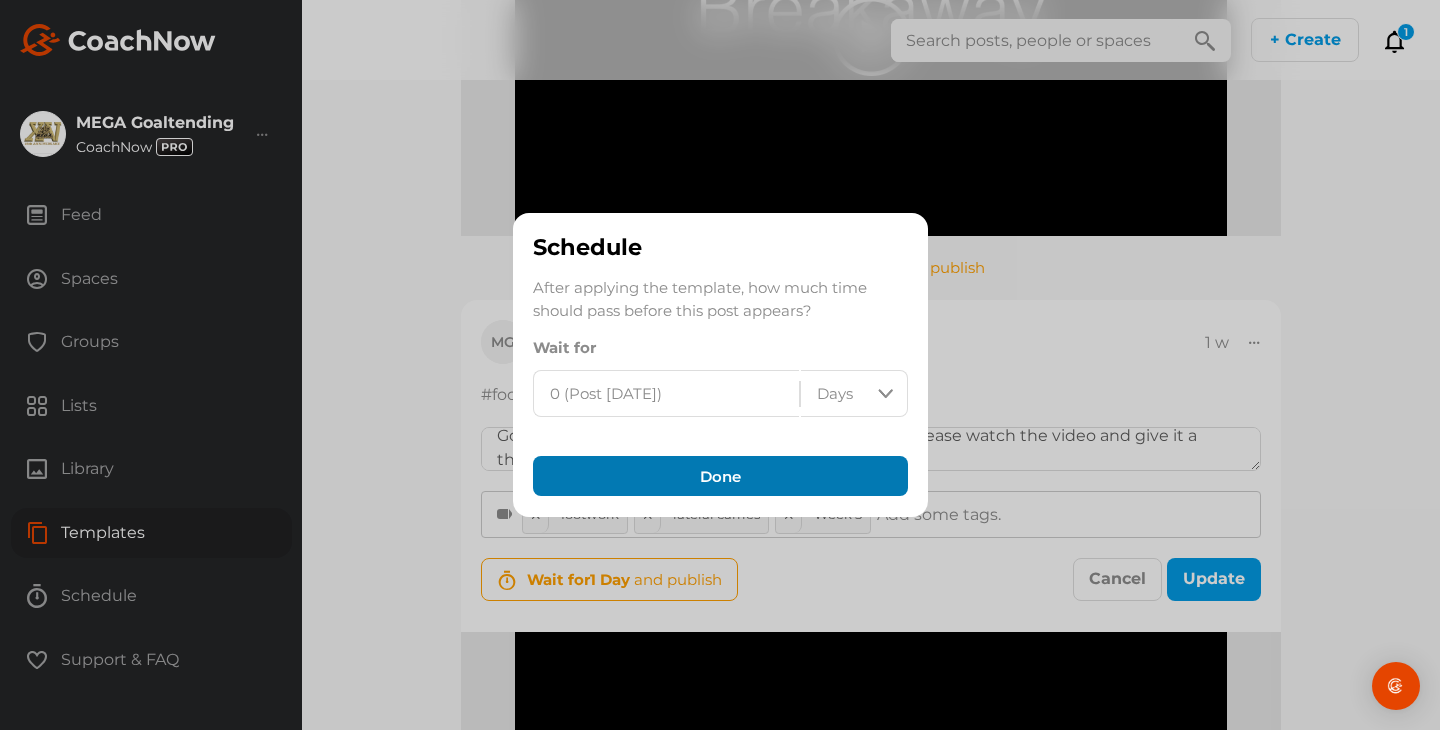 click on "Done" at bounding box center (720, 476) 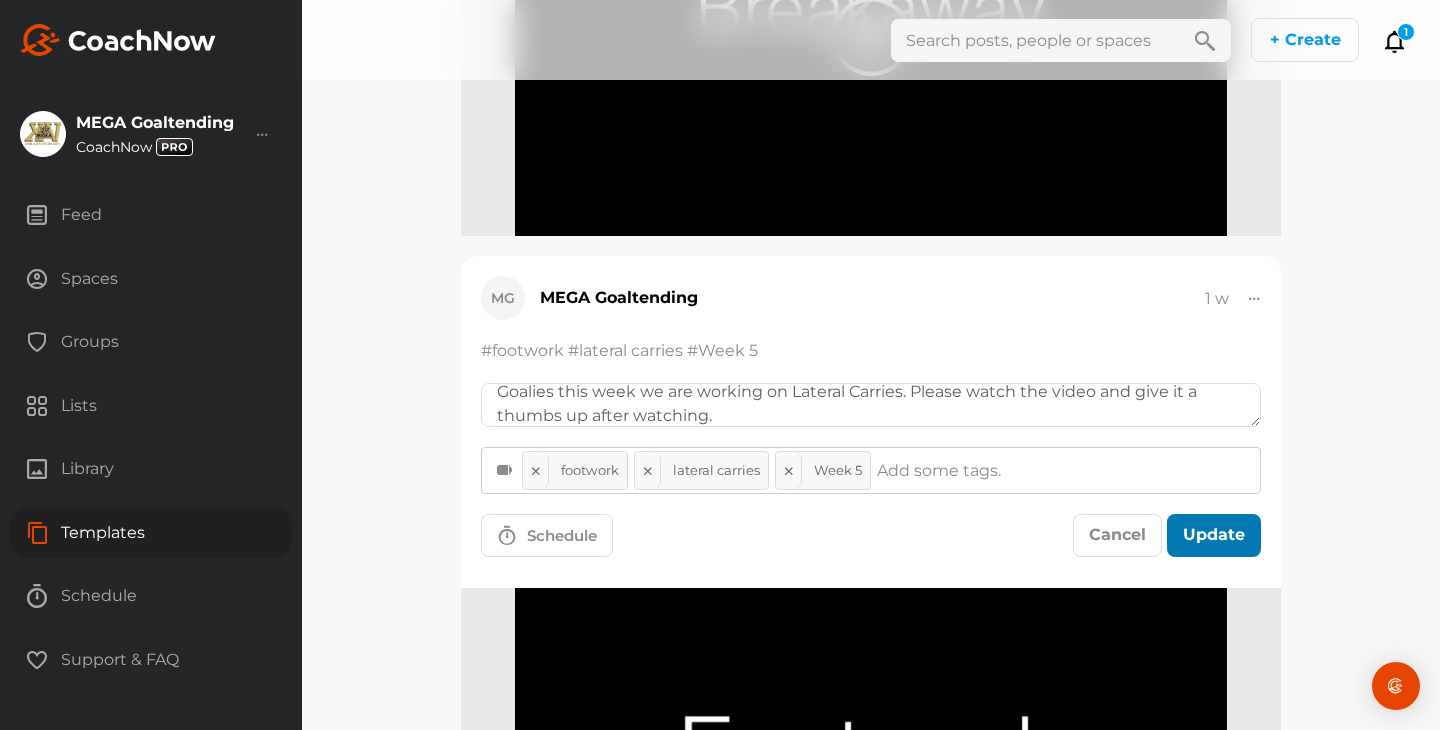 click on "Update" at bounding box center [1214, 535] 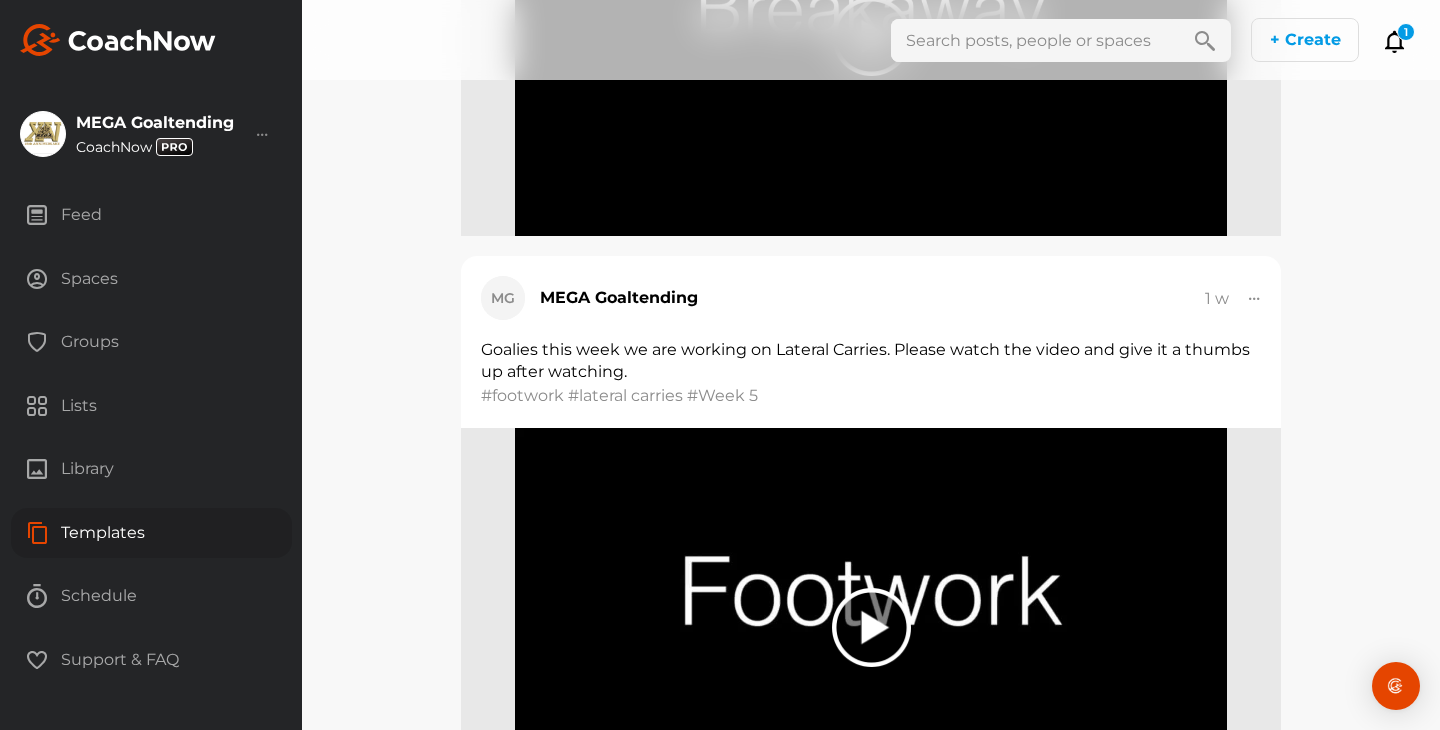 scroll, scrollTop: 3540, scrollLeft: 0, axis: vertical 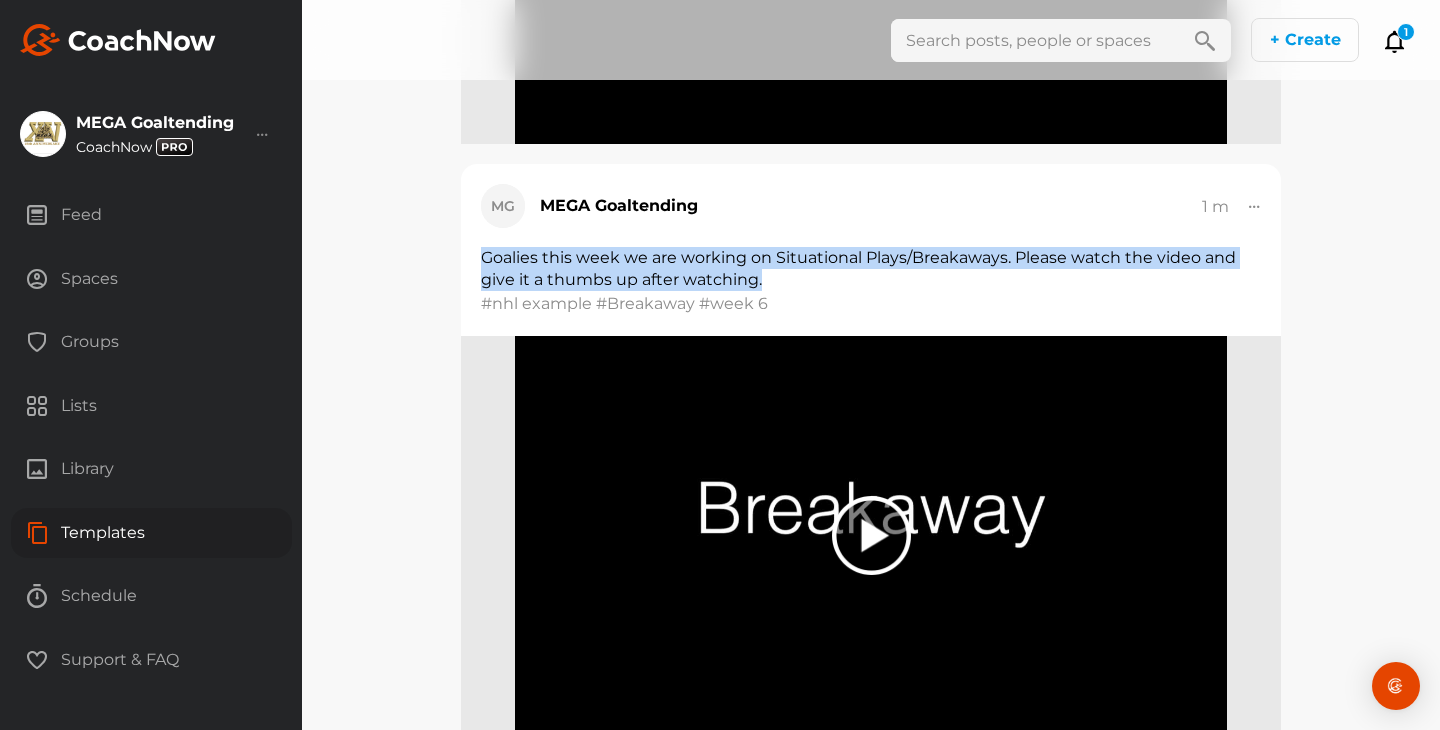 drag, startPoint x: 767, startPoint y: 238, endPoint x: 464, endPoint y: 203, distance: 305.01474 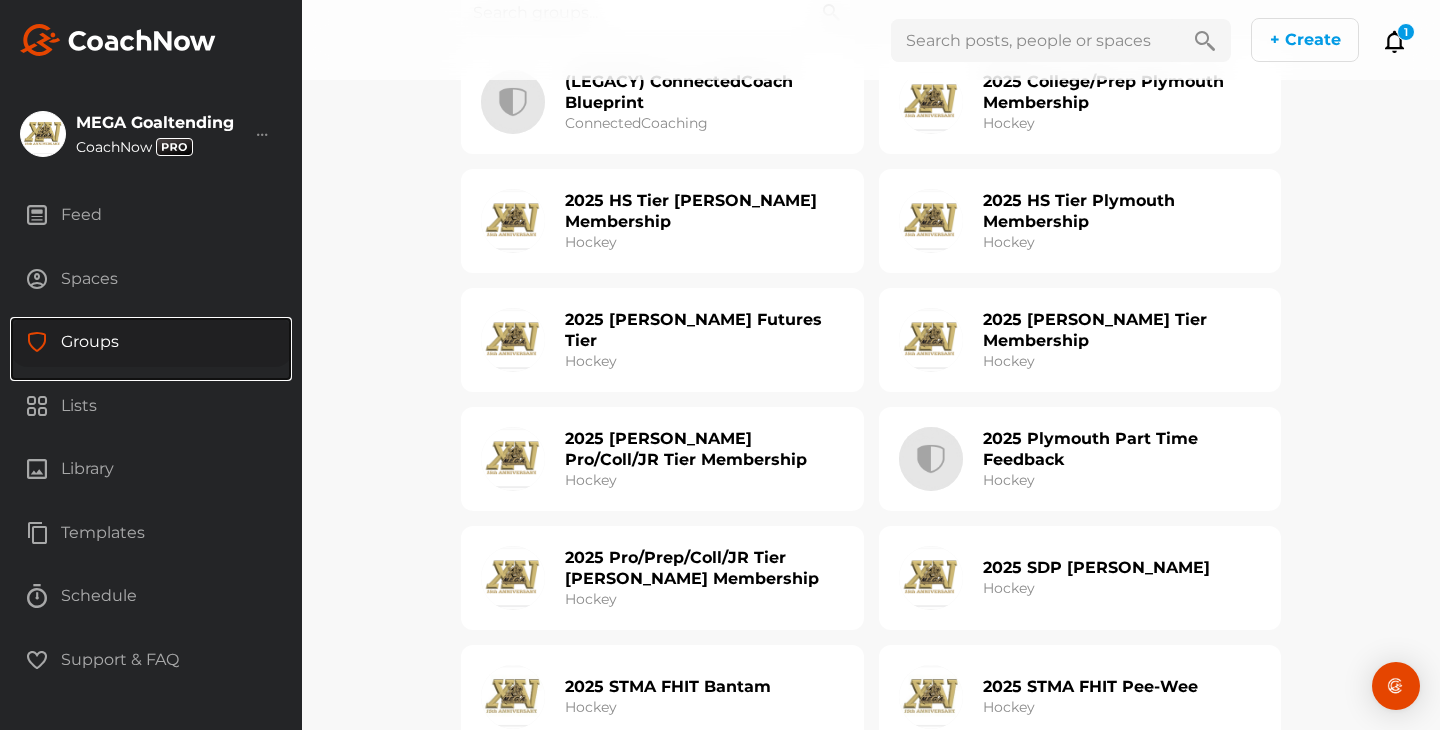 scroll, scrollTop: 217, scrollLeft: 0, axis: vertical 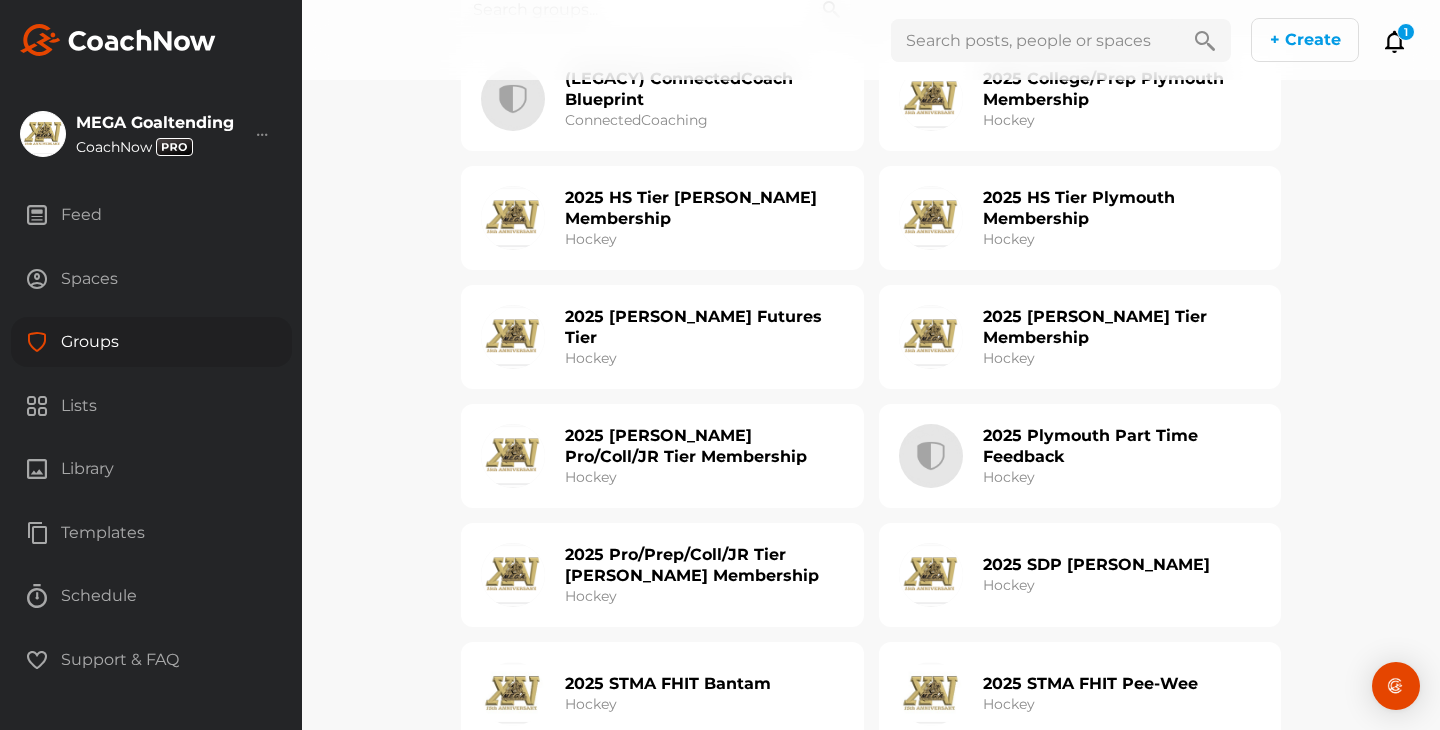 click on "2025 Pro/Prep/Coll/JR Tier [PERSON_NAME] Membership" 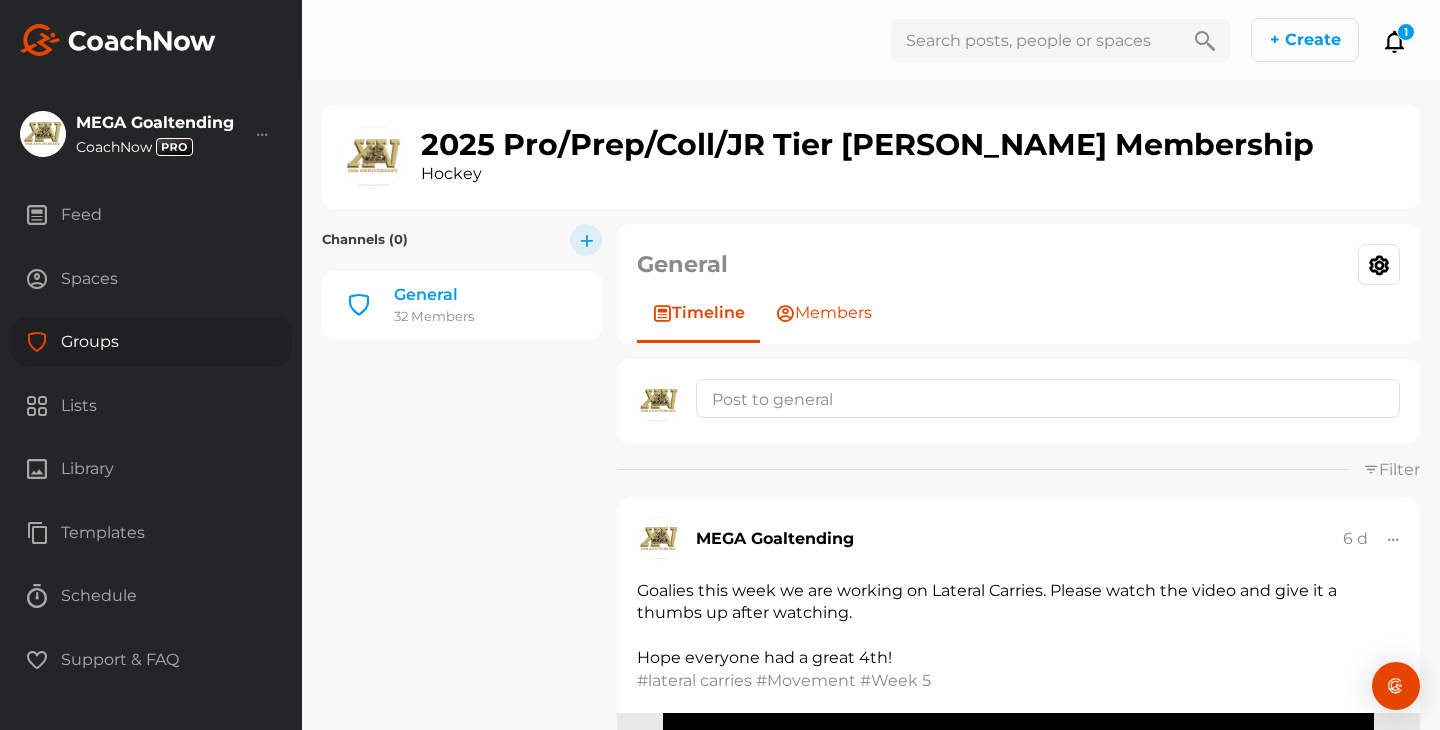 click on "Members" 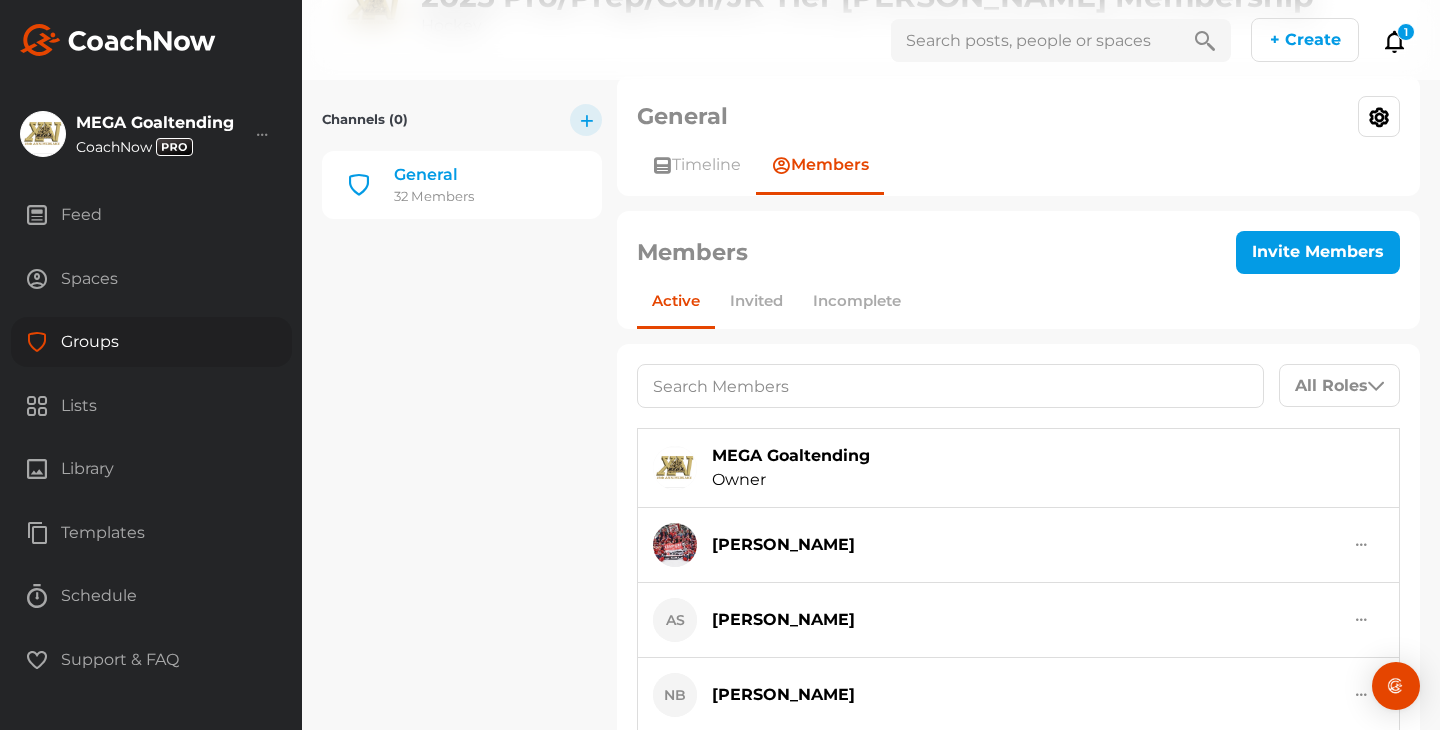 scroll, scrollTop: 19, scrollLeft: 0, axis: vertical 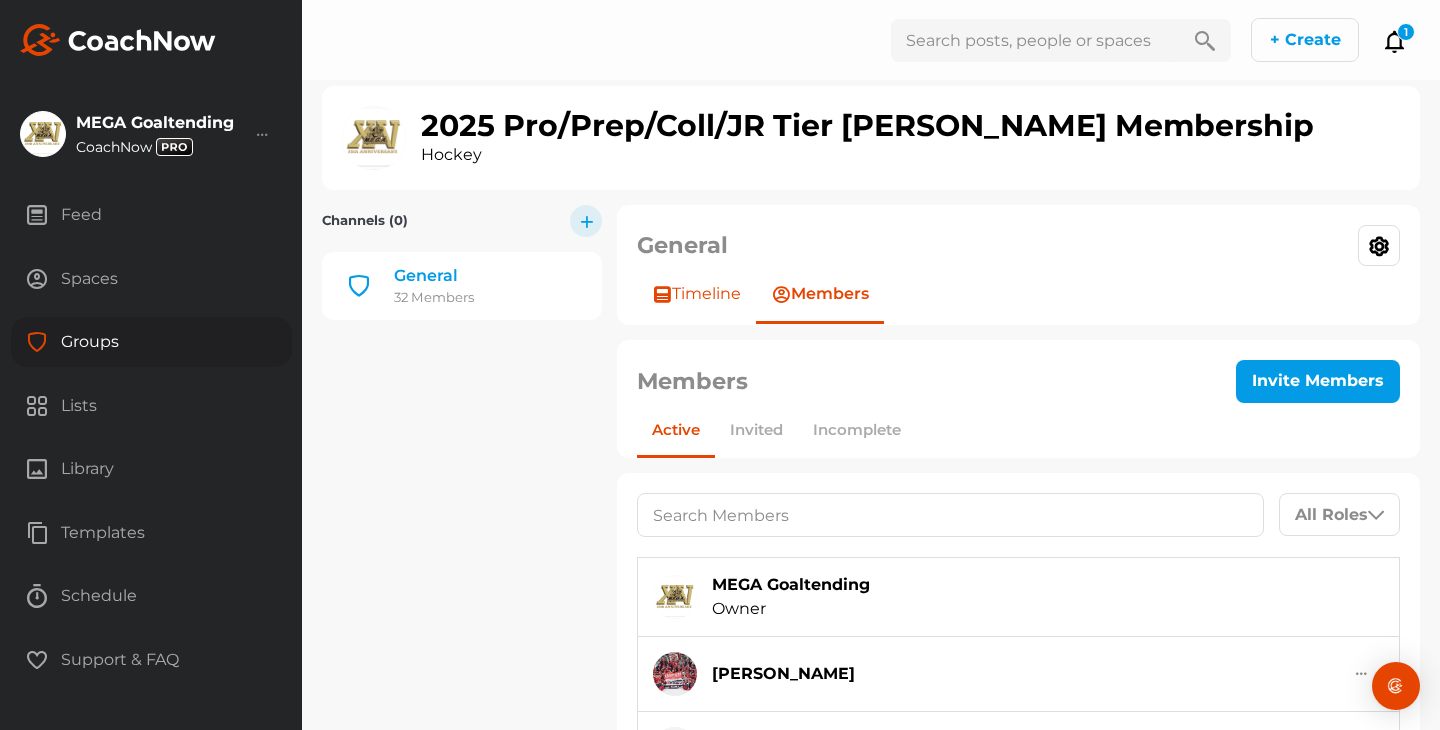 click on "Timeline" at bounding box center [696, 294] 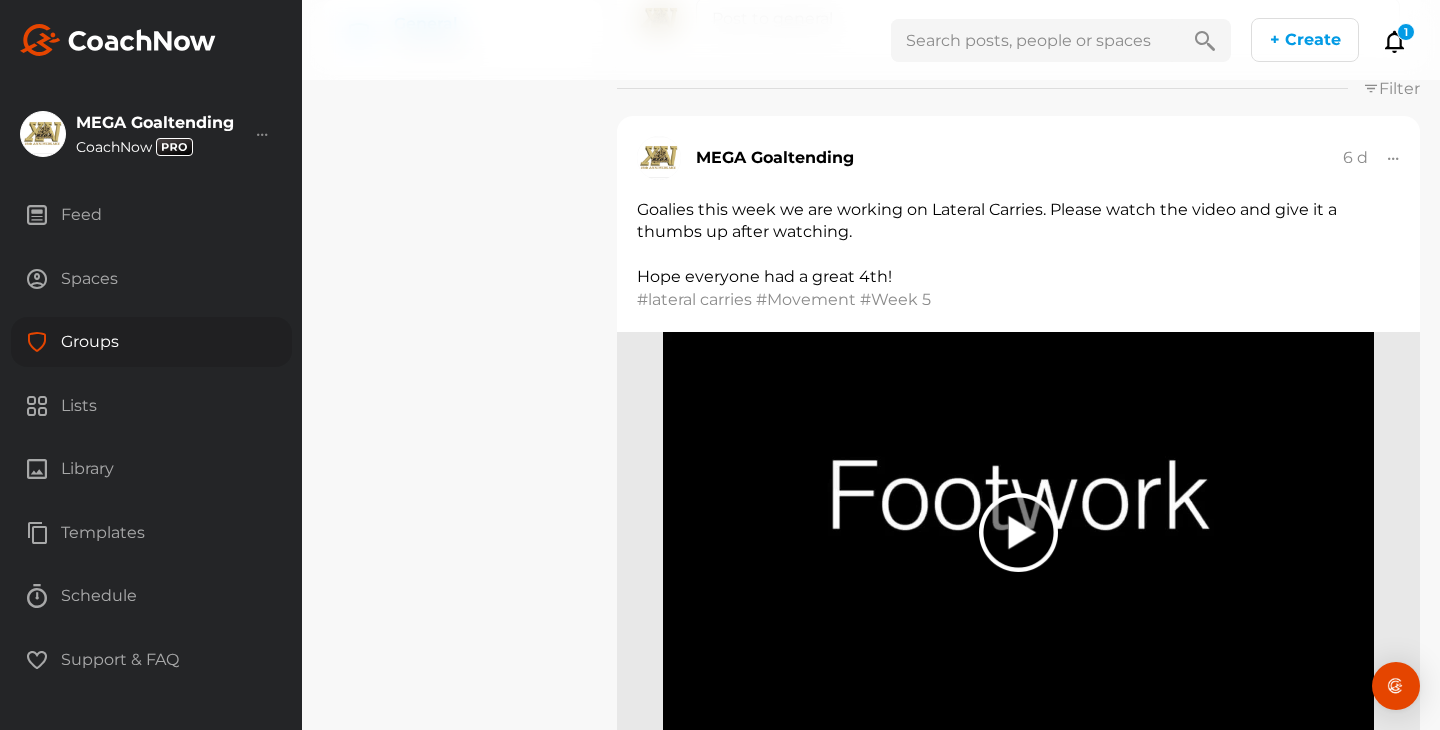 scroll, scrollTop: 0, scrollLeft: 0, axis: both 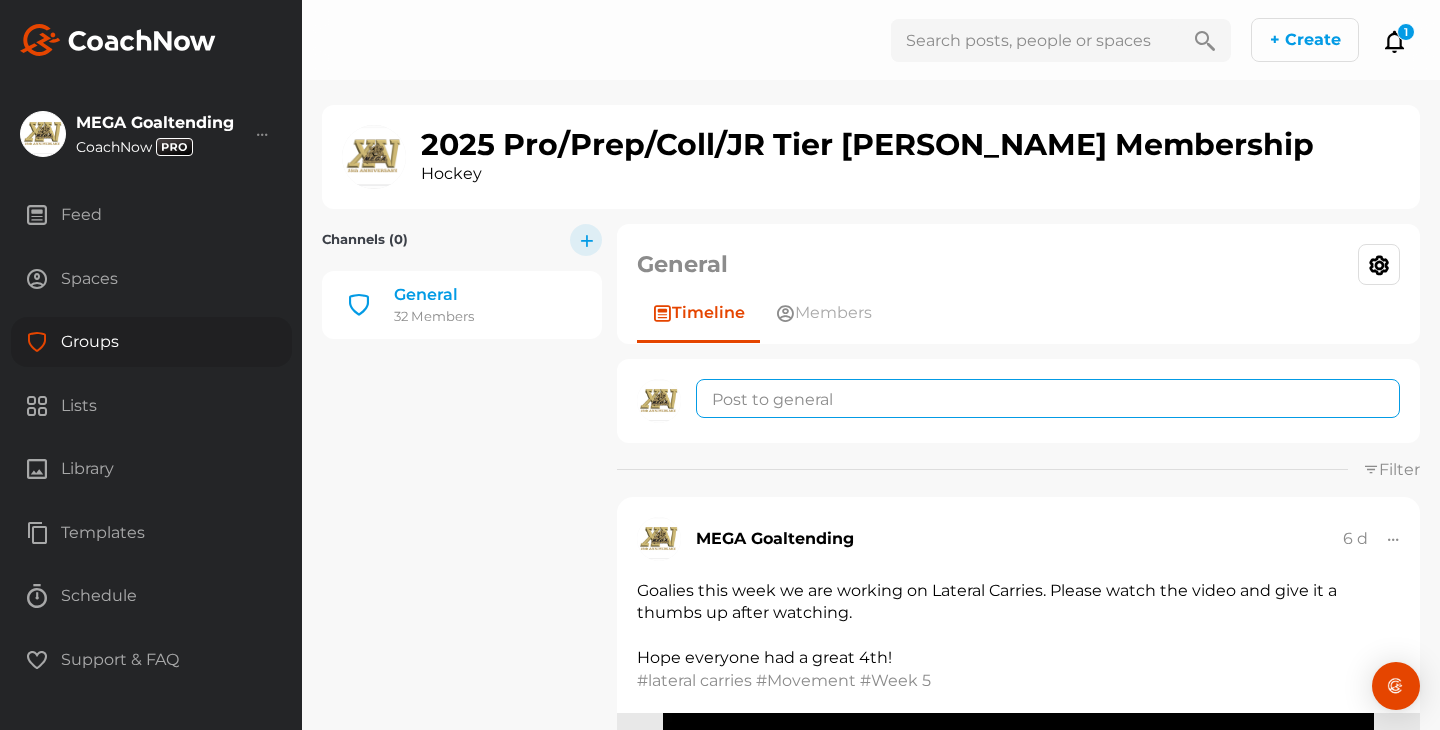 click 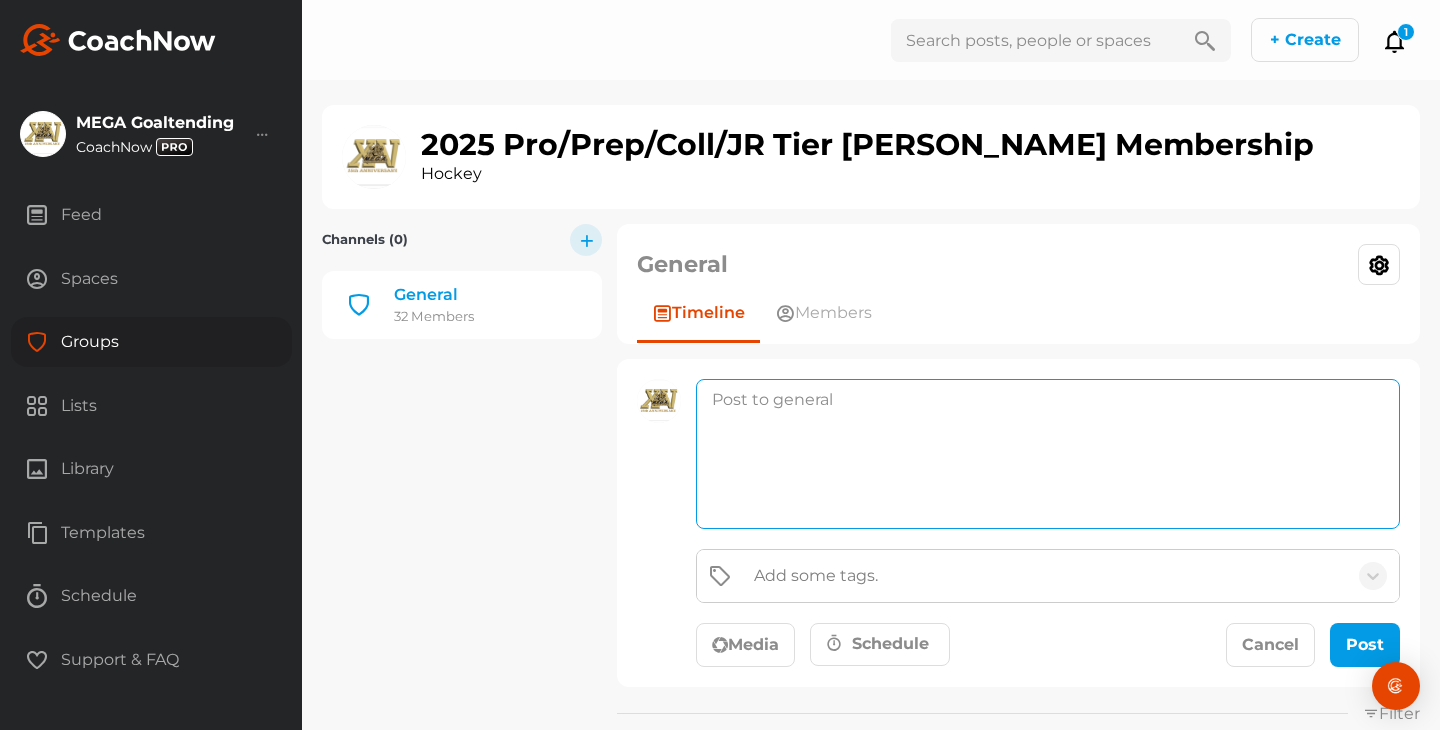 paste on "Goalies this week we are working on Situational Plays/Breakaways. Please watch the video and give it a thumbs up after watching." 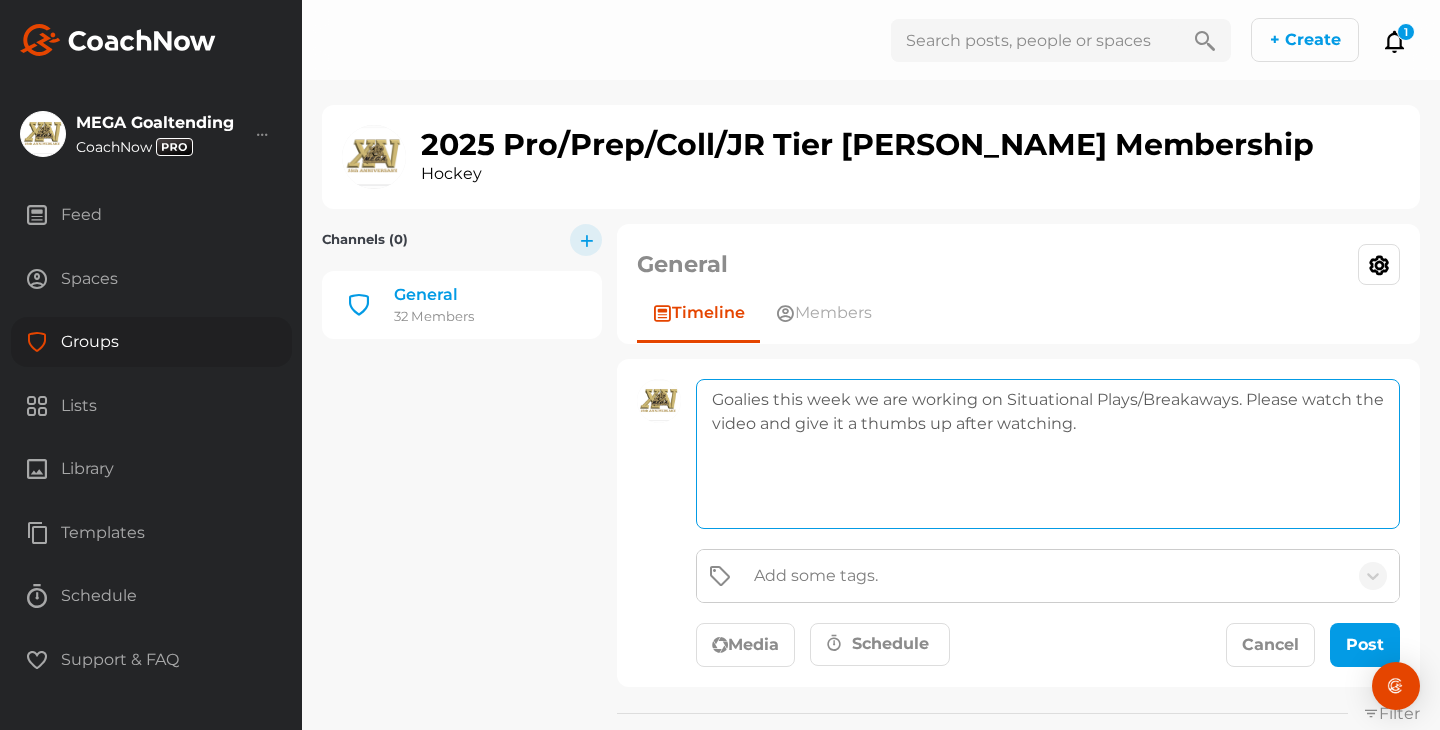 type on "Goalies this week we are working on Situational Plays/Breakaways. Please watch the video and give it a thumbs up after watching." 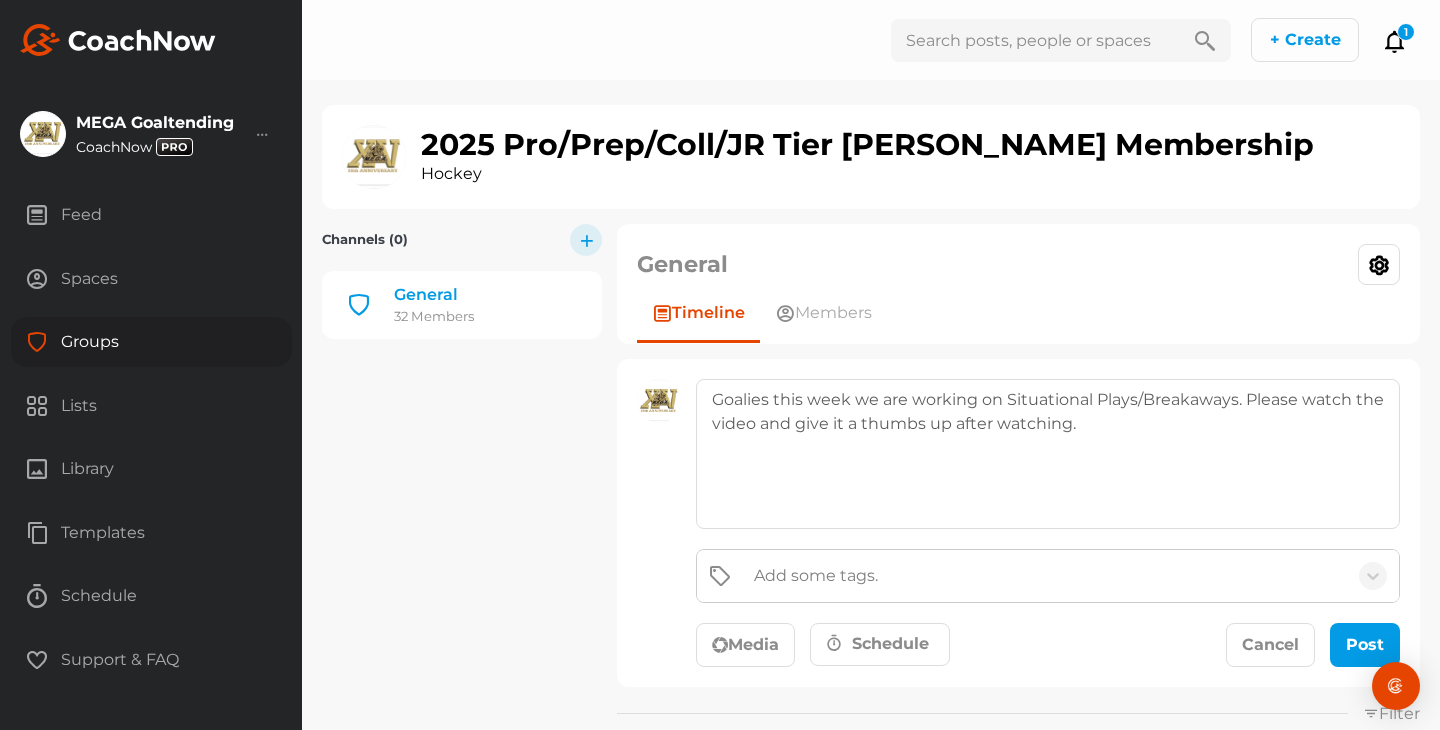 click on "Add some tags." 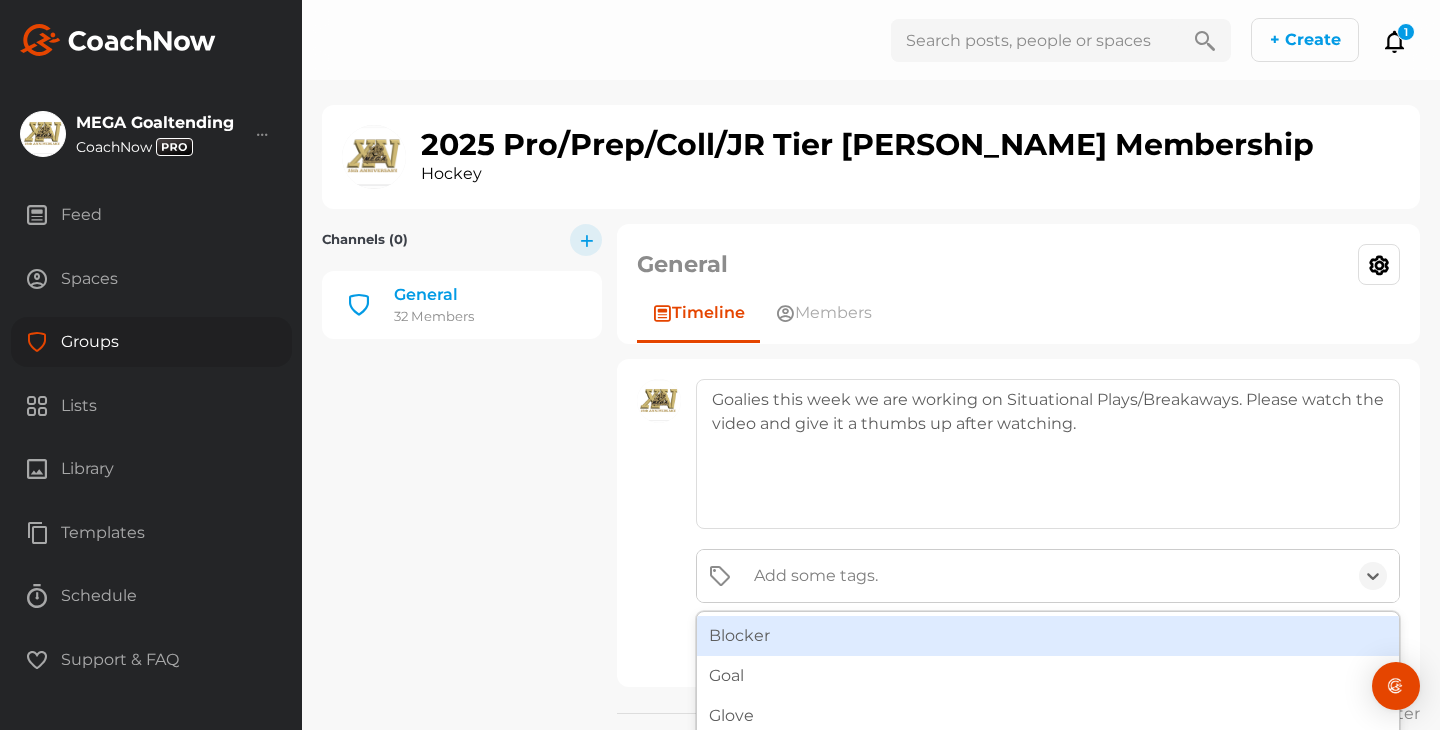 click 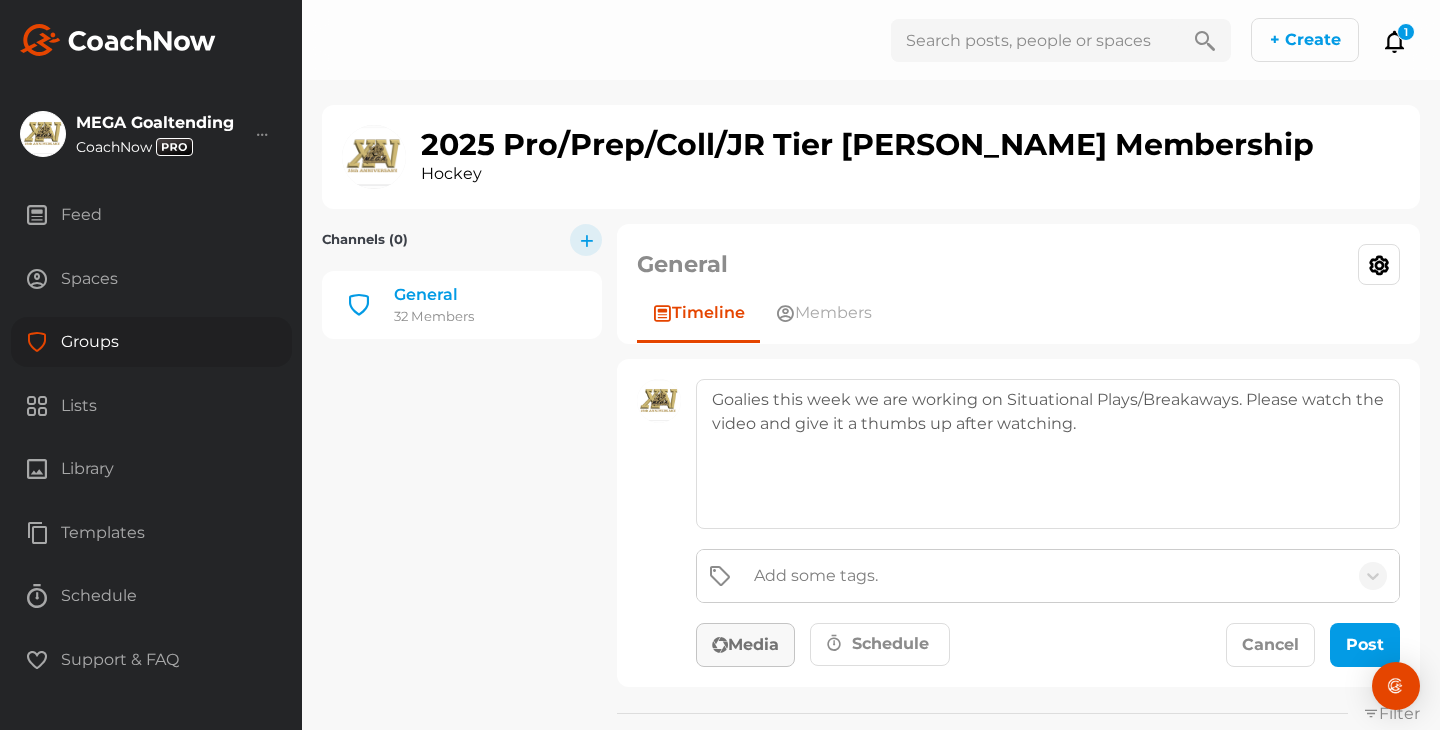 click on "Media" 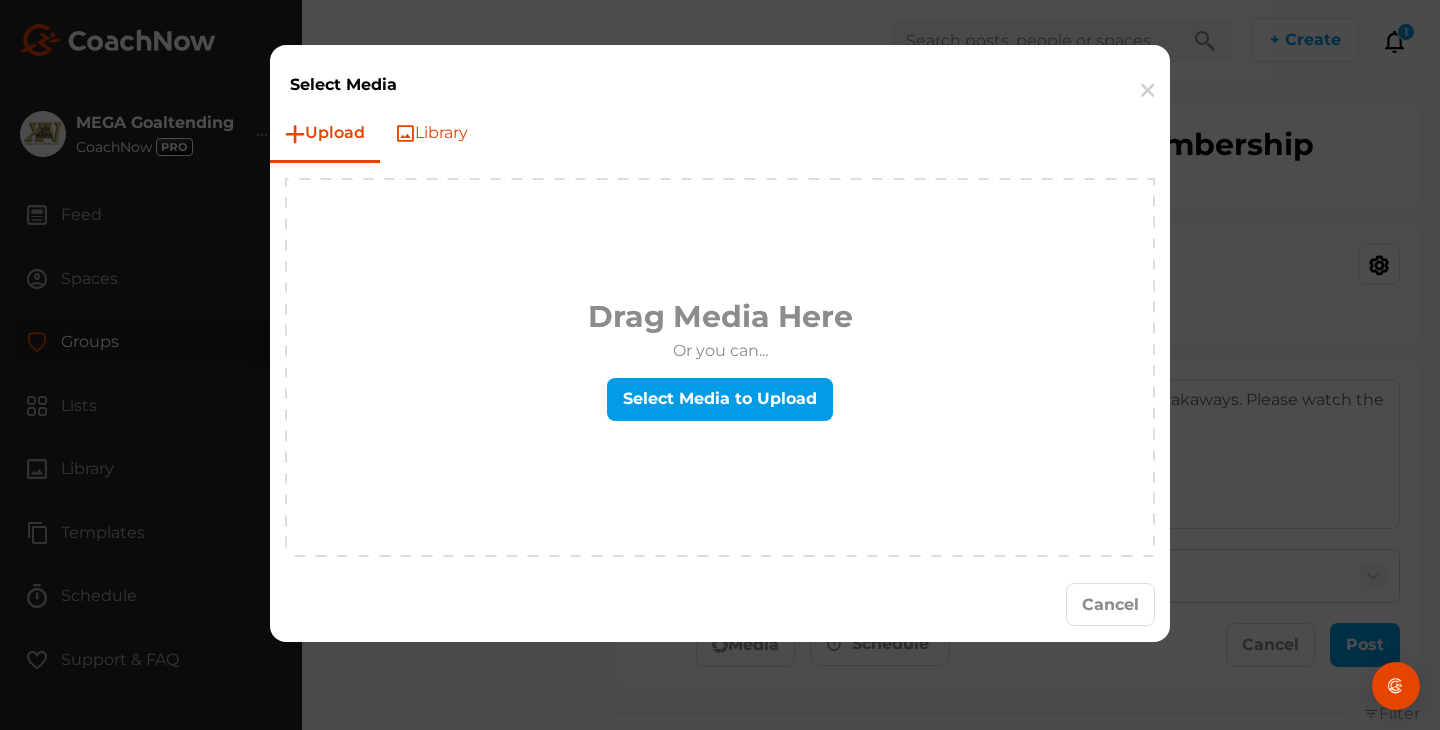click on "Library" at bounding box center (431, 133) 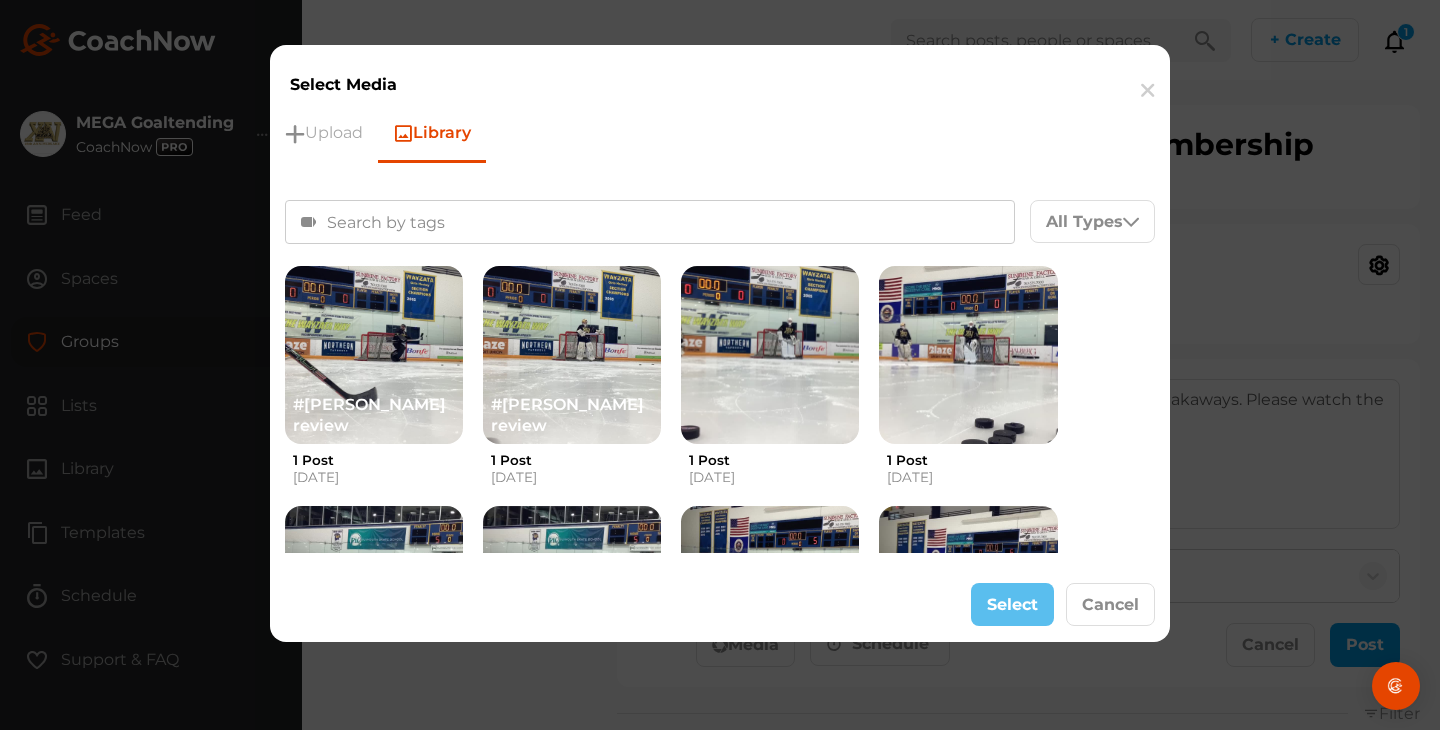 click on "Upload
Library
All Types
Filter By
Video
Audio
Images
Documents" at bounding box center [720, 337] 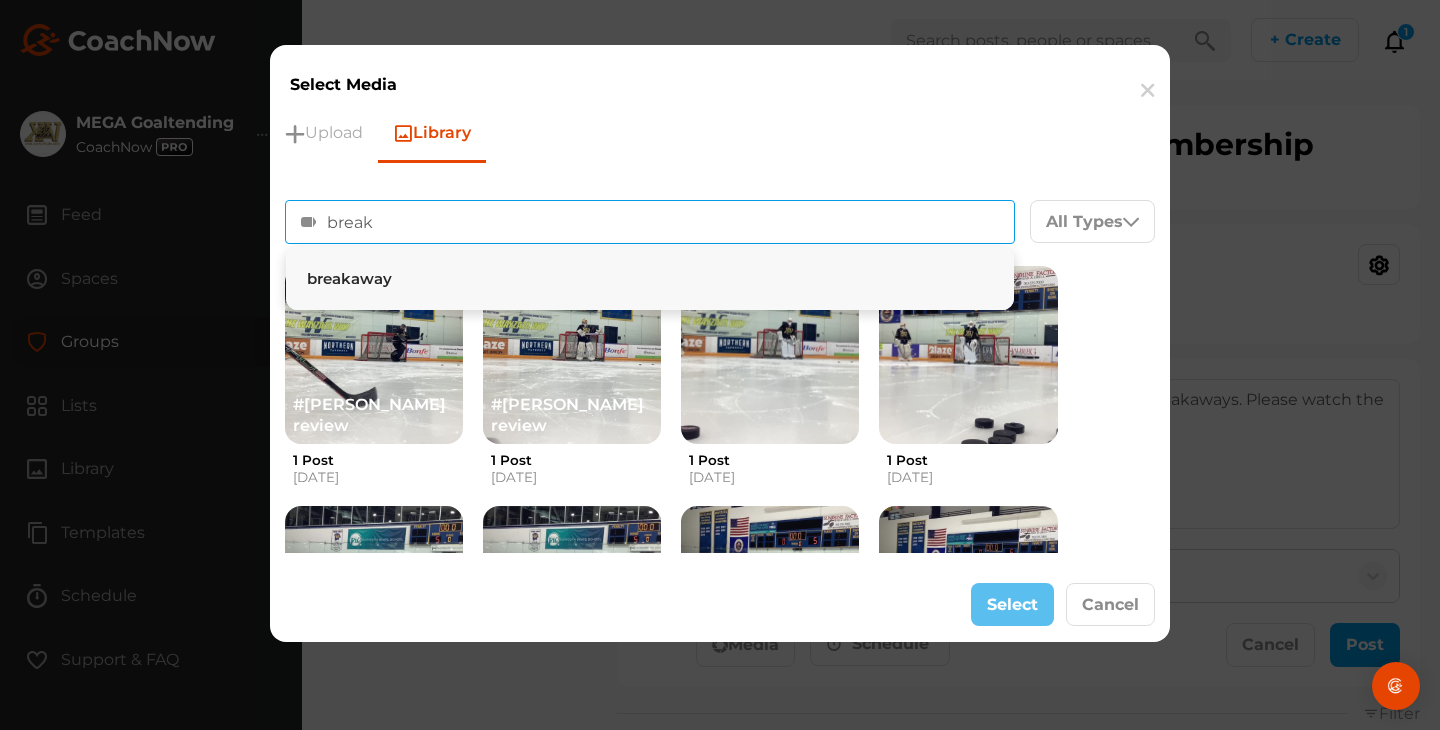type on "break" 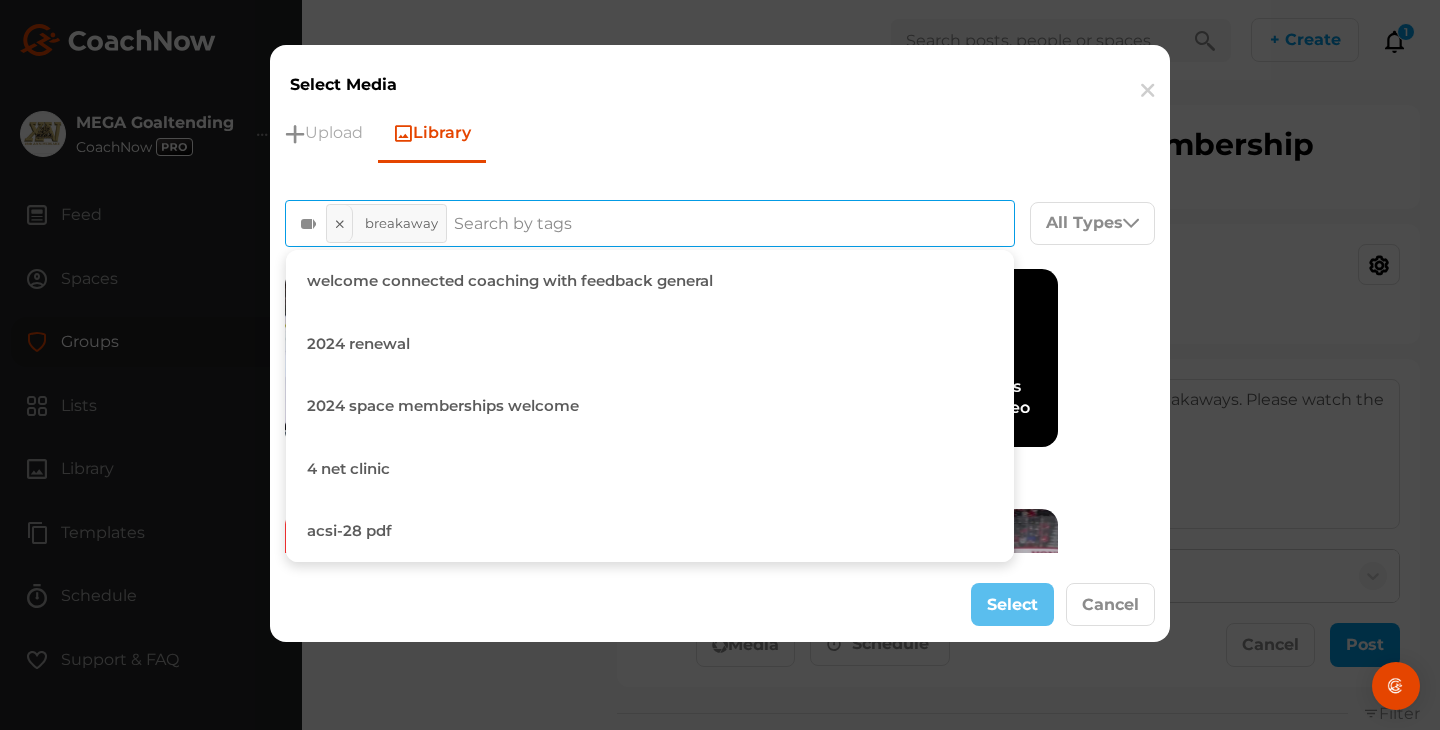 click on "#Breakaway #what did you see save #nhl example #MEGA Coaches voice over
175 Posts
Nov 21, 2023
#Breakaway #nhl example #what did you see save
5 Posts
Nov 6, 2023
#nhl example #MEGA Coaches voice over #Breakaway #week 6
408 Posts
Nov 6, 2023" at bounding box center [720, 498] 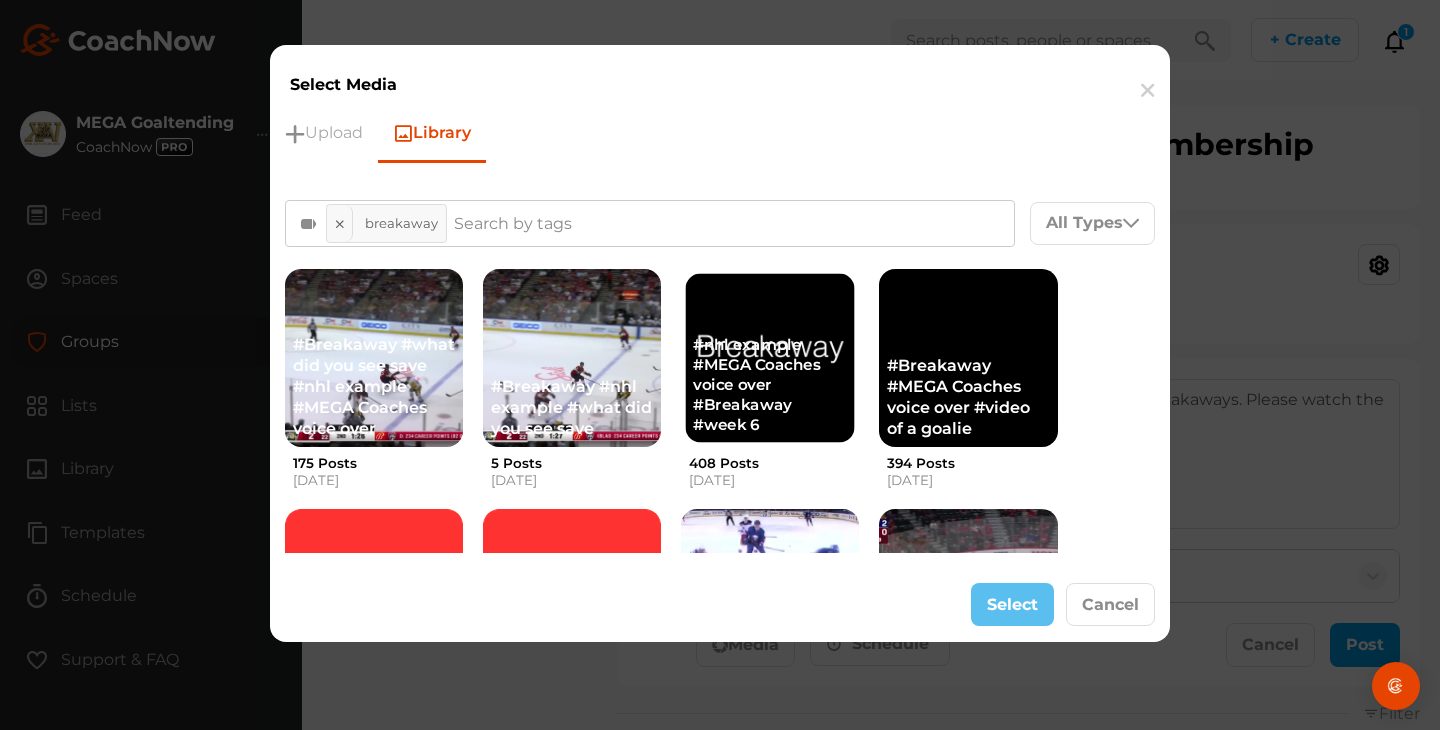 click on "#nhl example #MEGA Coaches voice over #Breakaway #week 6" at bounding box center [770, 385] 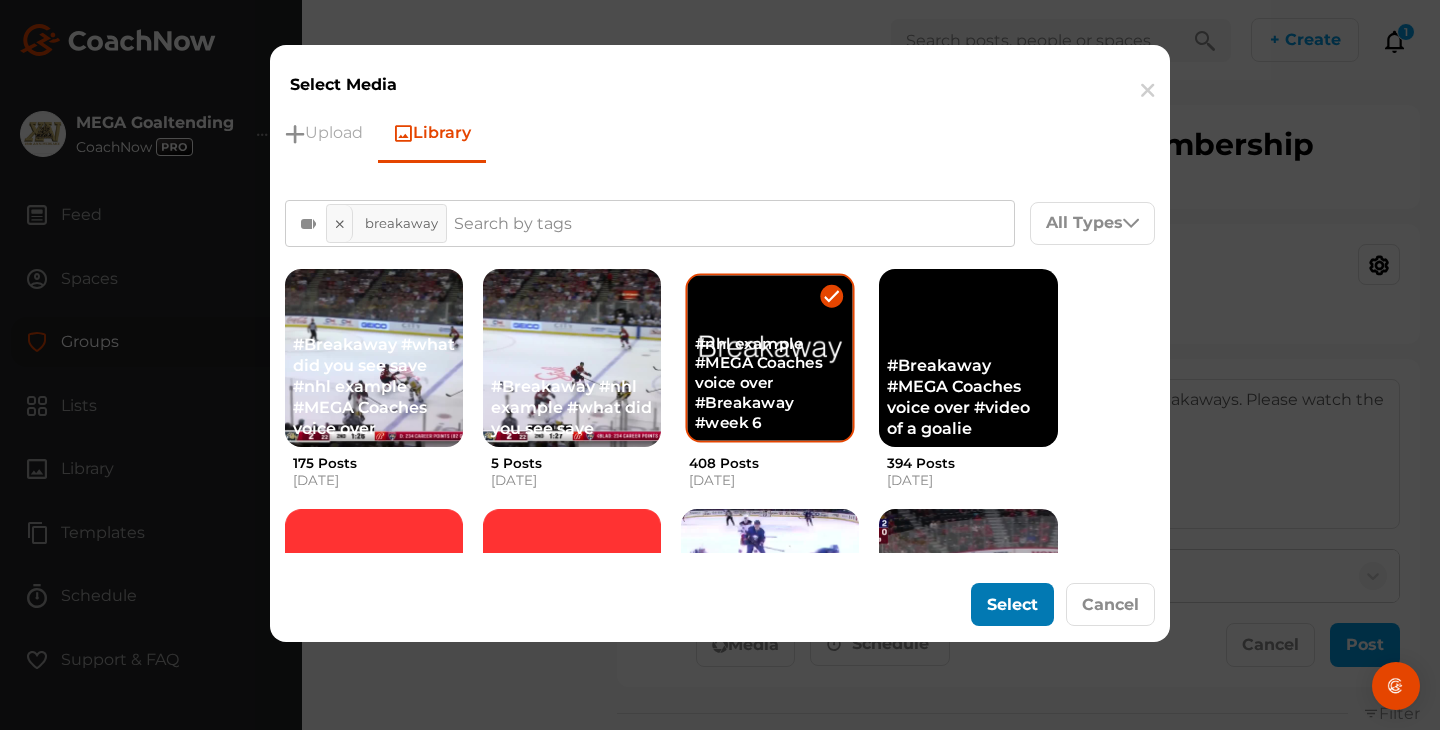 click on "Select" at bounding box center [1012, 604] 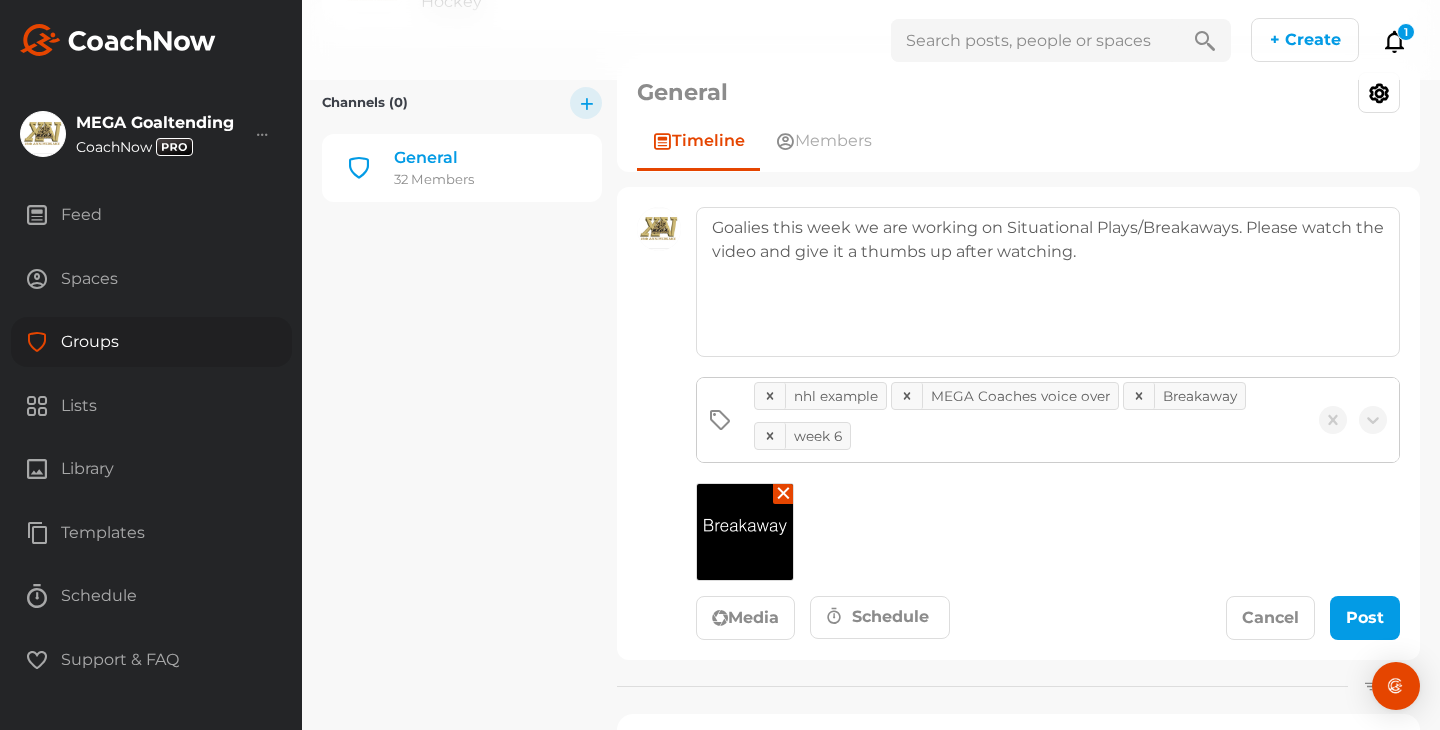 scroll, scrollTop: 255, scrollLeft: 0, axis: vertical 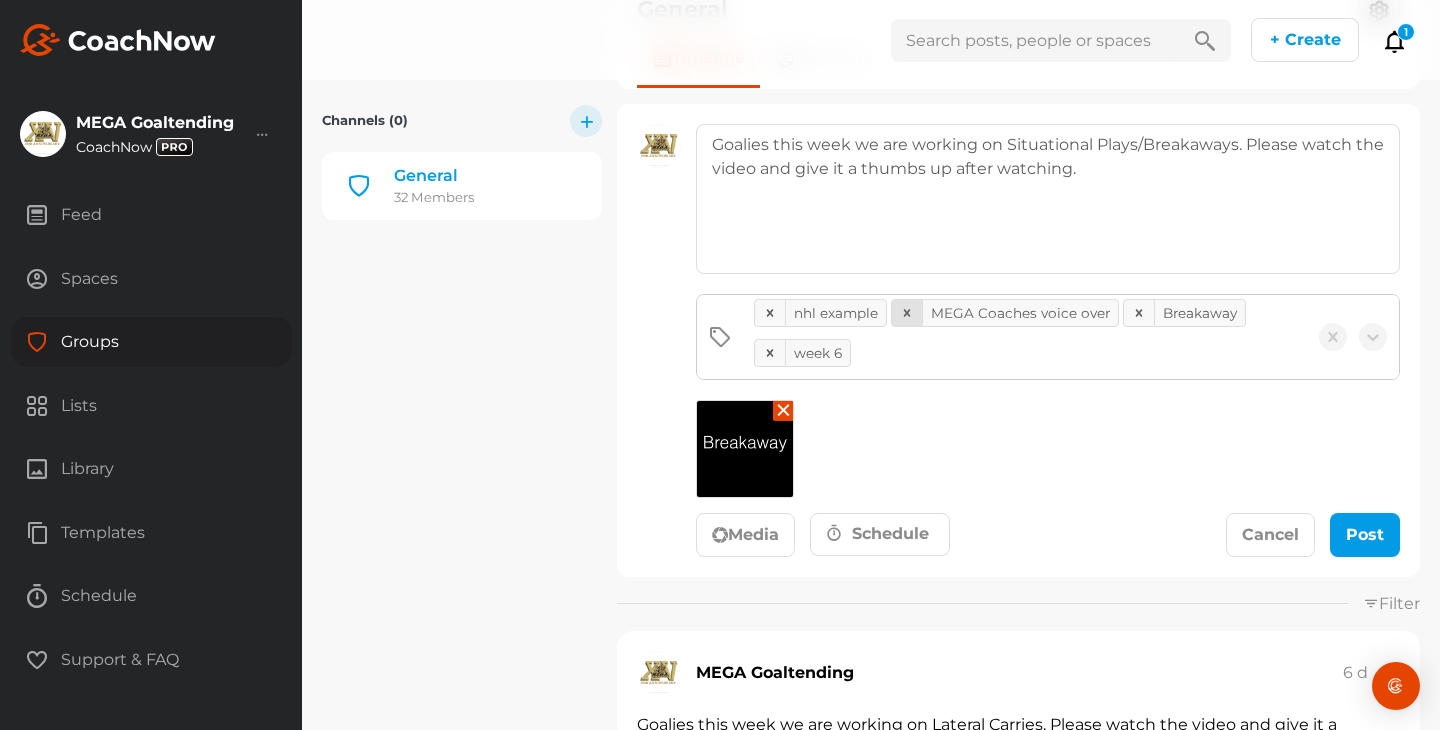 click 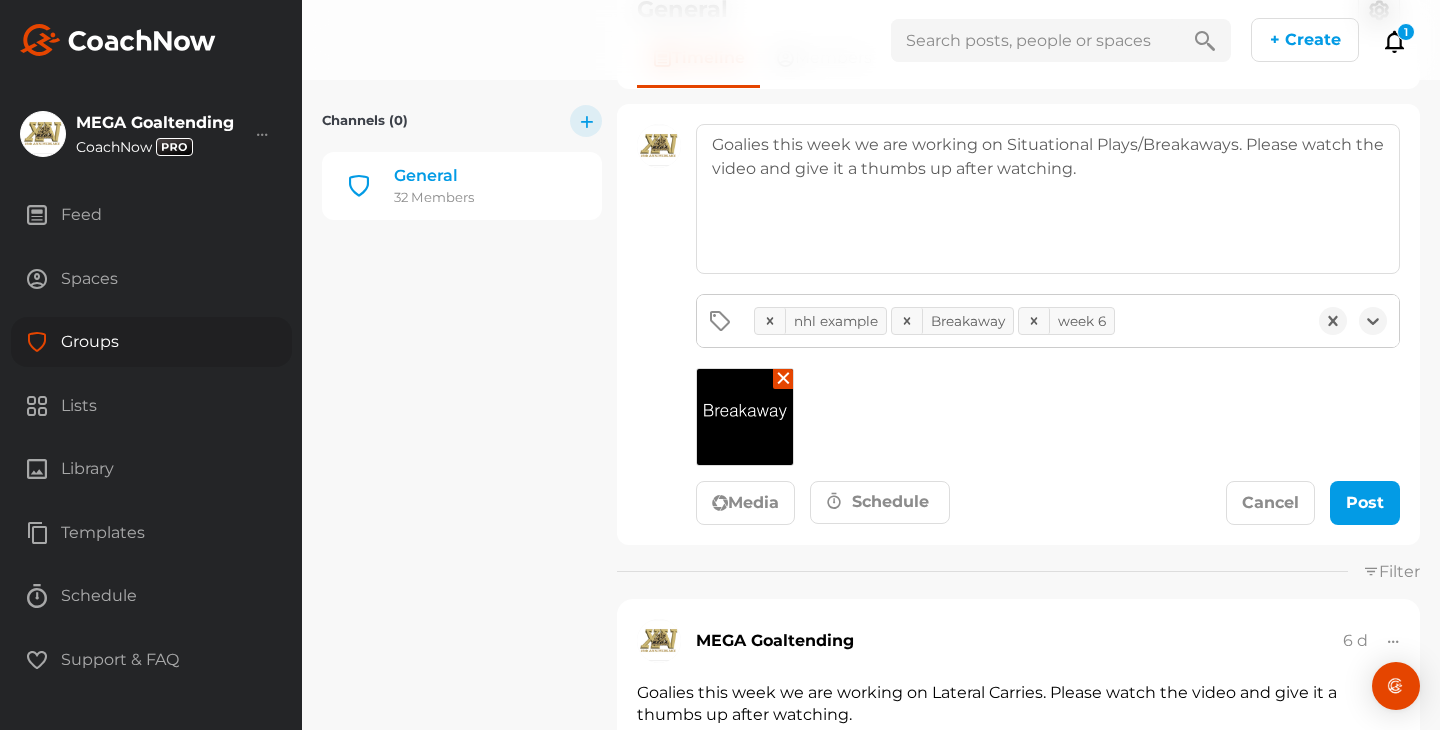 scroll, scrollTop: 303, scrollLeft: 0, axis: vertical 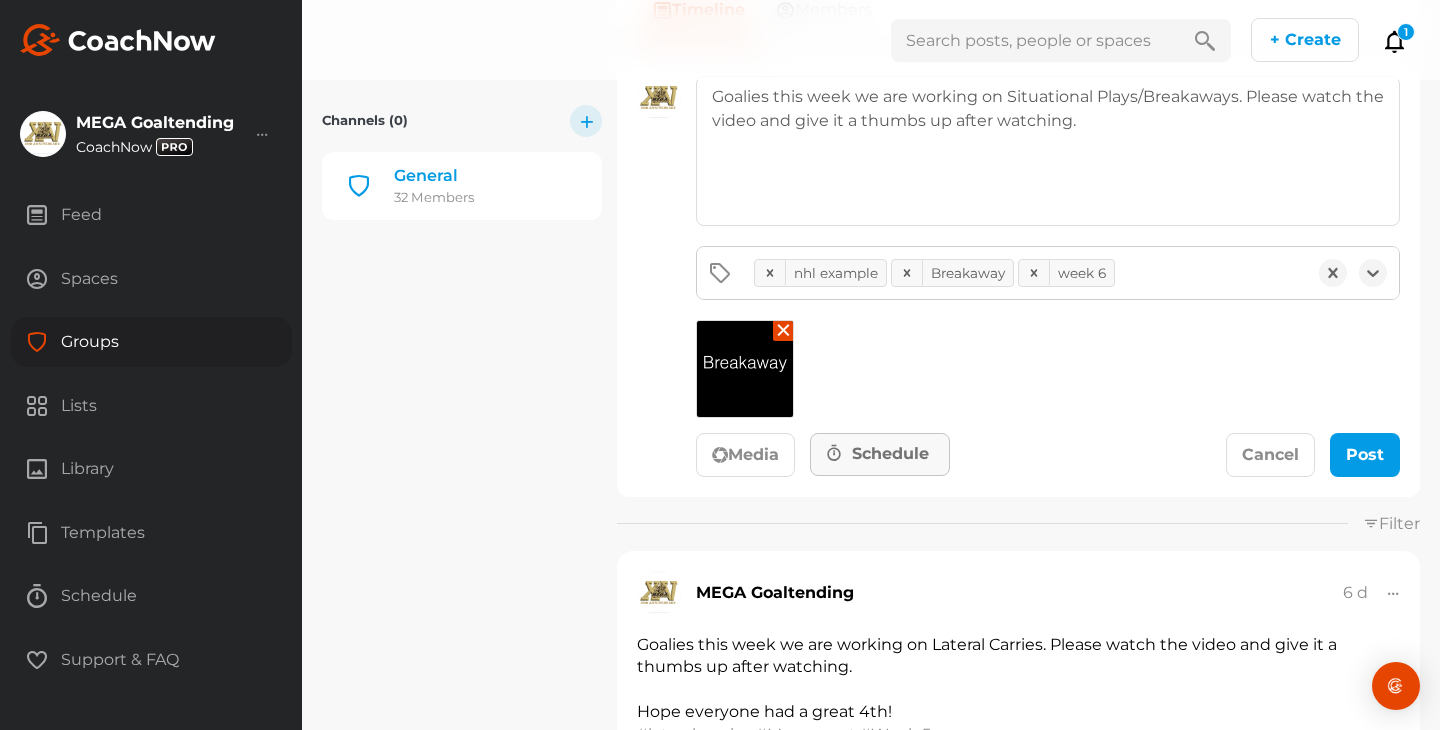 click on "Schedule" 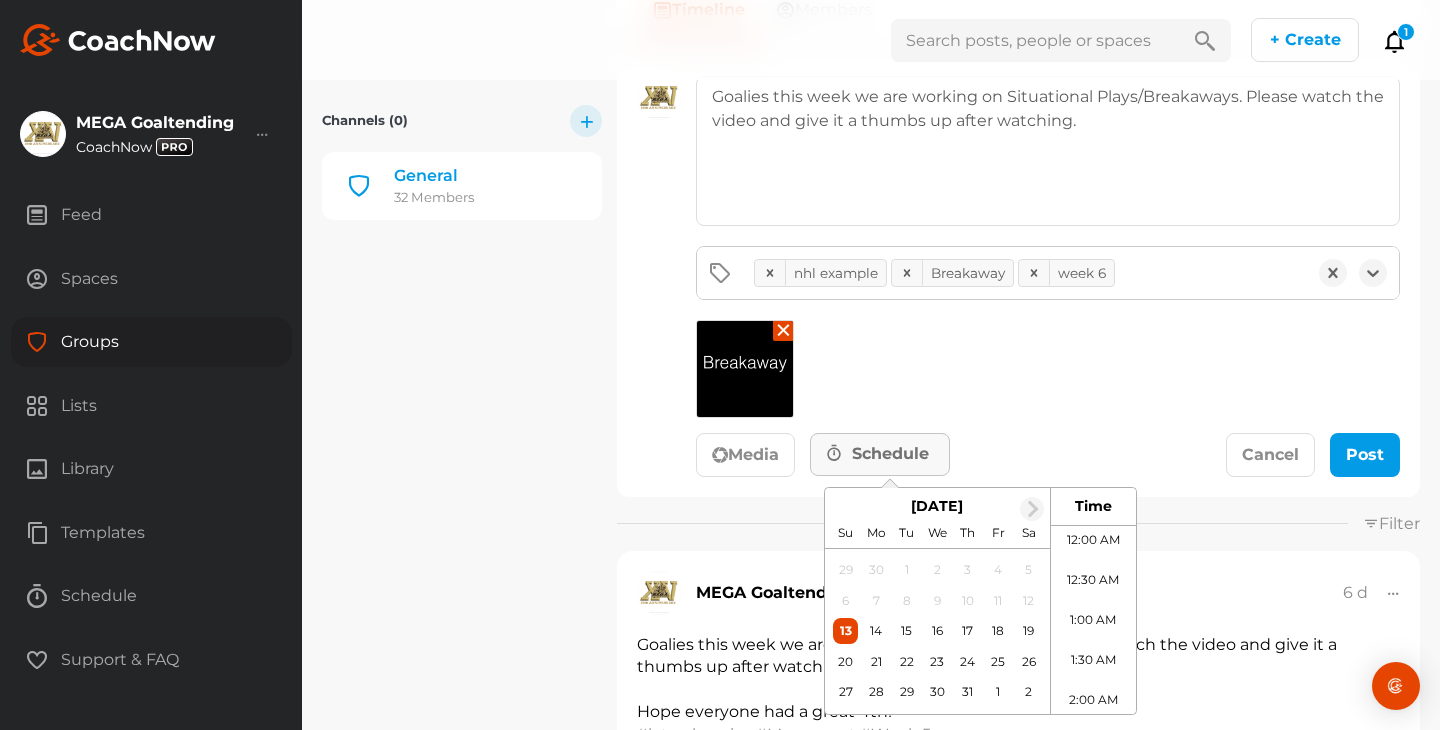 scroll, scrollTop: 646, scrollLeft: 0, axis: vertical 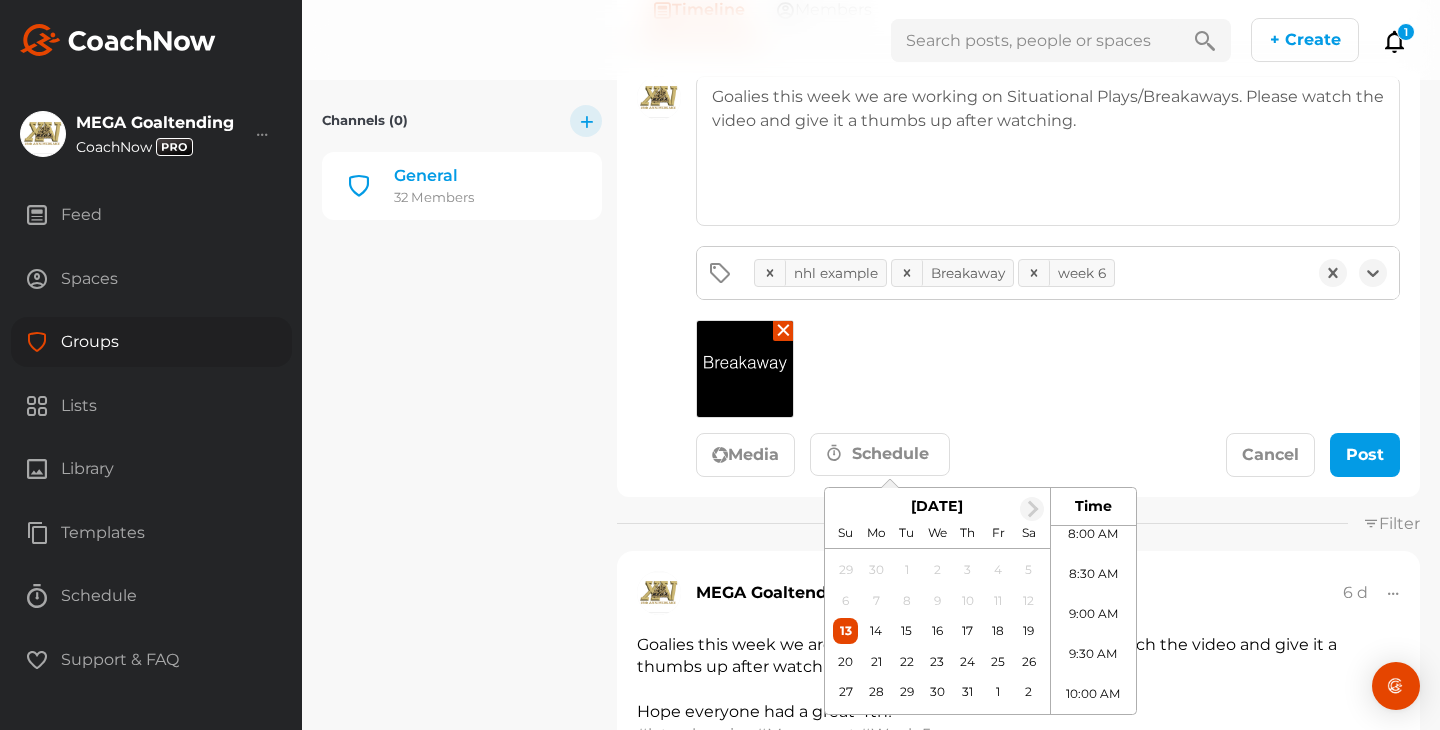 click on "13" 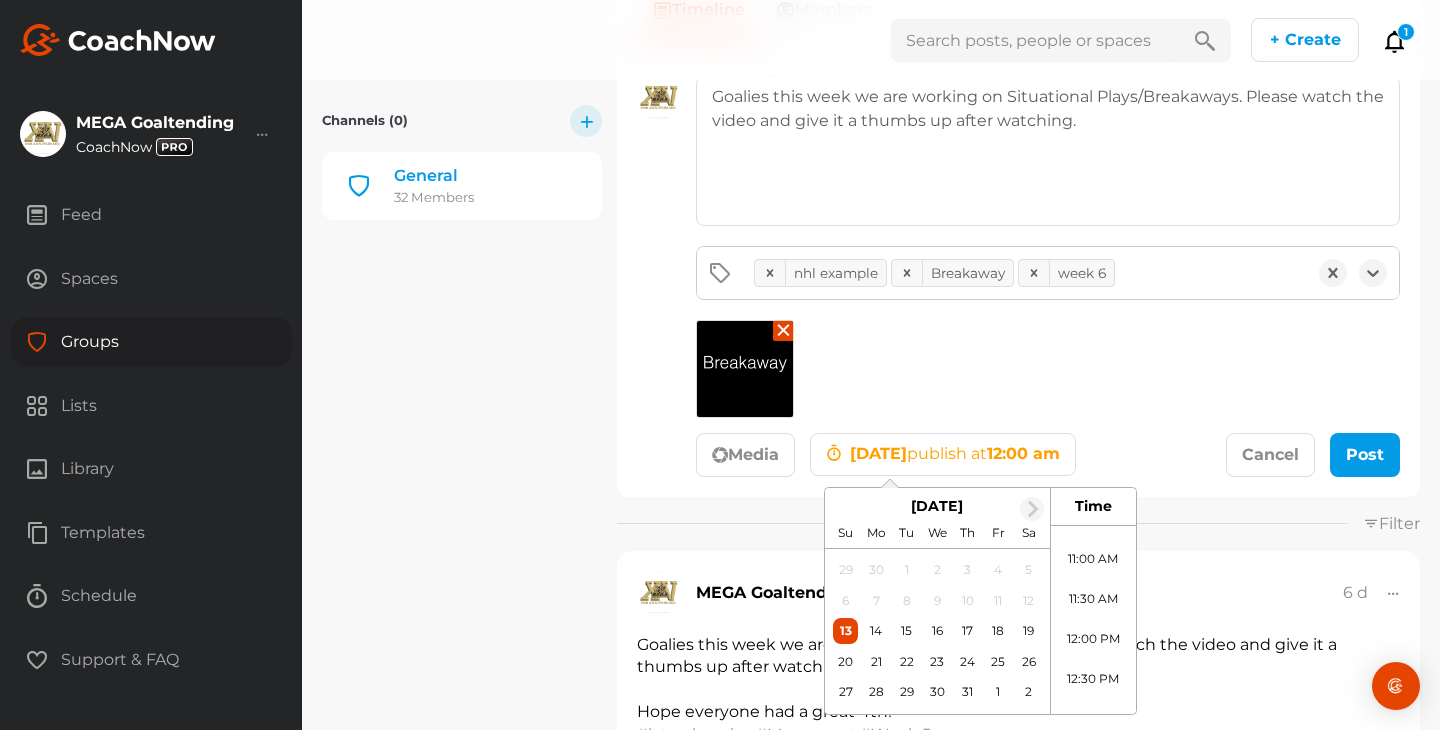 scroll, scrollTop: 888, scrollLeft: 0, axis: vertical 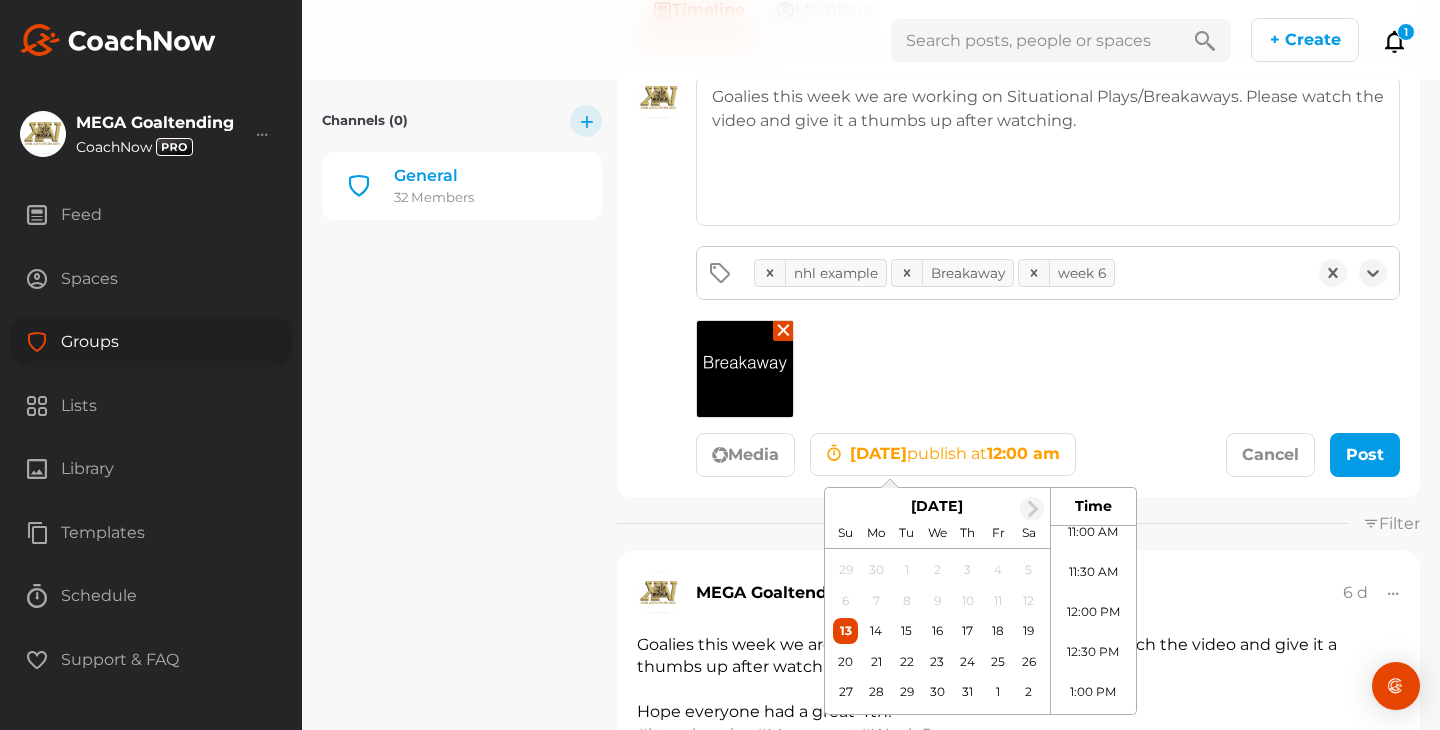 click on "12:00 PM" 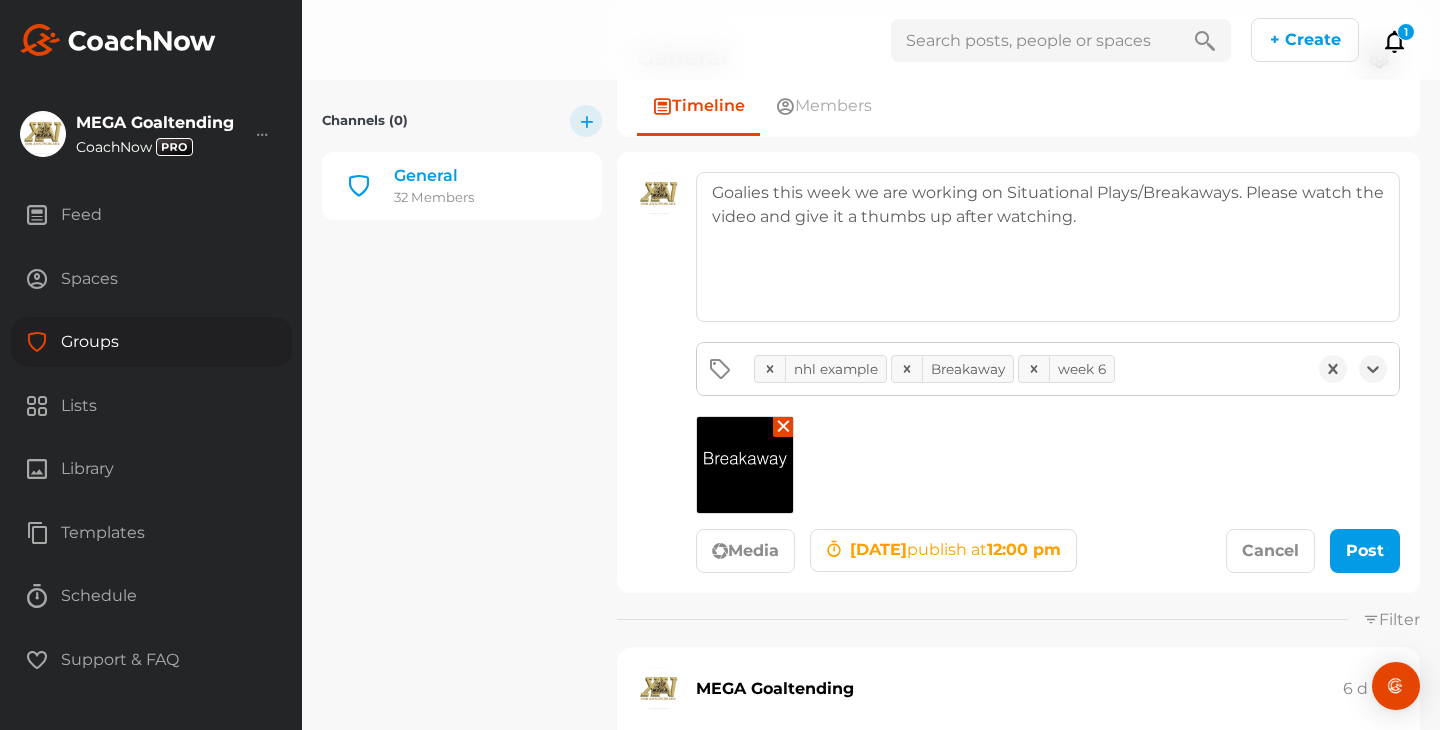 scroll, scrollTop: 208, scrollLeft: 0, axis: vertical 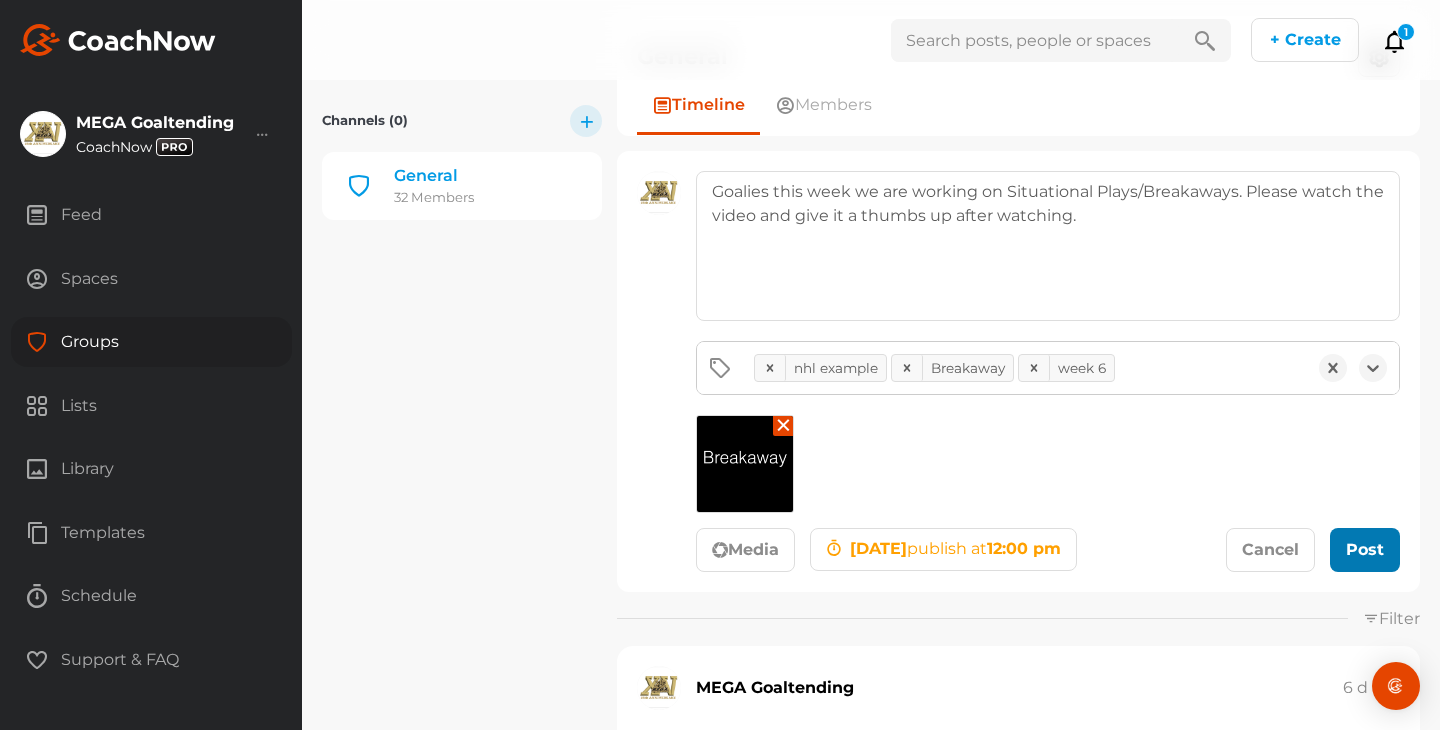 click 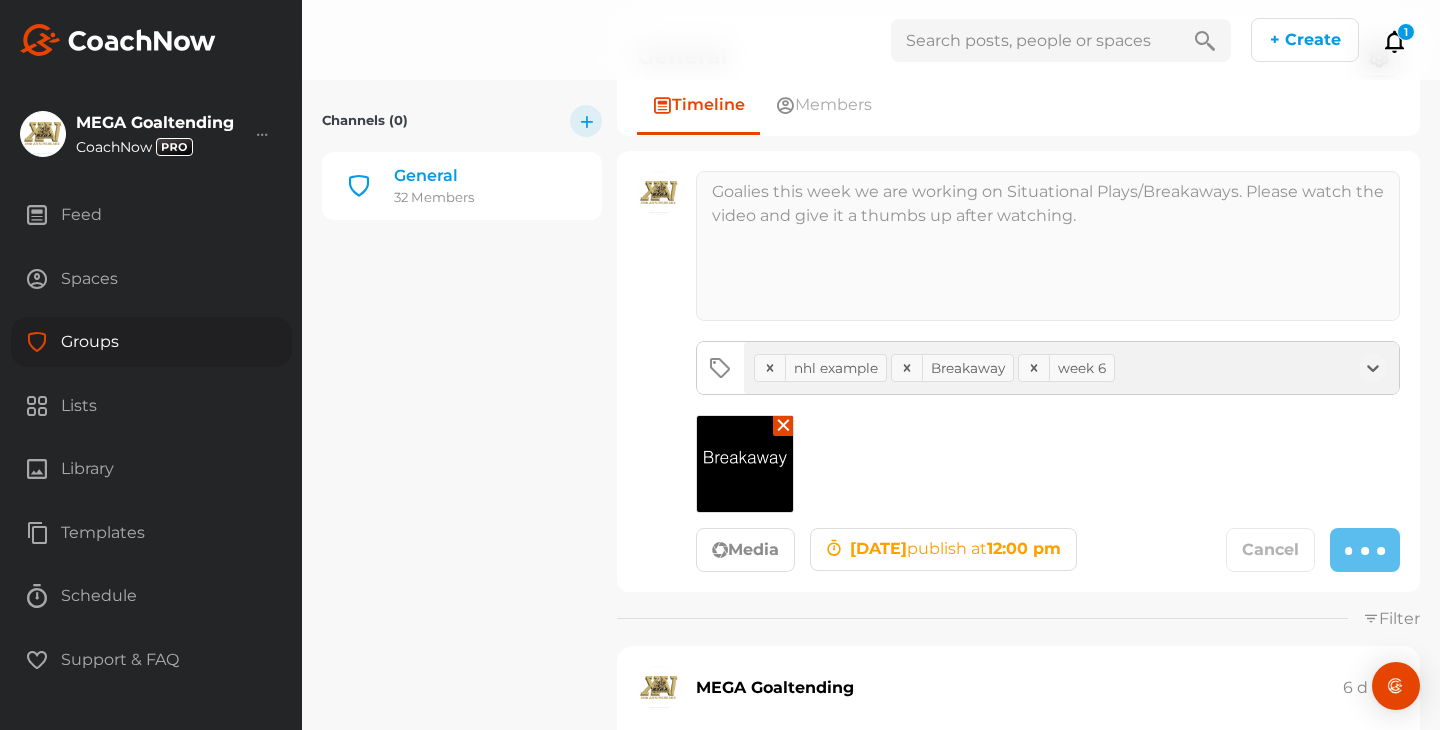 type 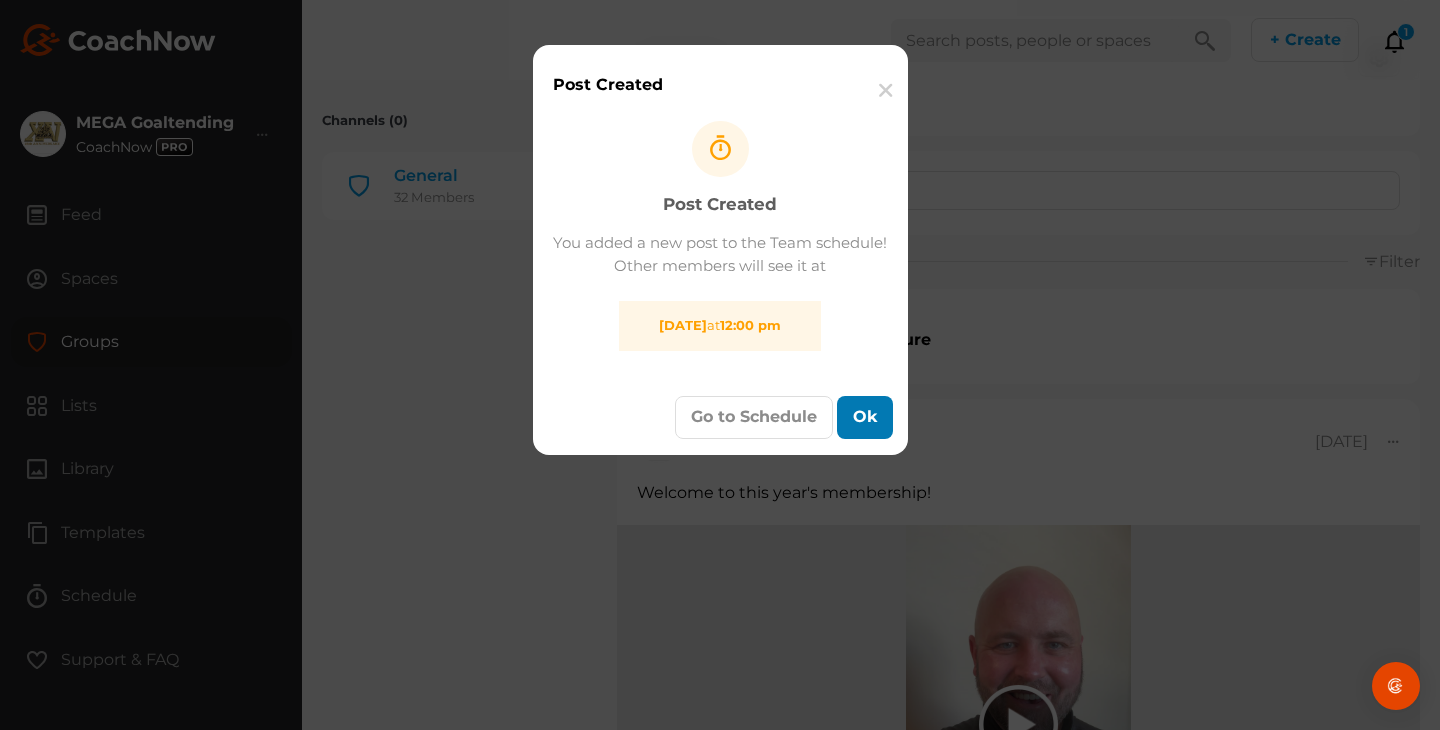 click on "Ok" at bounding box center [865, 417] 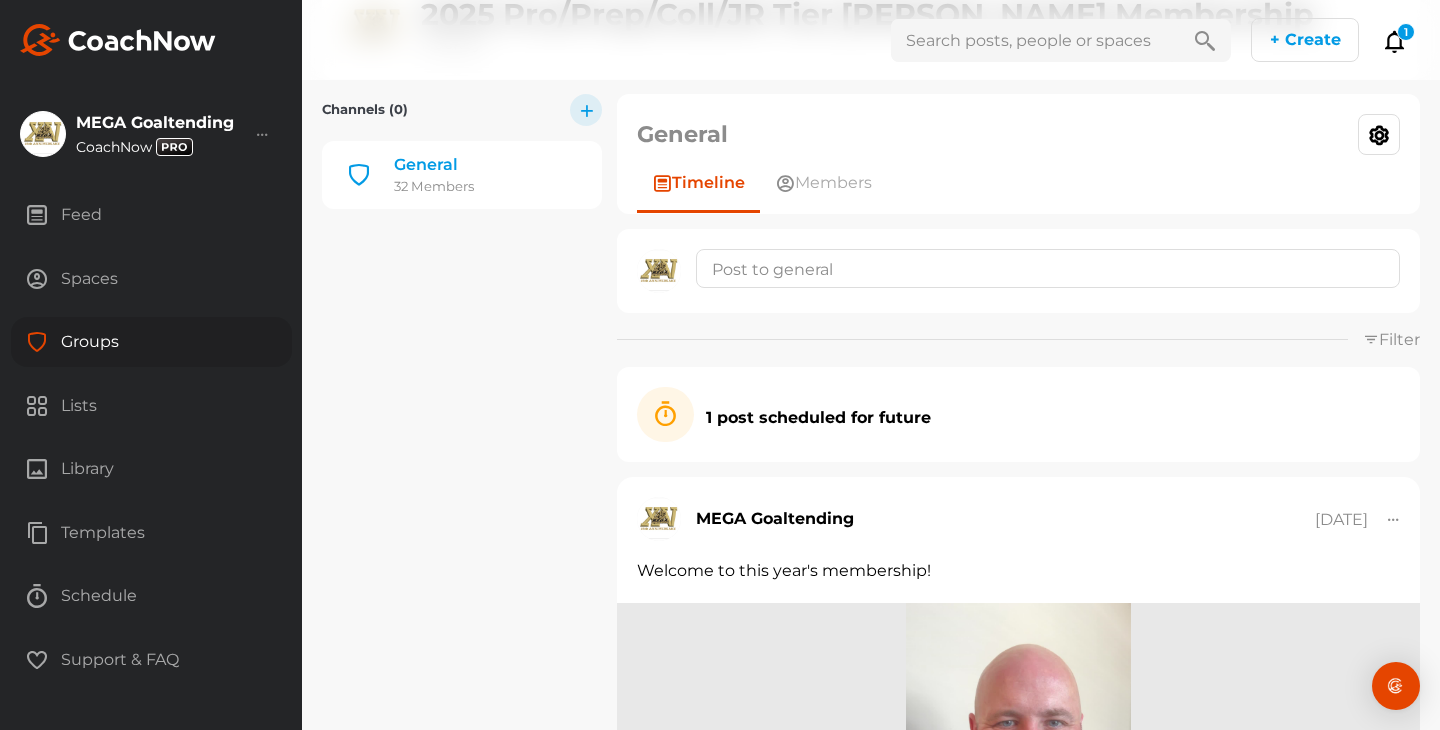 scroll, scrollTop: 28, scrollLeft: 0, axis: vertical 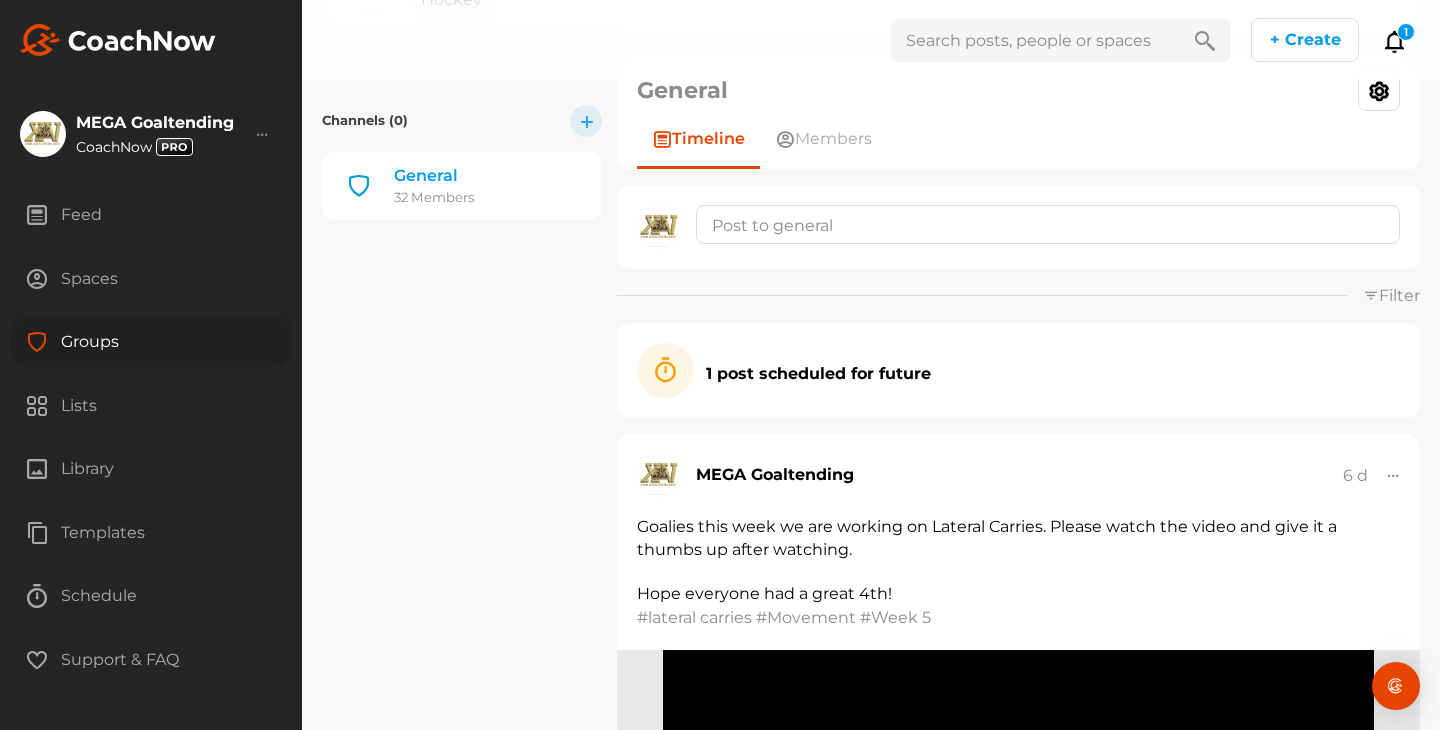 click on "Groups" at bounding box center (151, 342) 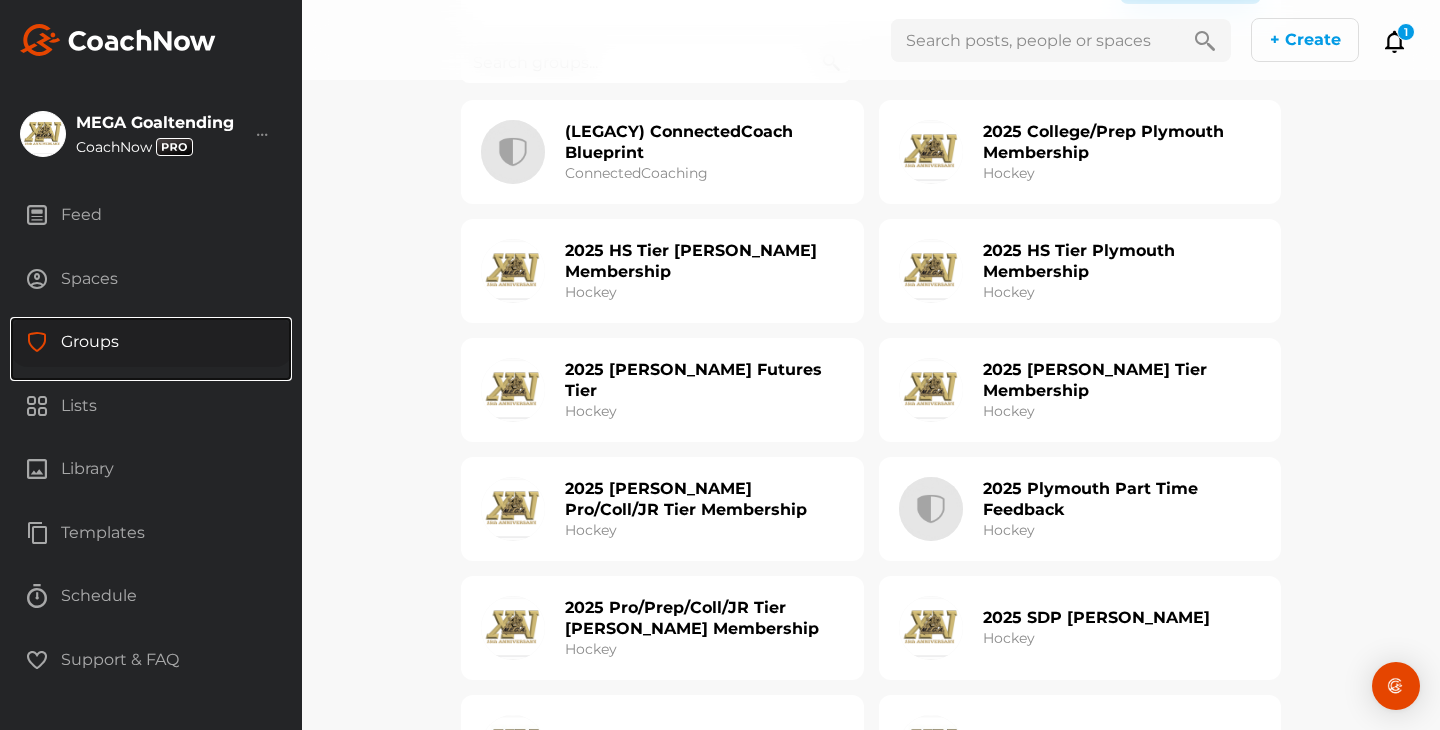 scroll, scrollTop: 171, scrollLeft: 0, axis: vertical 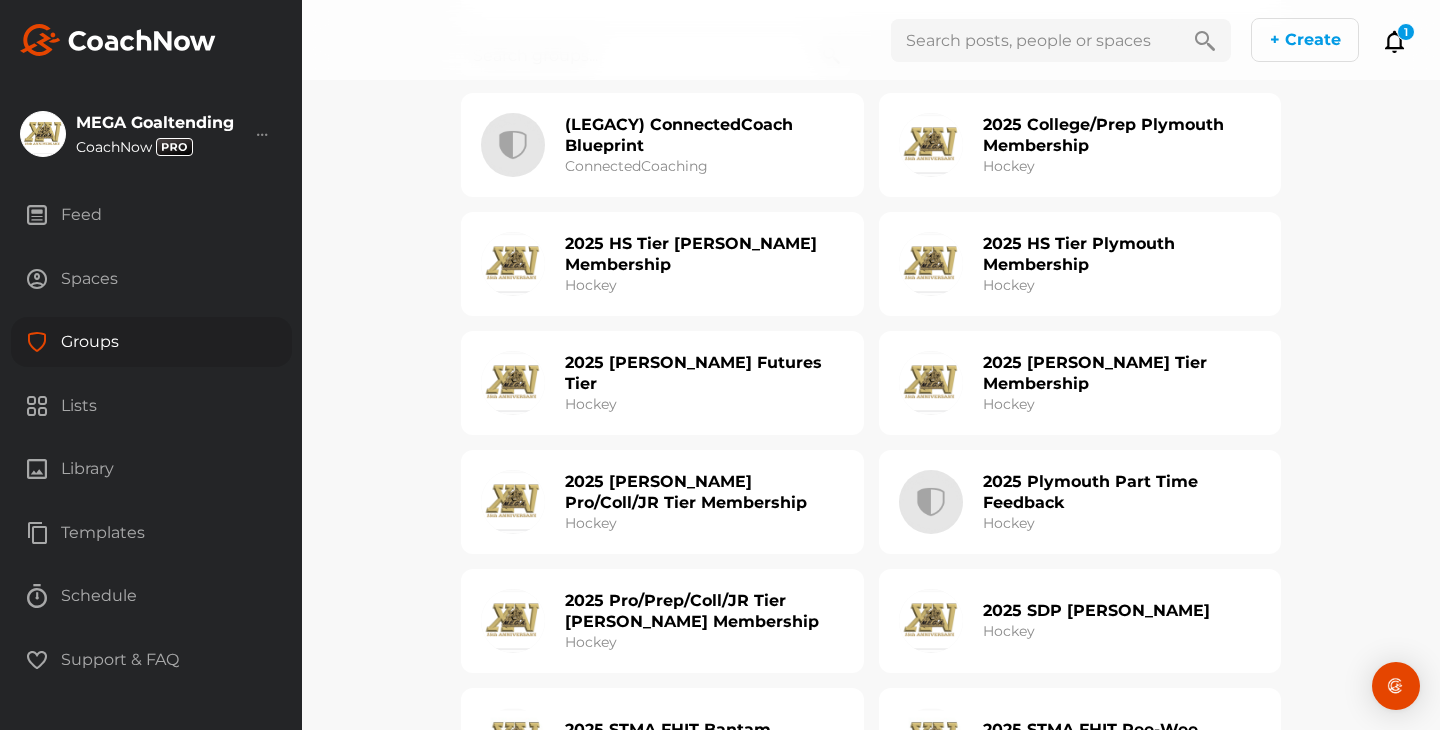 click on "2025 HS Tier Blaine Membership Hockey" 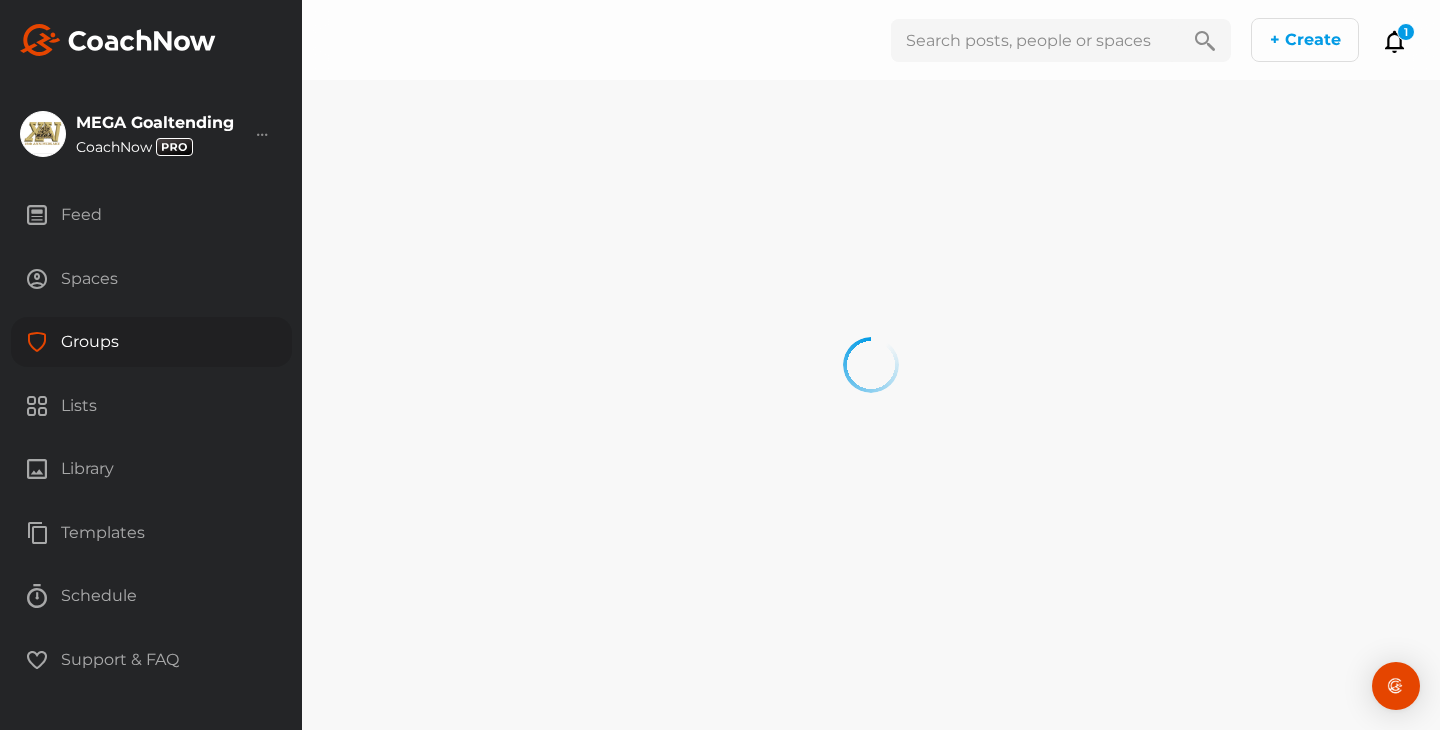 scroll, scrollTop: 0, scrollLeft: 0, axis: both 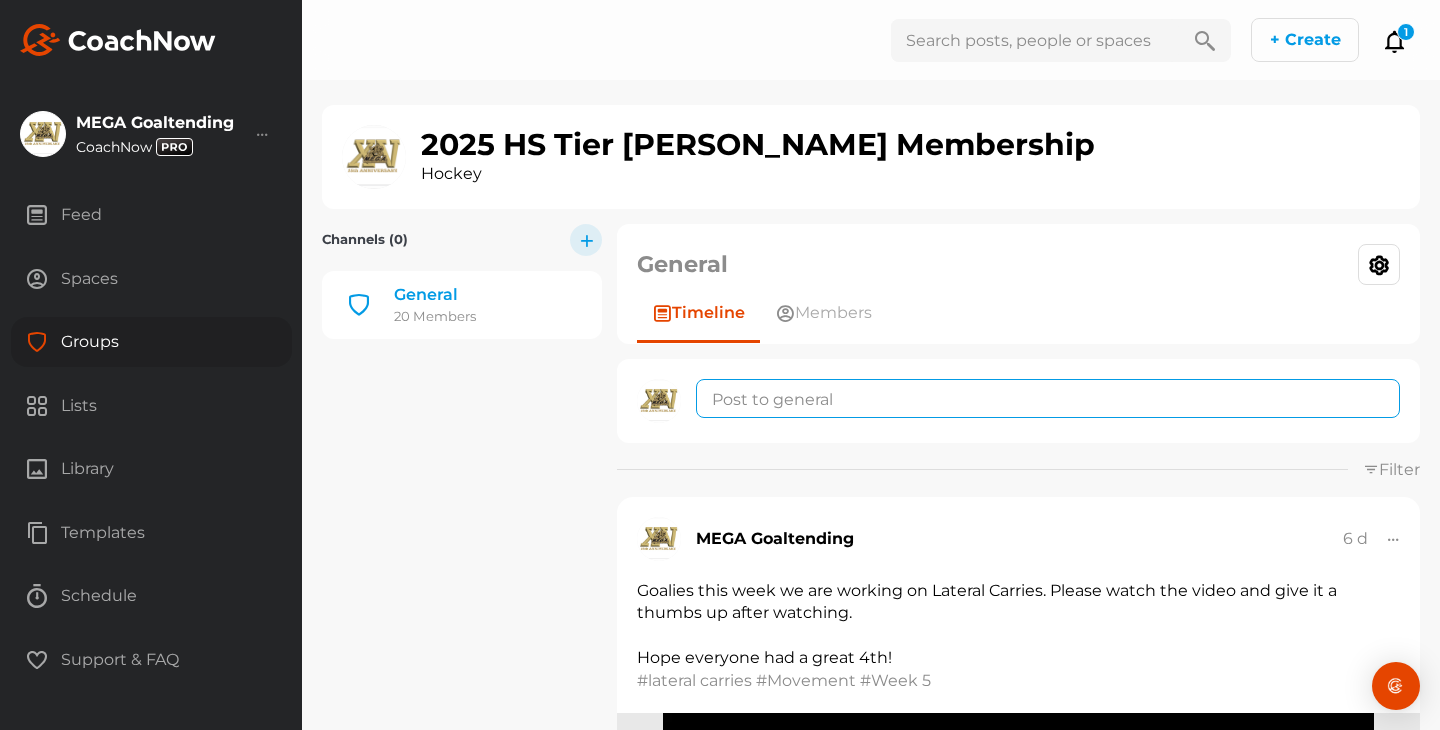 click 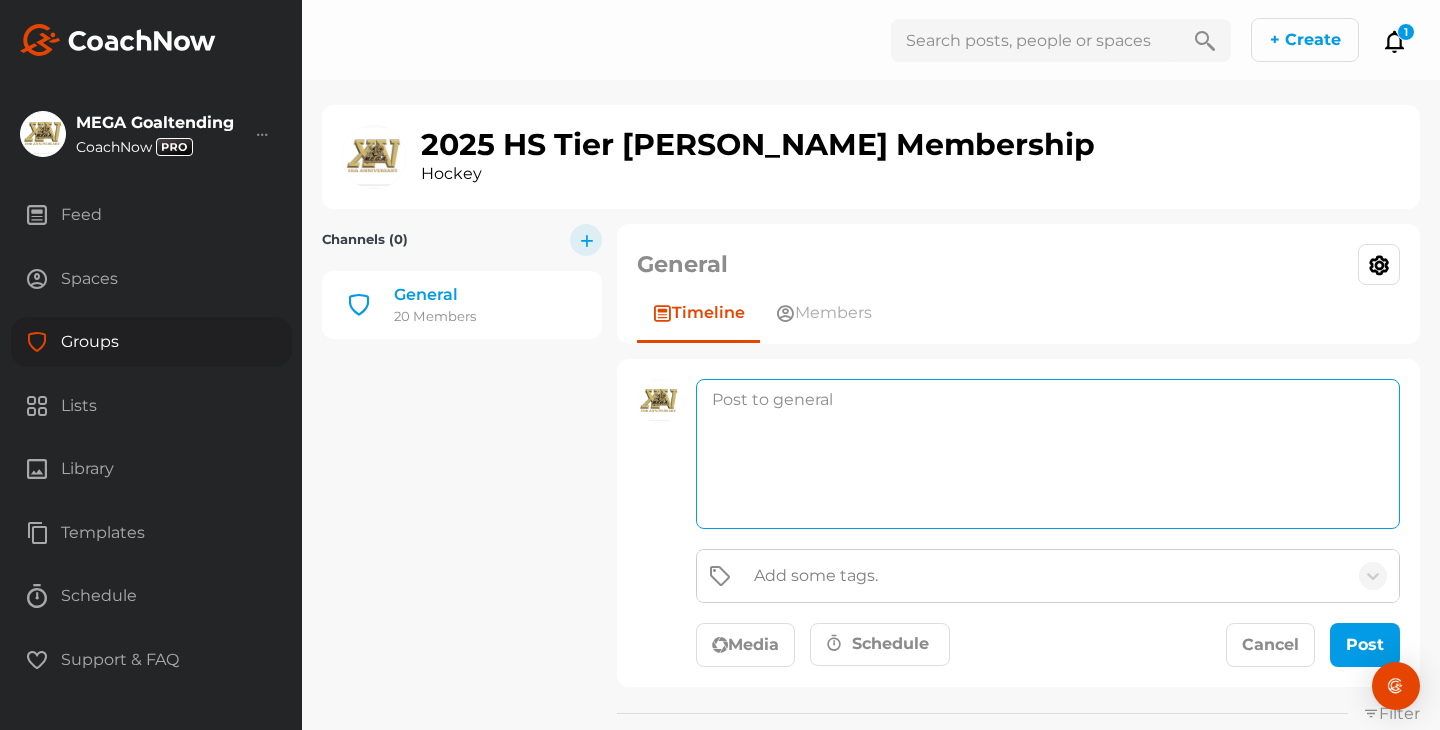 paste on "Goalies this week we are working on Situational Plays/Breakaways. Please watch the video and give it a thumbs up after watching." 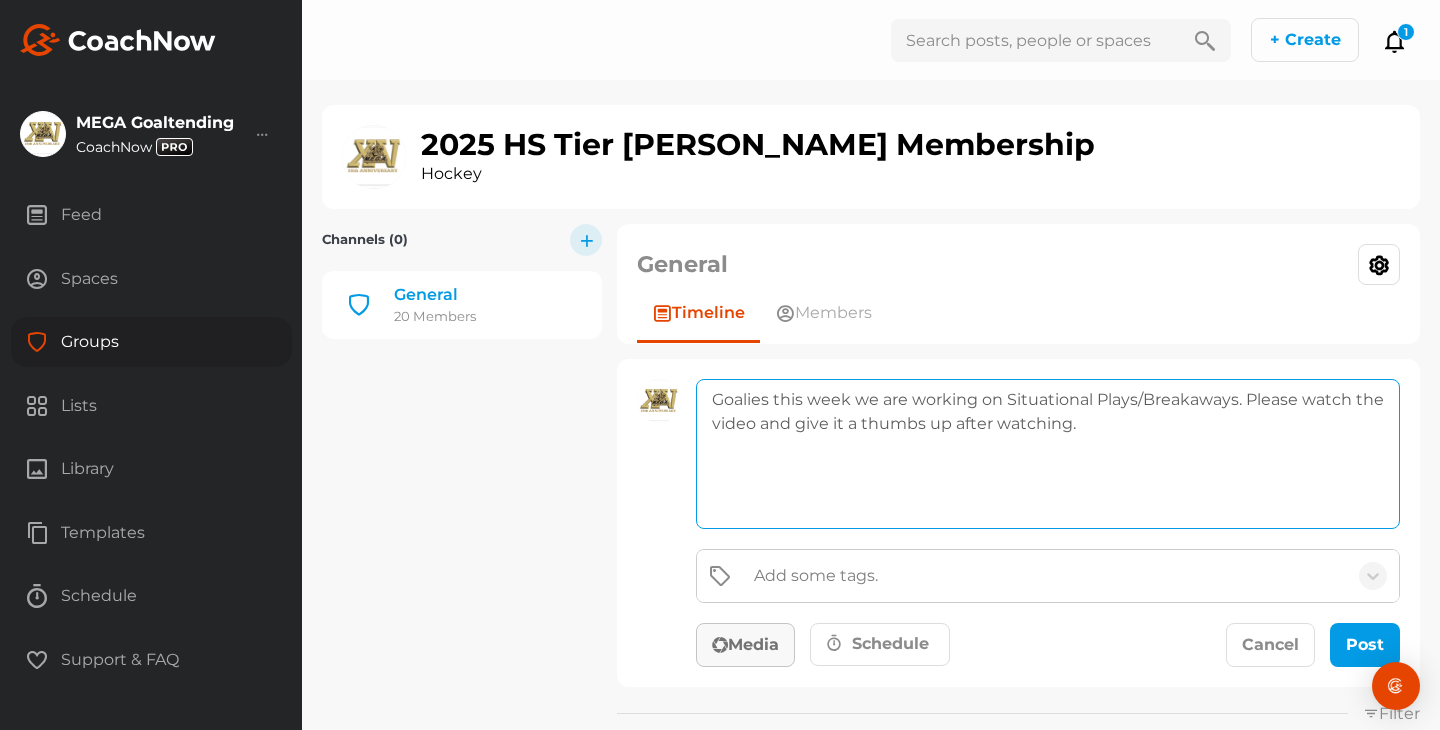 type on "Goalies this week we are working on Situational Plays/Breakaways. Please watch the video and give it a thumbs up after watching." 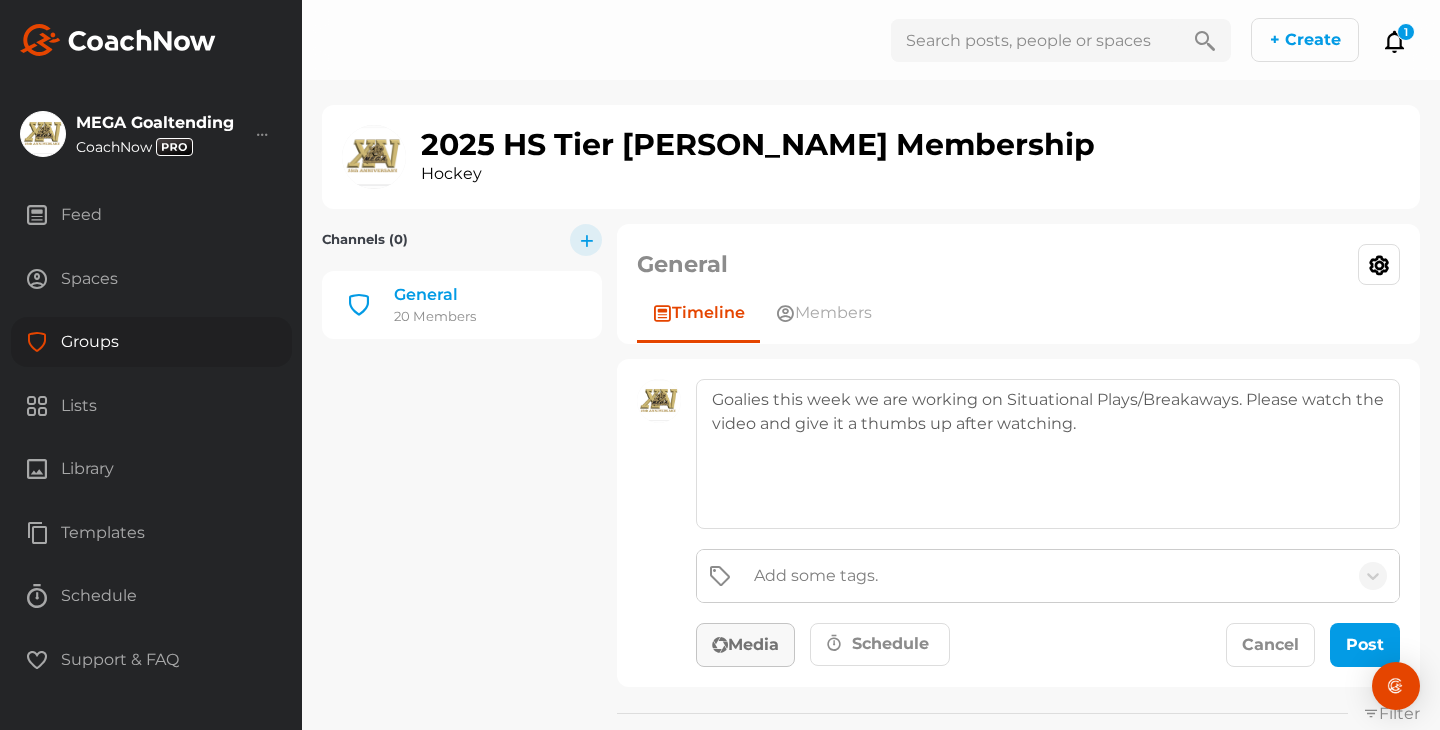 click on "Media" 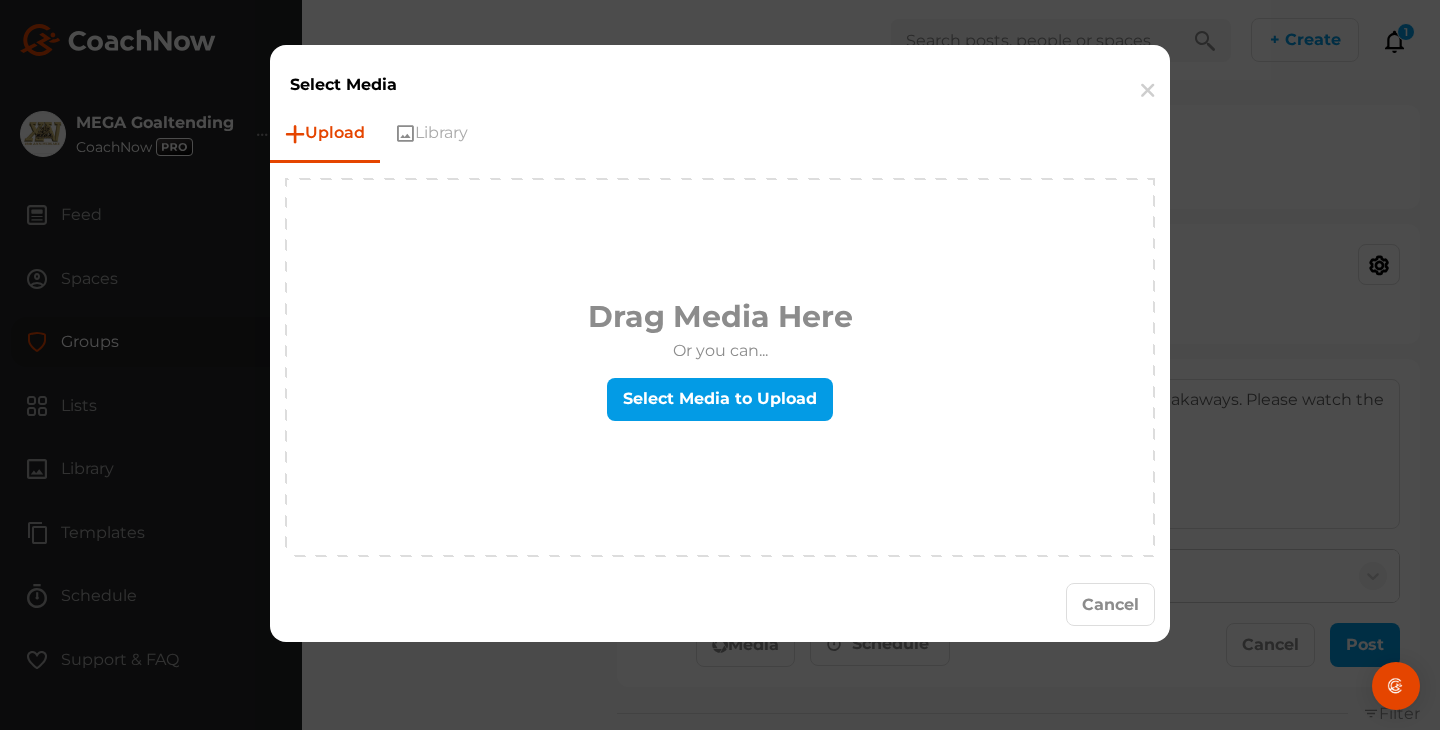 click on "Upload
Library
Drag Media Here
Or you can...
Select Media to Upload" at bounding box center (720, 337) 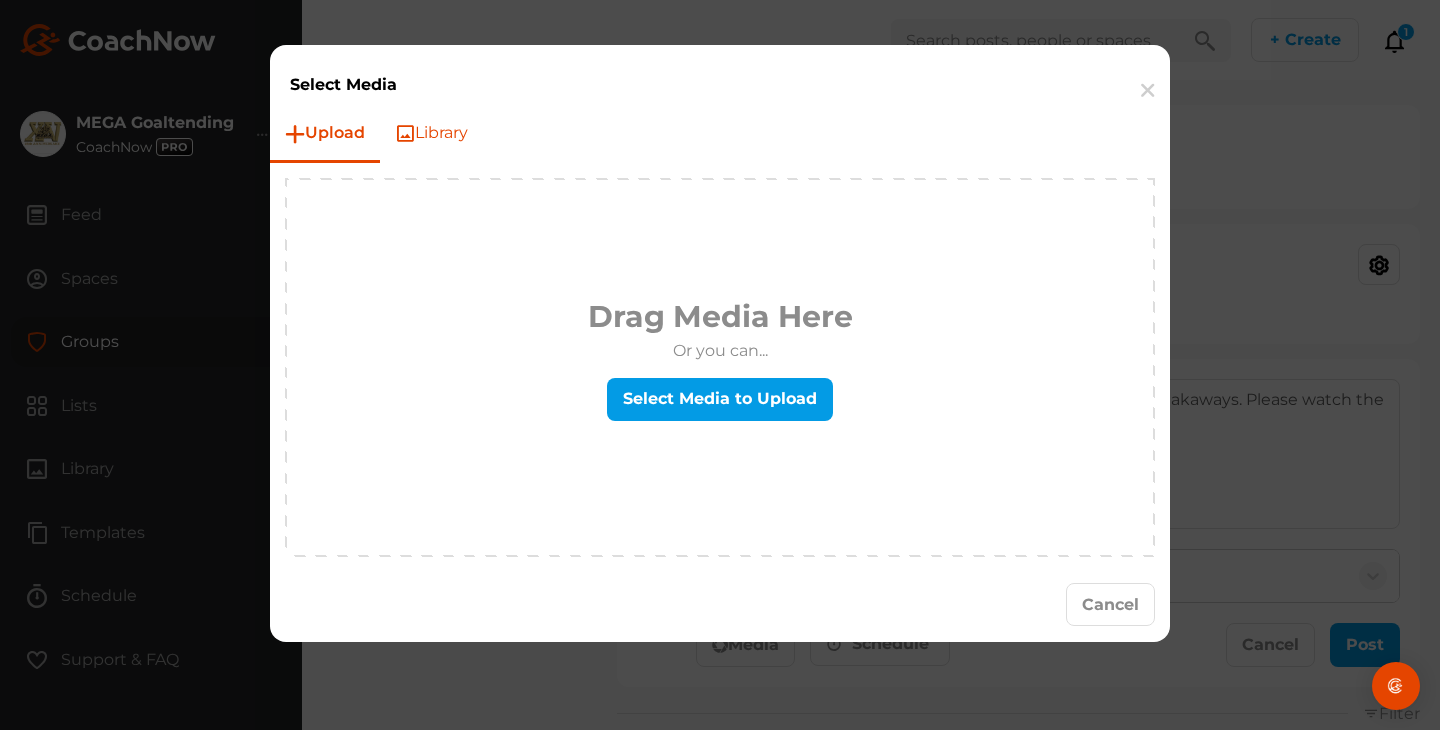 click on "Library" at bounding box center (431, 133) 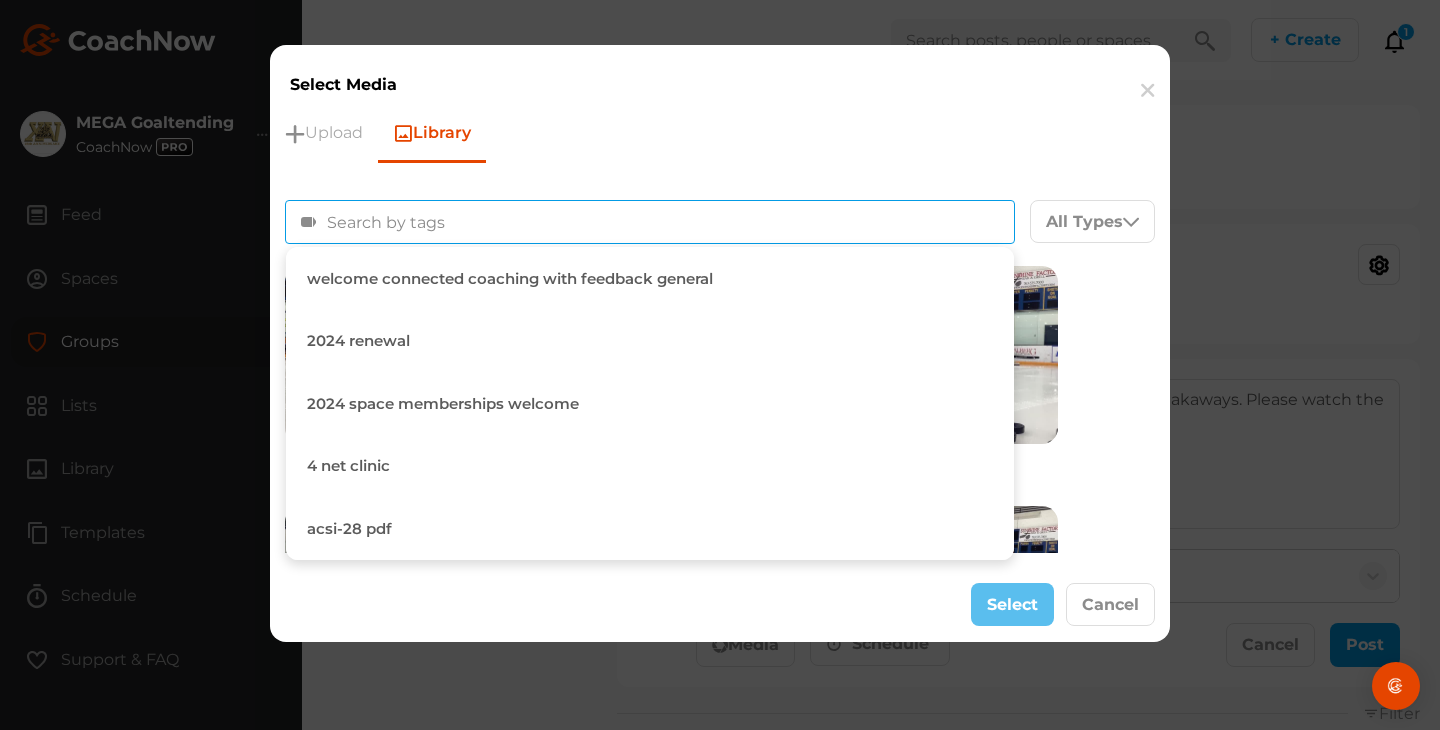 click on "welcome connected coaching with feedback general
2024 renewal
2024 space memberships welcome
4 net clinic
acsi-28 pdf" at bounding box center [650, 222] 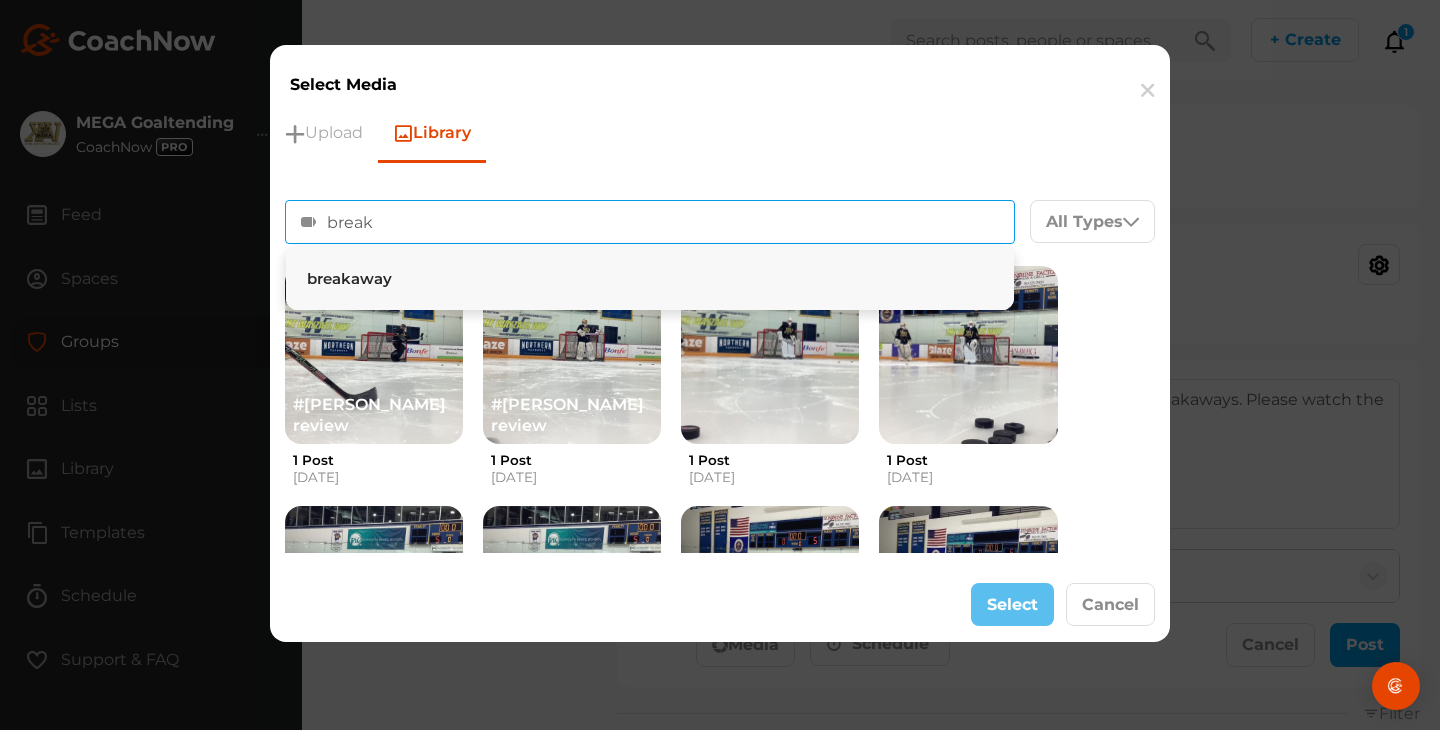 type on "break" 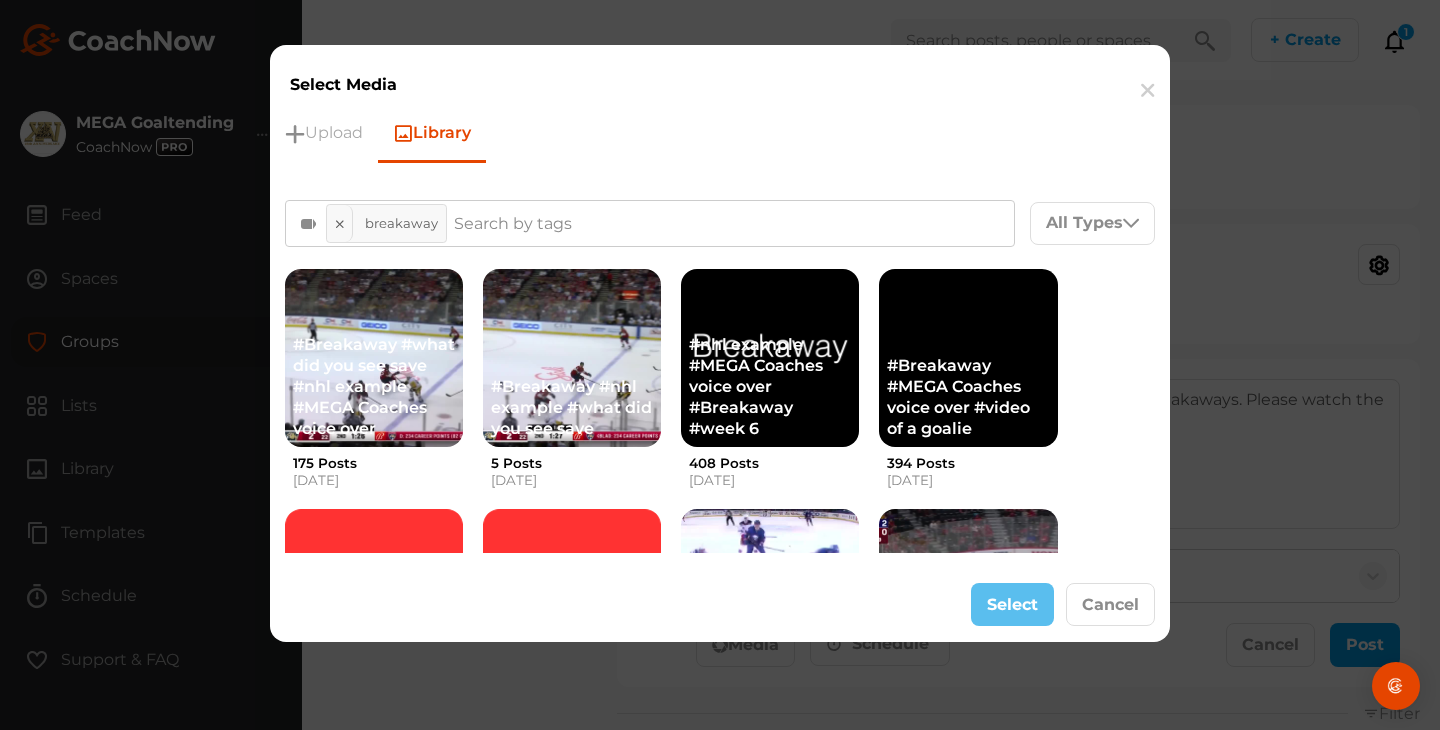 click on "#Breakaway #what did you see save #nhl example #MEGA Coaches voice over
175 Posts
Nov 21, 2023
#Breakaway #nhl example #what did you see save
5 Posts
Nov 6, 2023
#nhl example #MEGA Coaches voice over #Breakaway #week 6
408 Posts
Nov 6, 2023" at bounding box center [720, 498] 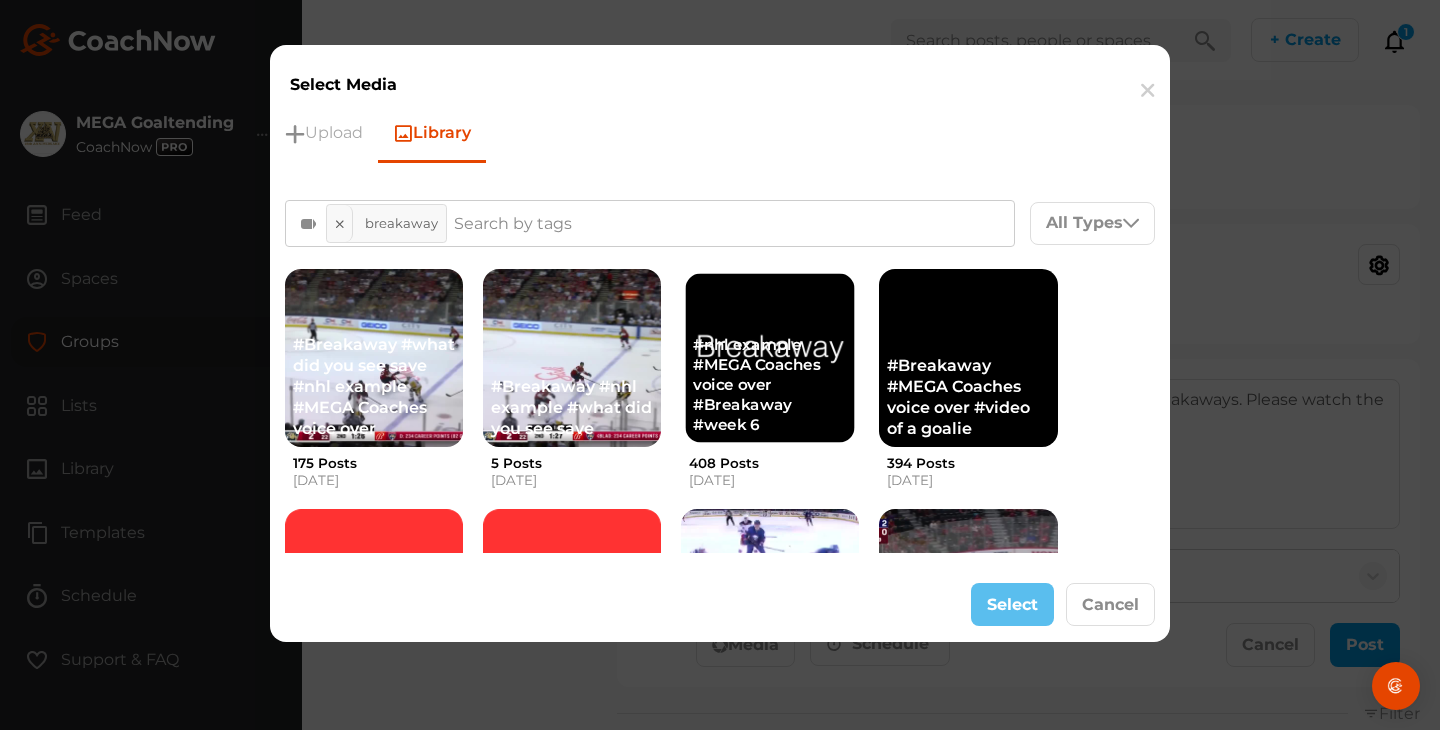 click on "#nhl example #MEGA Coaches voice over #Breakaway #week 6" at bounding box center [770, 385] 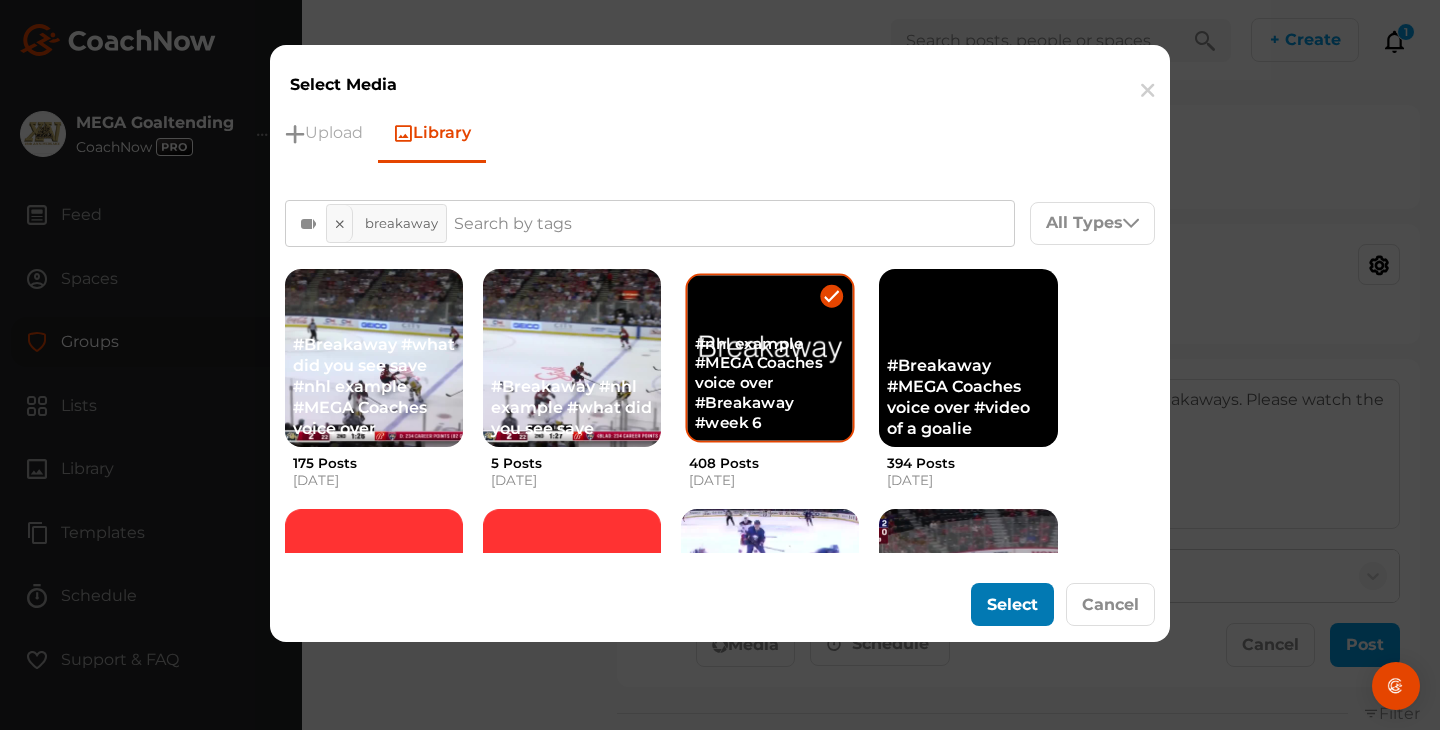 click on "Select" at bounding box center [1012, 604] 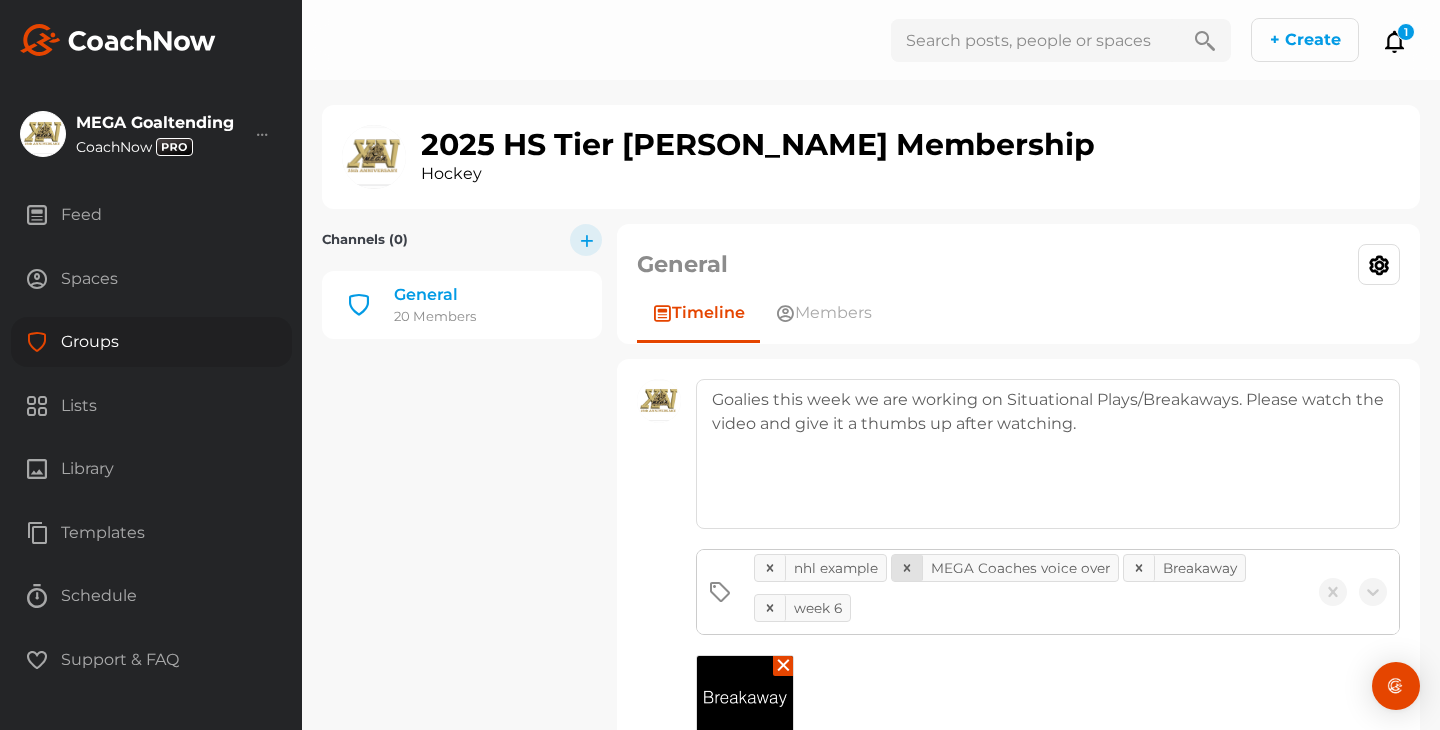 click 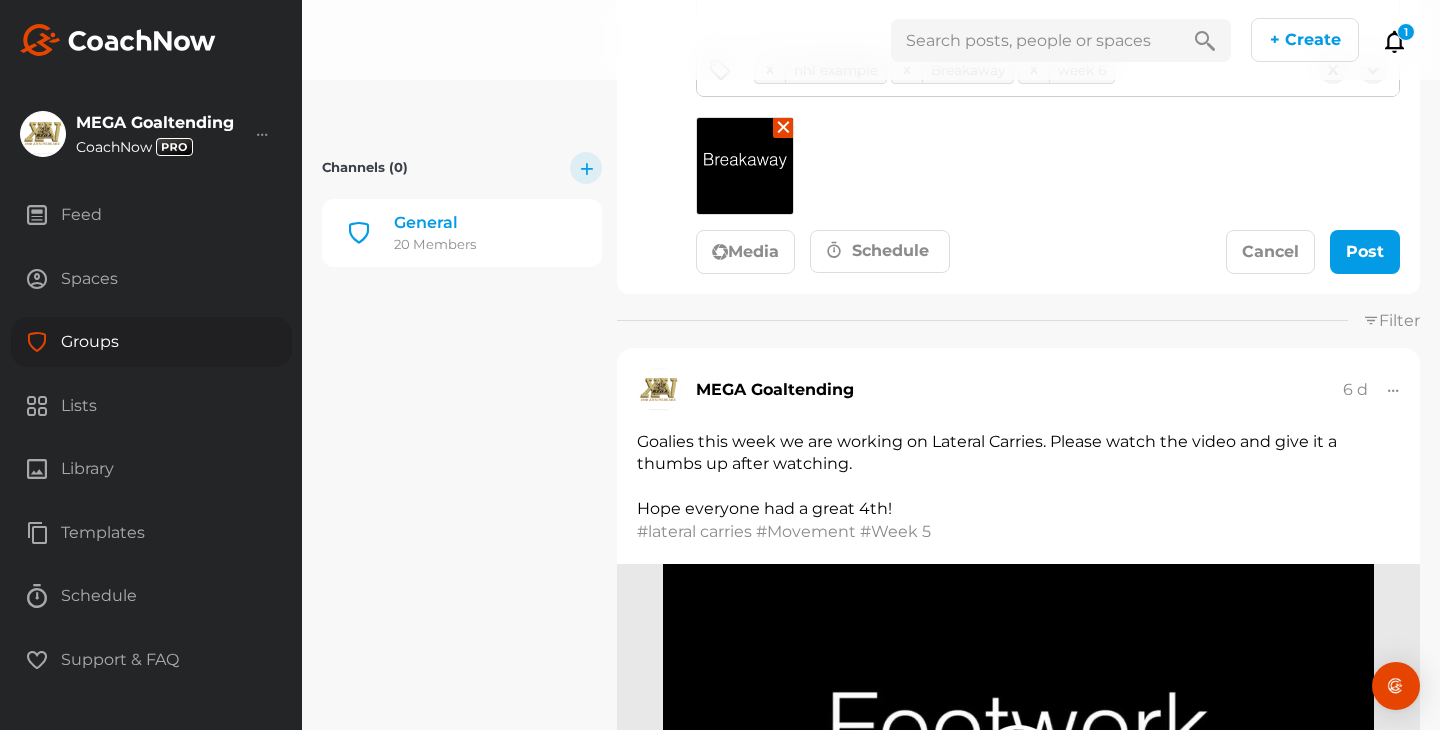 scroll, scrollTop: 553, scrollLeft: 0, axis: vertical 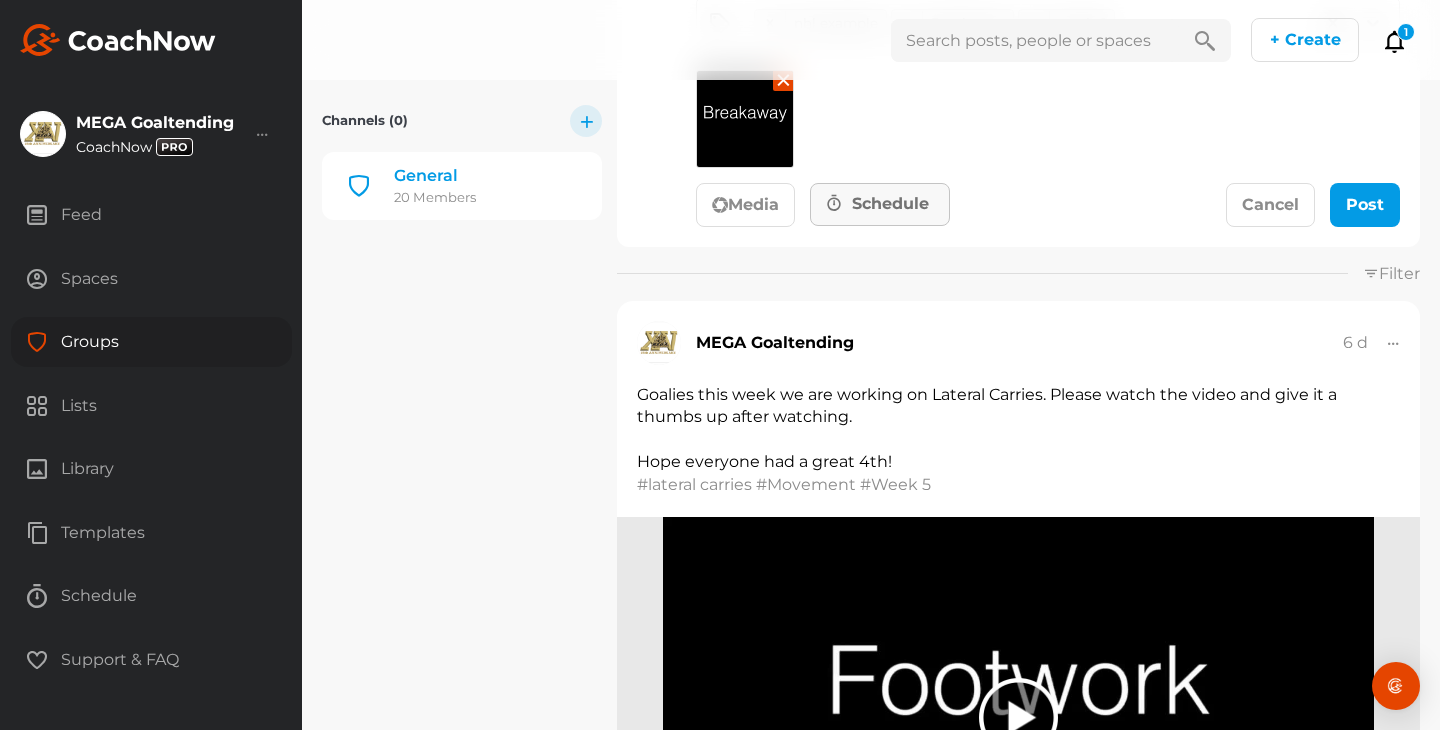 click on "Schedule" 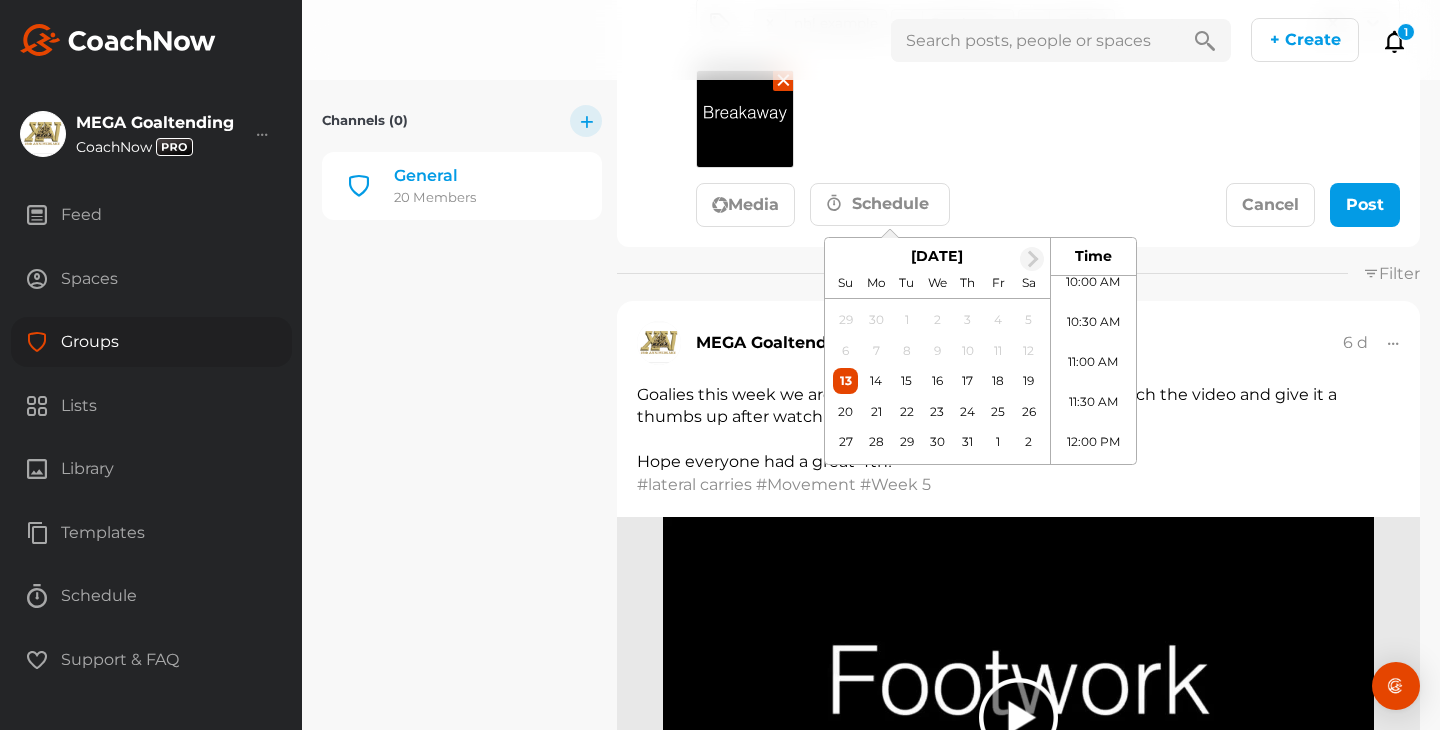 scroll, scrollTop: 830, scrollLeft: 0, axis: vertical 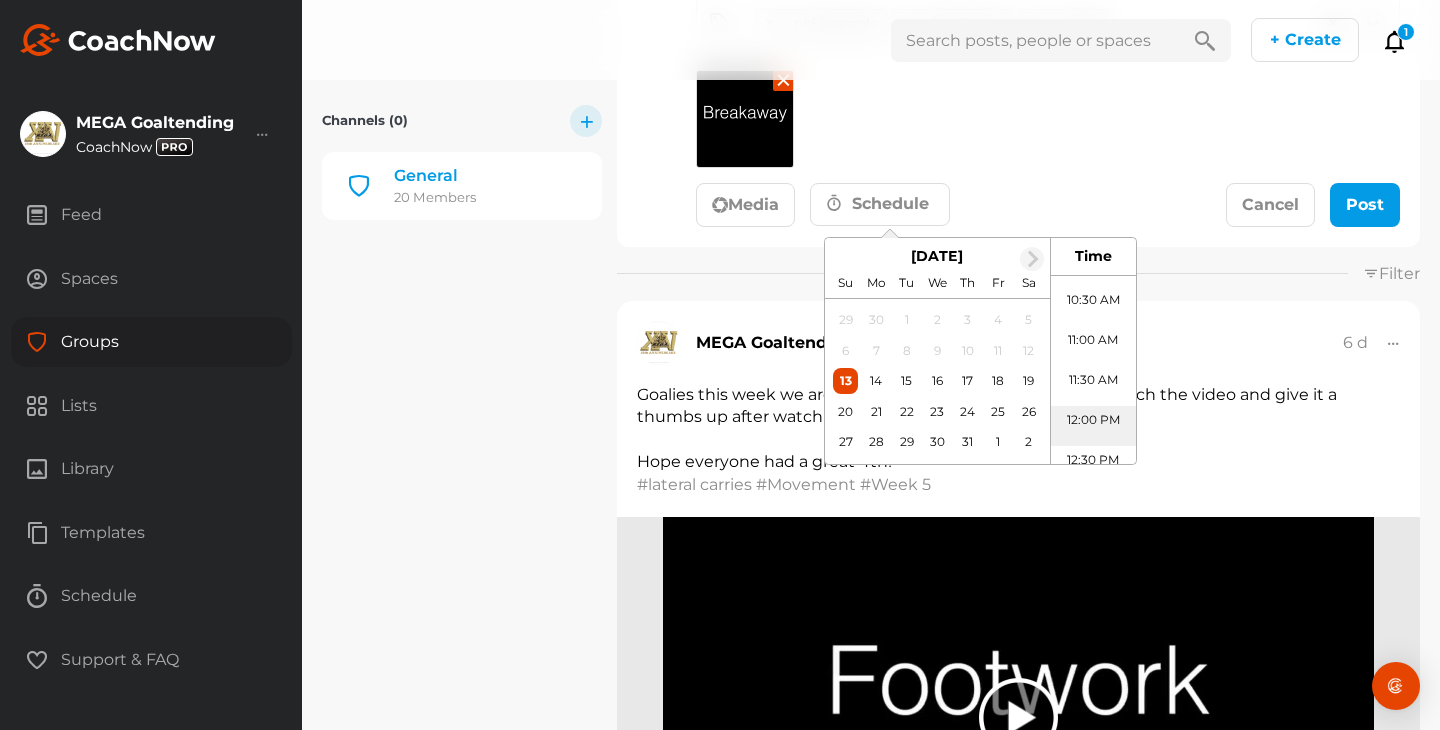 click on "12:00 PM" 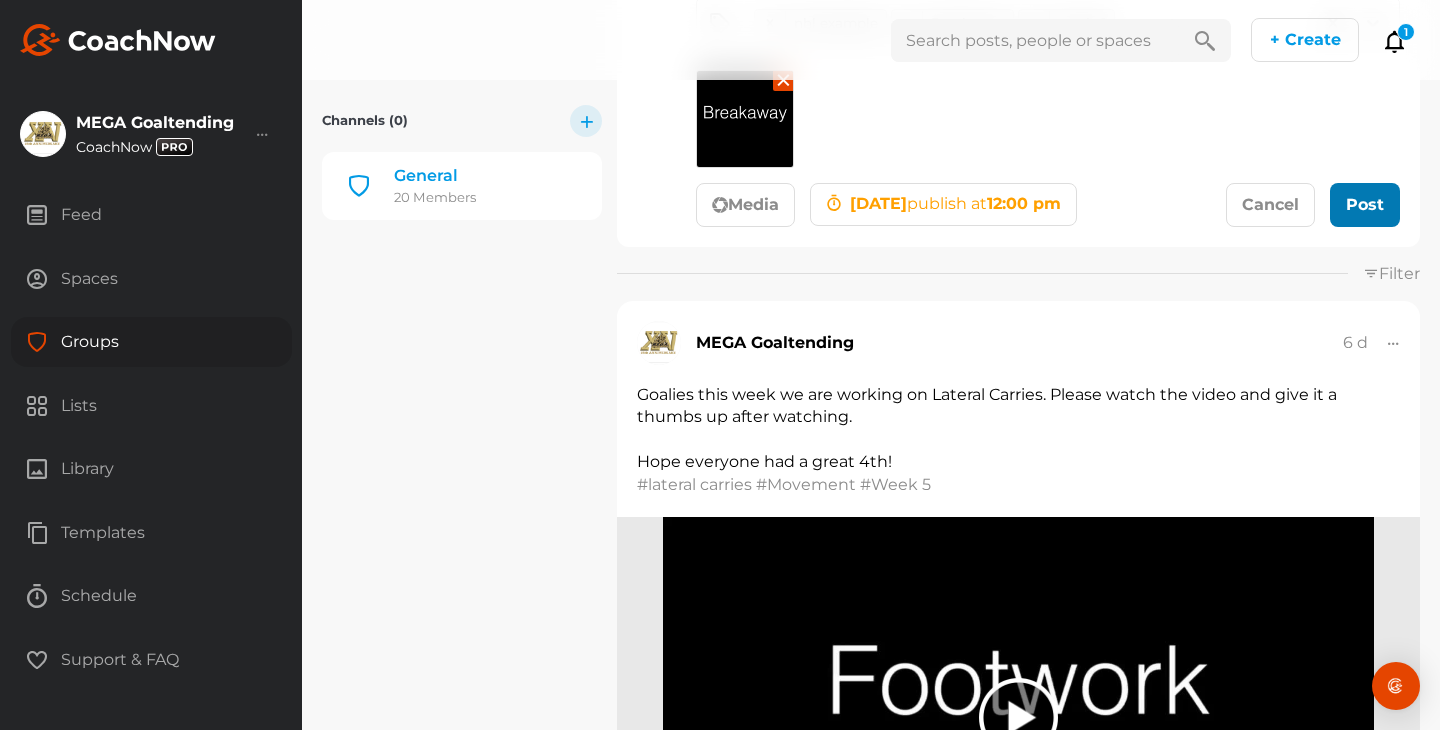 click 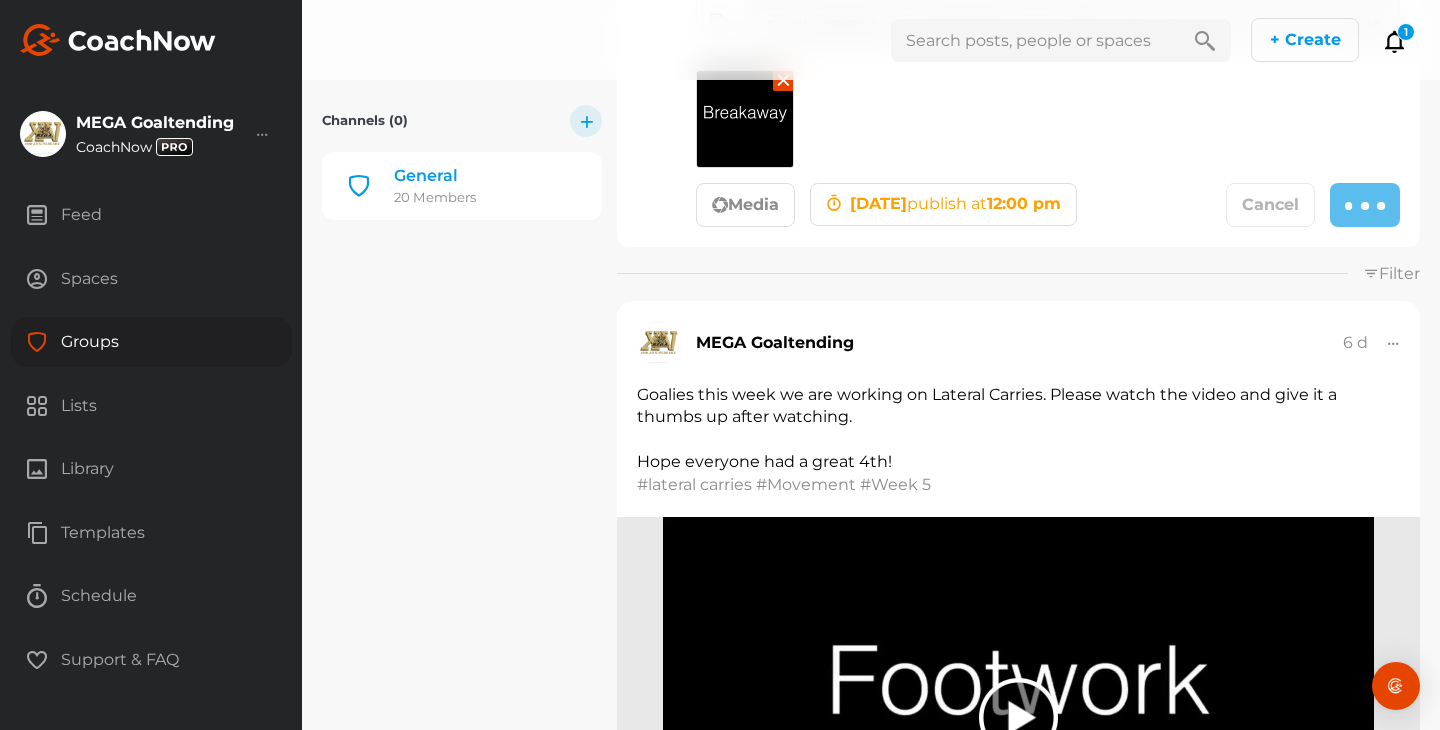 type 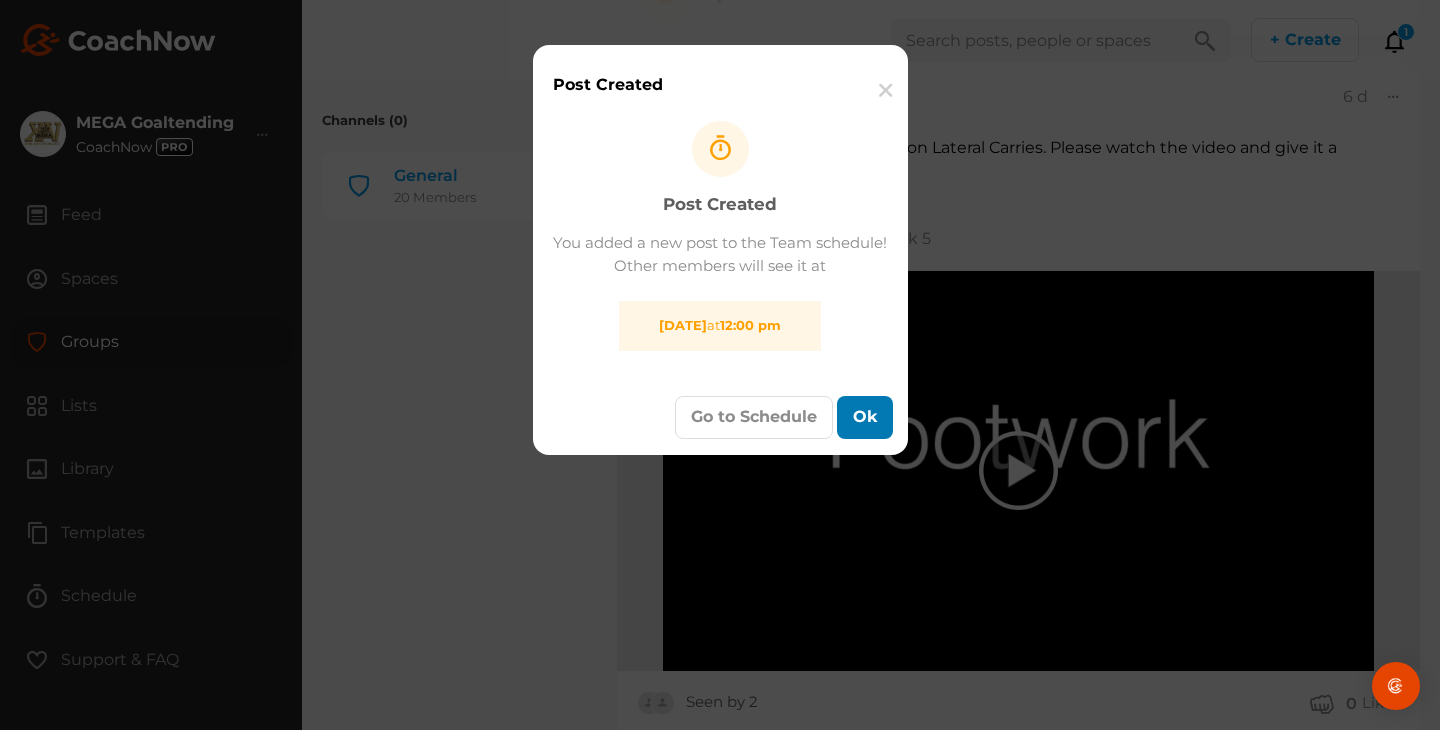 click on "Ok" at bounding box center (865, 417) 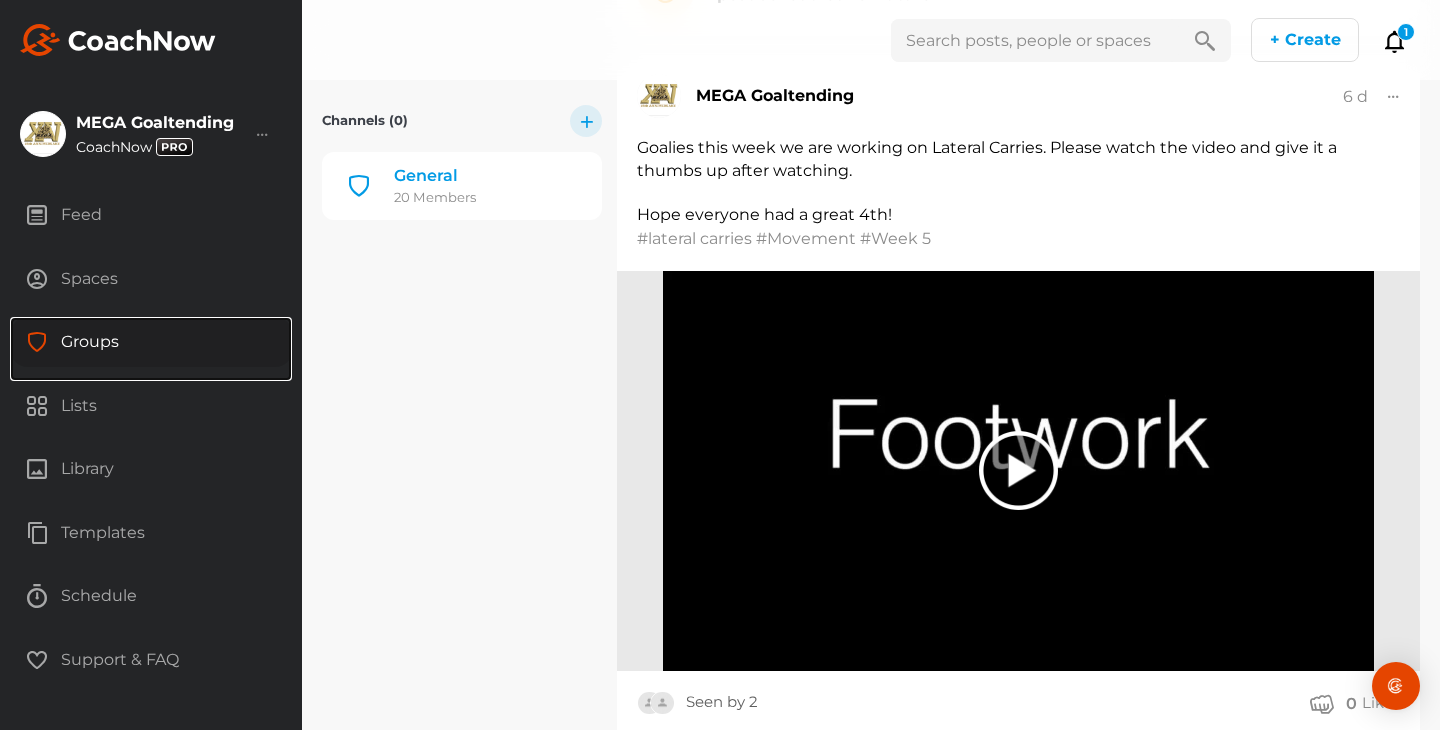 drag, startPoint x: 132, startPoint y: 330, endPoint x: 434, endPoint y: 339, distance: 302.13406 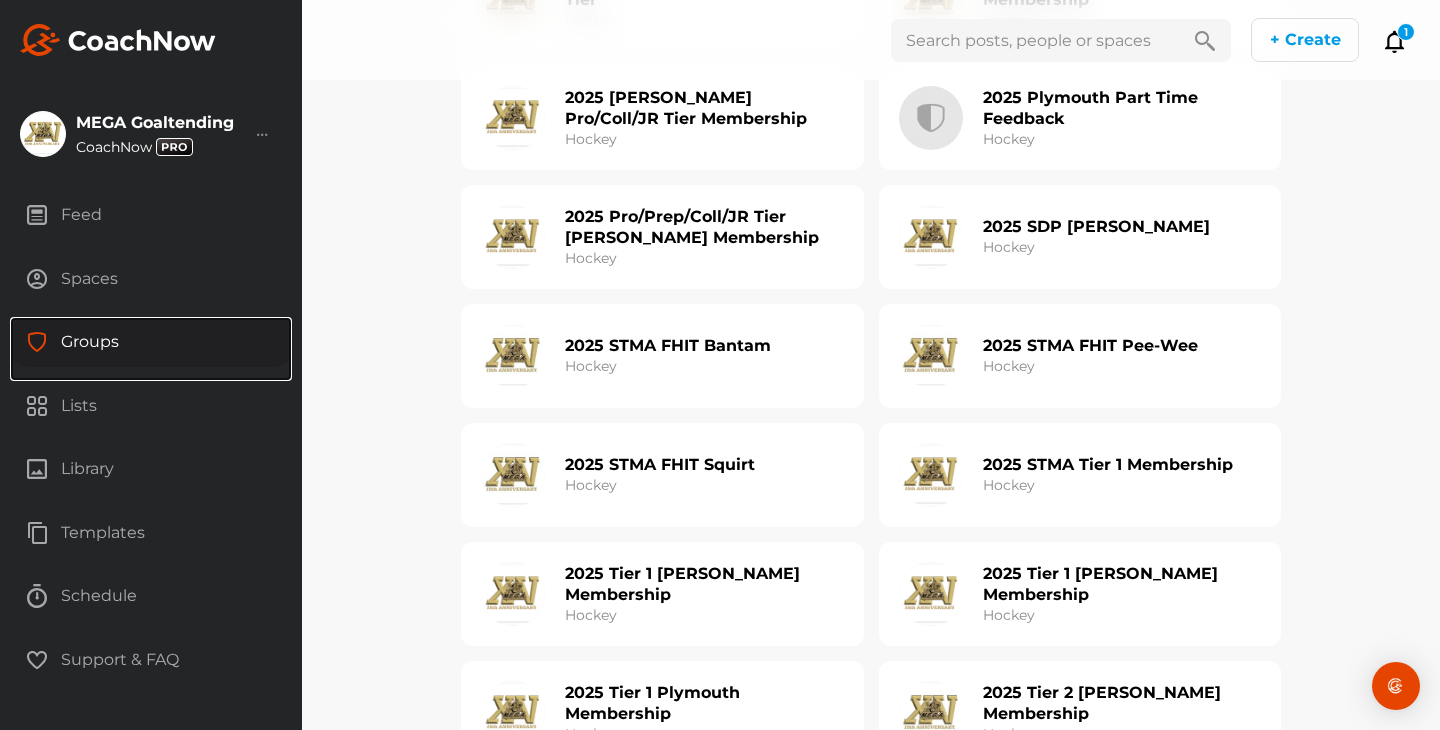 scroll, scrollTop: 575, scrollLeft: 0, axis: vertical 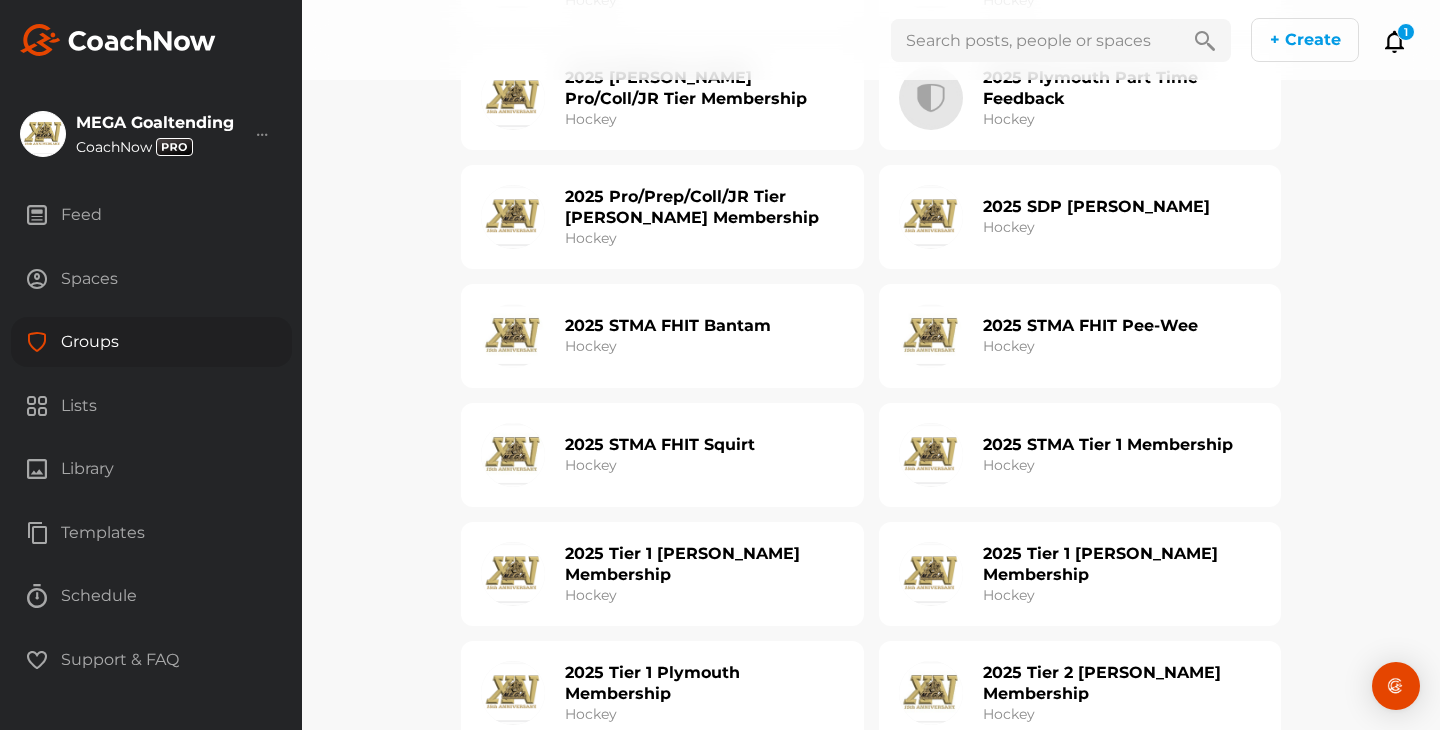 click on "2025 Tier 1 [PERSON_NAME] Membership Hockey" 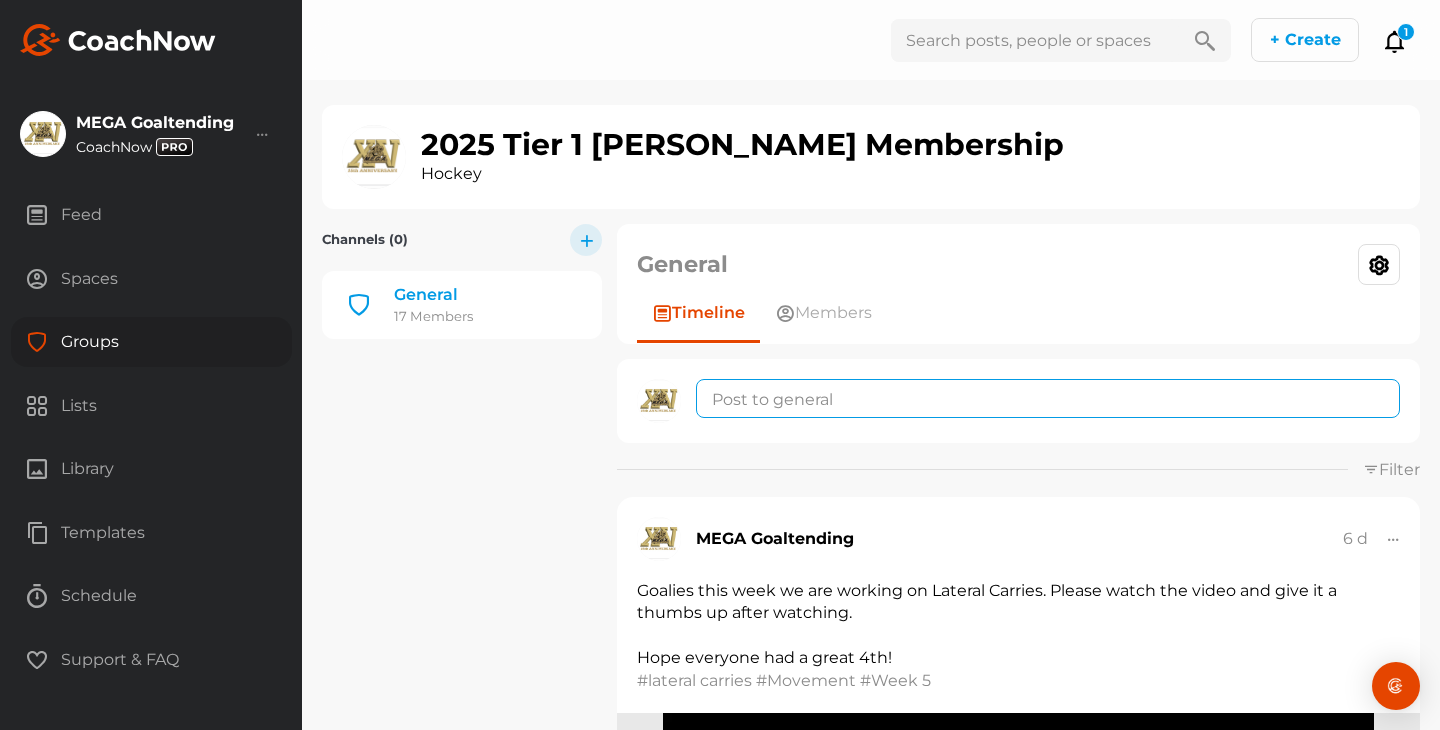 click 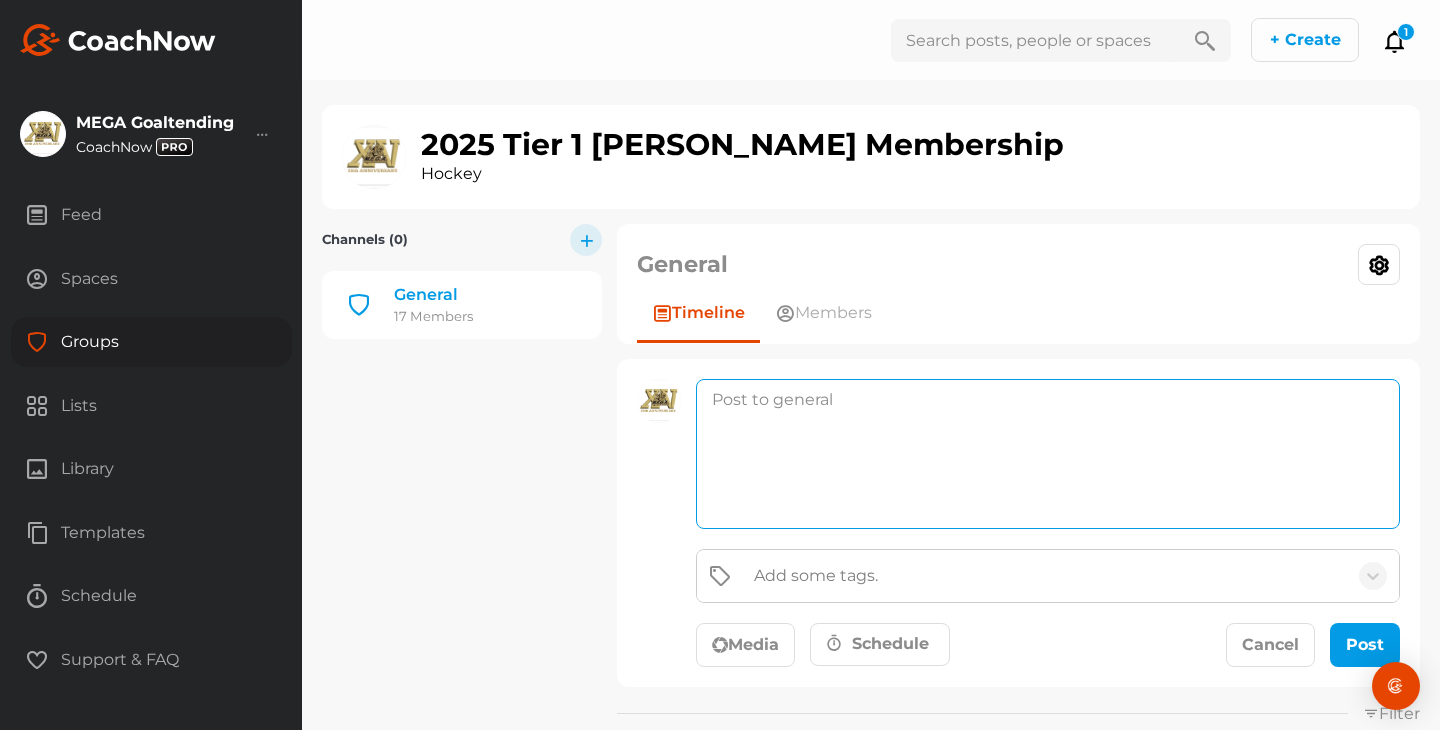 paste on "Goalies this week we are working on Situational Plays/Breakaways. Please watch the video and give it a thumbs up after watching." 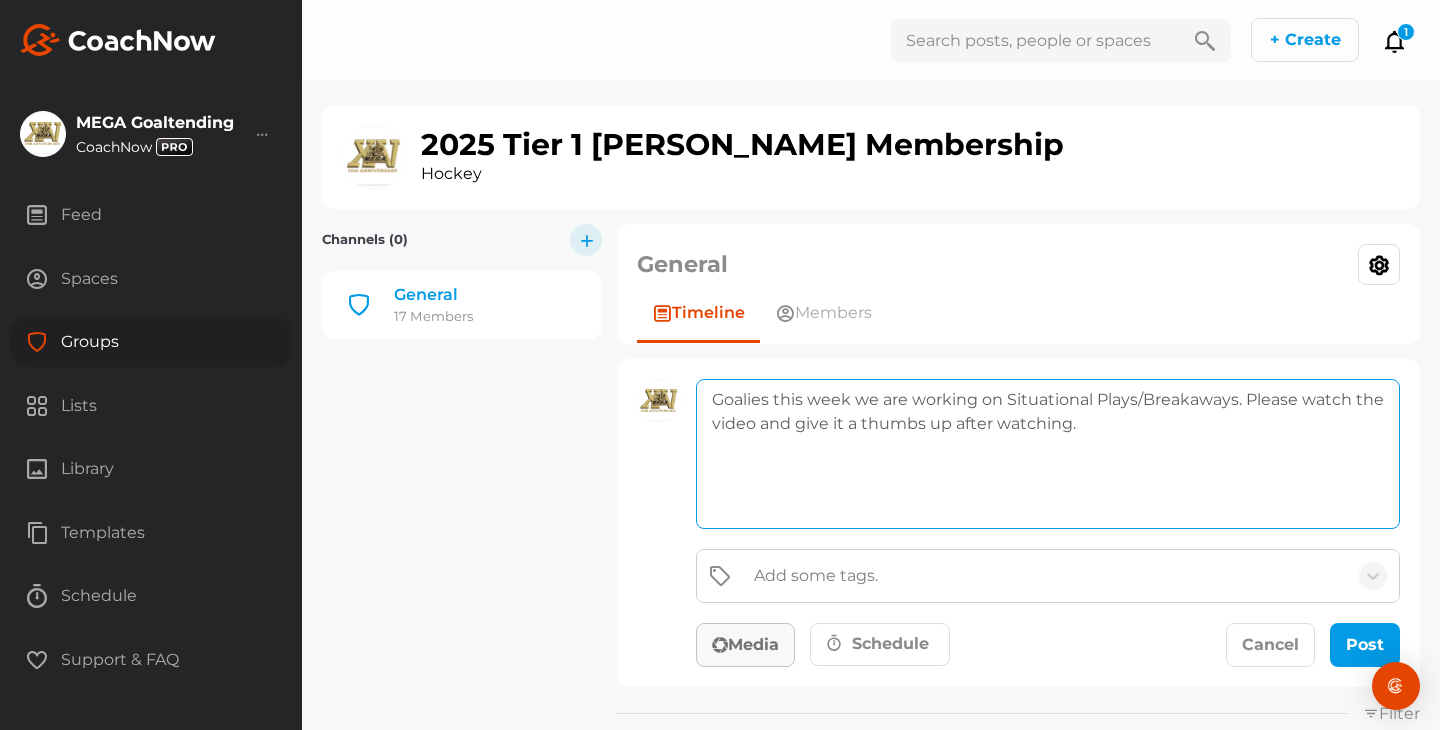 type on "Goalies this week we are working on Situational Plays/Breakaways. Please watch the video and give it a thumbs up after watching." 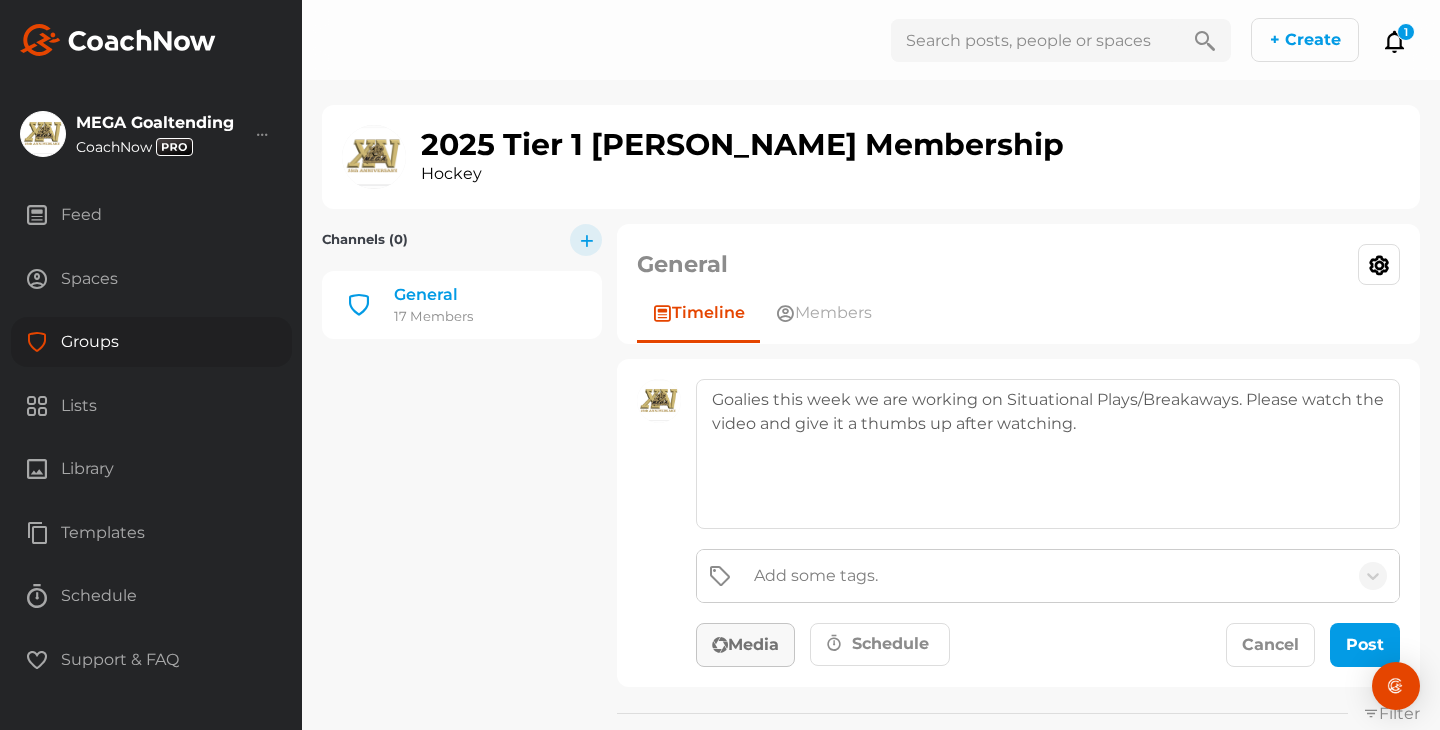 click on "Media" 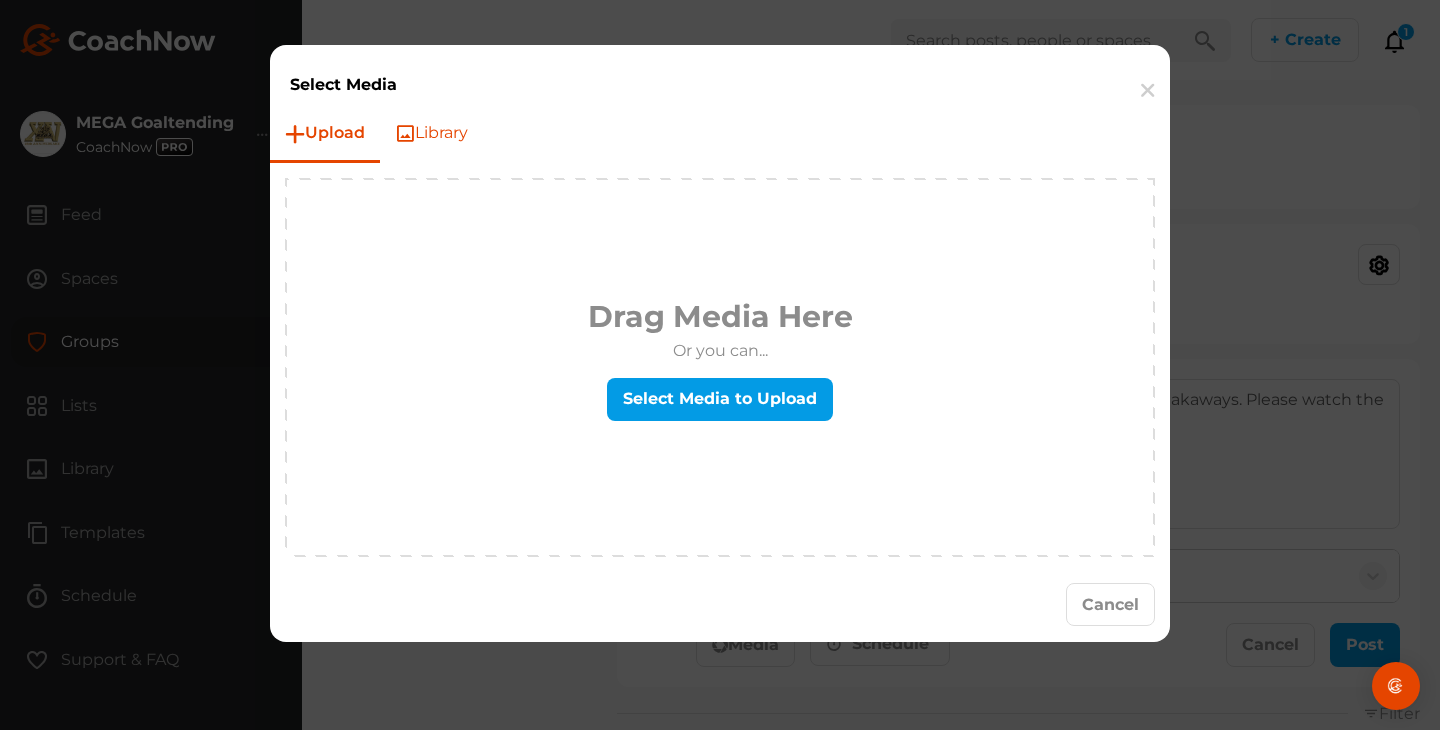 click on "Library" at bounding box center [431, 133] 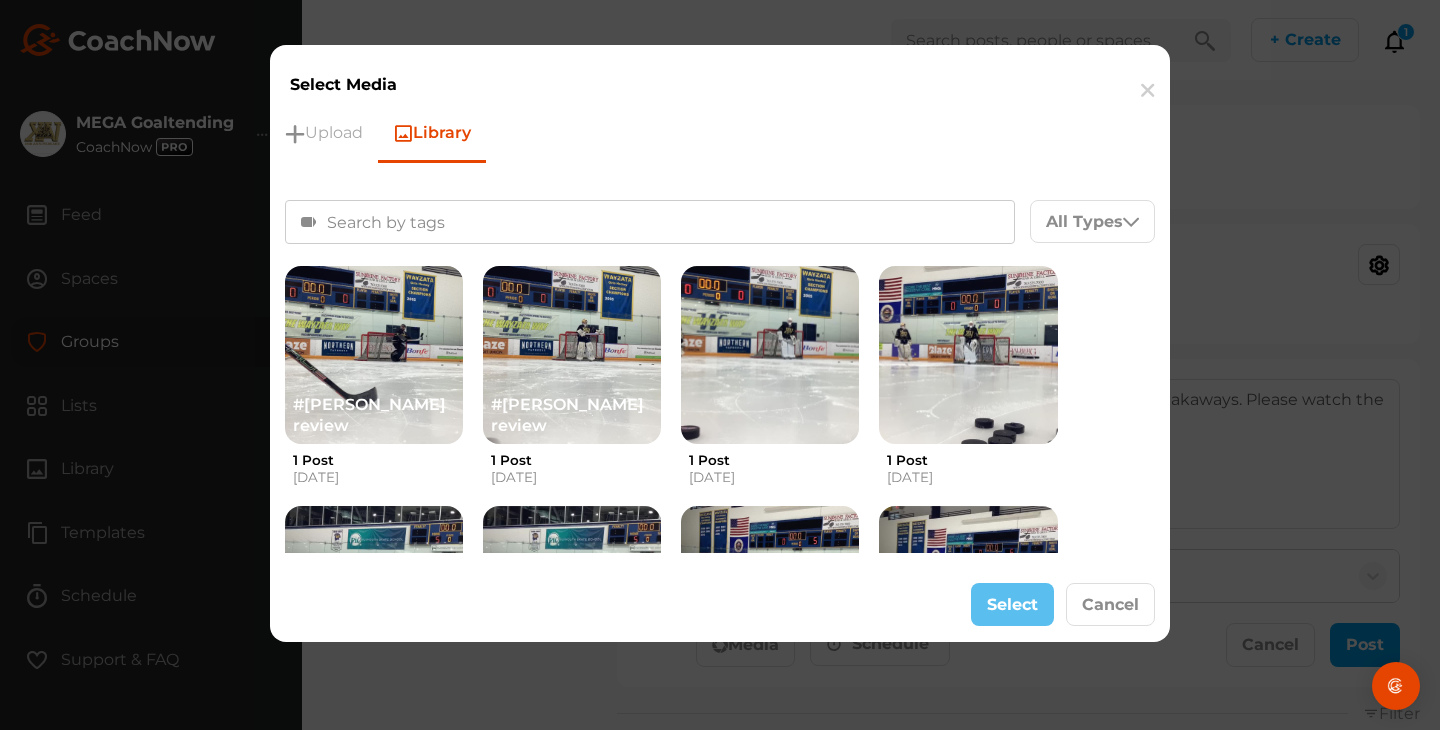 click at bounding box center (650, 222) 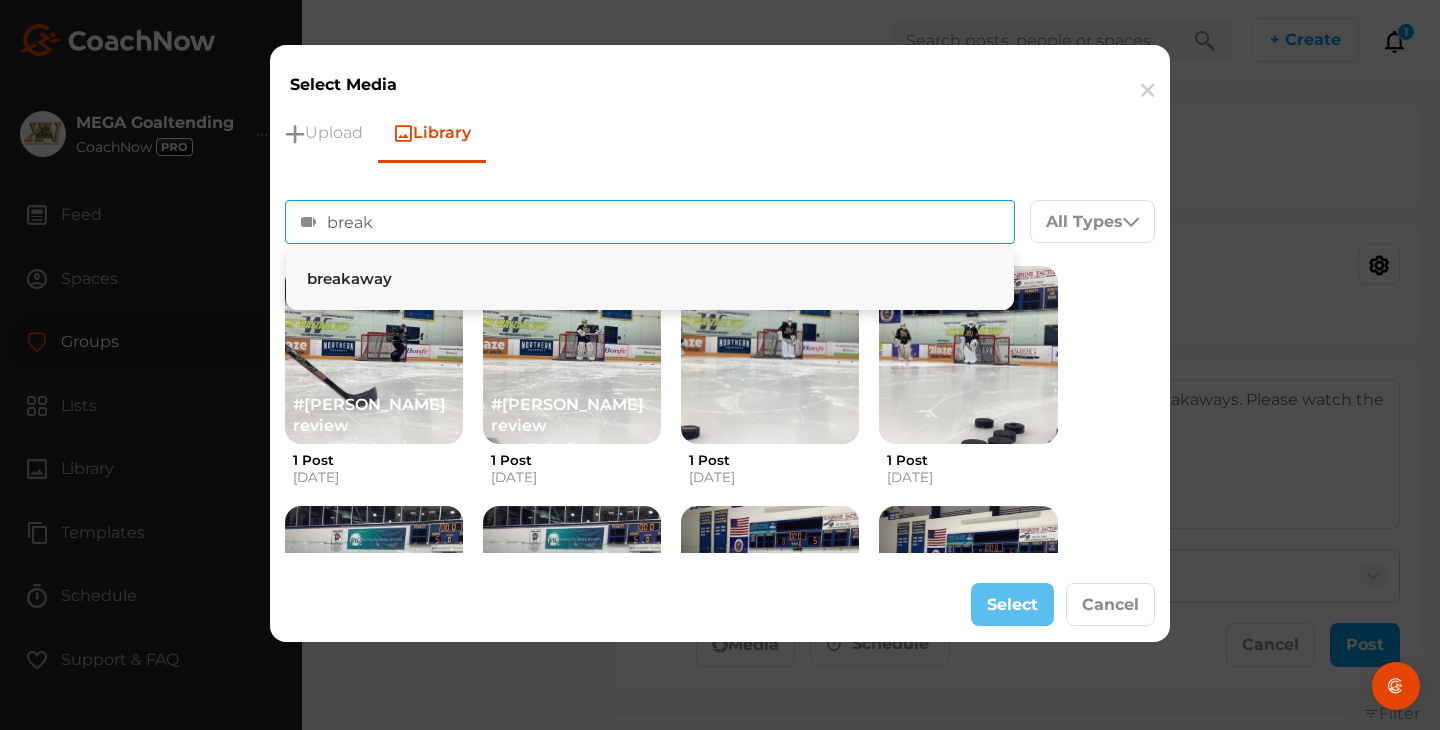 type on "break" 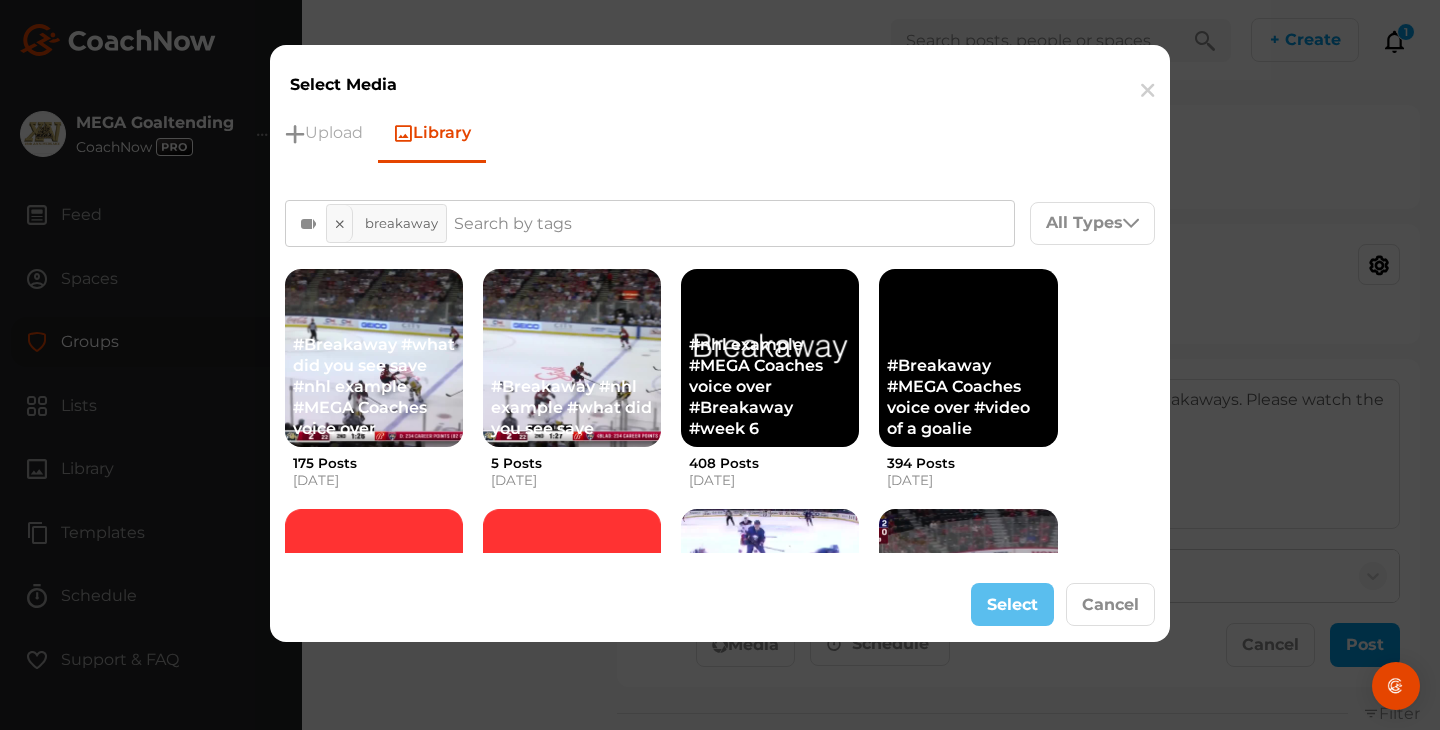 click on "Select
Cancel" at bounding box center [720, 605] 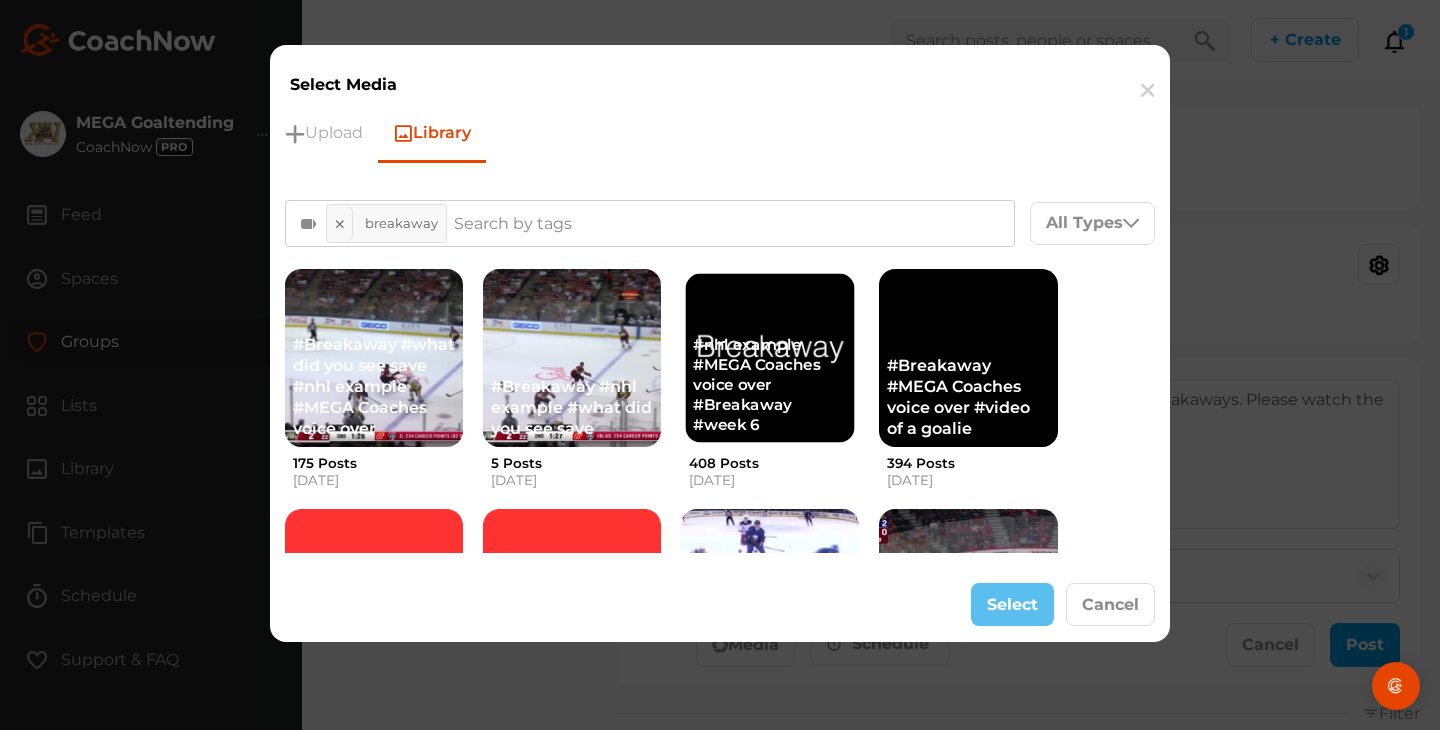 click on "#nhl example #MEGA Coaches voice over #Breakaway #week 6" at bounding box center (770, 385) 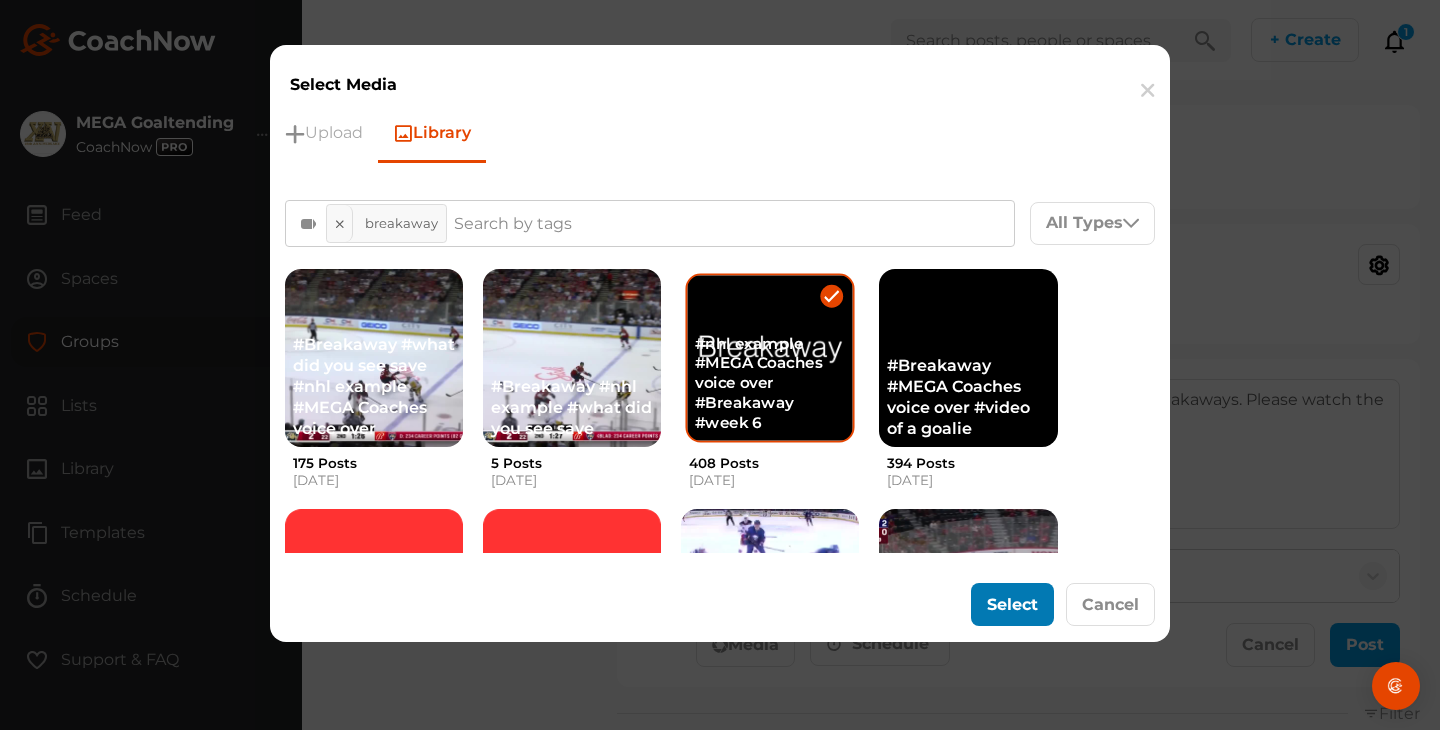 click on "Select" at bounding box center [1012, 604] 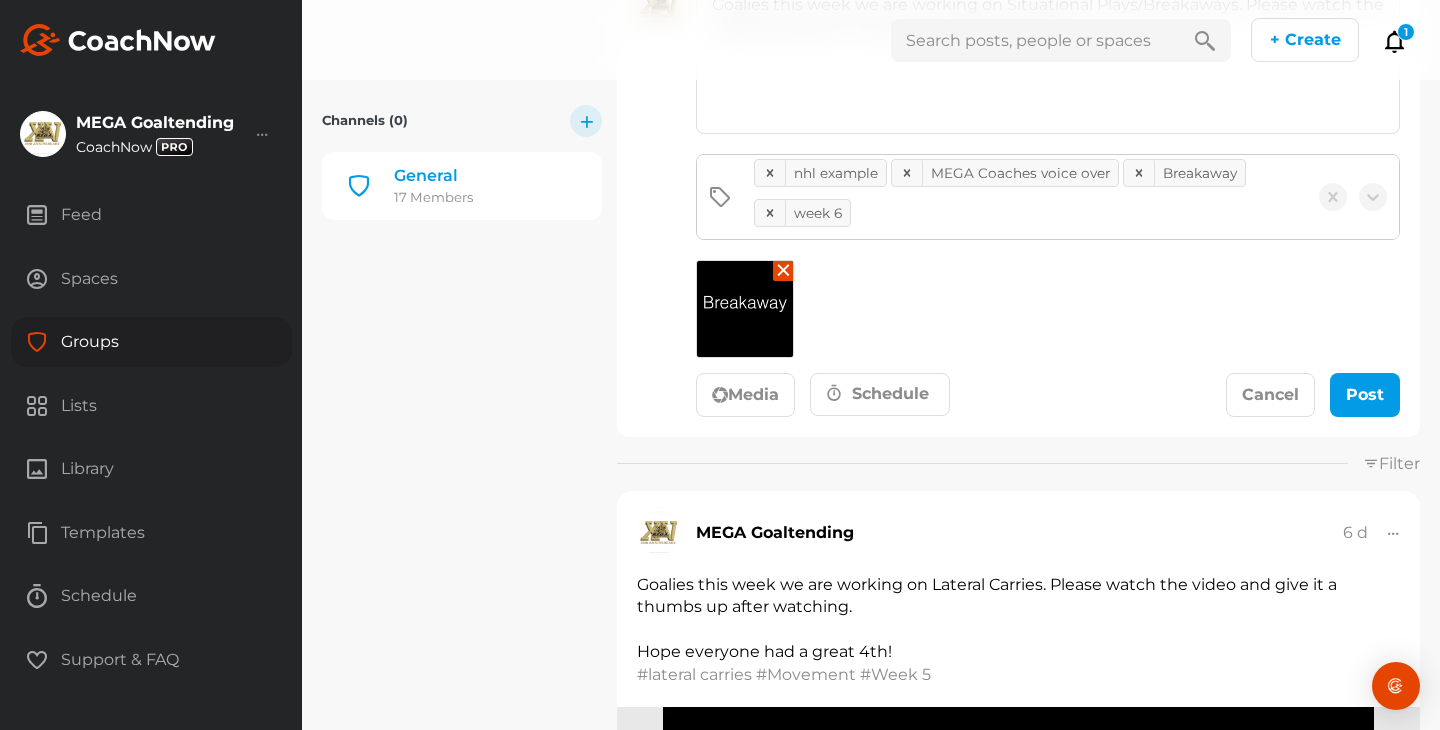 scroll, scrollTop: 404, scrollLeft: 0, axis: vertical 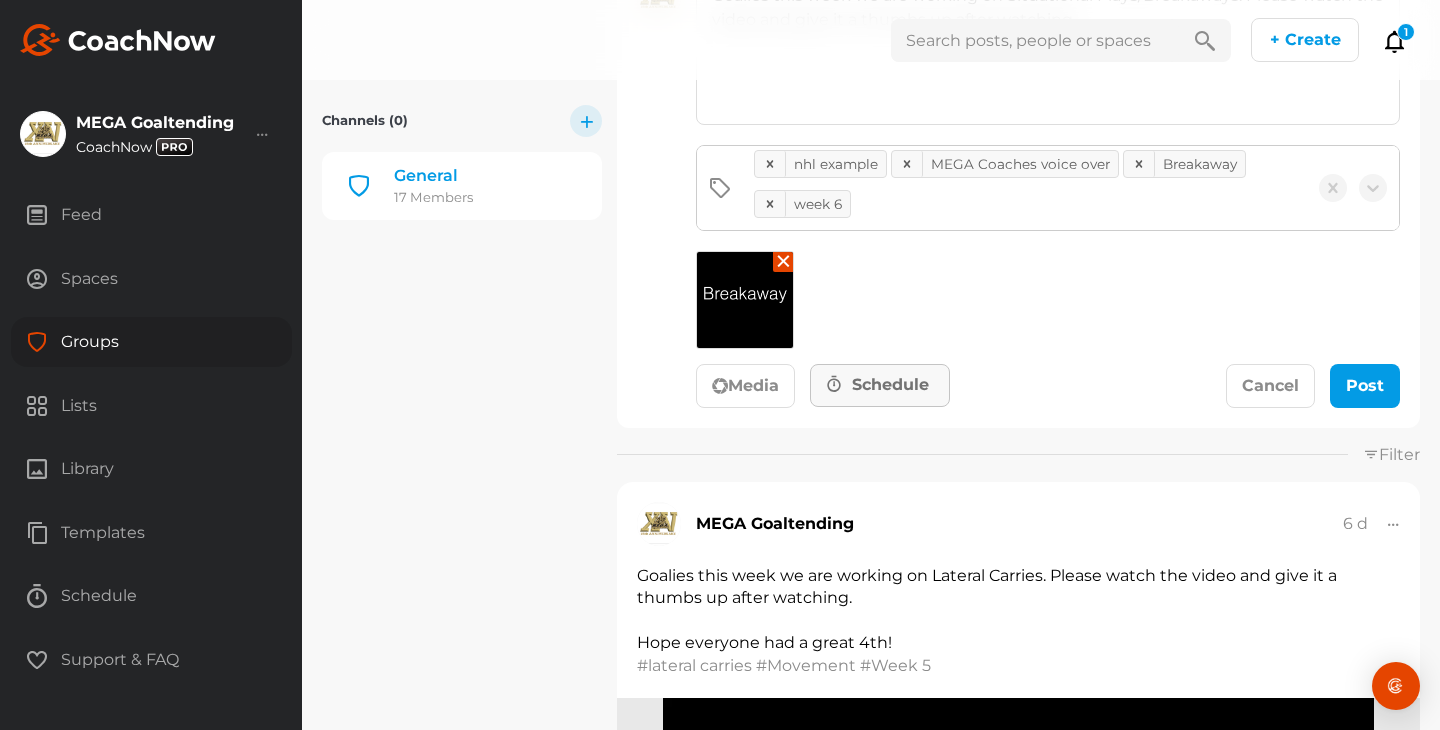 click on "Schedule" 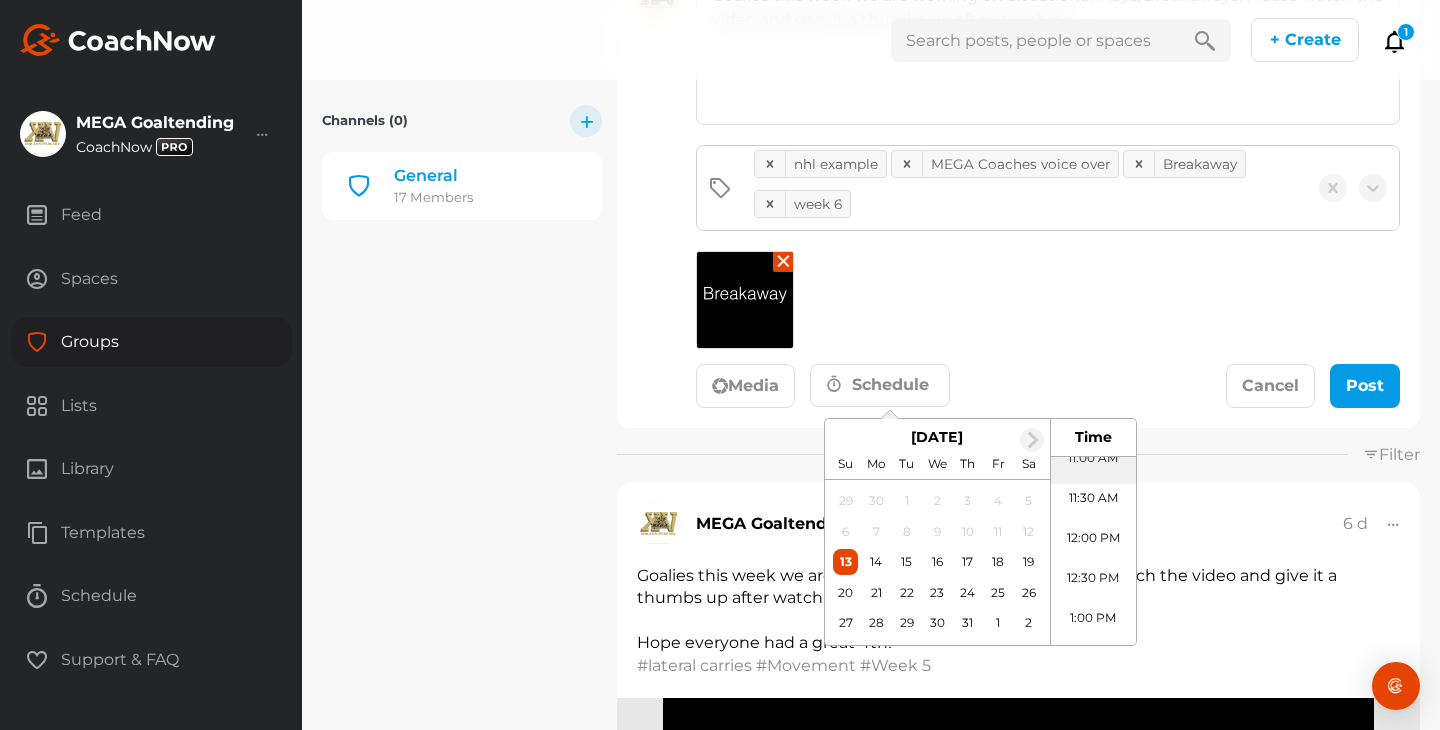 scroll, scrollTop: 914, scrollLeft: 0, axis: vertical 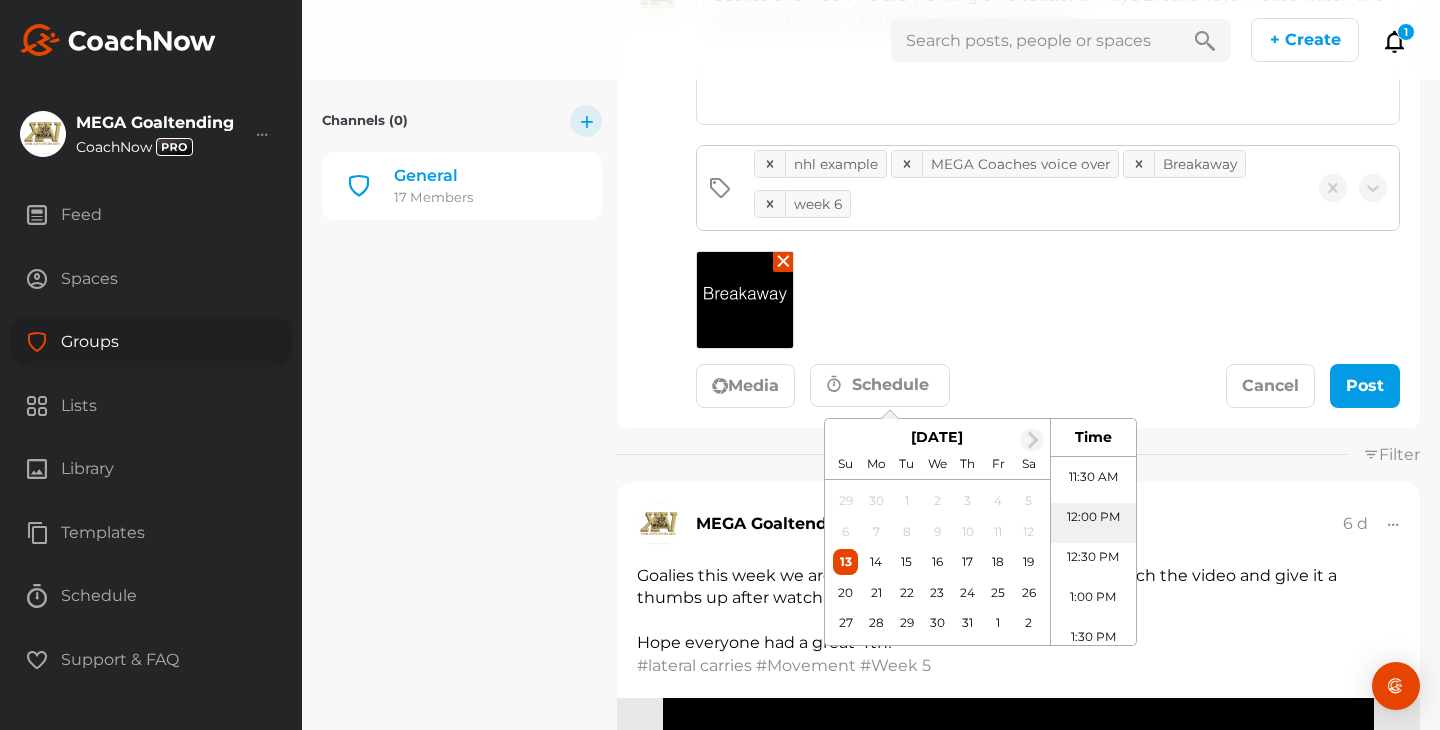 click on "12:00 PM" 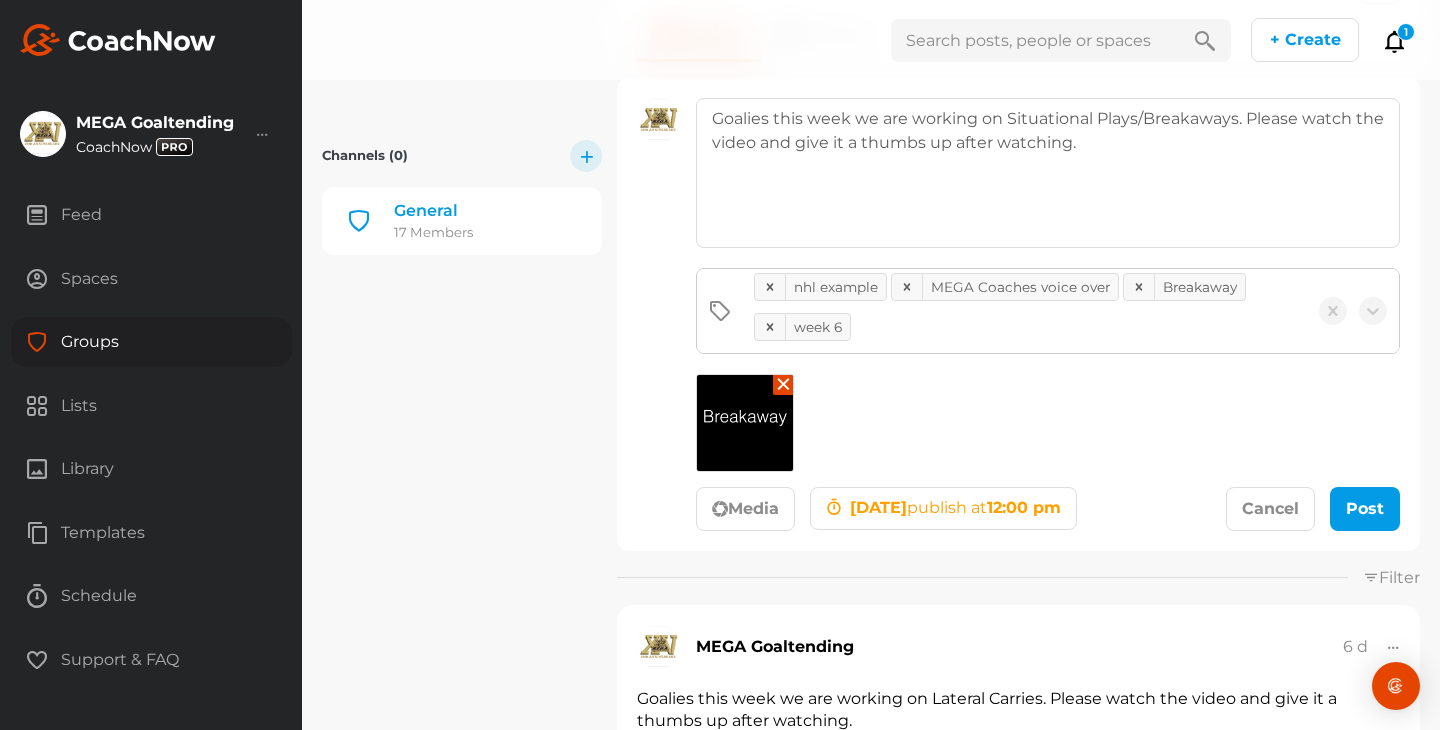 scroll, scrollTop: 239, scrollLeft: 0, axis: vertical 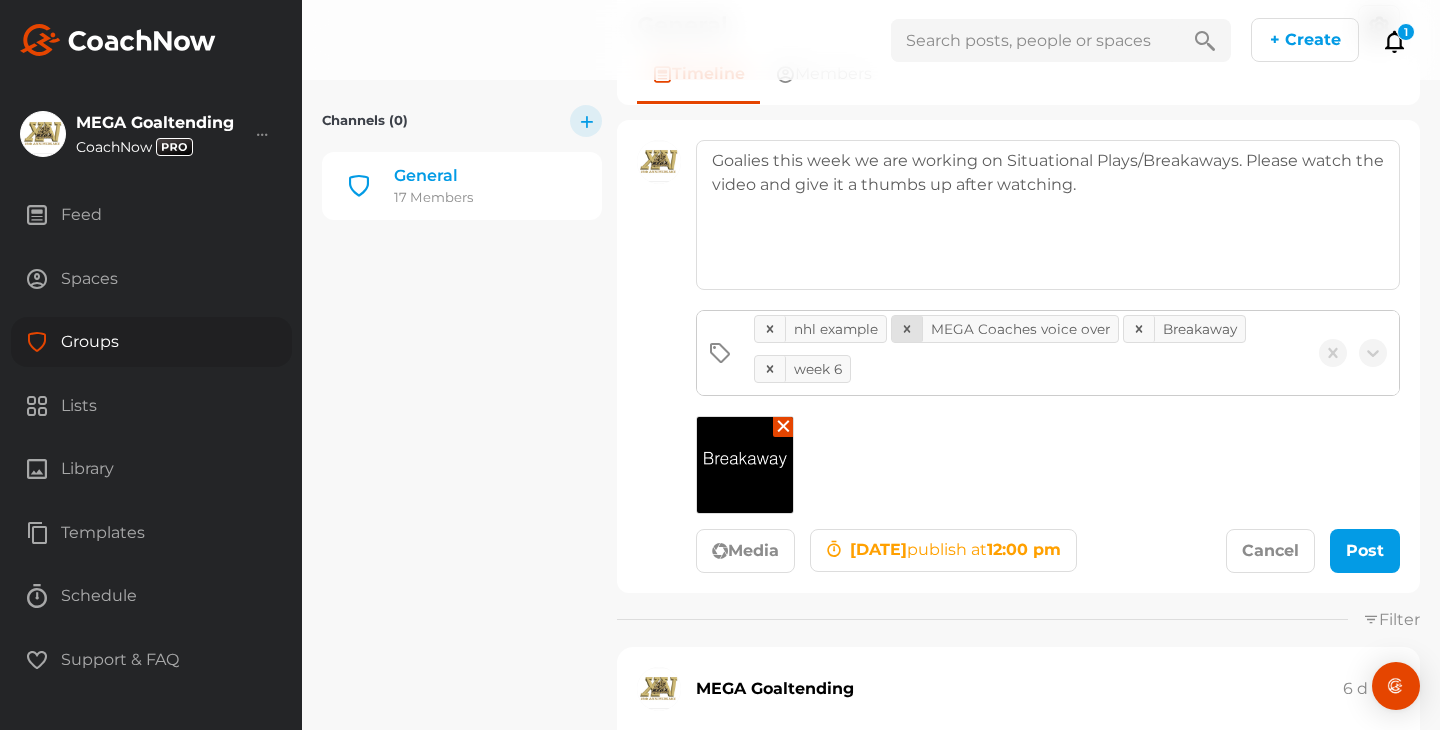 click 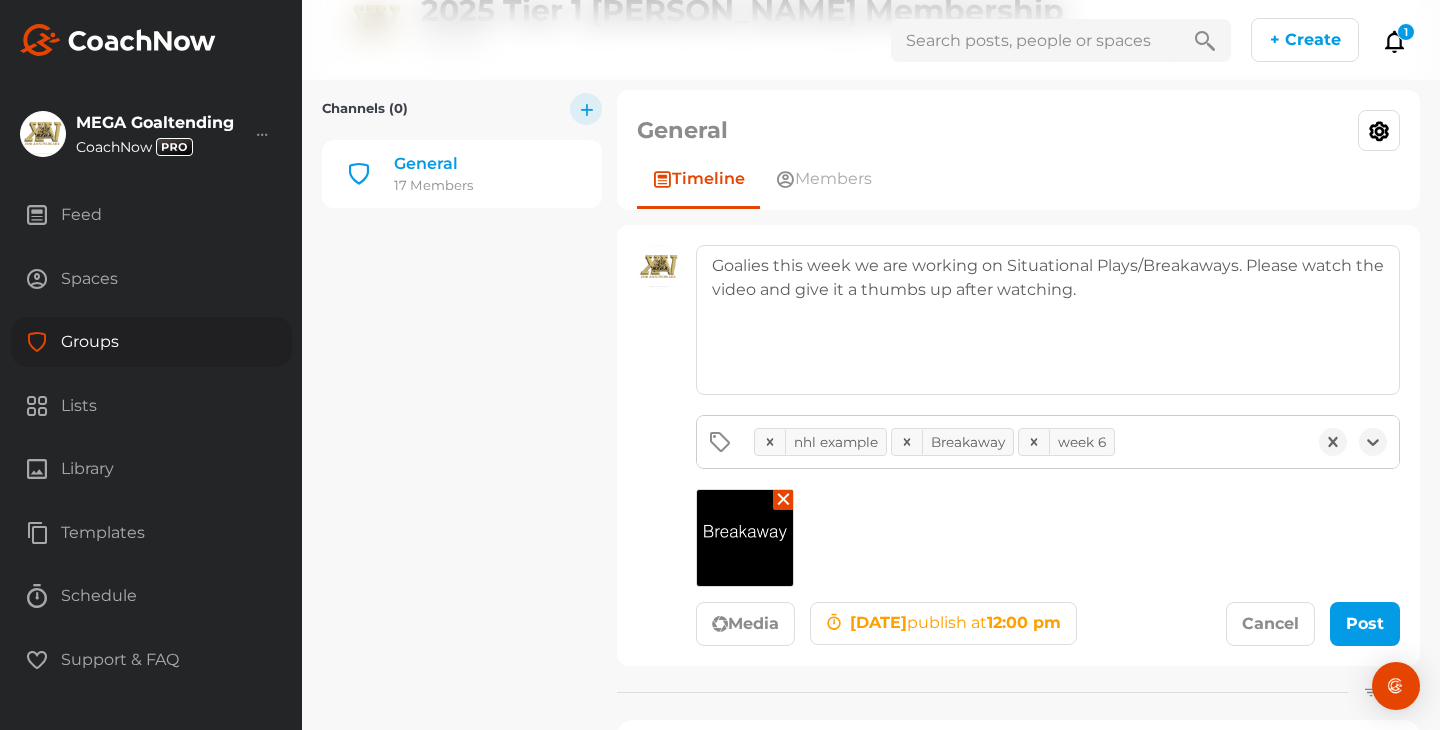 scroll, scrollTop: 145, scrollLeft: 0, axis: vertical 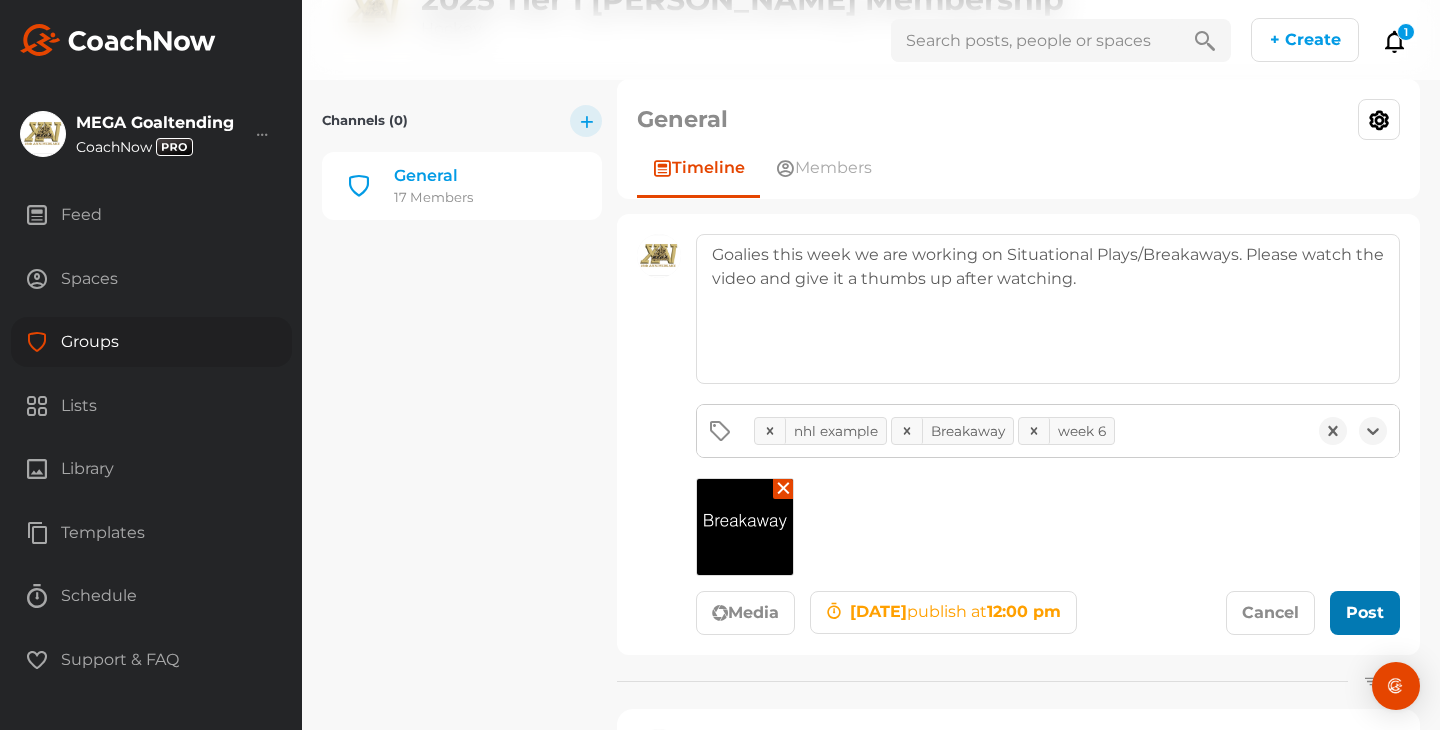 click 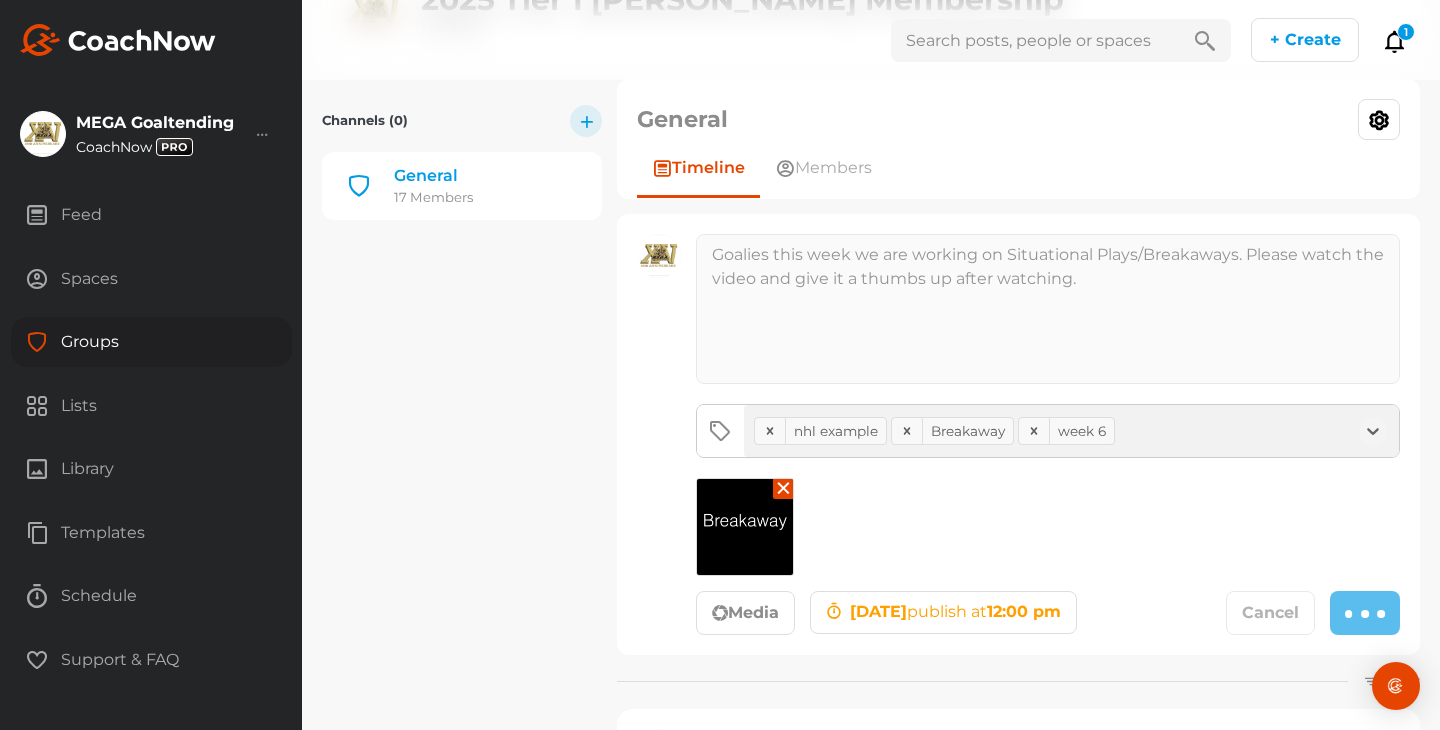 type 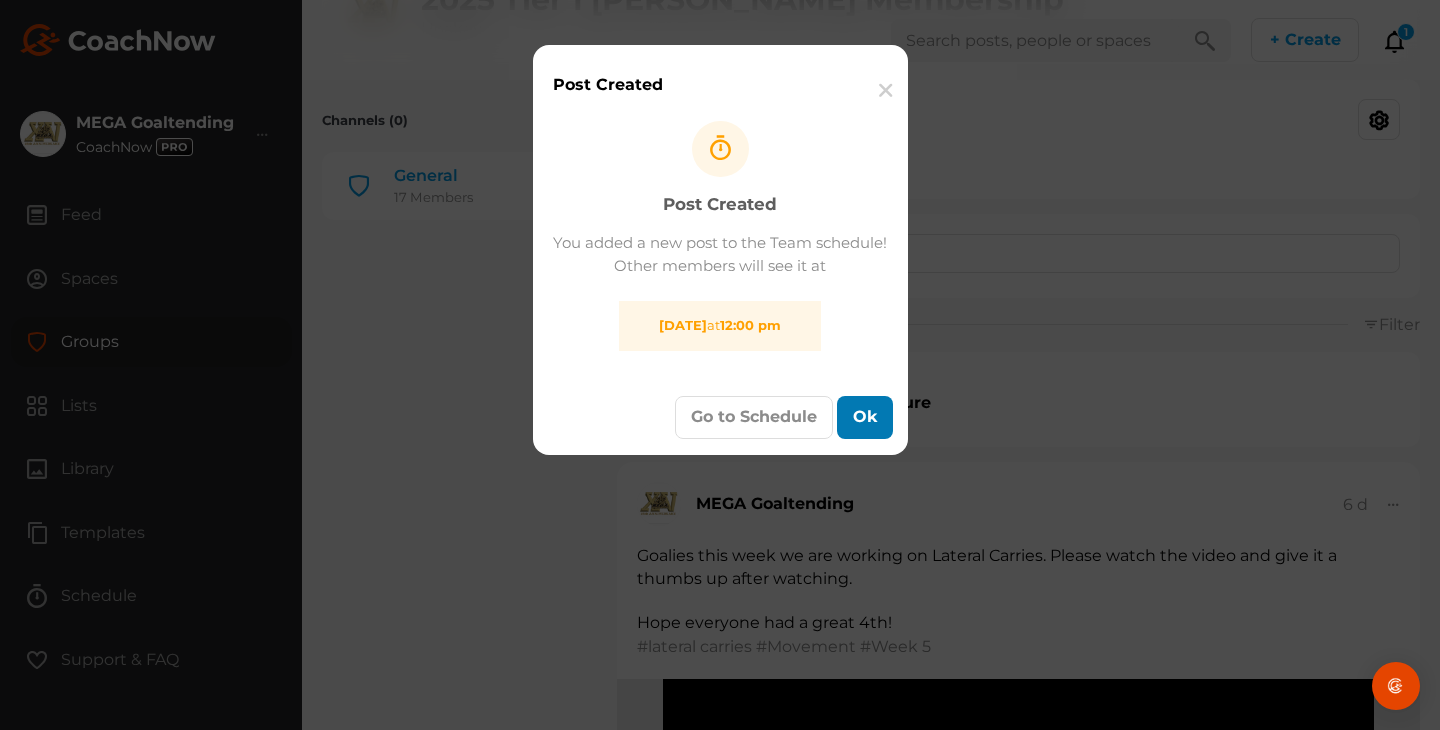 click on "Ok" at bounding box center (865, 417) 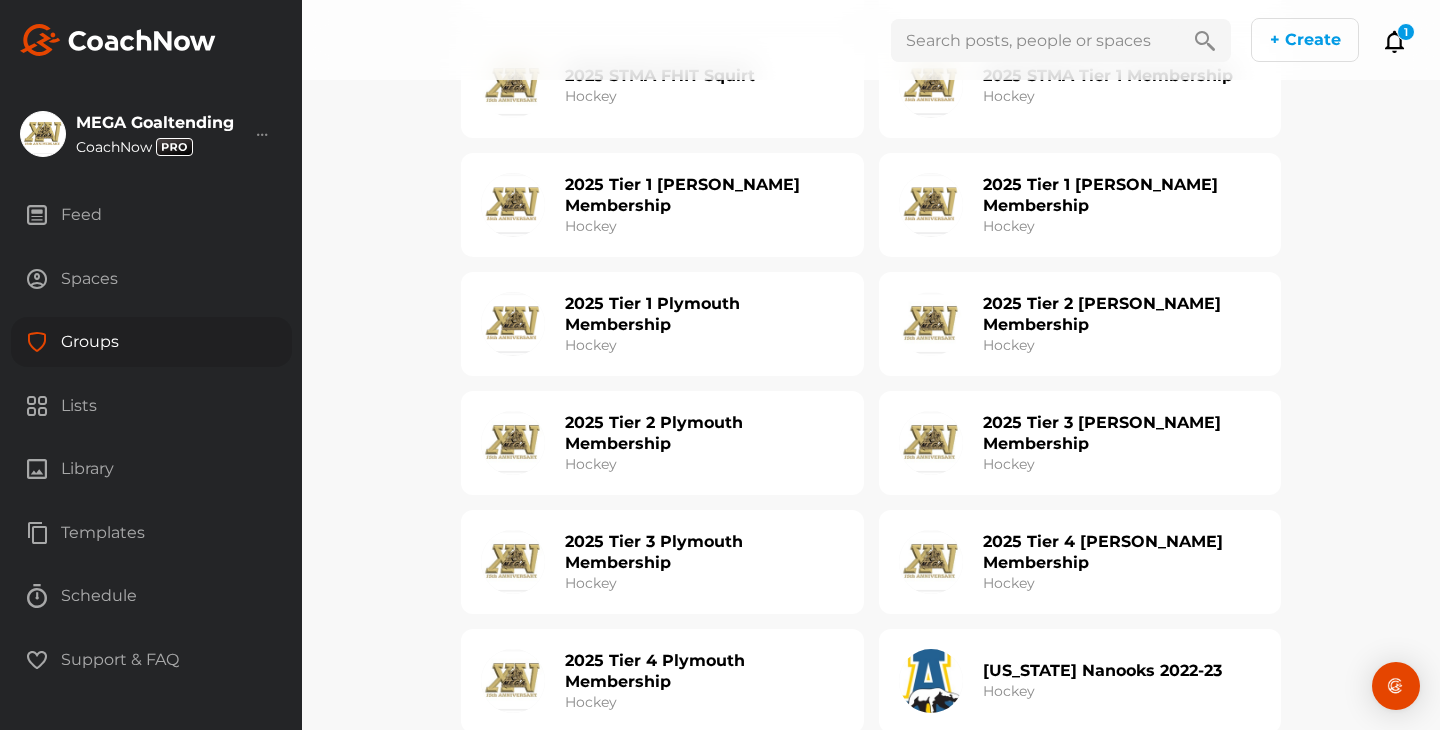 scroll, scrollTop: 957, scrollLeft: 0, axis: vertical 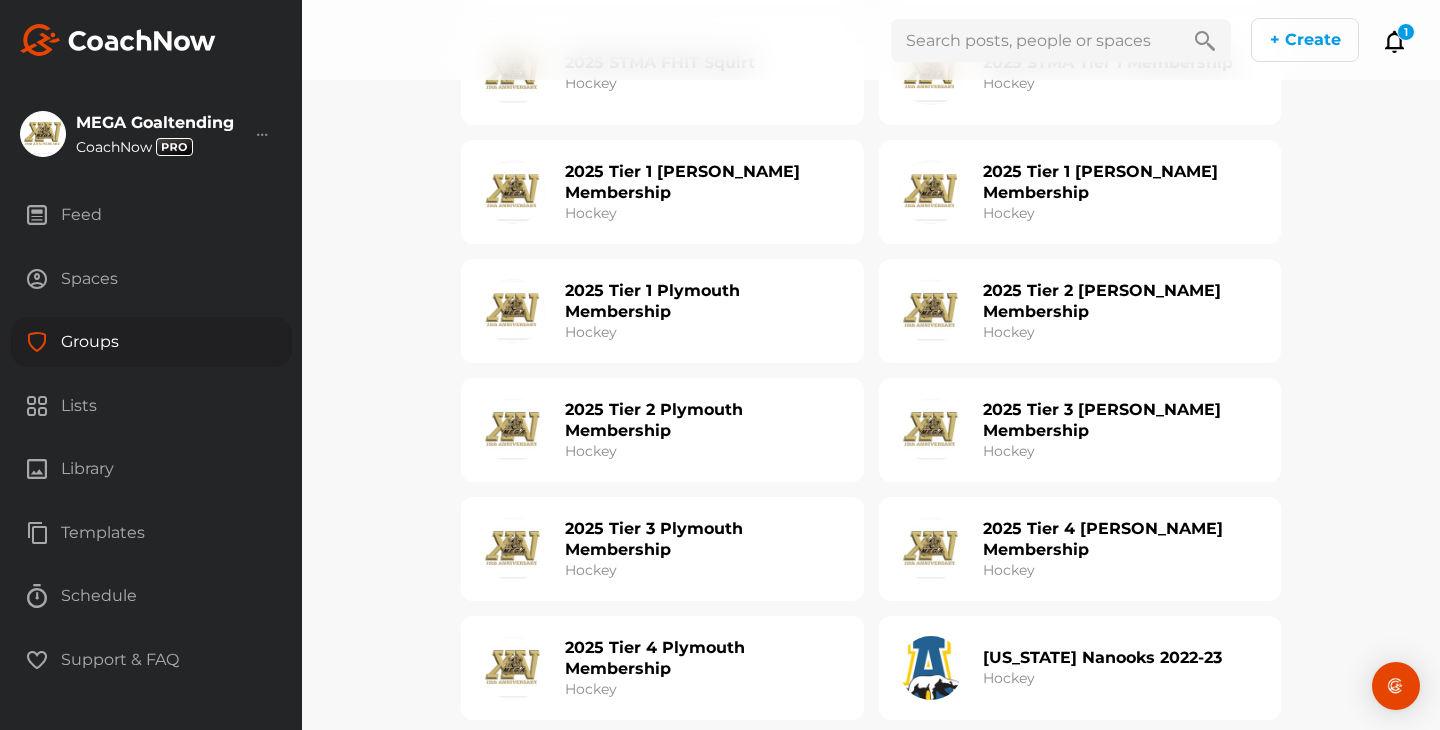 click on "2025 Tier 2 [PERSON_NAME] Membership Hockey" 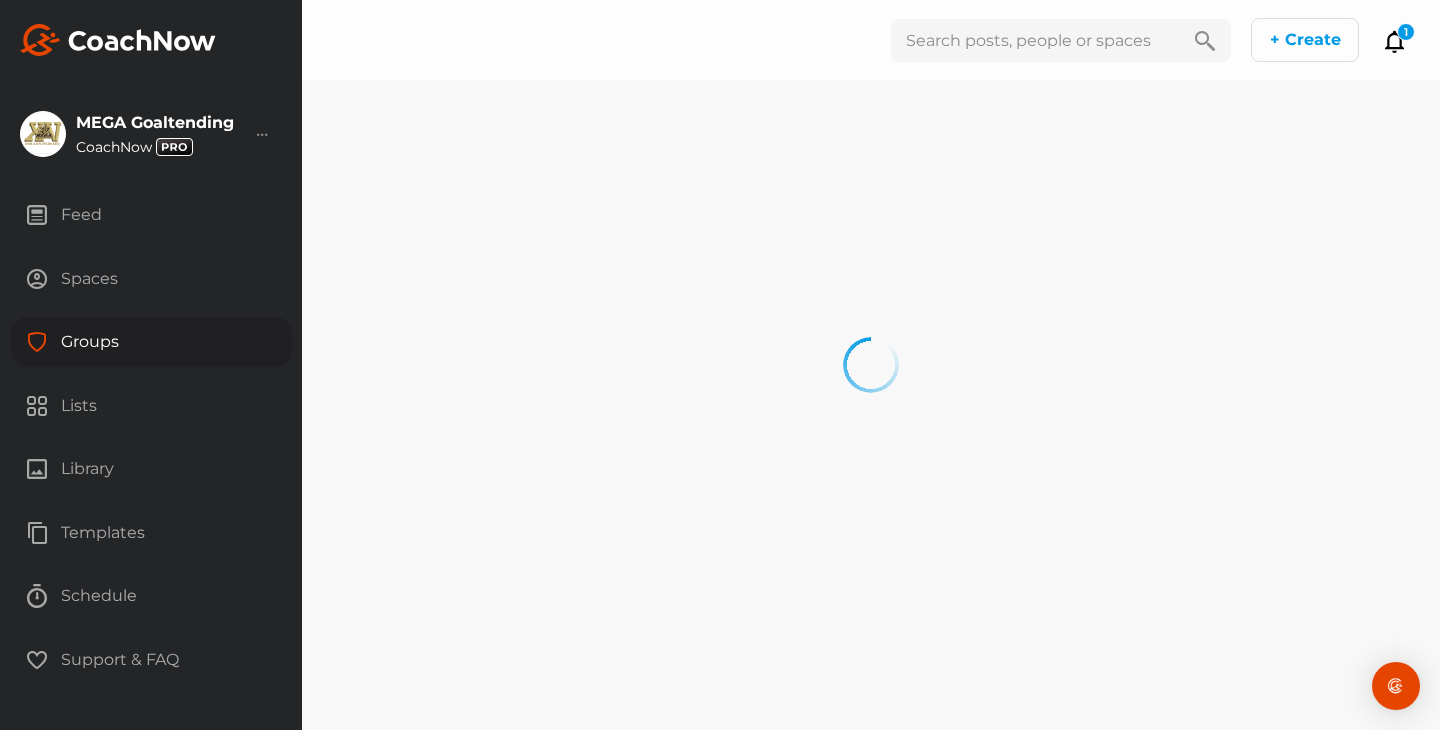 scroll, scrollTop: 0, scrollLeft: 0, axis: both 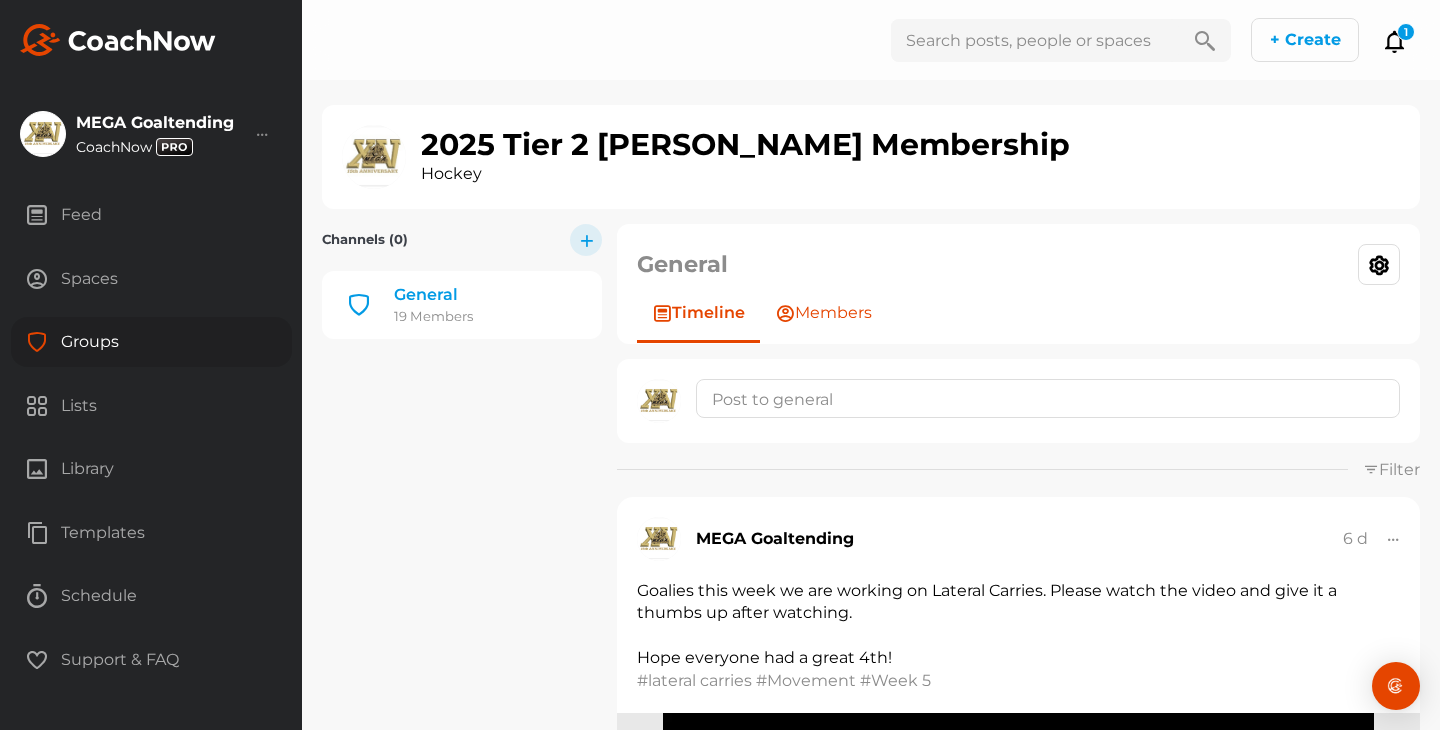 click on "Members" 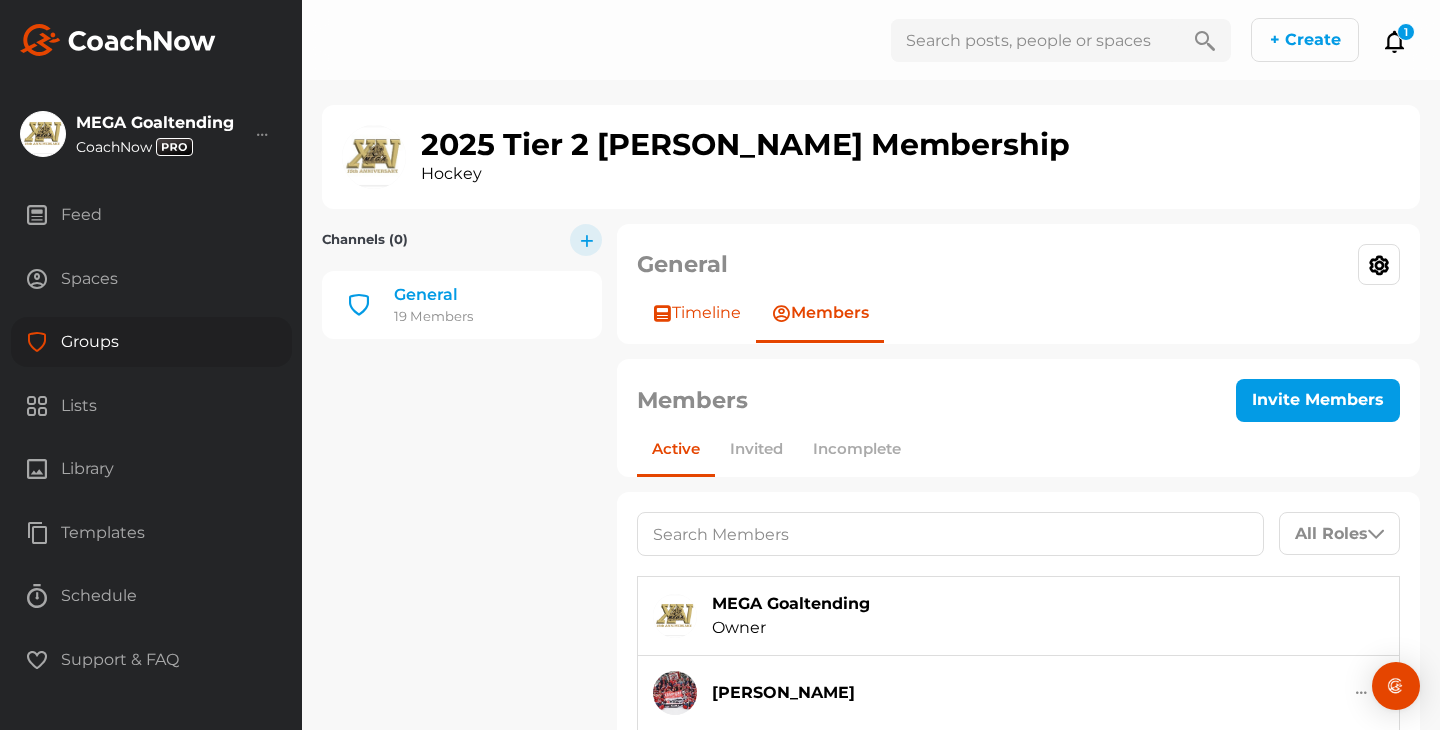click on "Timeline" at bounding box center [696, 313] 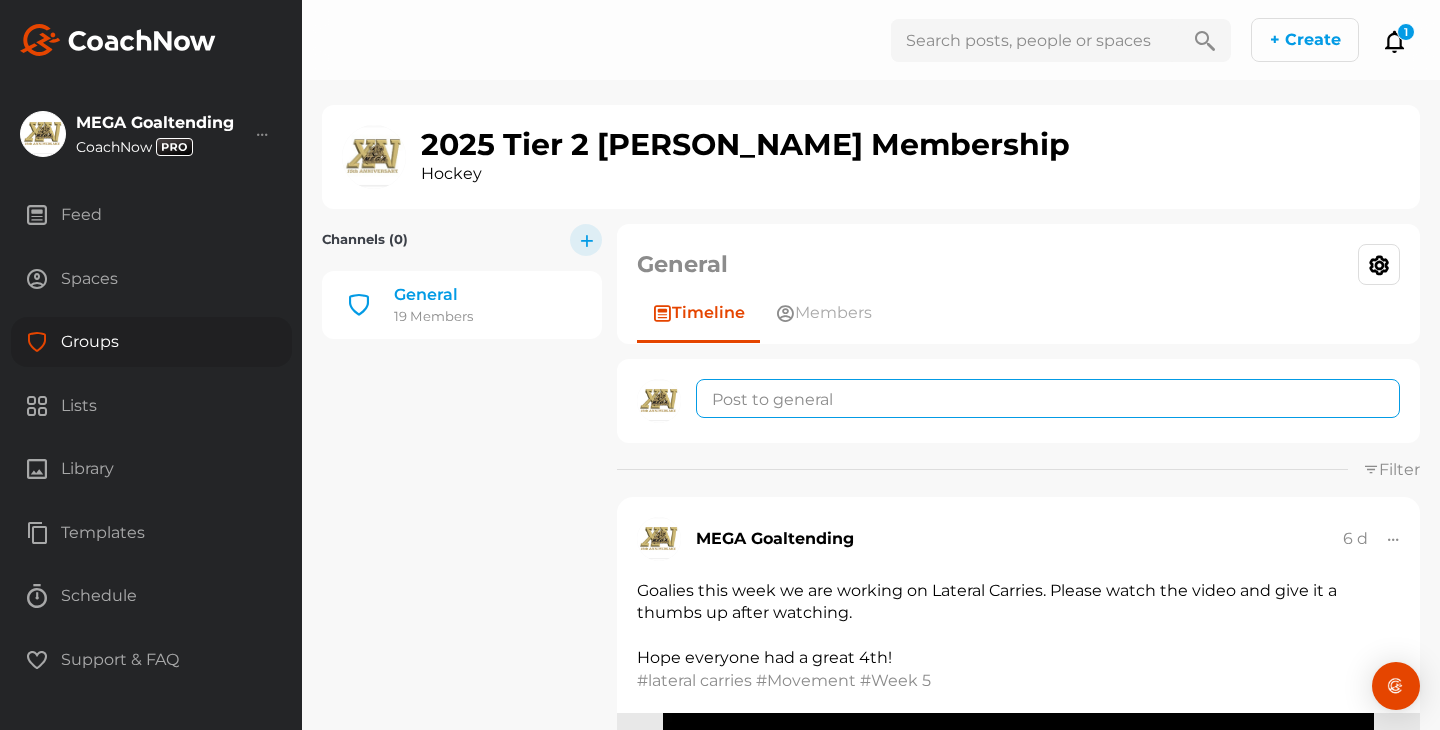 click 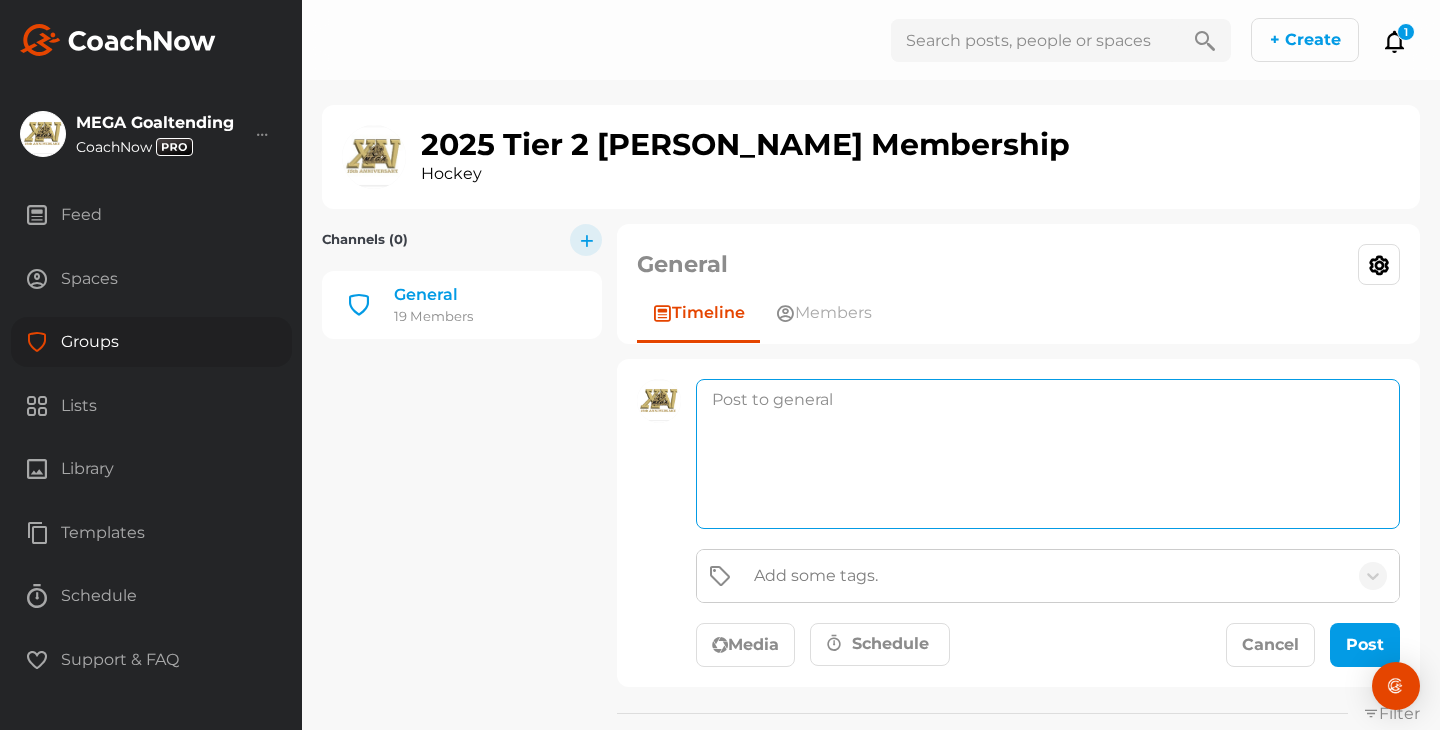 paste on "Goalies this week we are working on Situational Plays/Breakaways. Please watch the video and give it a thumbs up after watching." 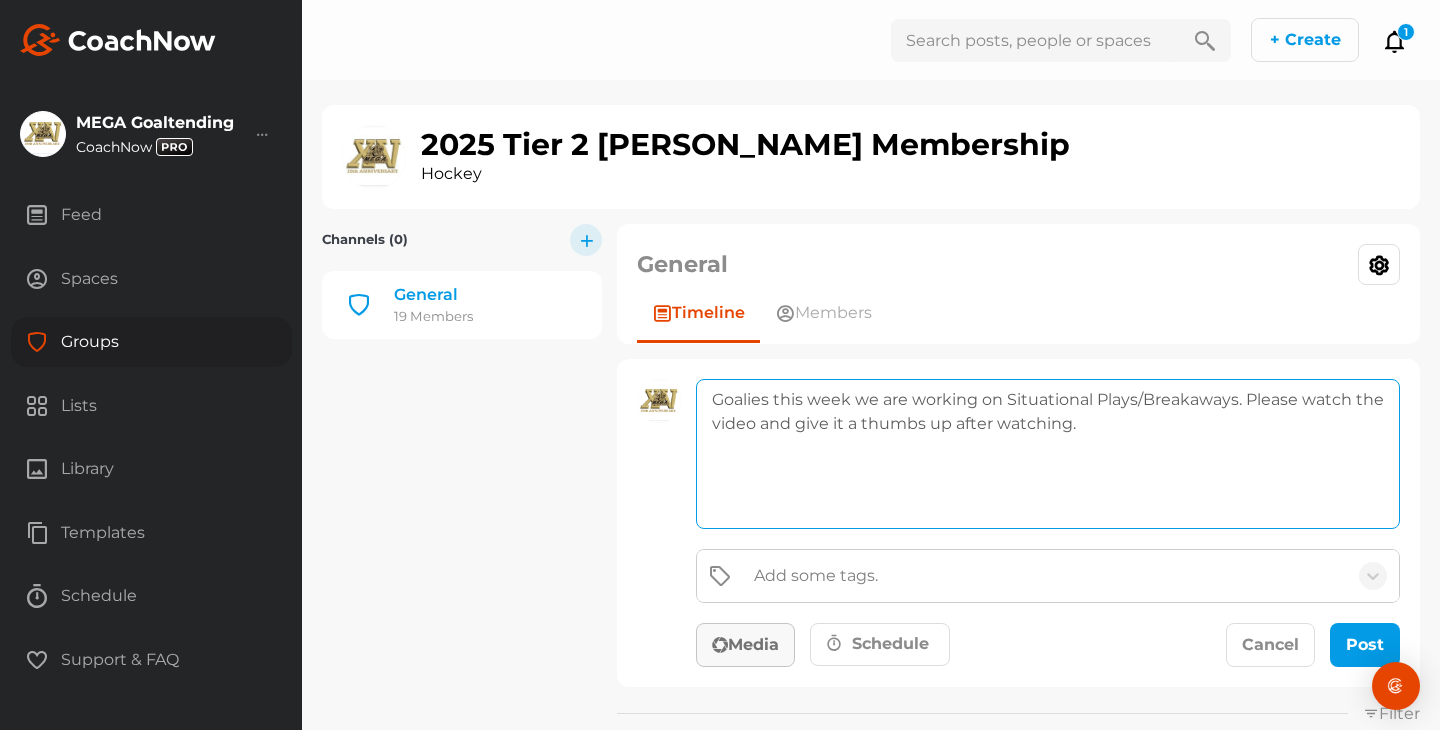 type on "Goalies this week we are working on Situational Plays/Breakaways. Please watch the video and give it a thumbs up after watching." 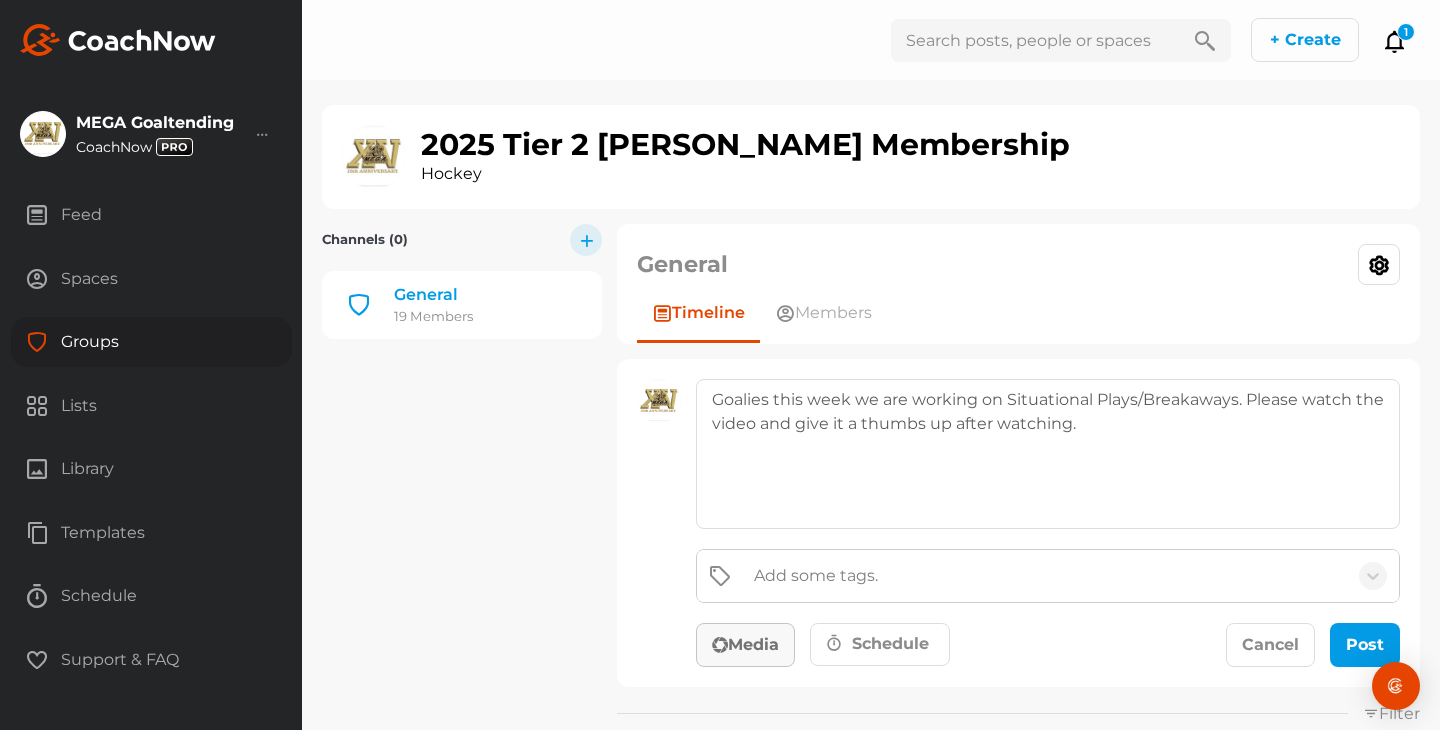 click on "Media" 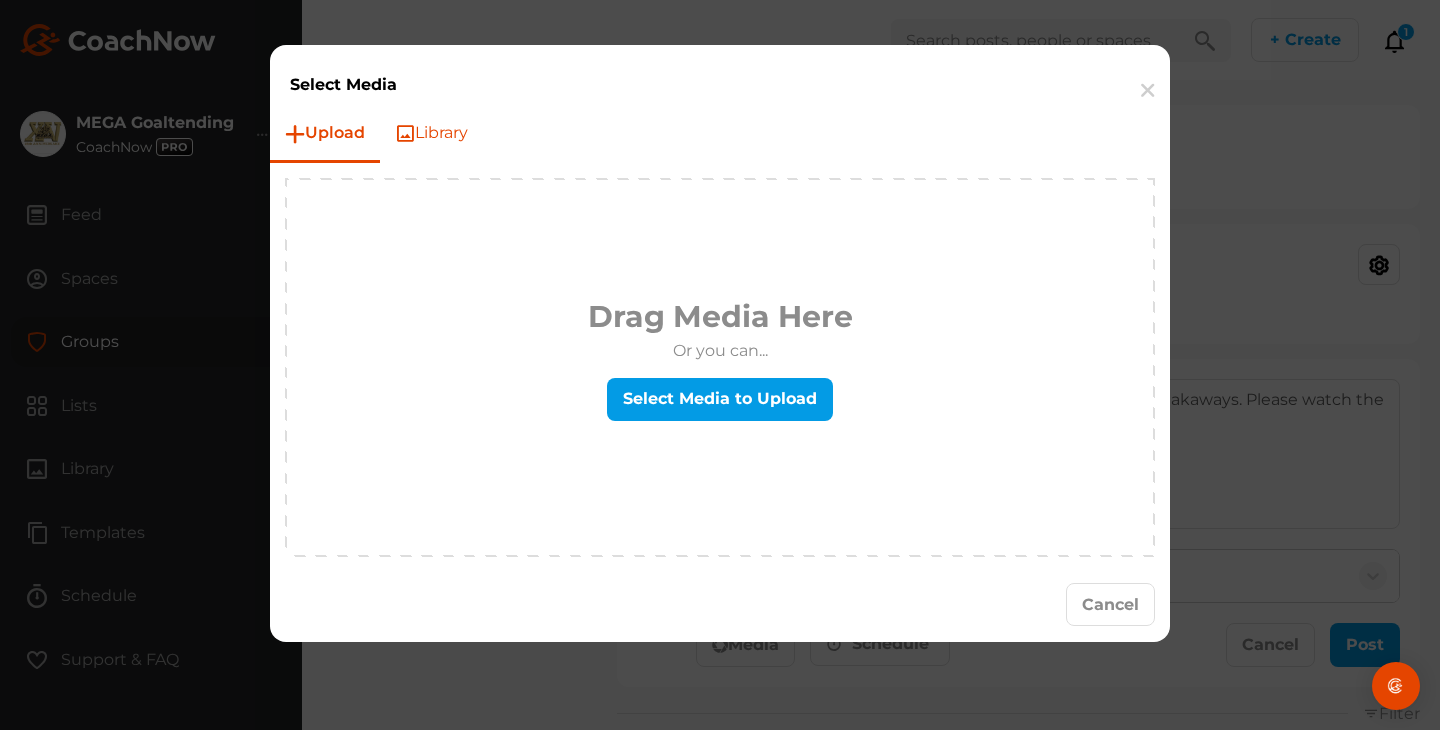 click at bounding box center [405, 133] 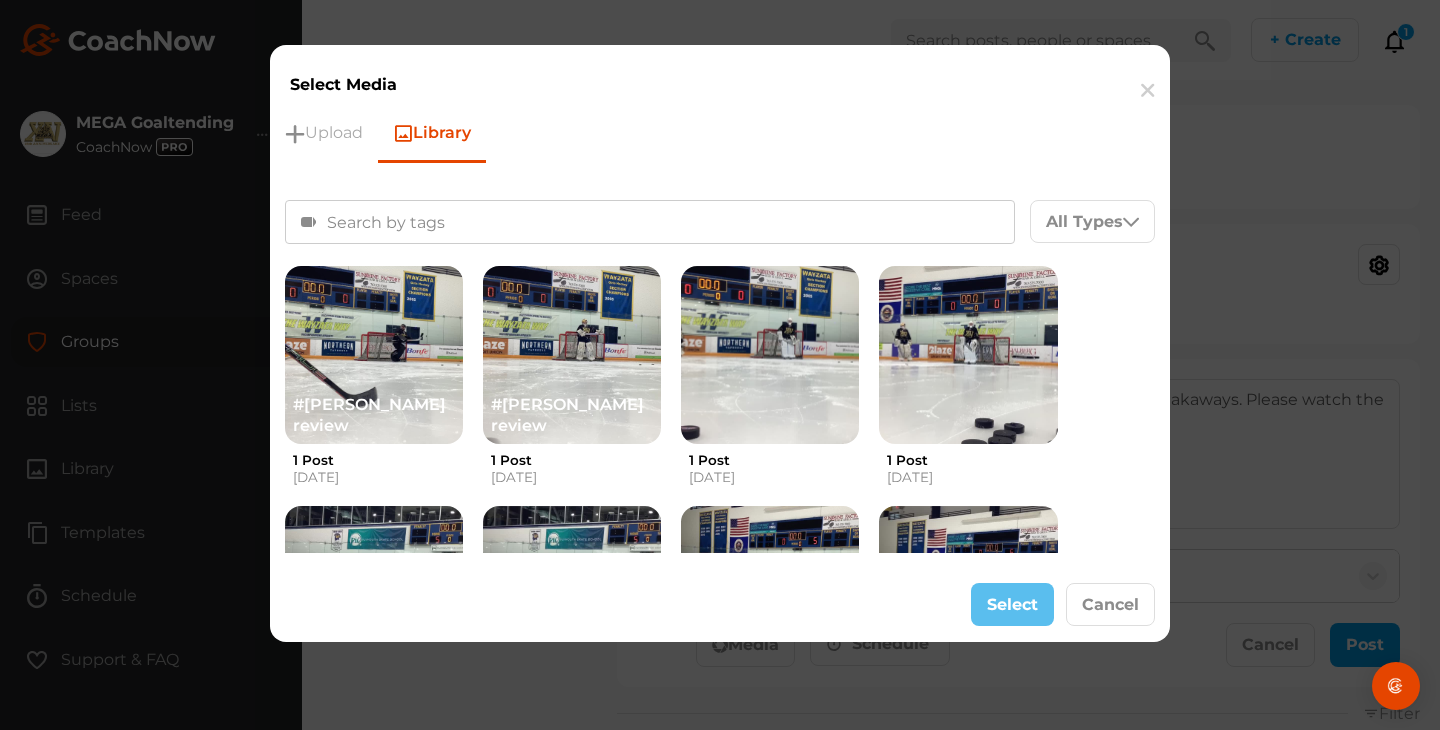 click at bounding box center [650, 222] 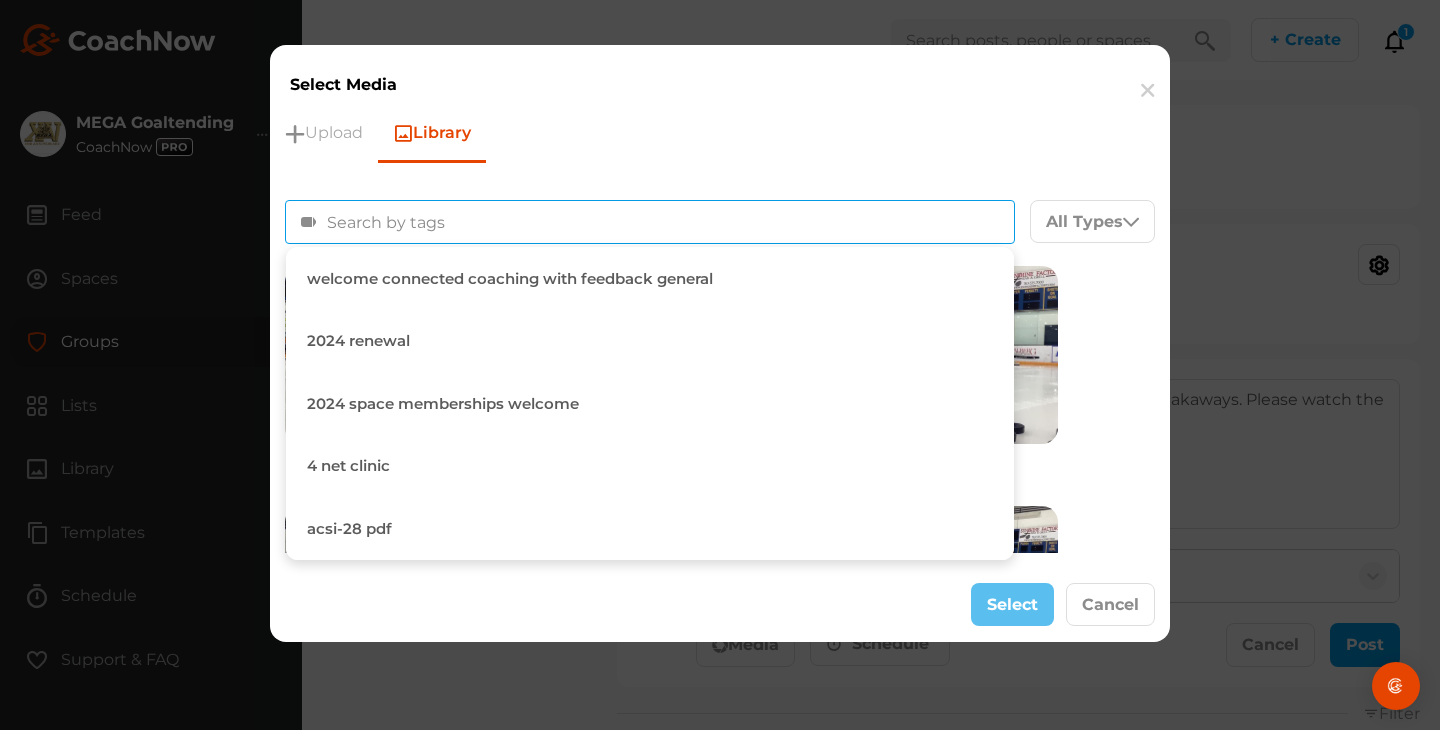 paste on "Goalies this week we are working on Situational Plays/Breakaways. Please watch the video and give it a thumbs up after watching." 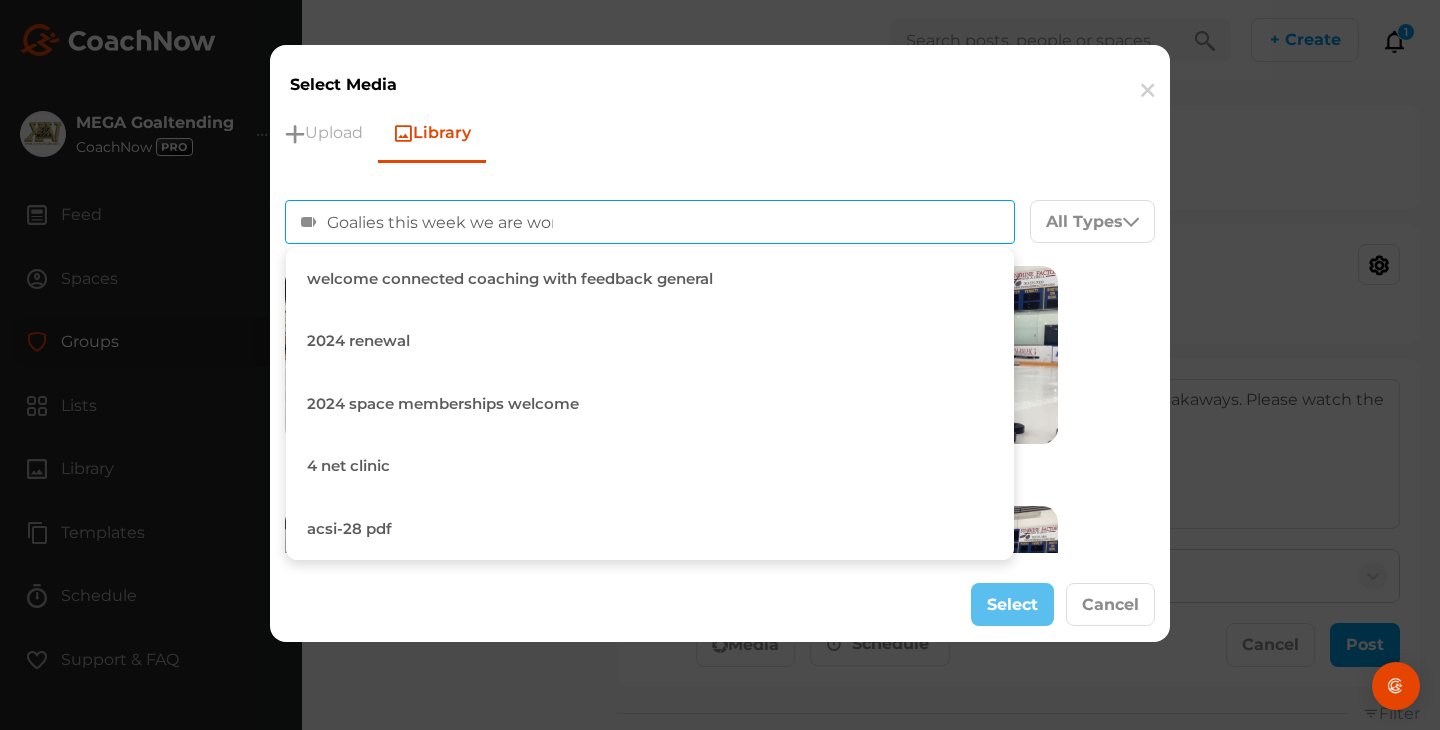 scroll, scrollTop: 0, scrollLeft: 860, axis: horizontal 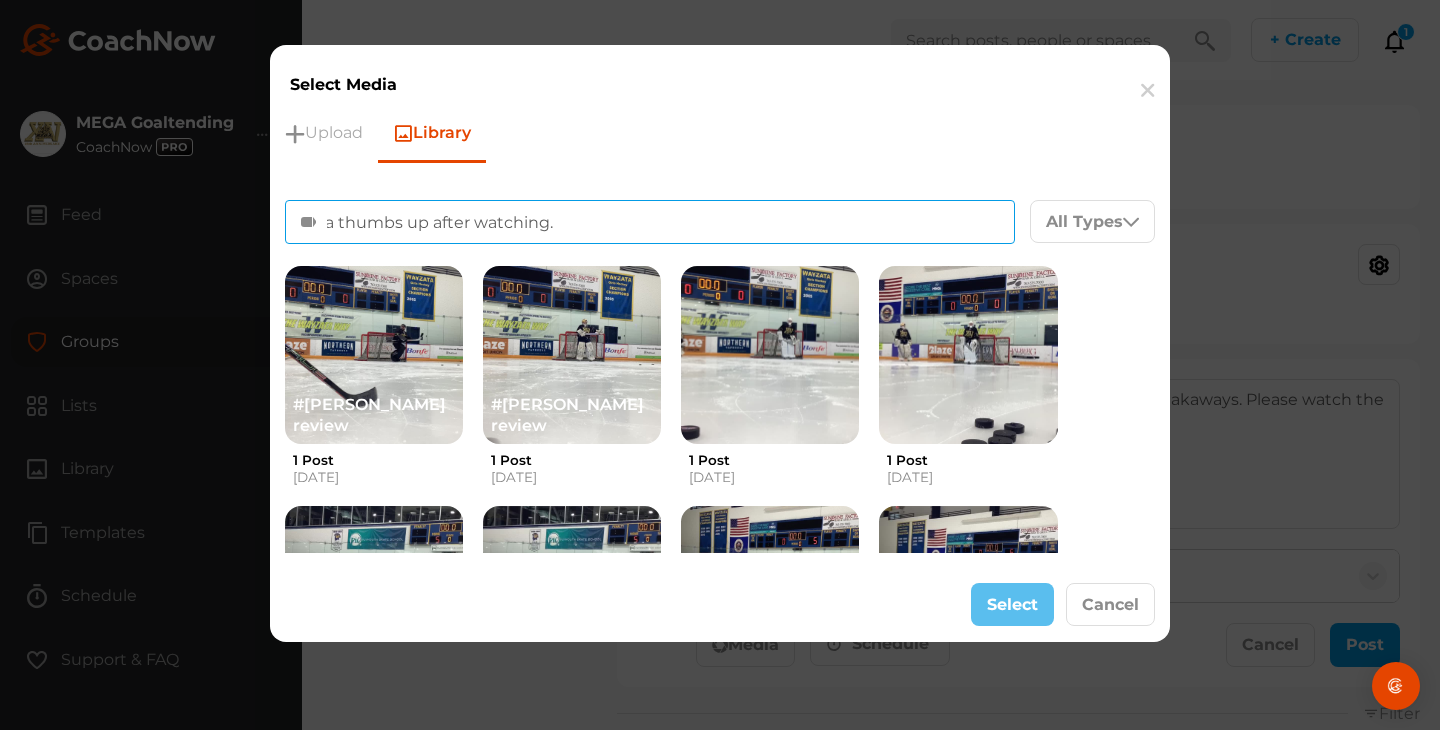 click on "Goalies this week we are working on Situational Plays/Breakaways. Please watch the video and give it a thumbs up after watching." at bounding box center (650, 222) 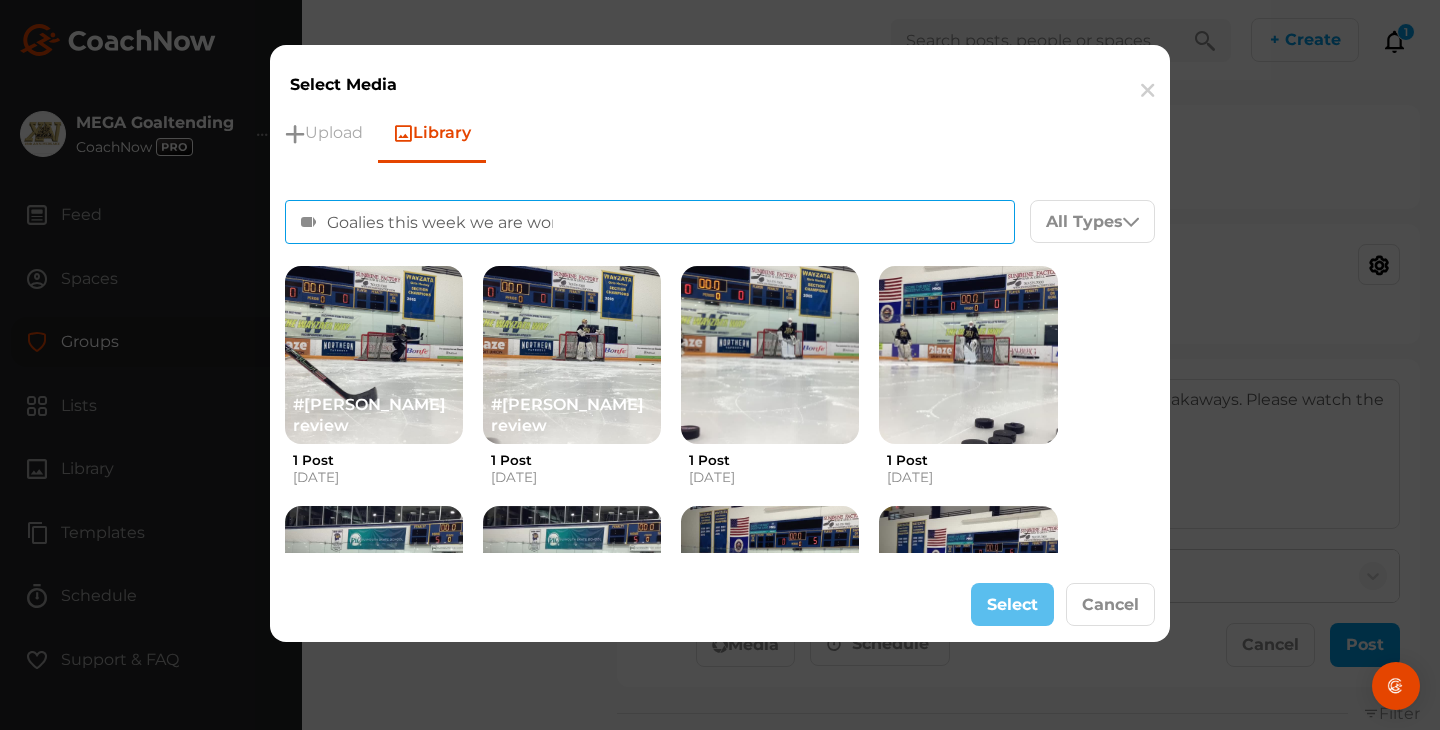 click on "Goalies this week we are working on Situational Plays/Breakaways. Please watch the video and give it a thumbs up after watching." at bounding box center [650, 222] 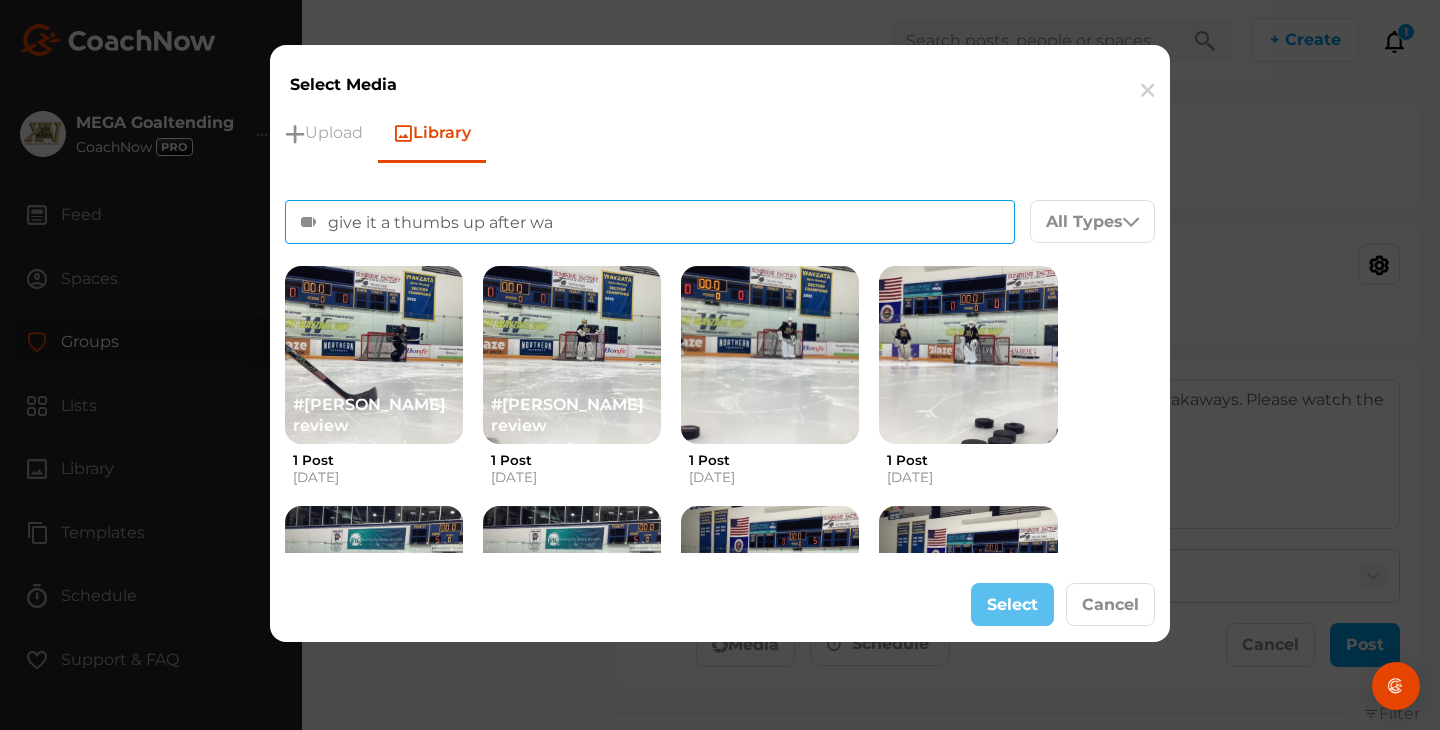 scroll, scrollTop: 0, scrollLeft: 804, axis: horizontal 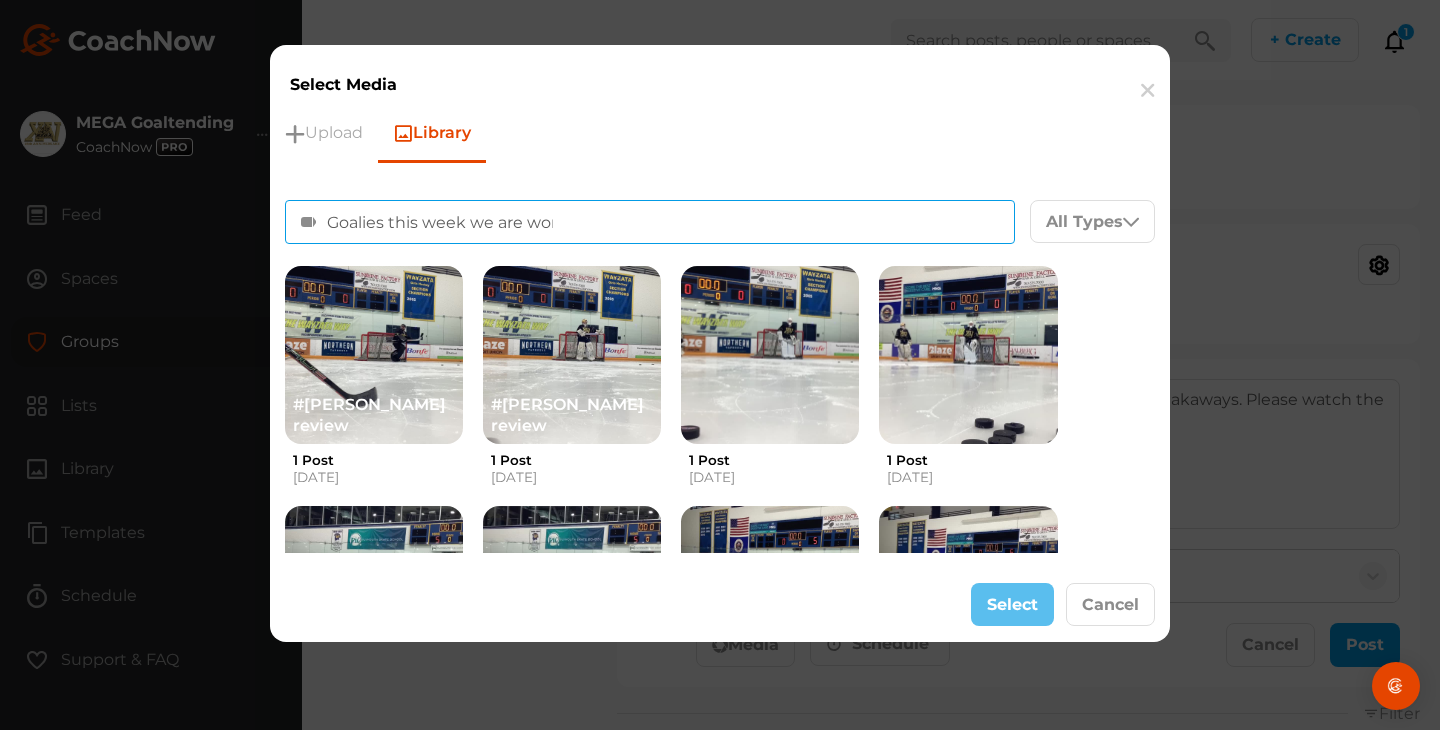 click on "Goalies this week we are working on Situational Plays/Breakaways. Please watch the video and give it a thumbs up after wa" at bounding box center [650, 222] 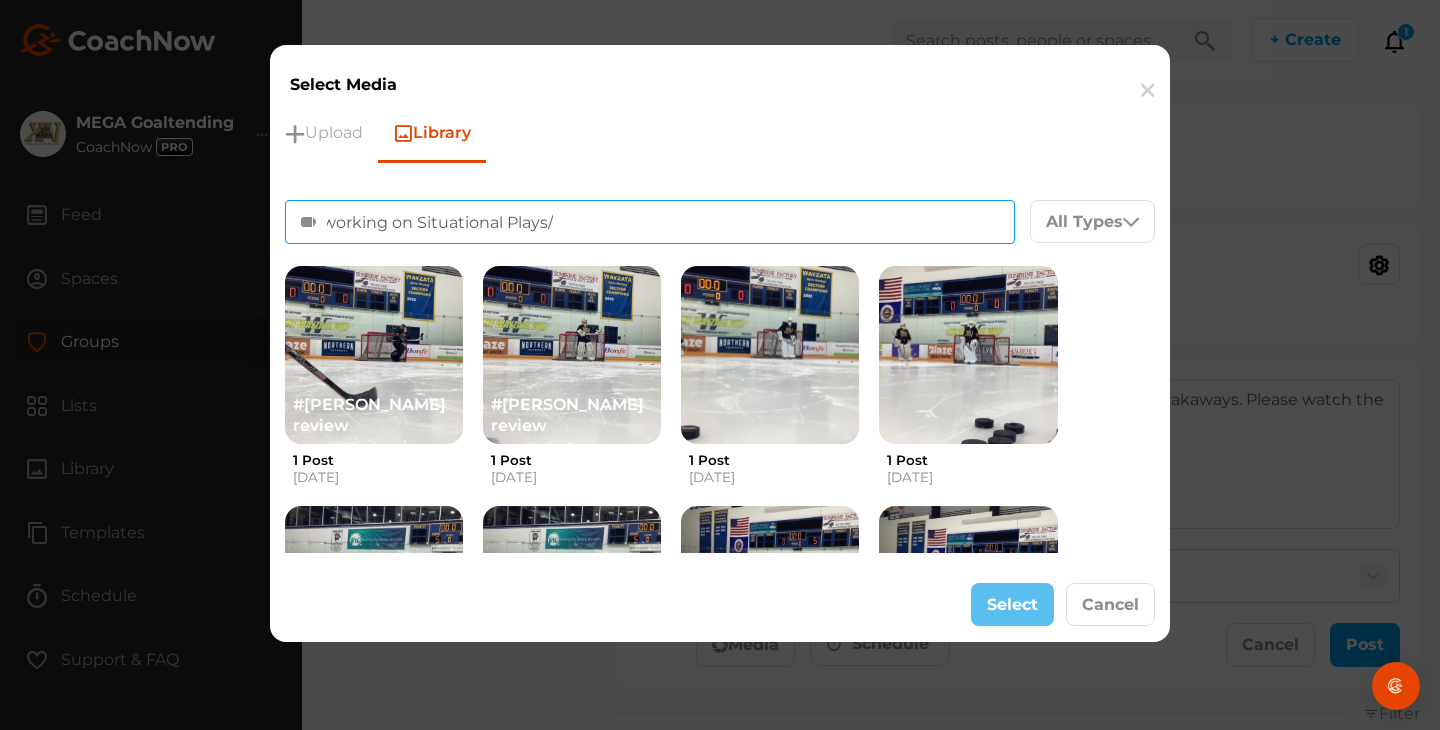 scroll, scrollTop: 0, scrollLeft: 0, axis: both 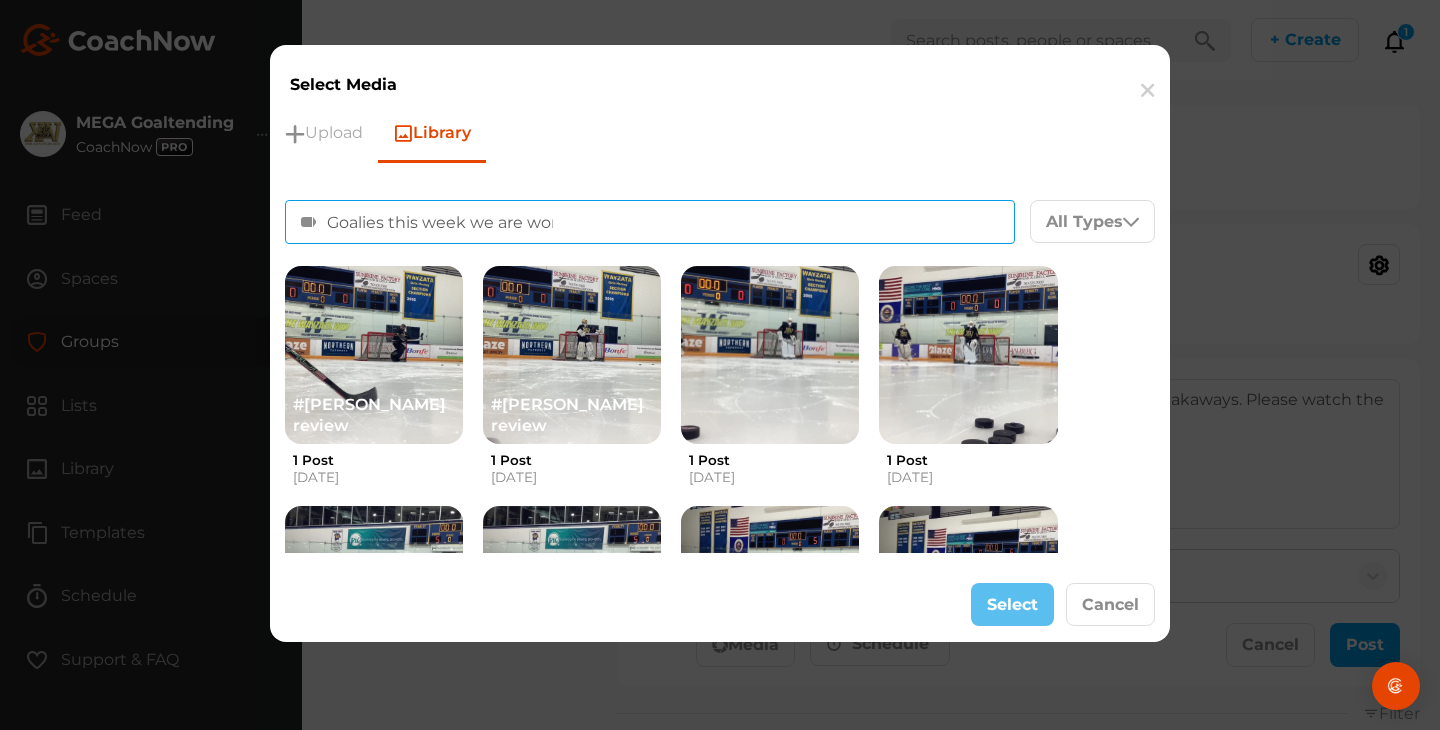 drag, startPoint x: 535, startPoint y: 229, endPoint x: 275, endPoint y: 193, distance: 262.48047 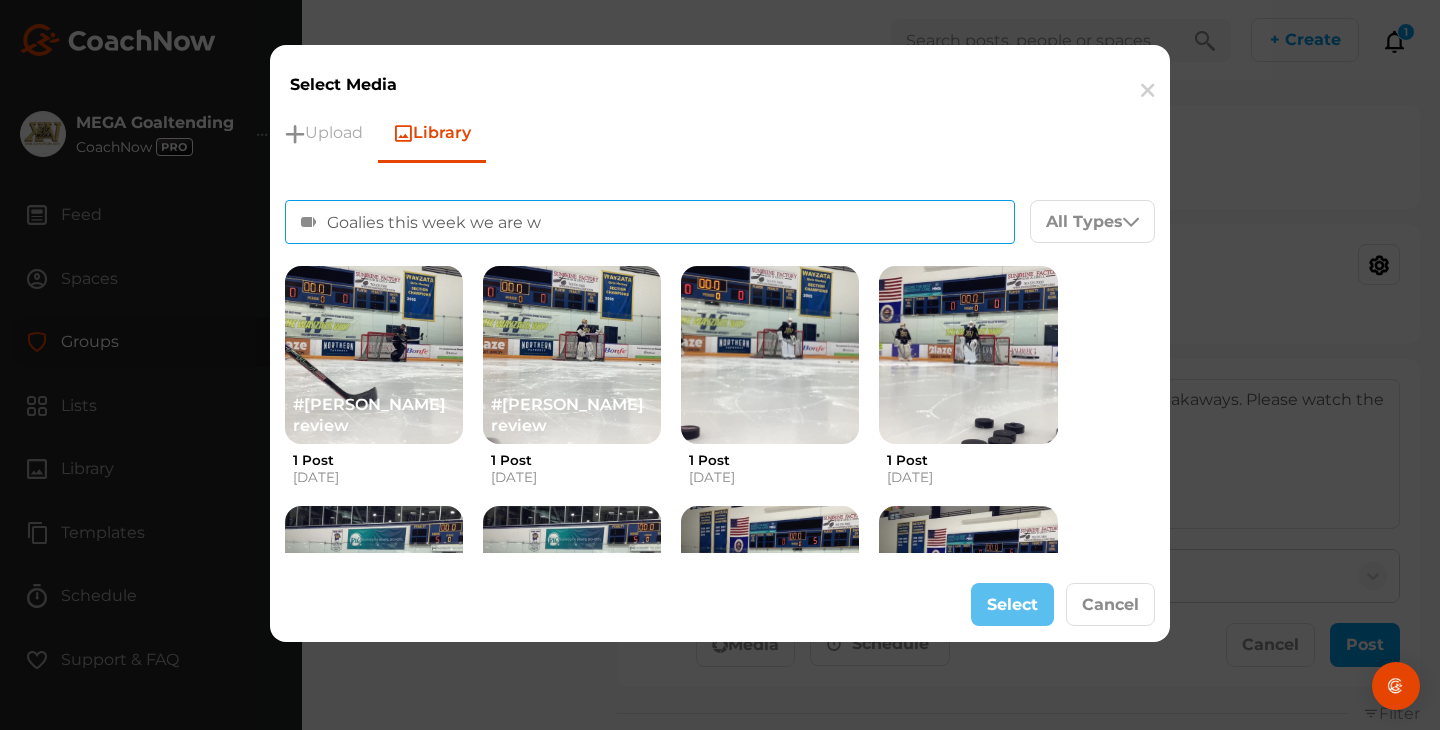 scroll, scrollTop: 0, scrollLeft: 17, axis: horizontal 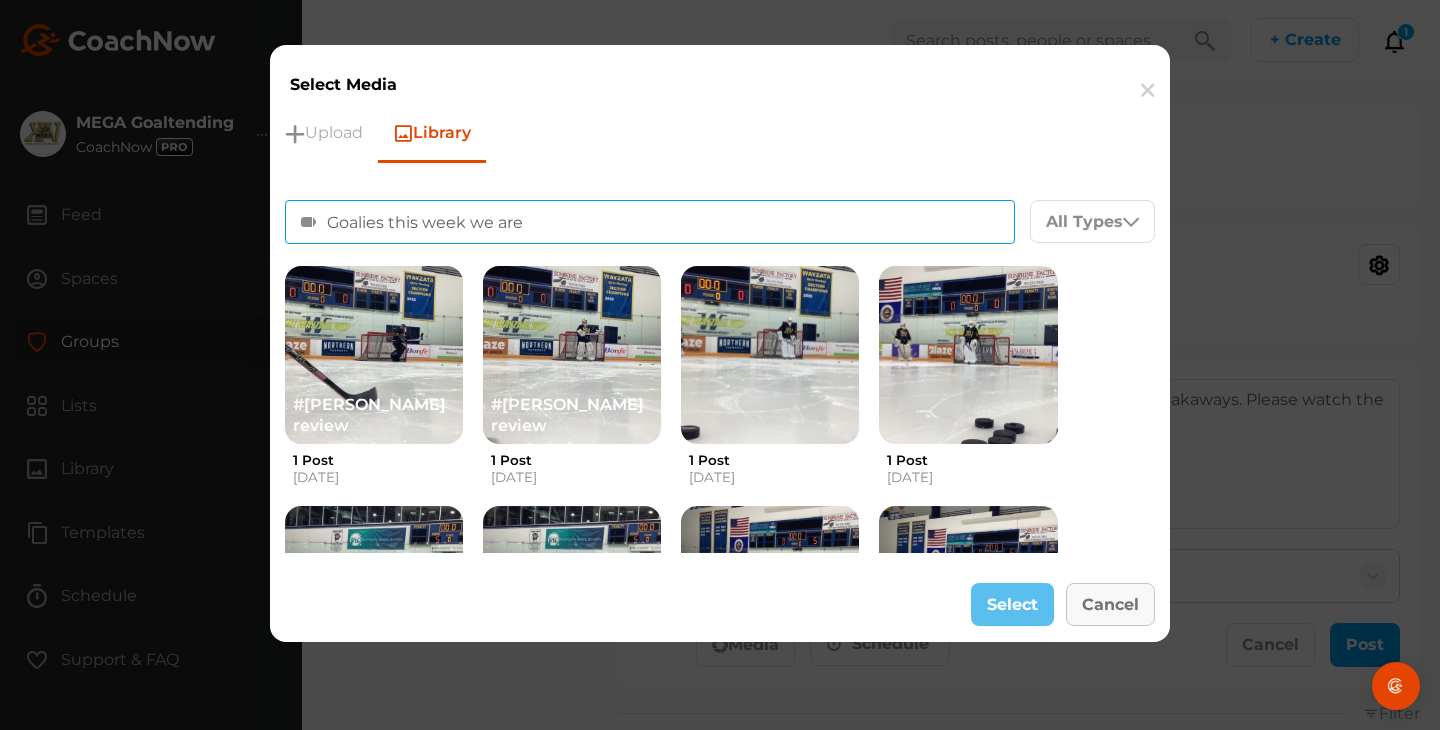 type on "Goalies this week we are" 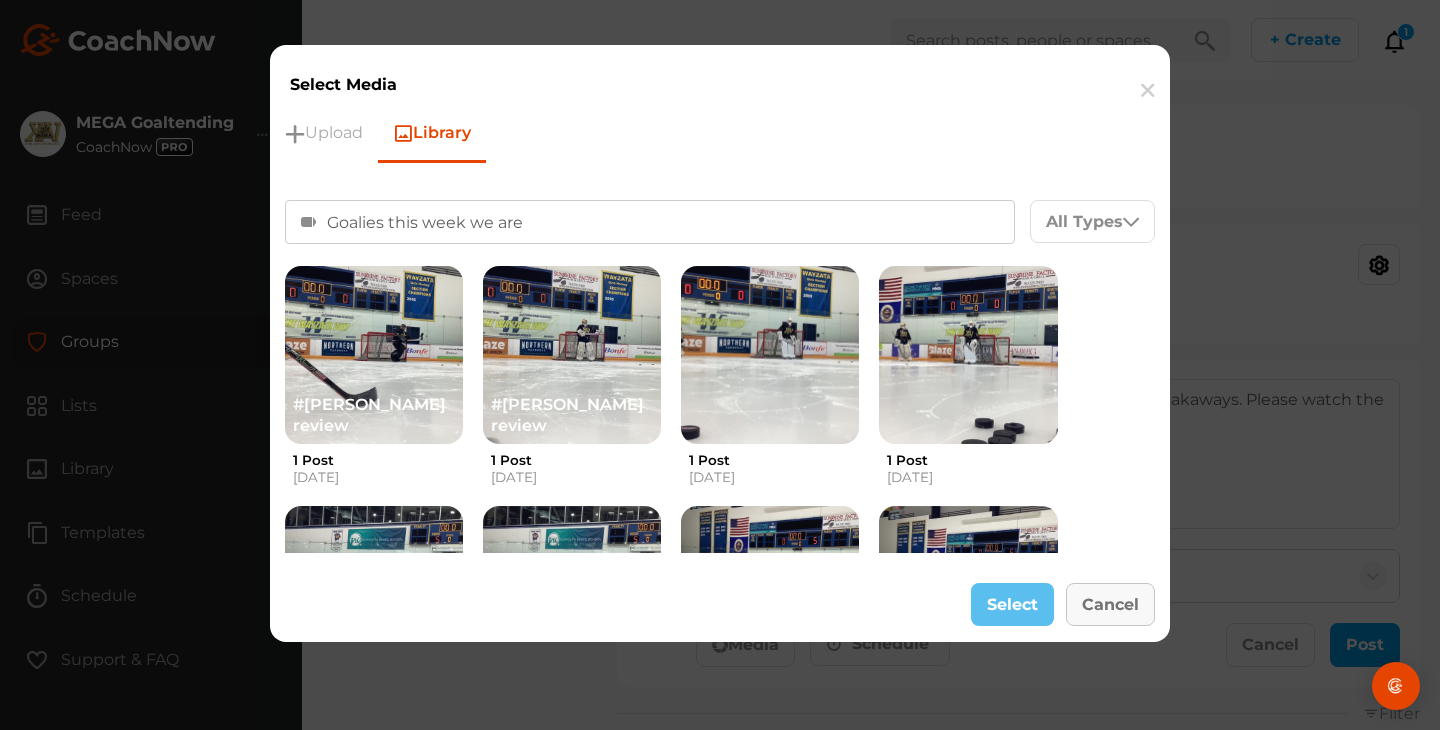 click on "Cancel" at bounding box center [1110, 604] 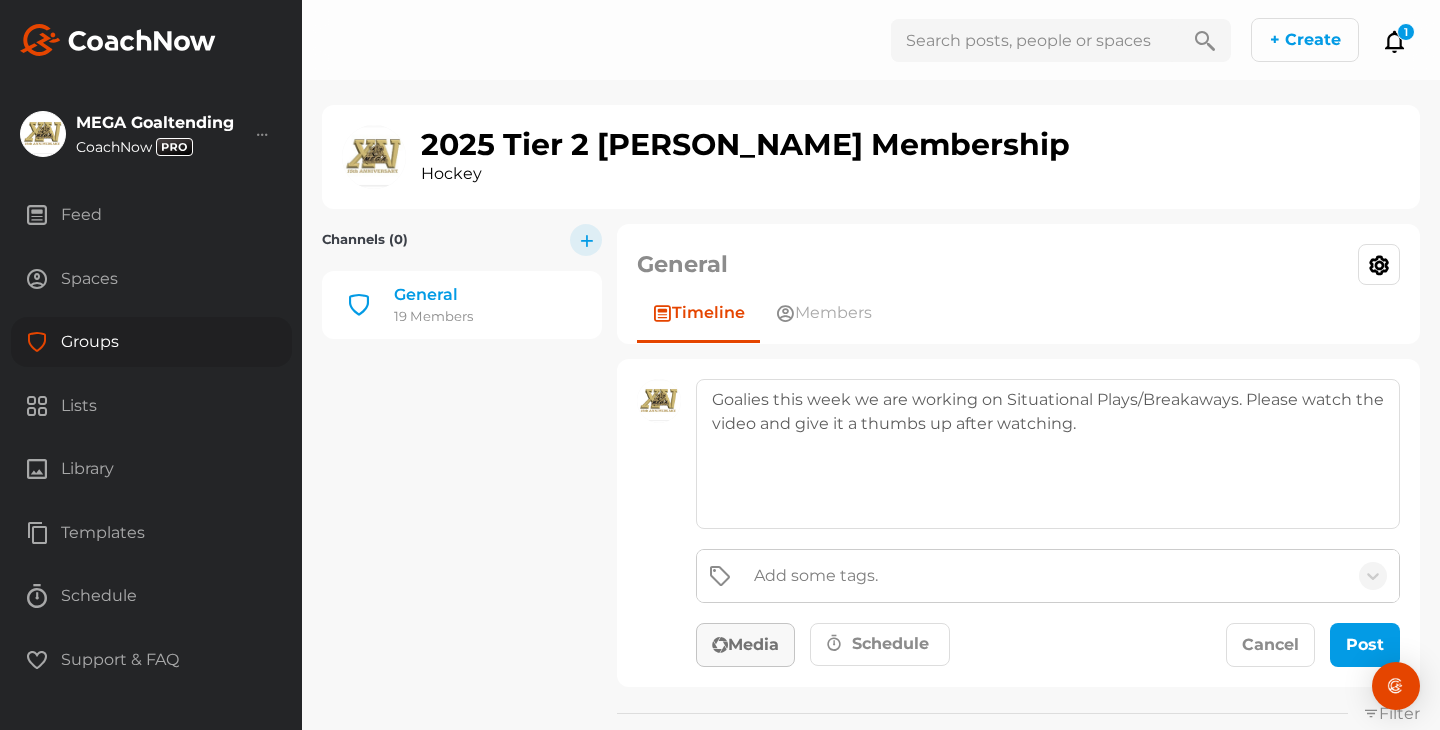 click on "Media" 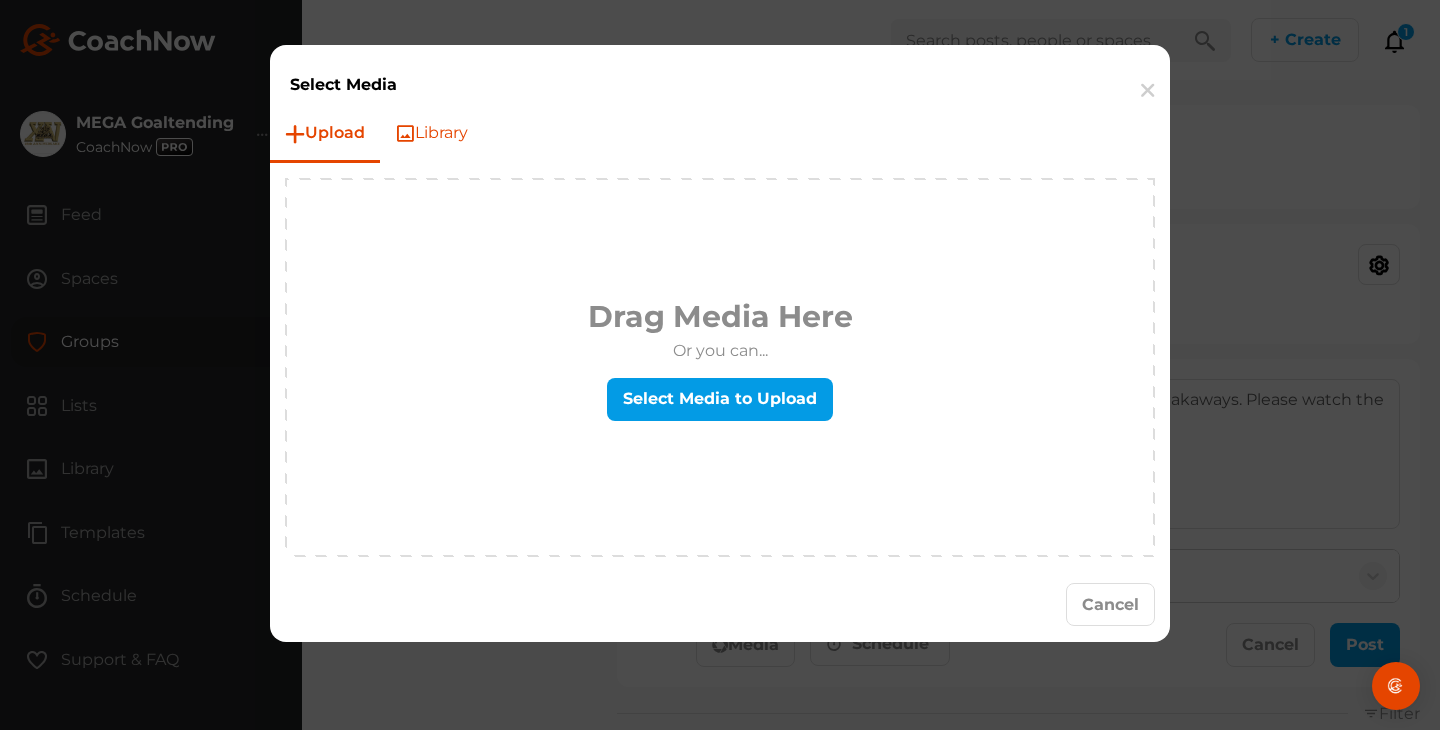 click on "Library" at bounding box center [431, 133] 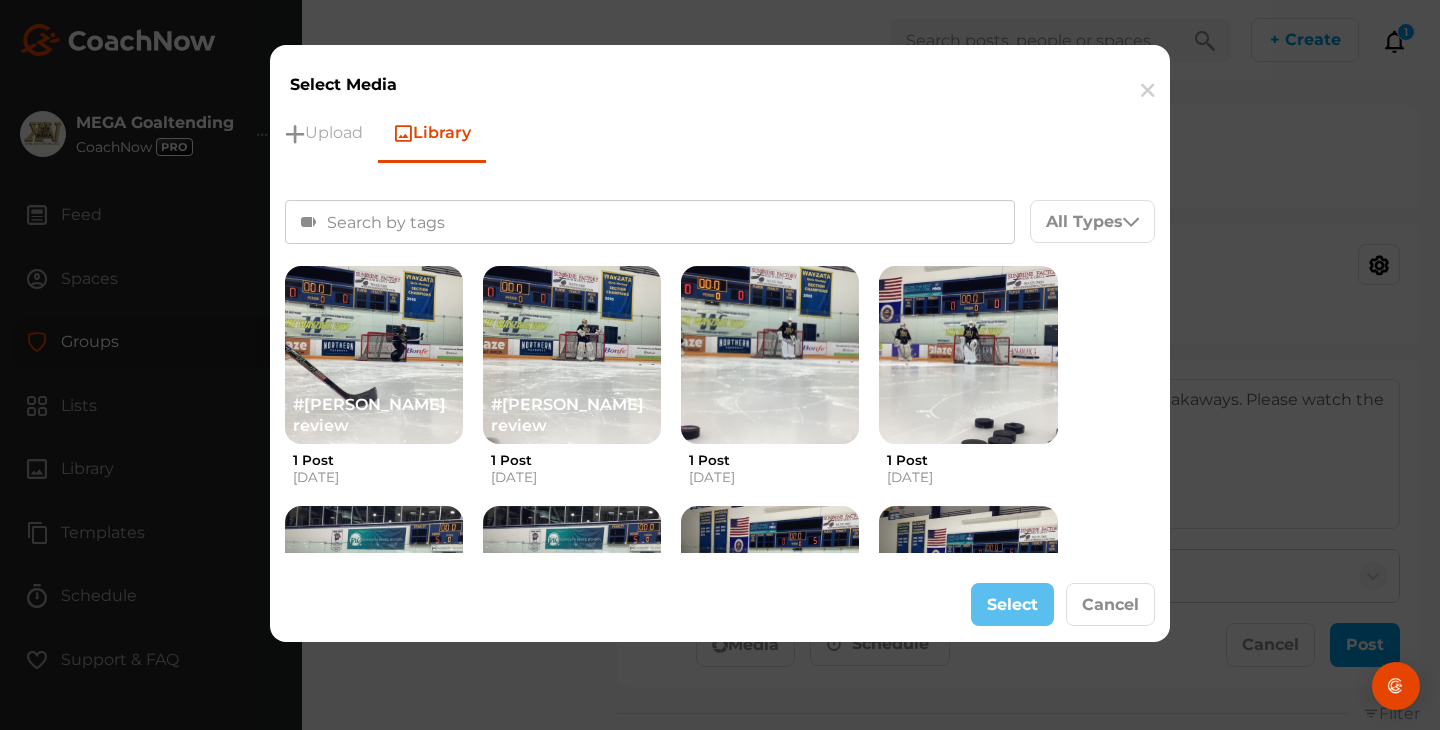 click at bounding box center [650, 222] 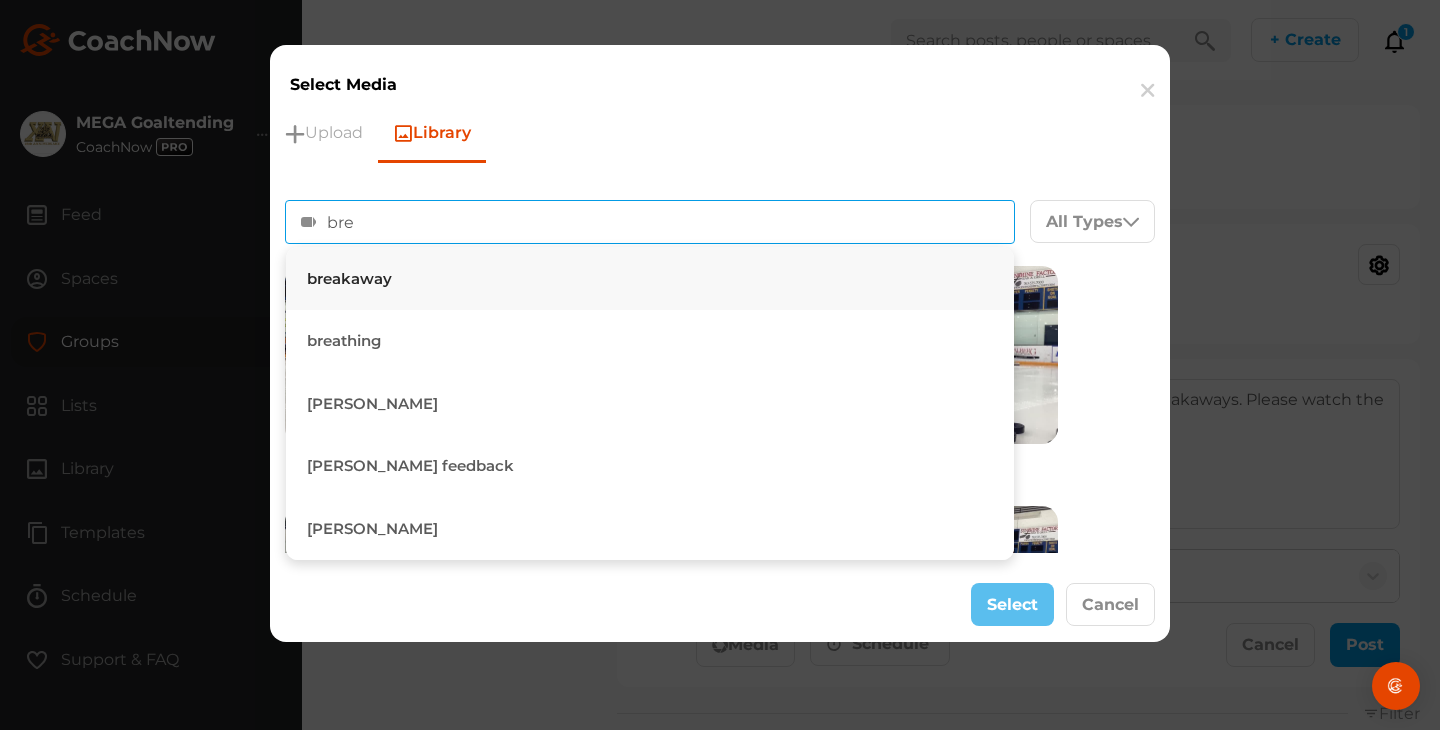 type on "bre" 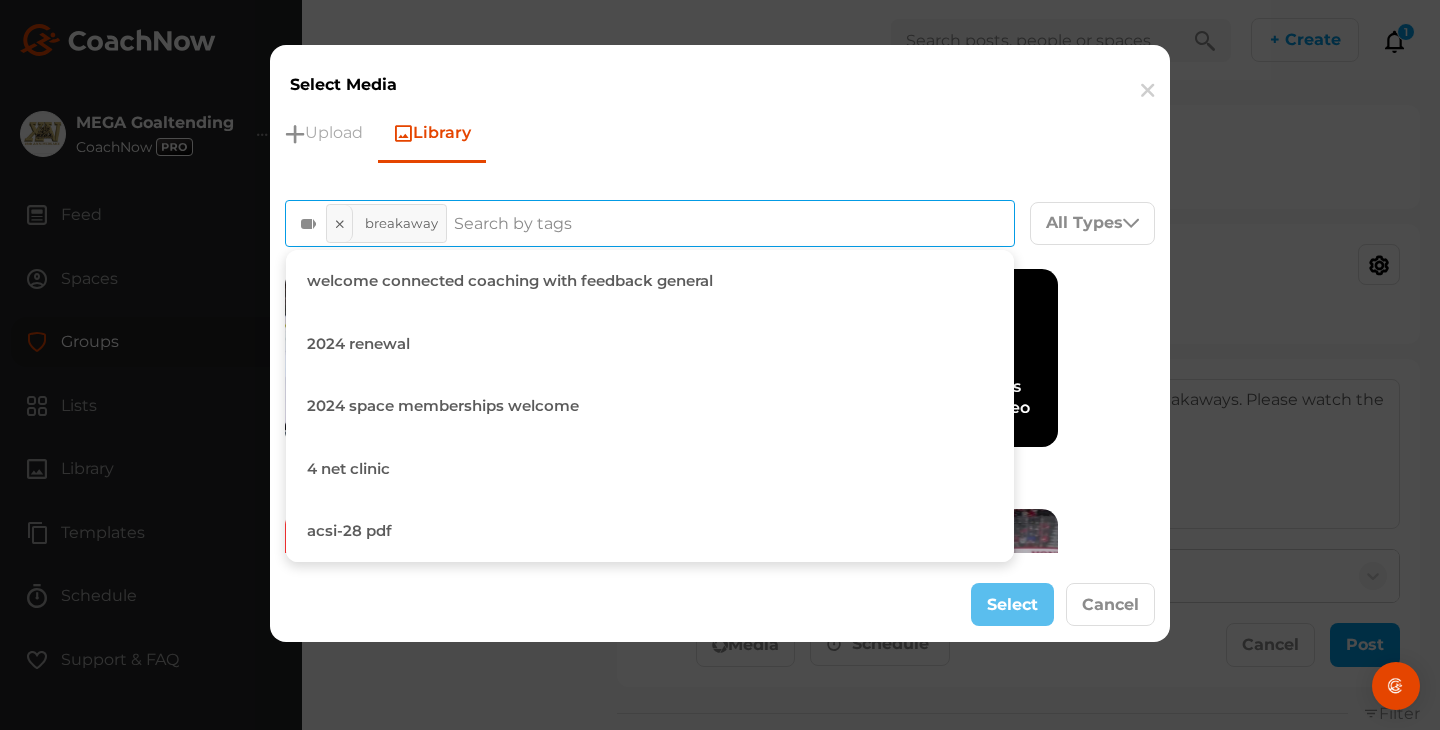 click on "Select
Cancel" at bounding box center [720, 605] 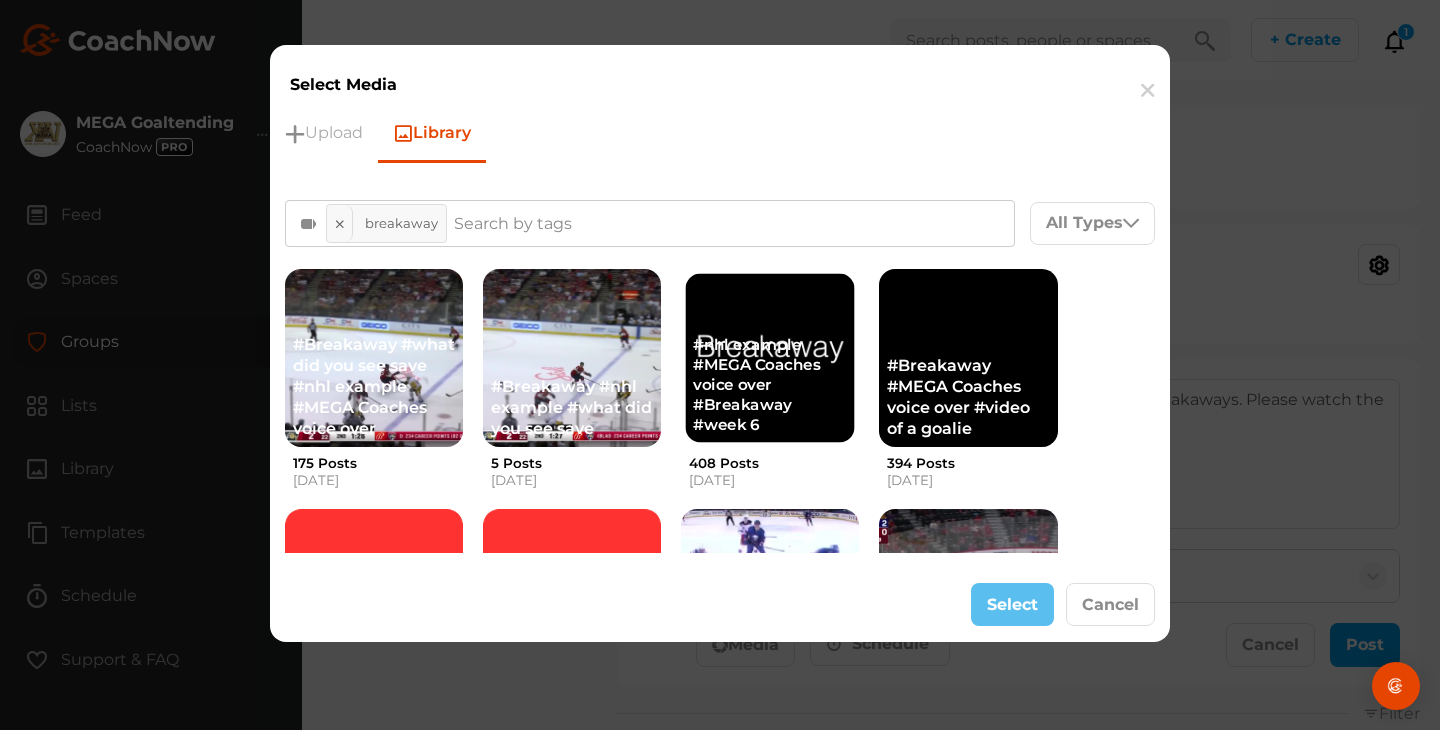 click on "#nhl example #MEGA Coaches voice over #Breakaway #week 6" at bounding box center (770, 385) 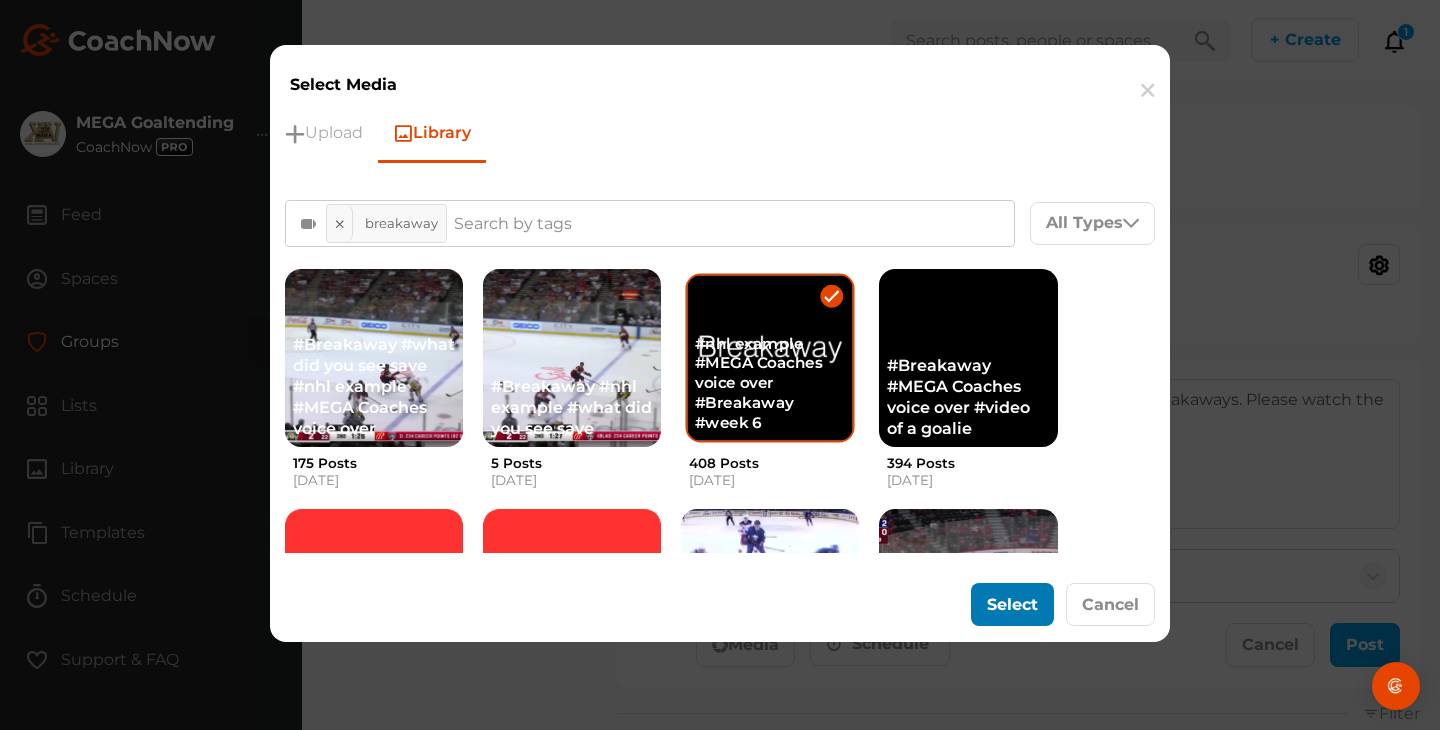 click on "Select" at bounding box center [1012, 604] 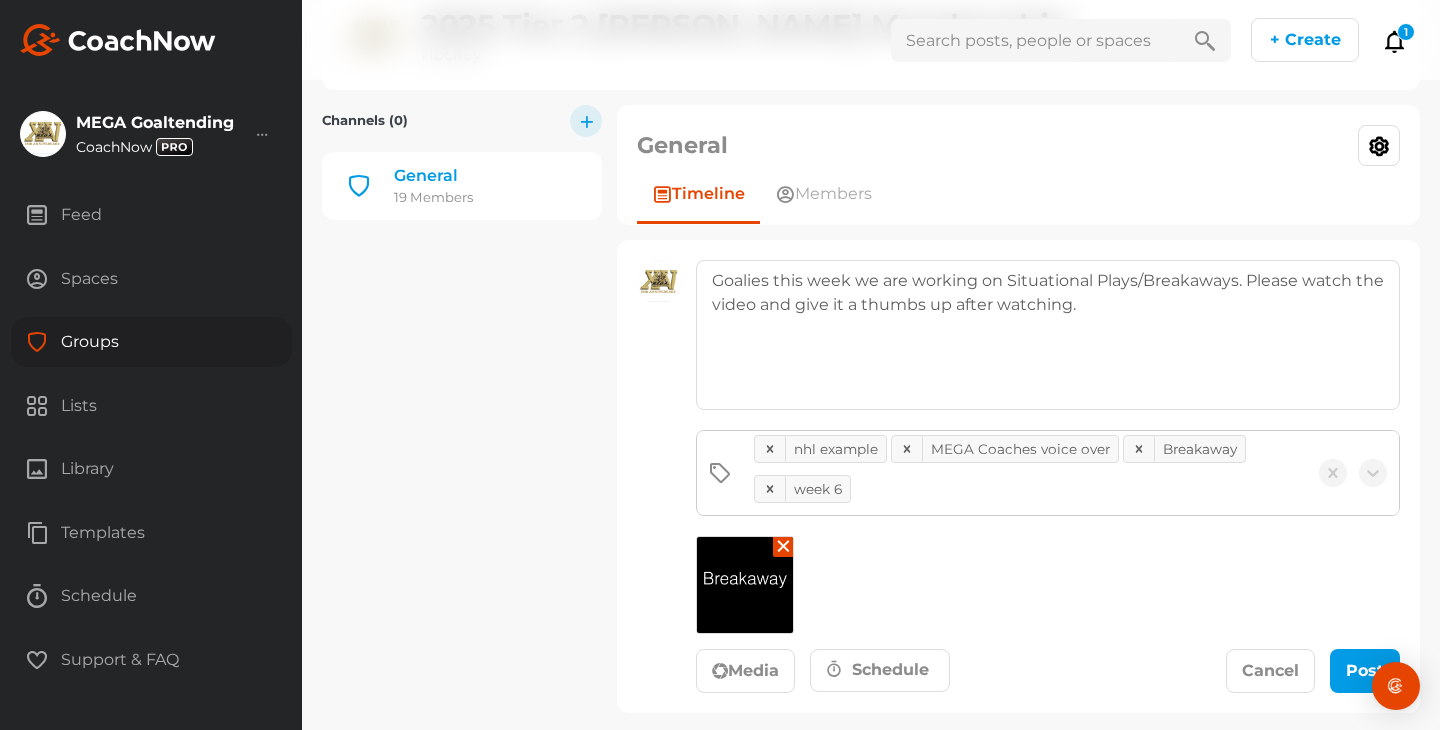 scroll, scrollTop: 142, scrollLeft: 0, axis: vertical 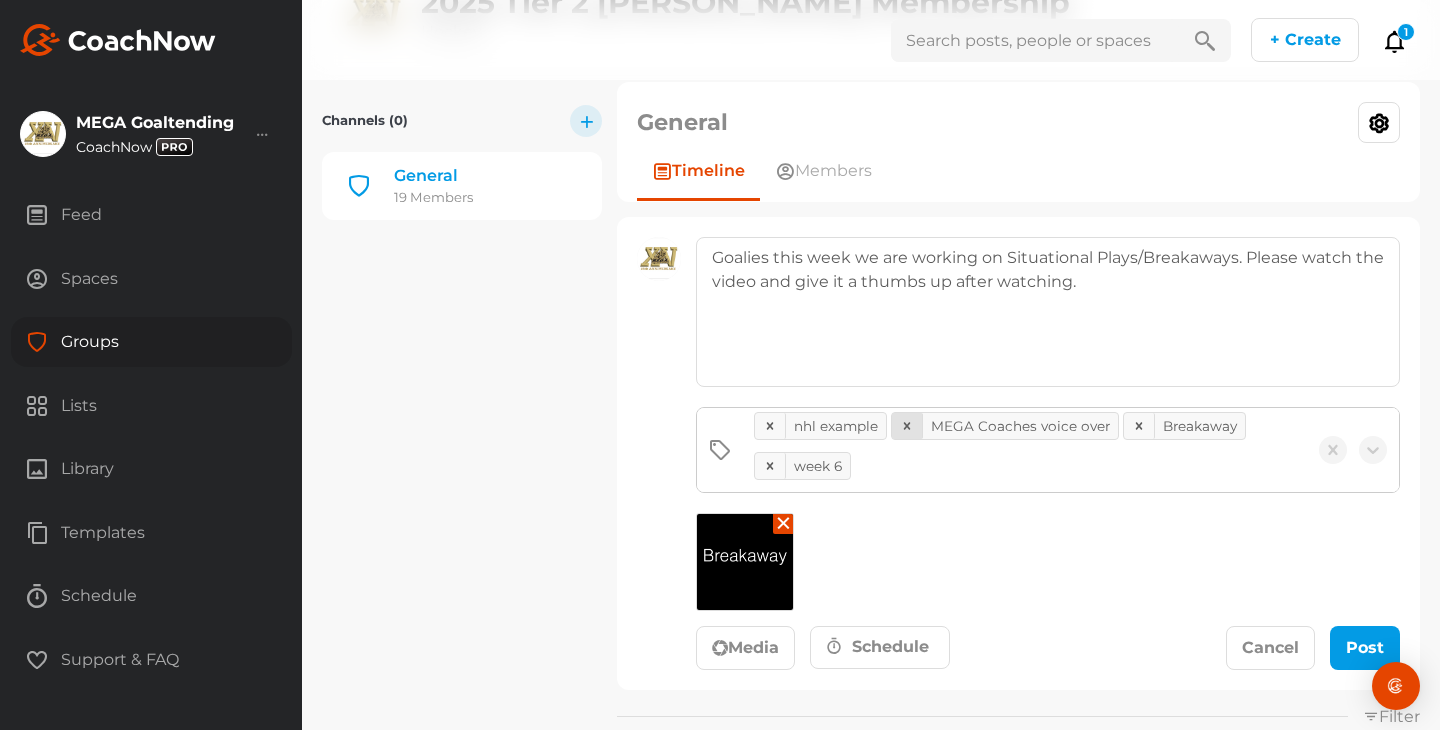 click 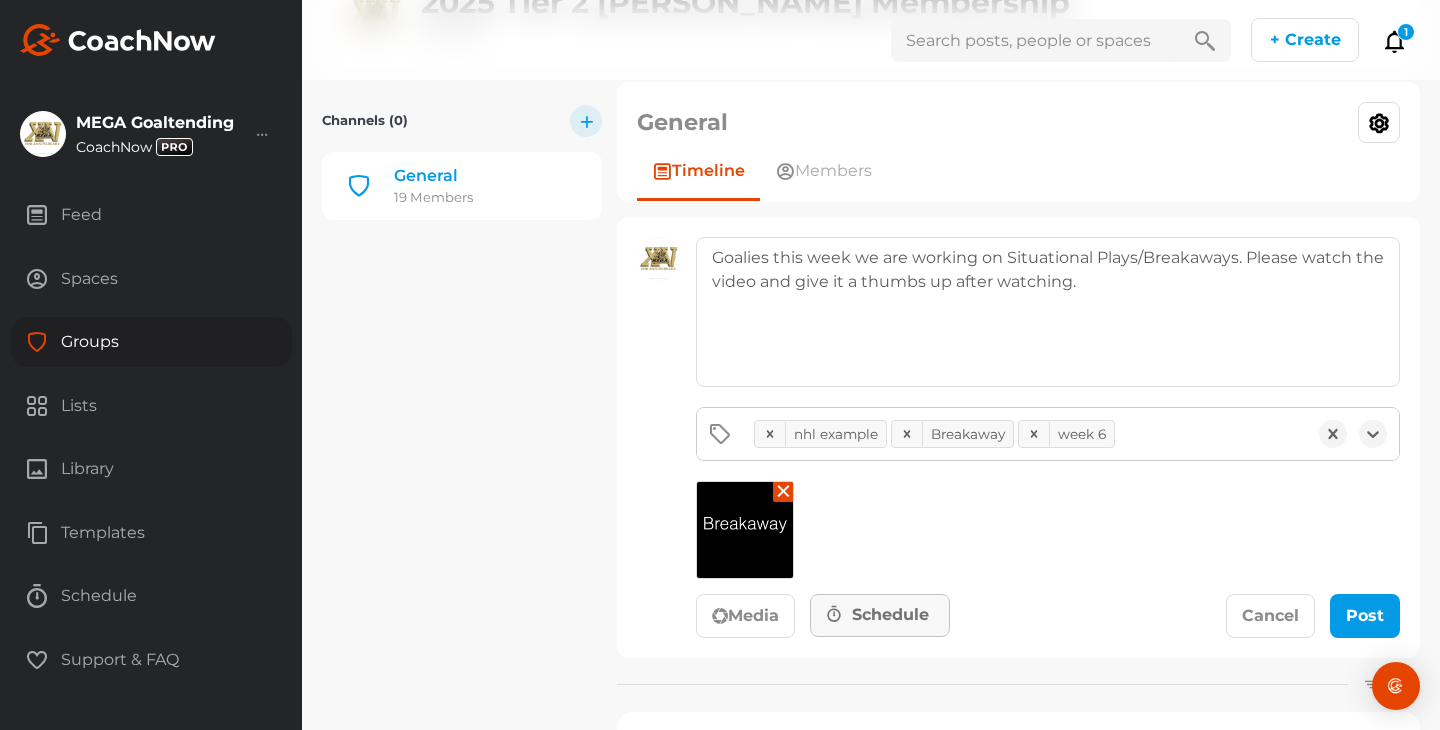 click on "Schedule" 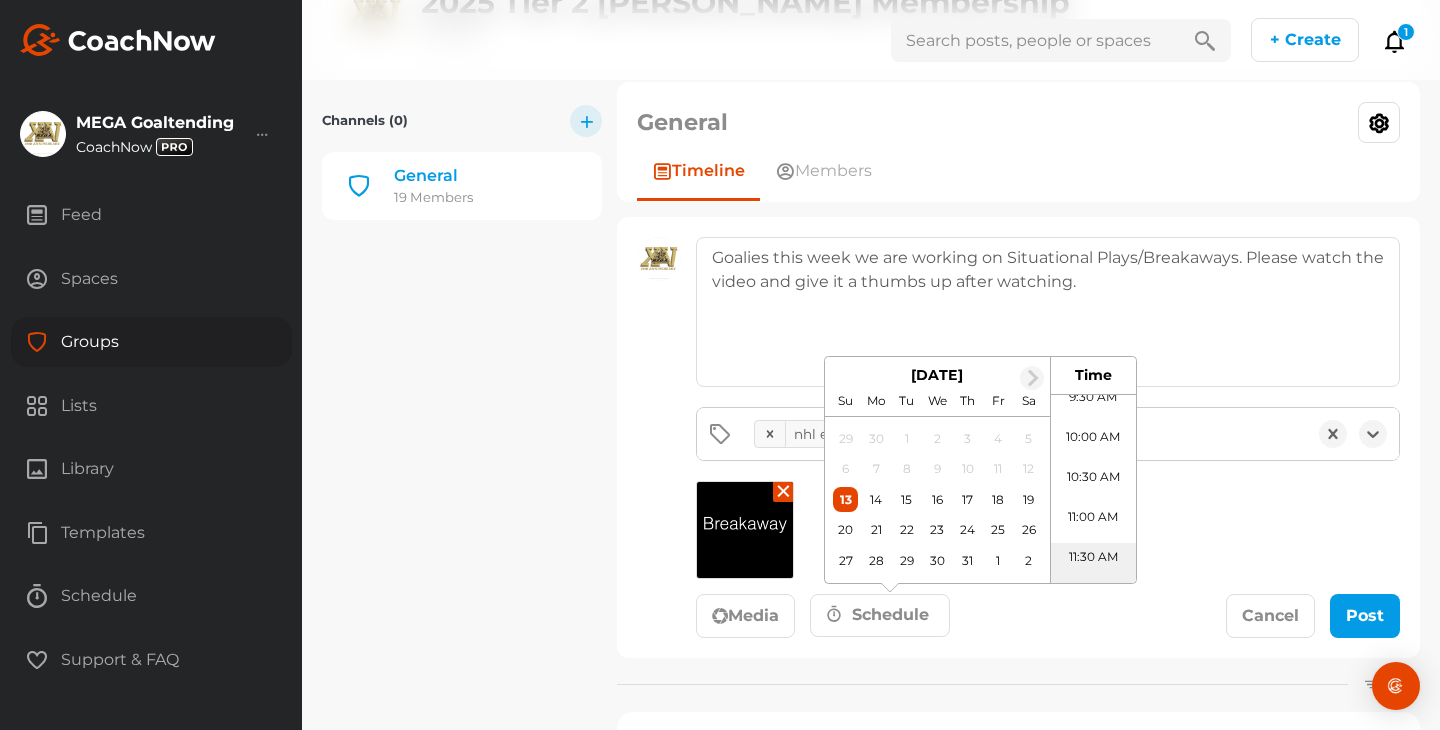 scroll, scrollTop: 852, scrollLeft: 0, axis: vertical 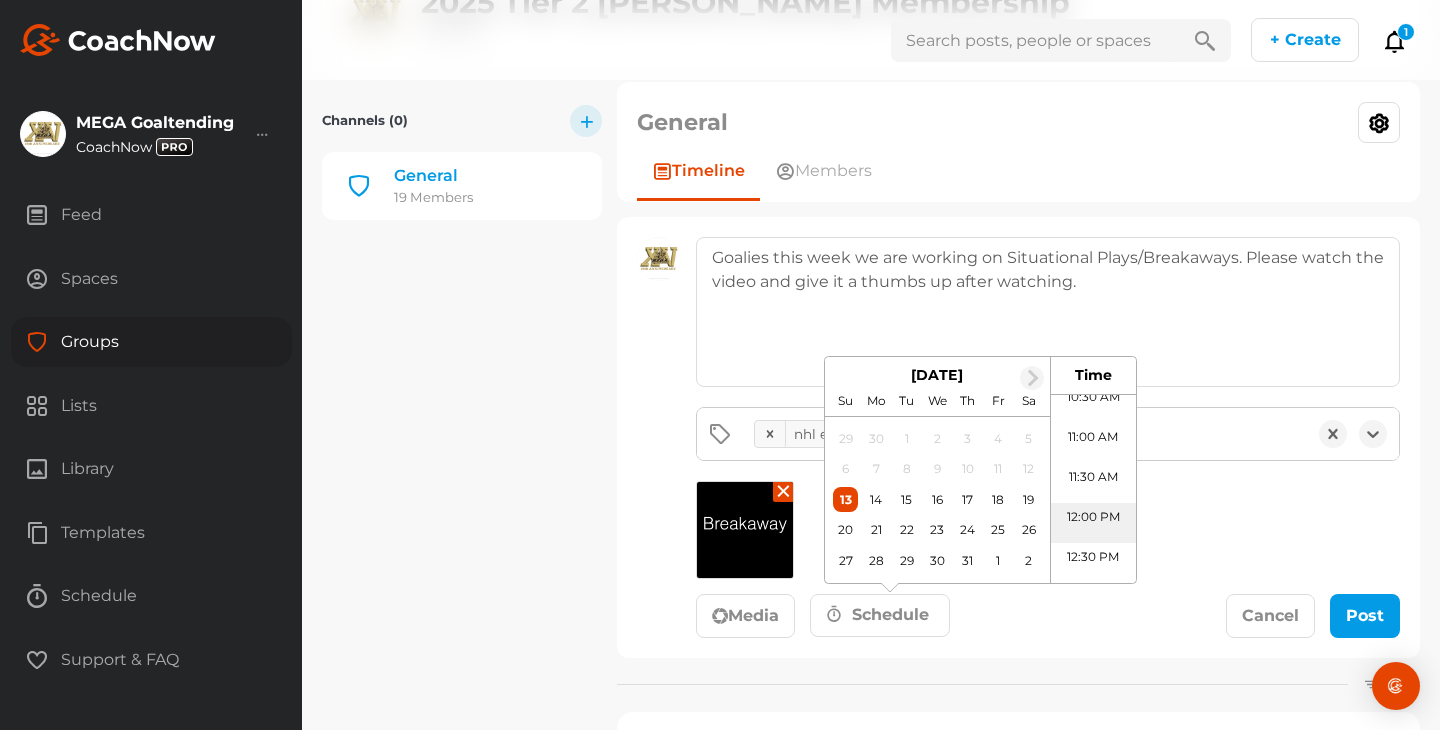 click on "12:00 PM" 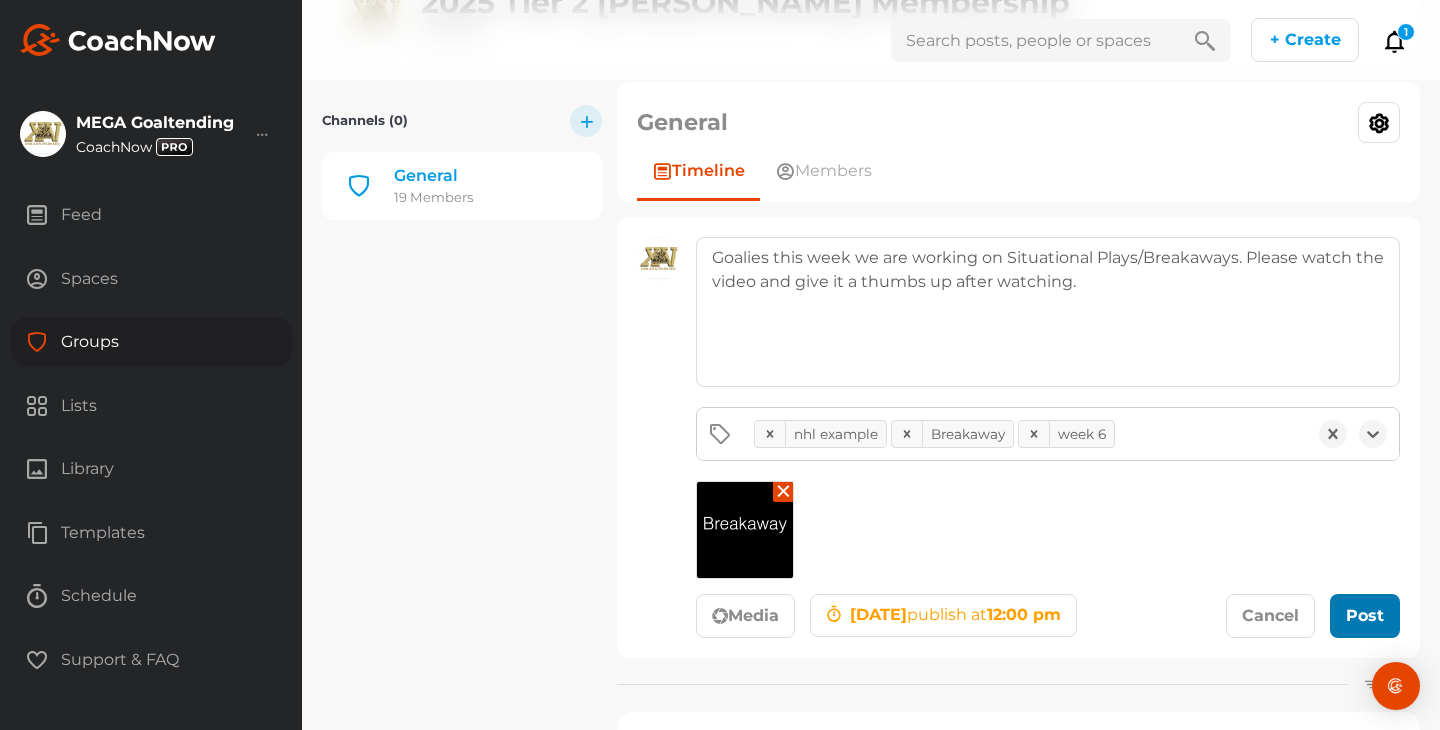click 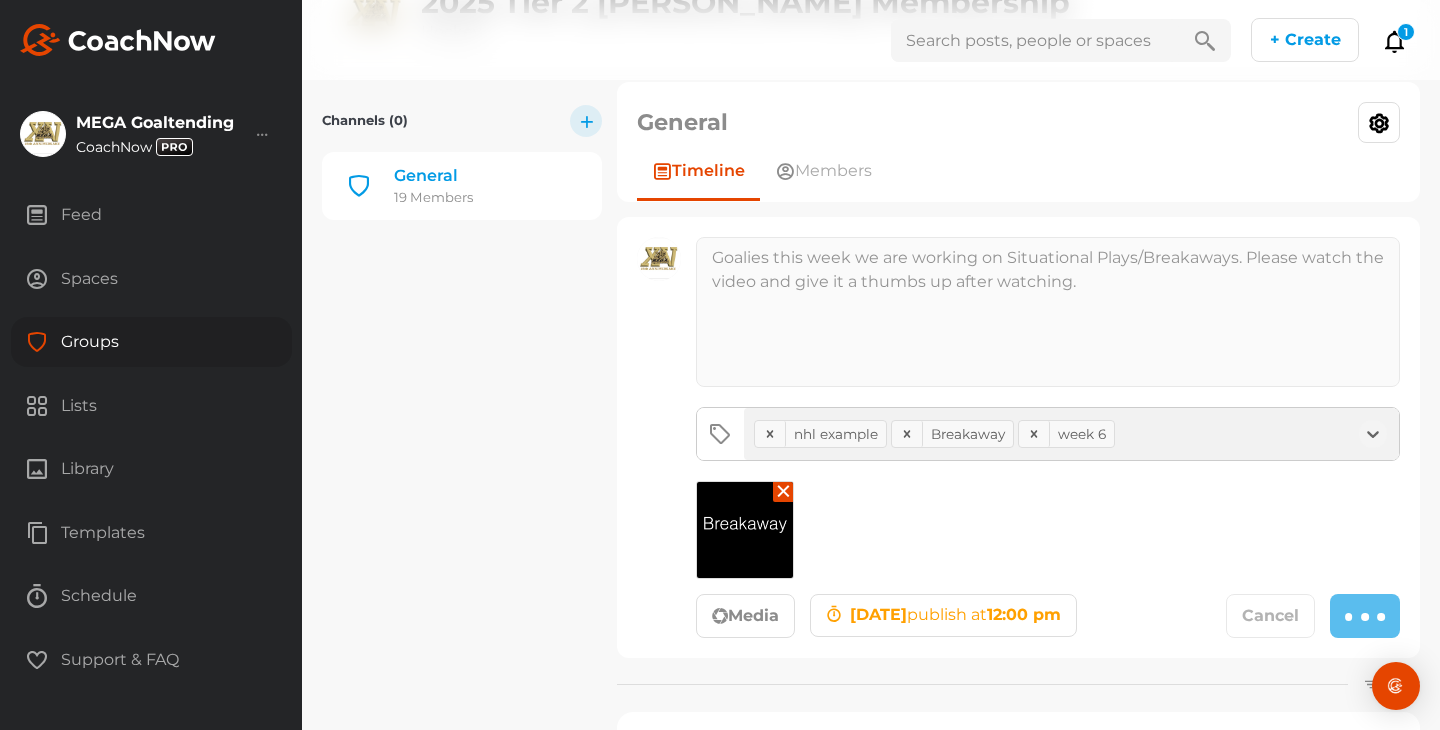 type 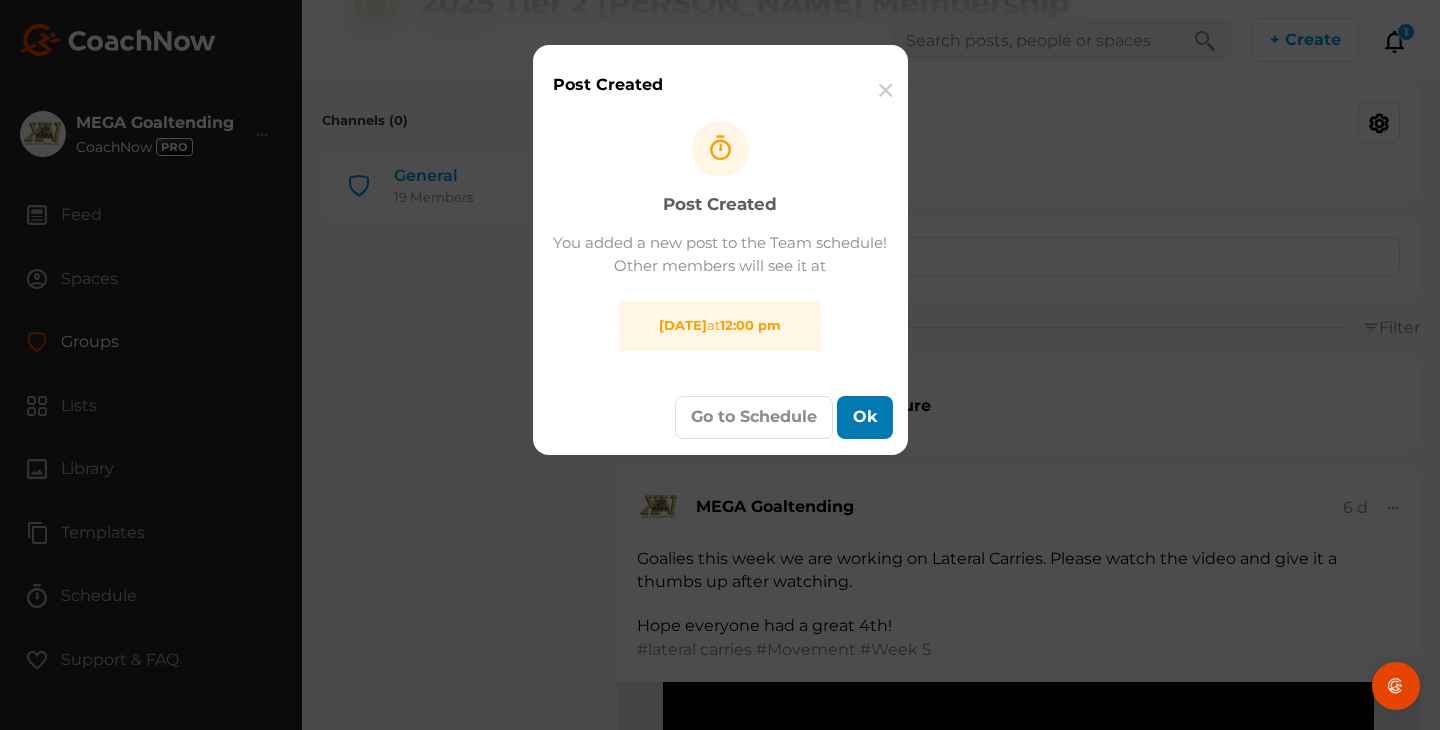 click on "Ok" at bounding box center (865, 417) 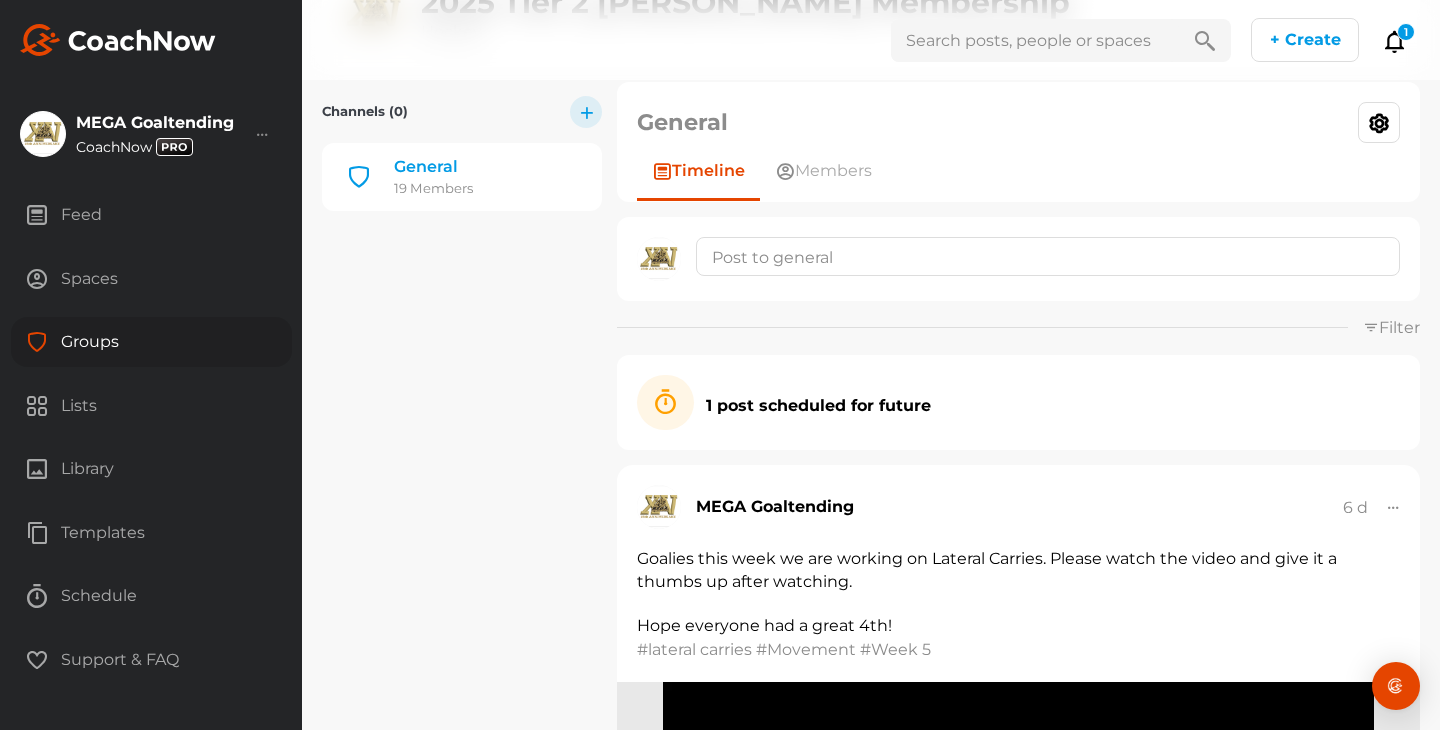 scroll, scrollTop: 0, scrollLeft: 0, axis: both 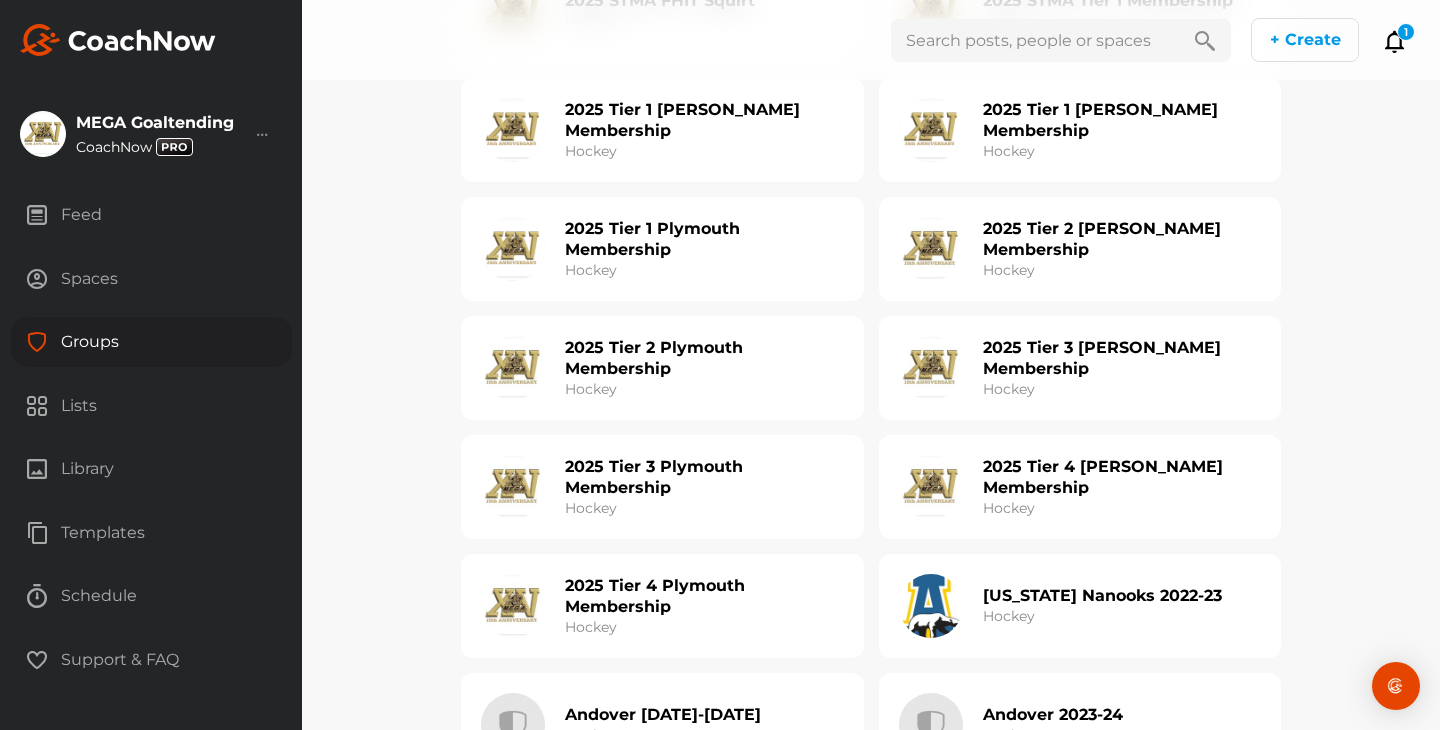 click on "2025 Tier 3 [PERSON_NAME] Membership Hockey" 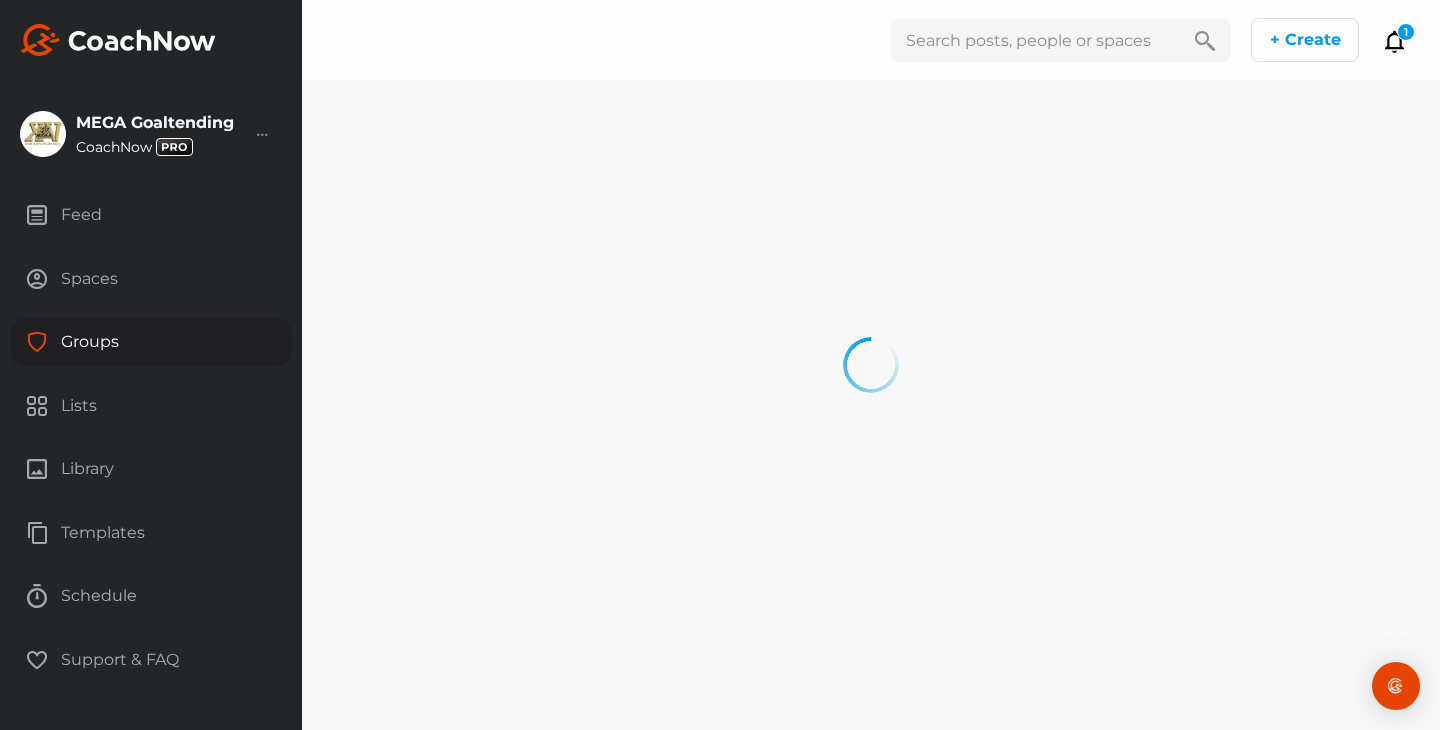 scroll, scrollTop: 0, scrollLeft: 0, axis: both 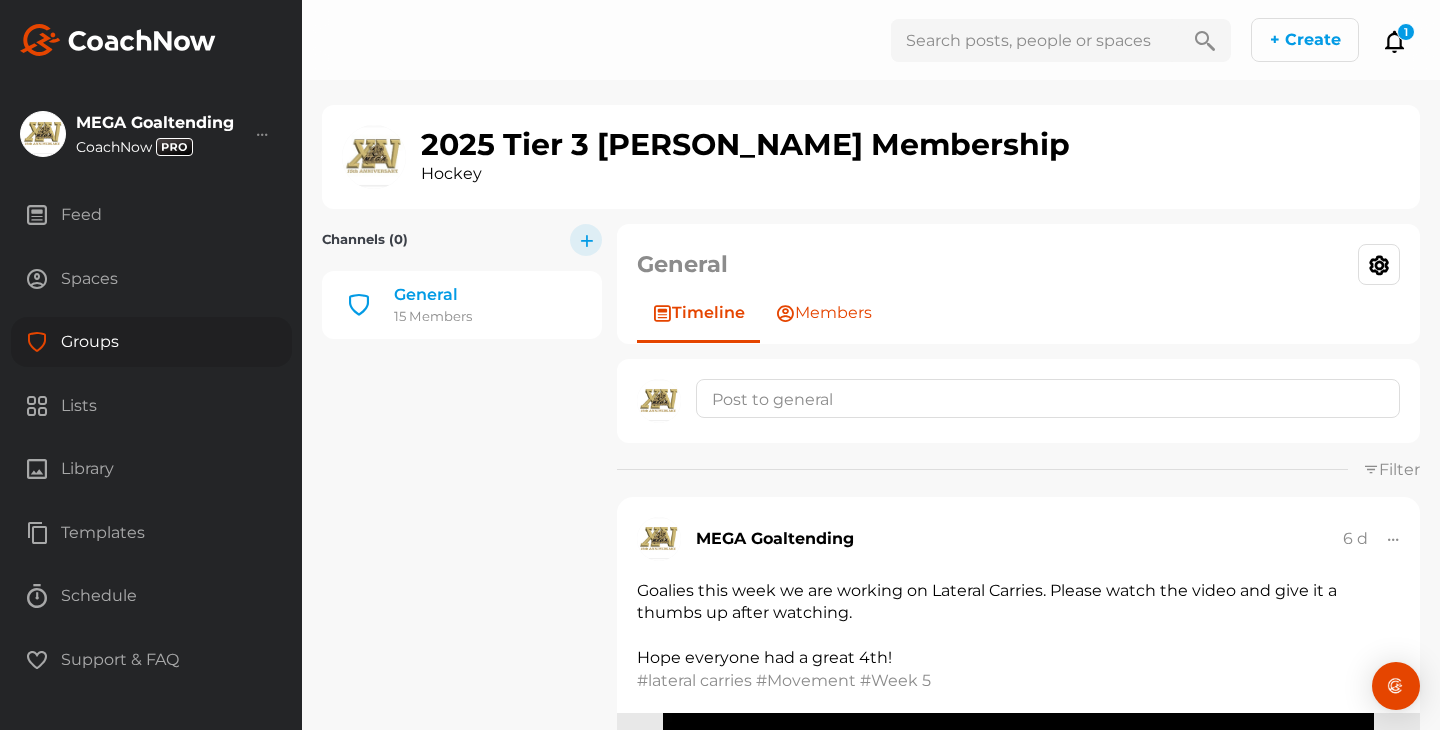 click on "Members" 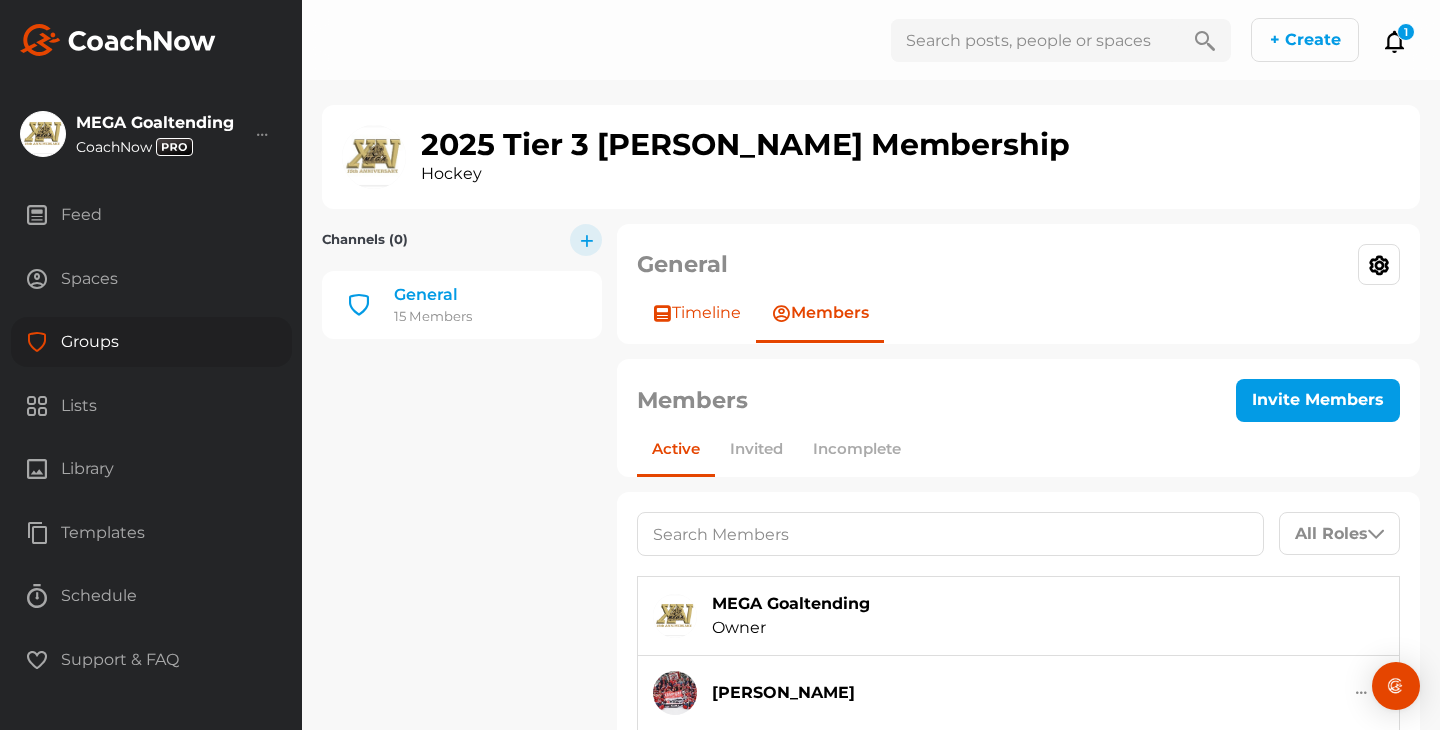 click on "Timeline" at bounding box center (696, 313) 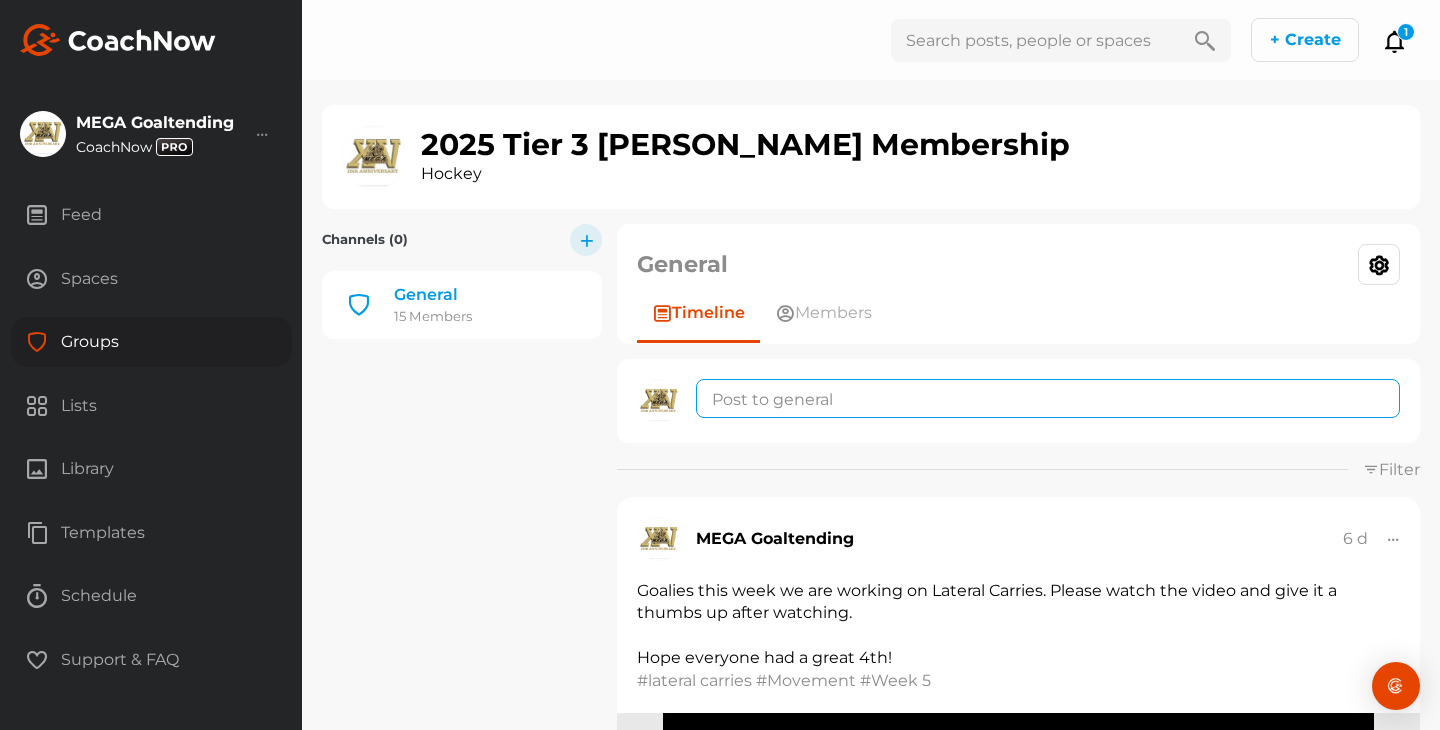 click 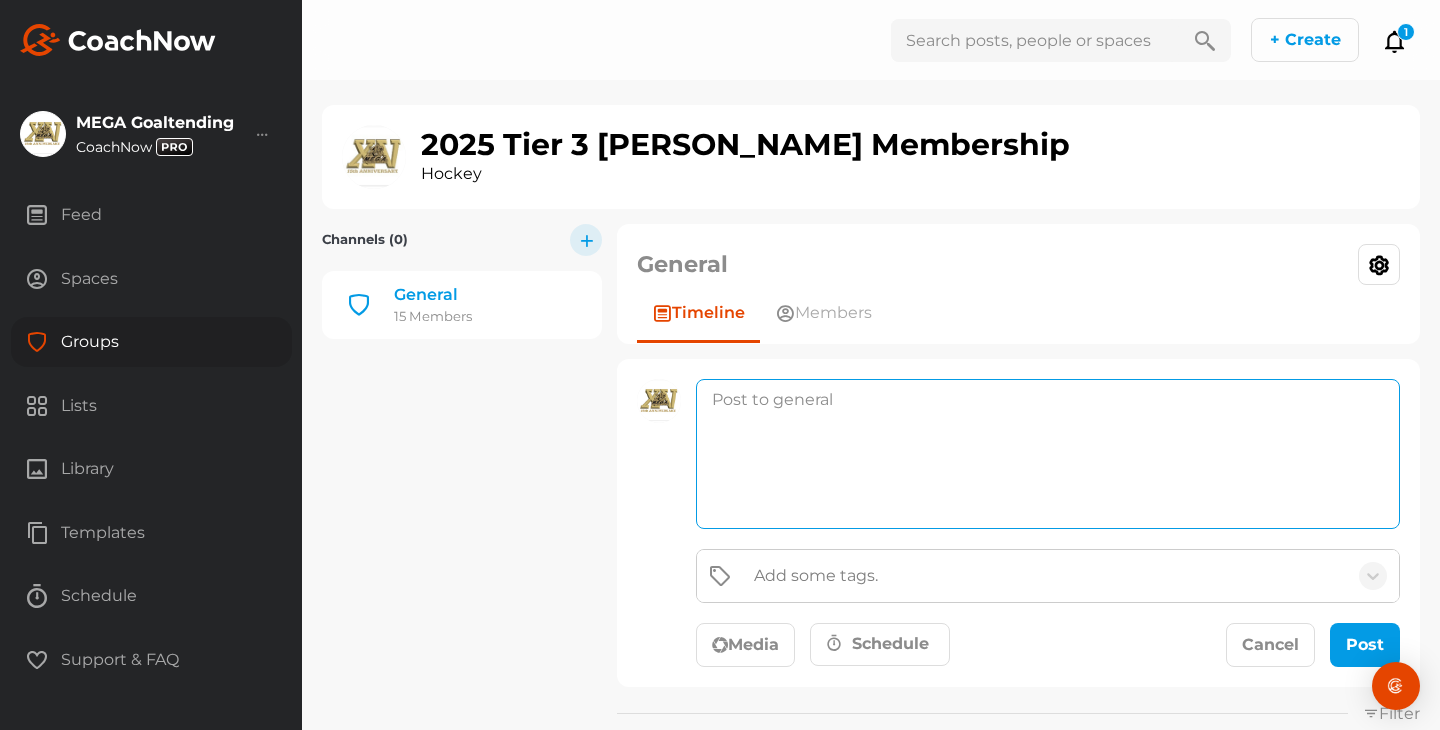 paste on "Goalies this week we are working on Situational Plays/Breakaways. Please watch the video and give it a thumbs up after watching." 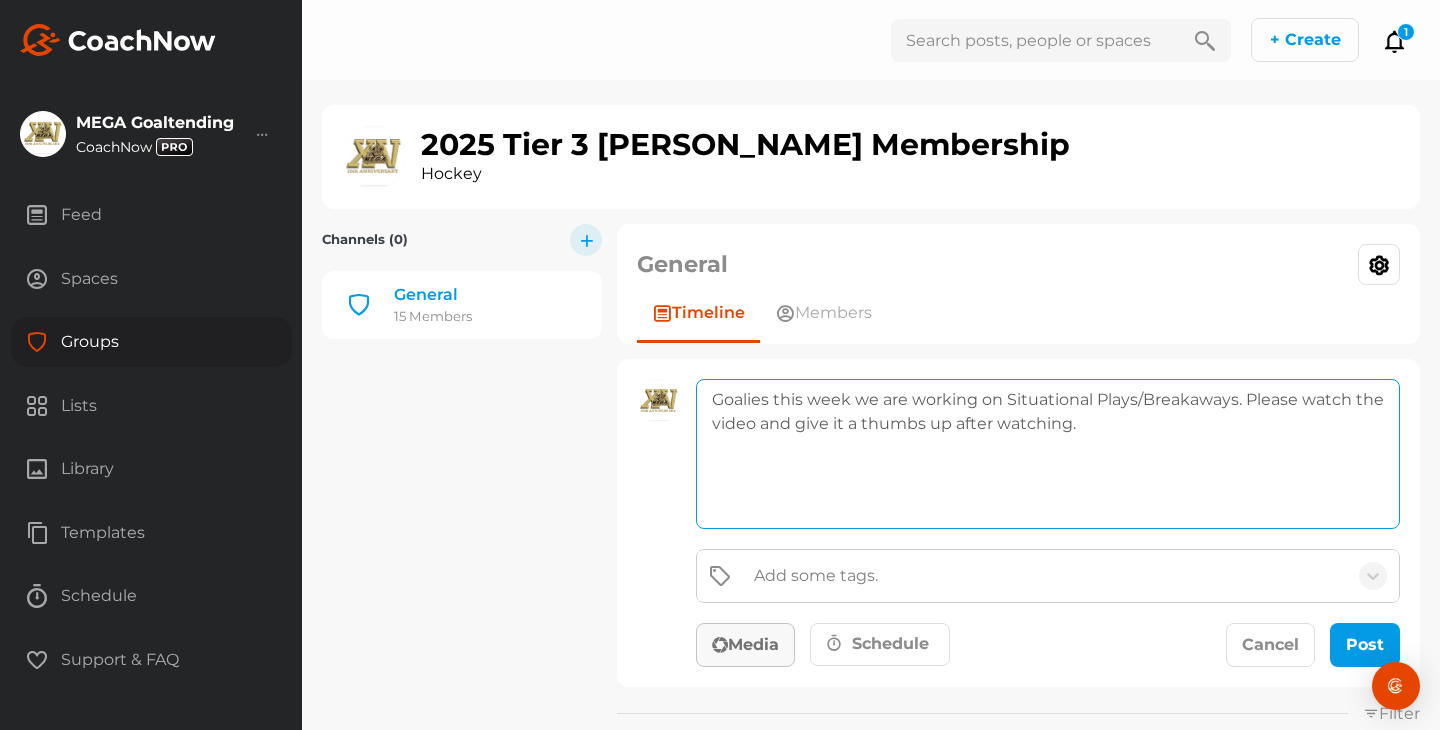 type on "Goalies this week we are working on Situational Plays/Breakaways. Please watch the video and give it a thumbs up after watching." 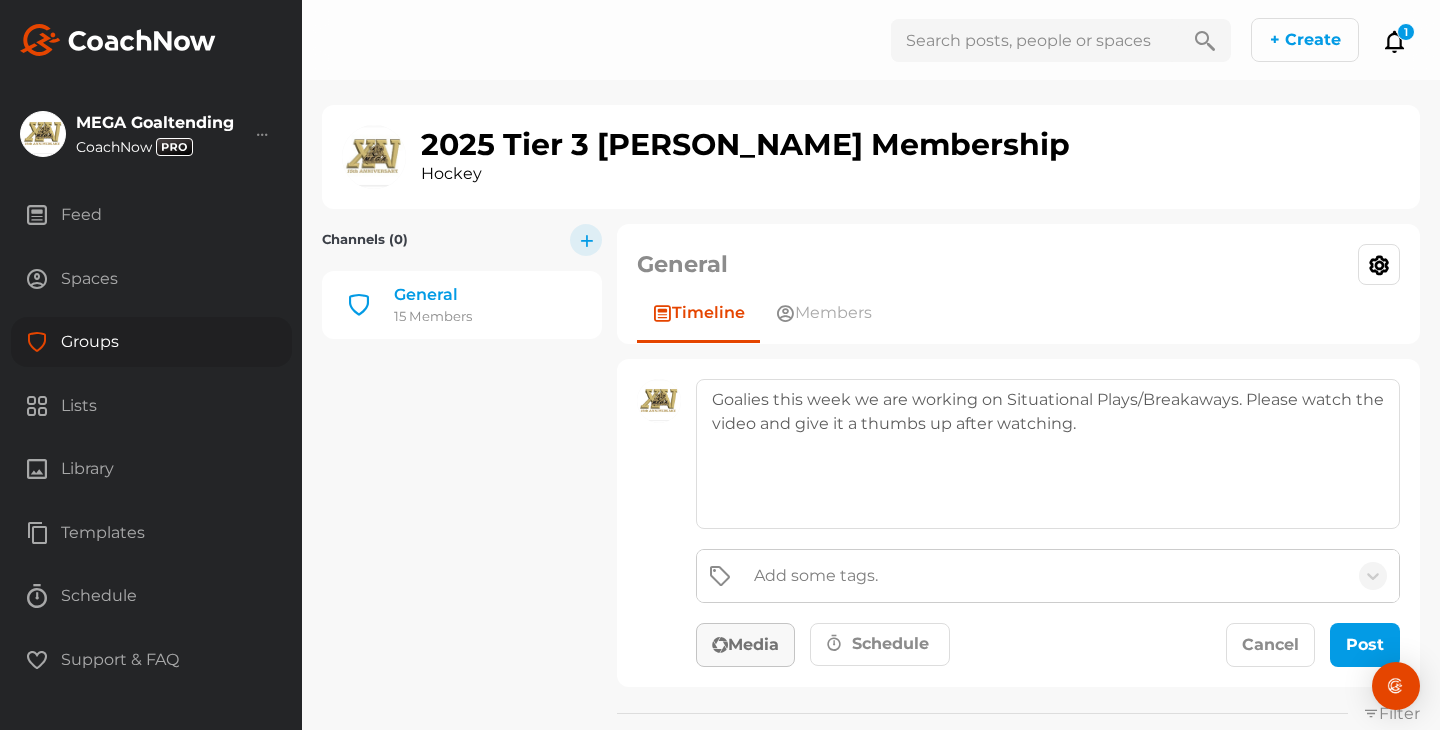 click on "Media" 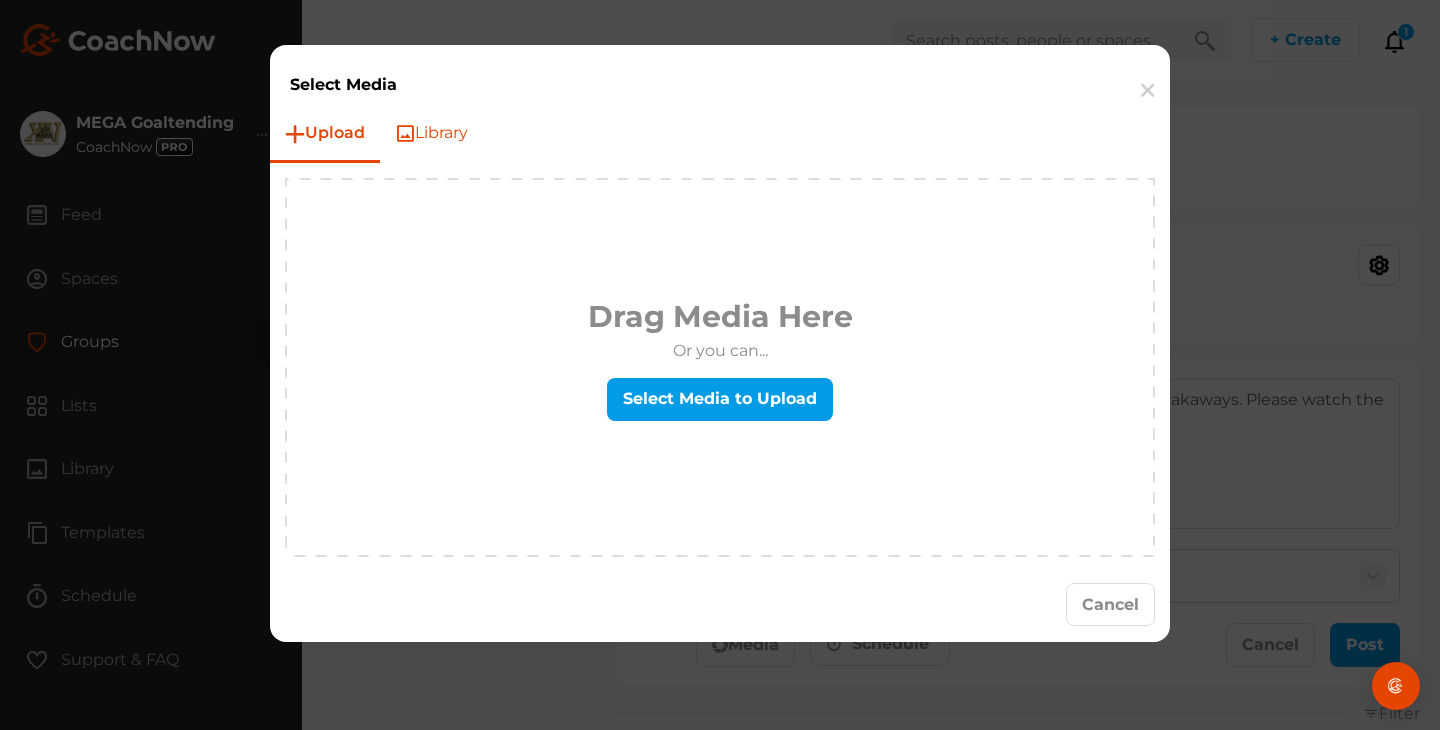 click on "Library" at bounding box center (431, 133) 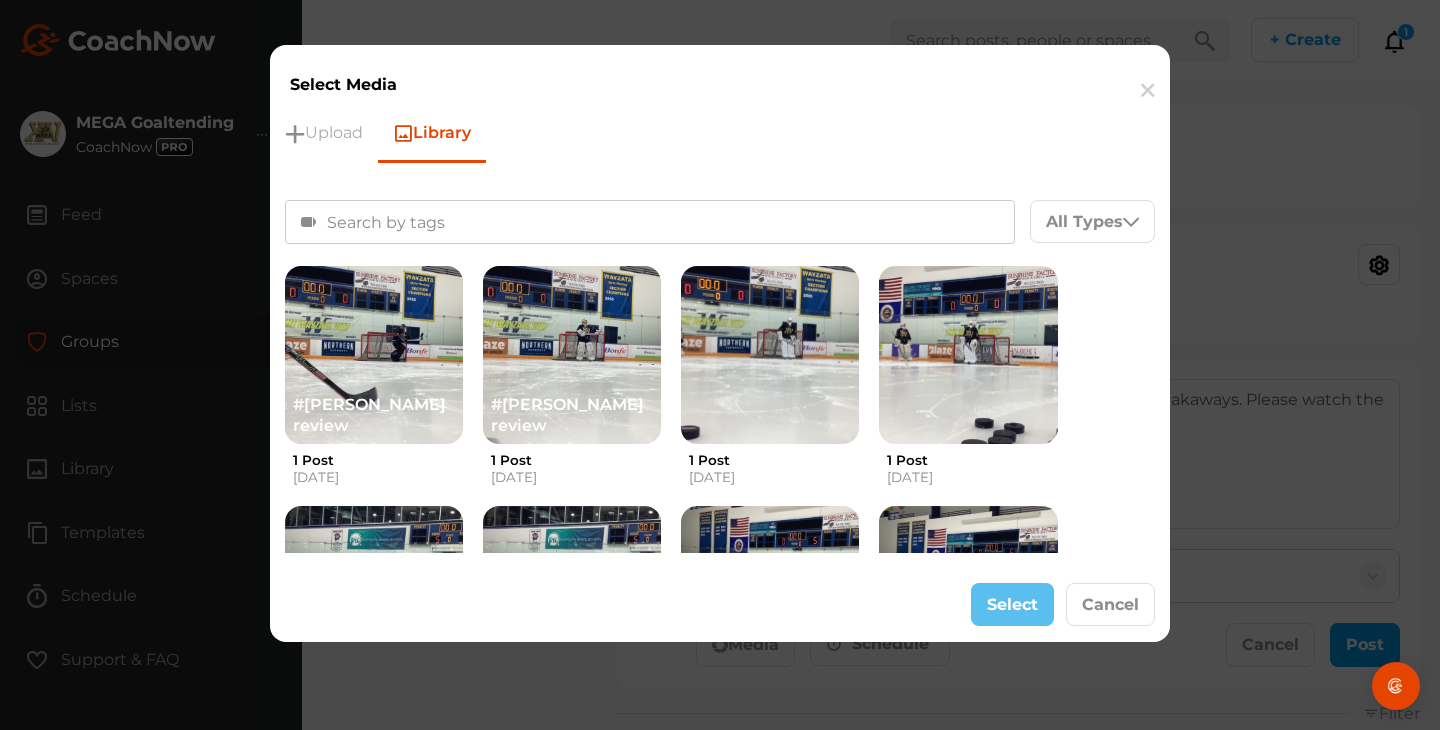 click at bounding box center [650, 222] 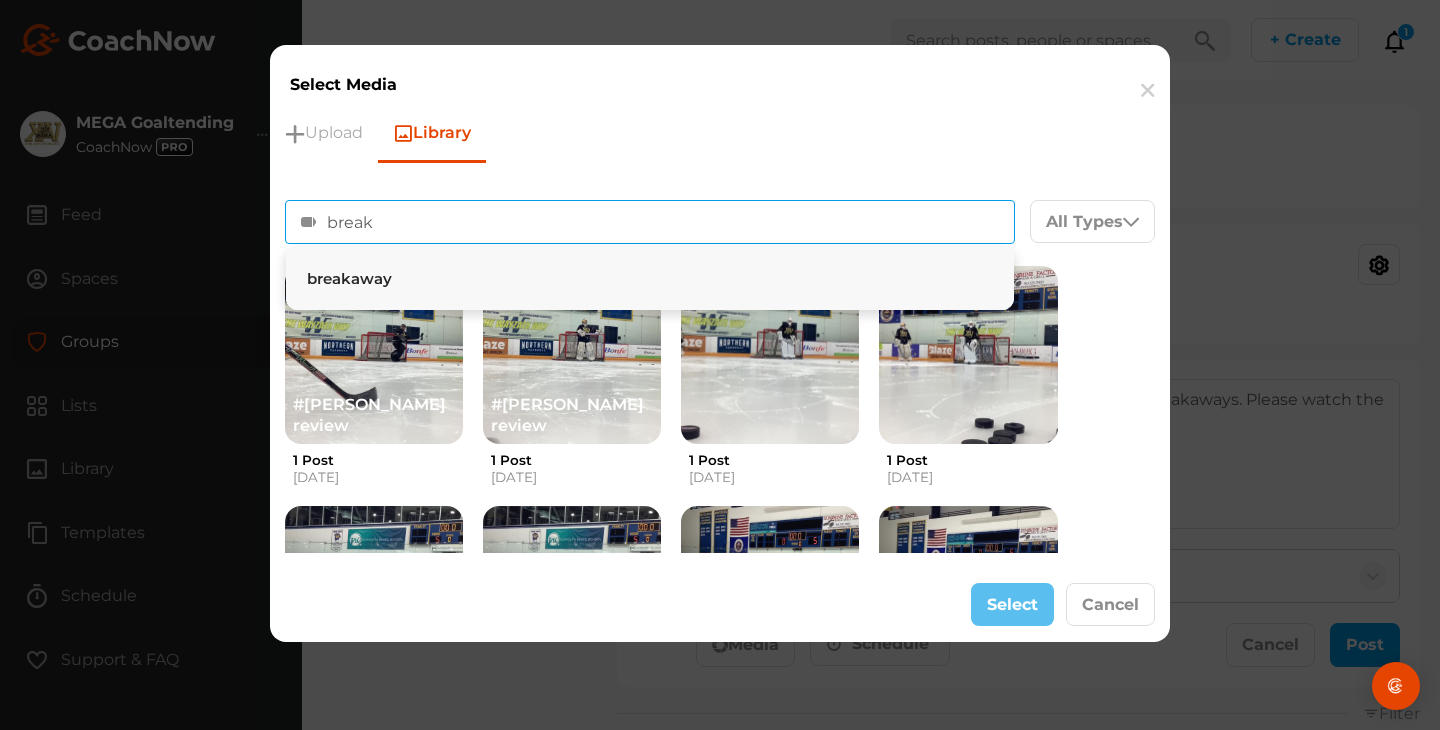 type on "break" 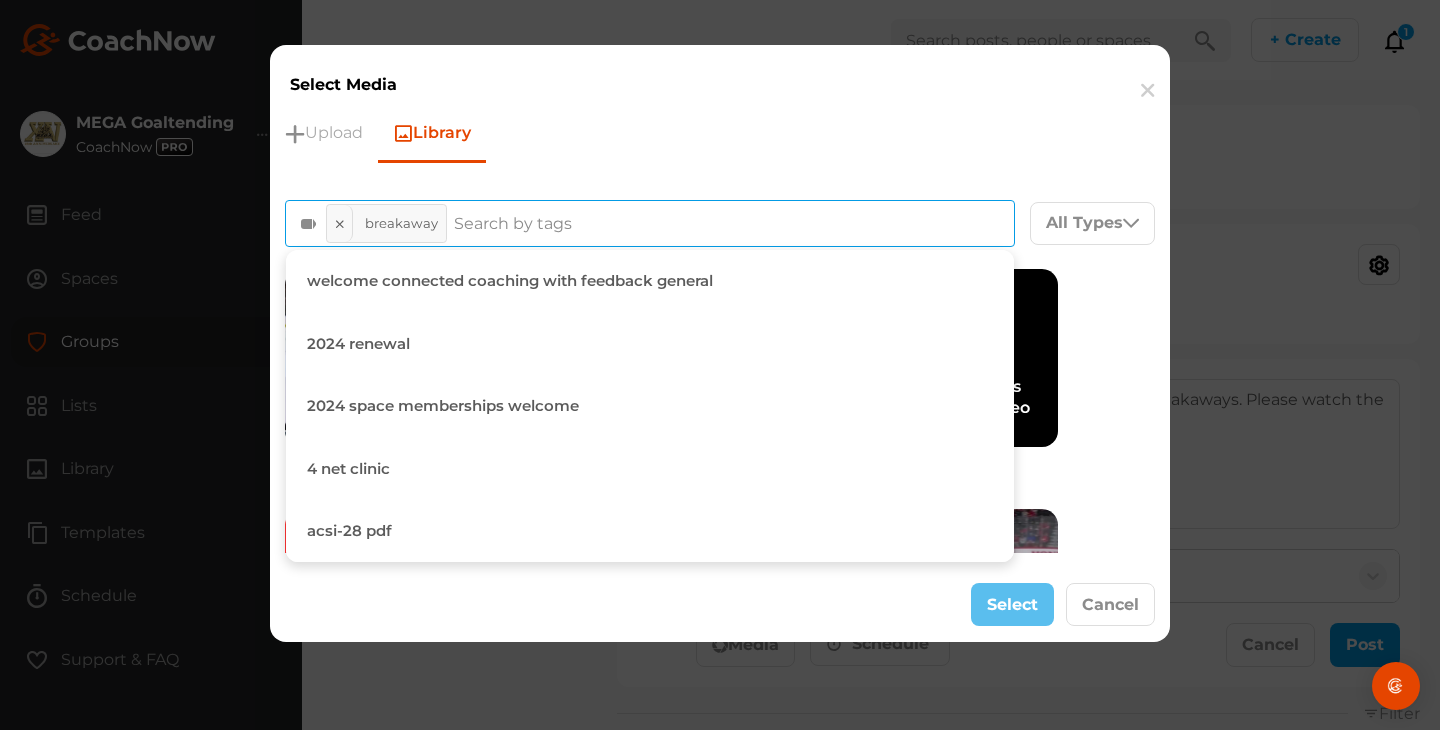 click on "Select
Cancel" at bounding box center [720, 605] 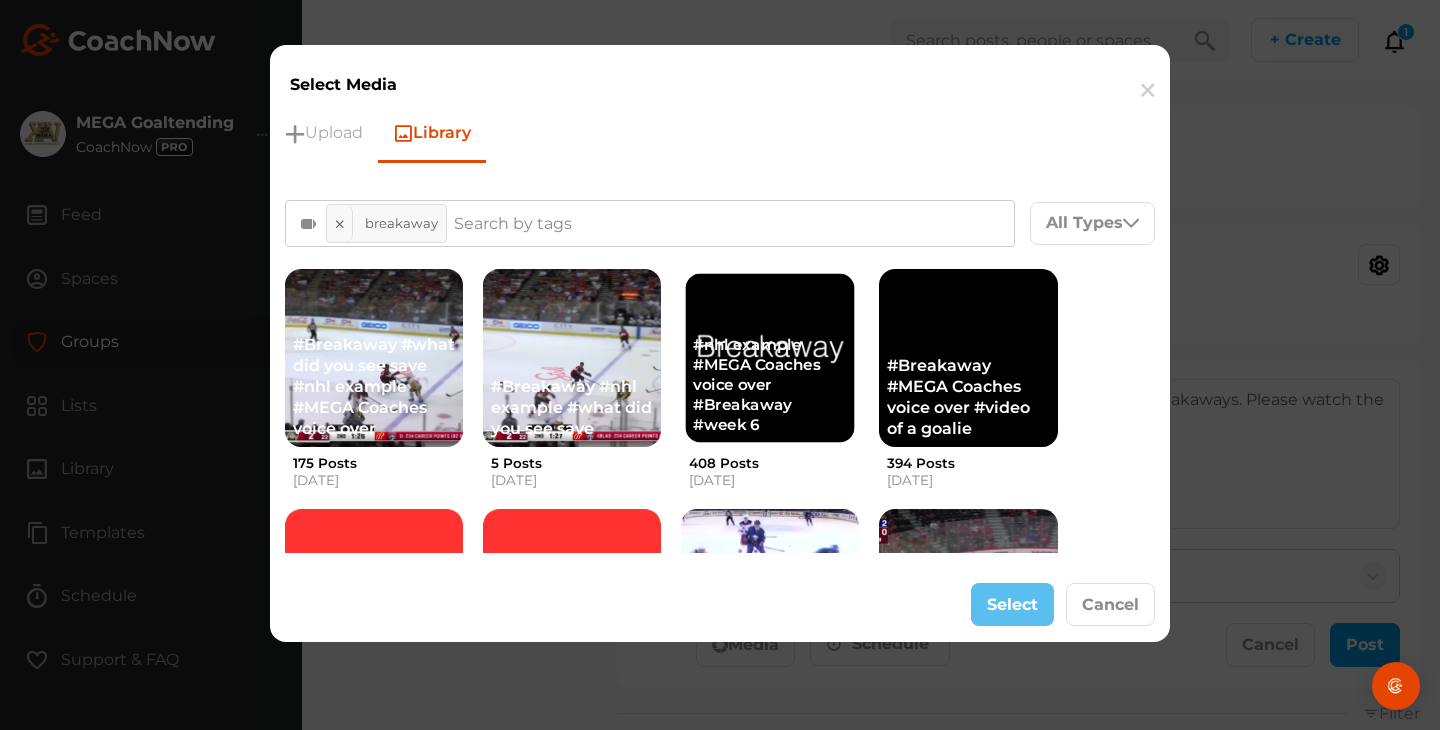 click on "#nhl example #MEGA Coaches voice over #Breakaway #week 6" at bounding box center [770, 385] 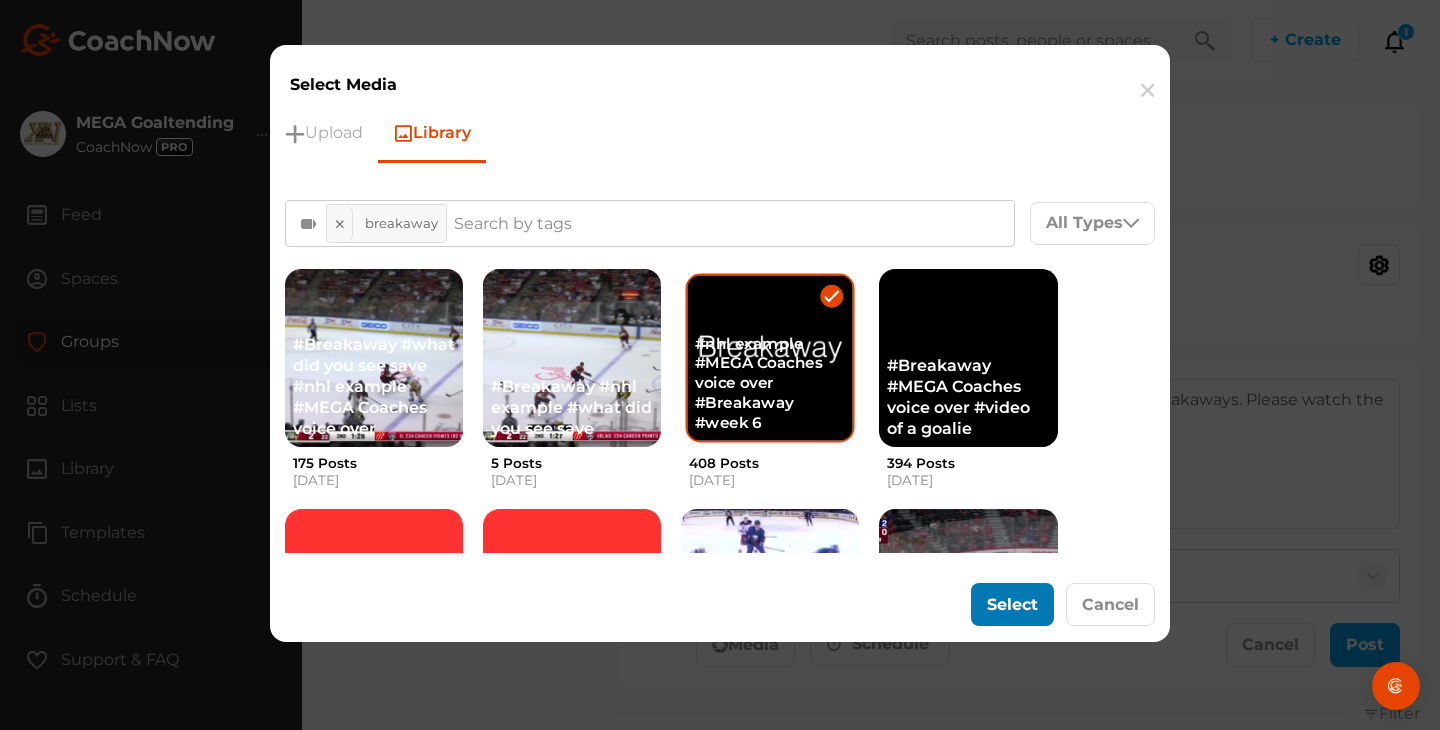 click on "Select" at bounding box center [1012, 604] 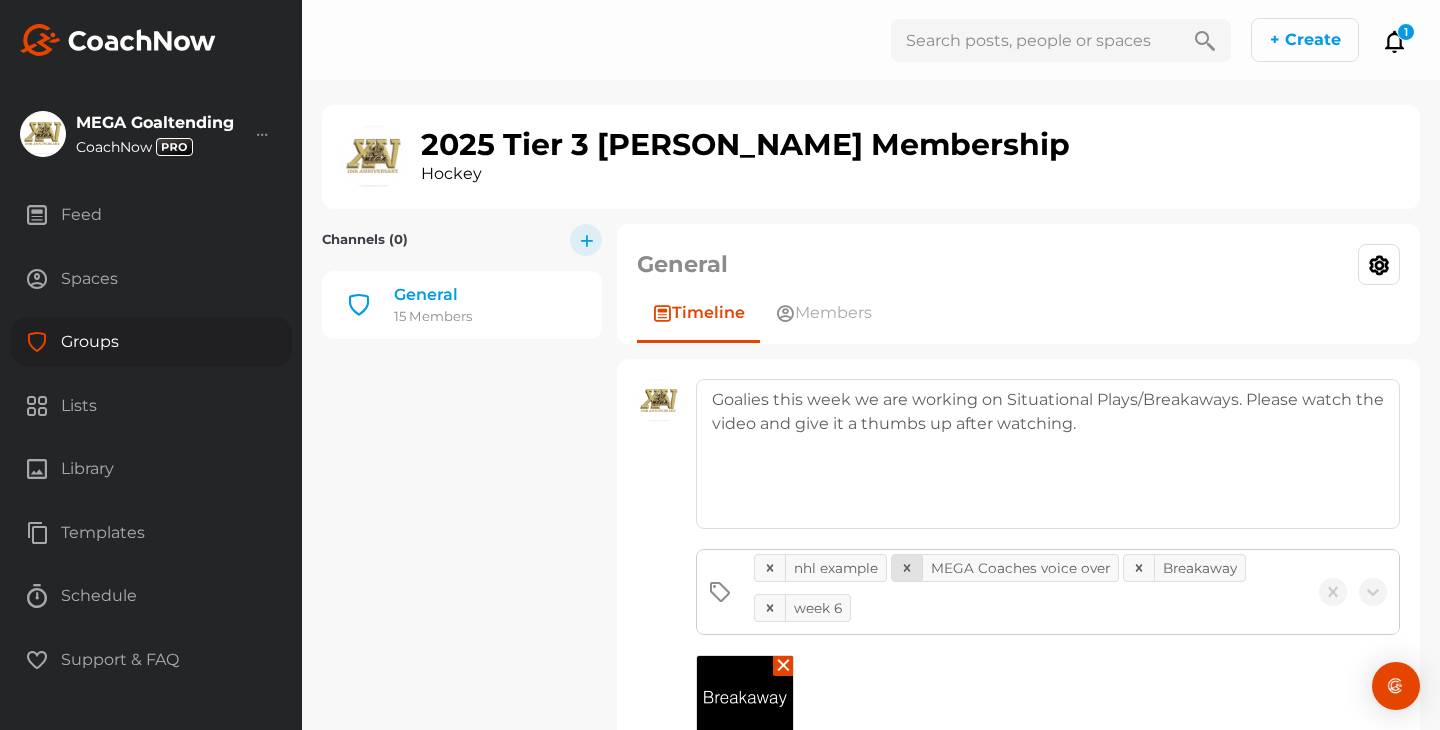 click 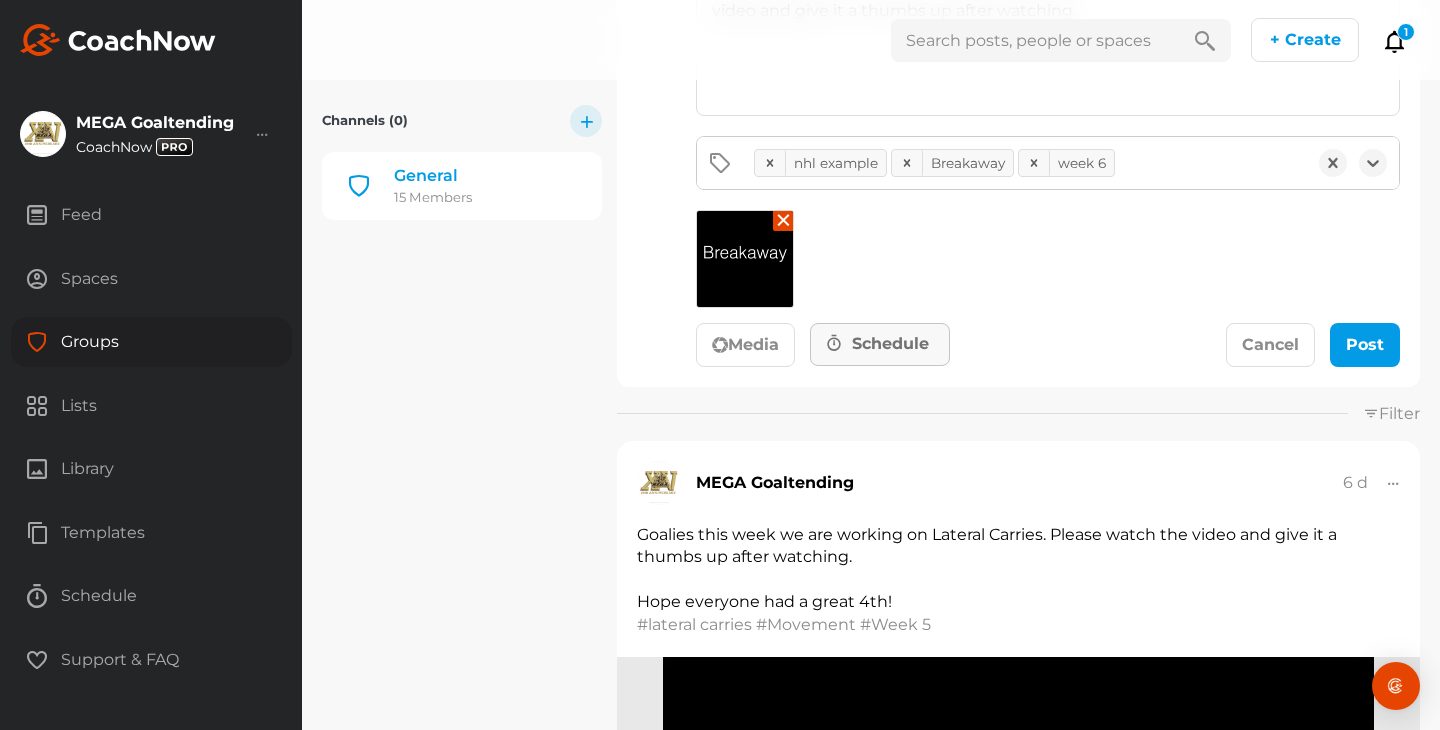scroll, scrollTop: 412, scrollLeft: 0, axis: vertical 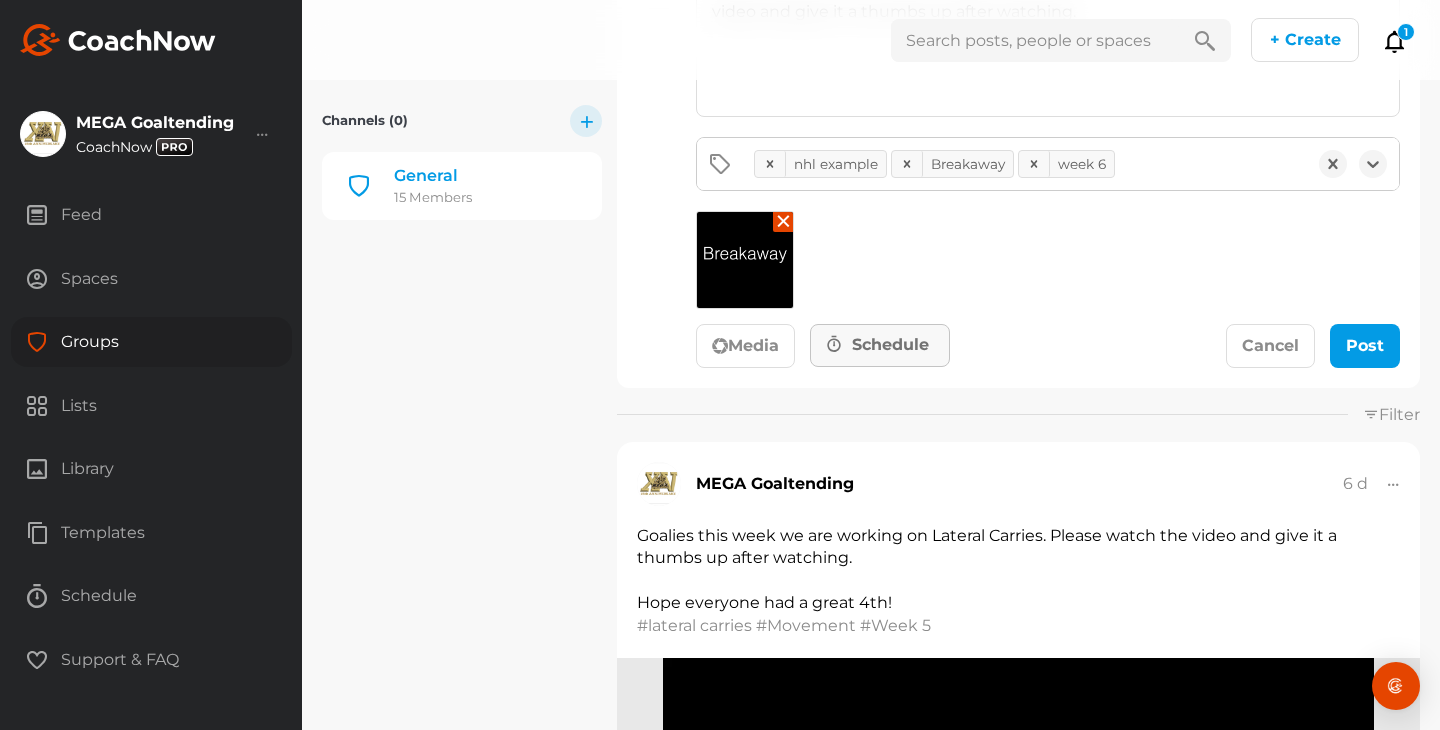 click on "Schedule" 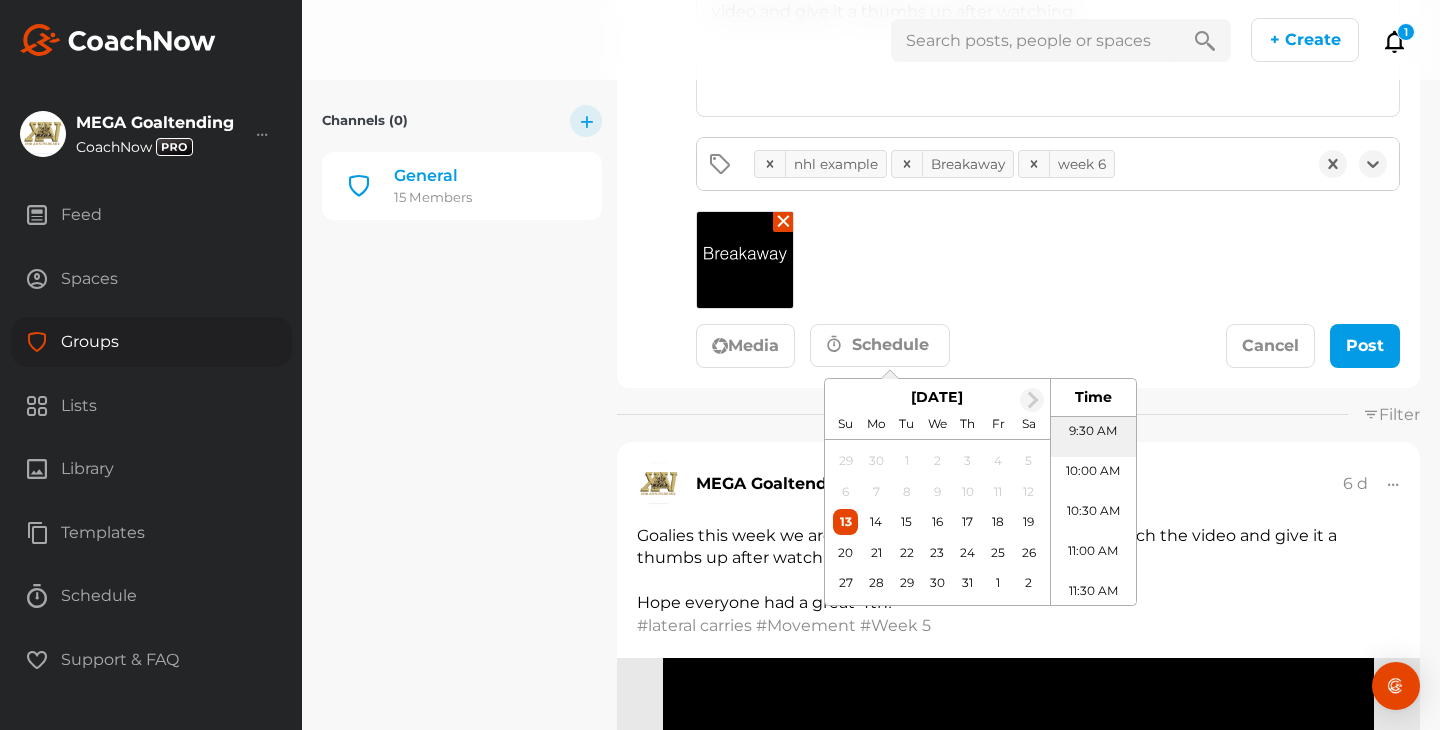 scroll, scrollTop: 867, scrollLeft: 0, axis: vertical 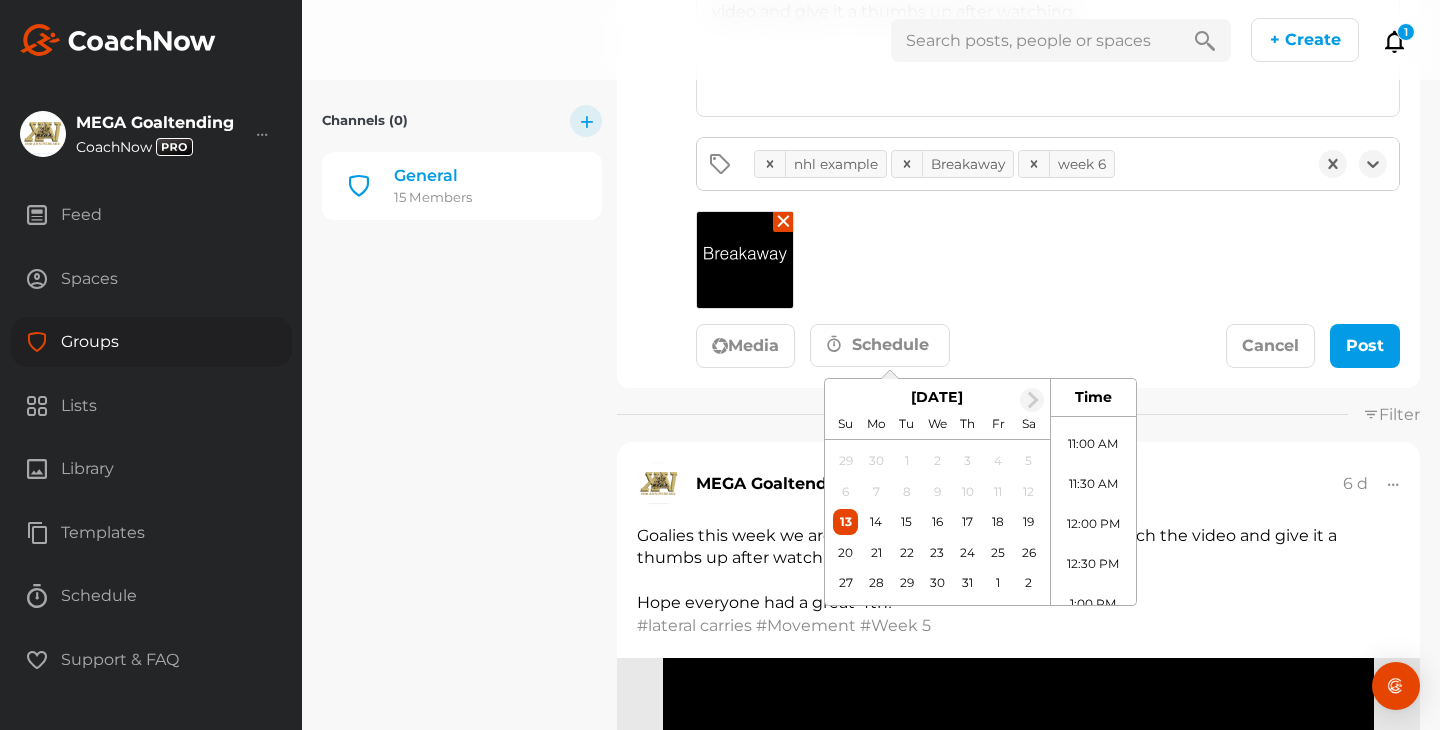 click on "12:00 PM" 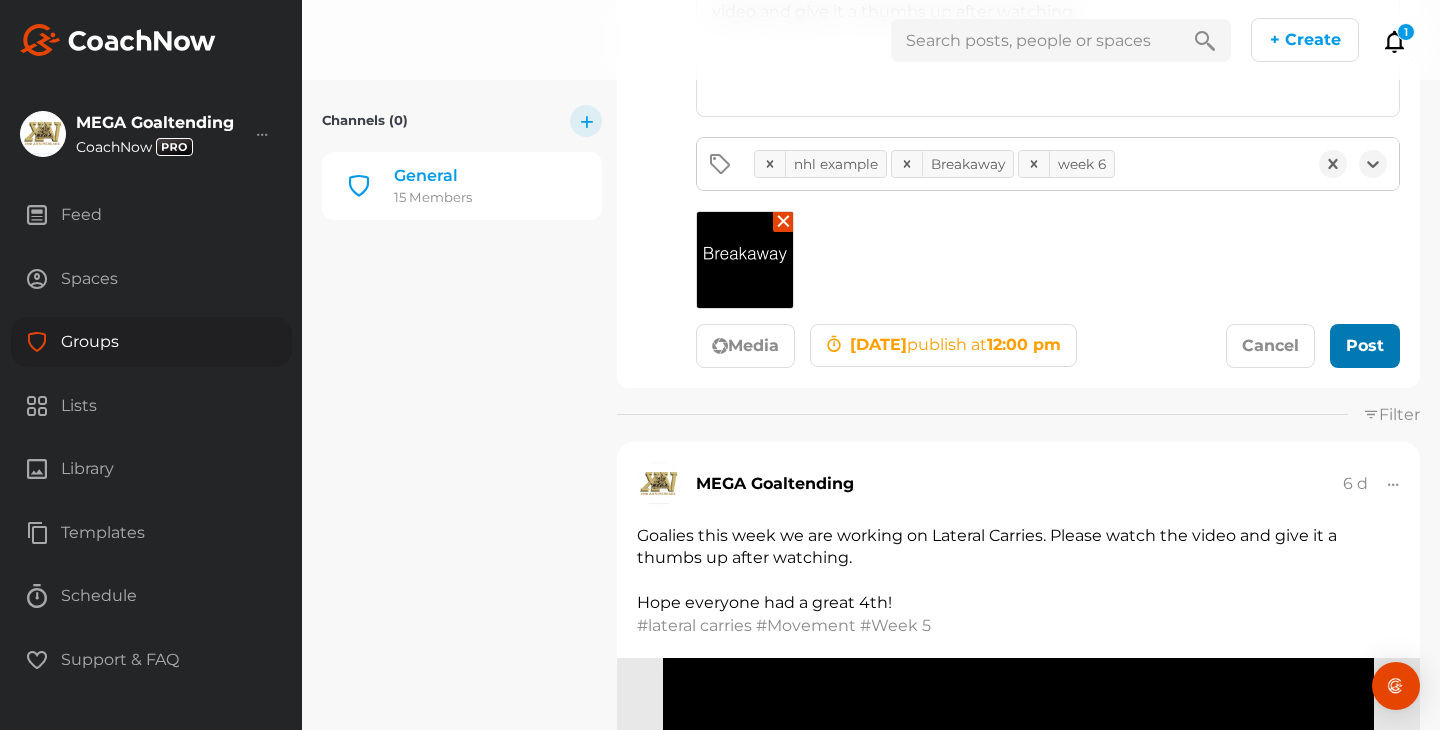 click on "Post" 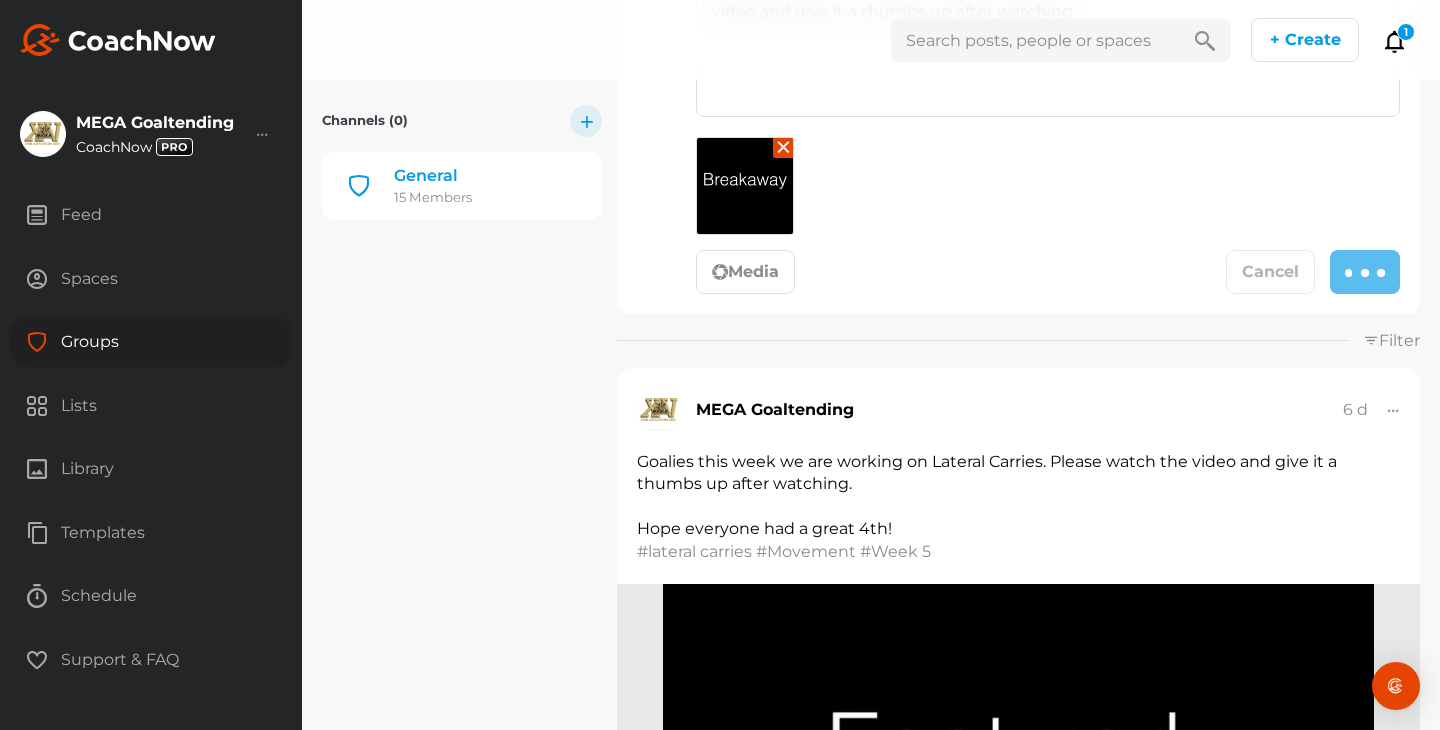 type 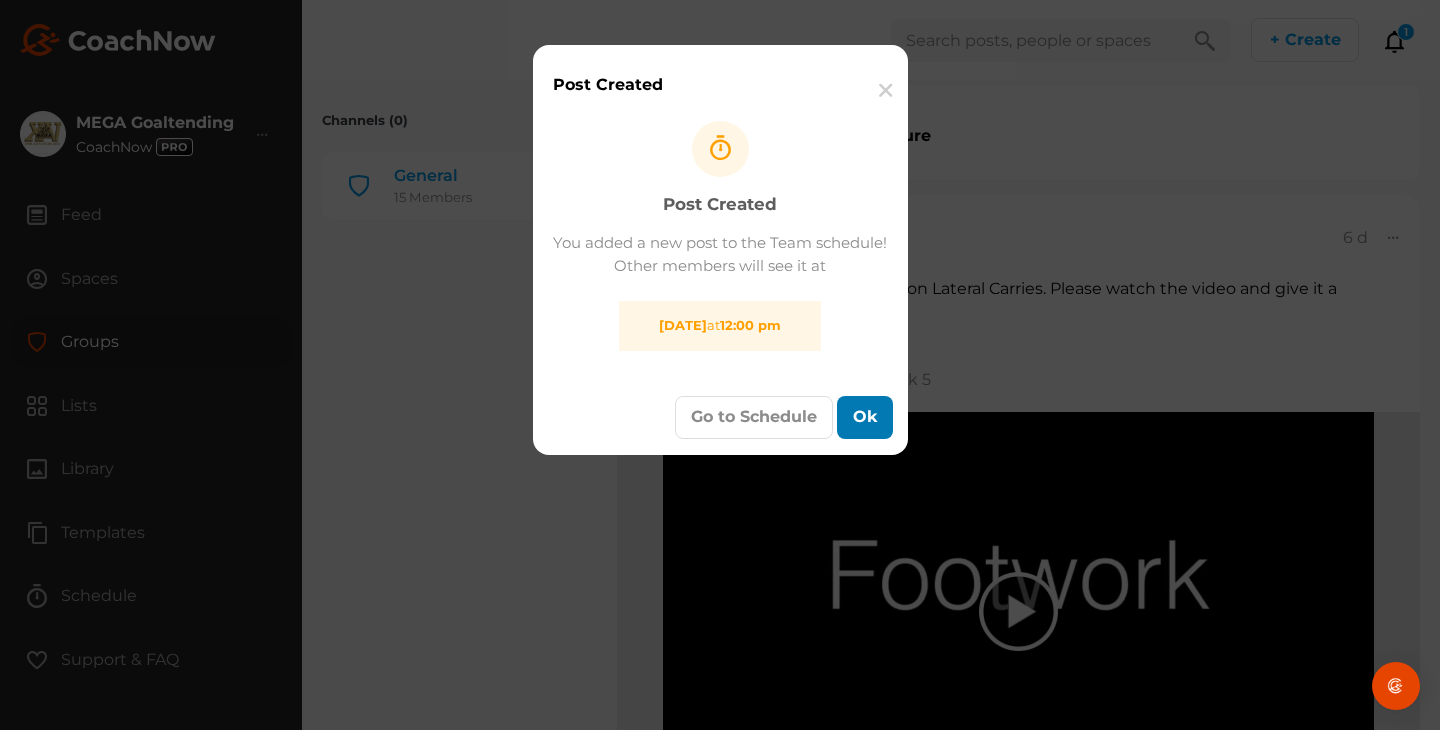 click on "Ok" at bounding box center (865, 417) 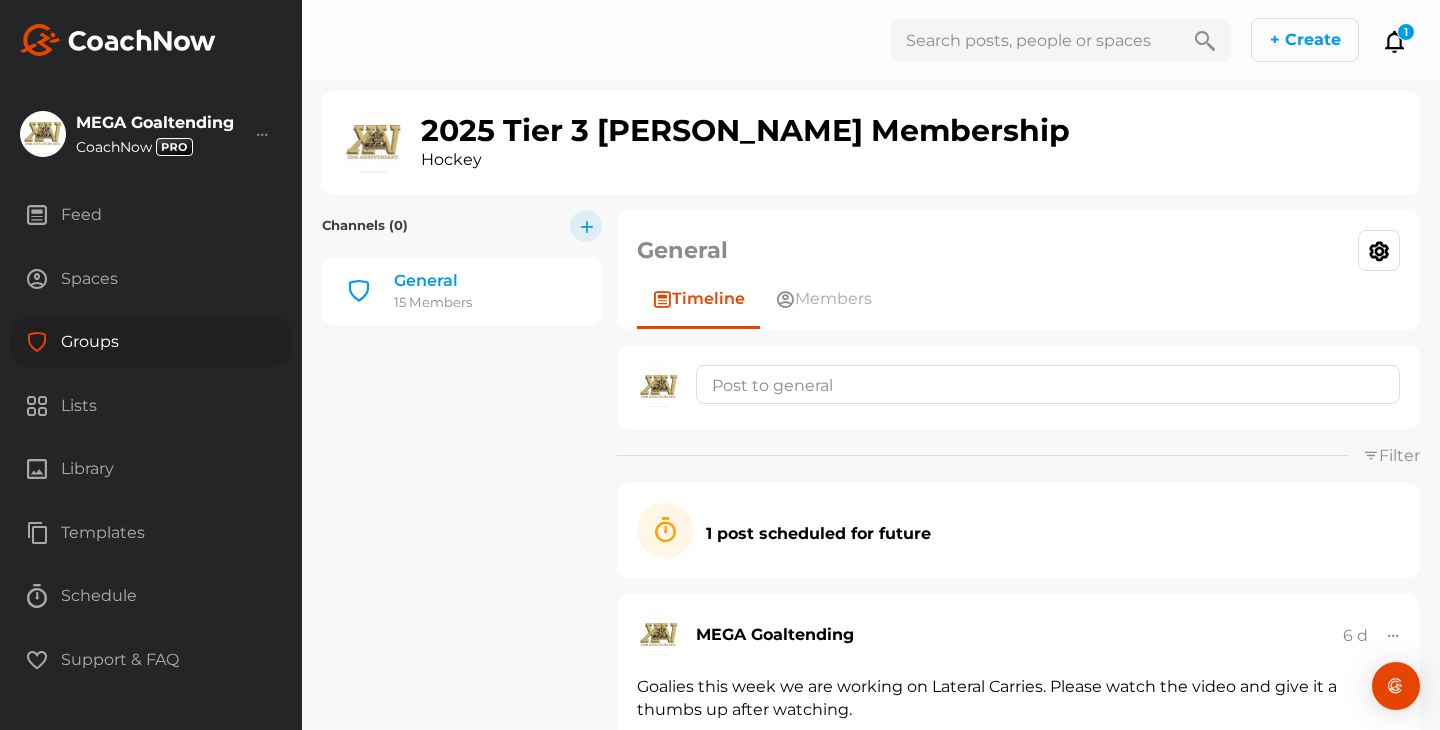 scroll, scrollTop: 0, scrollLeft: 0, axis: both 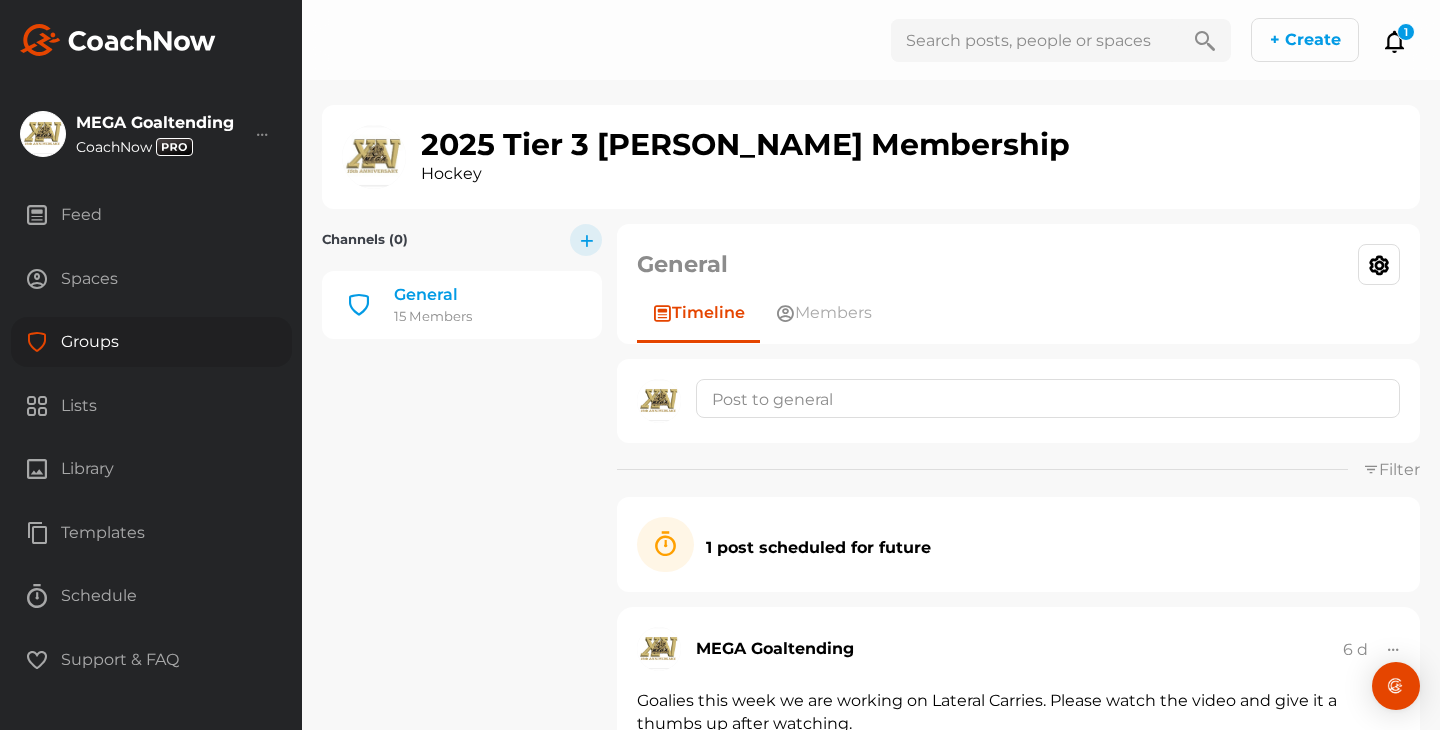 click on "Groups" at bounding box center [151, 342] 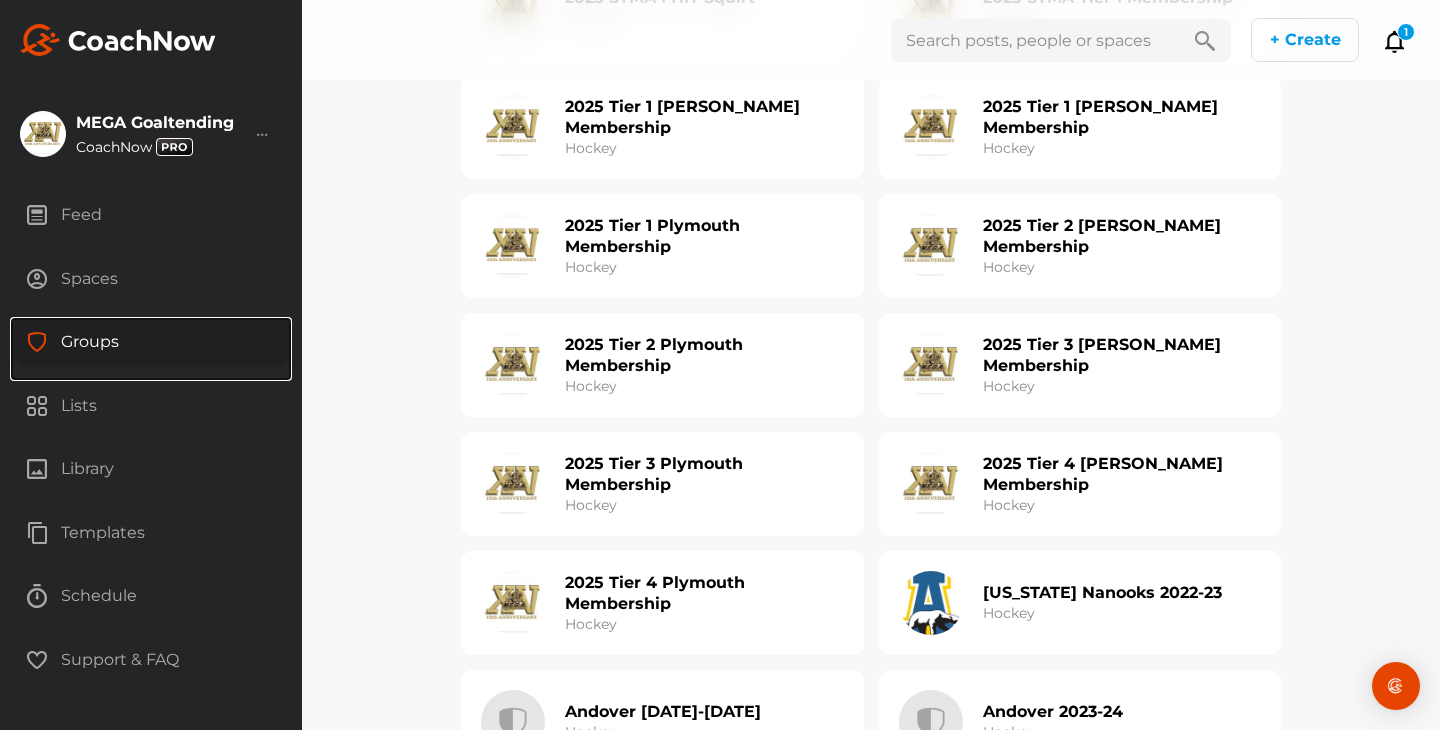 scroll, scrollTop: 1095, scrollLeft: 0, axis: vertical 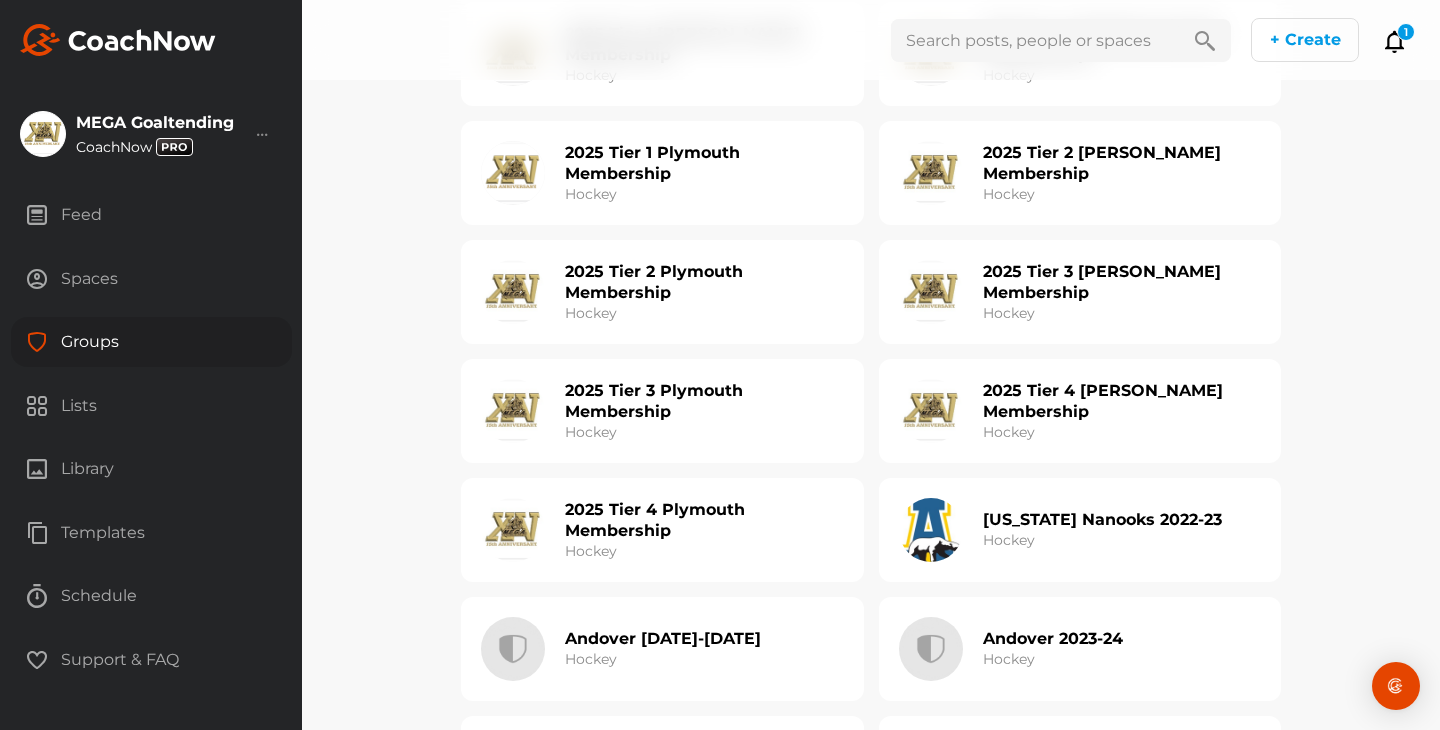 click on "2025 Tier 4 [PERSON_NAME] Membership Hockey" 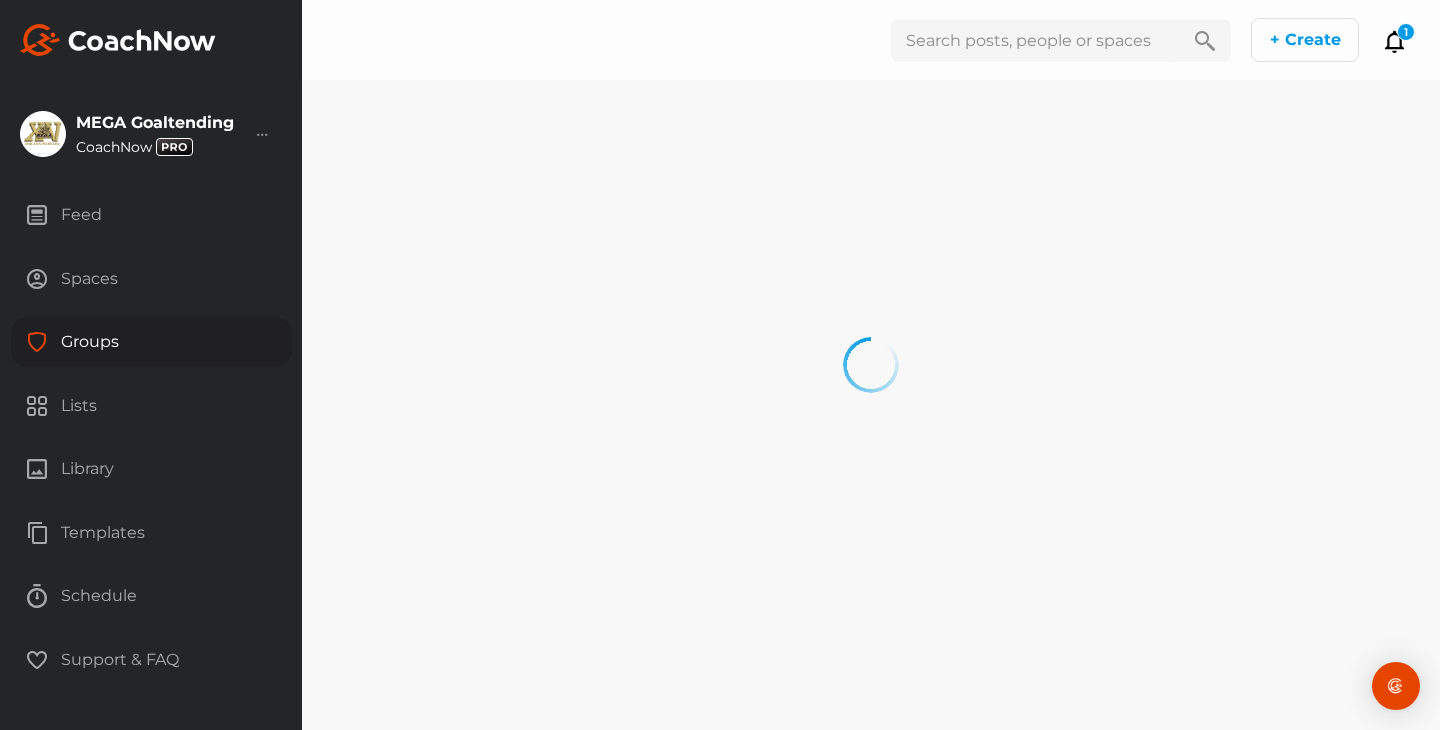 scroll, scrollTop: 0, scrollLeft: 0, axis: both 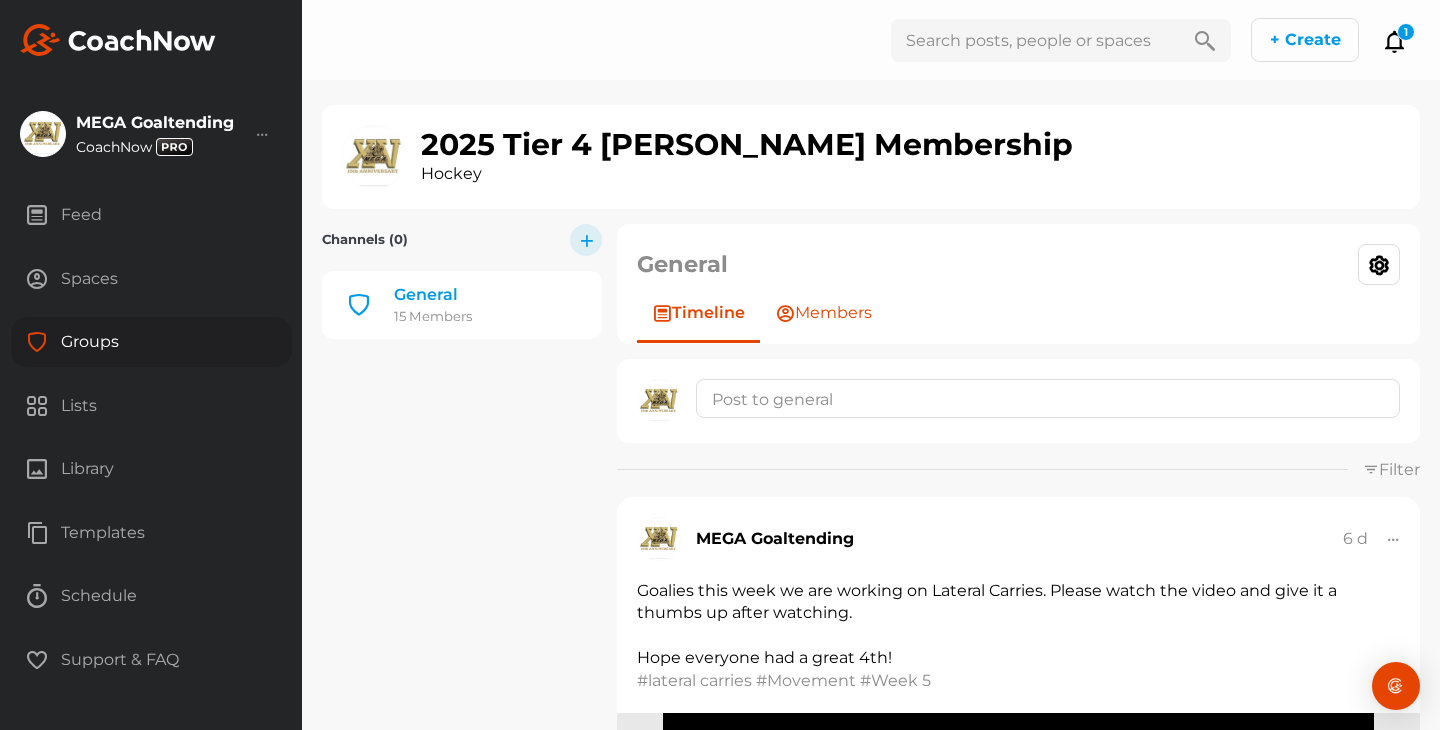 click on "Members" 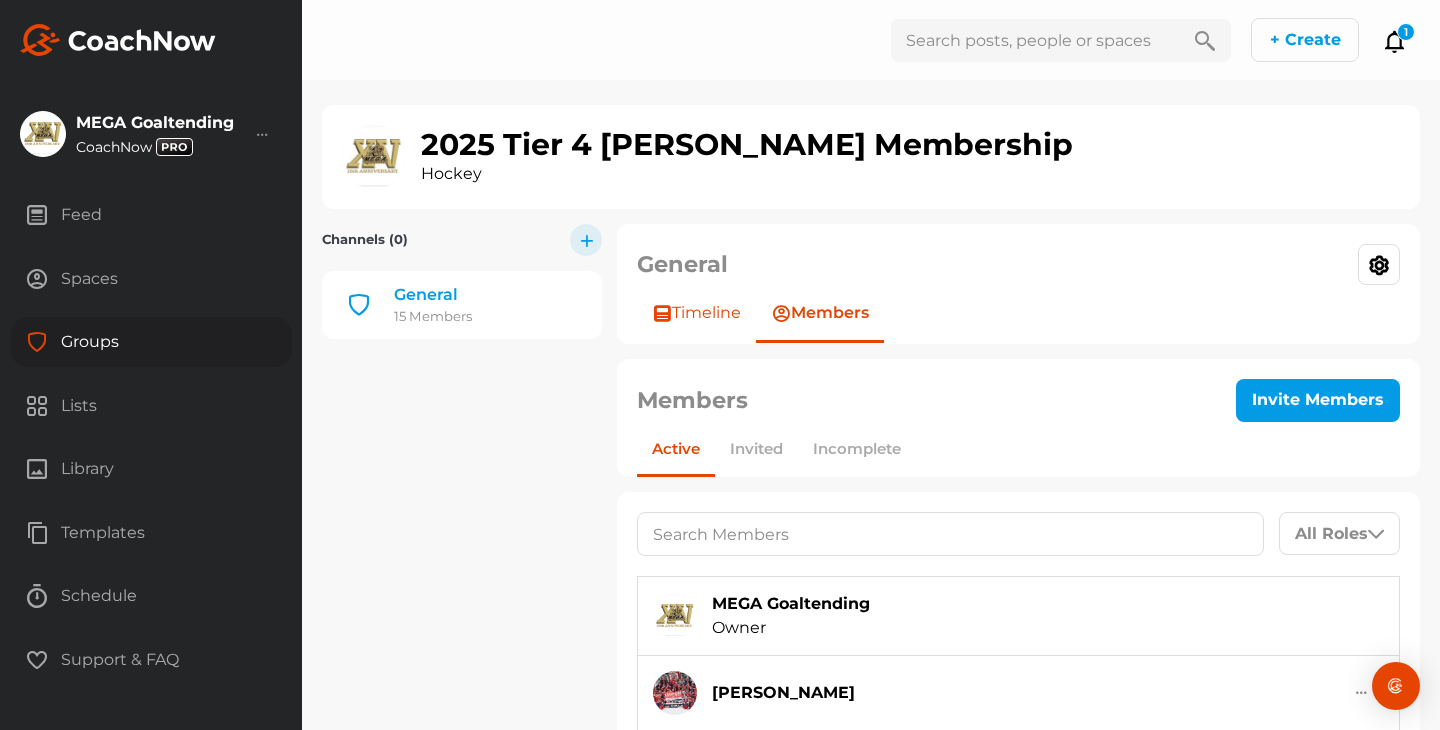 click on "Timeline" at bounding box center (696, 314) 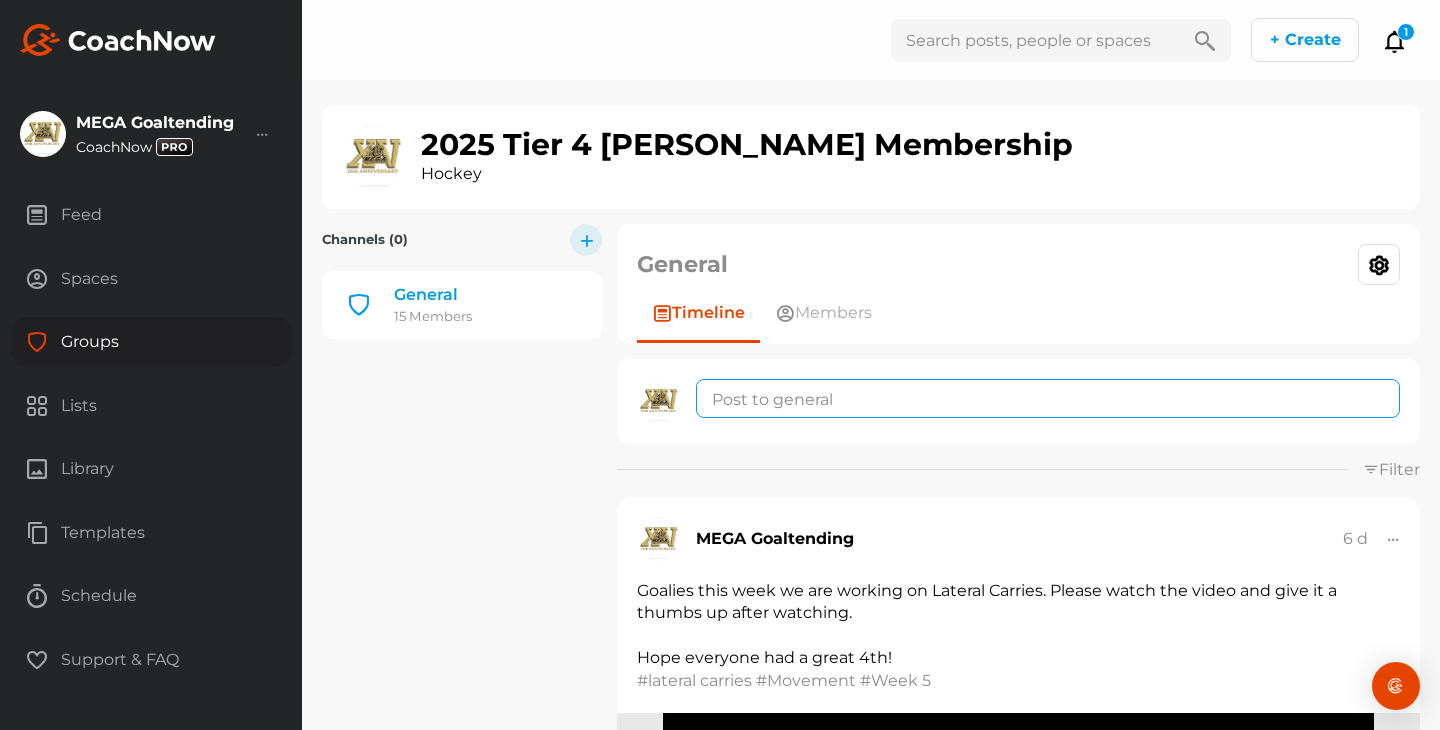 click 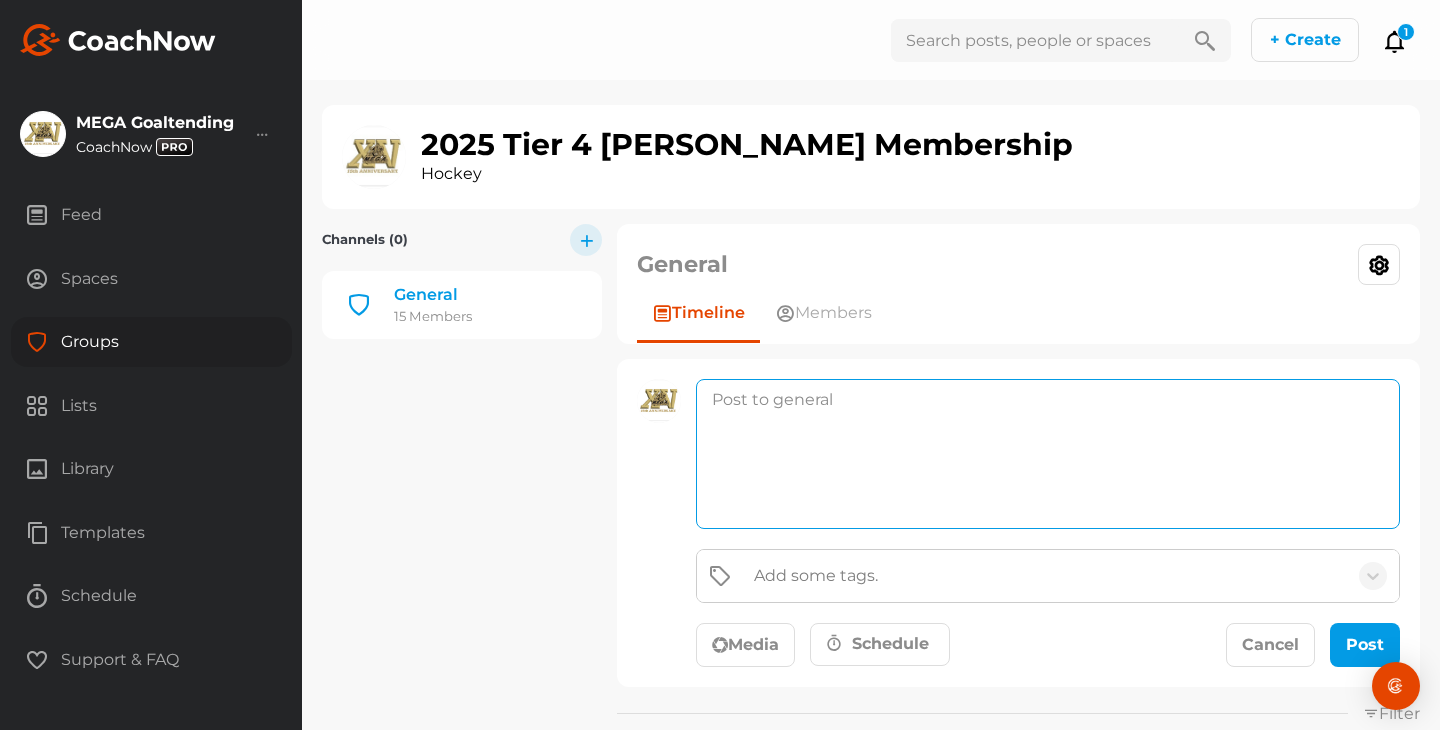 paste on "Goalies this week we are working on Situational Plays/Breakaways. Please watch the video and give it a thumbs up after watching." 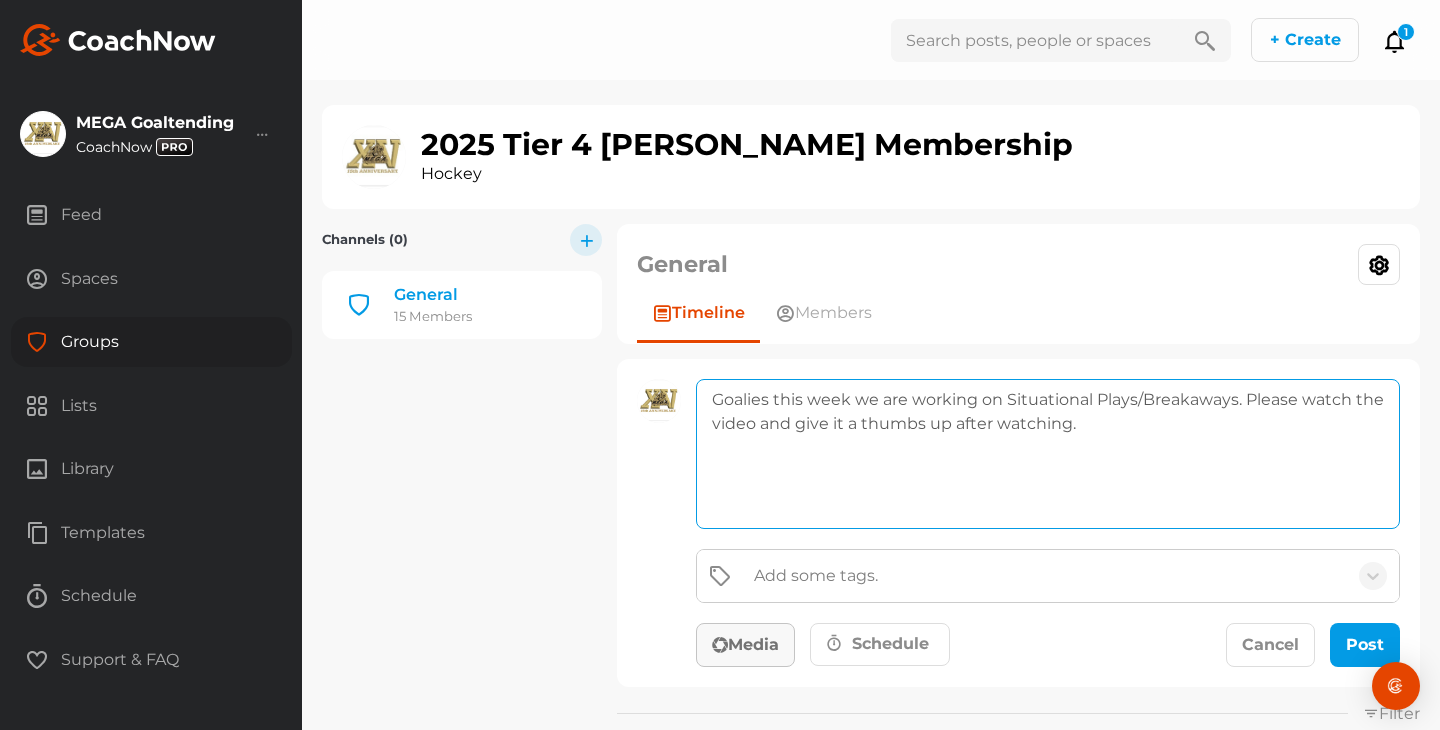 type on "Goalies this week we are working on Situational Plays/Breakaways. Please watch the video and give it a thumbs up after watching." 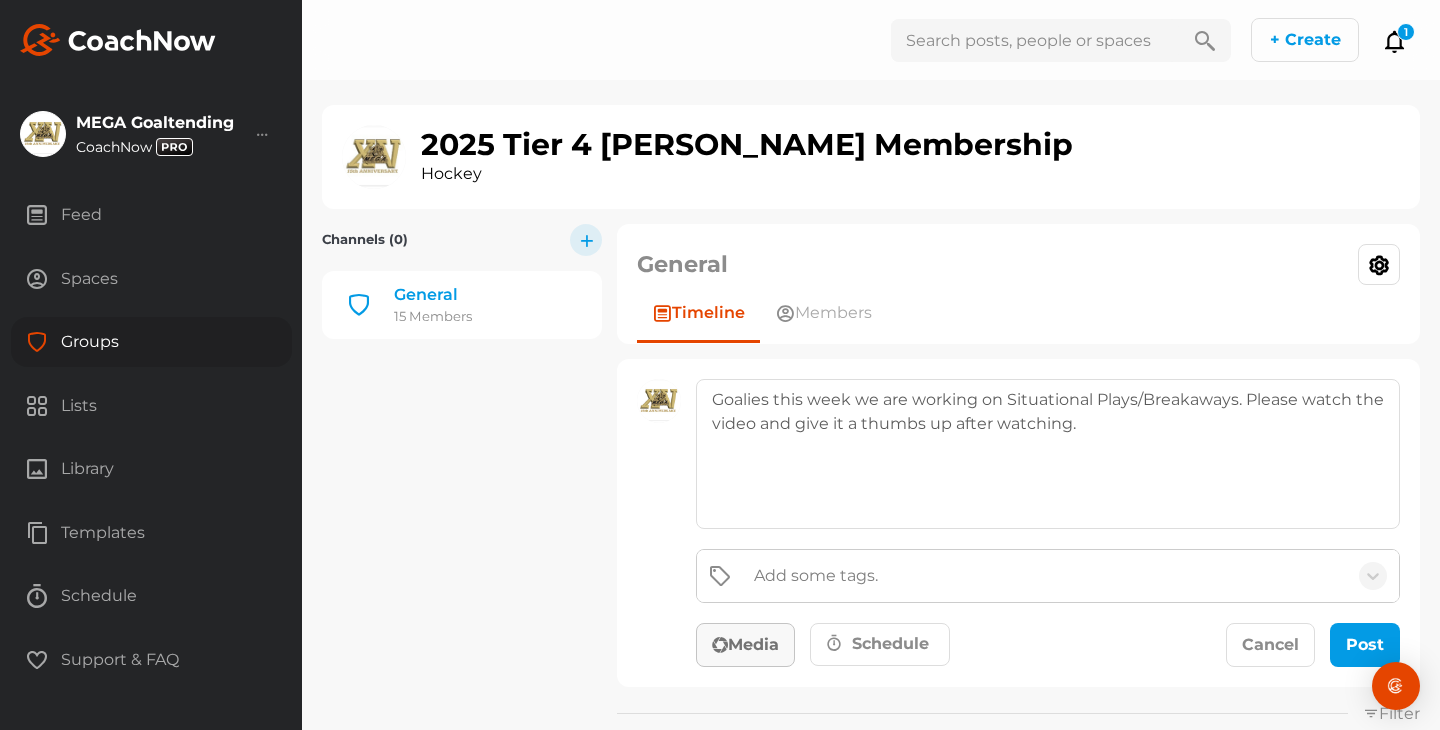 click on "Media" 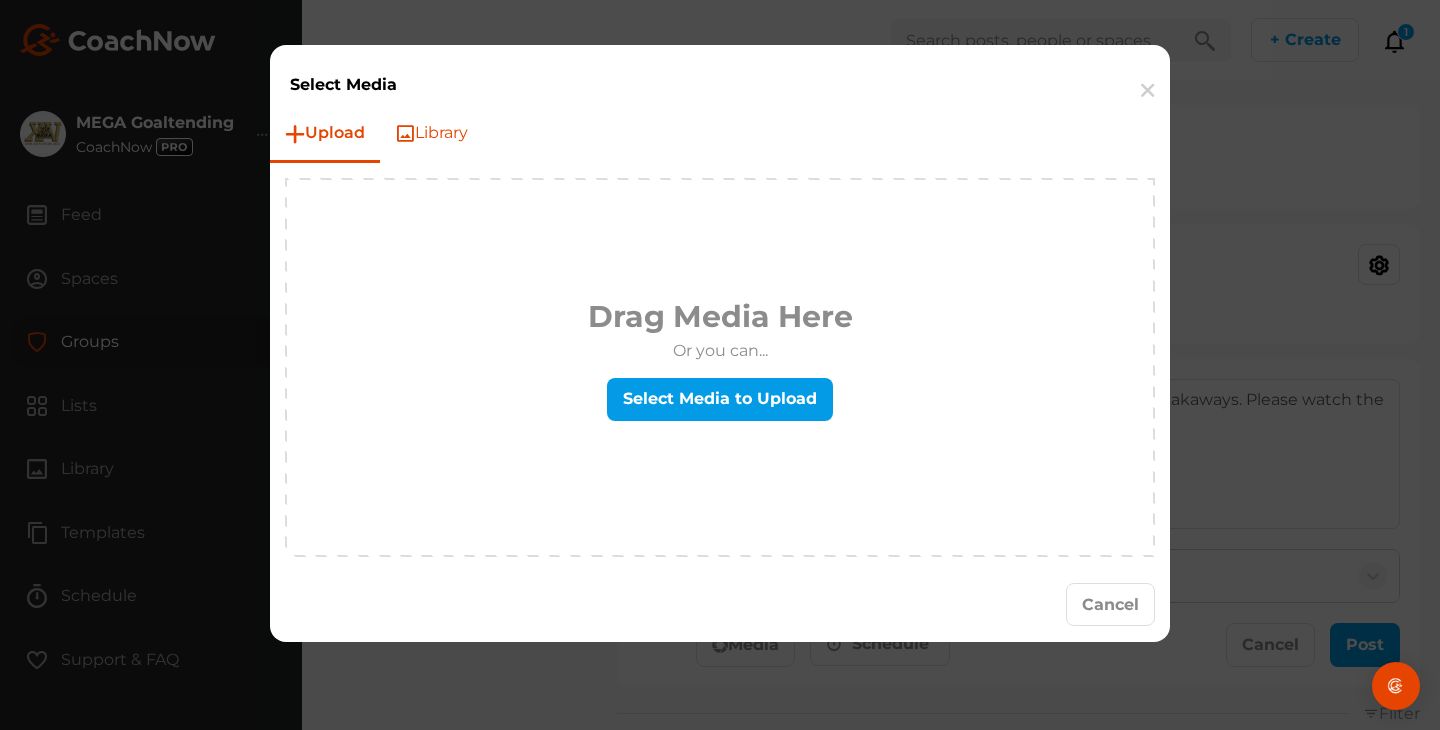 click on "Library" at bounding box center [431, 133] 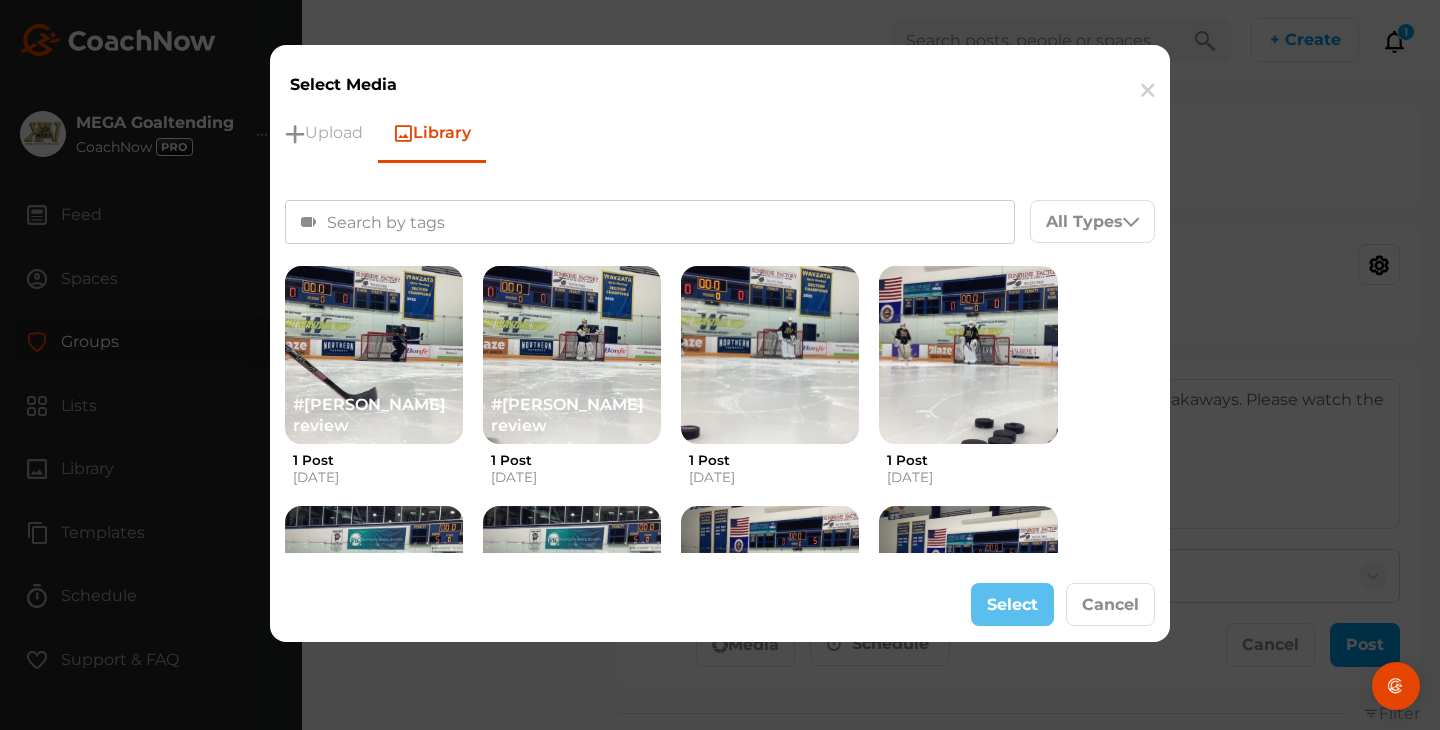 click at bounding box center (650, 222) 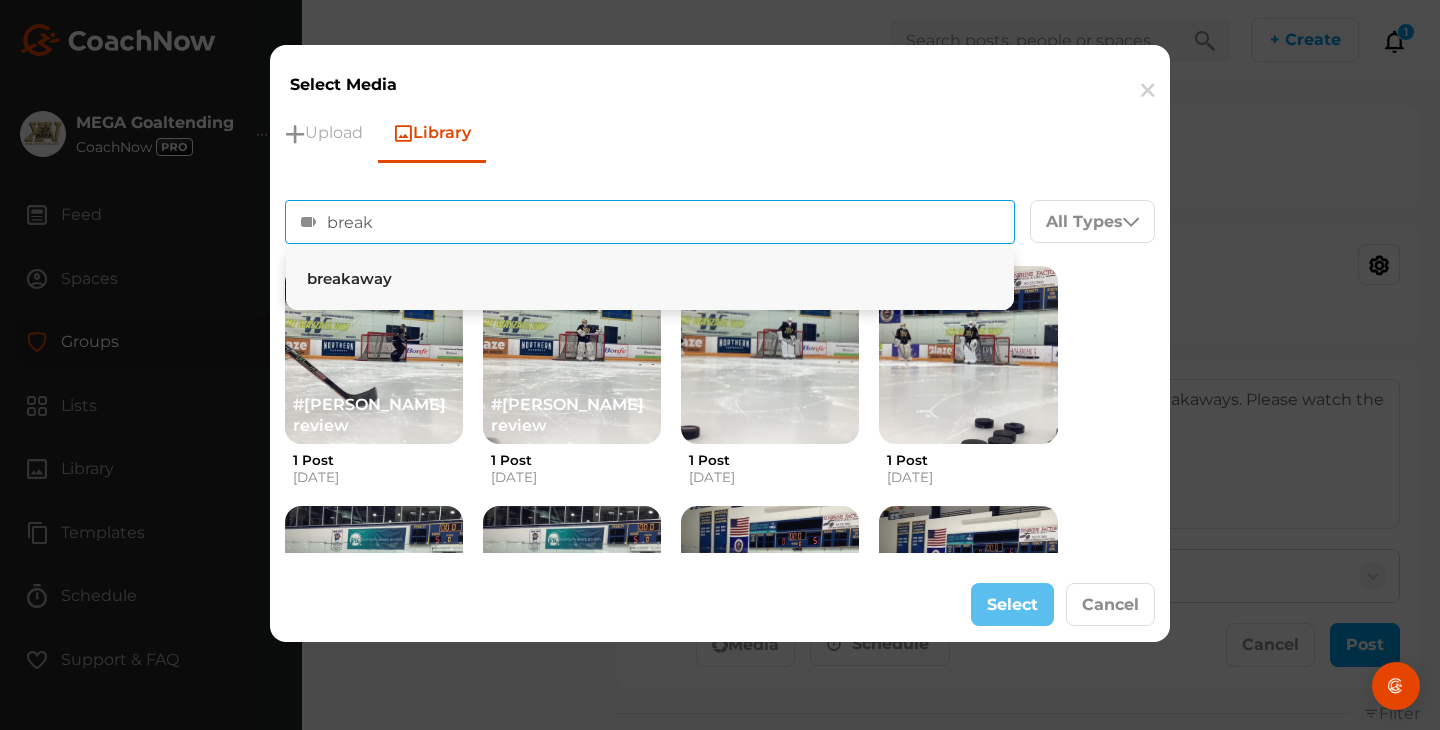 type on "break" 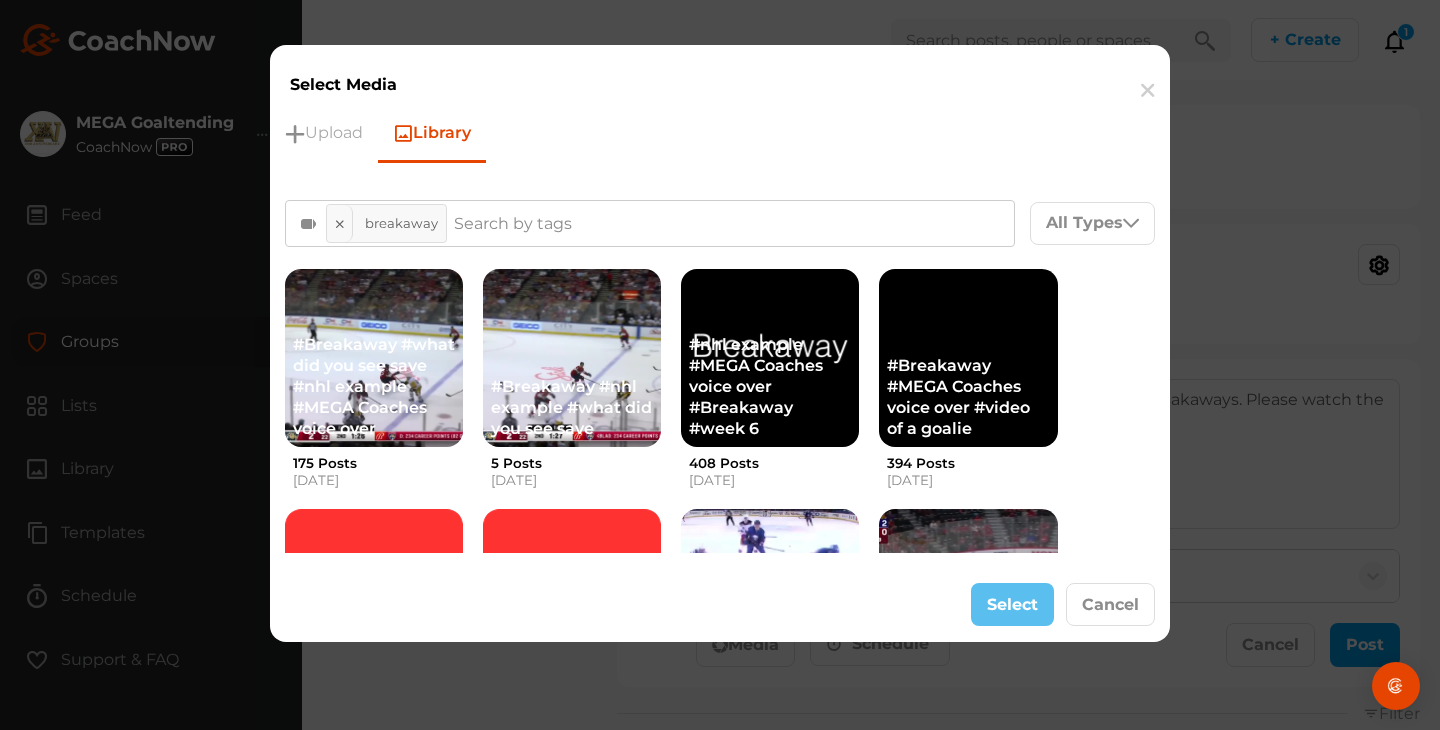 click on "Select
Cancel" at bounding box center [720, 605] 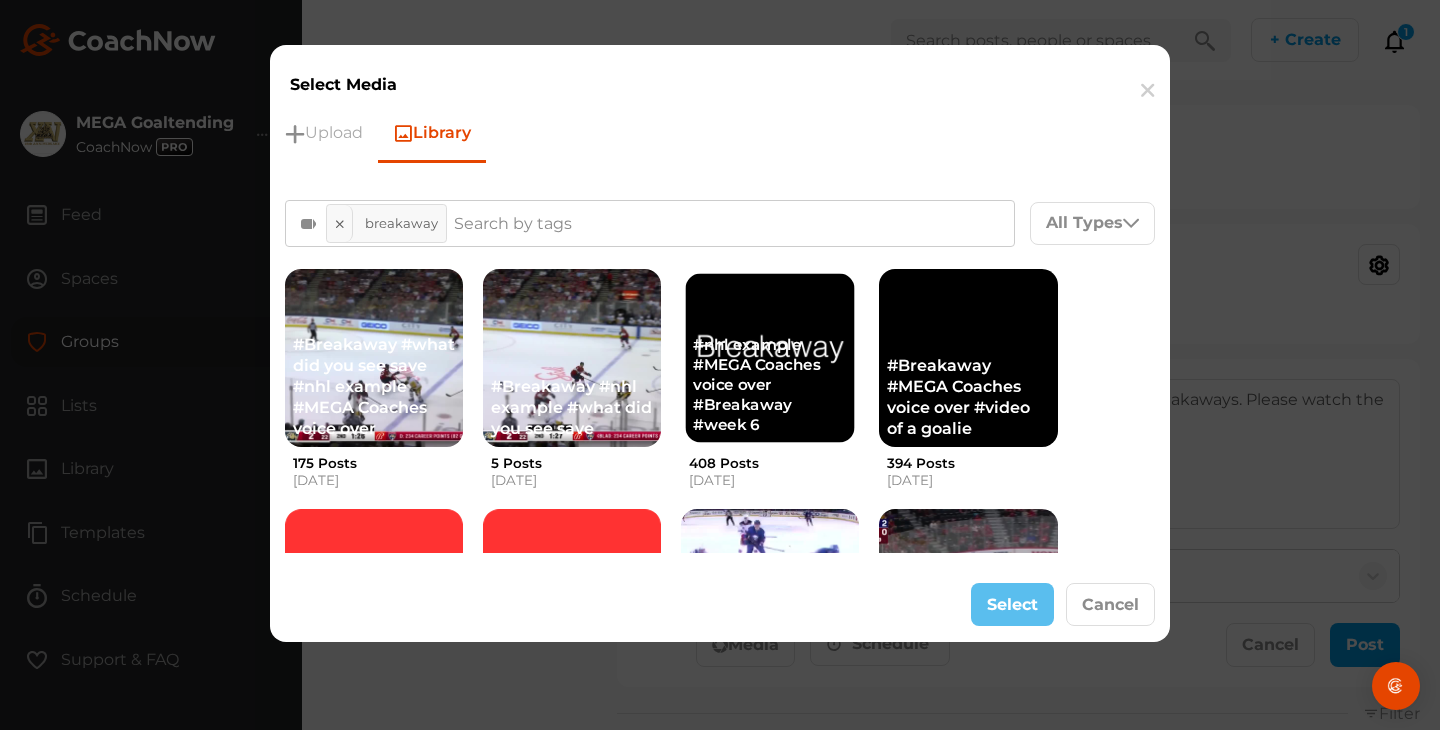 click on "#nhl example #MEGA Coaches voice over #Breakaway #week 6" at bounding box center (770, 385) 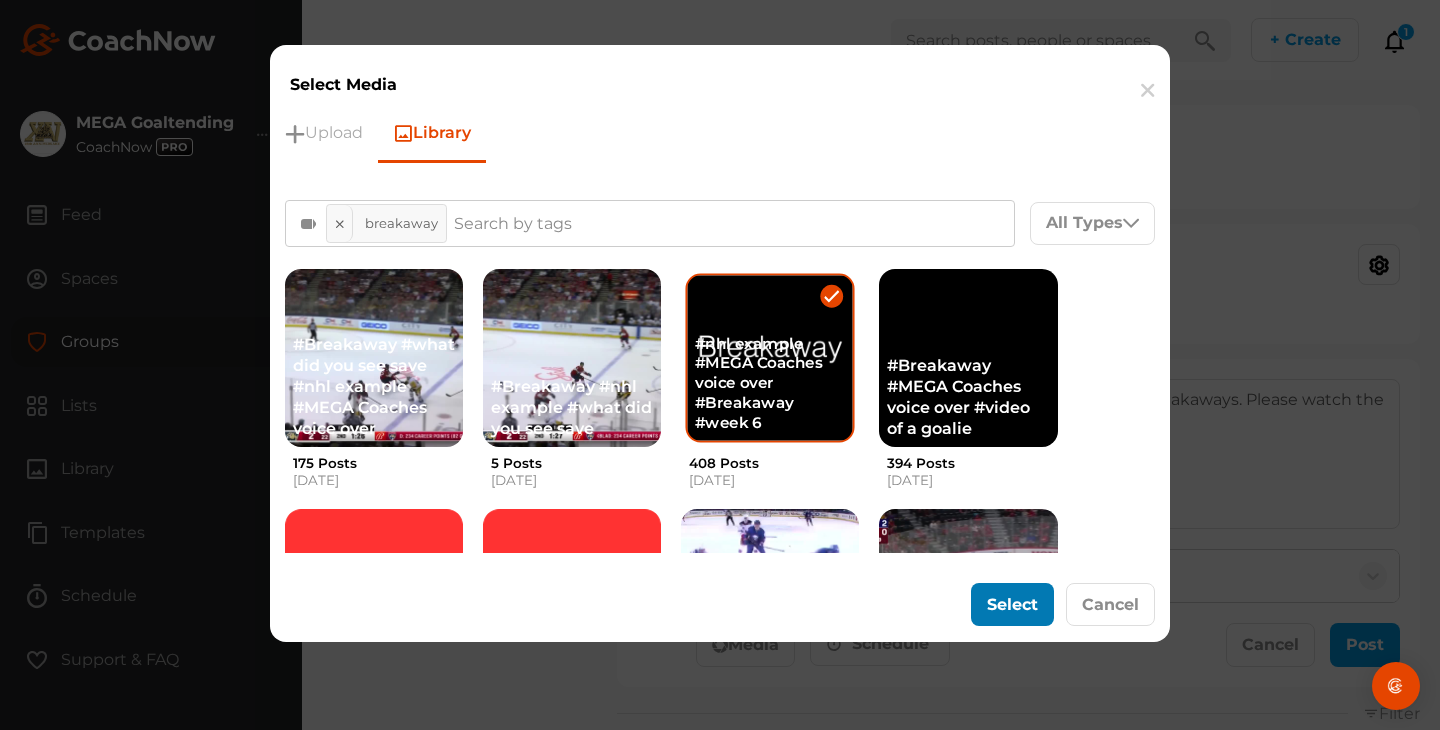 click on "Select" at bounding box center [1012, 604] 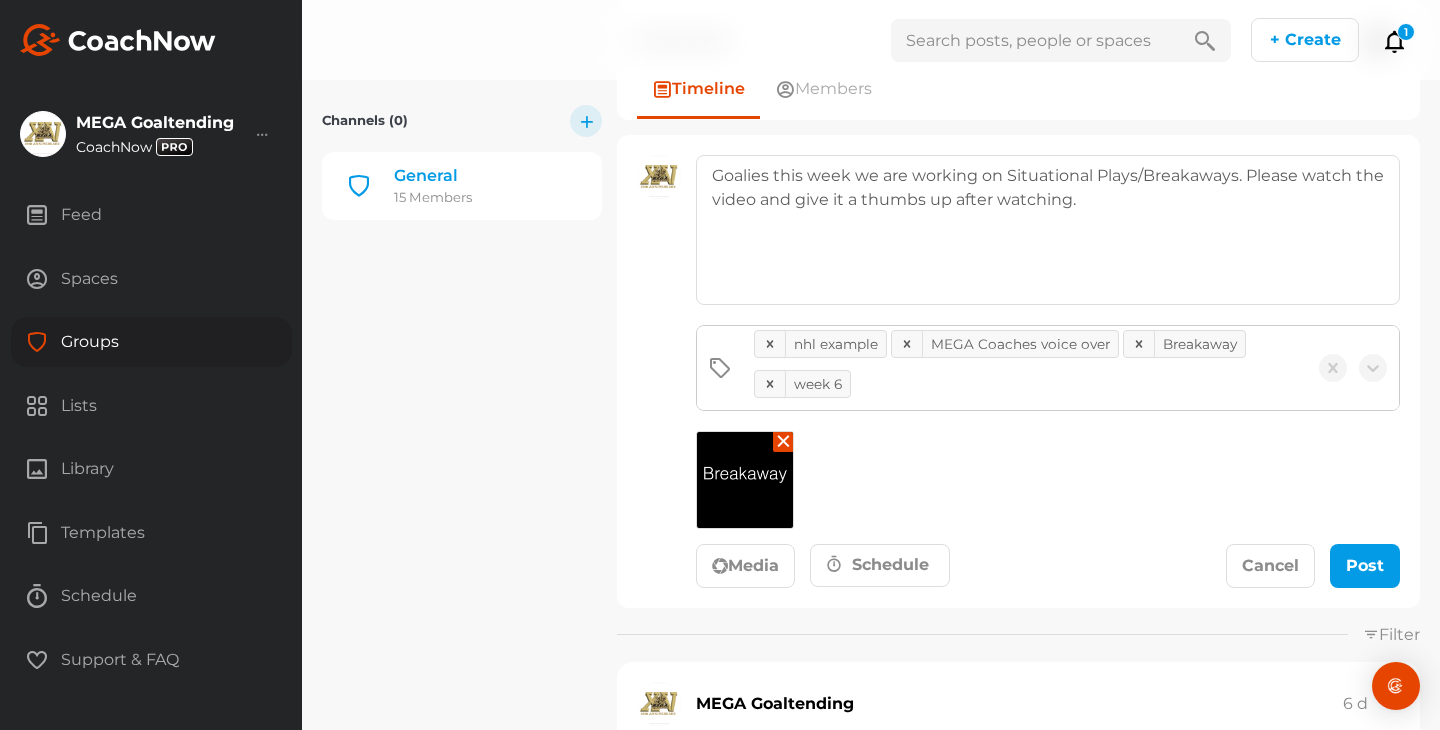 scroll, scrollTop: 231, scrollLeft: 0, axis: vertical 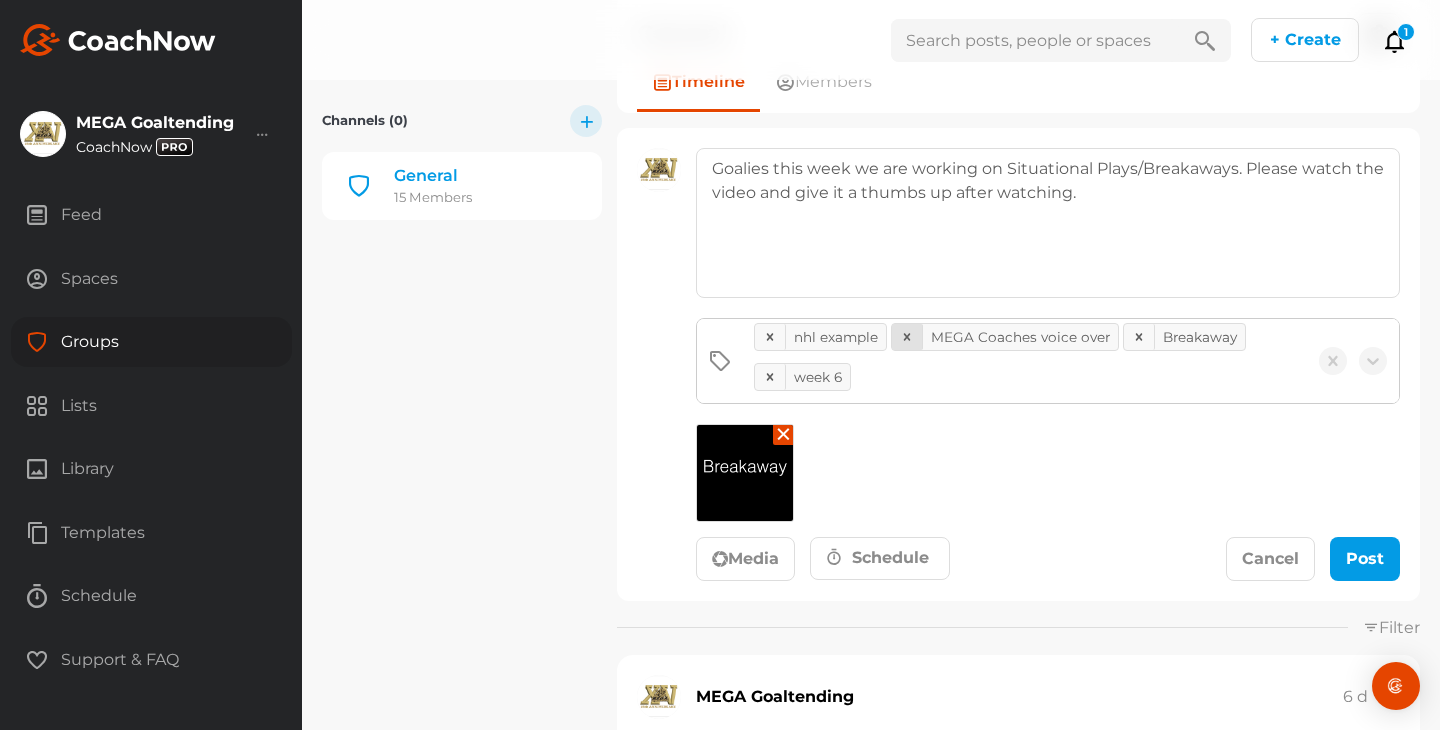 click 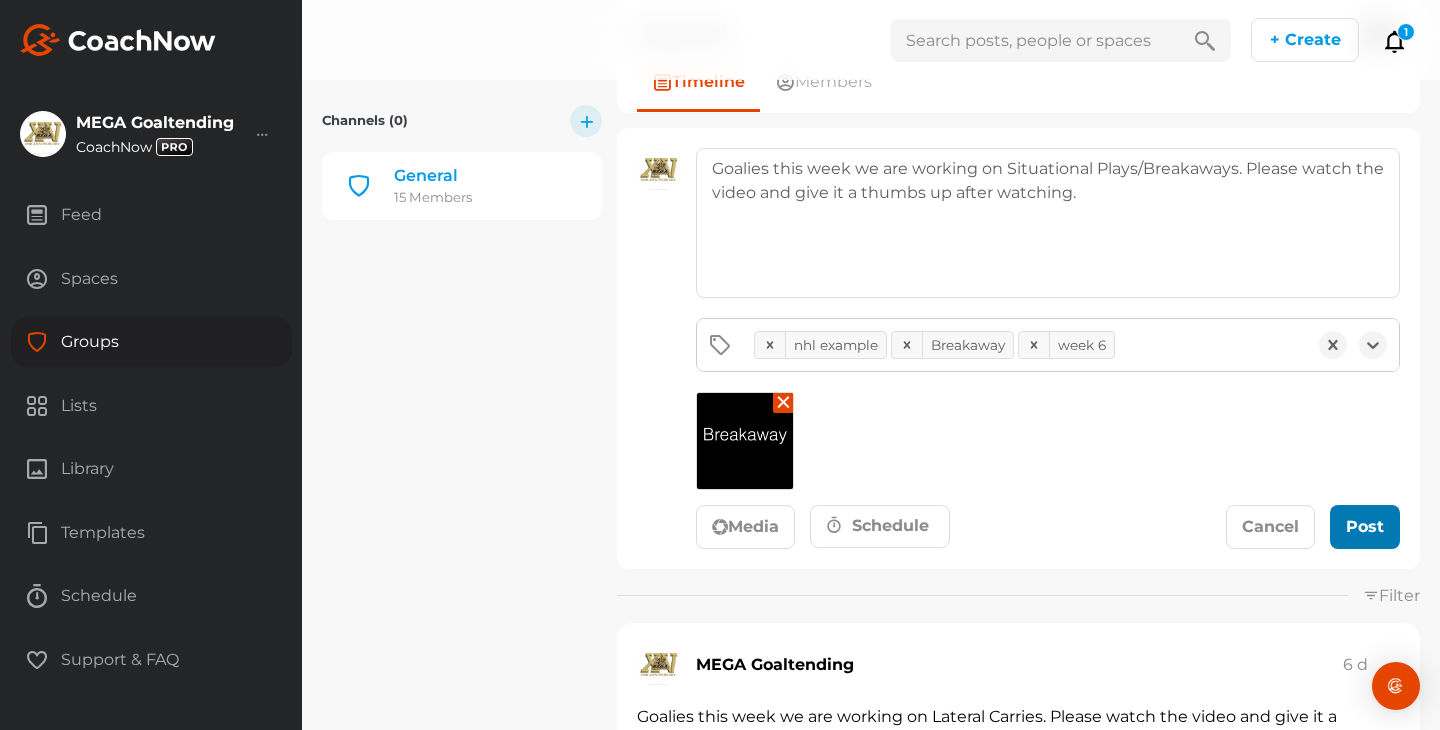 click 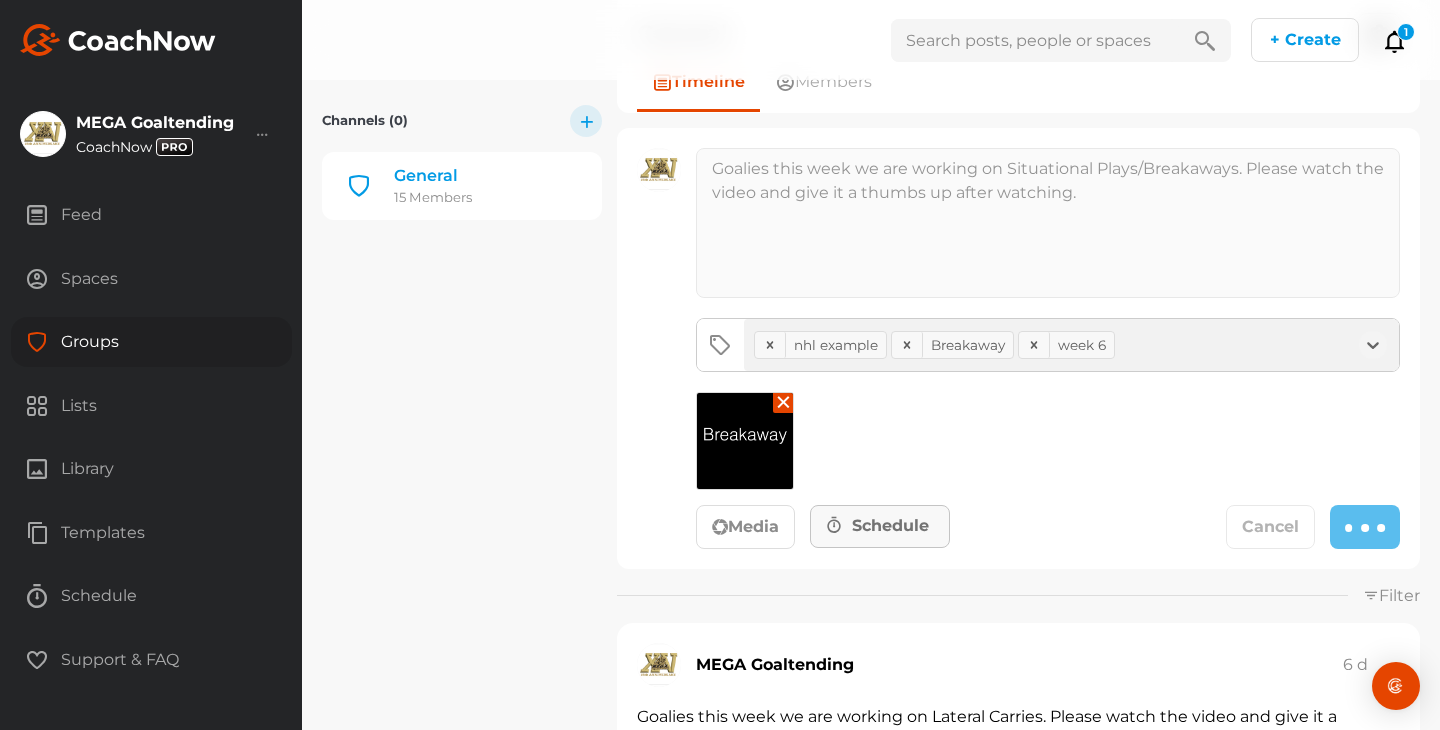 type 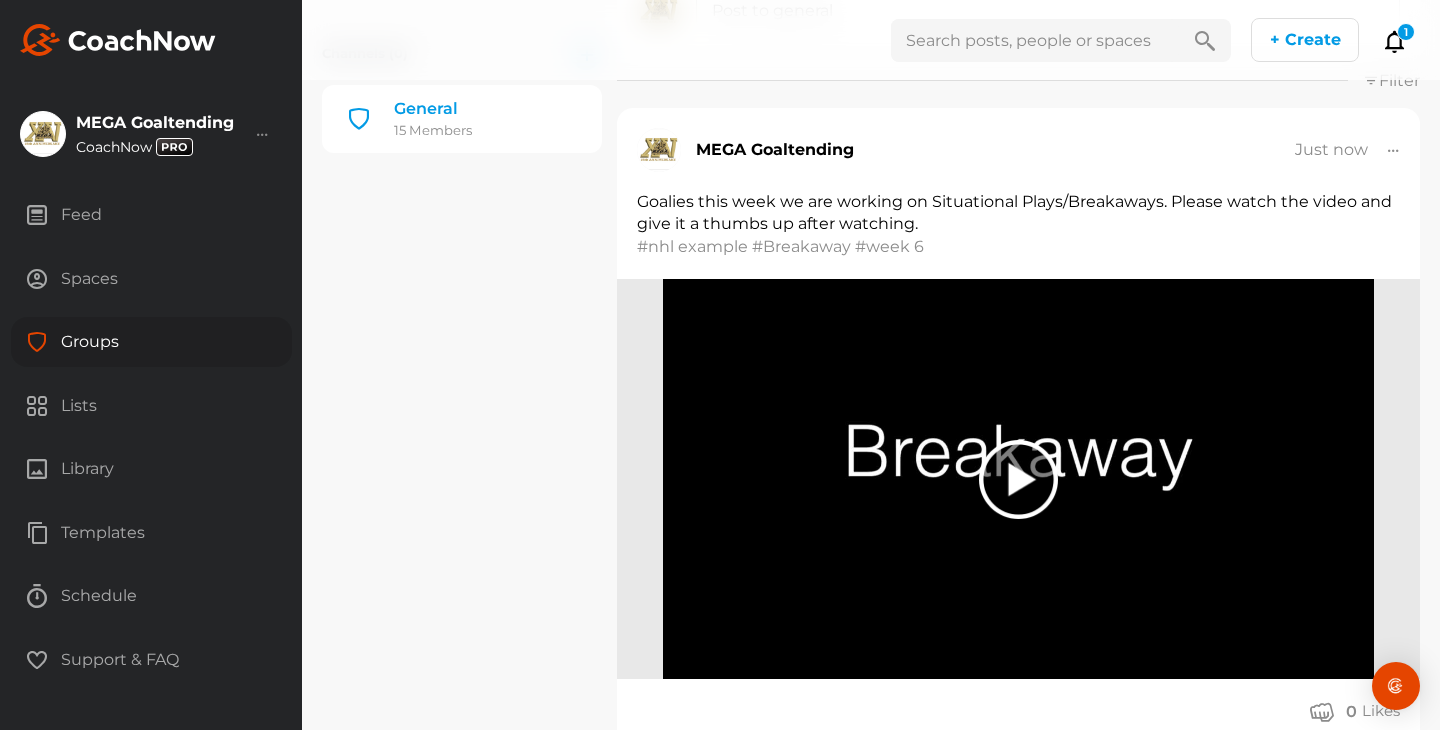scroll, scrollTop: 256, scrollLeft: 0, axis: vertical 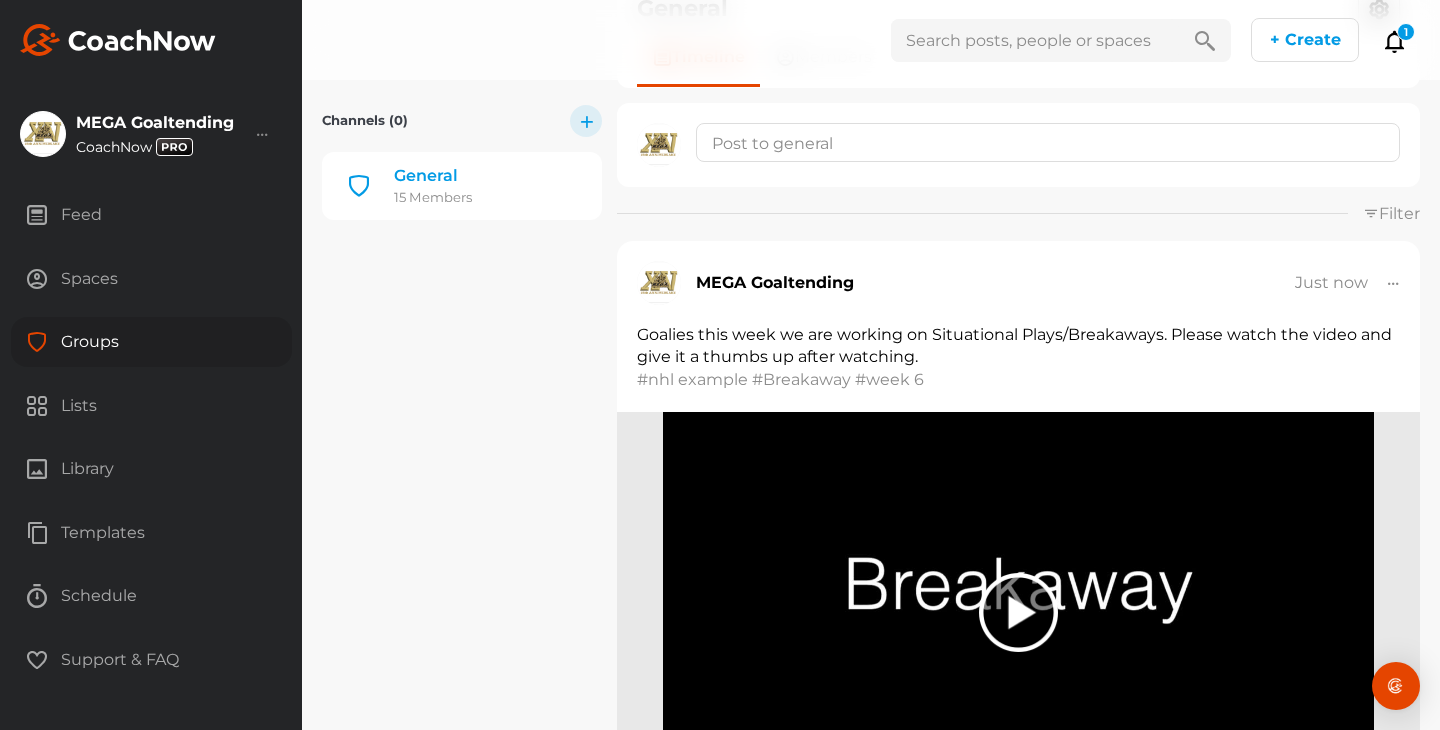 click 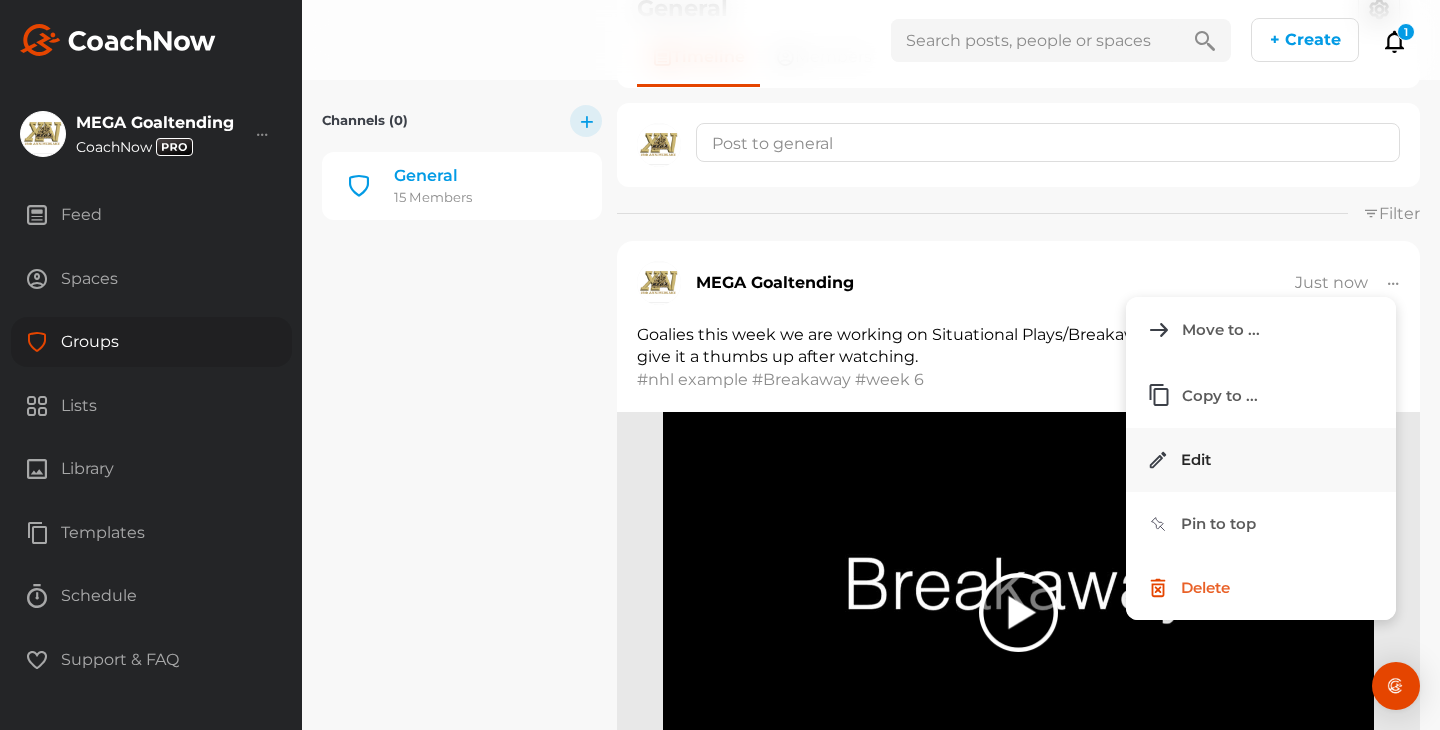 click on "Edit" 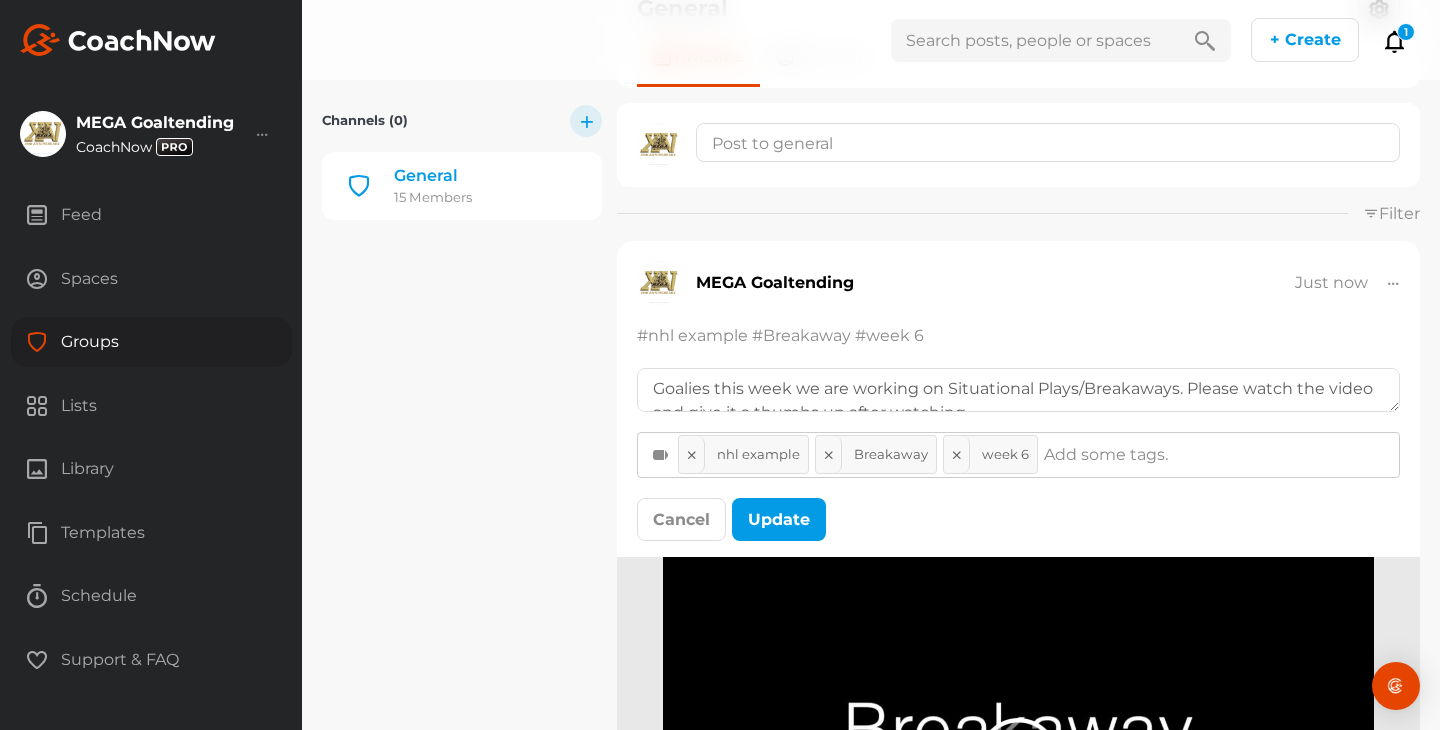 scroll, scrollTop: 12, scrollLeft: 0, axis: vertical 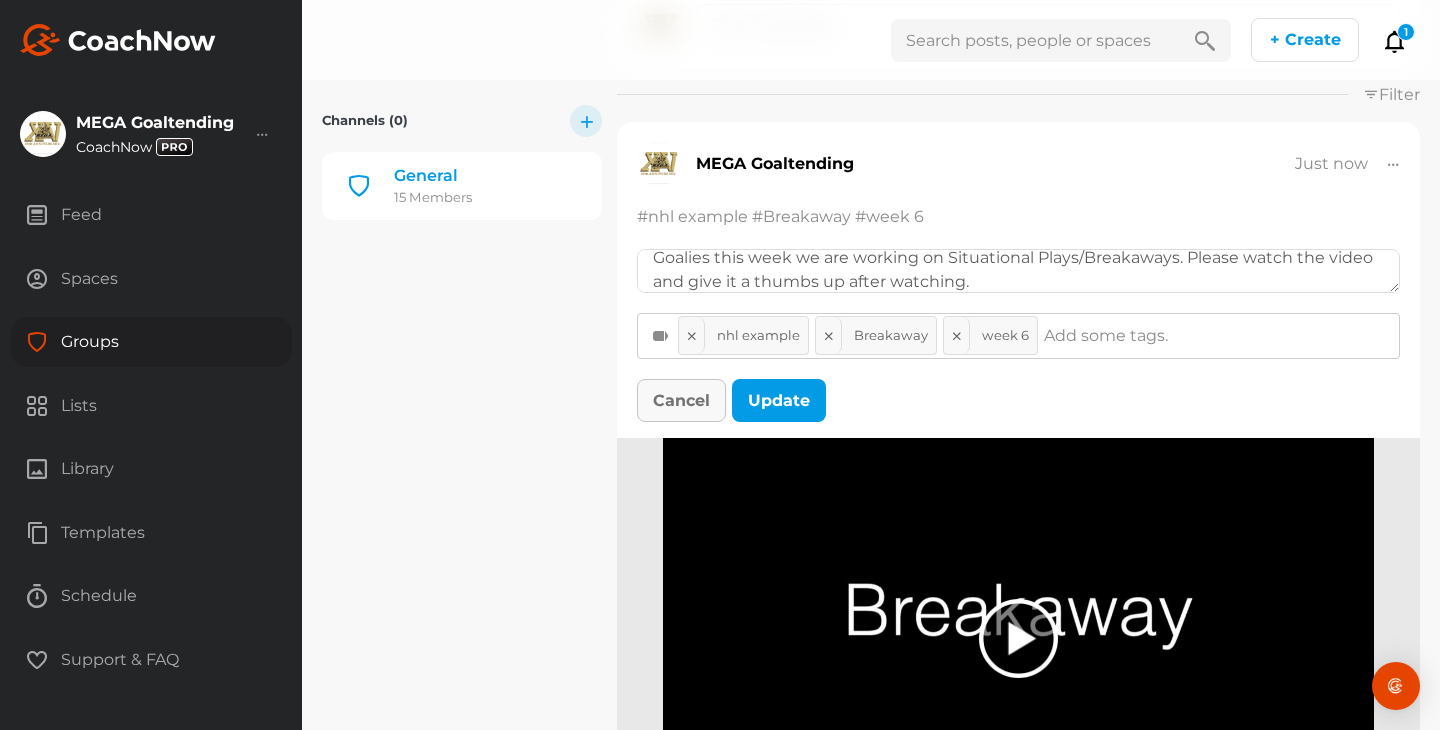 click on "Cancel" 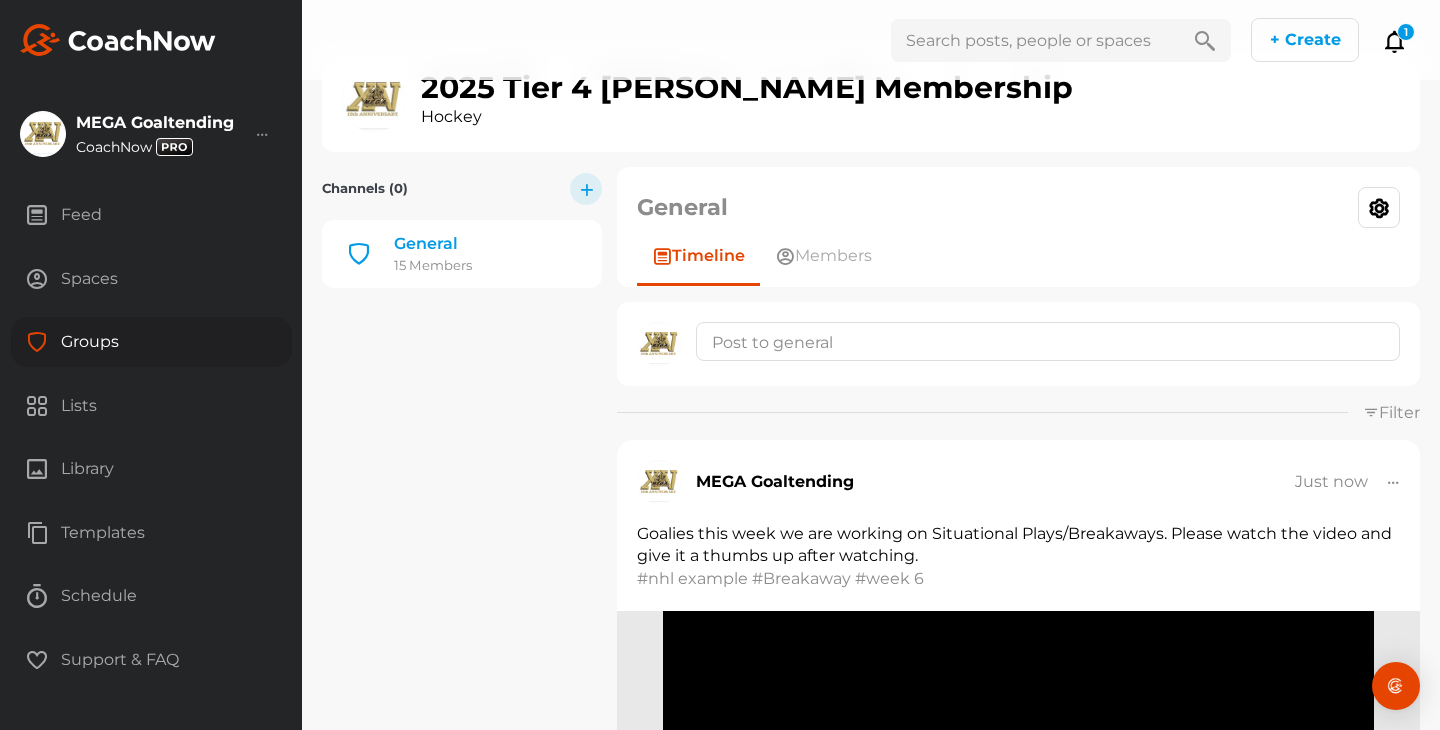 scroll, scrollTop: 0, scrollLeft: 0, axis: both 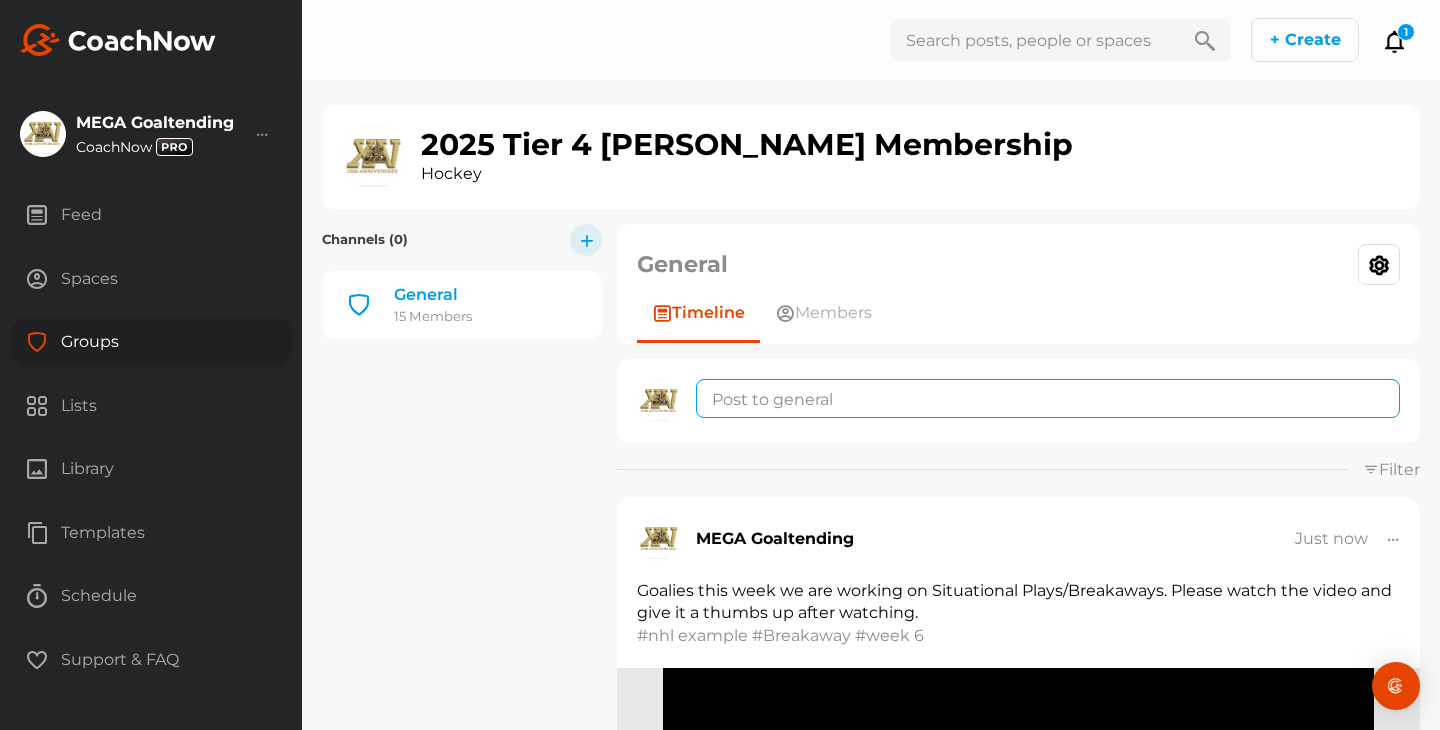 click 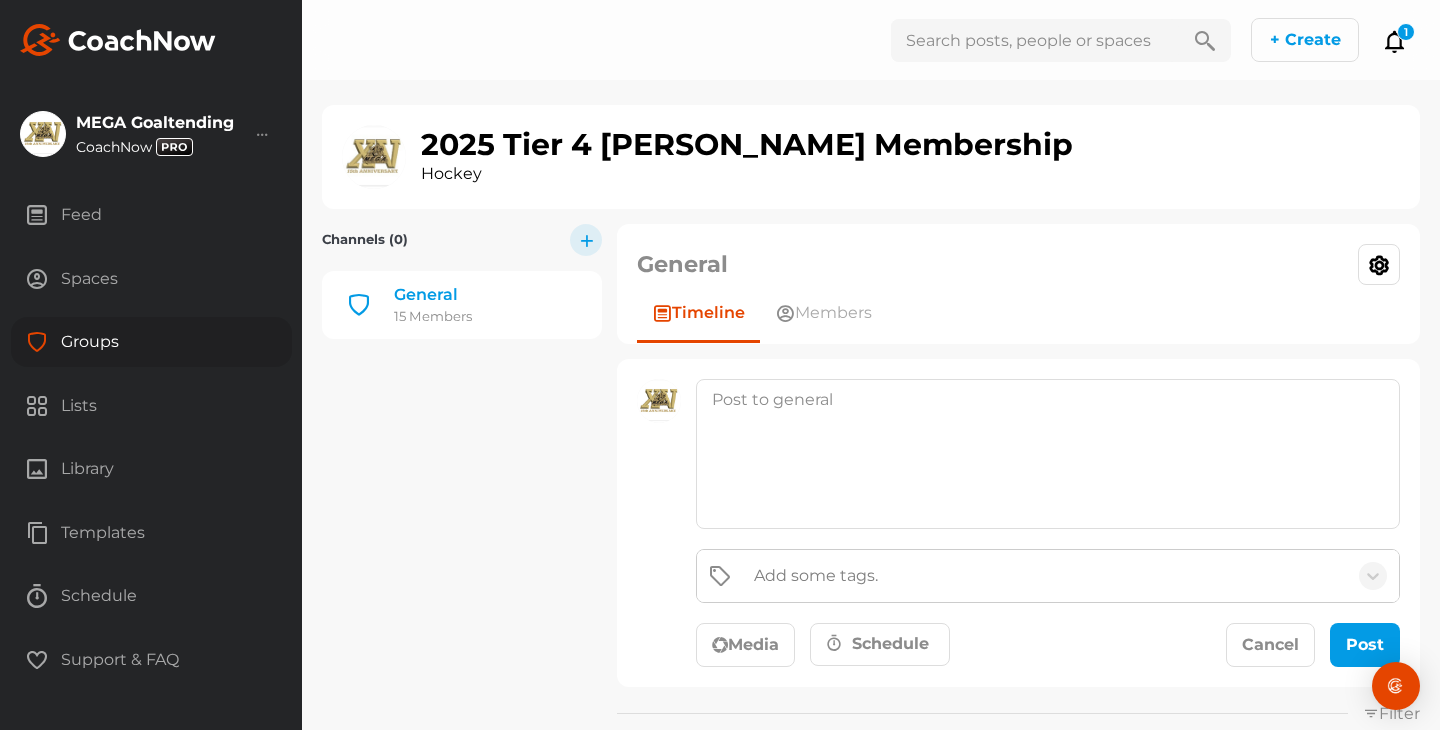 click at bounding box center [37, 342] 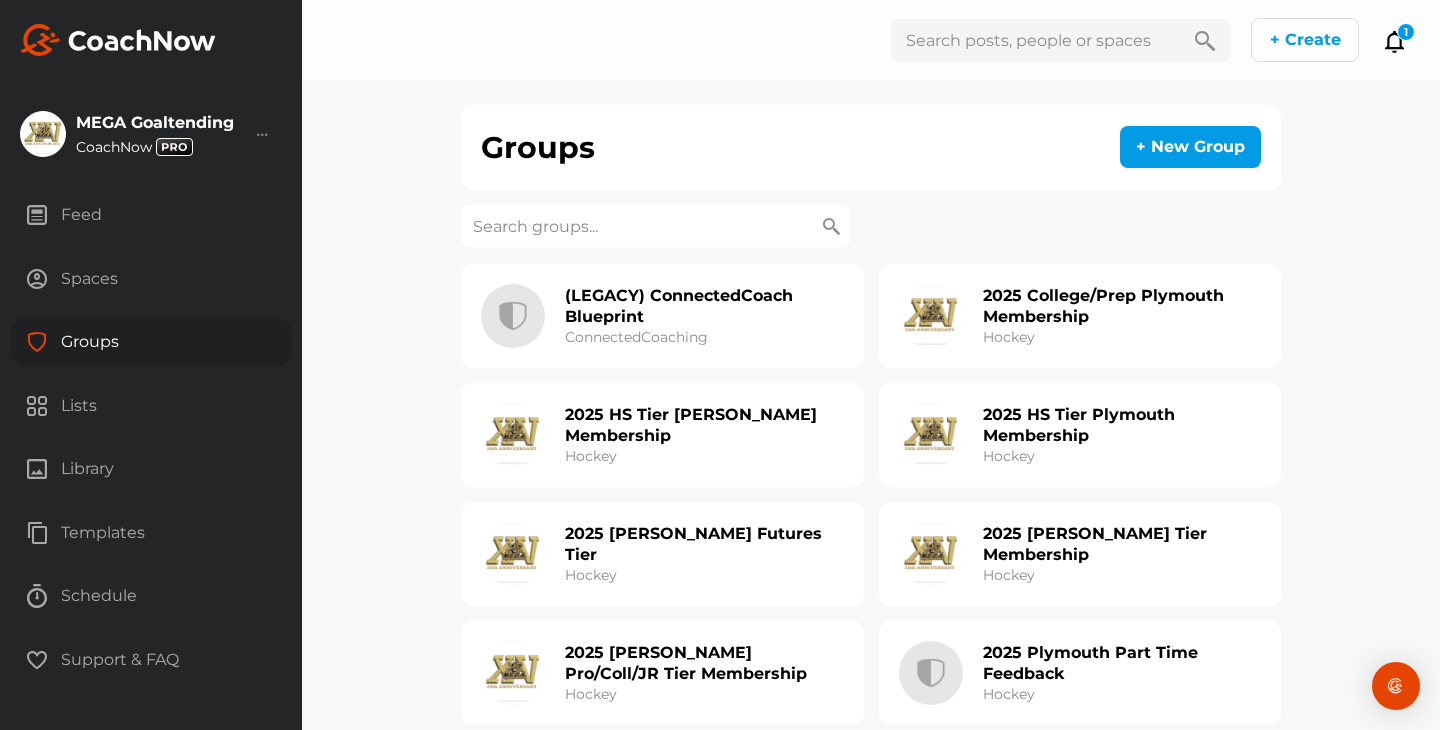 click on "Templates" at bounding box center (151, 533) 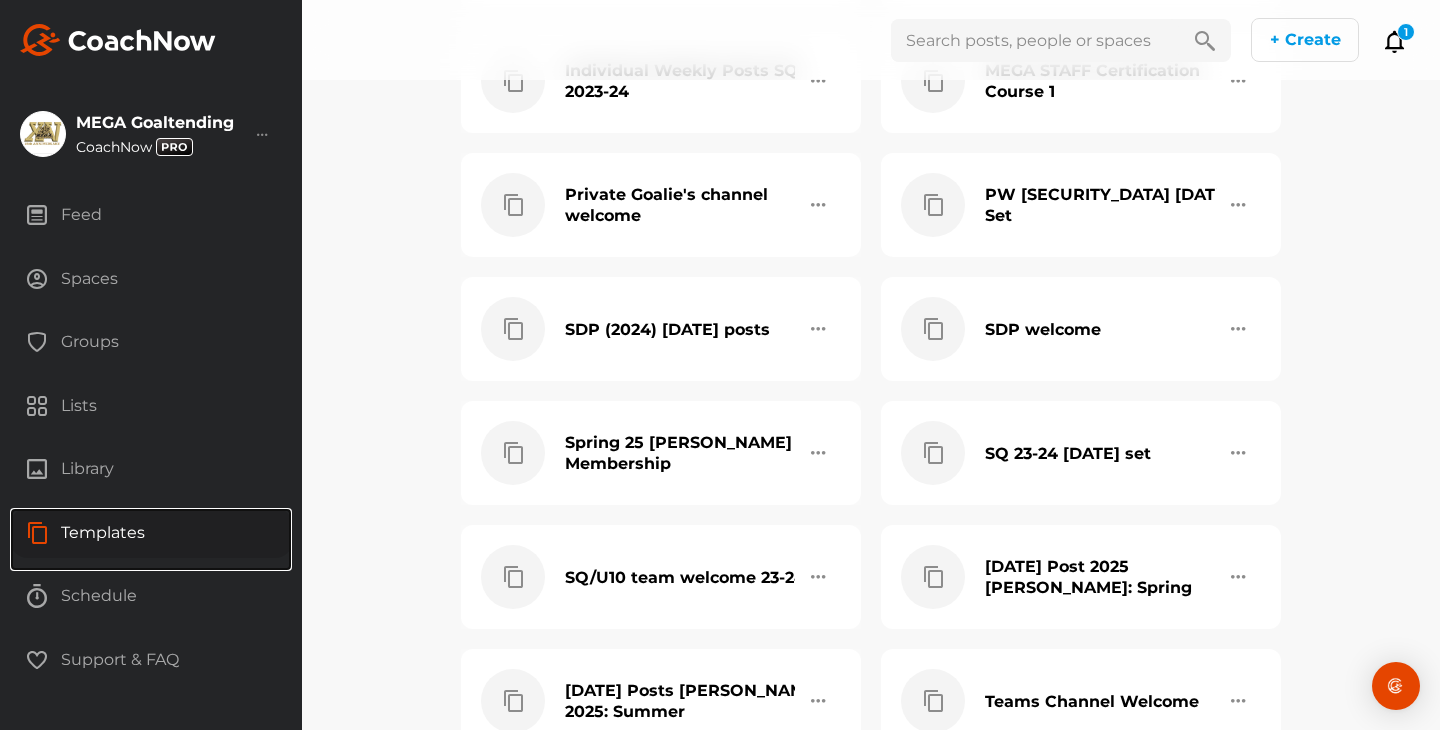 scroll, scrollTop: 1707, scrollLeft: 0, axis: vertical 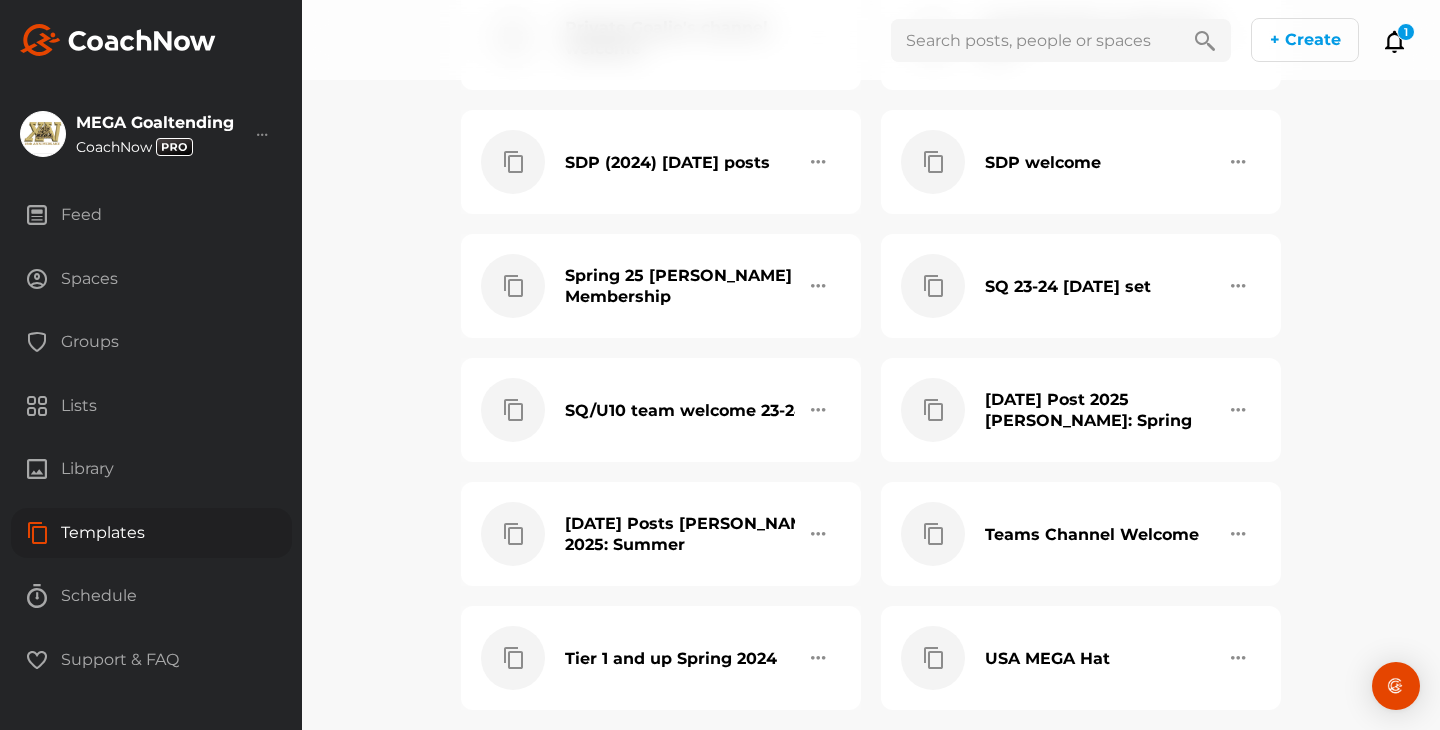 click on "[DATE] Posts [PERSON_NAME] 2025: Summer" at bounding box center [703, 534] 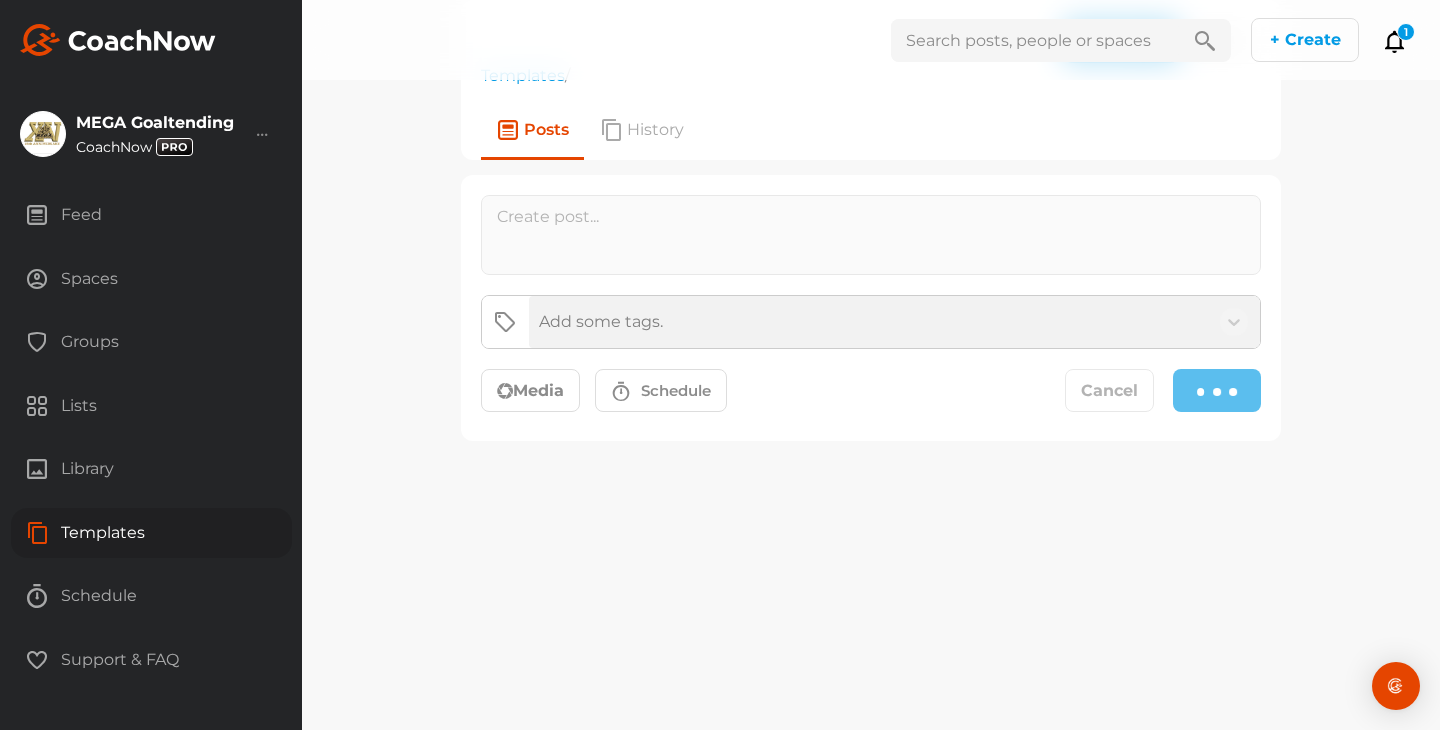 scroll, scrollTop: 0, scrollLeft: 0, axis: both 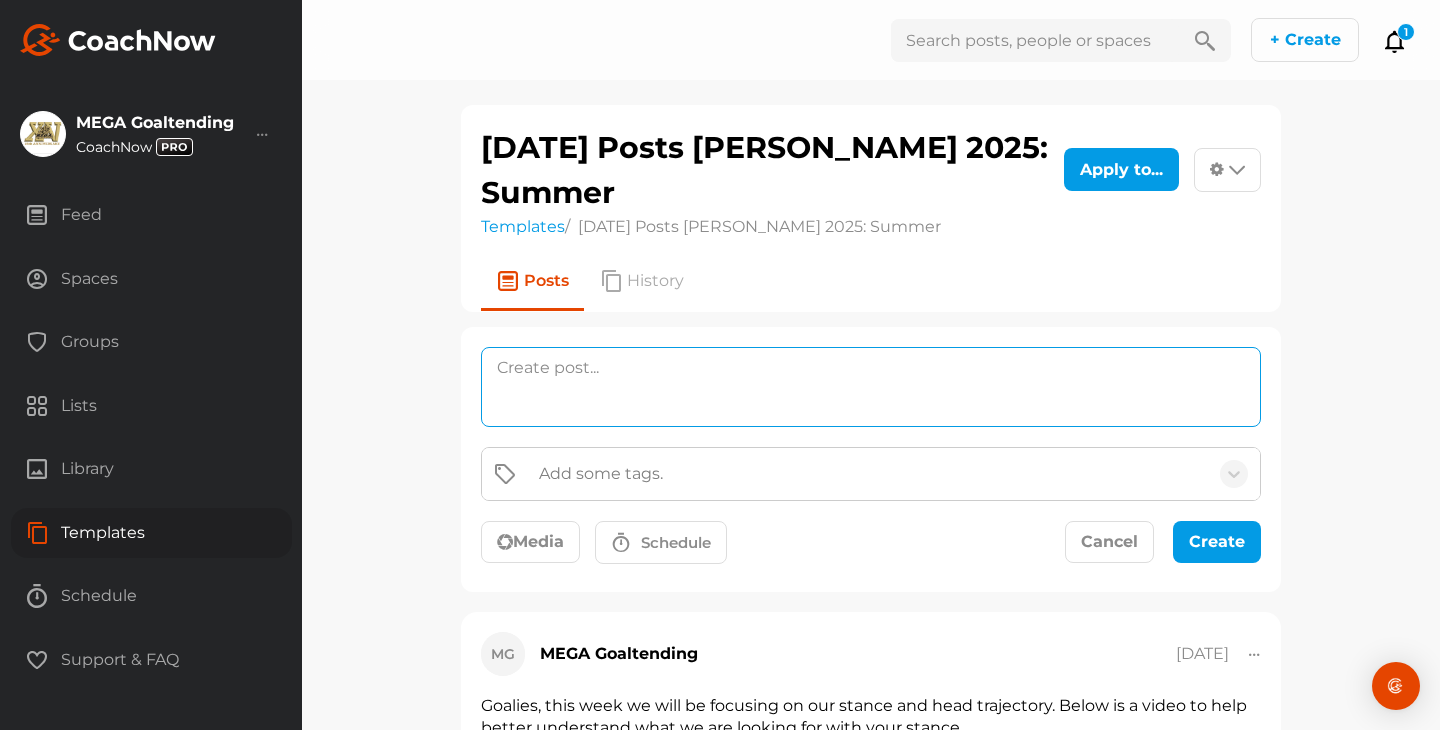 click at bounding box center [871, 387] 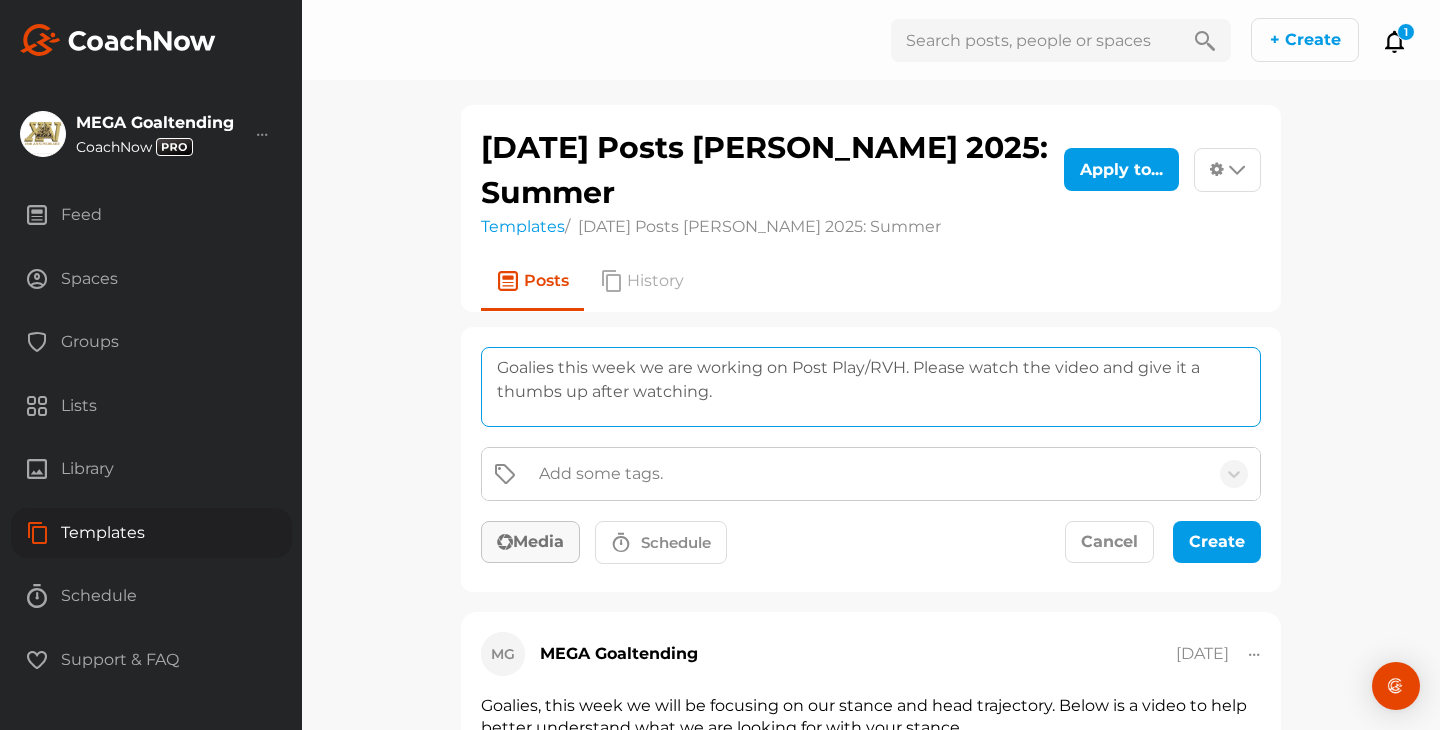 type on "Goalies this week we are working on Post Play/RVH. Please watch the video and give it a thumbs up after watching." 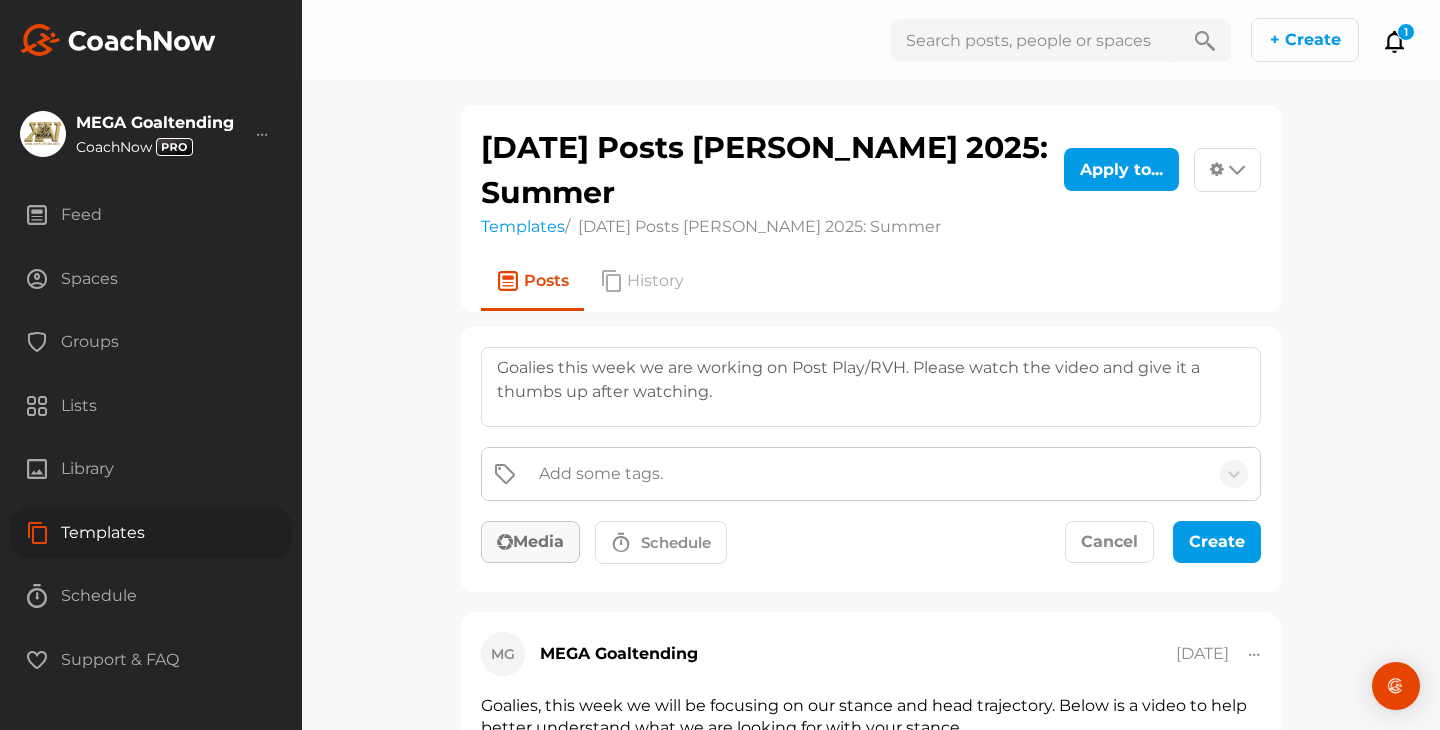 click on "Media" at bounding box center (530, 542) 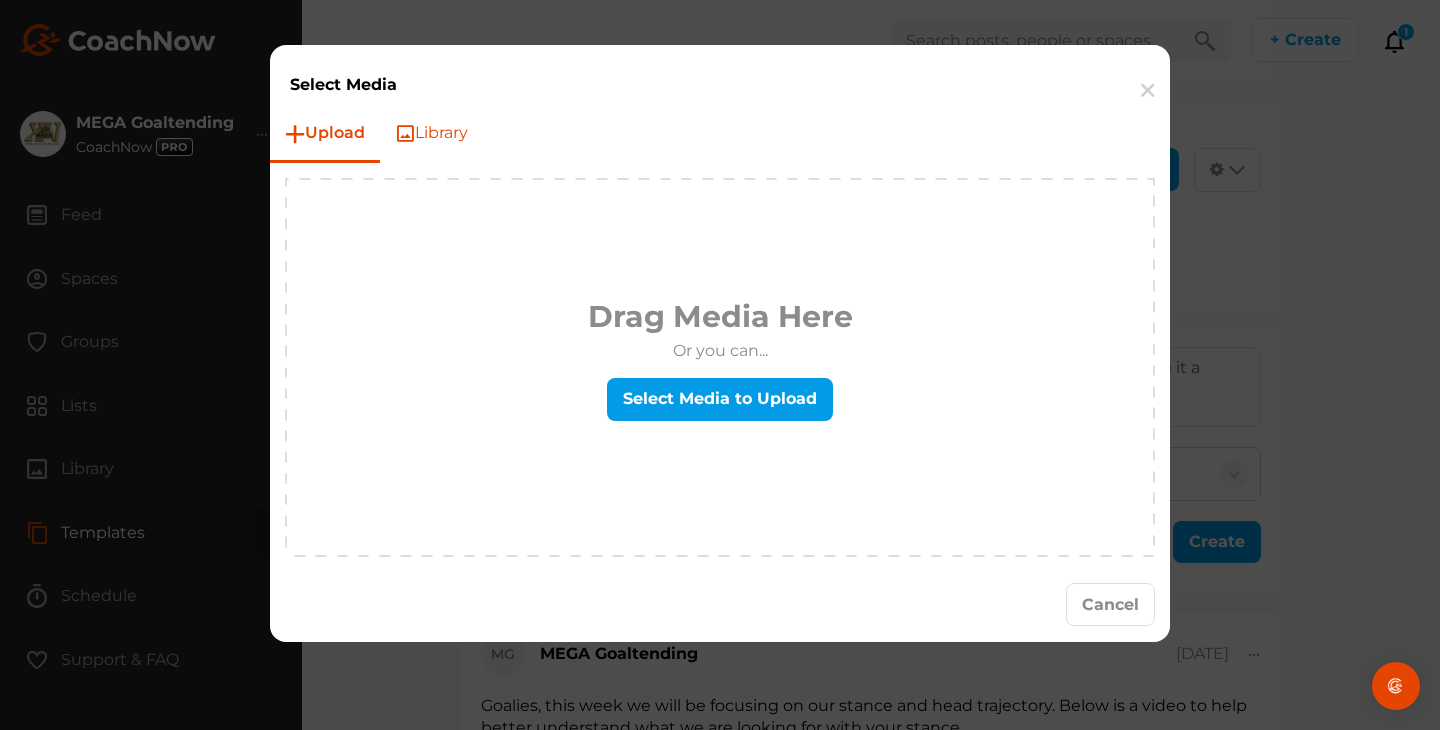 click on "Library" at bounding box center (431, 133) 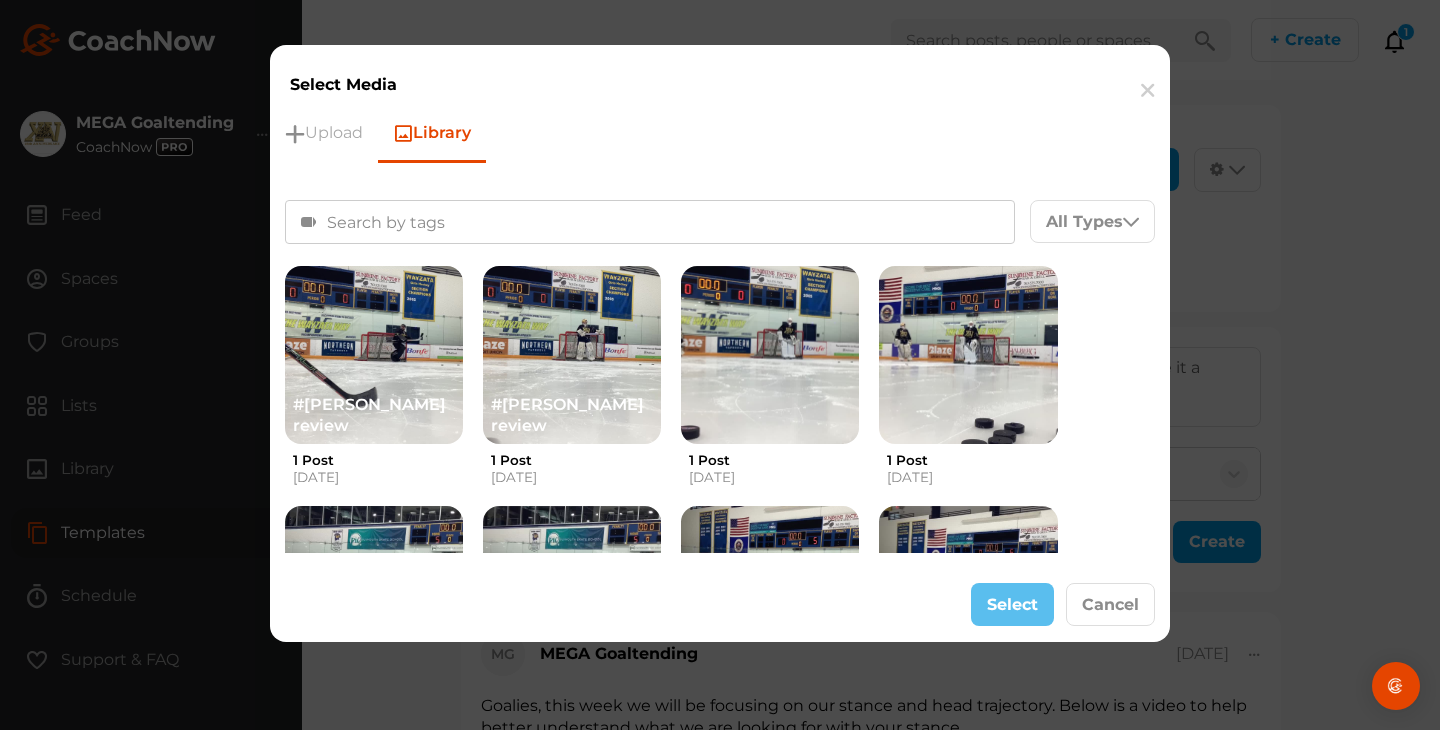 click at bounding box center [650, 222] 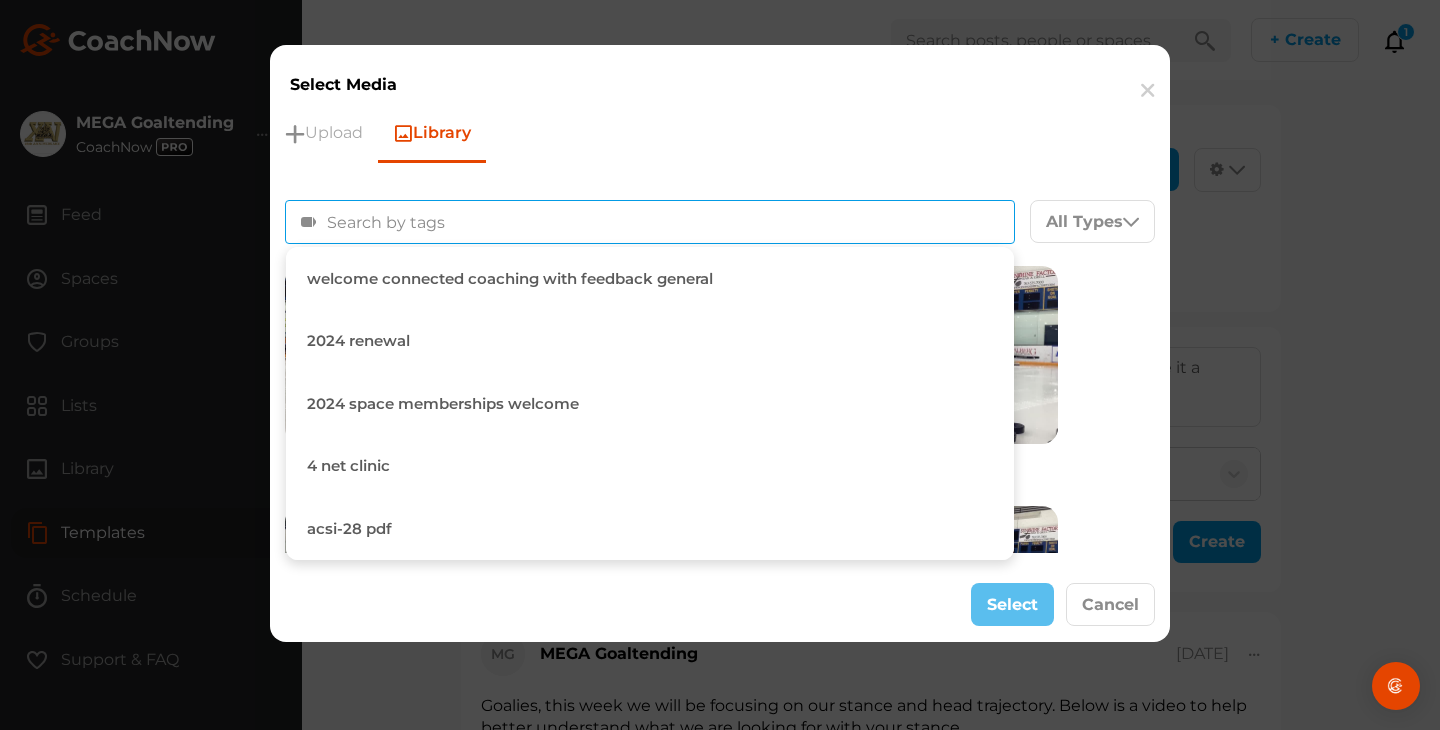 click on "Filter By" at bounding box center [441, 222] 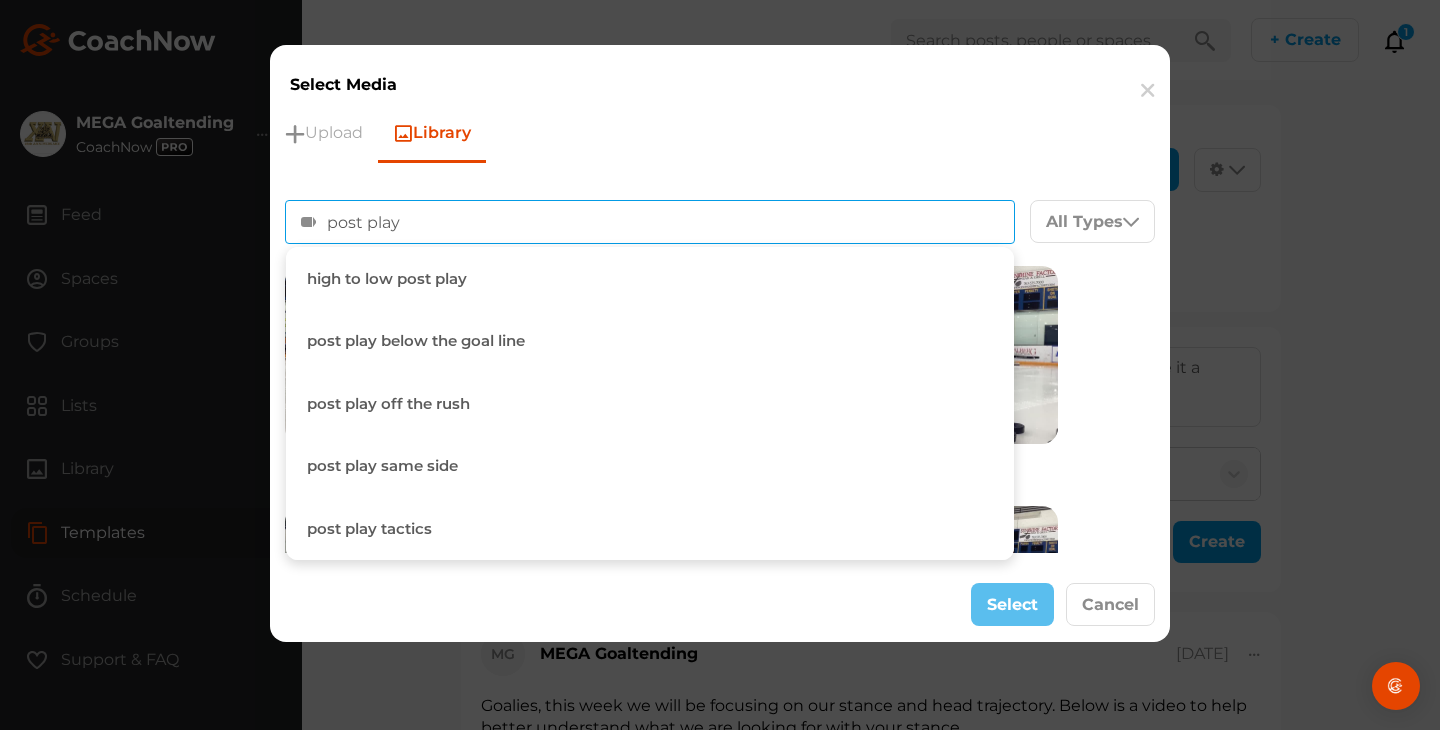 click on "Select
Cancel" at bounding box center (720, 605) 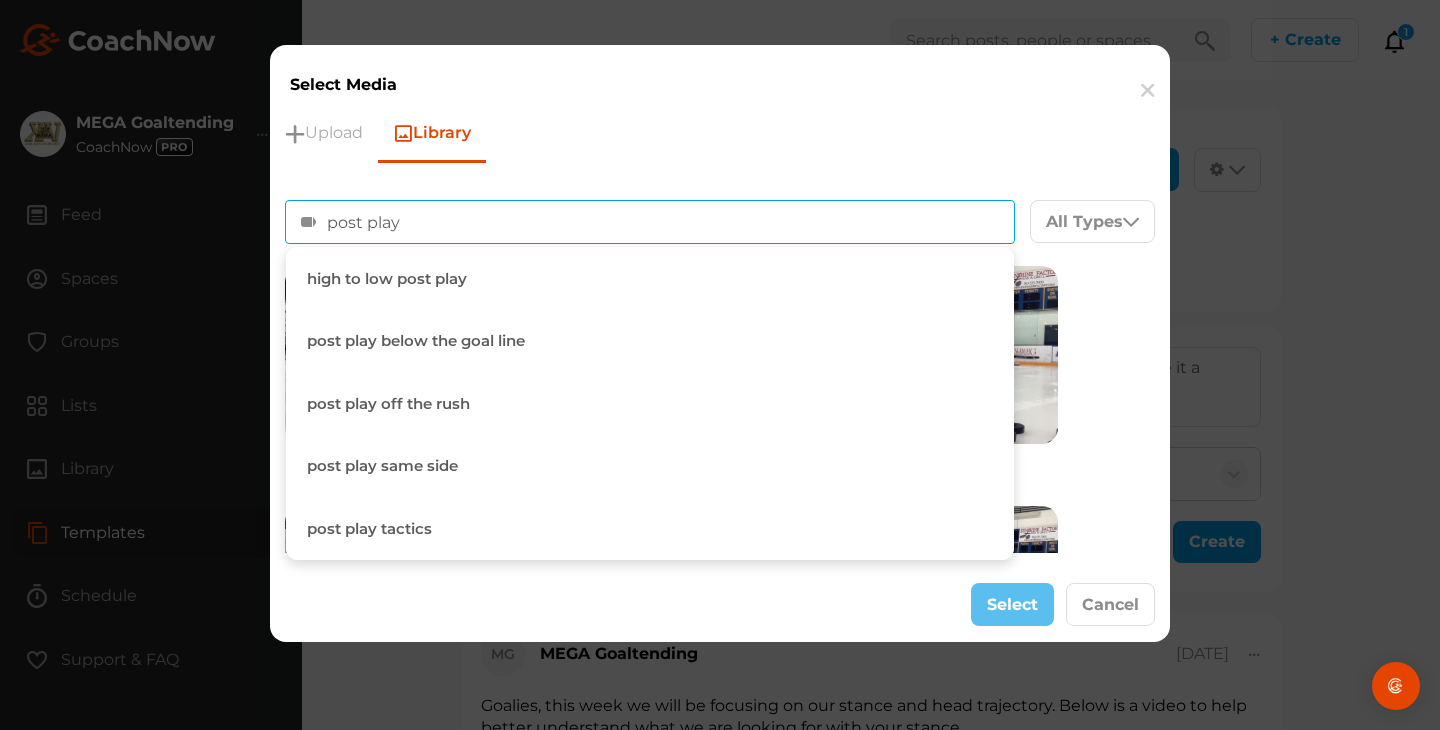 click on "post play" at bounding box center [441, 222] 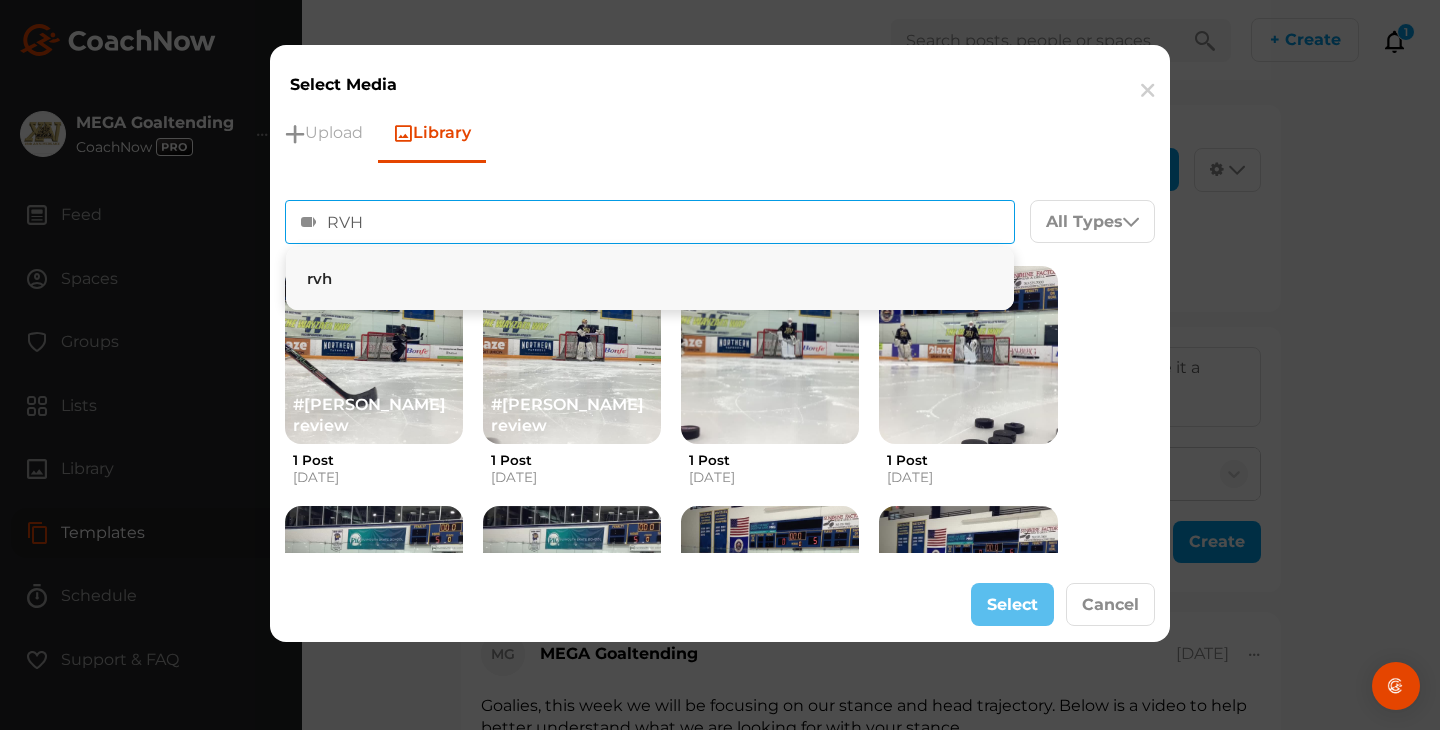 type on "RVH" 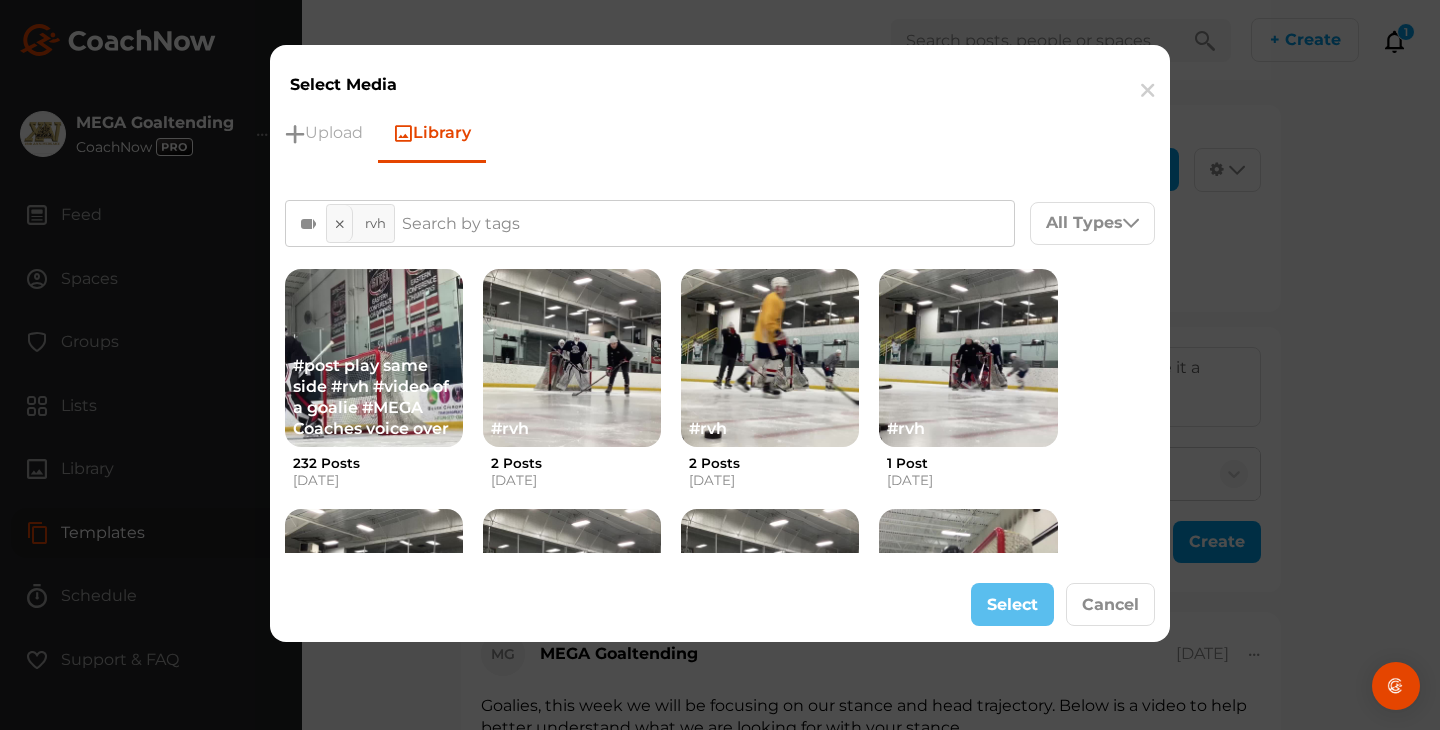 click on "Select
Cancel" at bounding box center (720, 605) 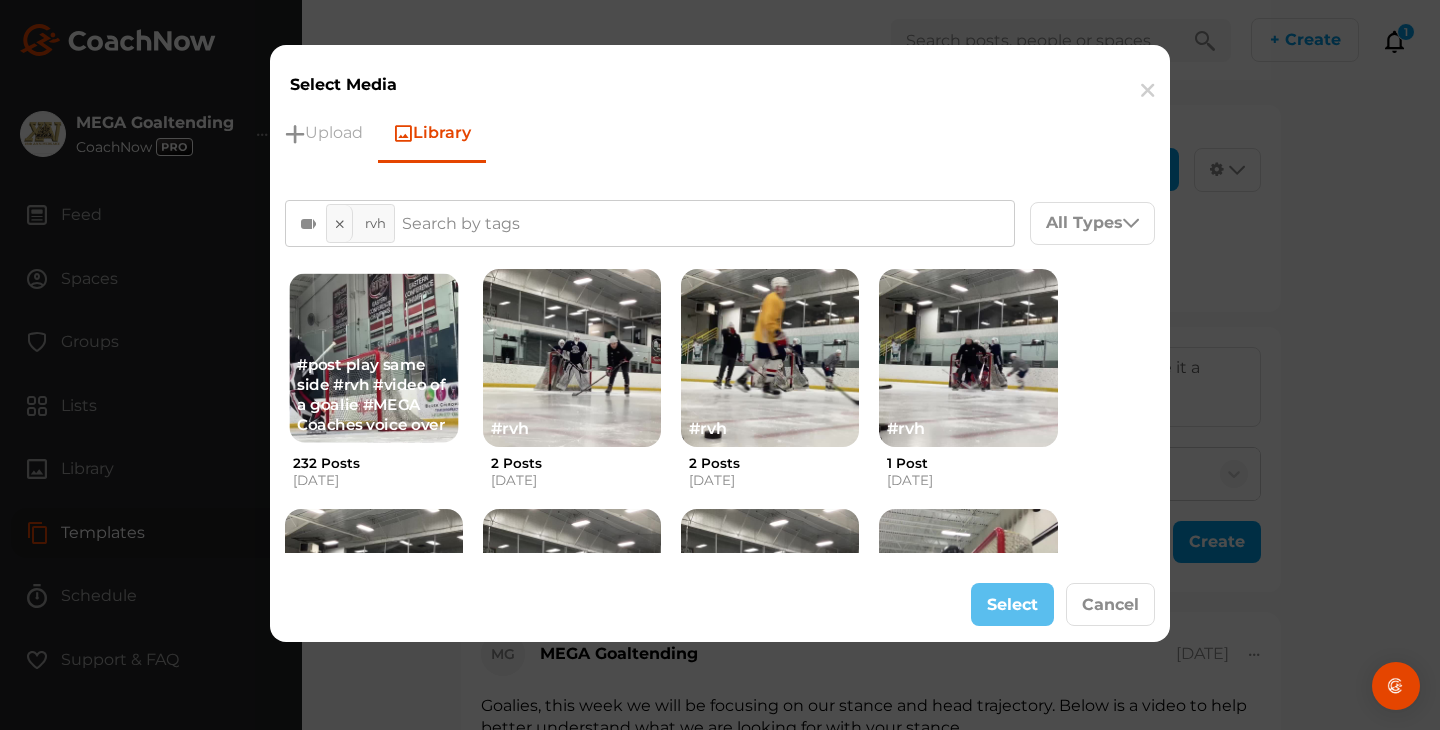 click on "#post play same side #rvh #video of a goalie #MEGA Coaches voice over" at bounding box center [373, 357] 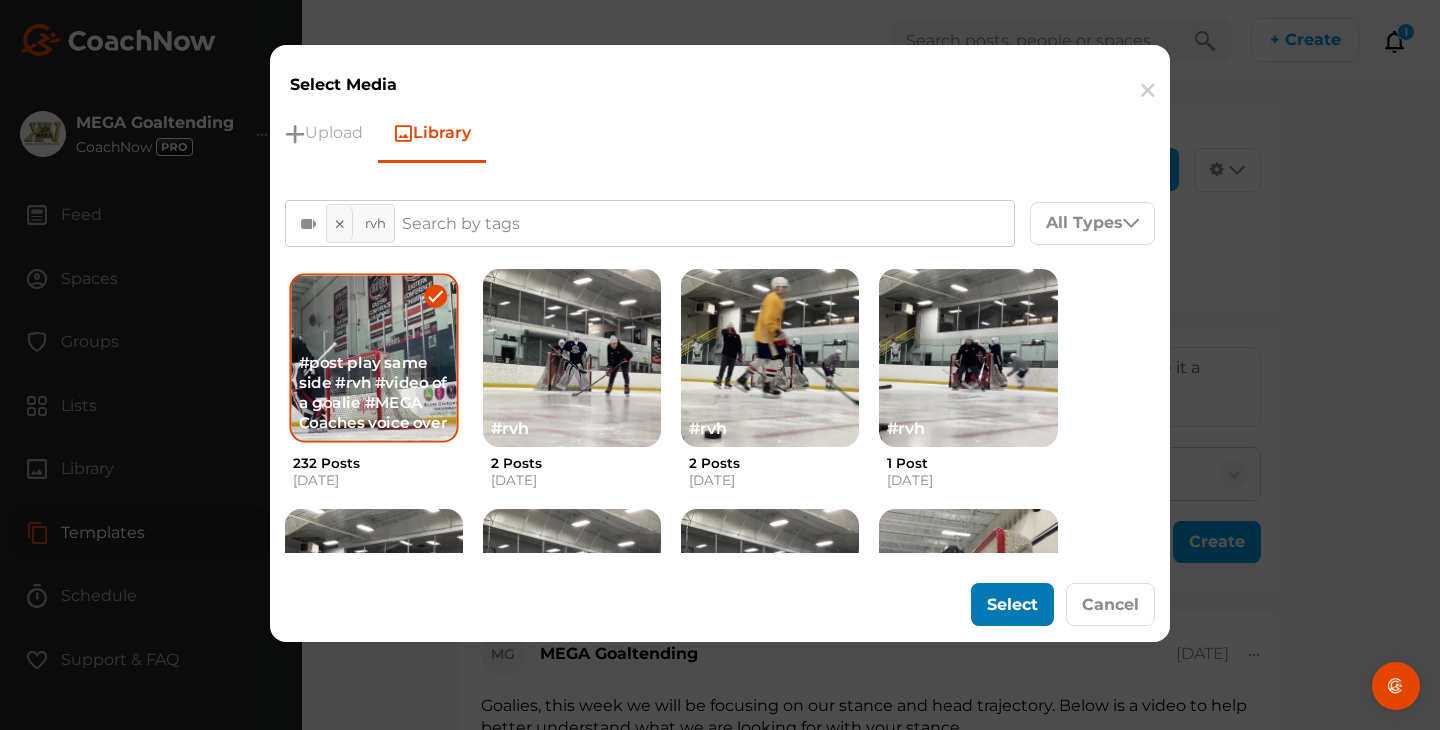 click on "Select" at bounding box center [1012, 604] 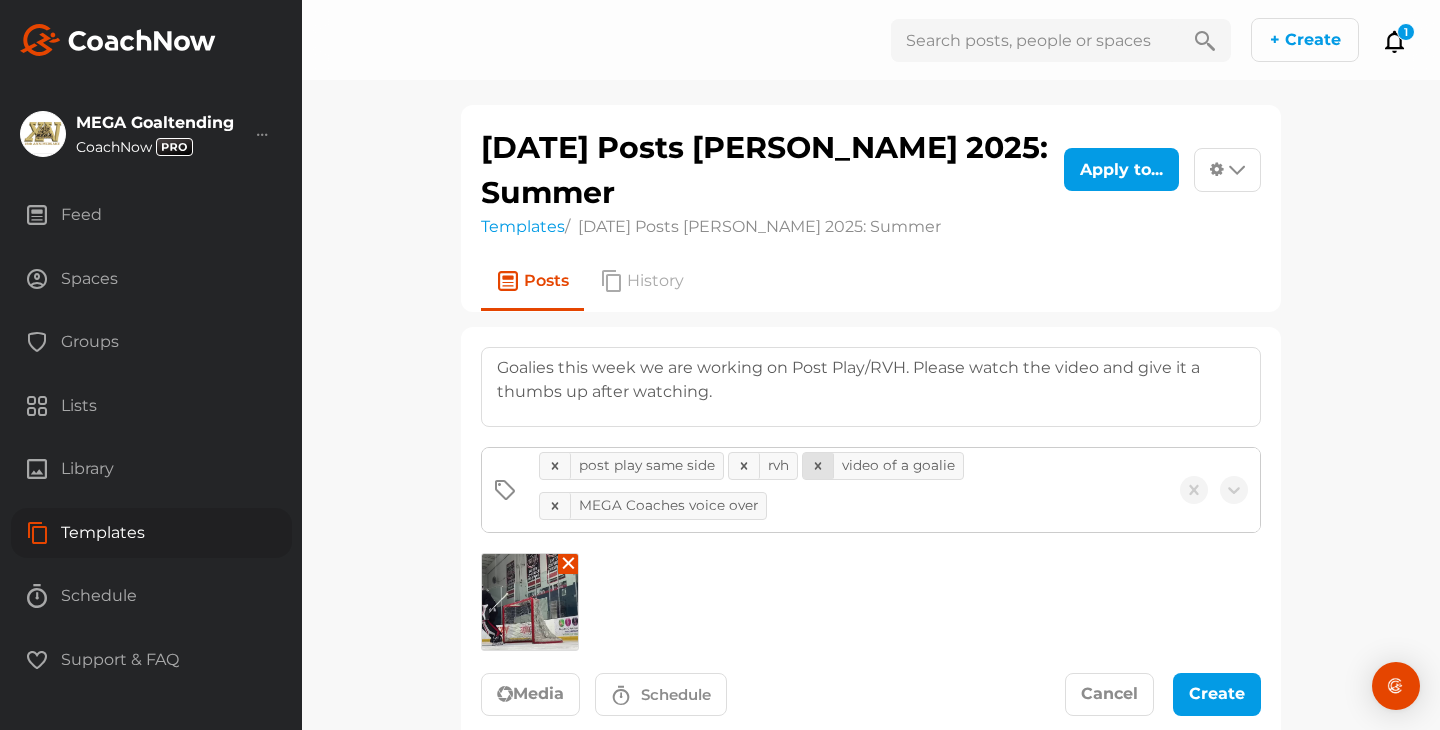 click at bounding box center [818, 466] 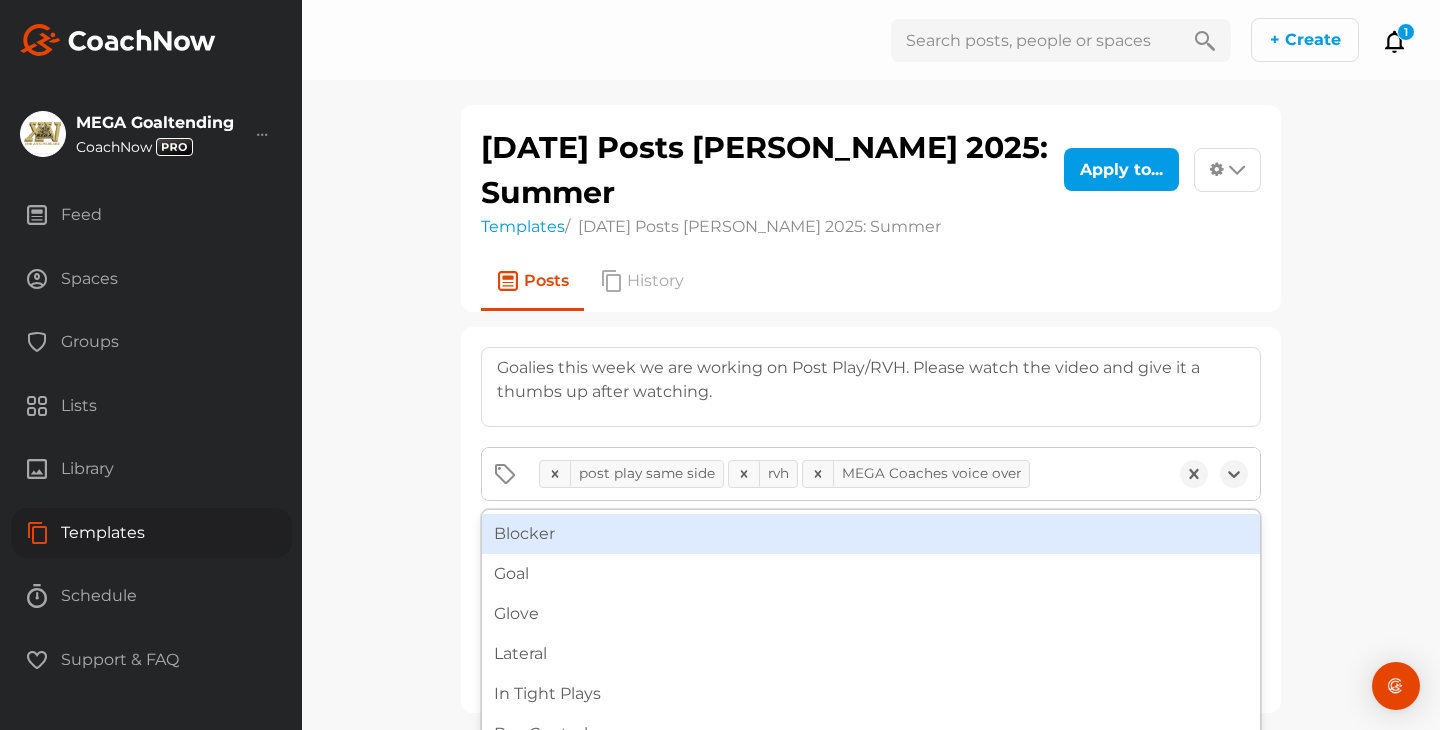 click on "post play same side rvh MEGA Coaches voice over" at bounding box center (848, 474) 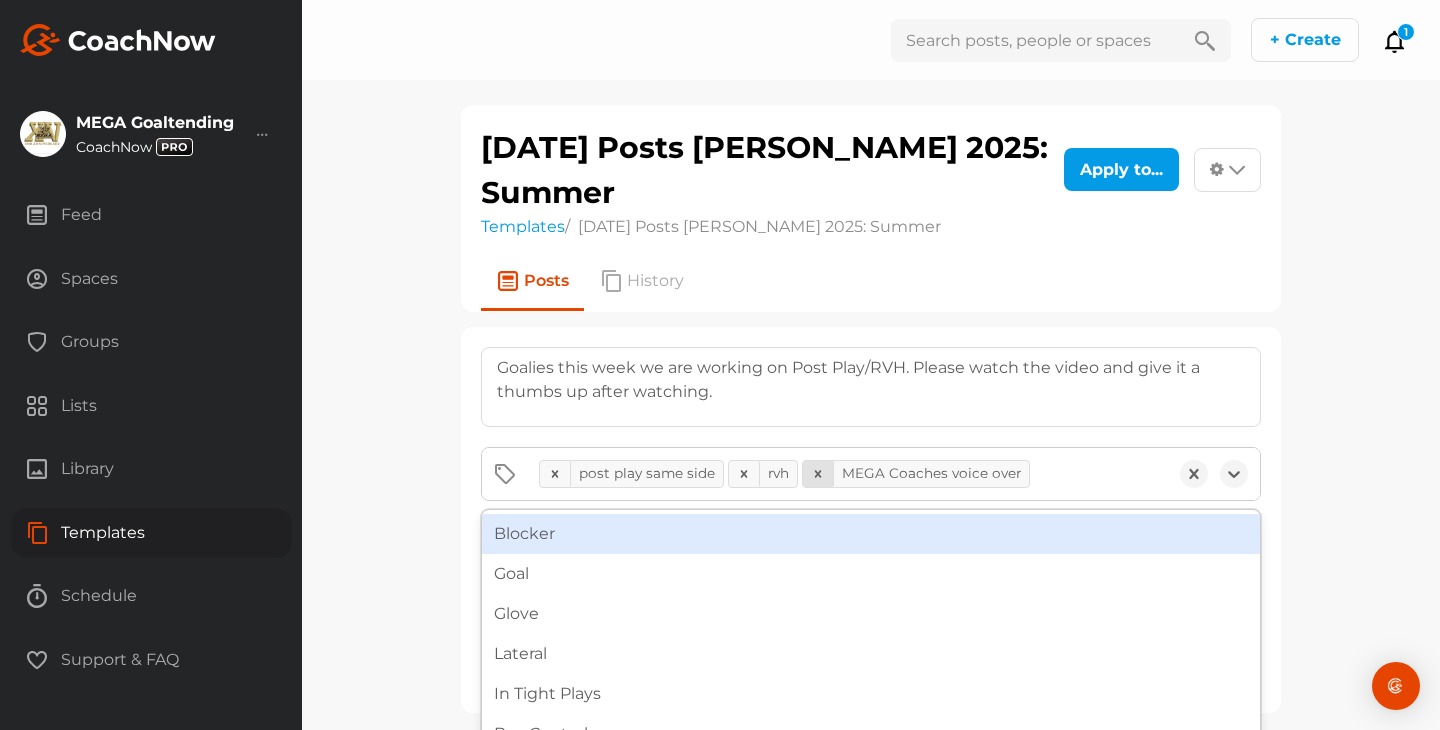 click 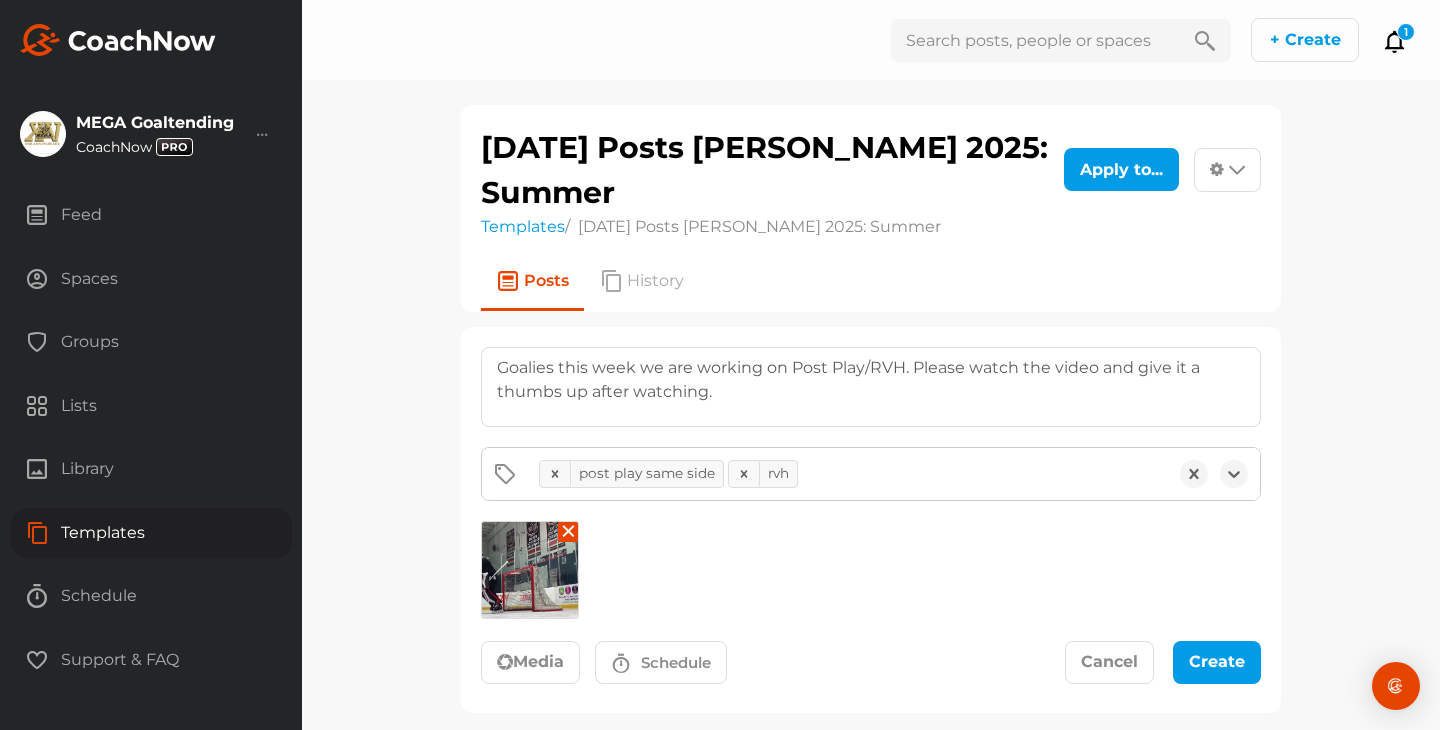 click on "post play same side rvh" at bounding box center [848, 474] 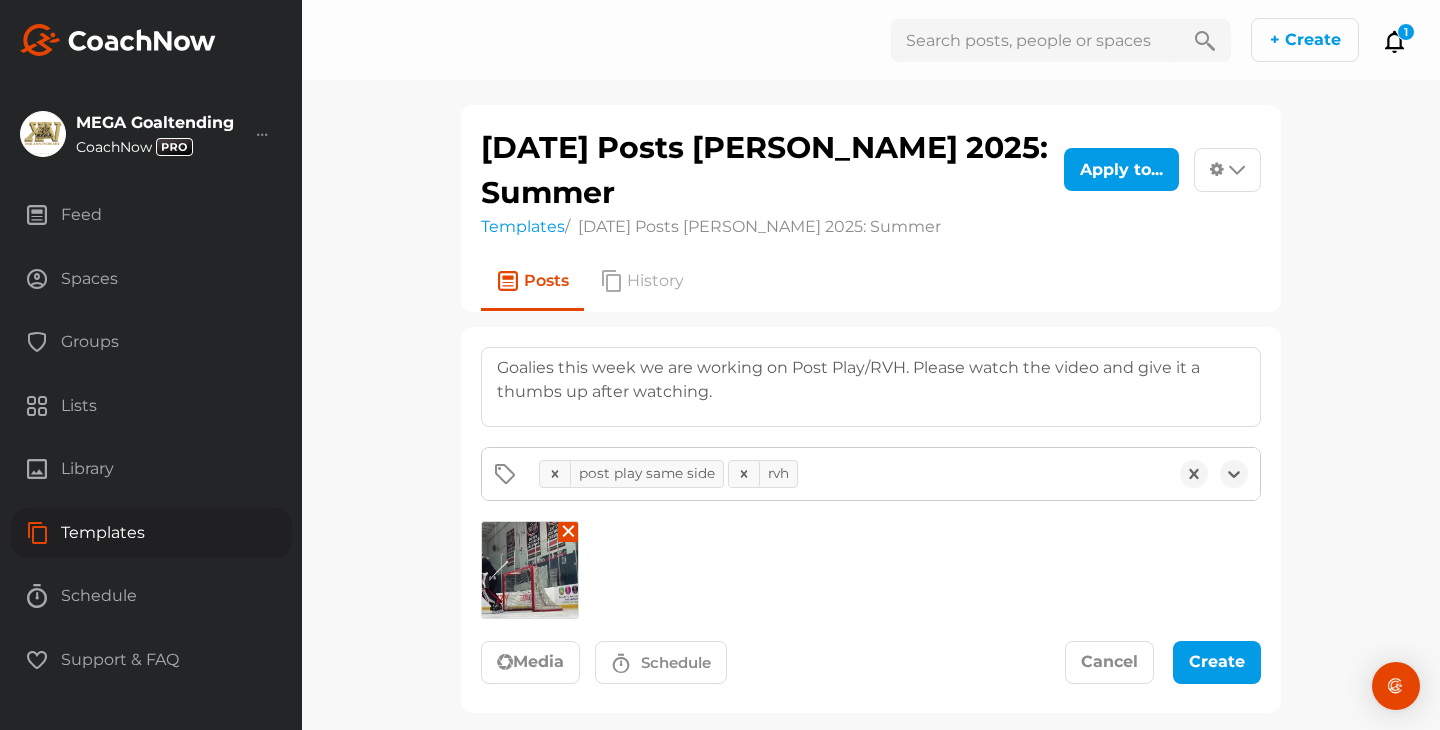 click on "post play same side rvh" at bounding box center (848, 474) 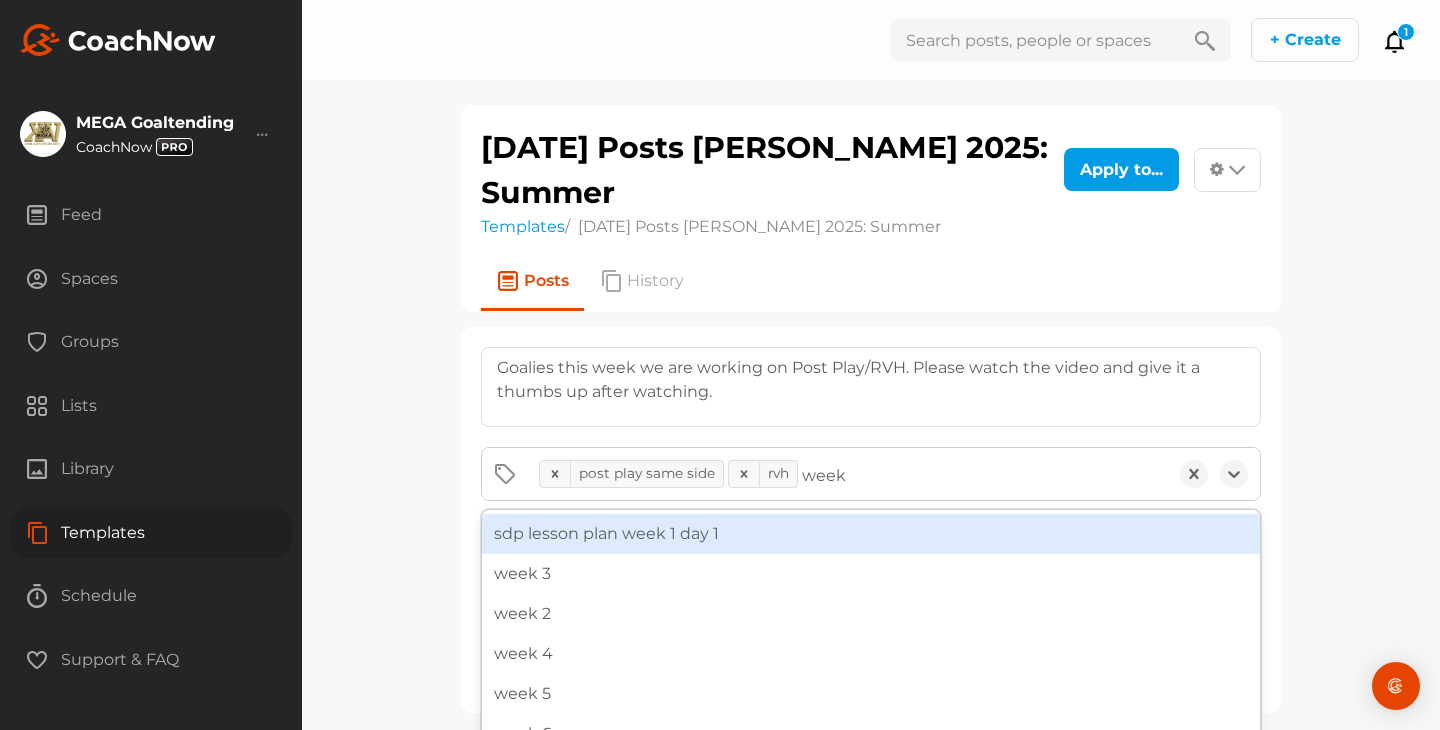 type on "week" 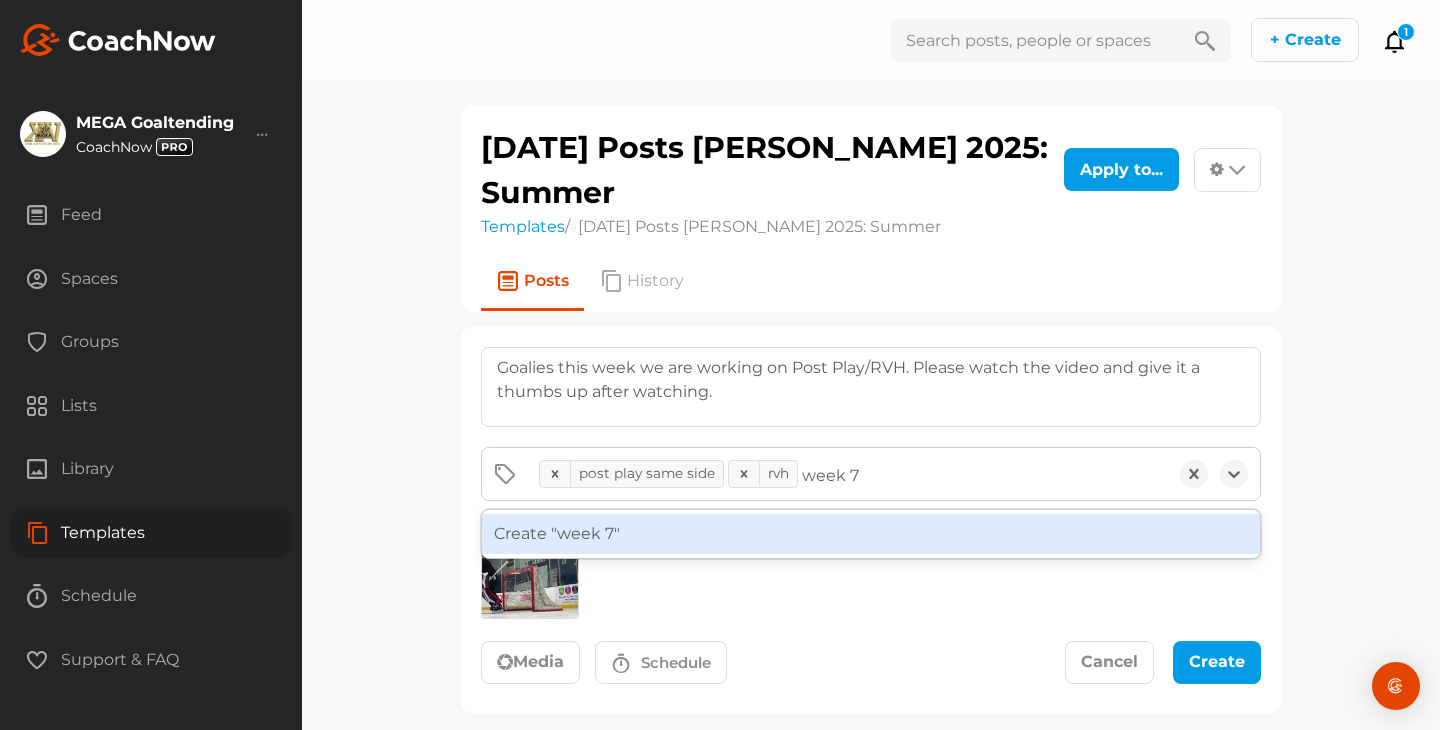 click on "Create "week 7"" at bounding box center [871, 534] 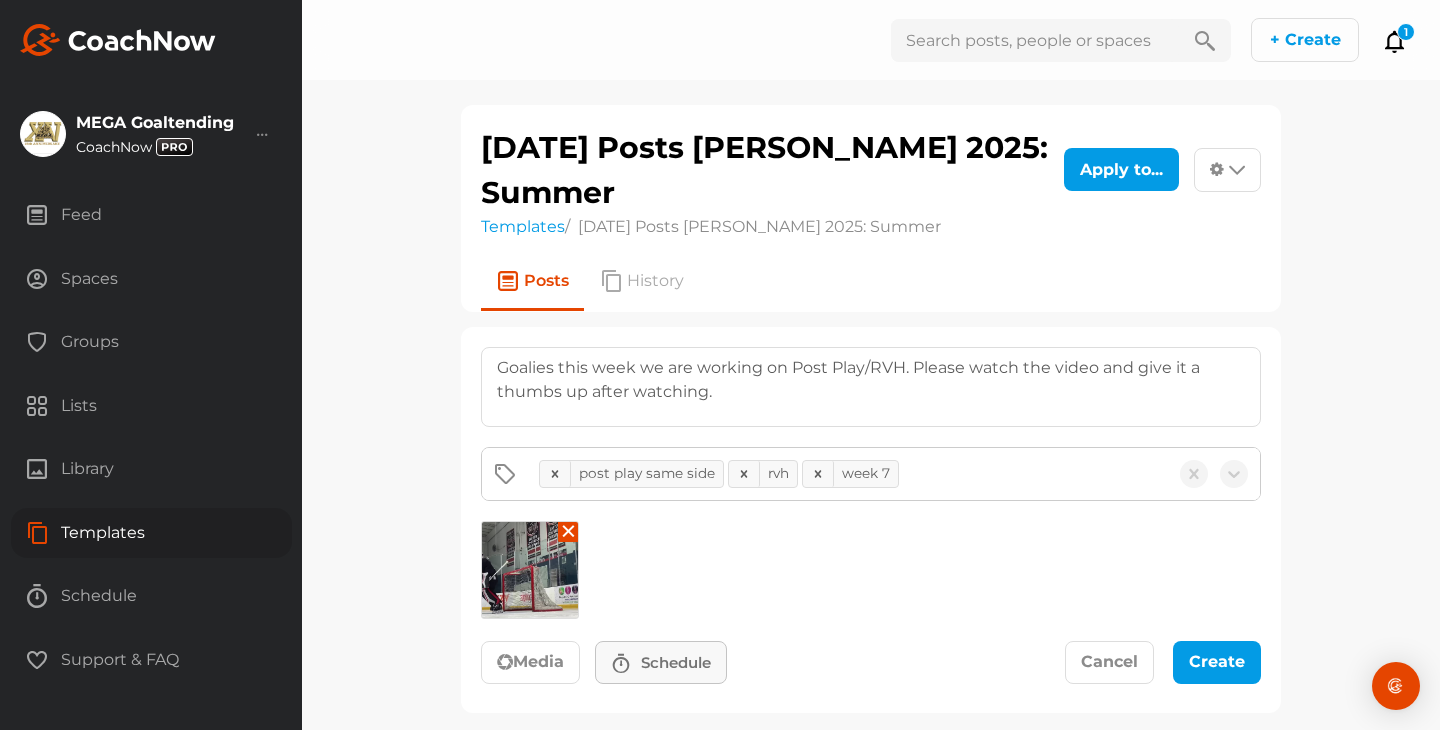 click on "Schedule" at bounding box center [676, 662] 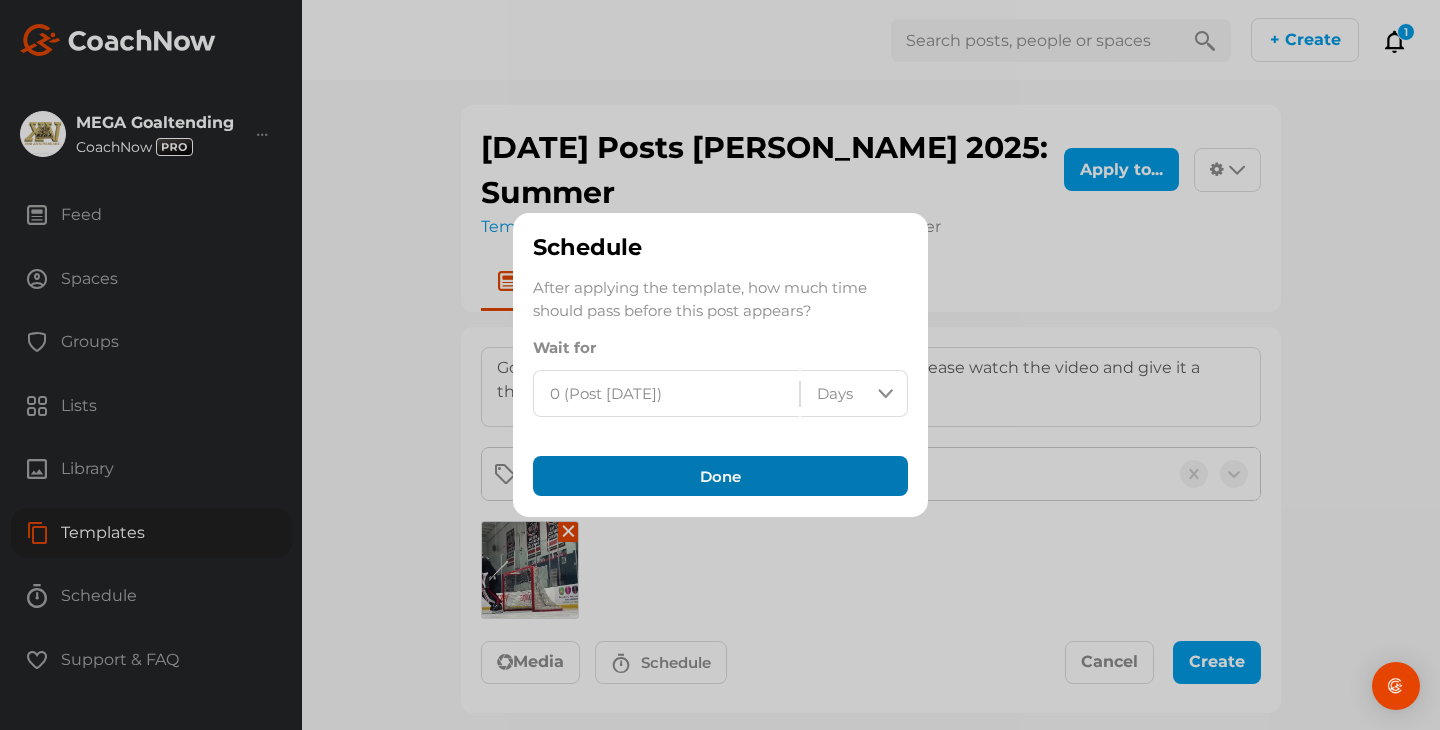 click on "Done" at bounding box center [720, 476] 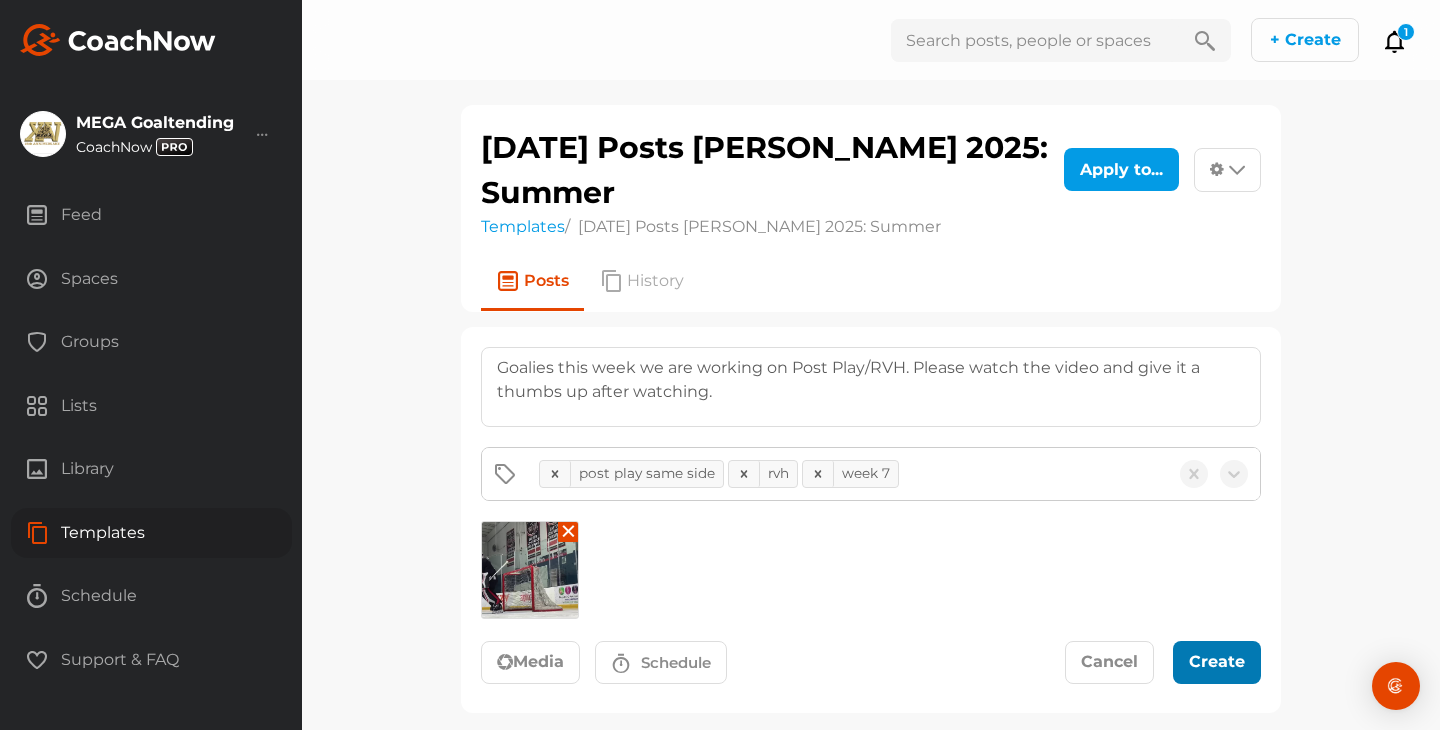 click on "Create" at bounding box center (1217, 662) 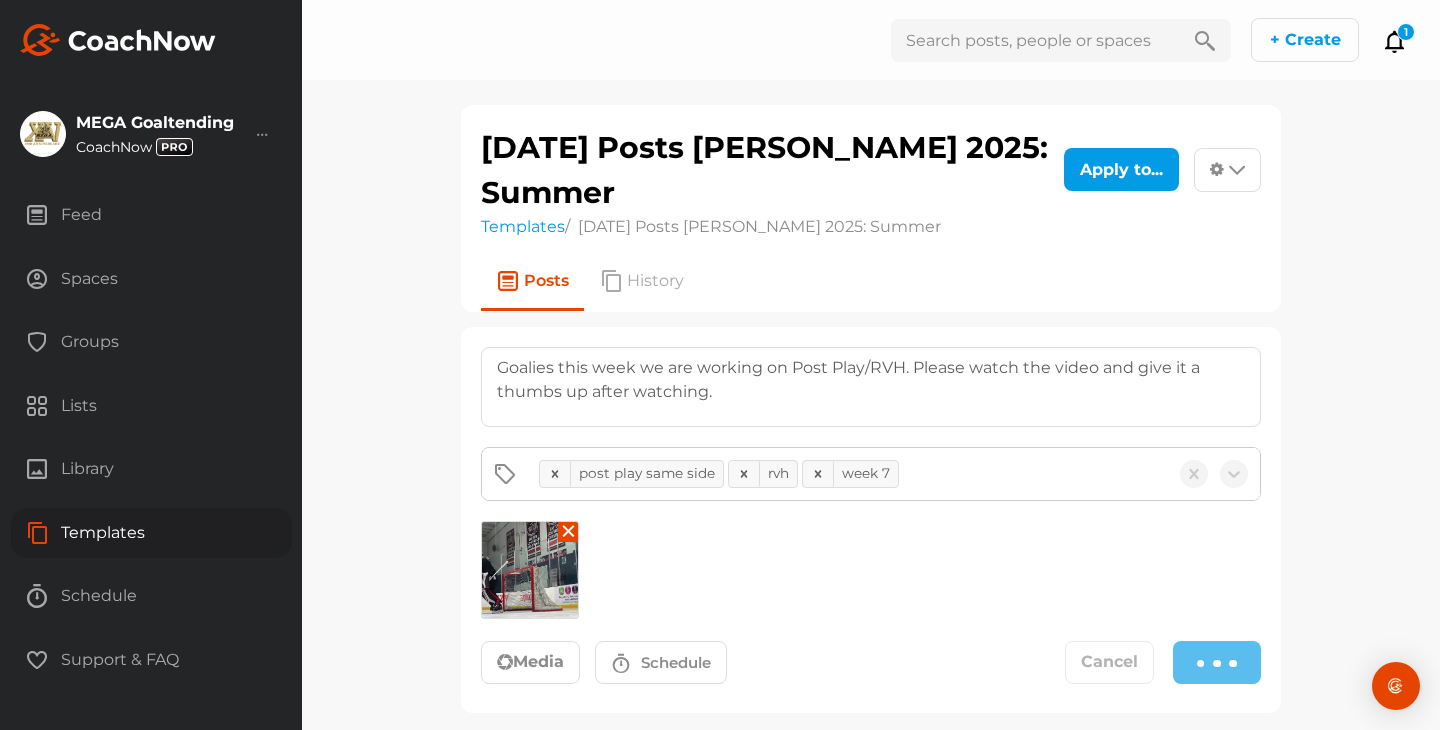 type 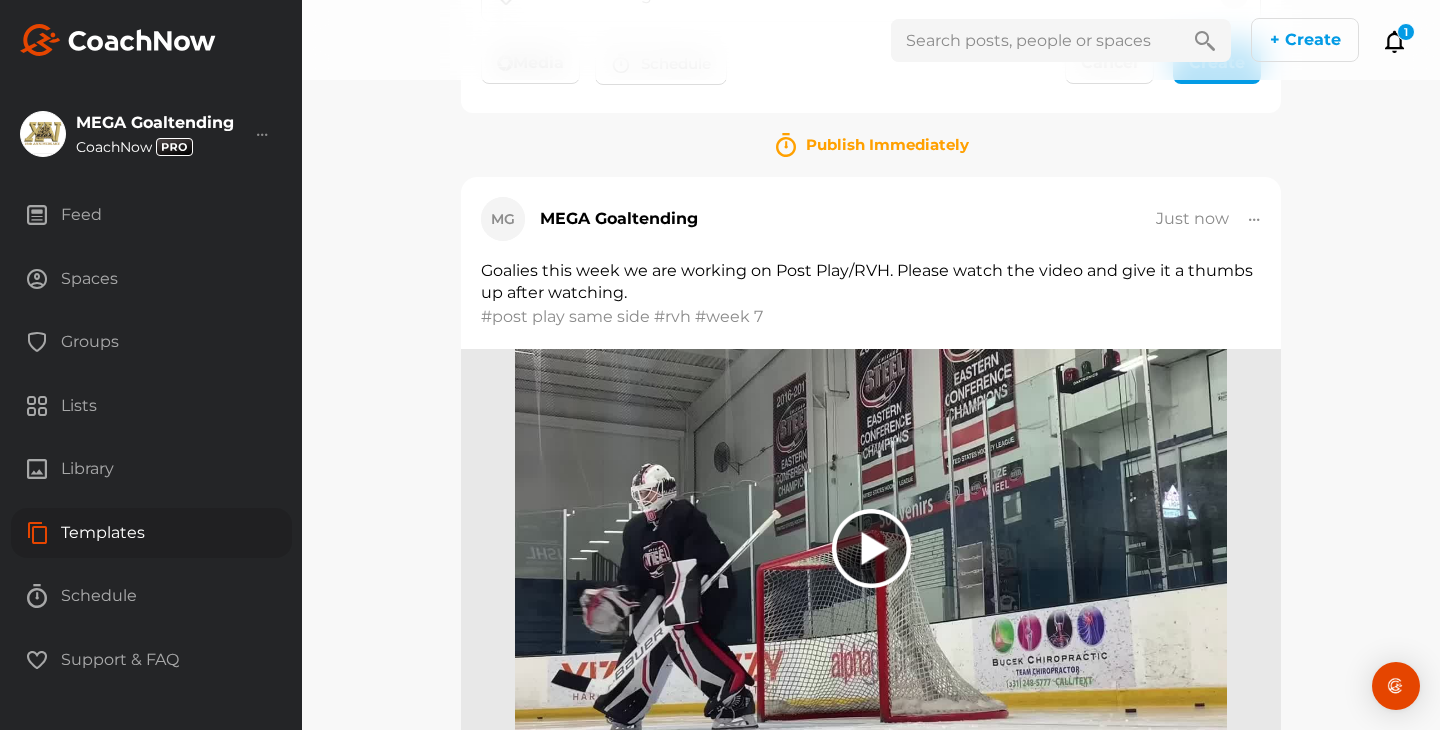 scroll, scrollTop: 396, scrollLeft: 0, axis: vertical 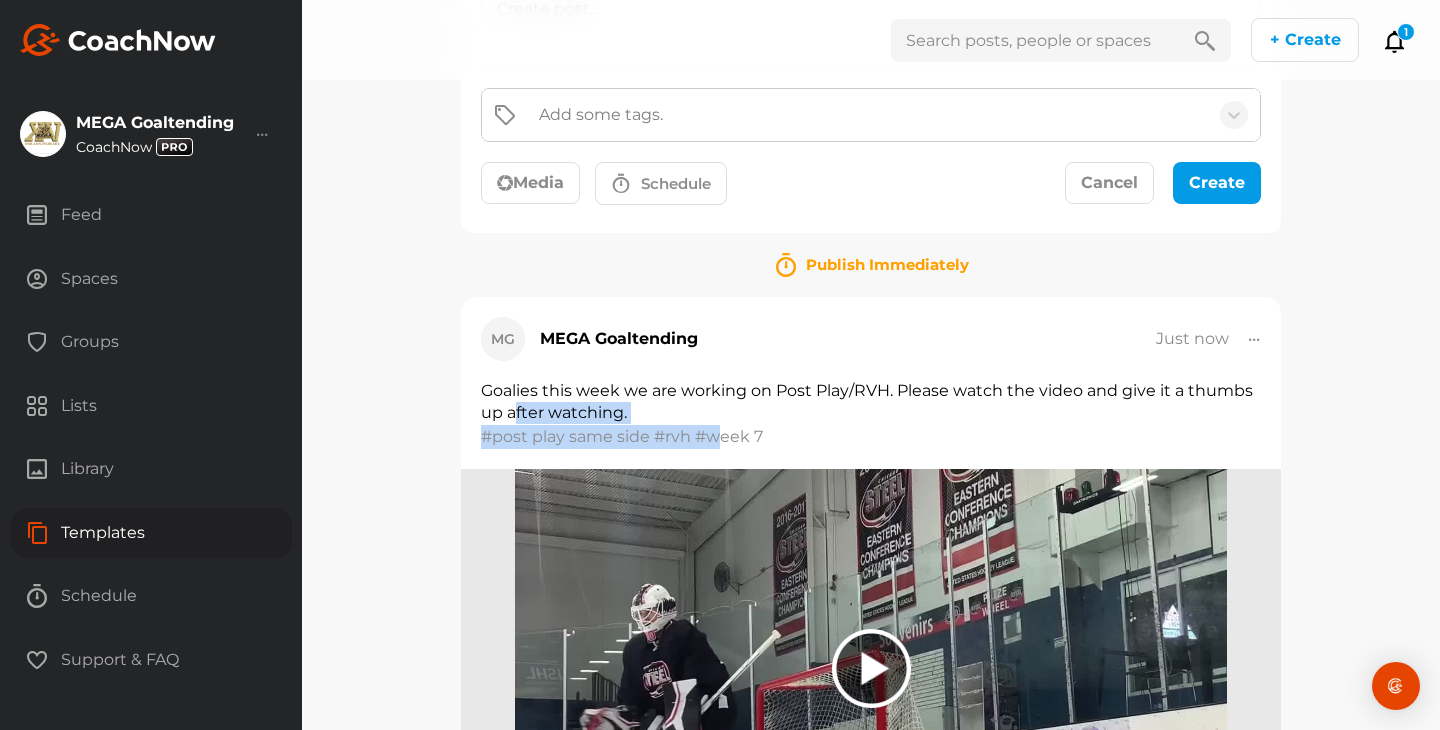 drag, startPoint x: 658, startPoint y: 381, endPoint x: 514, endPoint y: 359, distance: 145.67087 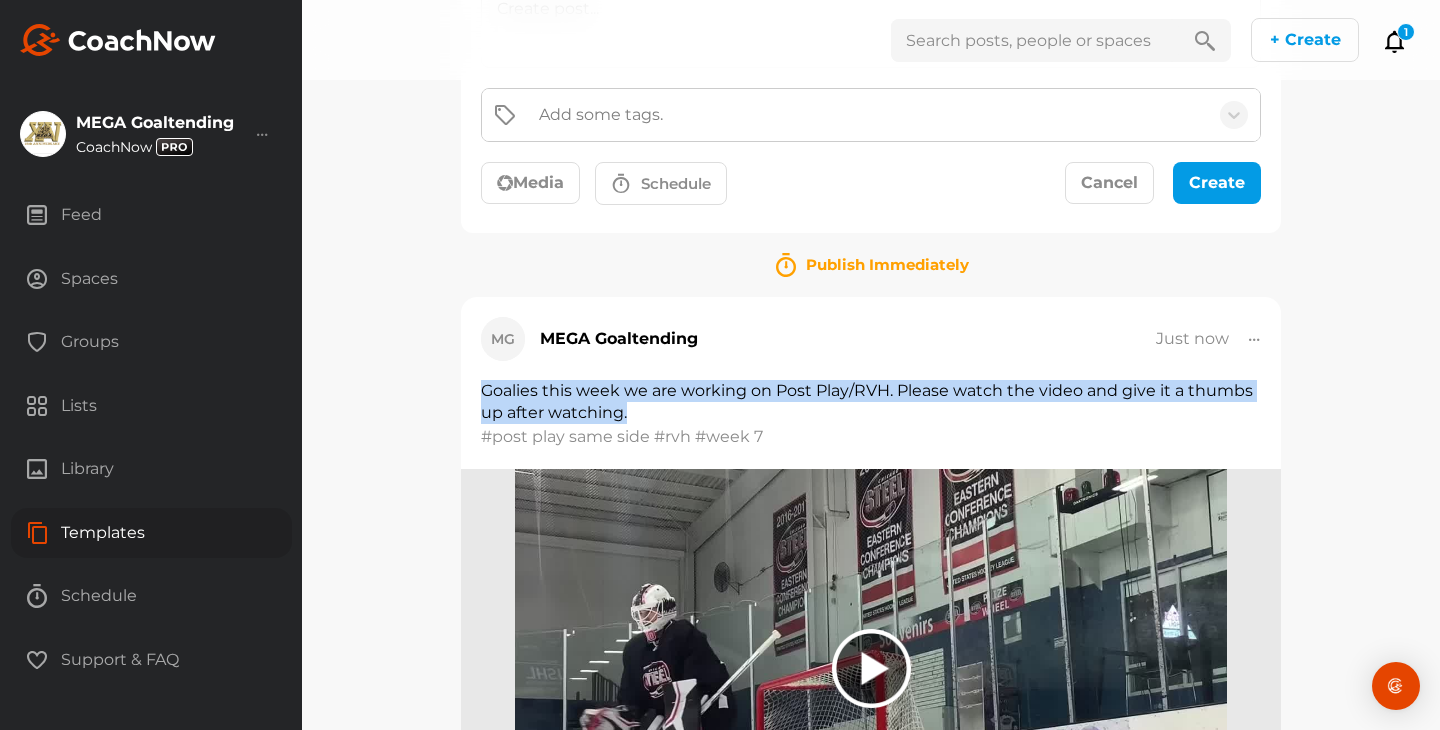 drag, startPoint x: 647, startPoint y: 367, endPoint x: 483, endPoint y: 345, distance: 165.46902 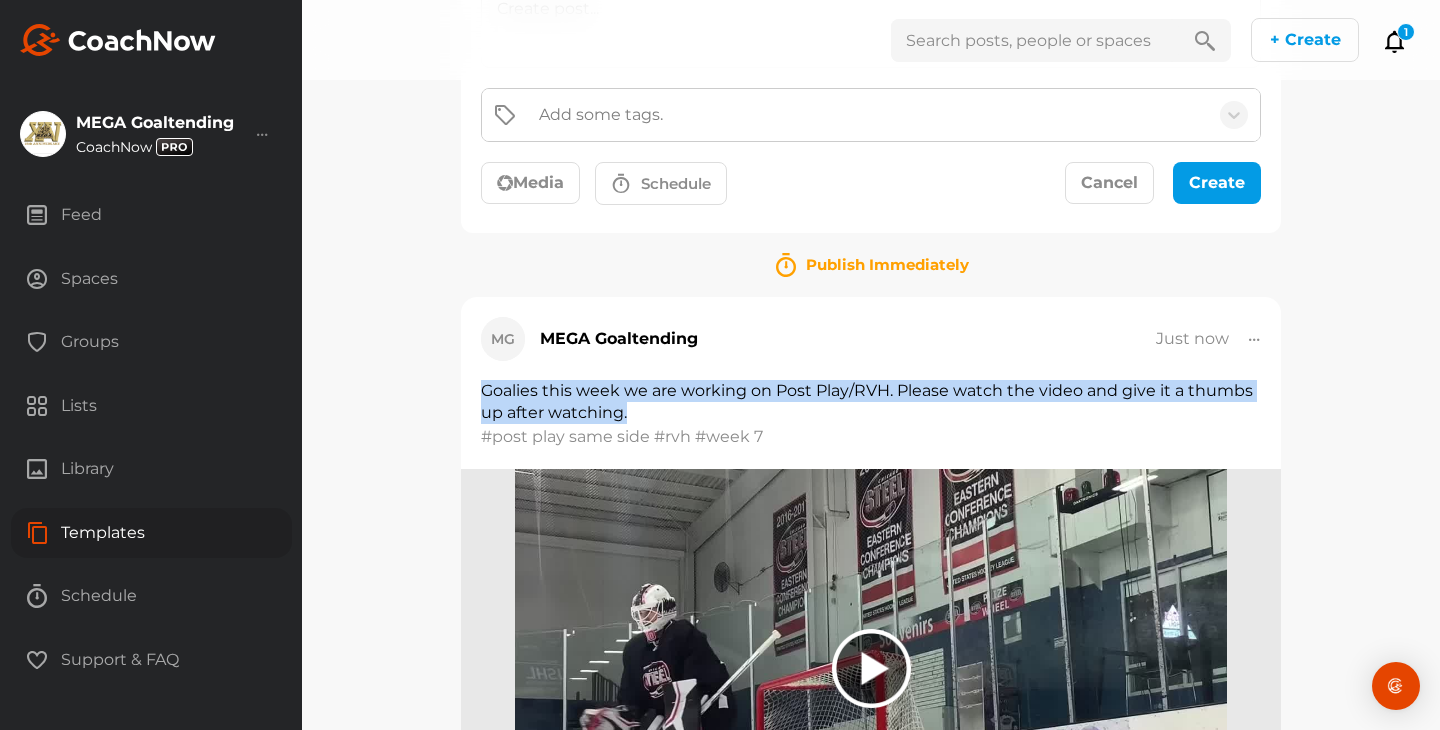 click on "Goalies this week we are working on Post Play/RVH. Please watch the video and give it a thumbs up after watching." at bounding box center (871, 402) 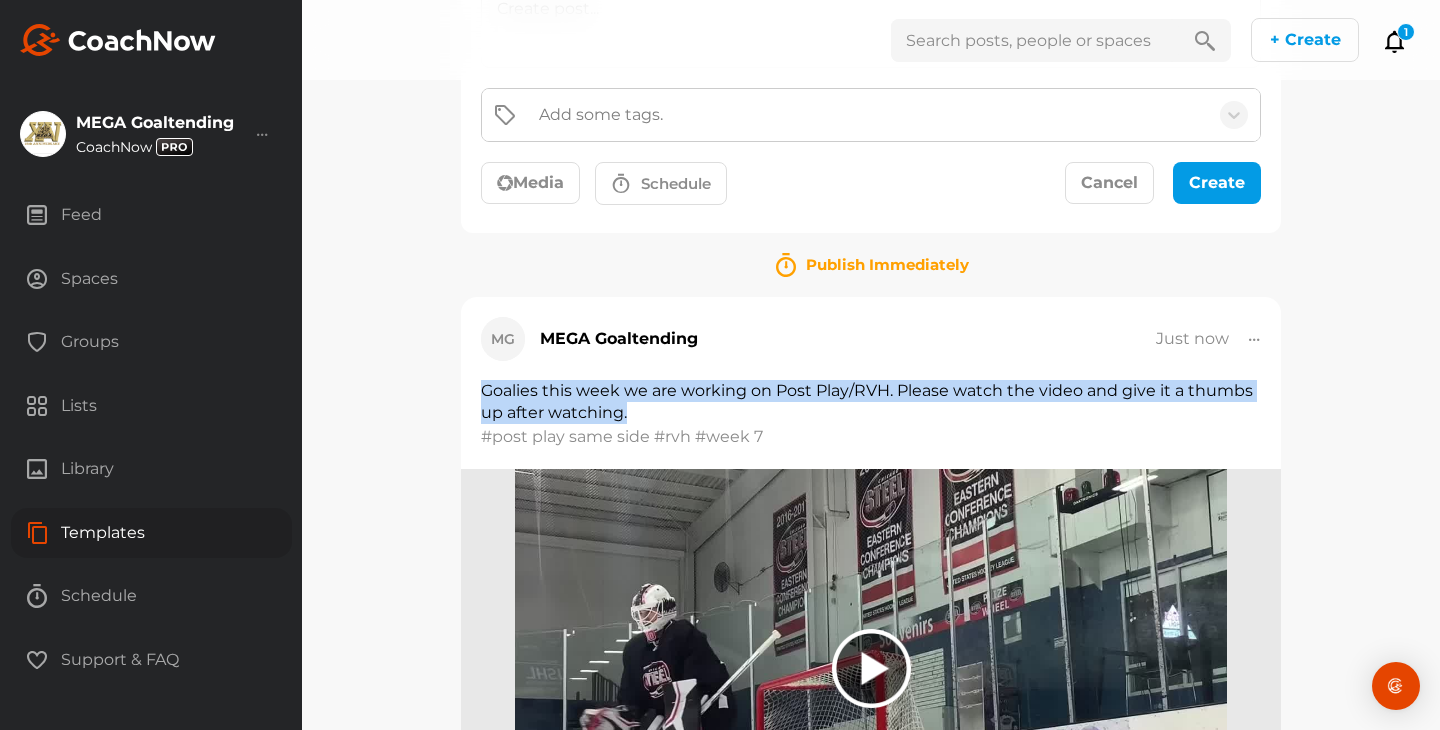 click on "Groups" at bounding box center (151, 342) 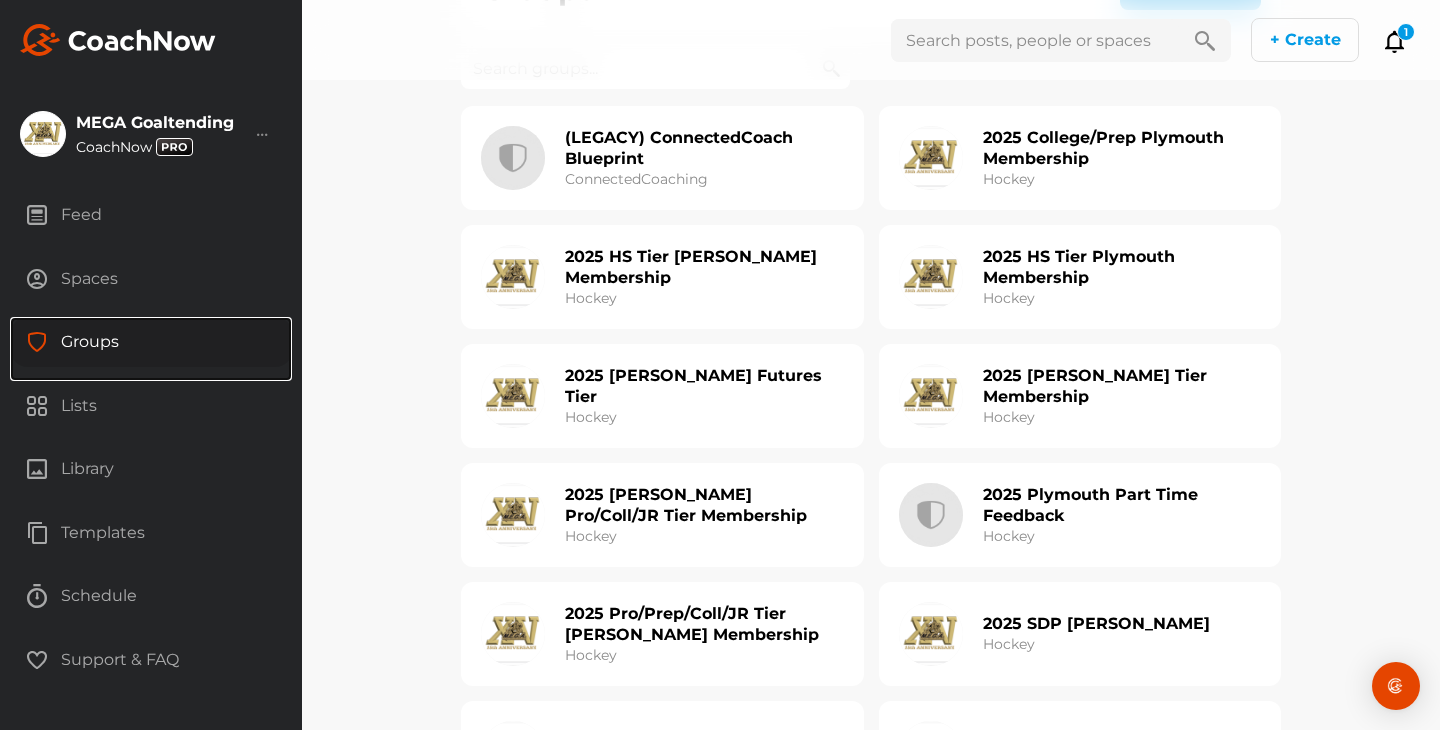 scroll, scrollTop: 197, scrollLeft: 0, axis: vertical 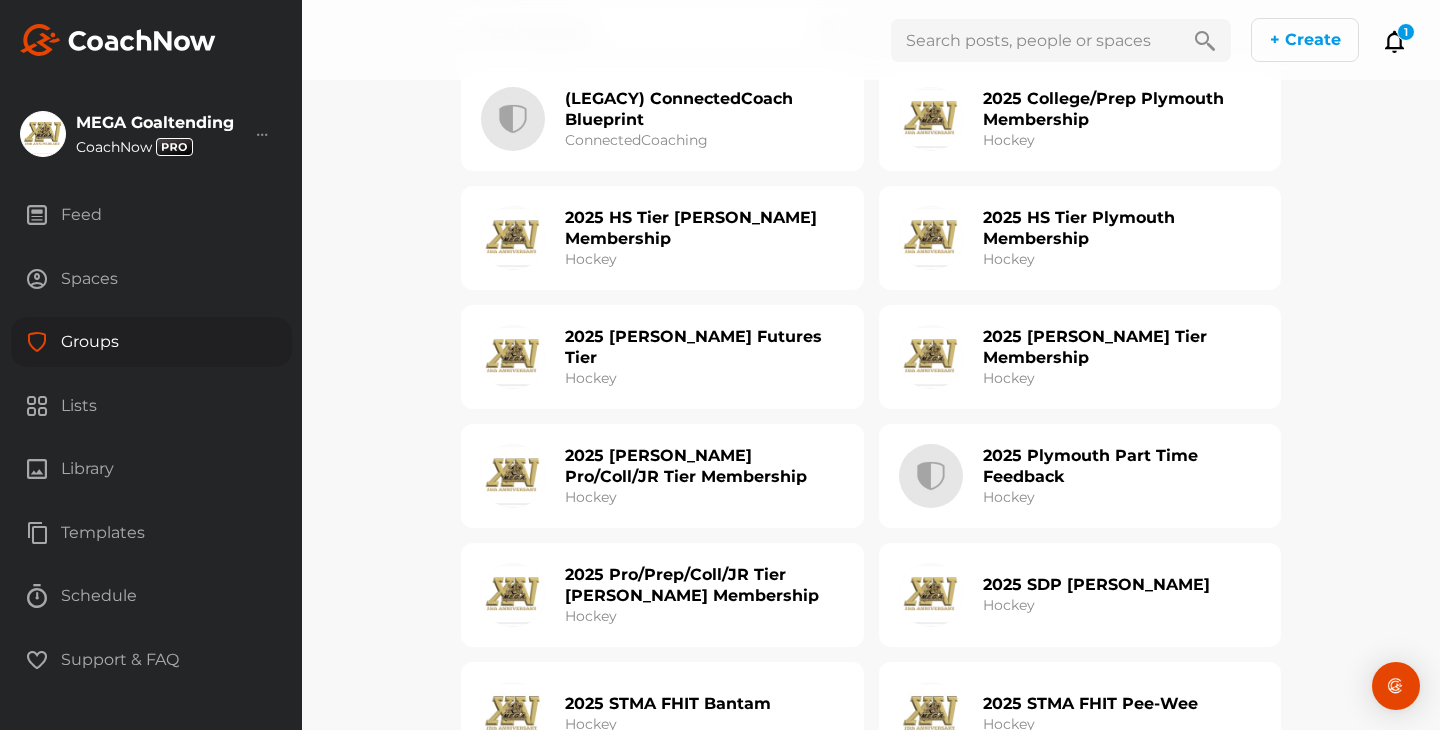 click on "2025 Pro/Prep/Coll/JR Tier [PERSON_NAME] Membership" 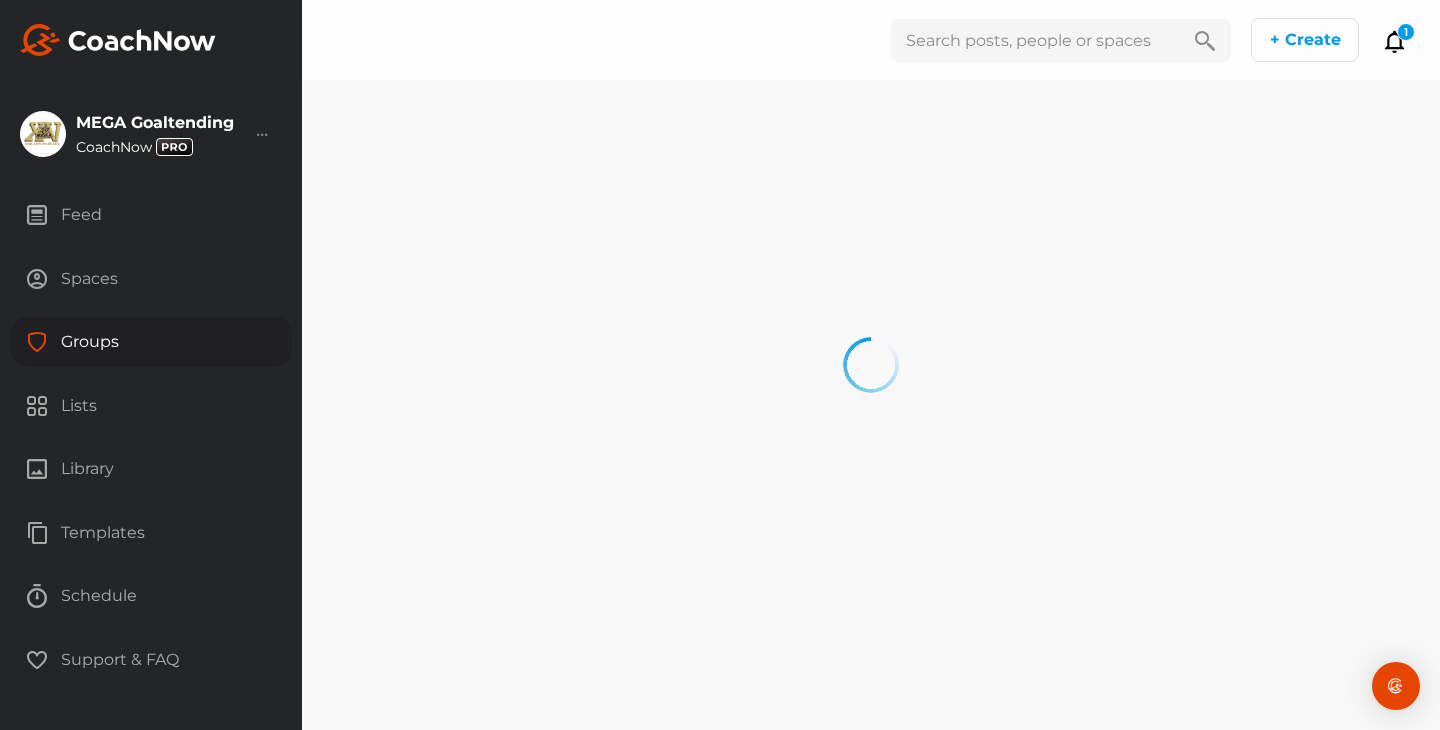 scroll, scrollTop: 0, scrollLeft: 0, axis: both 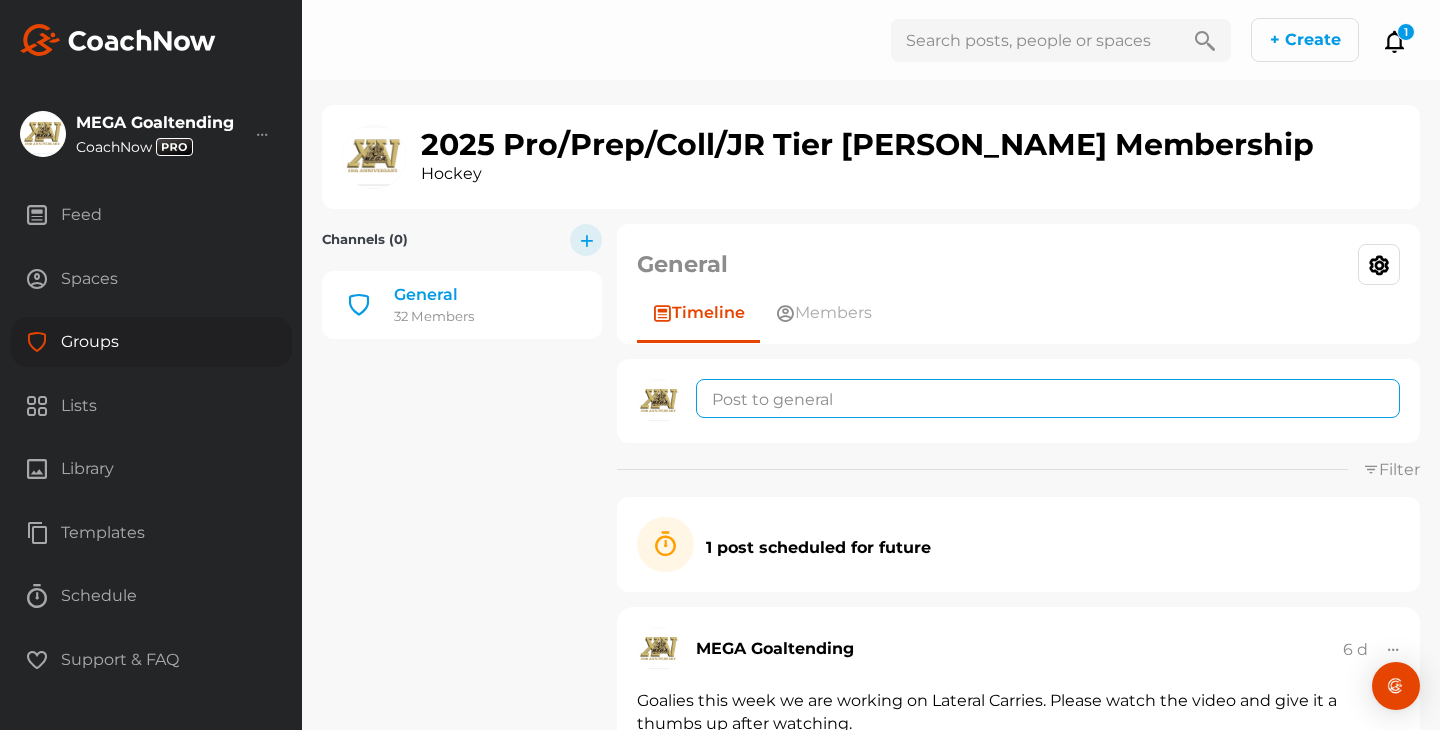 click 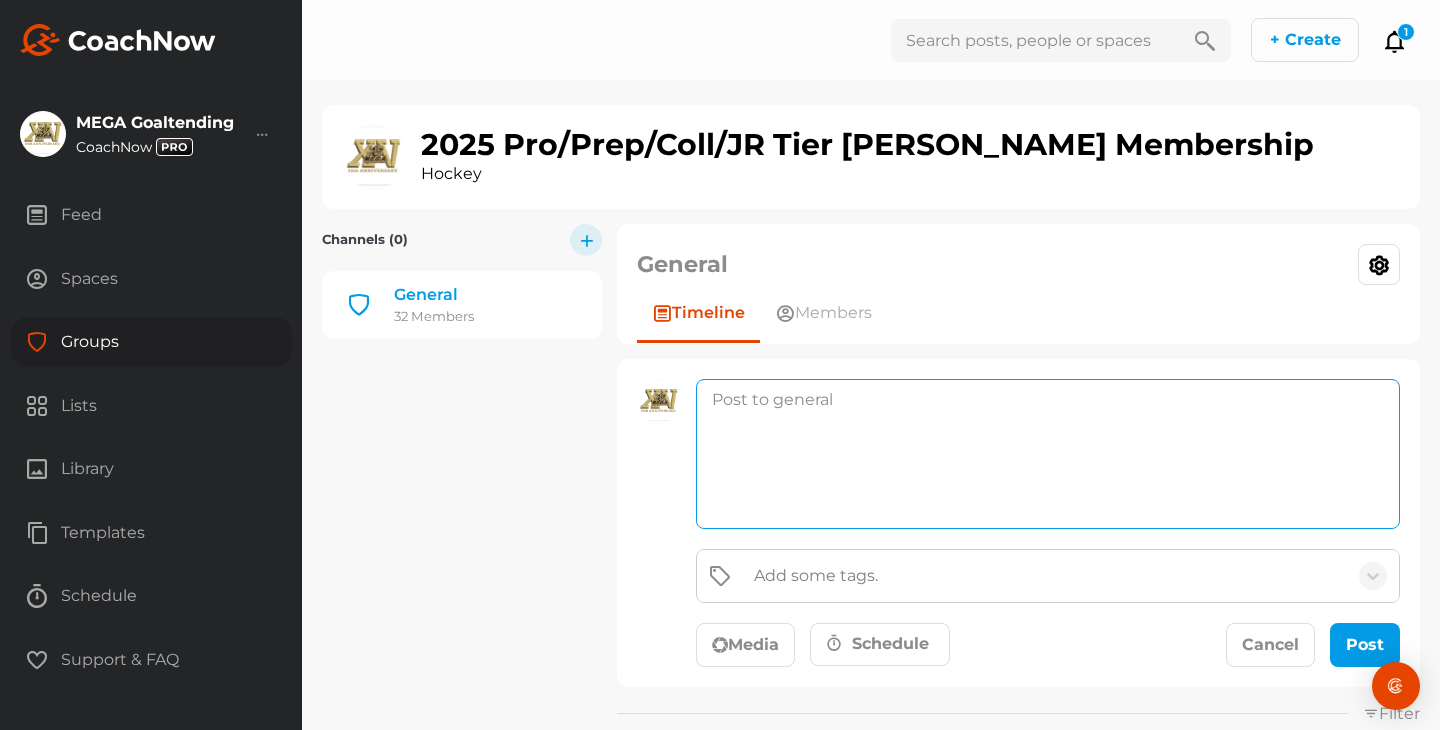 paste on "Goalies this week we are working on Post Play/RVH. Please watch the video and give it a thumbs up after watching." 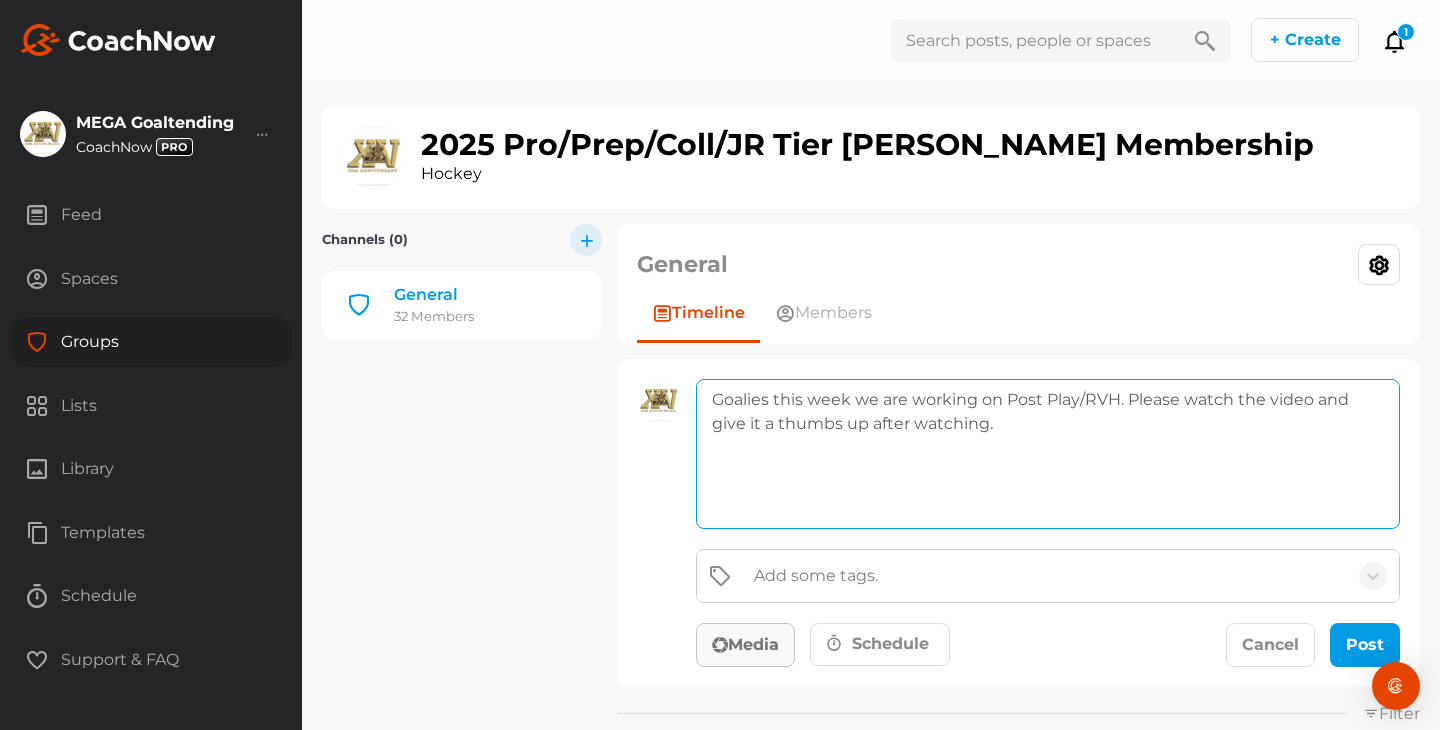 type on "Goalies this week we are working on Post Play/RVH. Please watch the video and give it a thumbs up after watching." 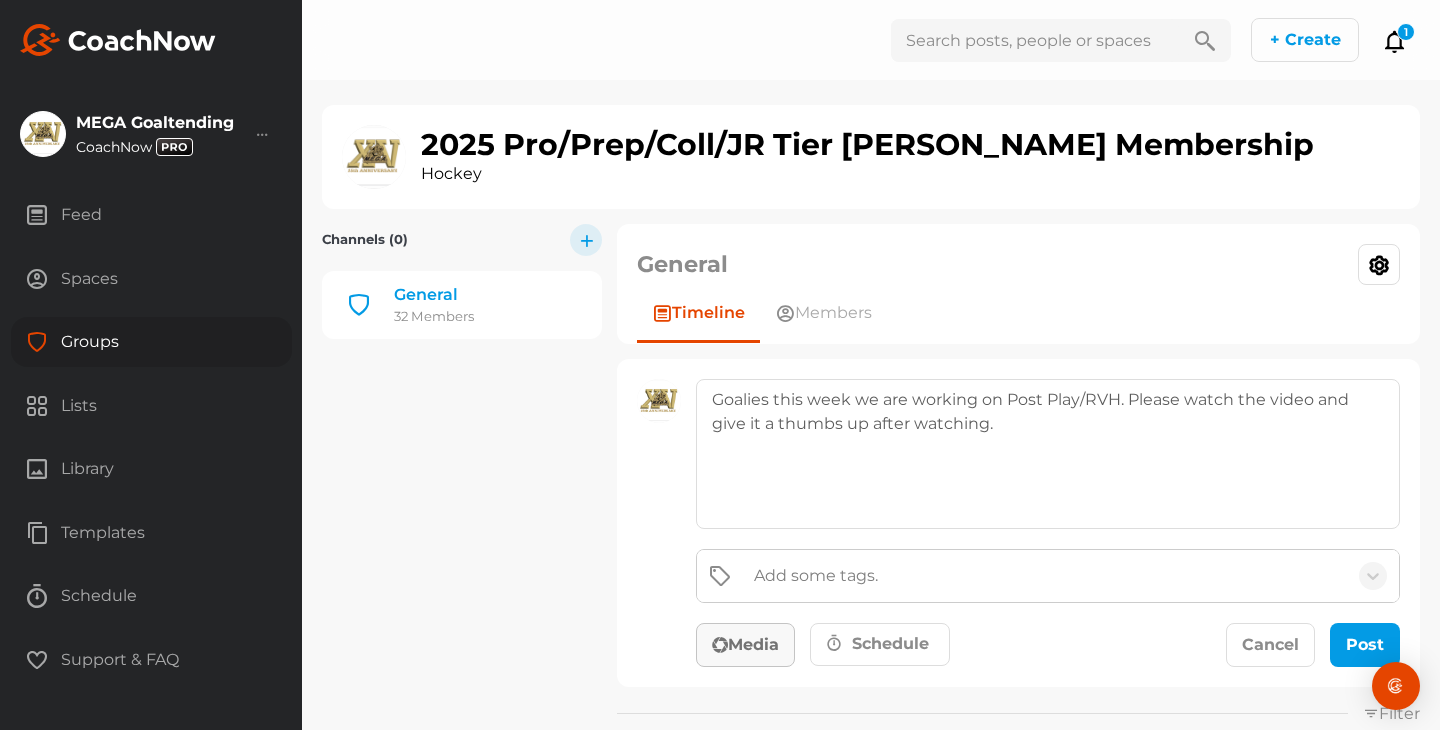 click on "Media" 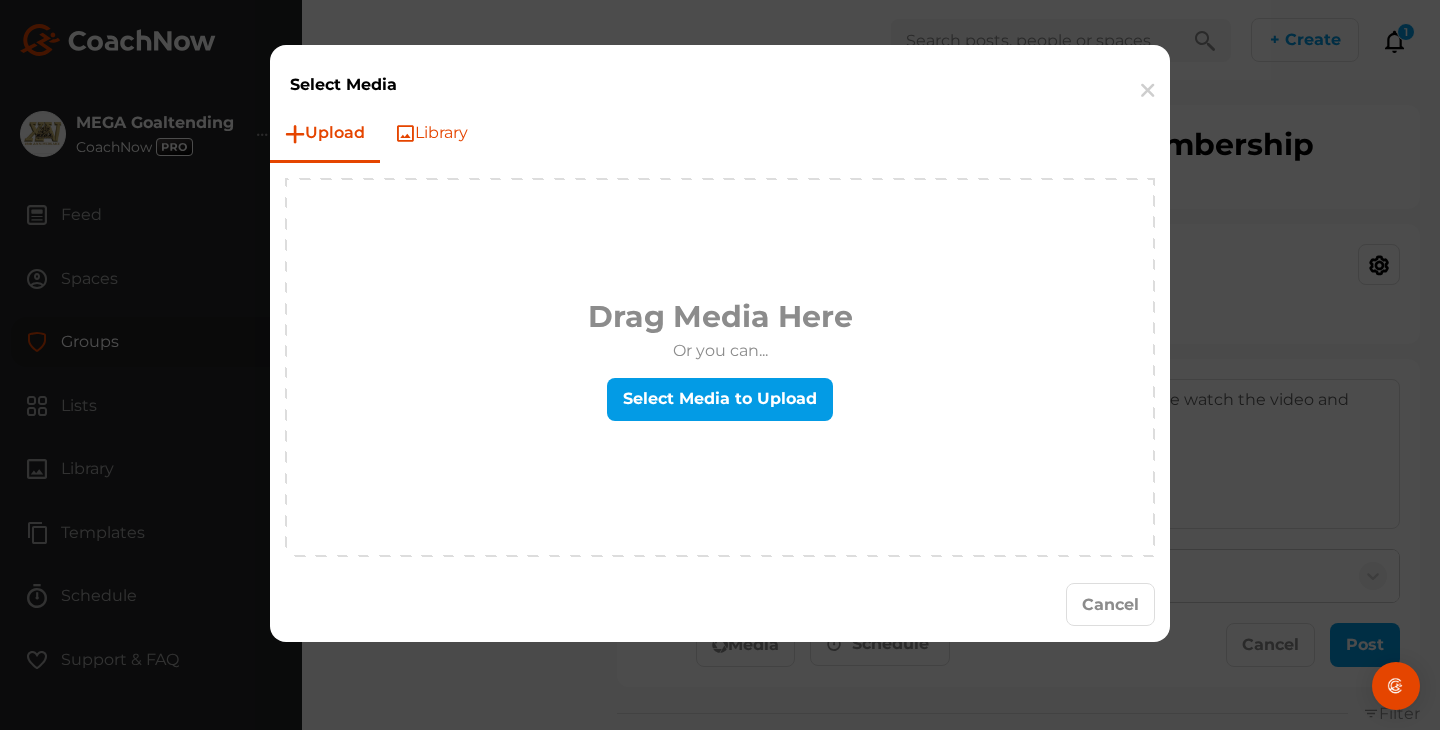 click on "Library" at bounding box center (431, 133) 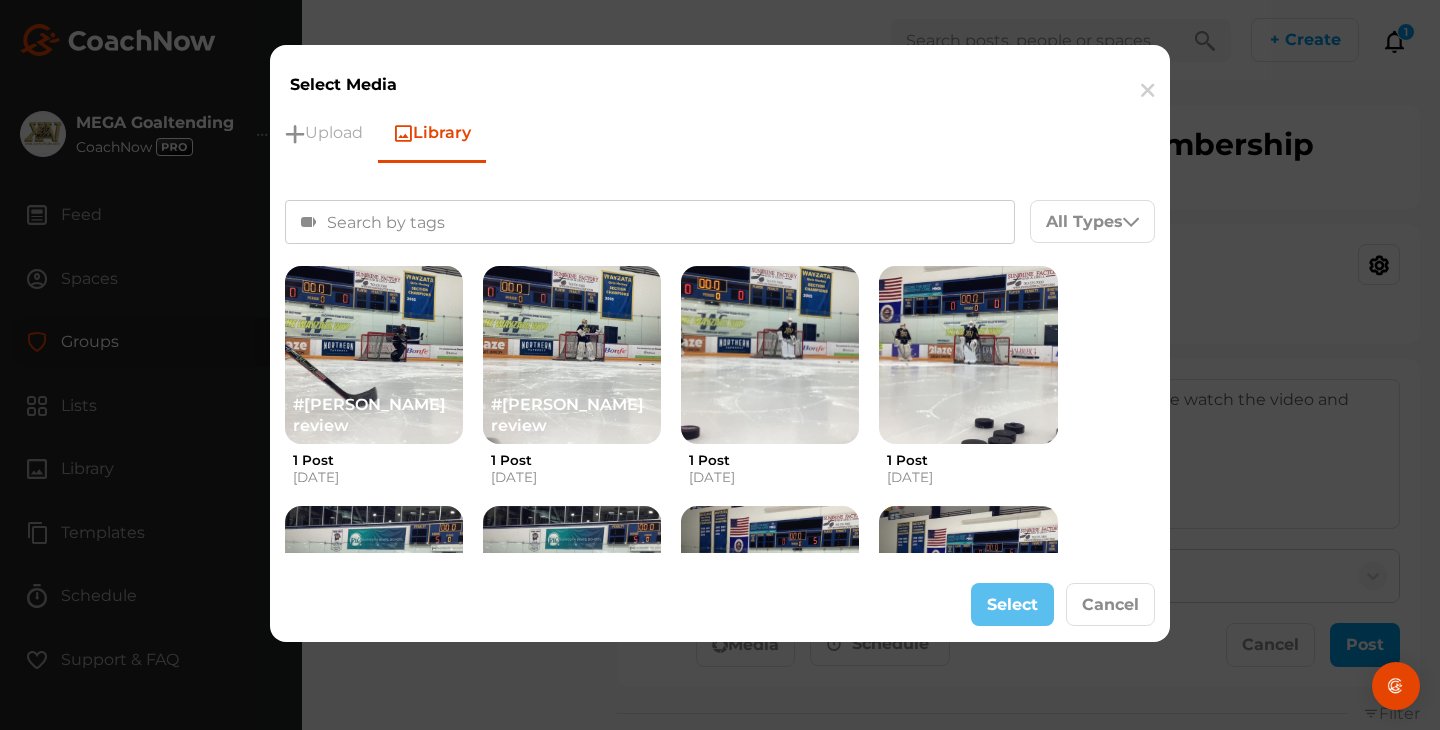 click on "Filter By" at bounding box center (441, 222) 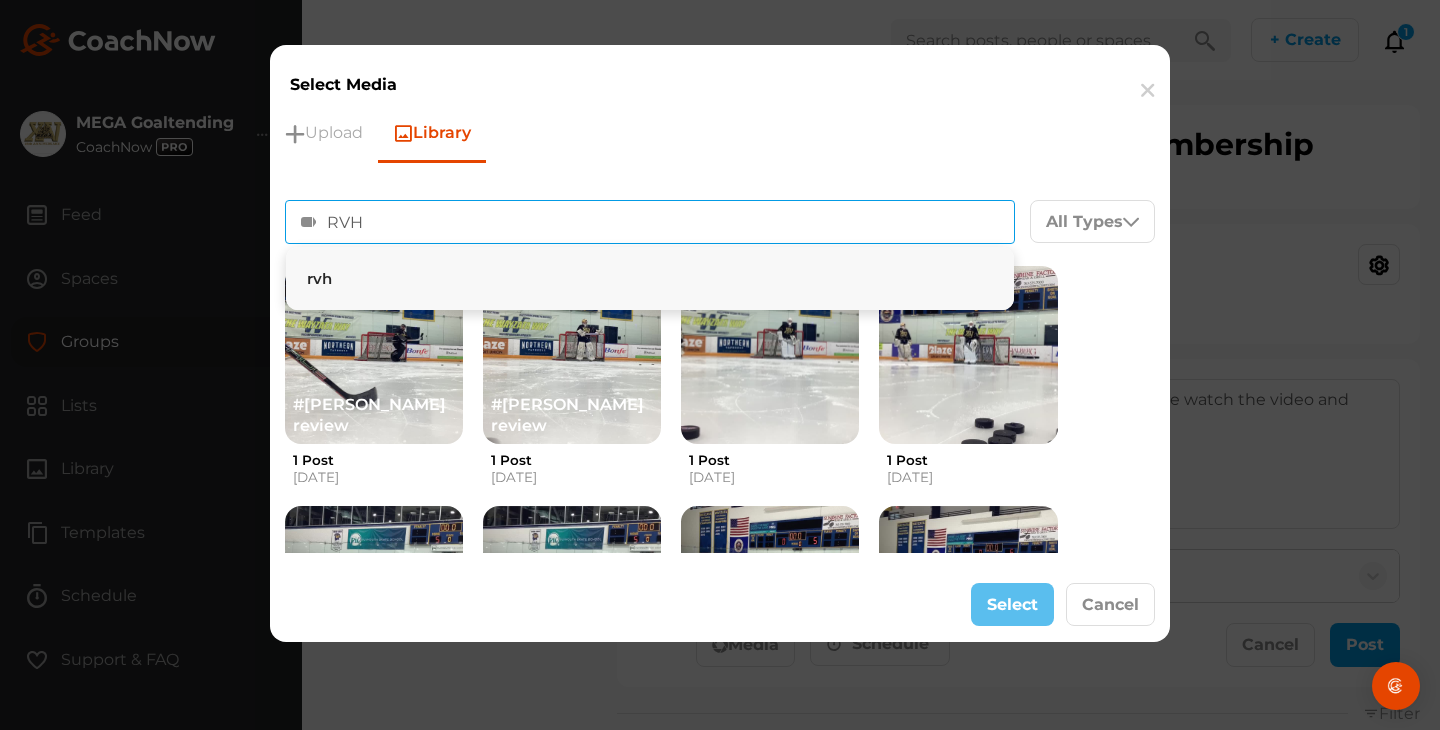 type on "RVH" 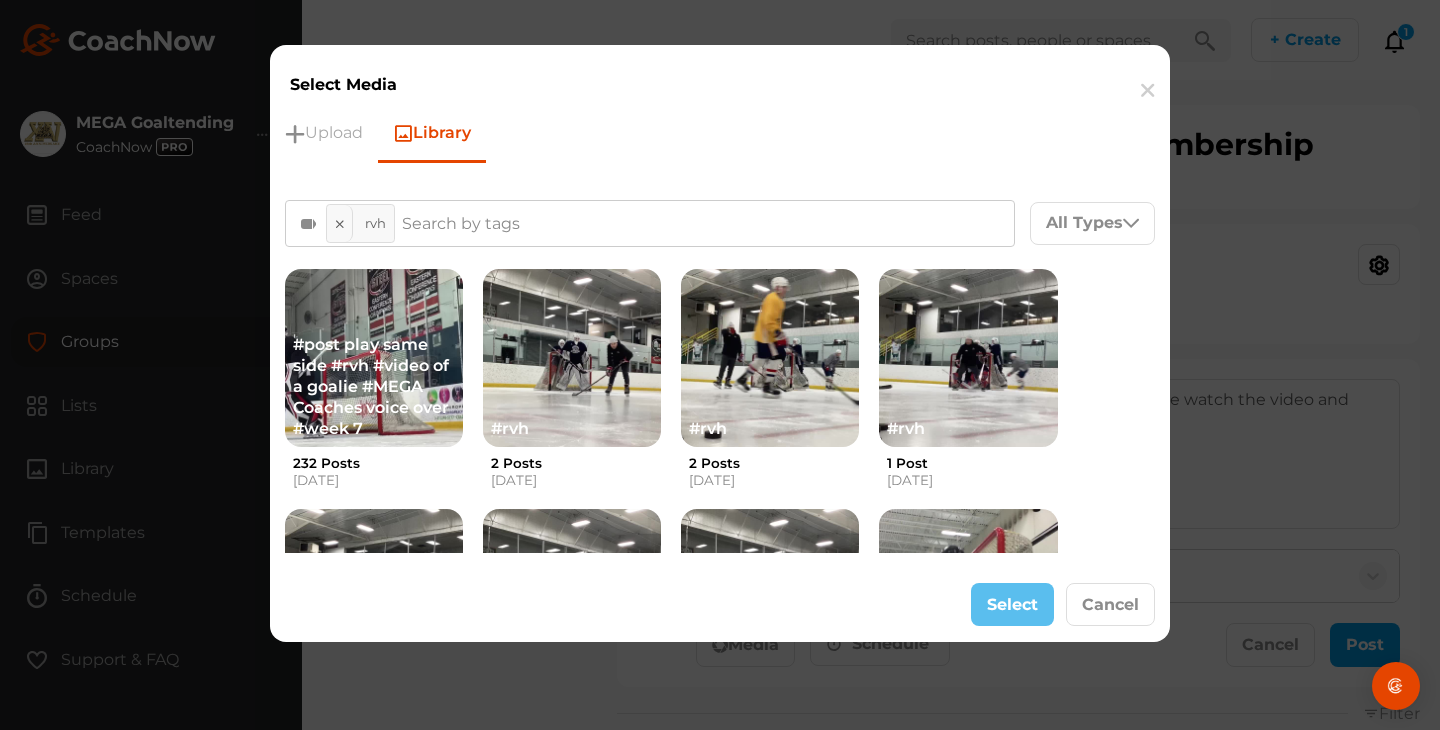 click on "Select
Cancel" at bounding box center [720, 605] 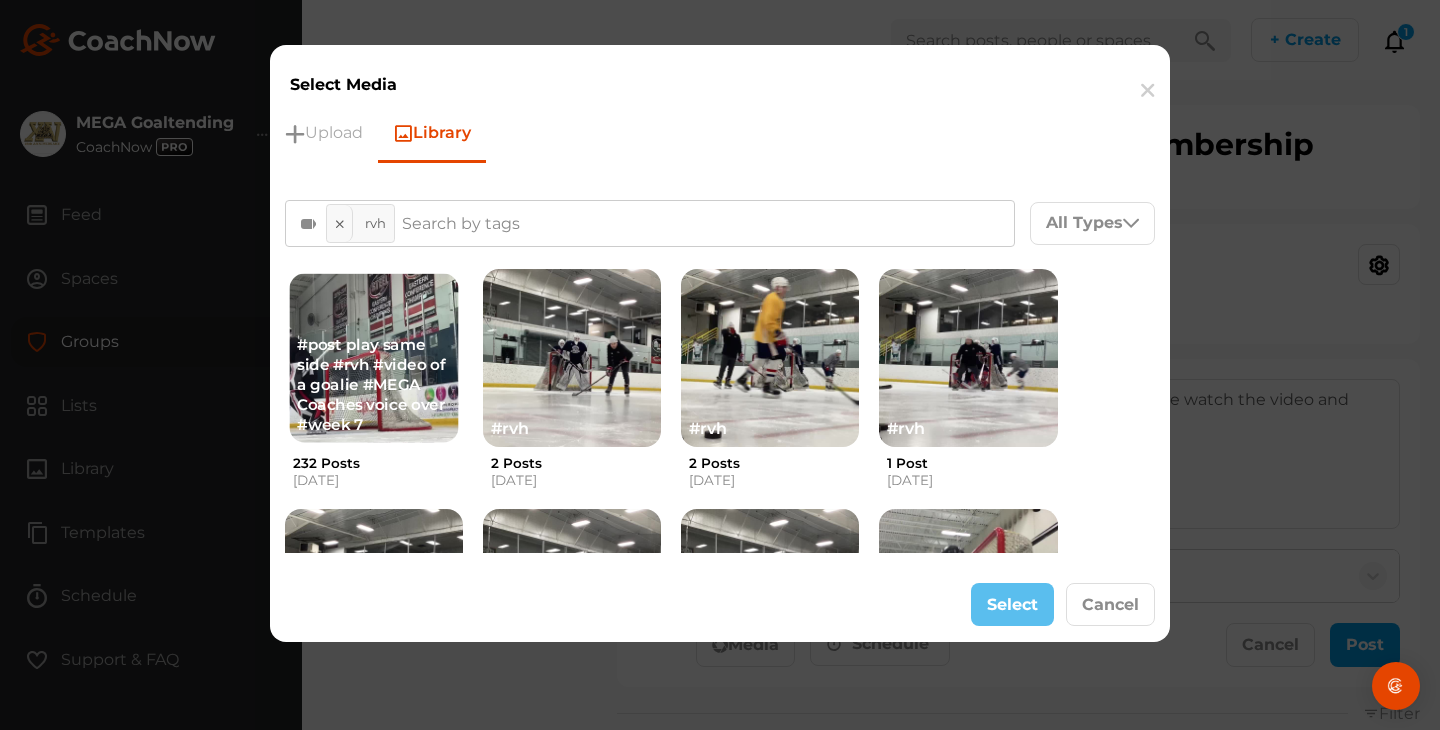 click on "#post play same side #rvh #video of a goalie #MEGA Coaches voice over #week 7" at bounding box center (374, 385) 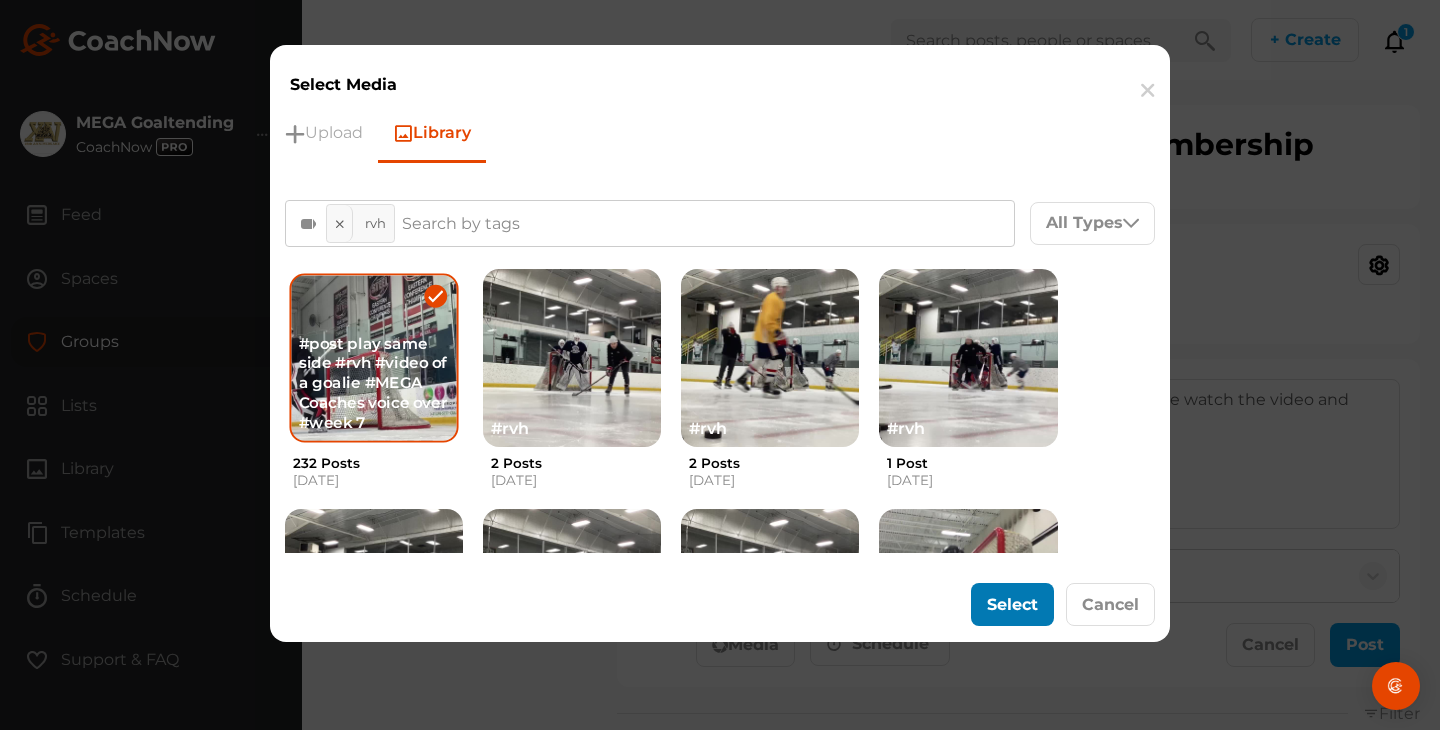 click on "Select" at bounding box center (1012, 604) 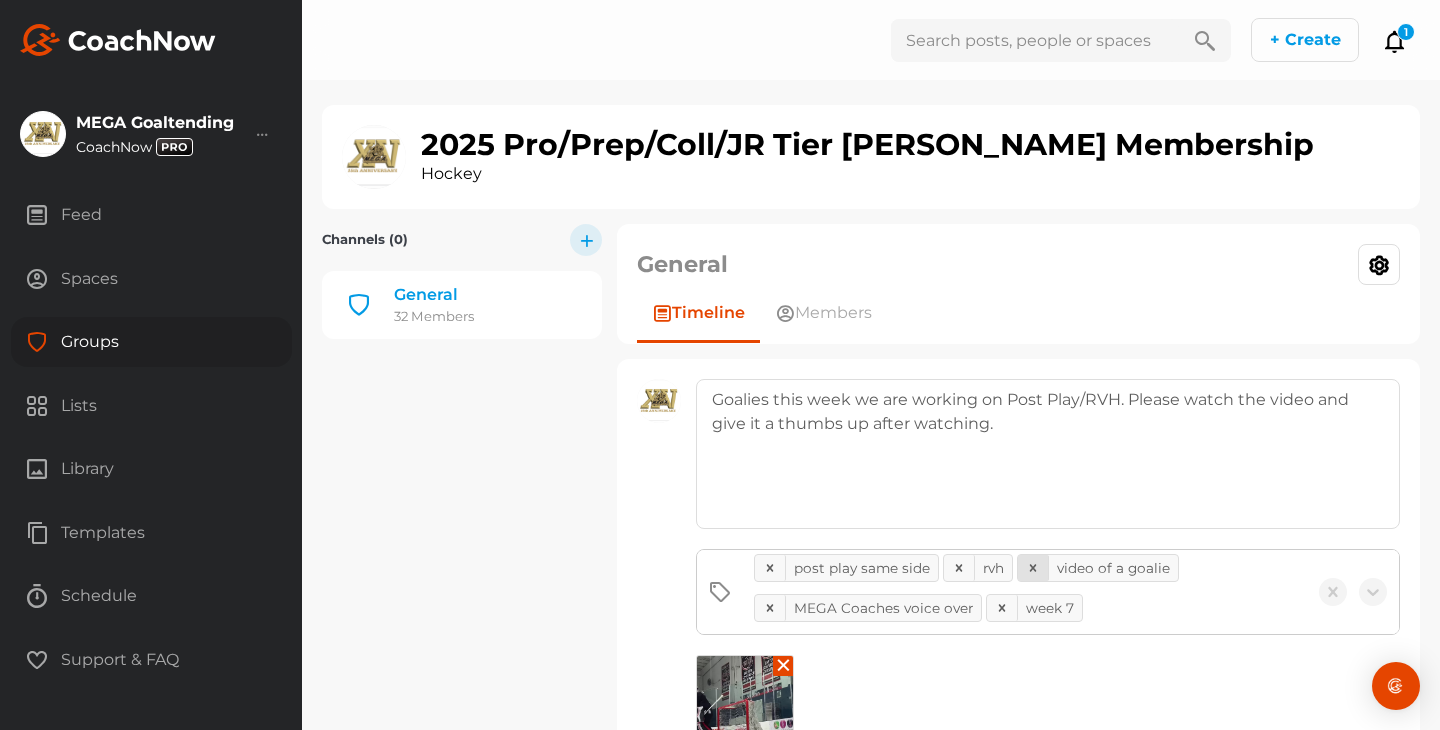 click 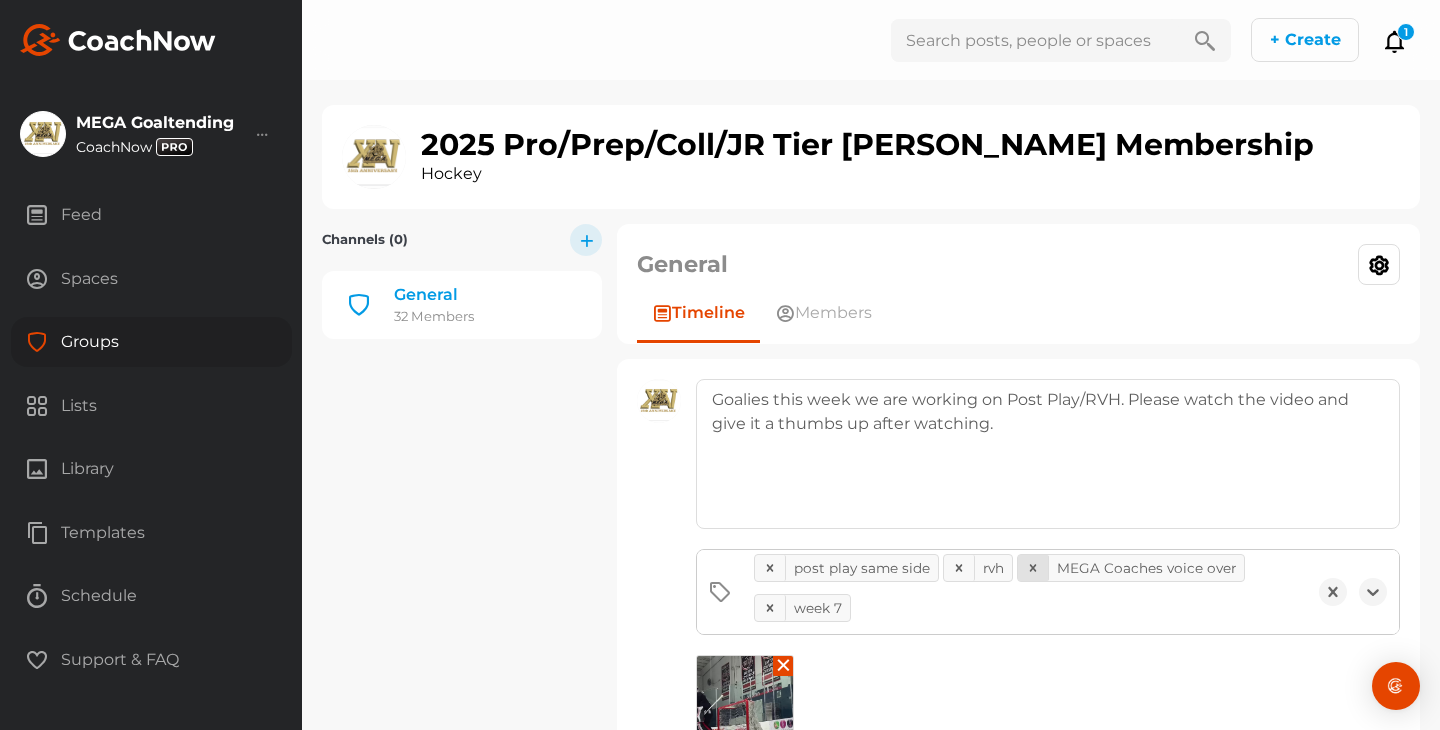 click 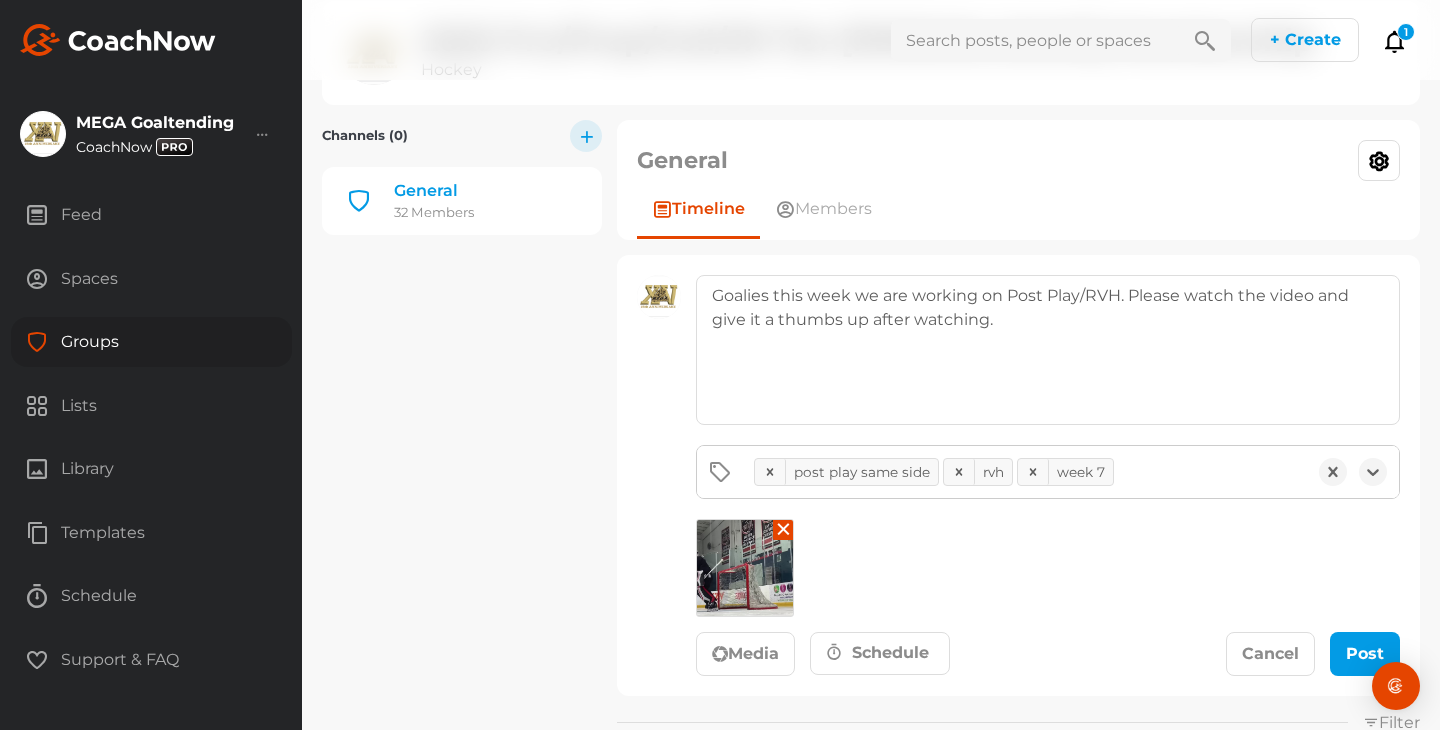 scroll, scrollTop: 158, scrollLeft: 0, axis: vertical 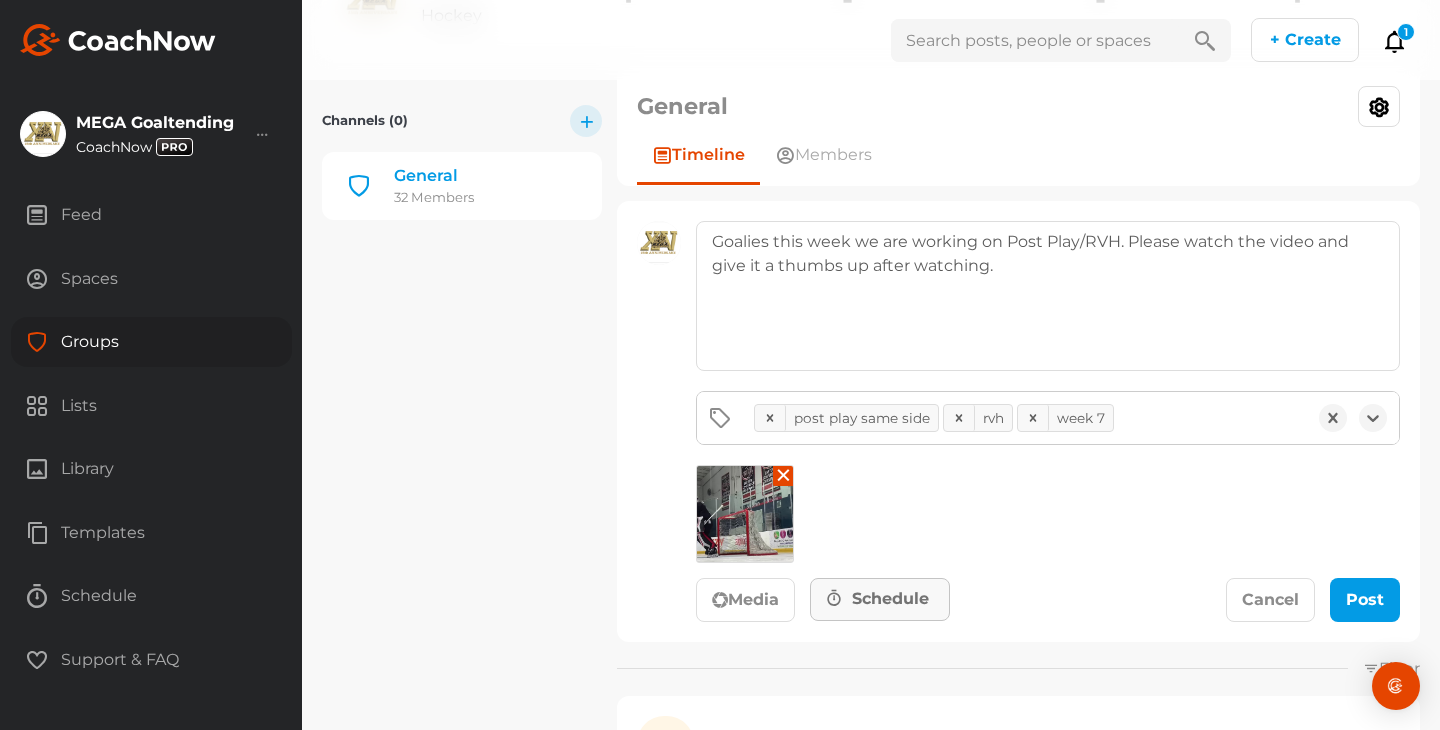 click on "Schedule" 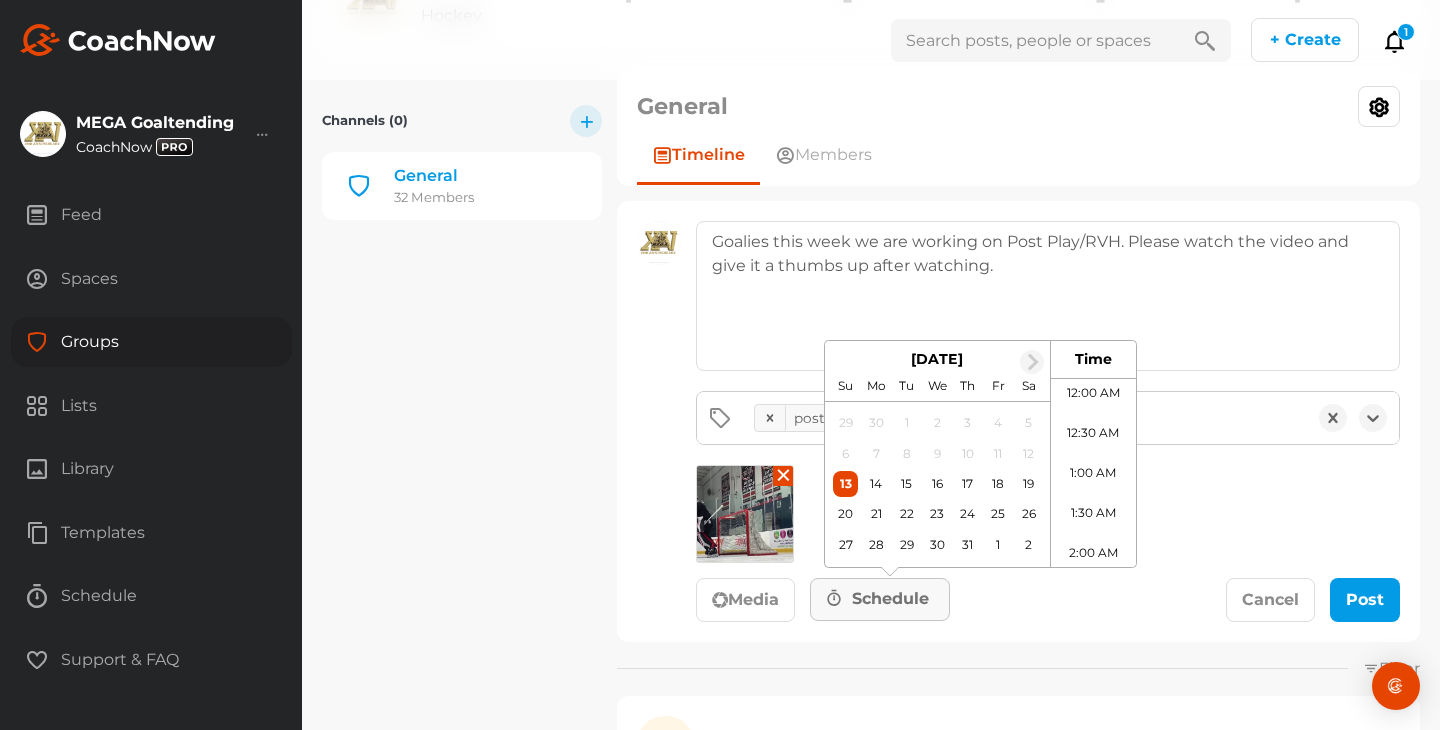 scroll, scrollTop: 686, scrollLeft: 0, axis: vertical 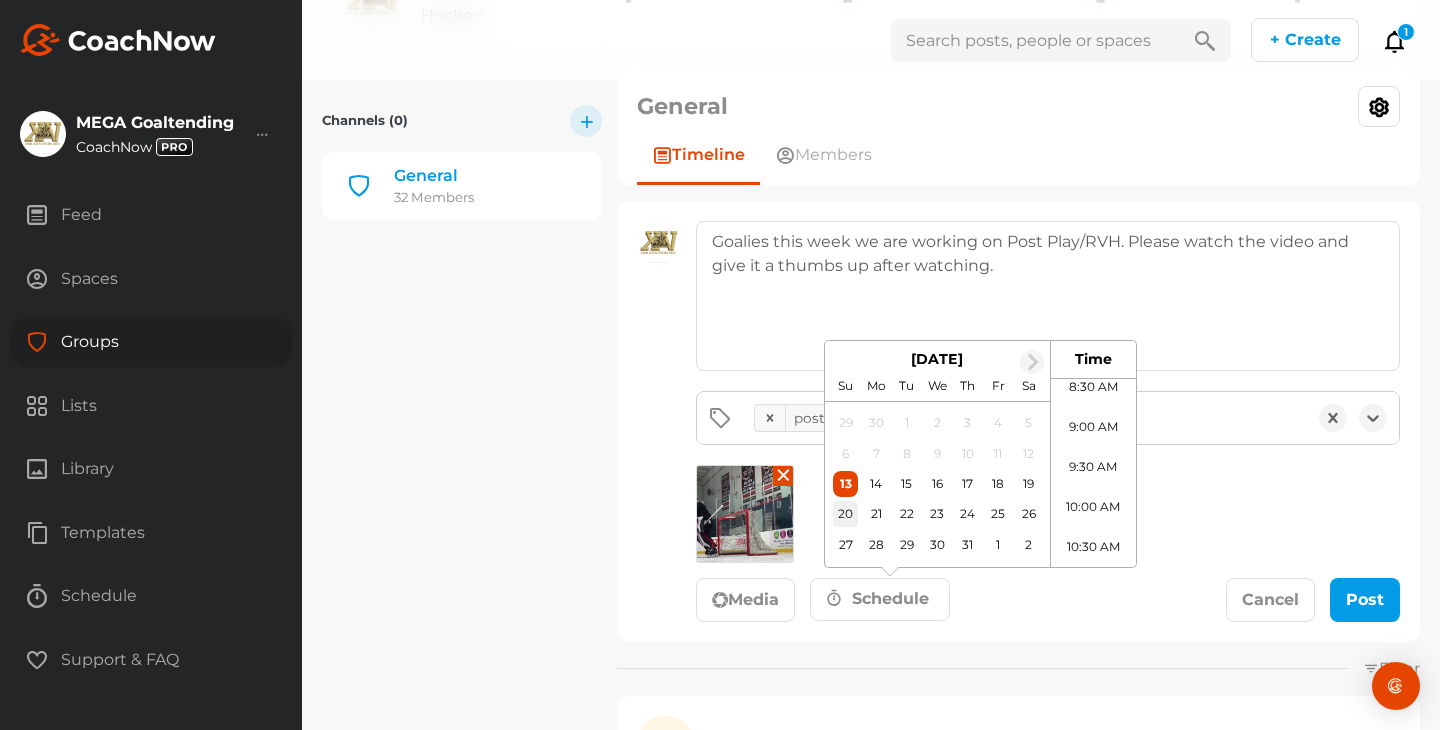 click on "20" 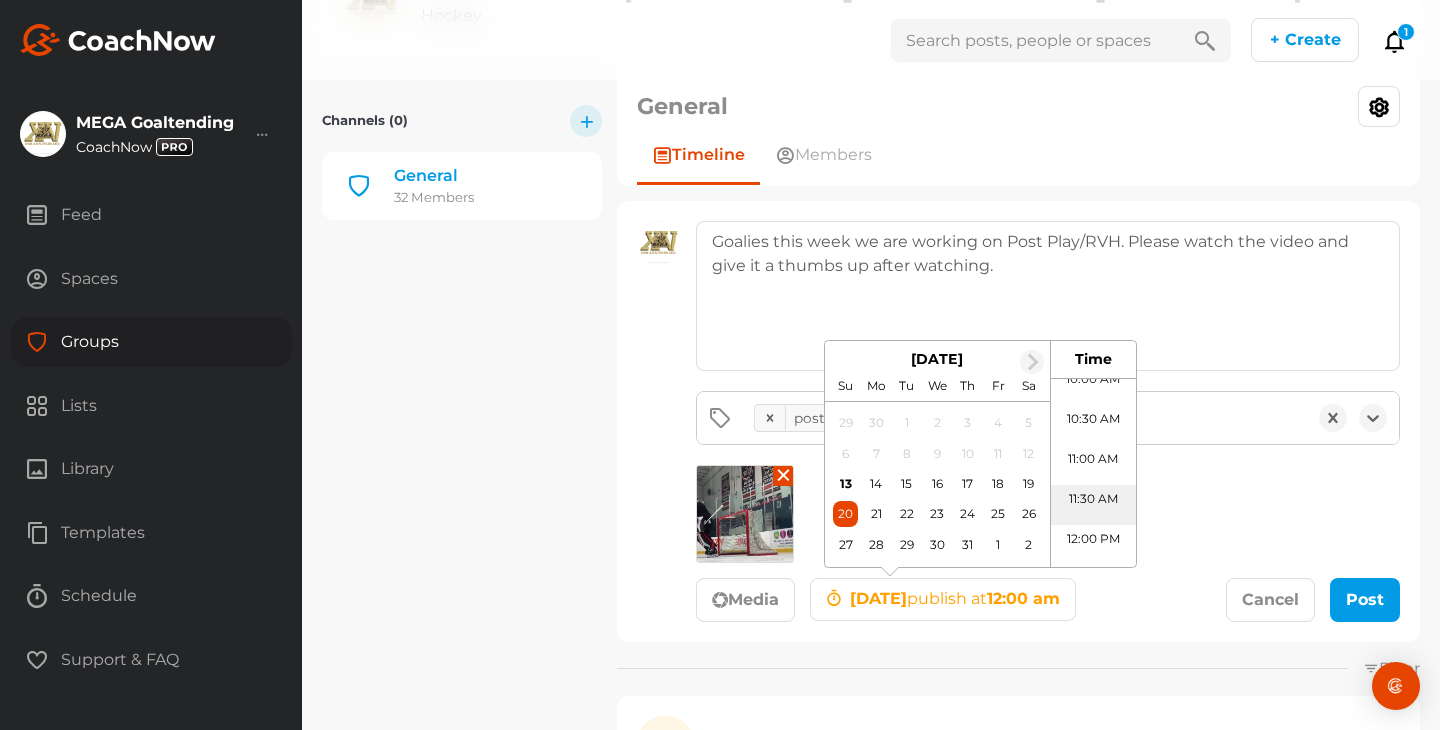 scroll, scrollTop: 821, scrollLeft: 0, axis: vertical 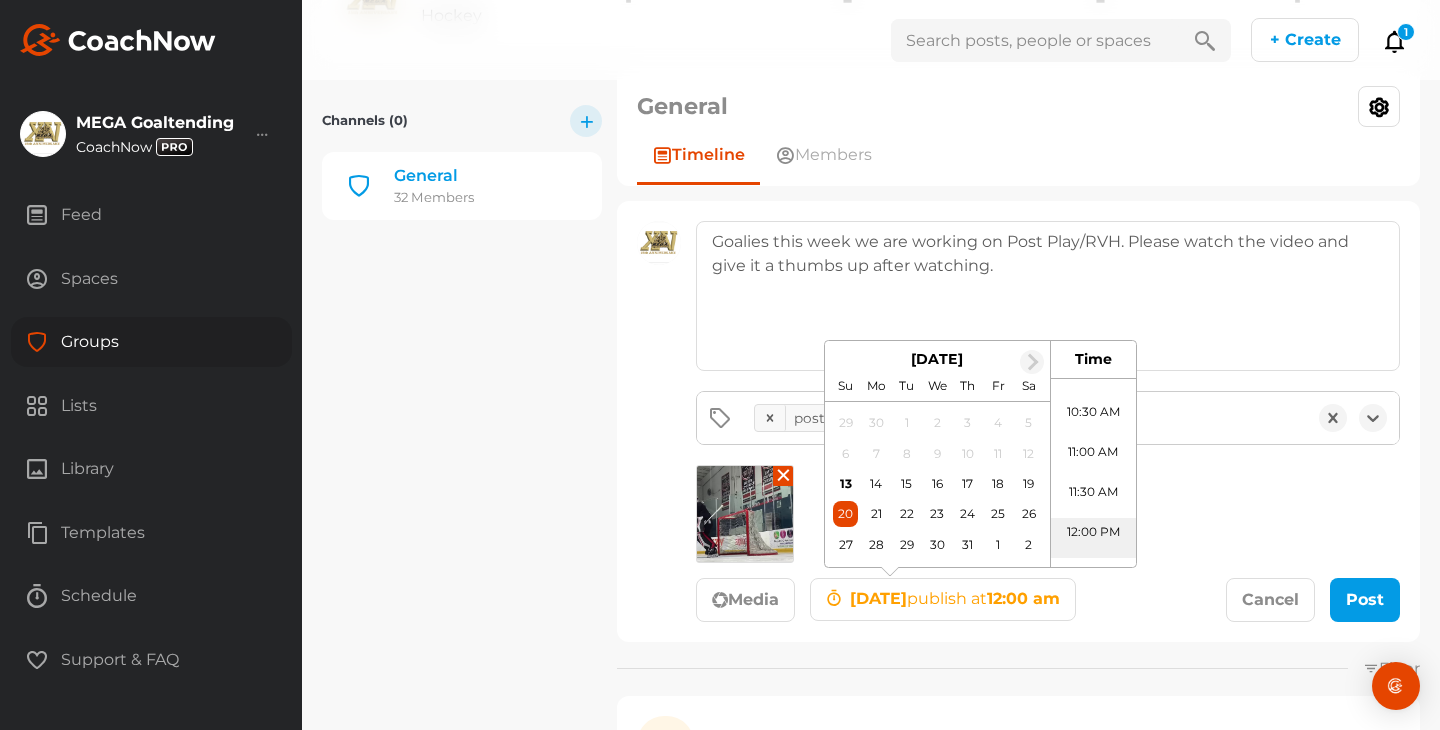 click on "12:00 PM" 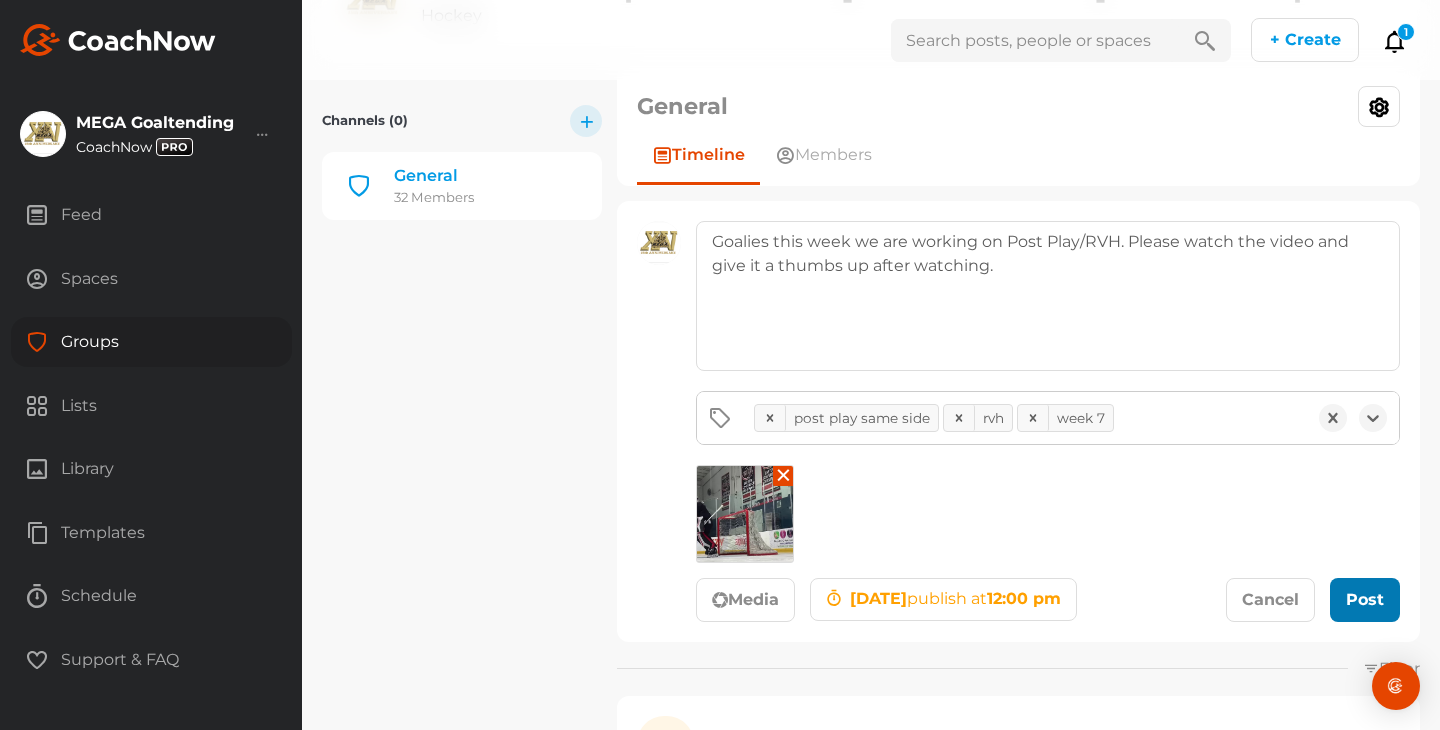 click 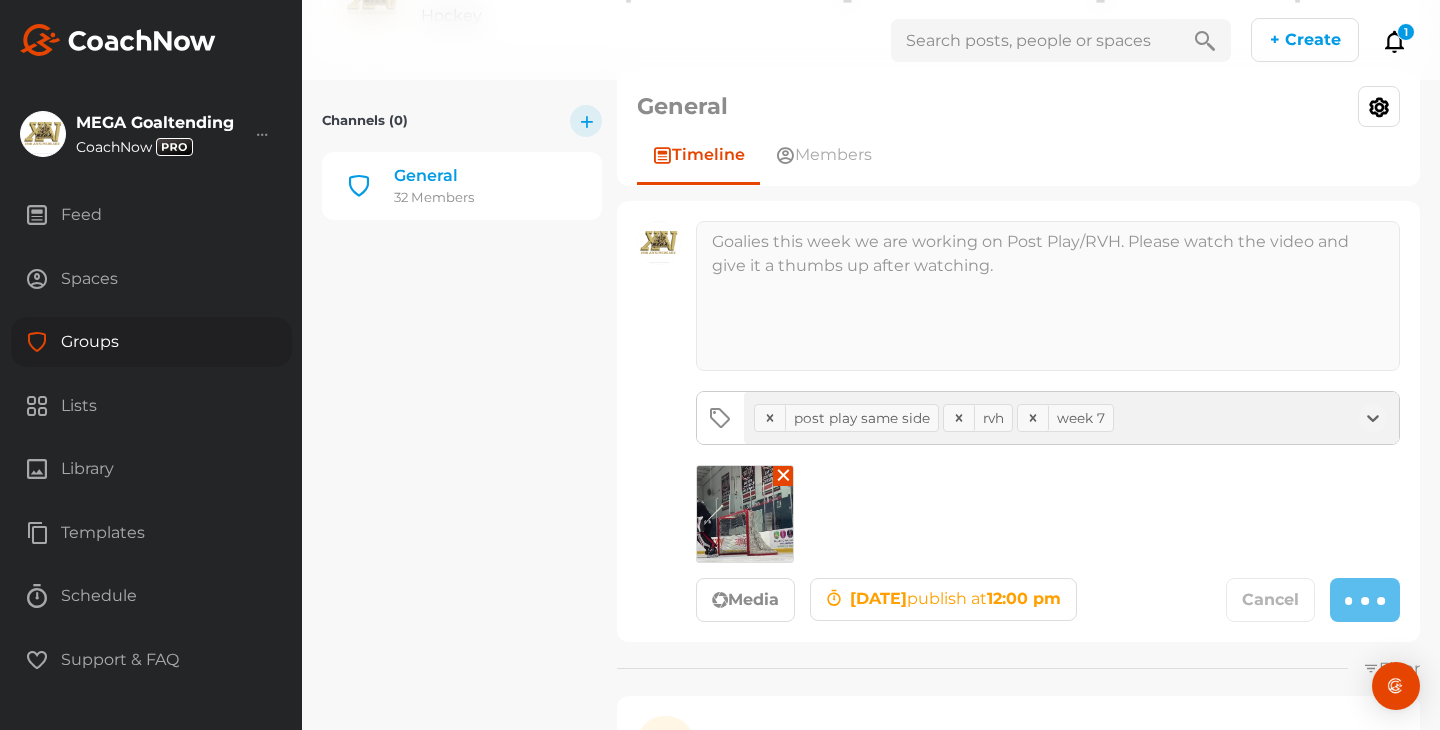 type 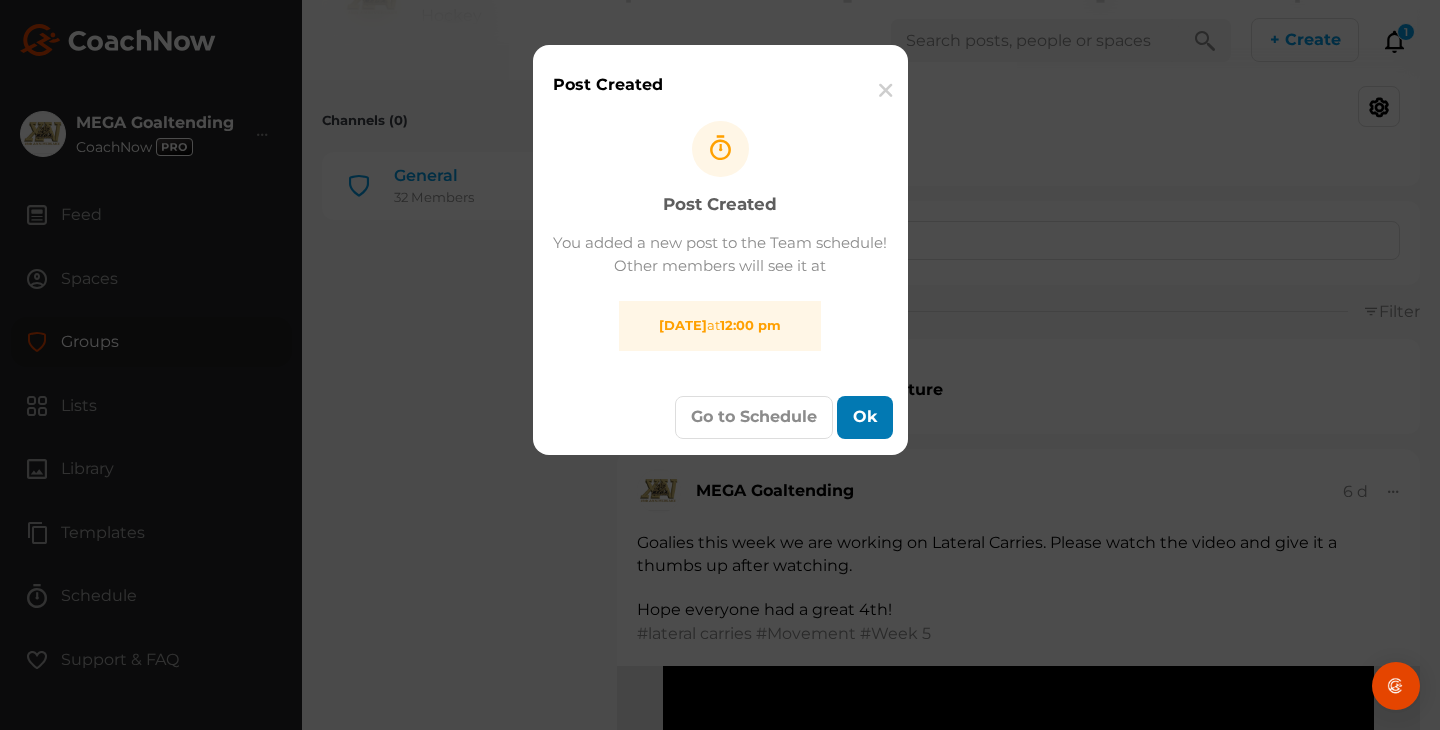 click on "Ok" at bounding box center (865, 417) 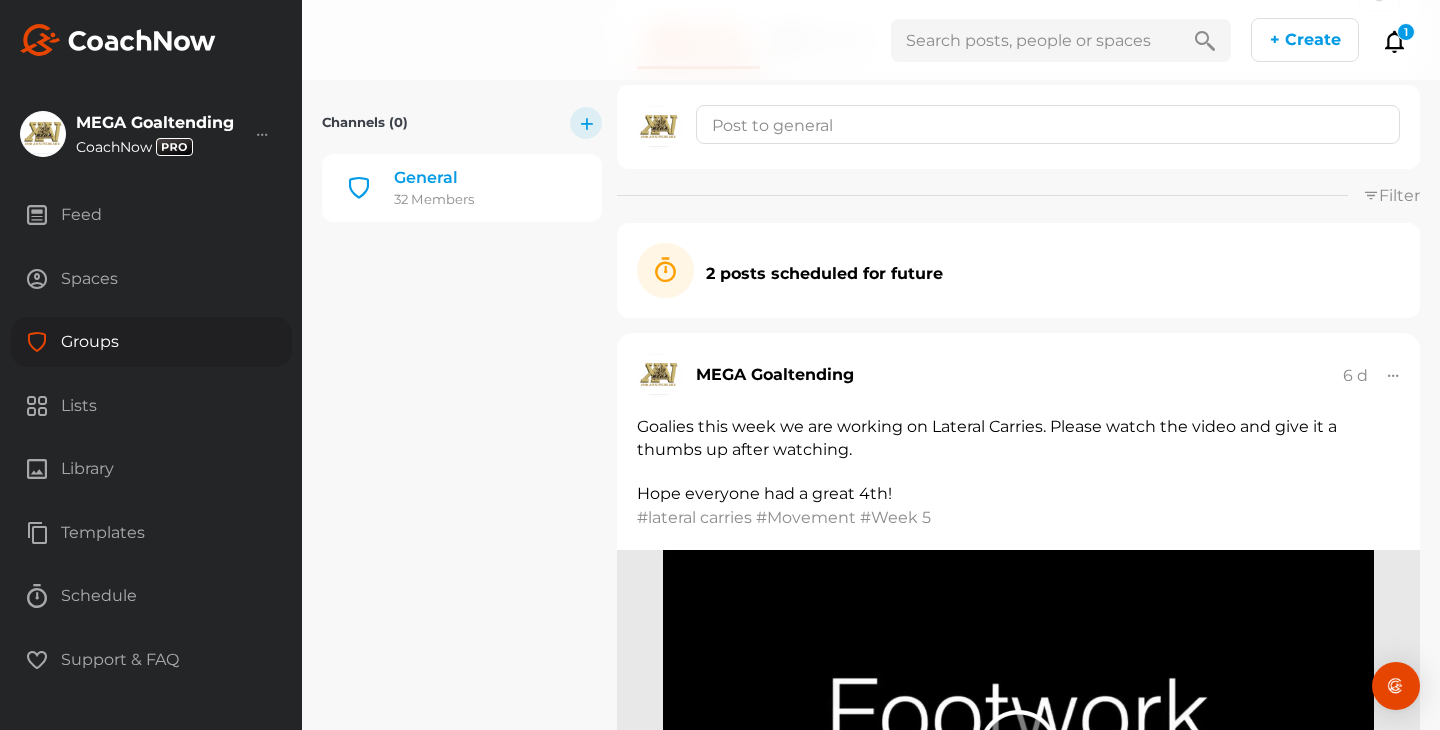 scroll, scrollTop: 276, scrollLeft: 0, axis: vertical 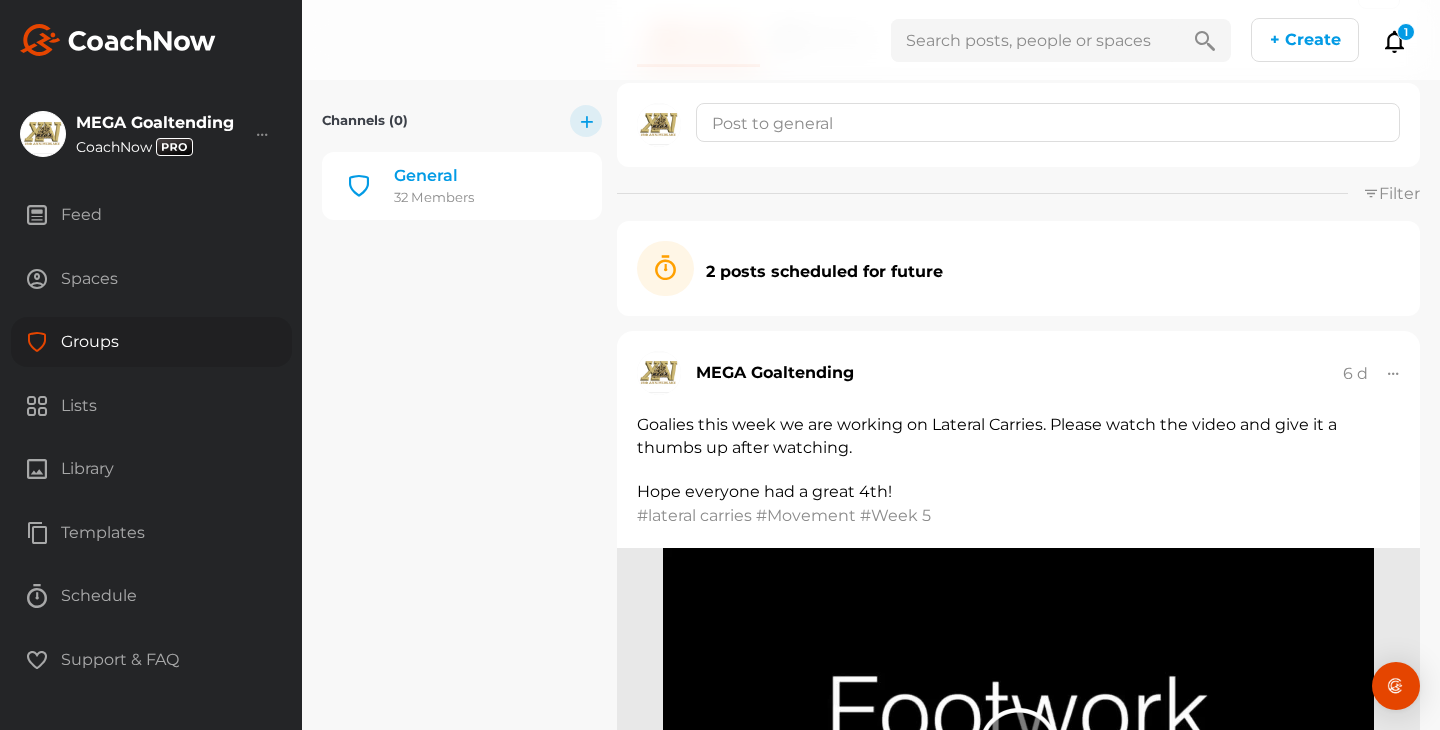 click on "Groups" at bounding box center [151, 342] 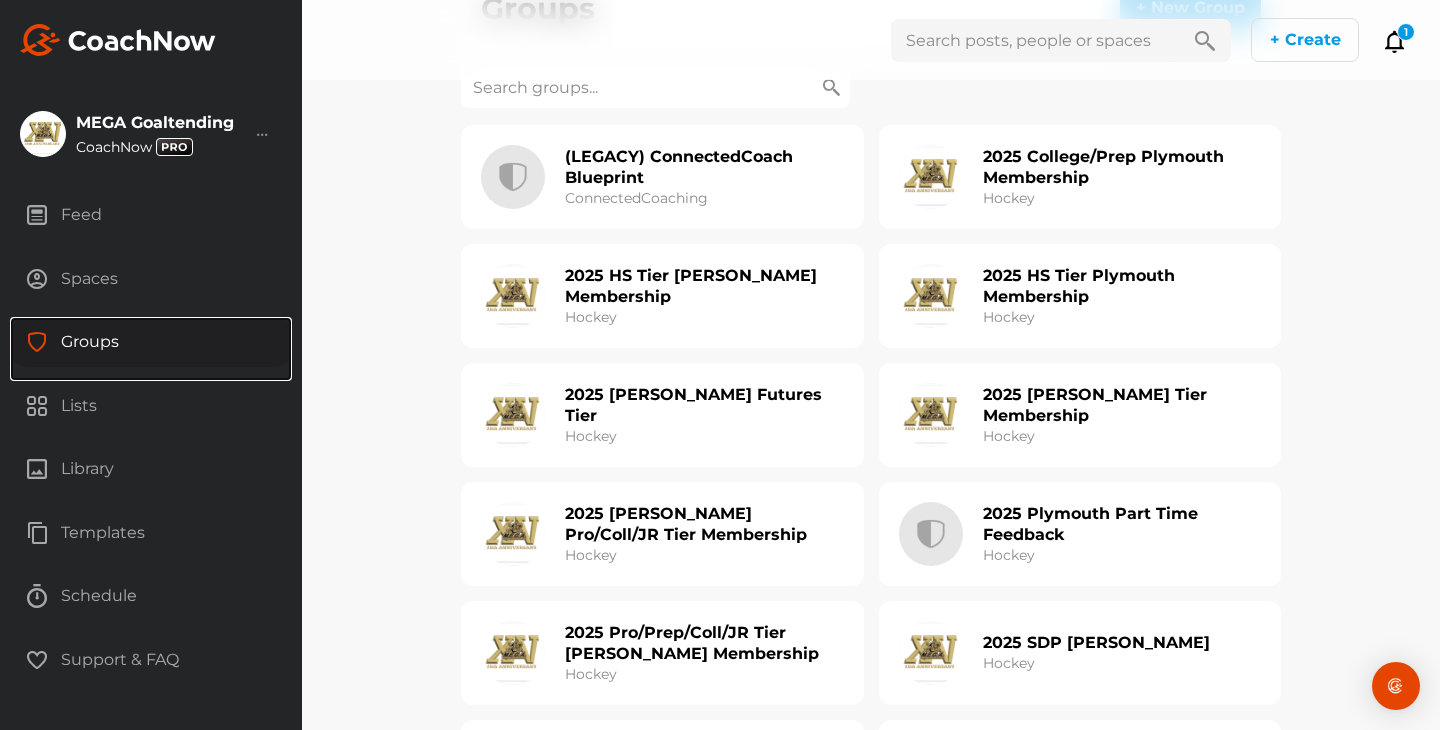 scroll, scrollTop: 87, scrollLeft: 0, axis: vertical 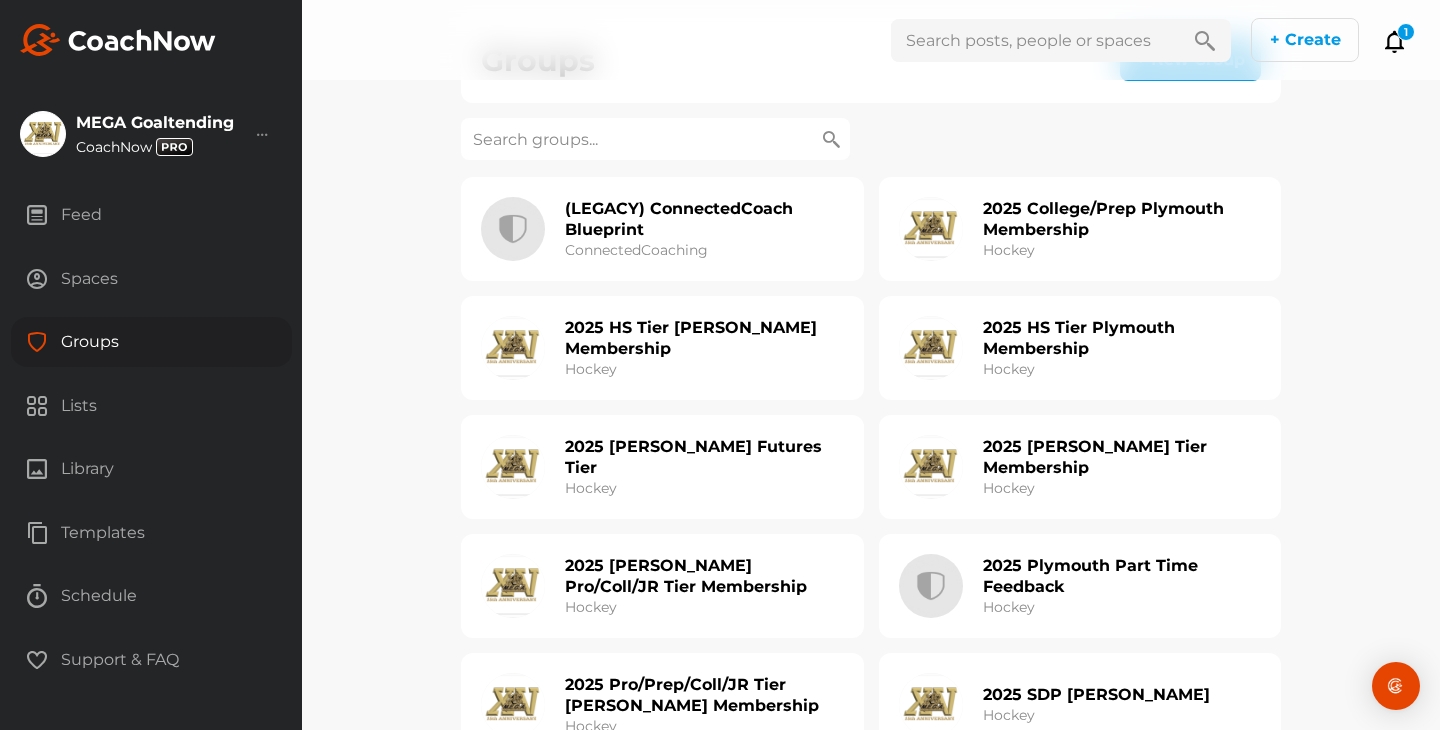 click on "2025 HS Tier [PERSON_NAME] Membership Hockey" 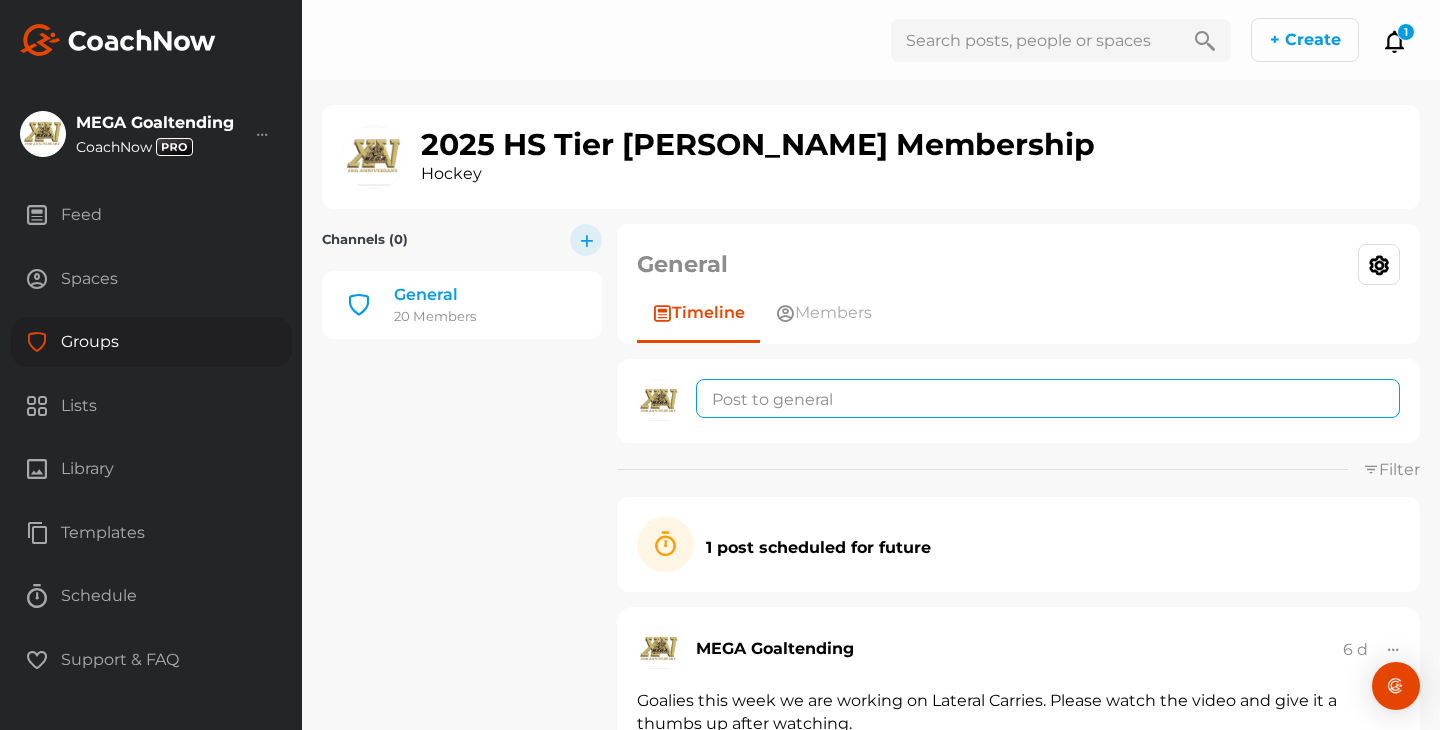 click 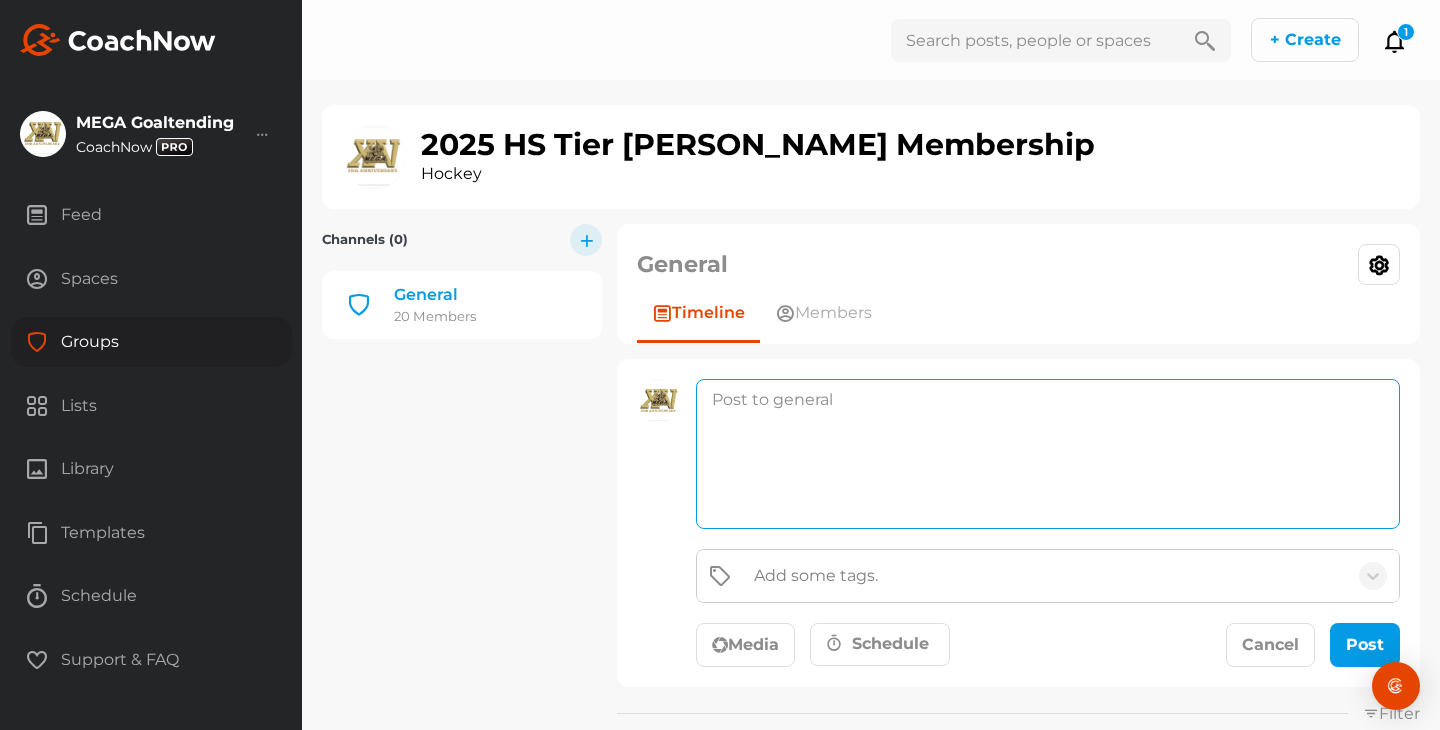 paste on "Goalies this week we are working on Post Play/RVH. Please watch the video and give it a thumbs up after watching." 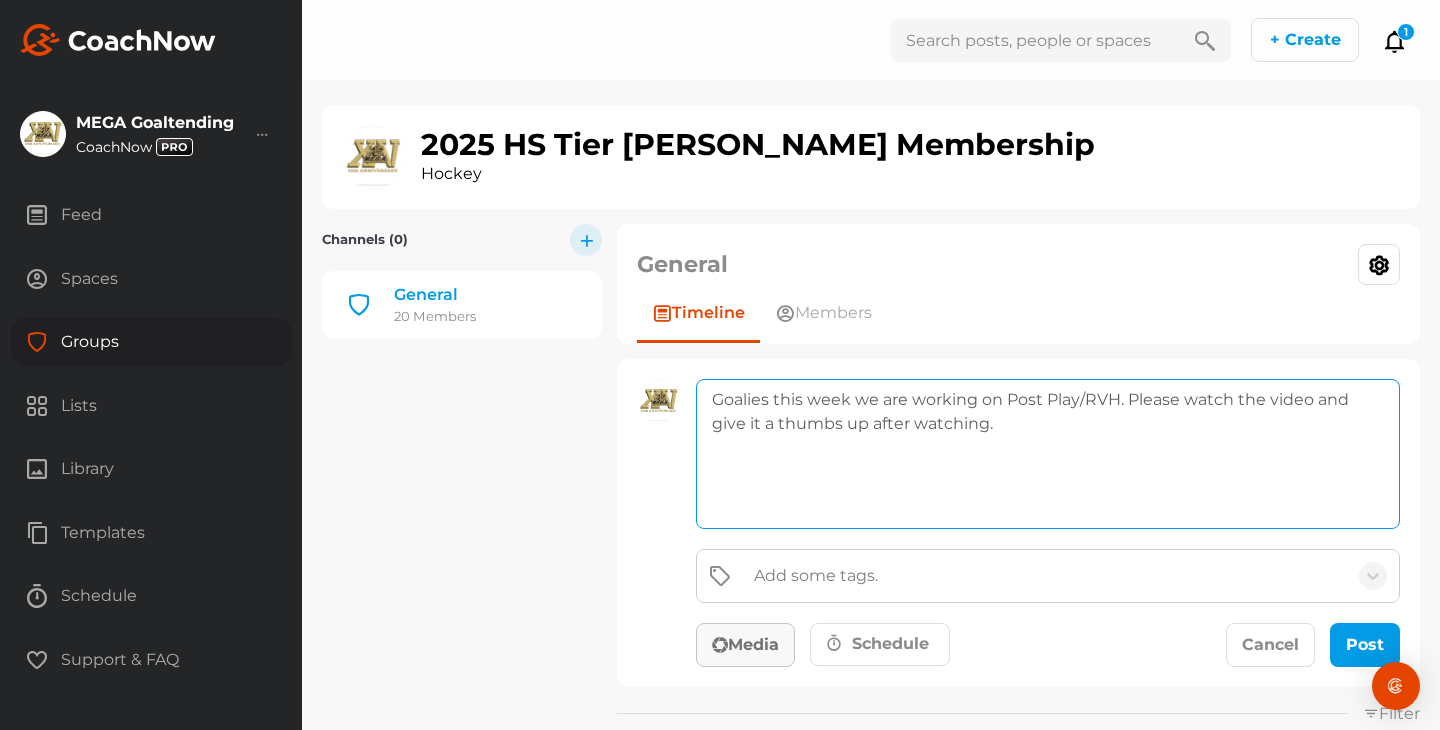 type on "Goalies this week we are working on Post Play/RVH. Please watch the video and give it a thumbs up after watching." 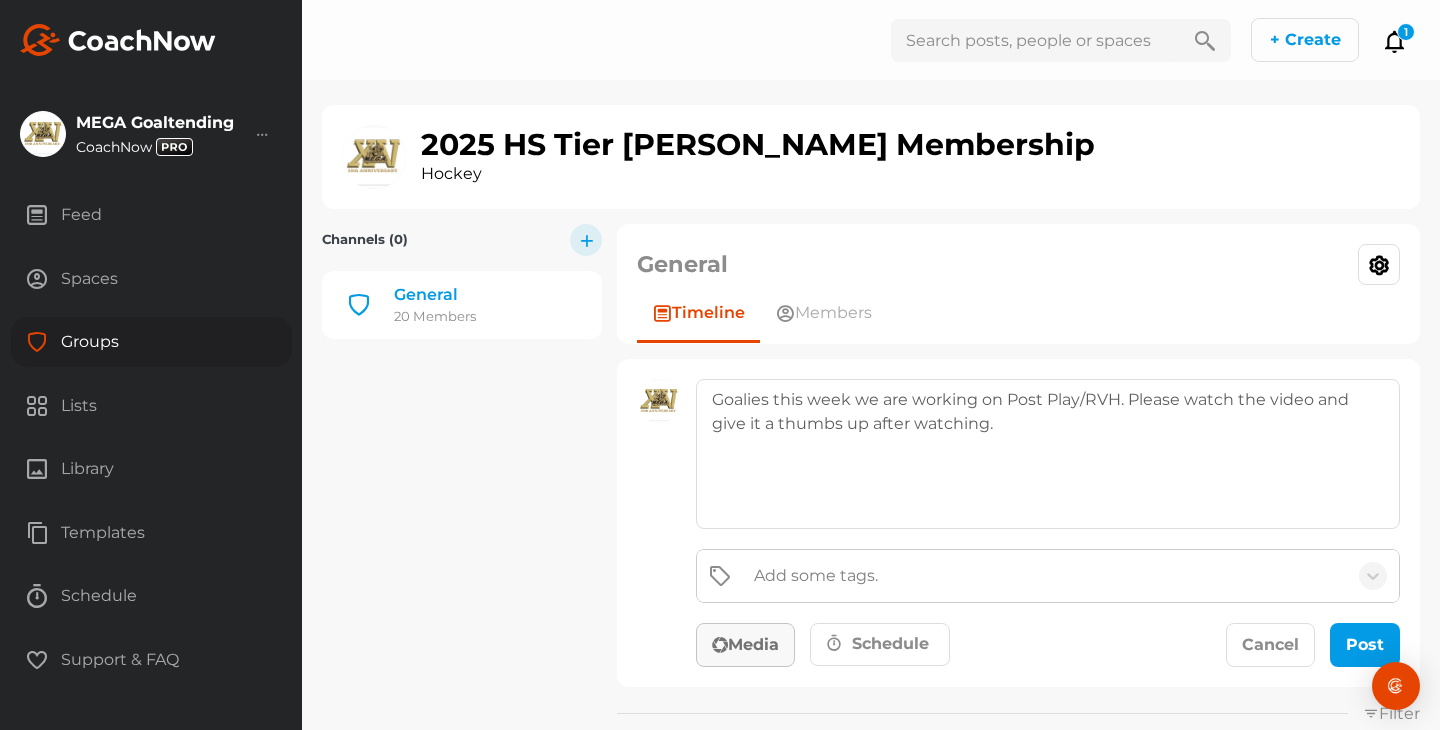 click on "Media" 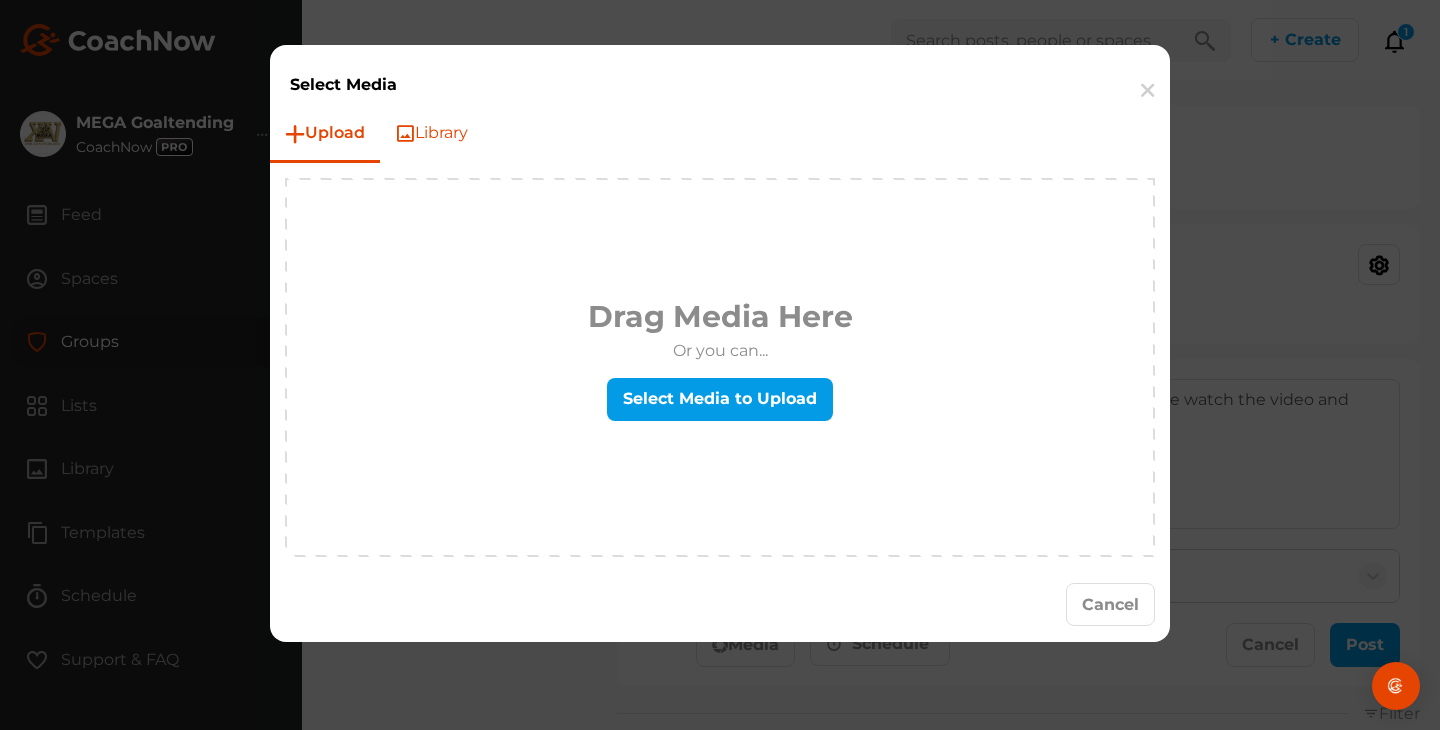 click on "Library" at bounding box center (431, 133) 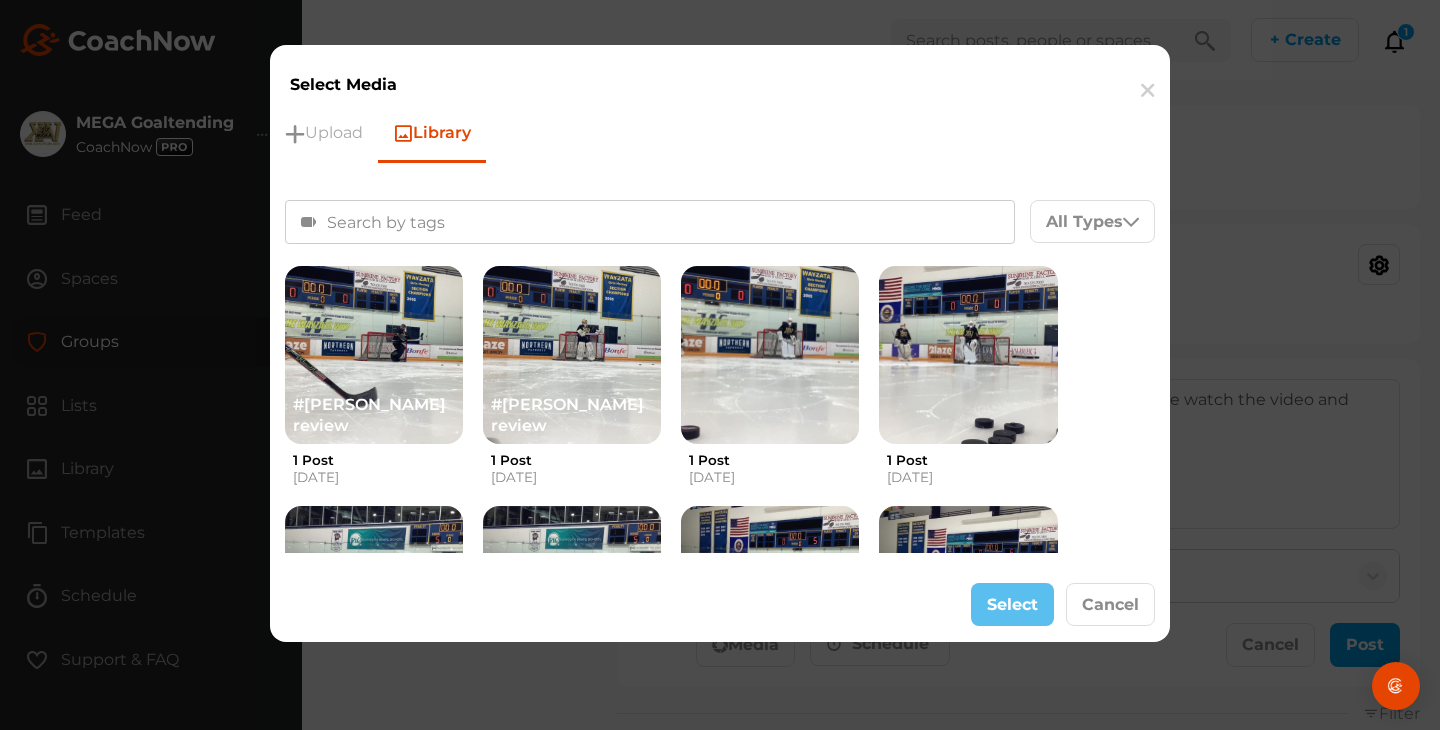 click on "Filter By" at bounding box center [441, 222] 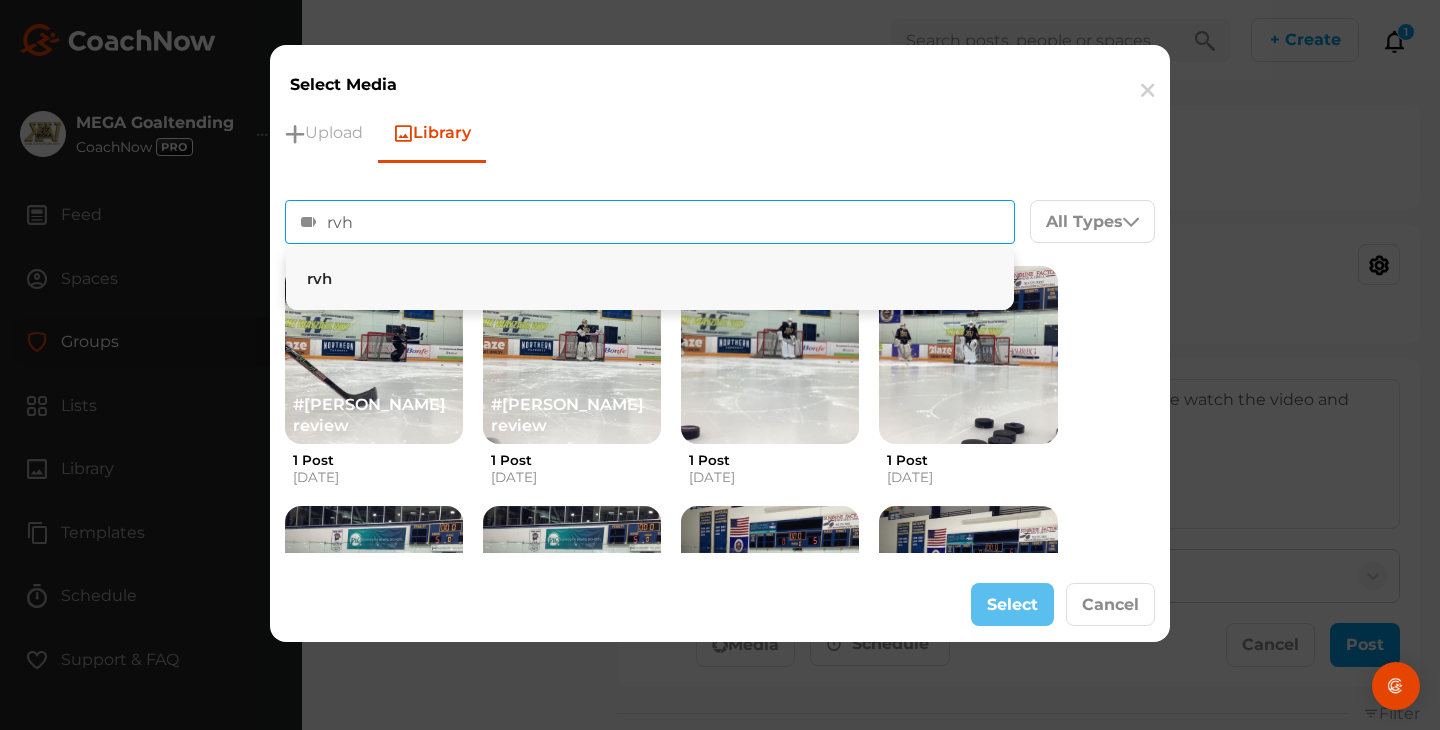 type on "rvh" 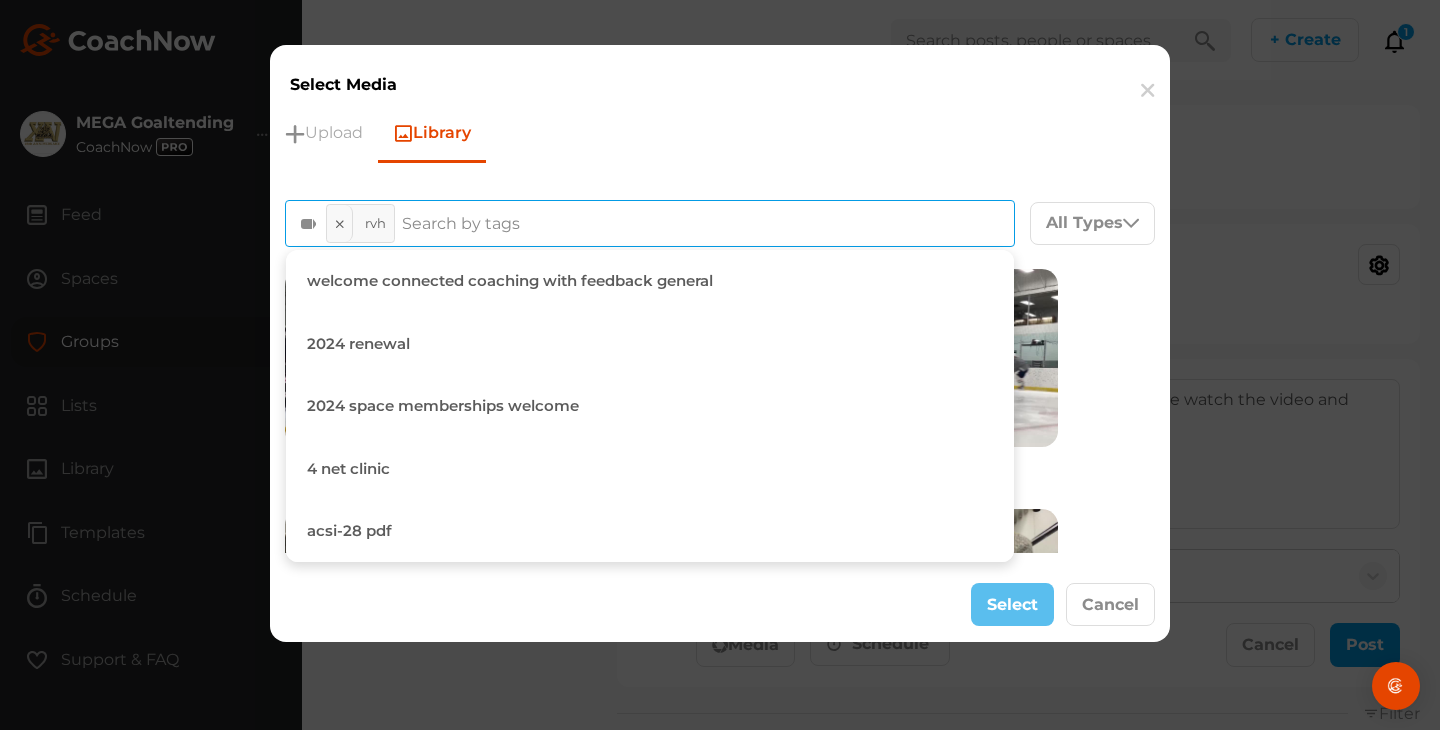 click on "Select
Cancel" at bounding box center [720, 605] 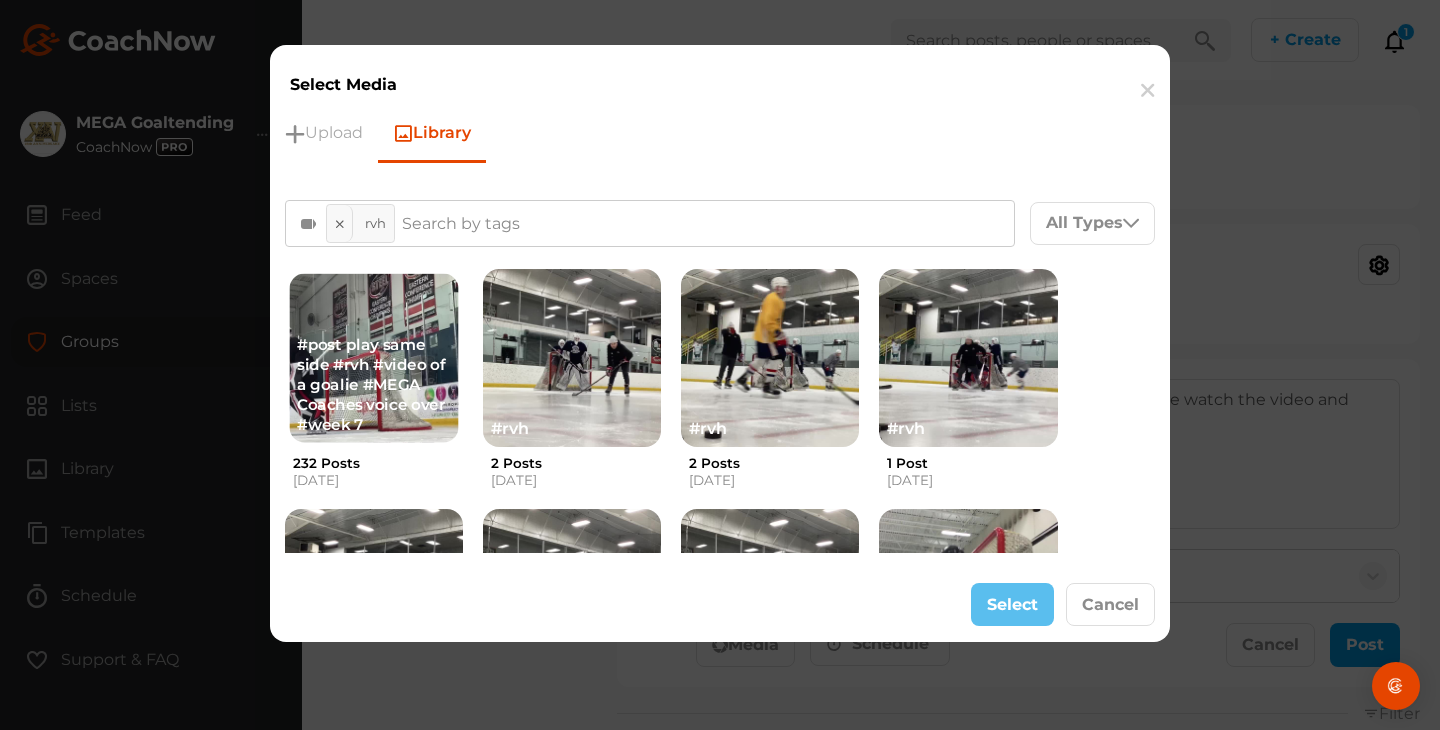 click on "#post play same side #rvh #video of a goalie #MEGA Coaches voice over #week 7" at bounding box center (374, 385) 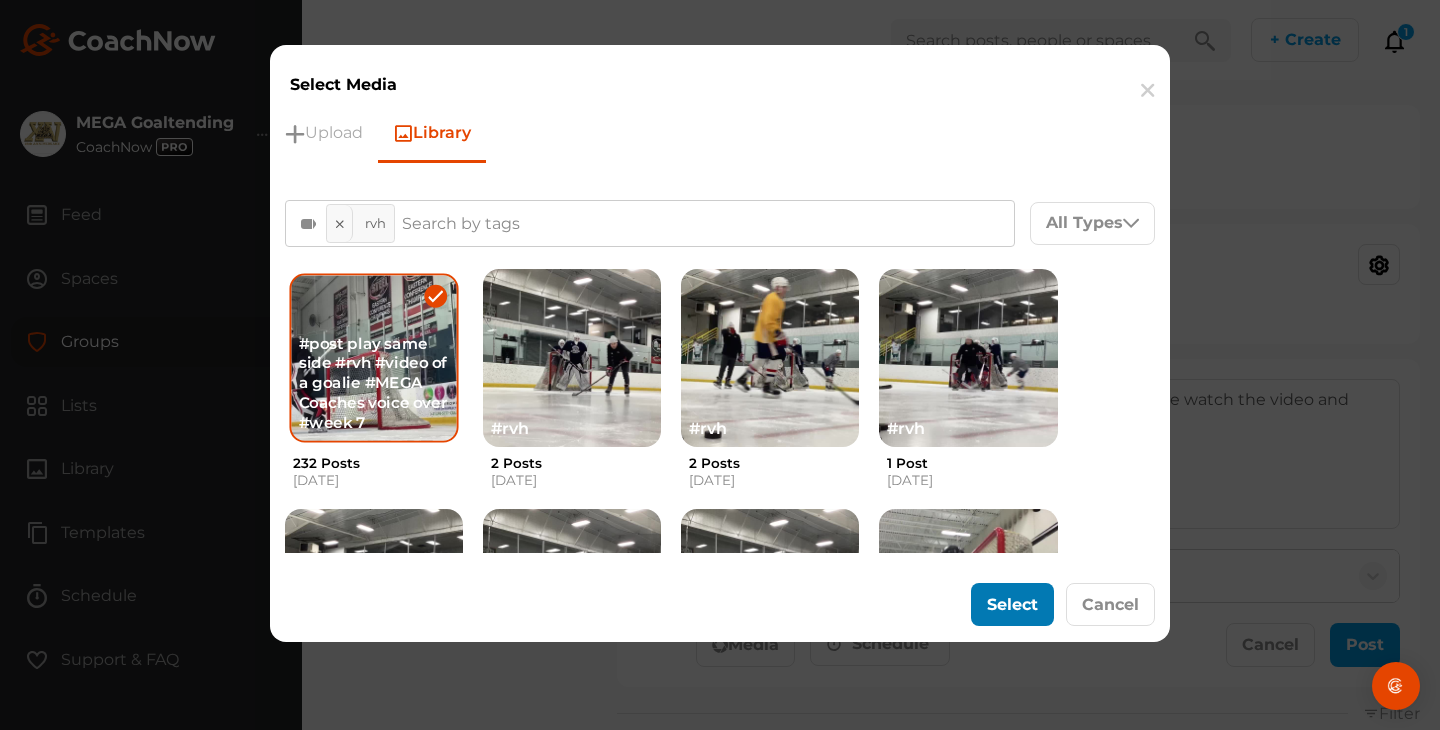 click on "Select" at bounding box center (1012, 604) 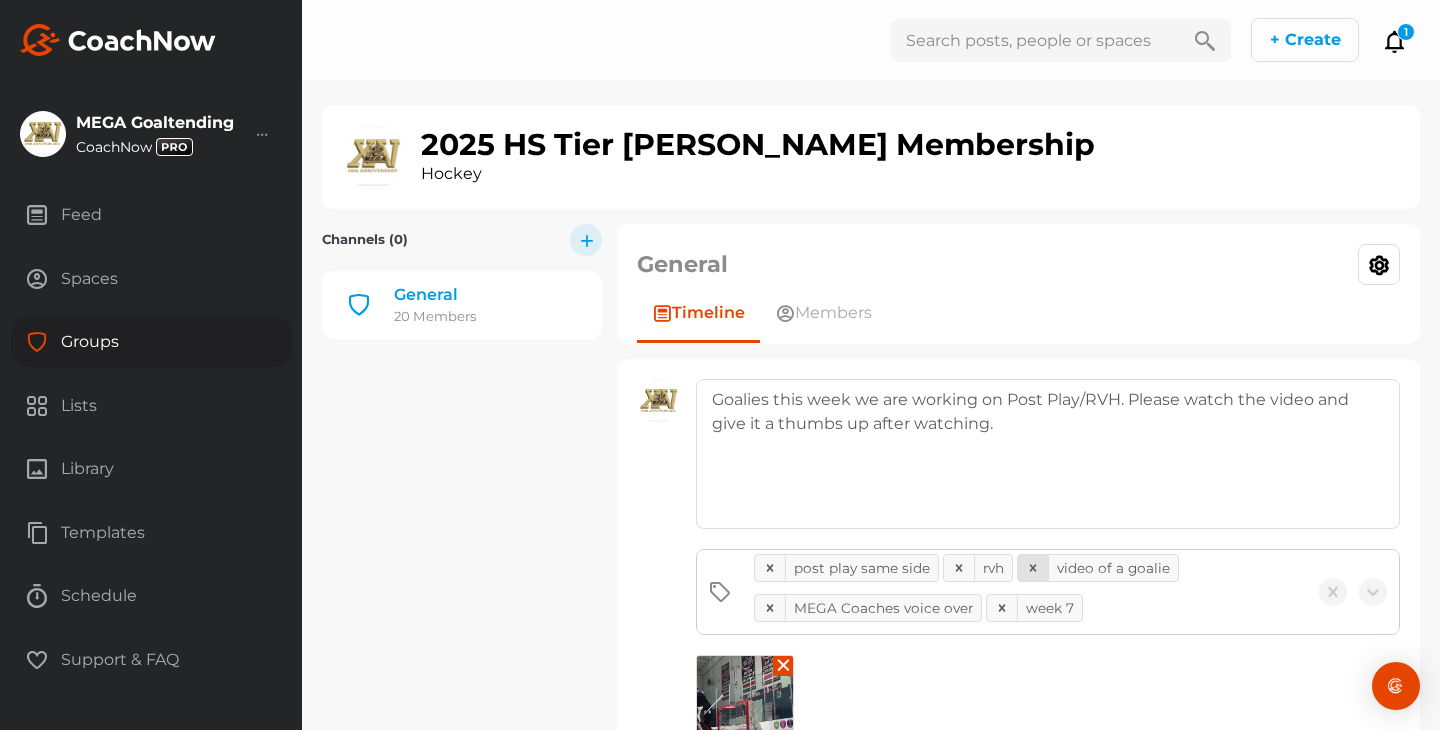 click 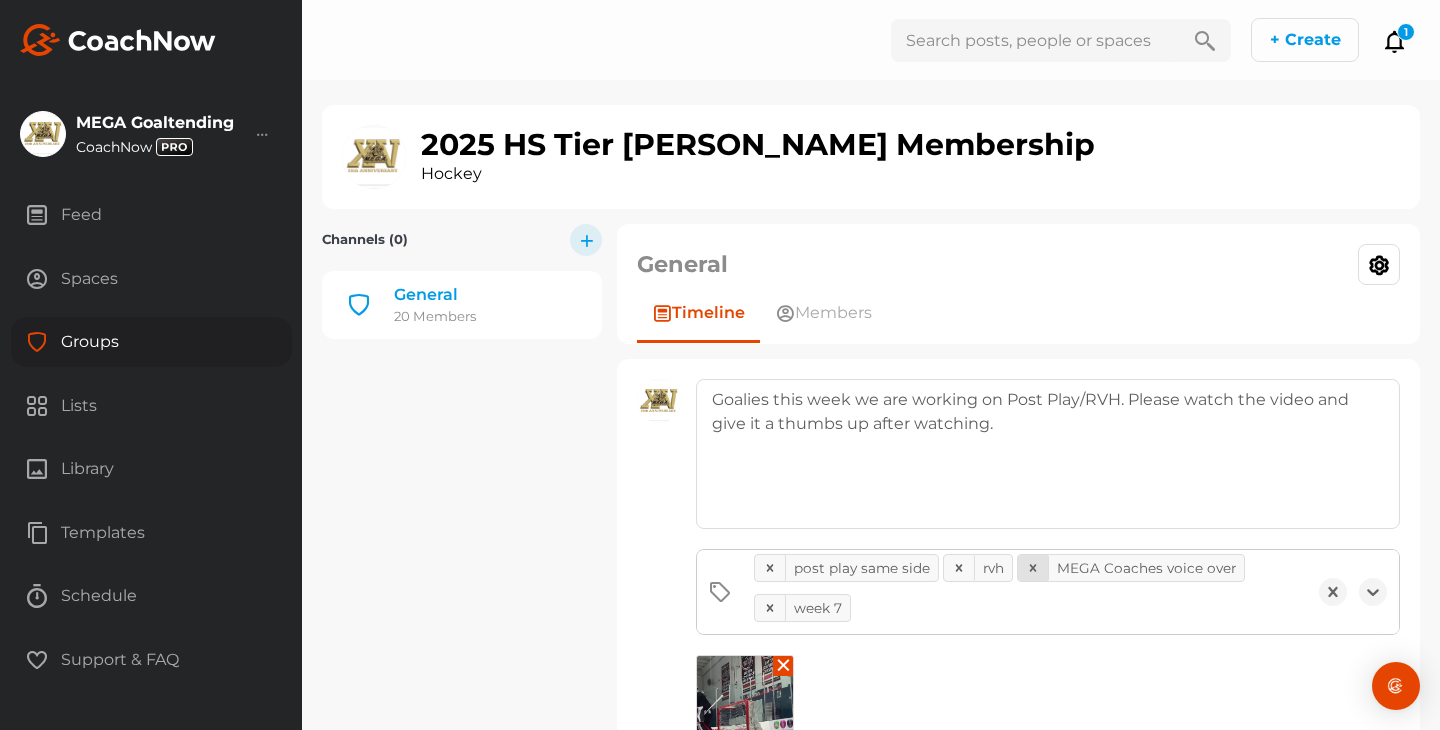click 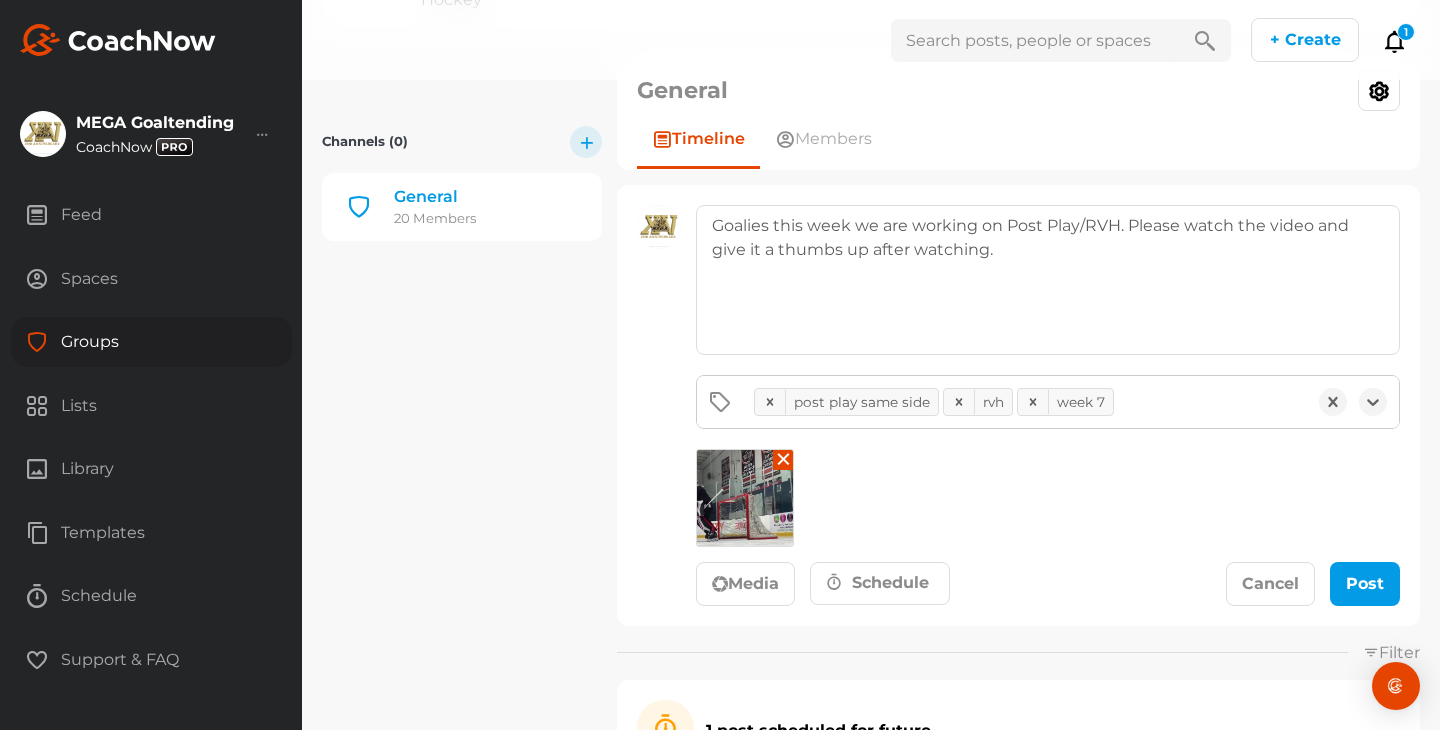 scroll, scrollTop: 195, scrollLeft: 0, axis: vertical 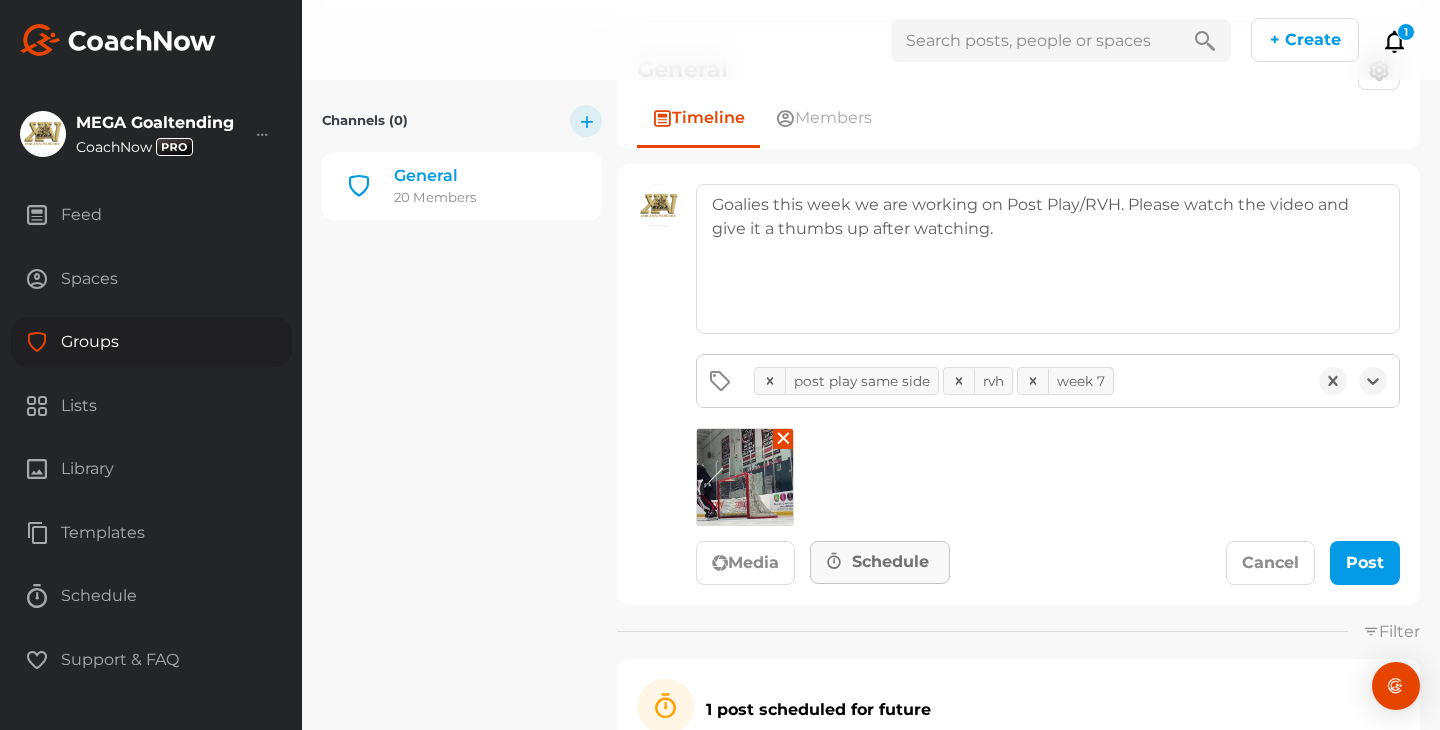 click on "Schedule" 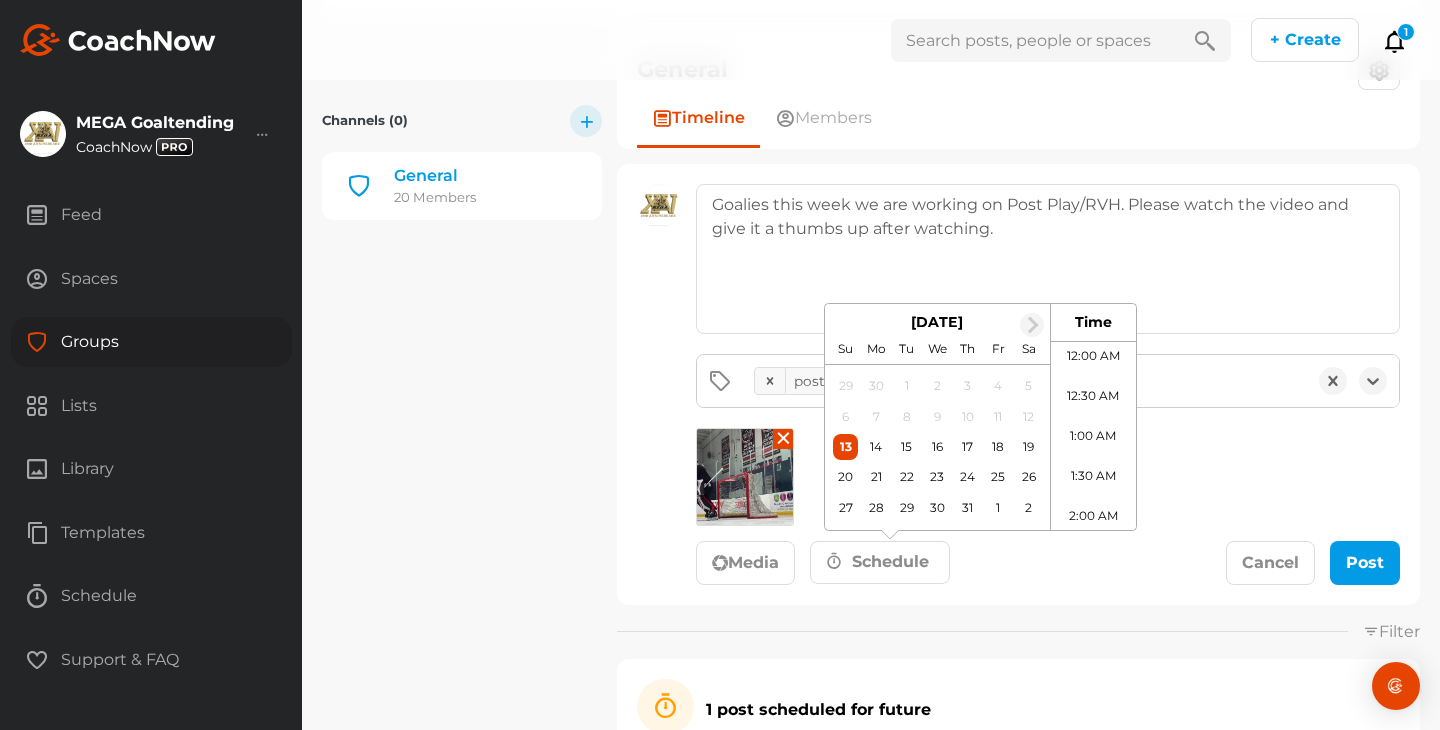 scroll, scrollTop: 686, scrollLeft: 0, axis: vertical 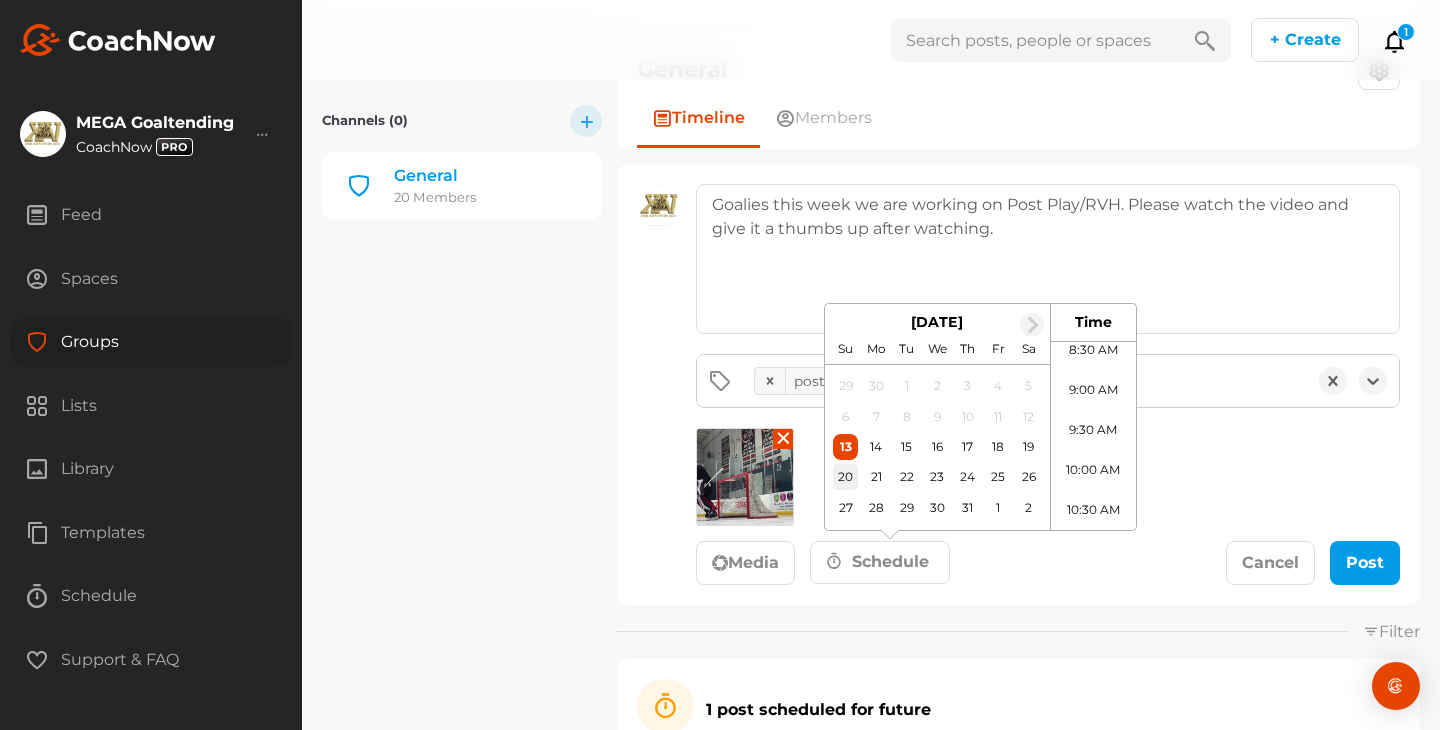 click on "20" 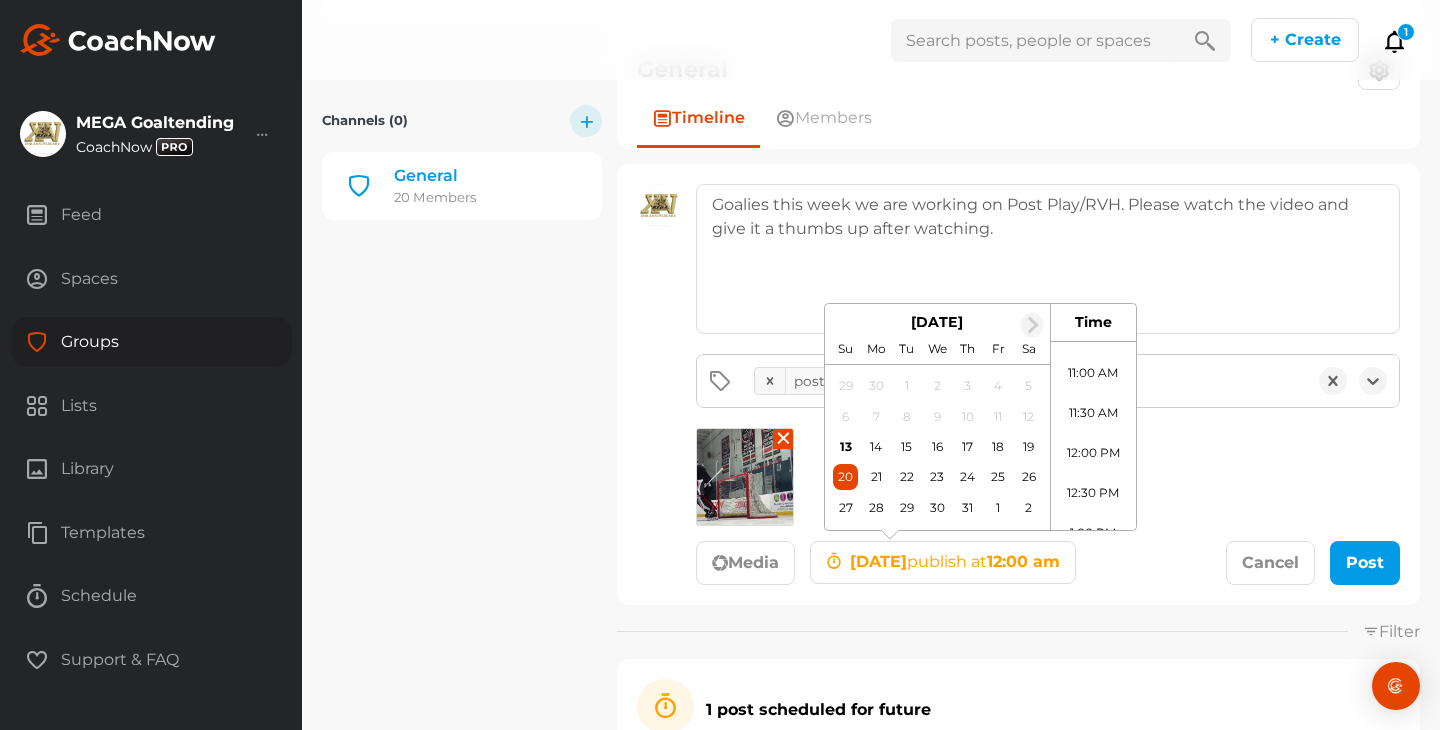 scroll, scrollTop: 863, scrollLeft: 0, axis: vertical 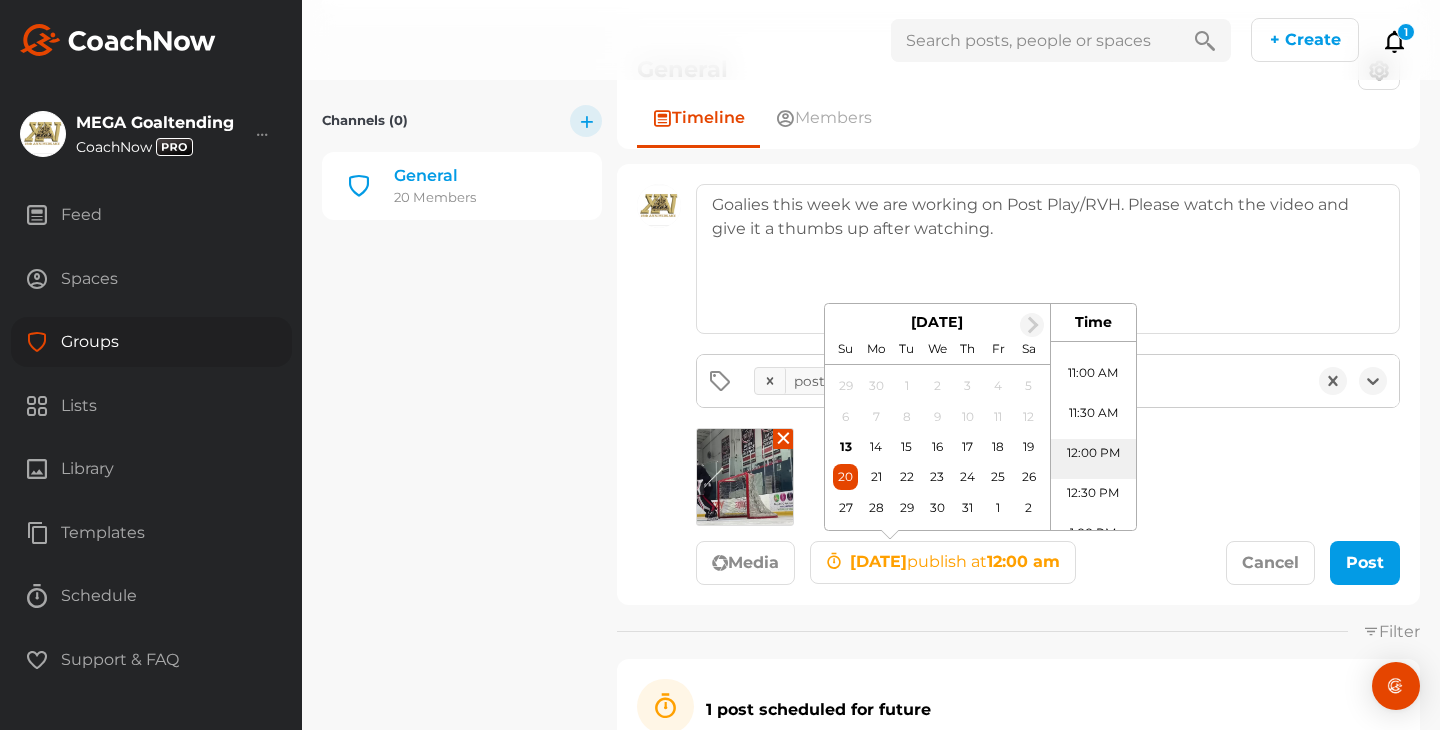 click on "12:00 PM" 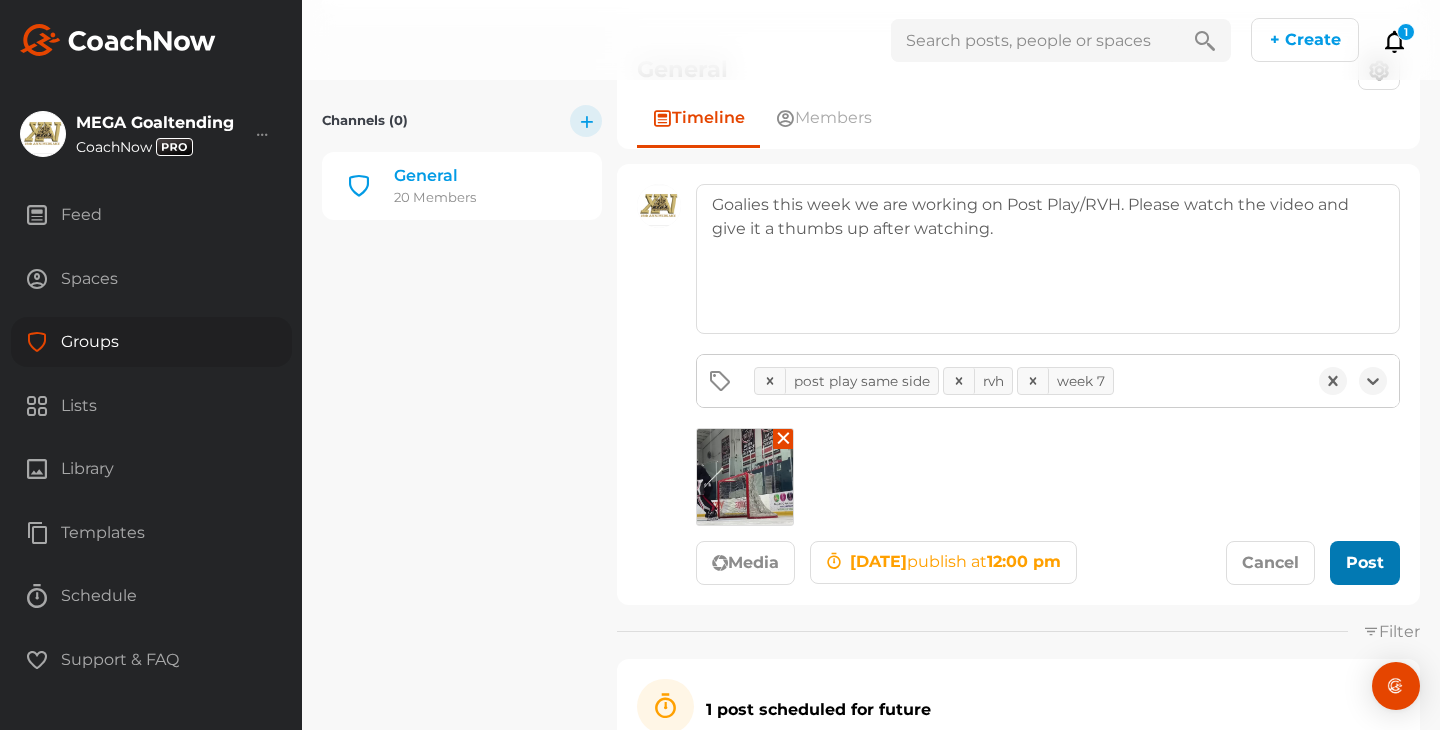 click 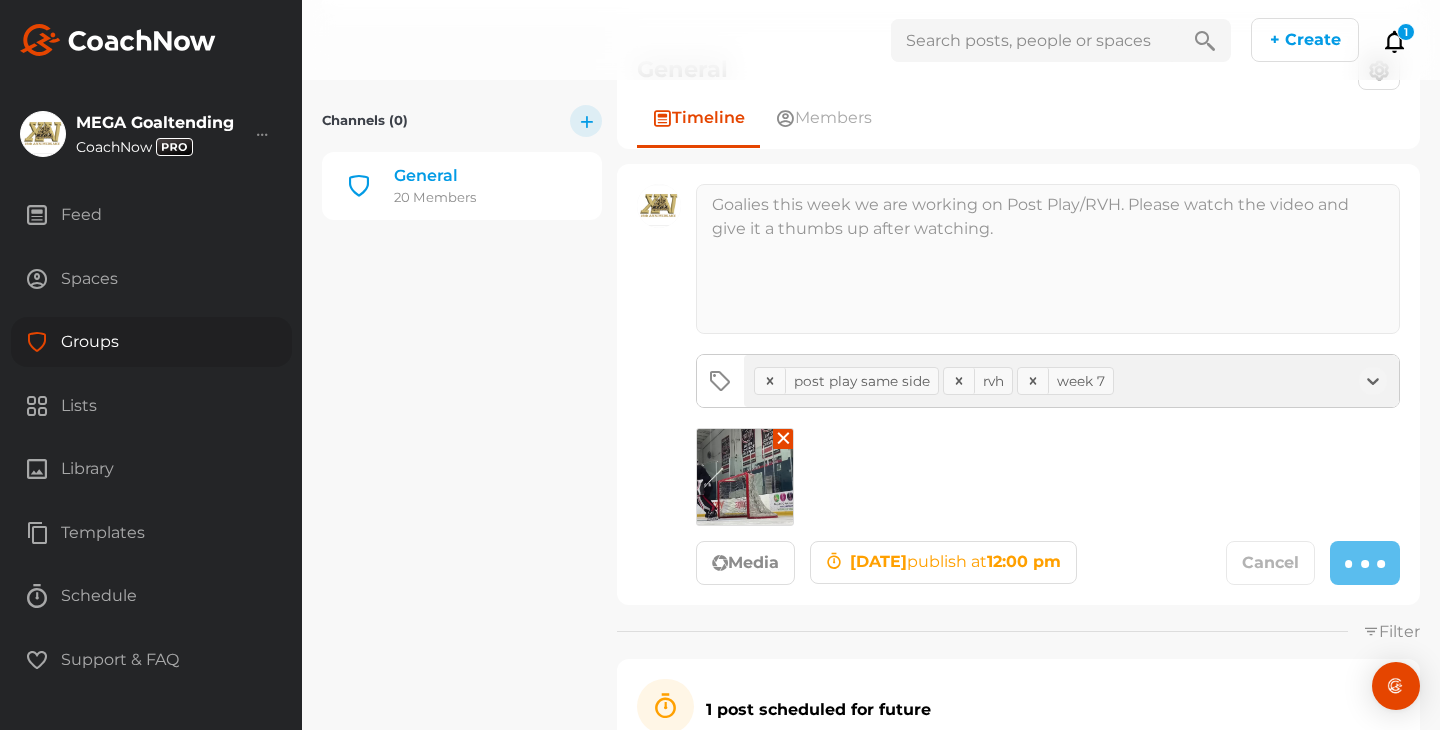 type 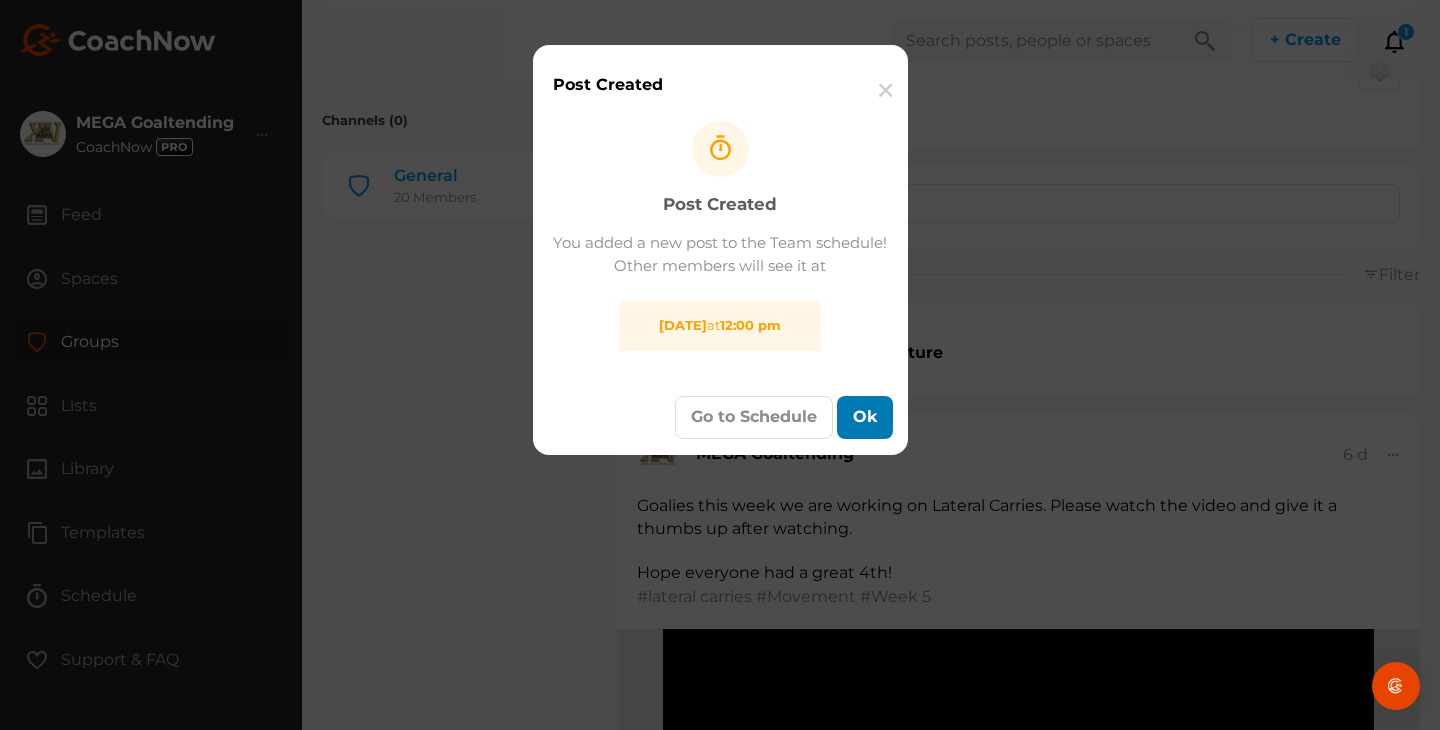 click on "Ok" at bounding box center (865, 417) 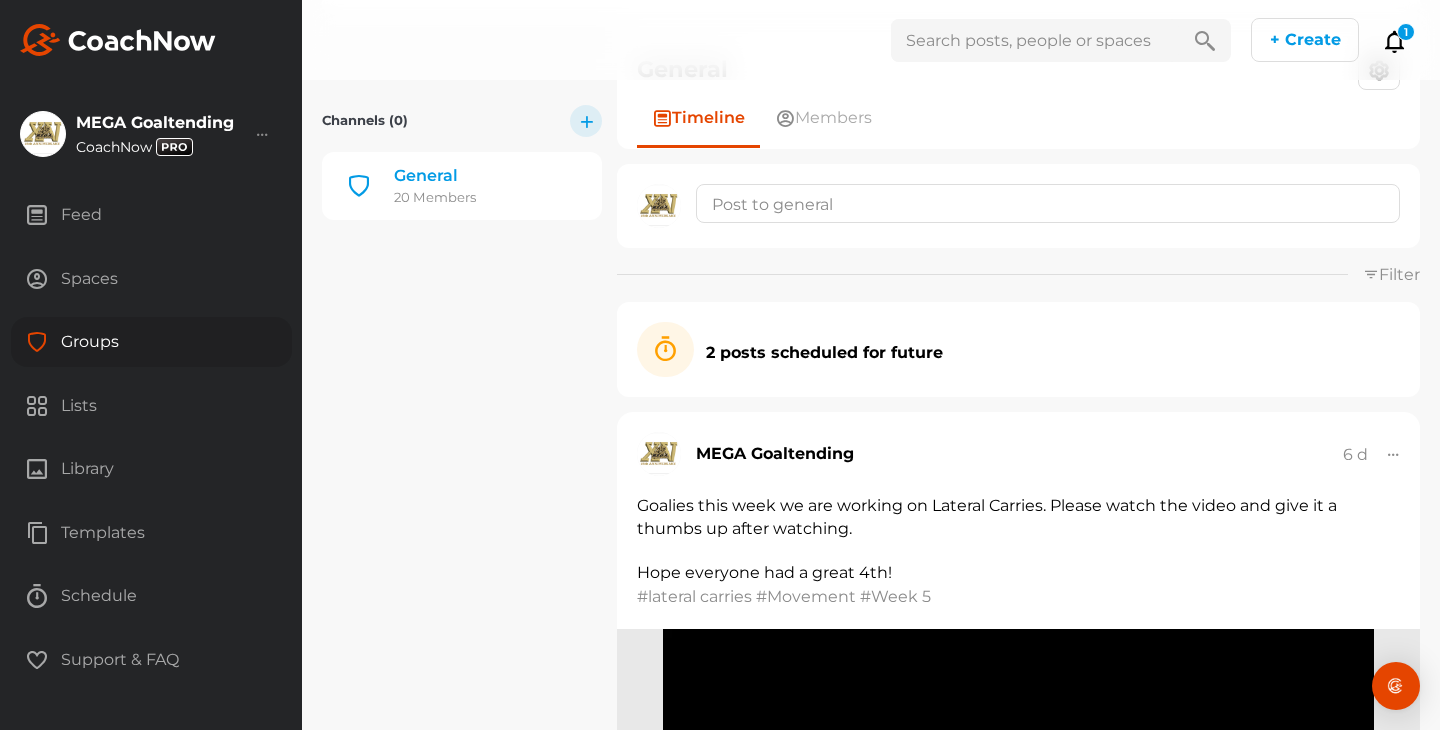 click on "Groups" at bounding box center [151, 342] 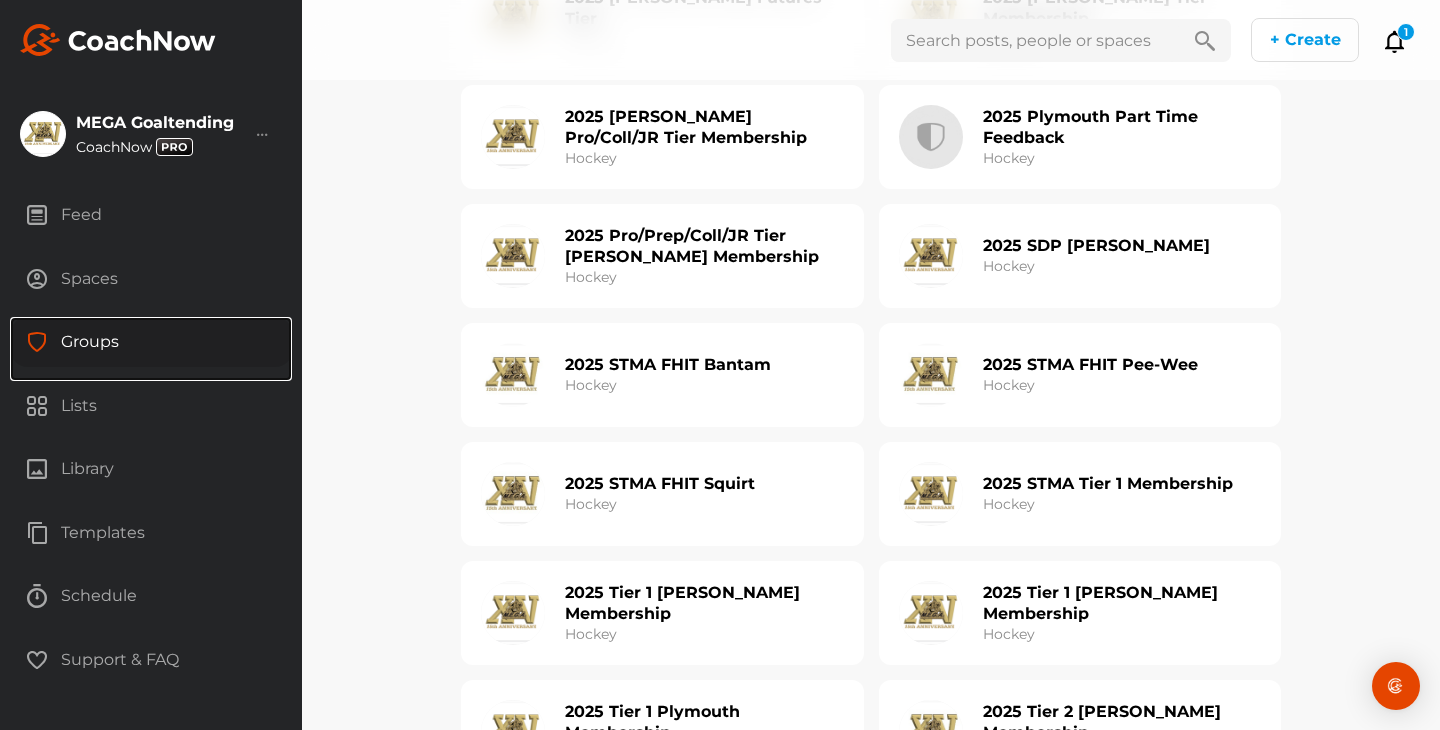 scroll, scrollTop: 537, scrollLeft: 0, axis: vertical 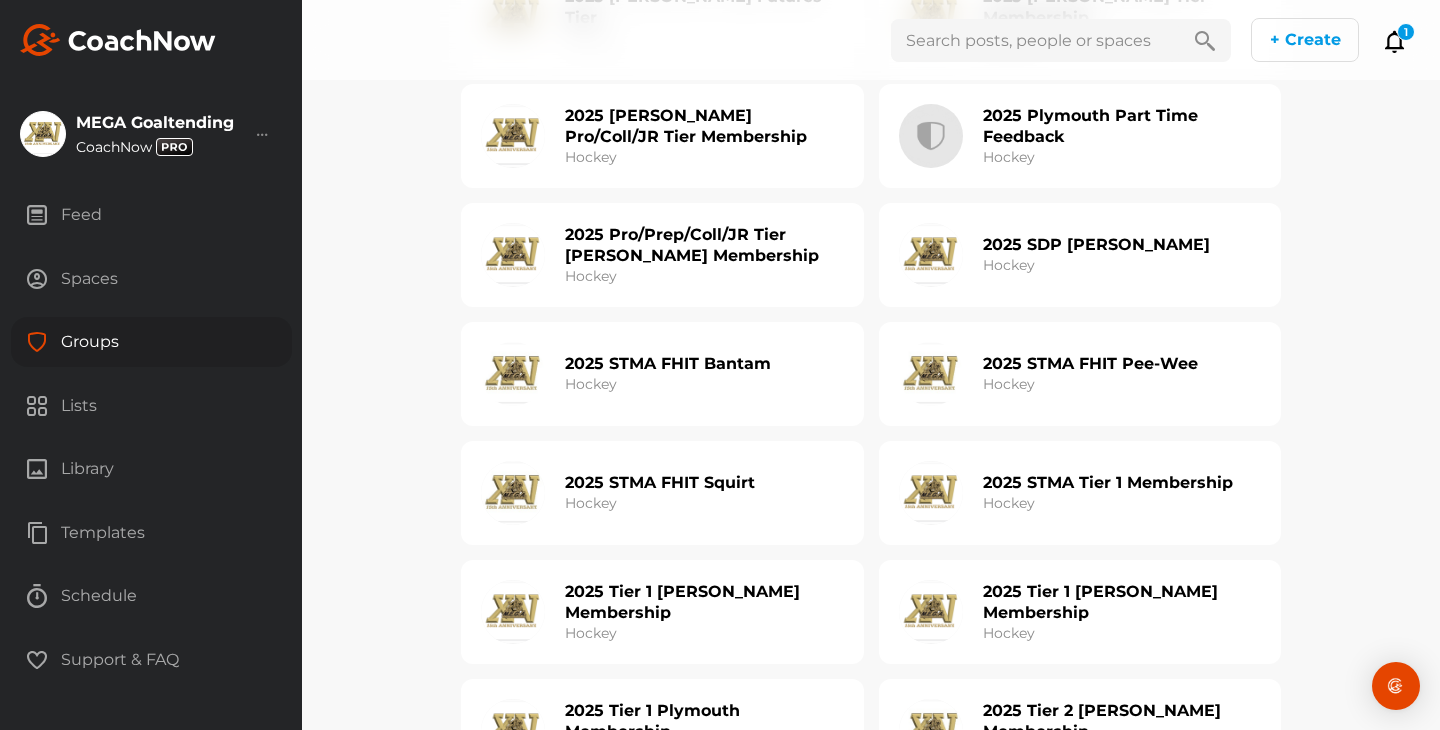 click on "2025 Tier 1 [PERSON_NAME] Membership" 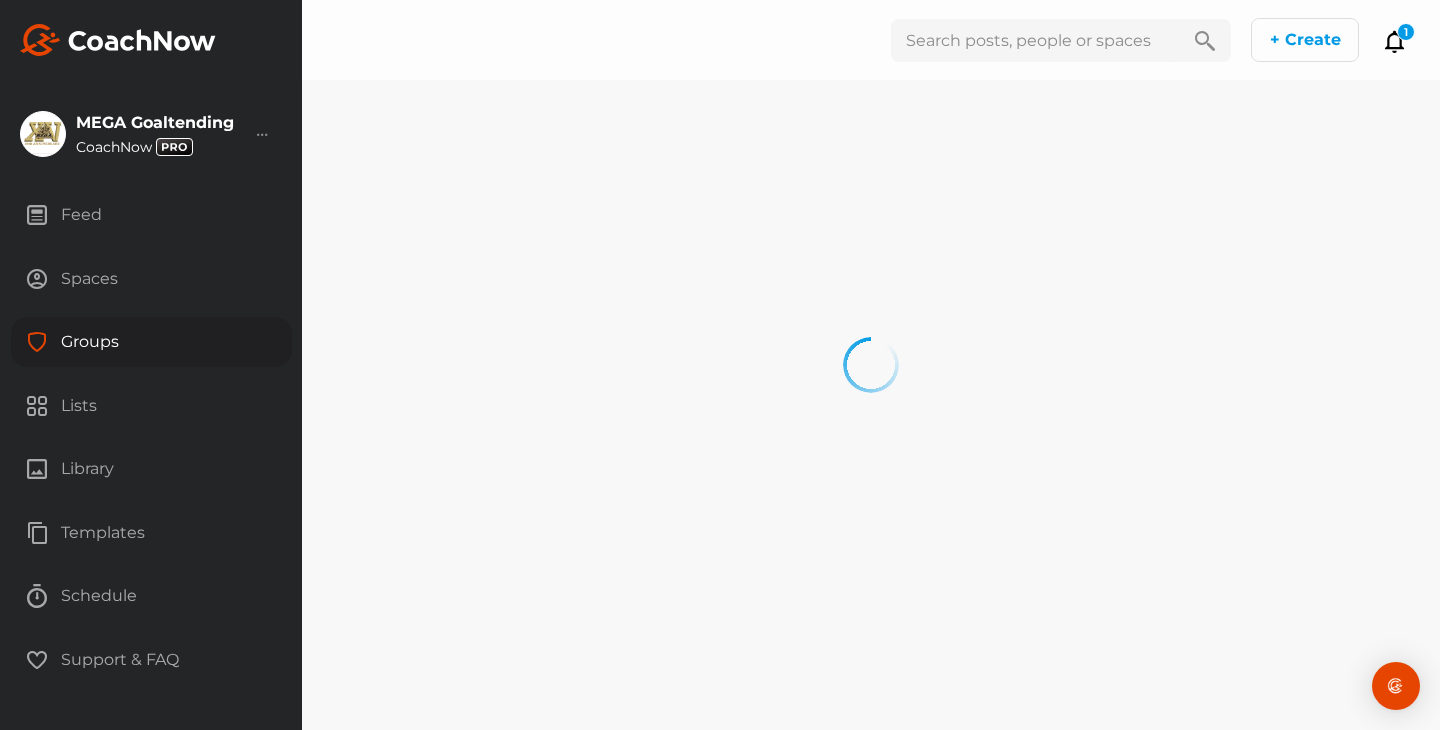 scroll, scrollTop: 0, scrollLeft: 0, axis: both 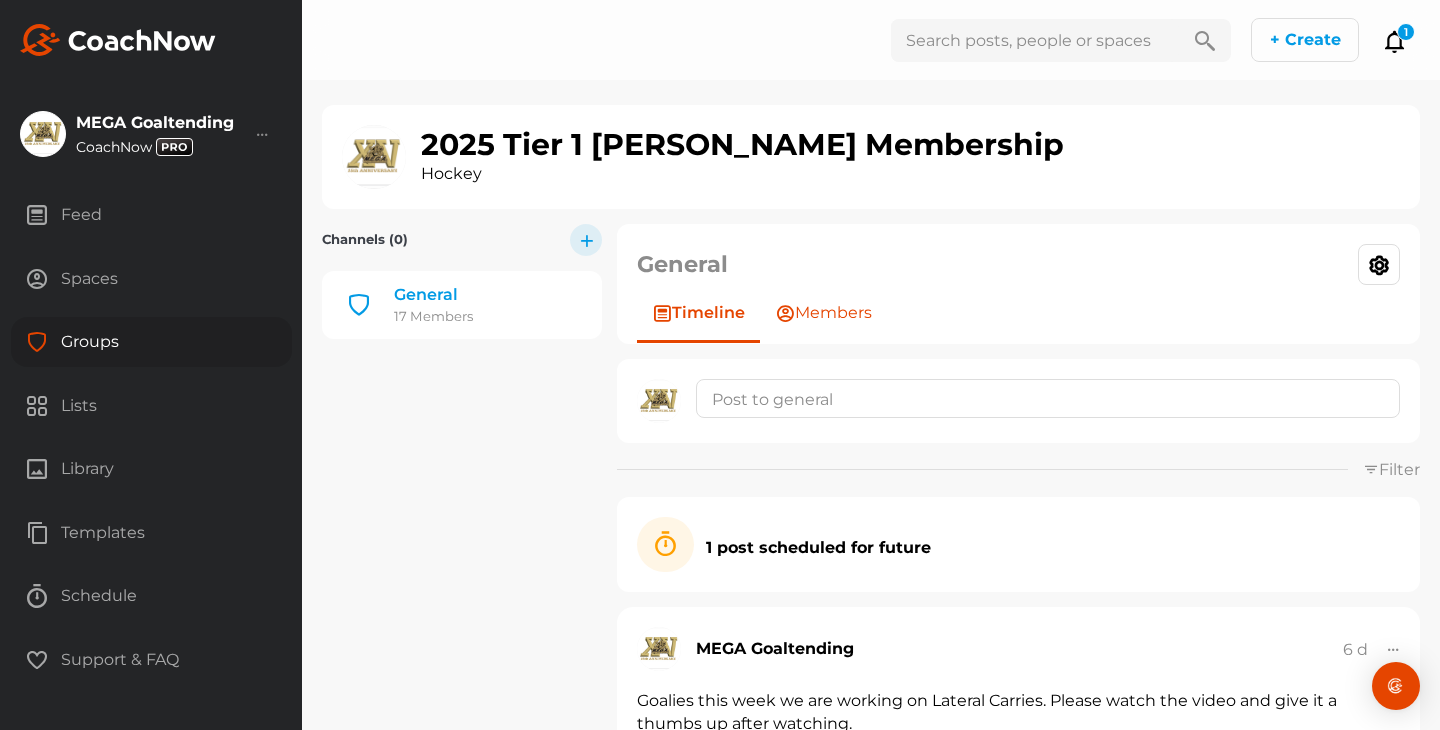click on "Members" 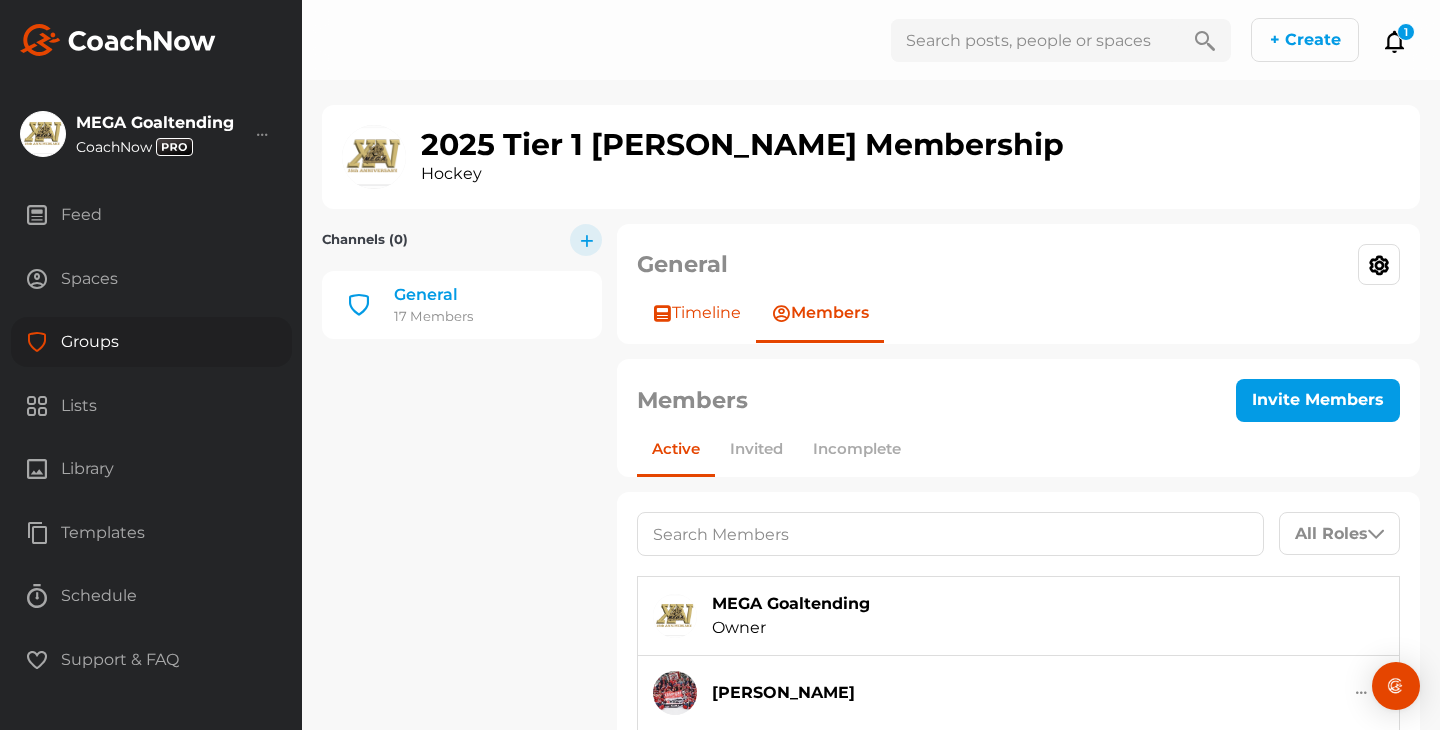 click on "Timeline" at bounding box center [706, 313] 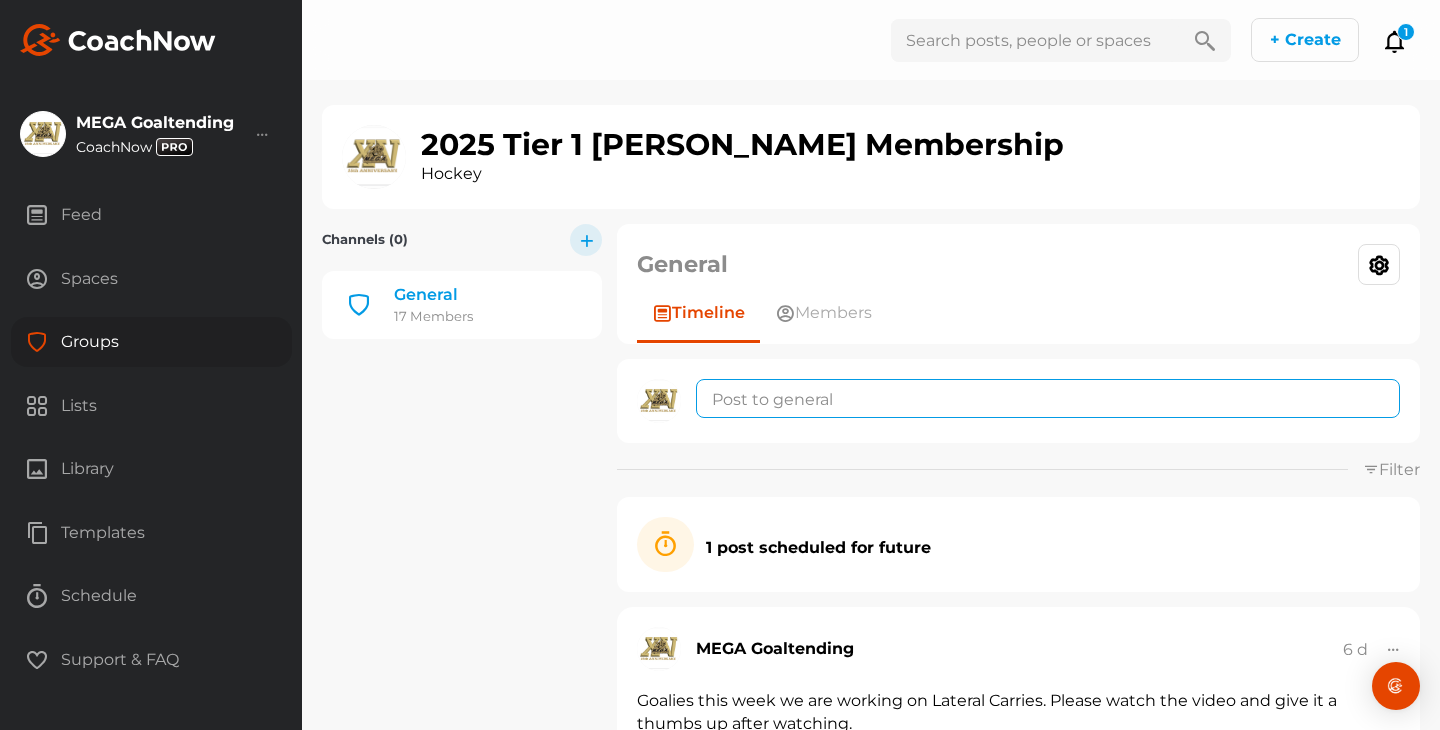 click 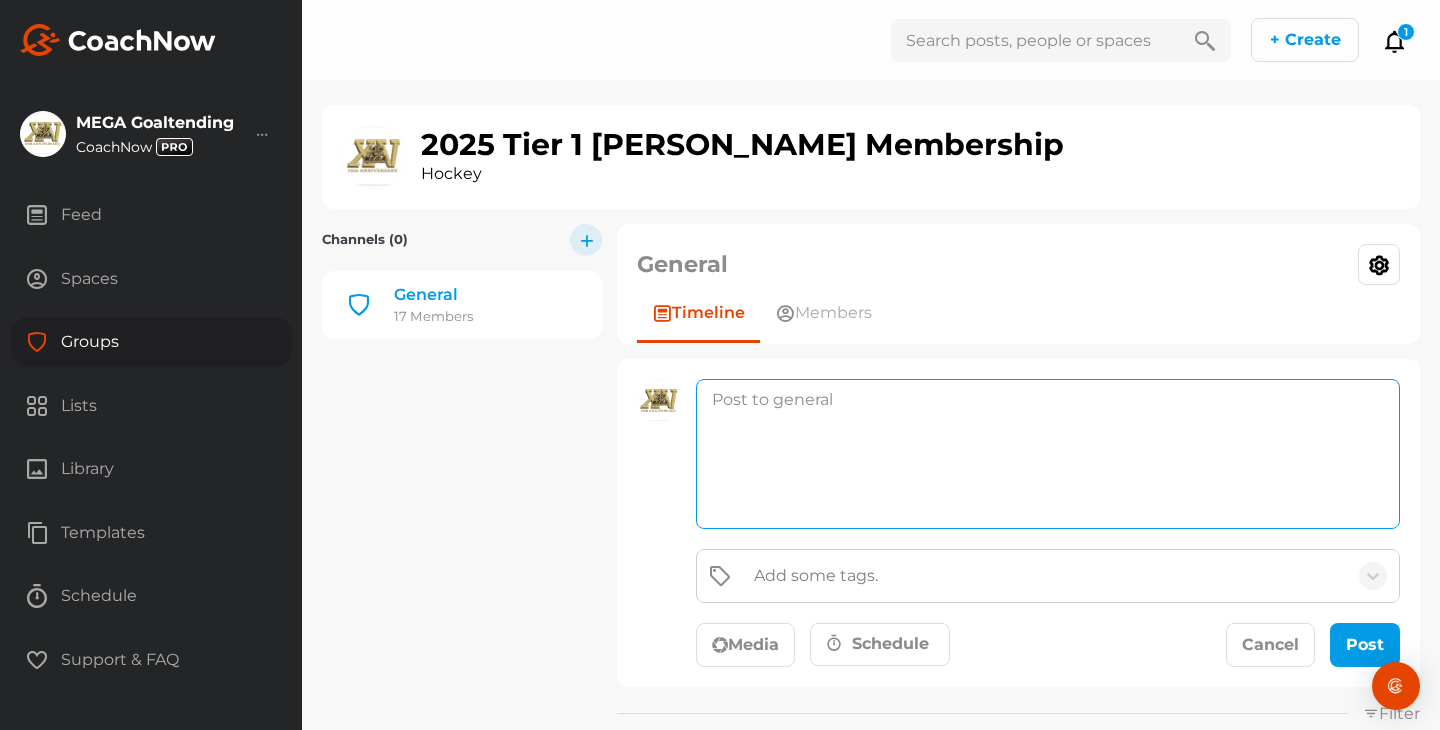paste on "Goalies this week we are working on Post Play/RVH. Please watch the video and give it a thumbs up after watching." 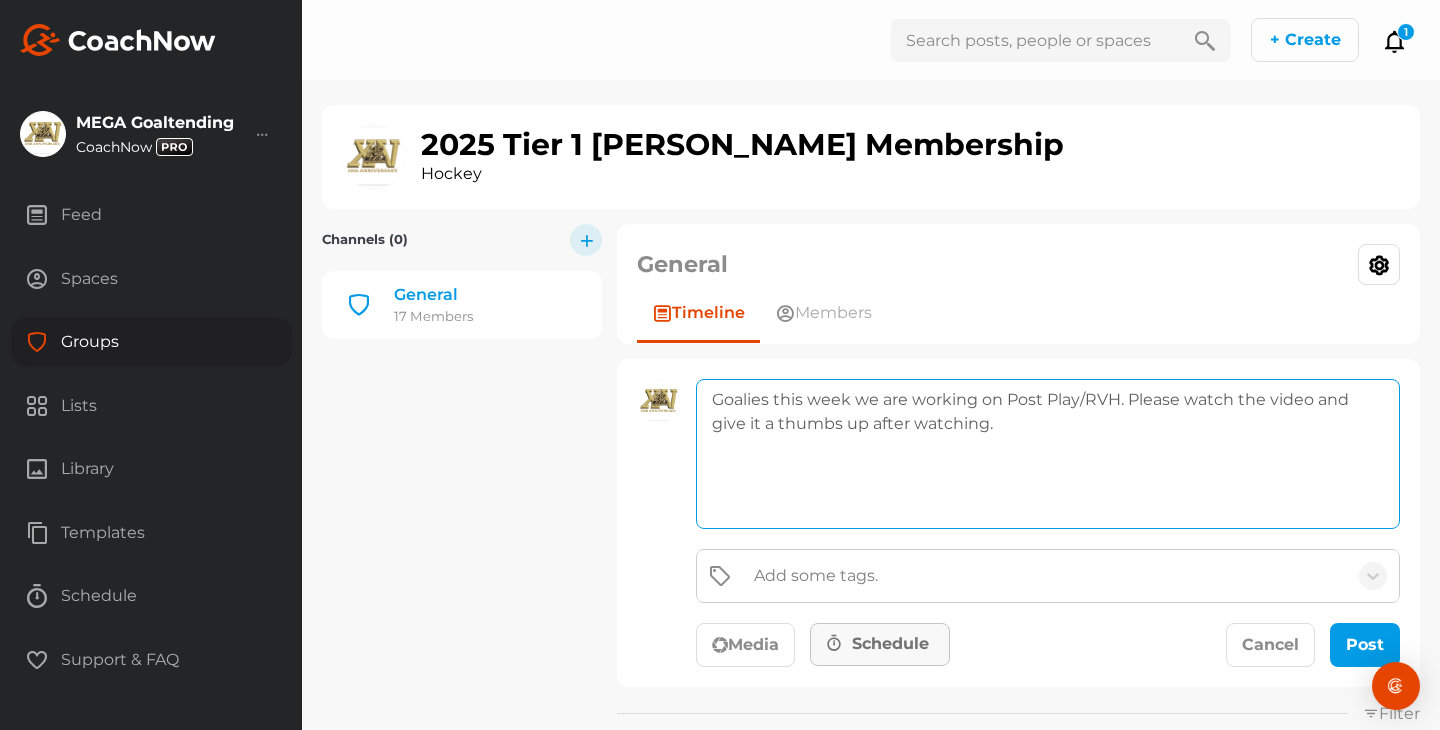 type on "Goalies this week we are working on Post Play/RVH. Please watch the video and give it a thumbs up after watching." 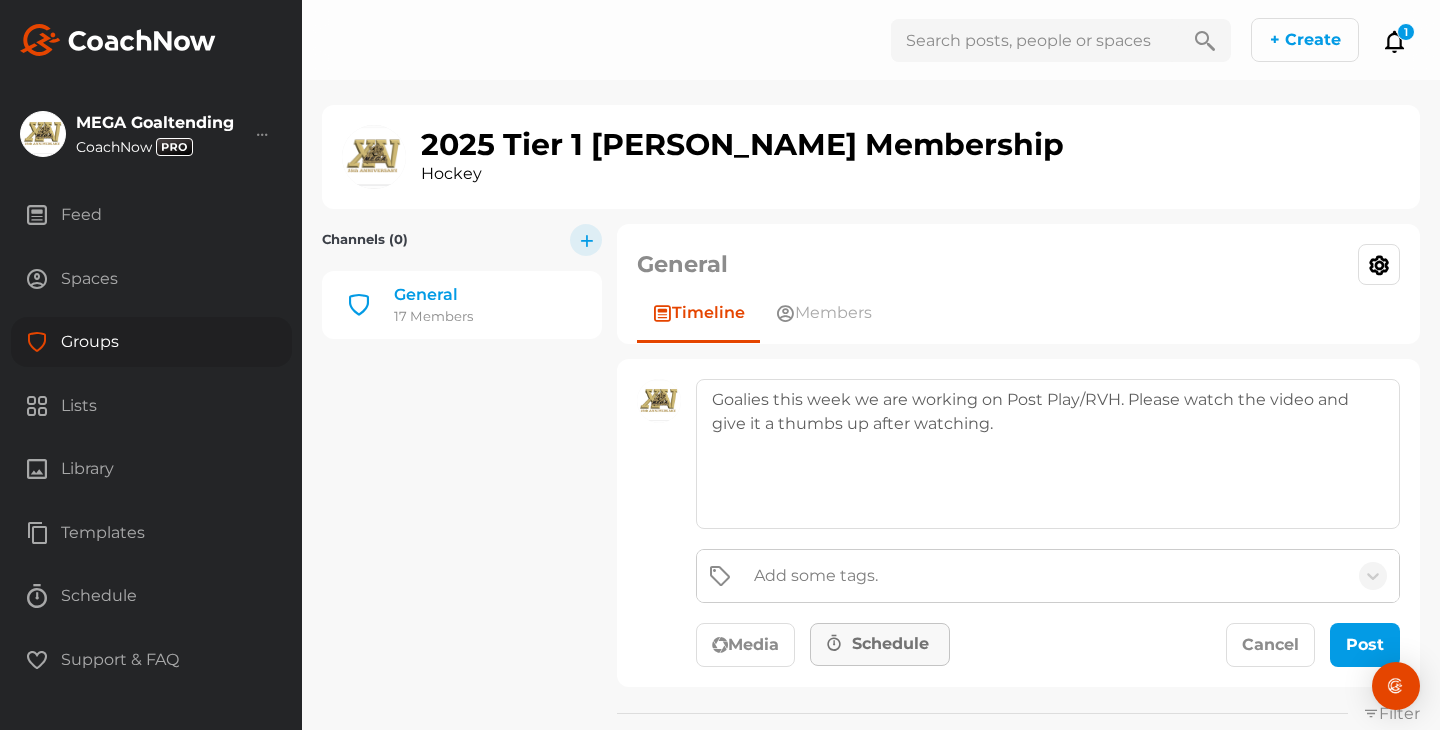 click on "Schedule" 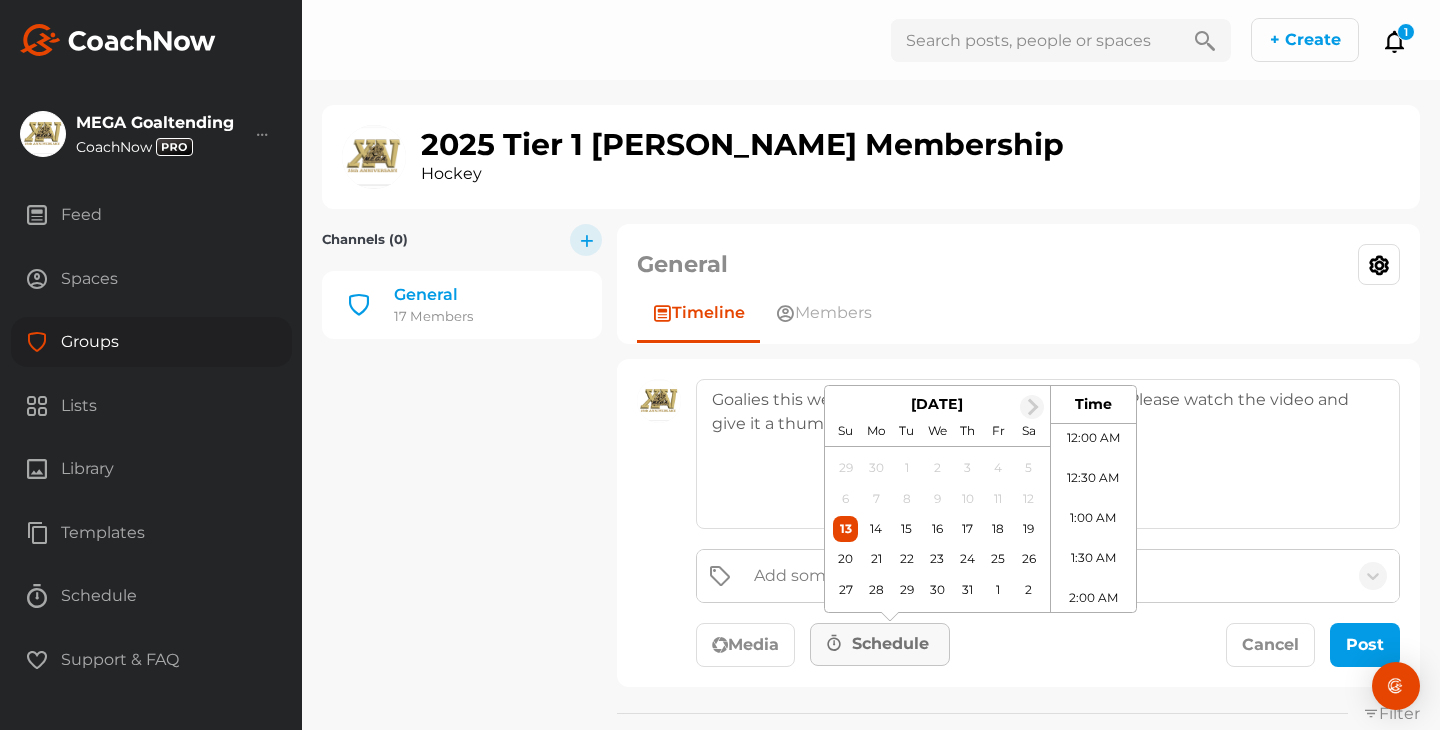 scroll, scrollTop: 686, scrollLeft: 0, axis: vertical 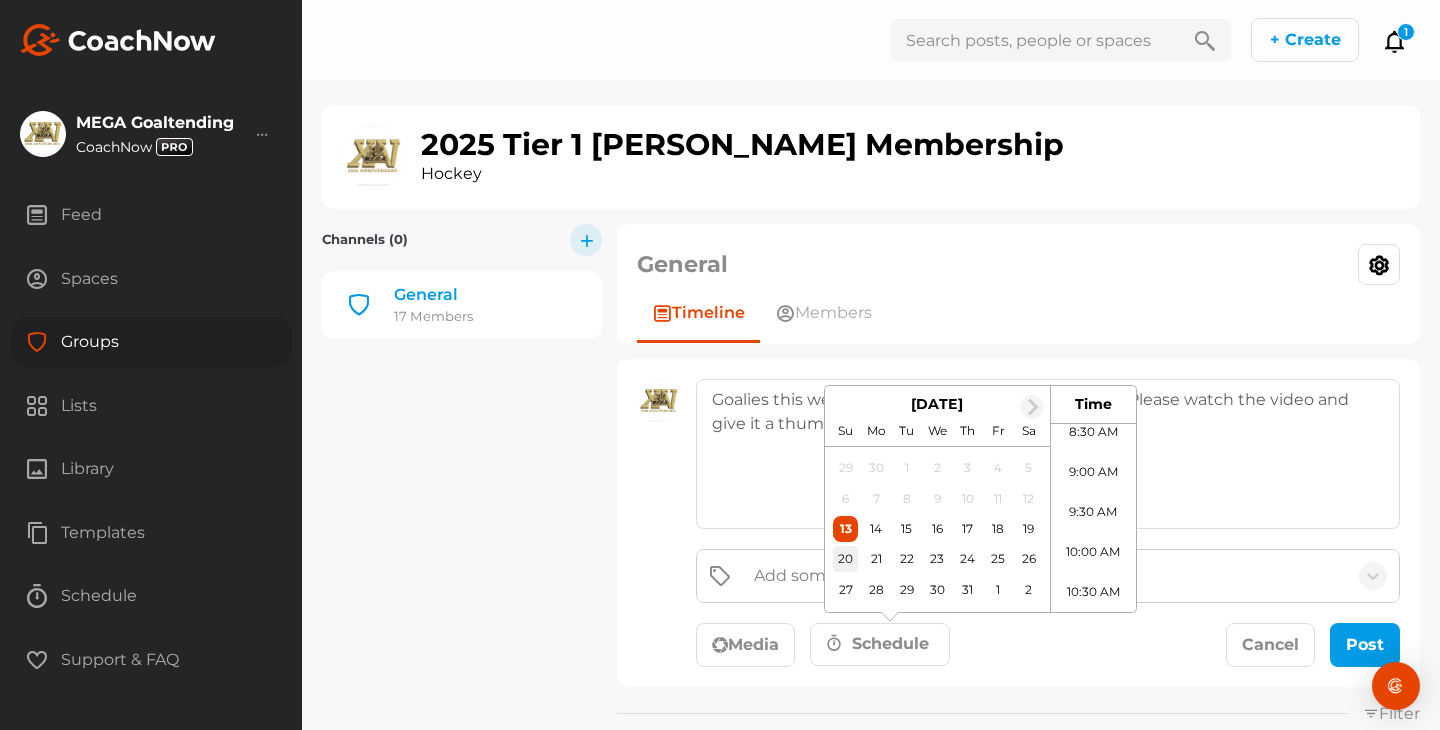 click on "20" 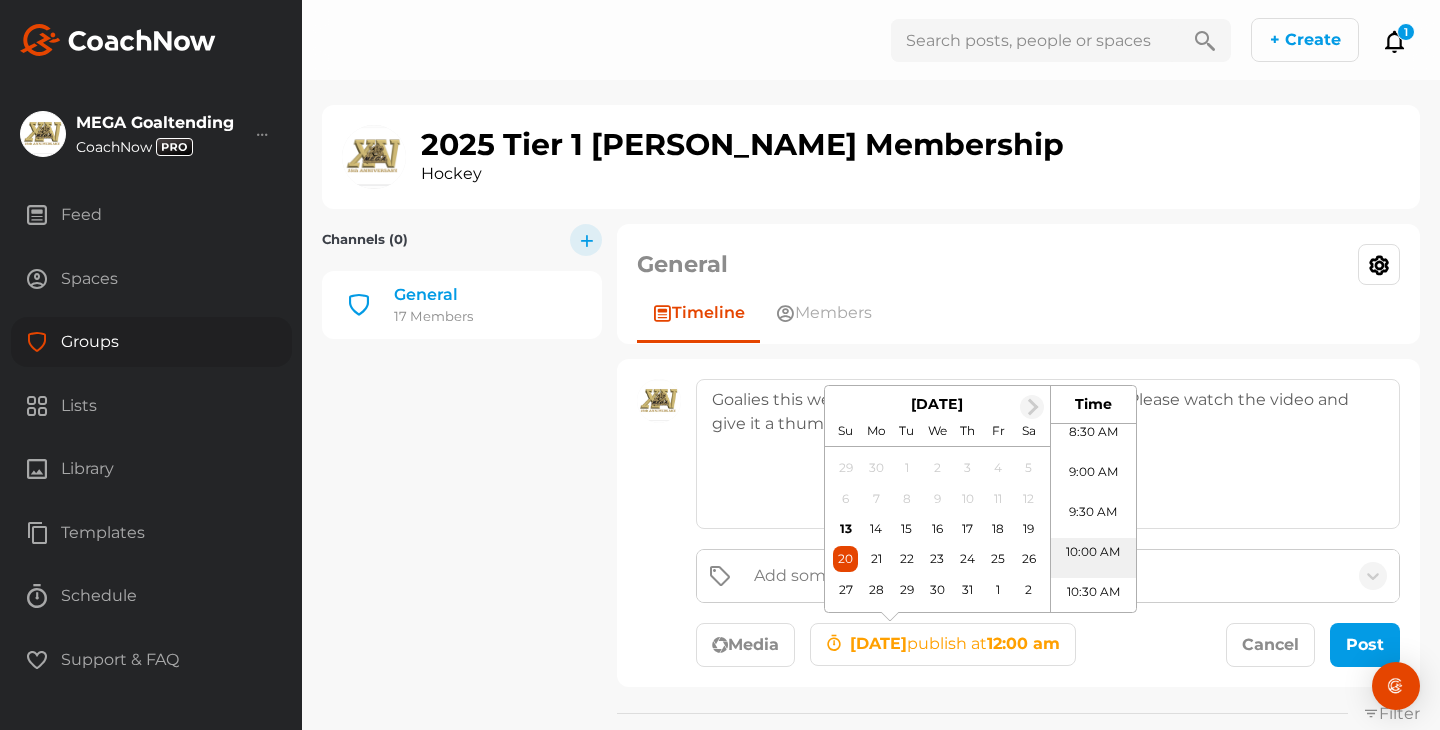 scroll, scrollTop: 812, scrollLeft: 0, axis: vertical 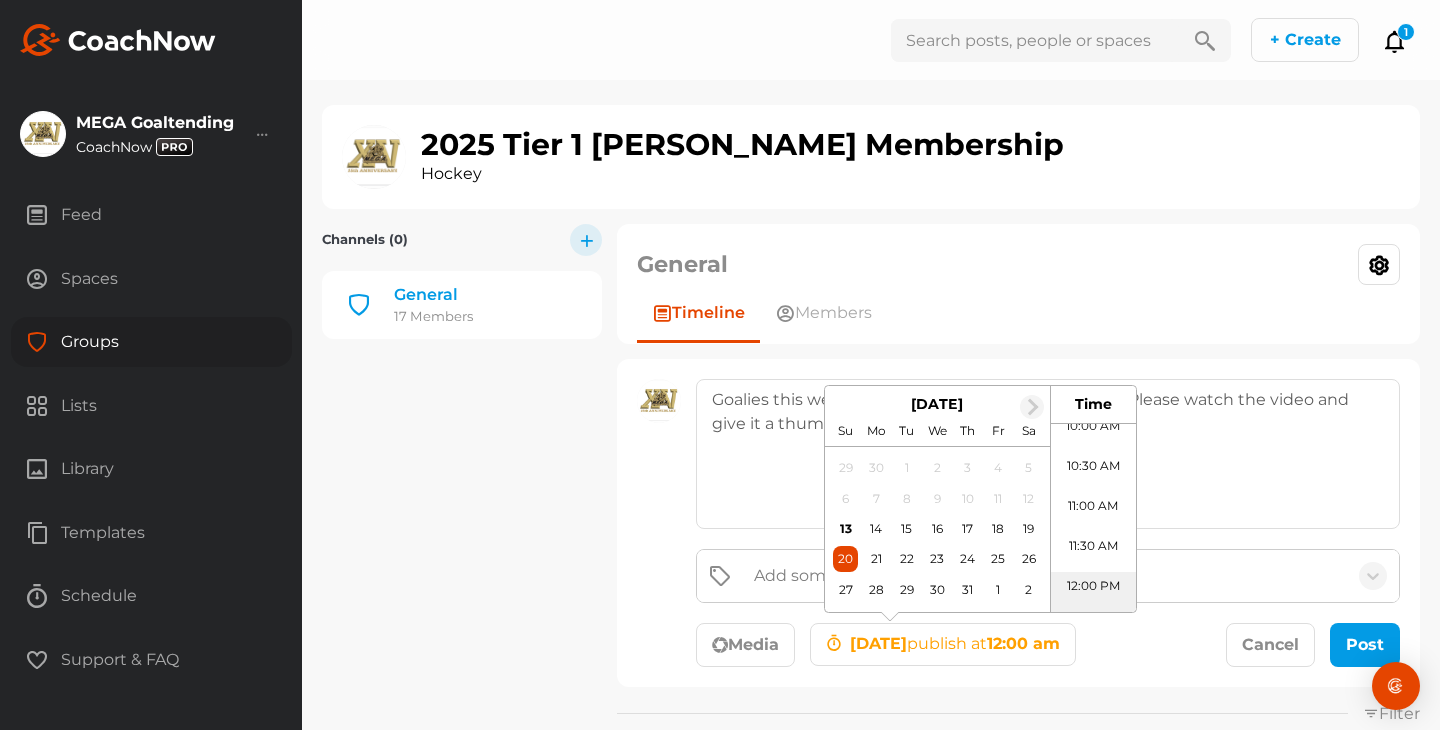 click on "12:00 PM" 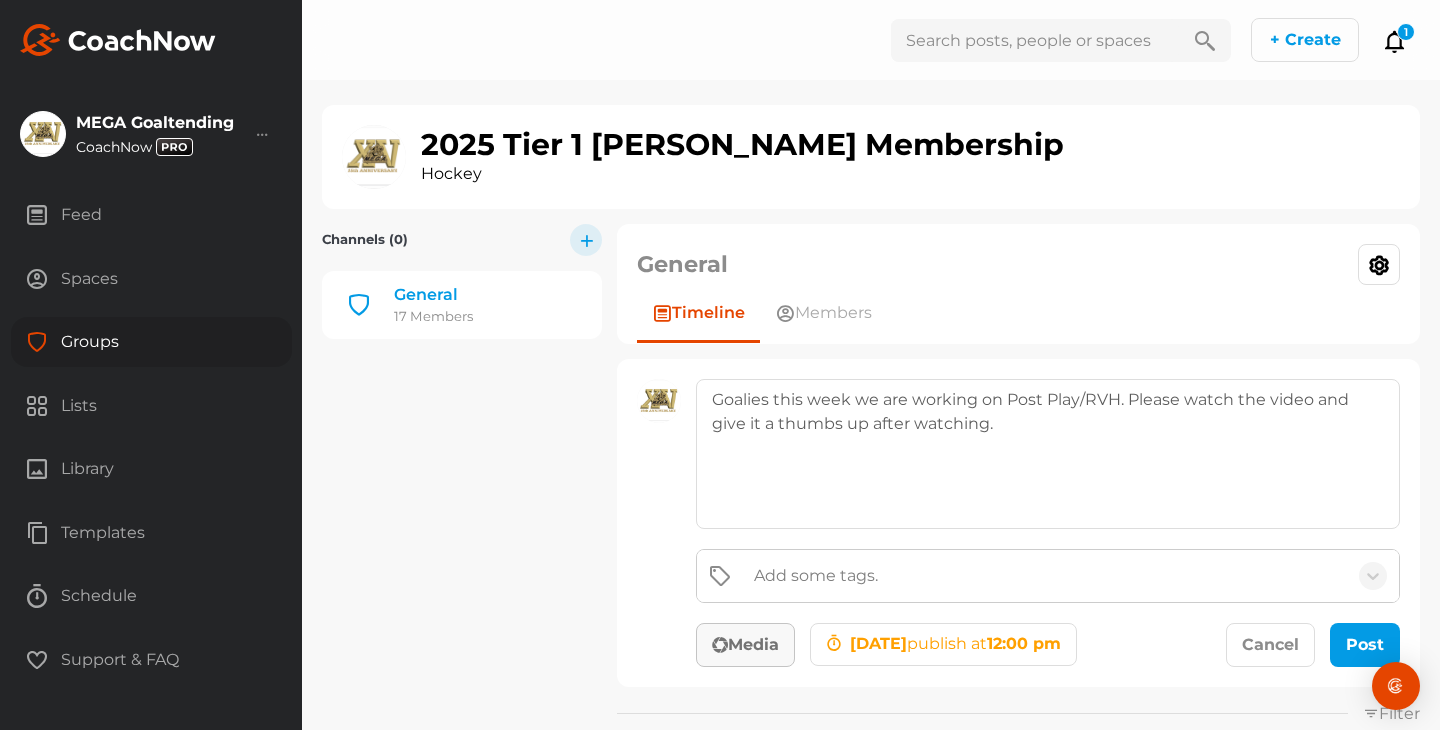click on "Media" 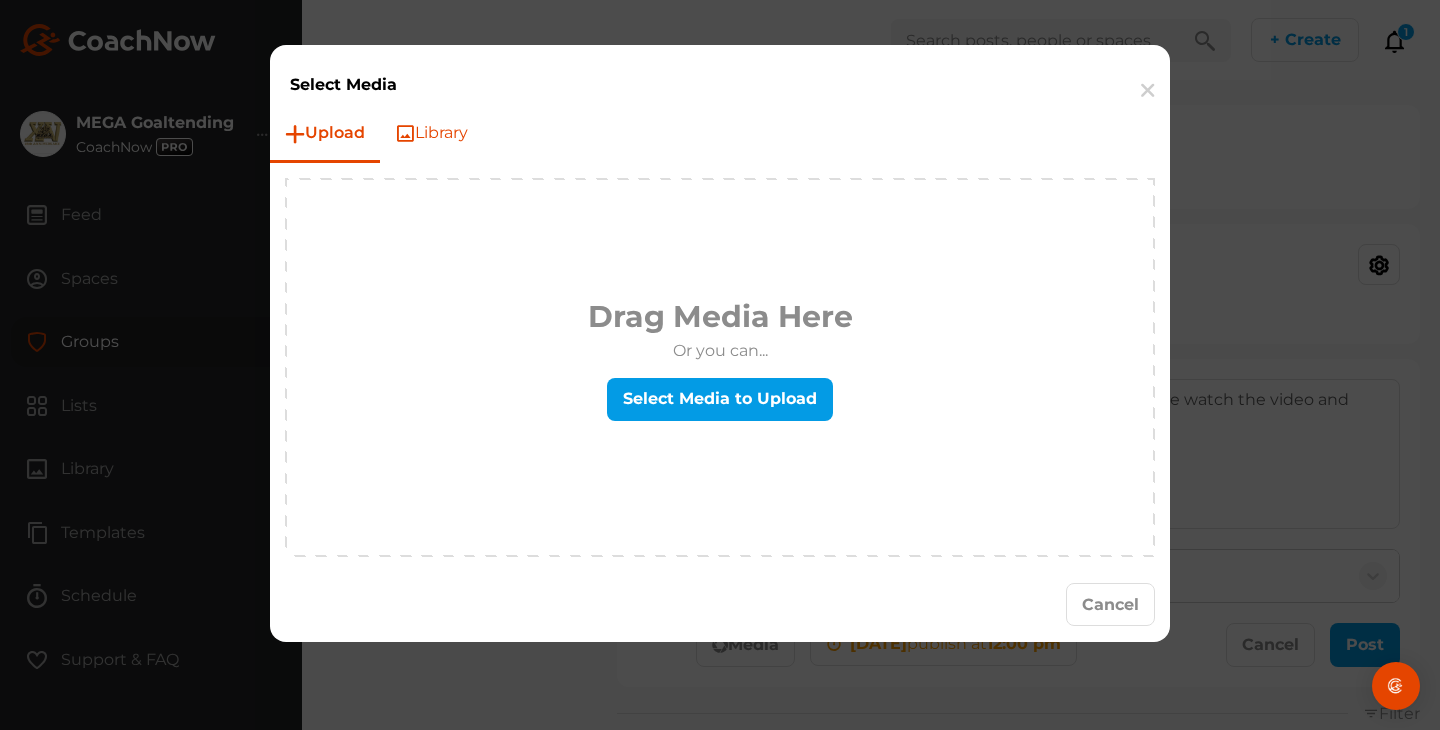click on "Library" at bounding box center [431, 133] 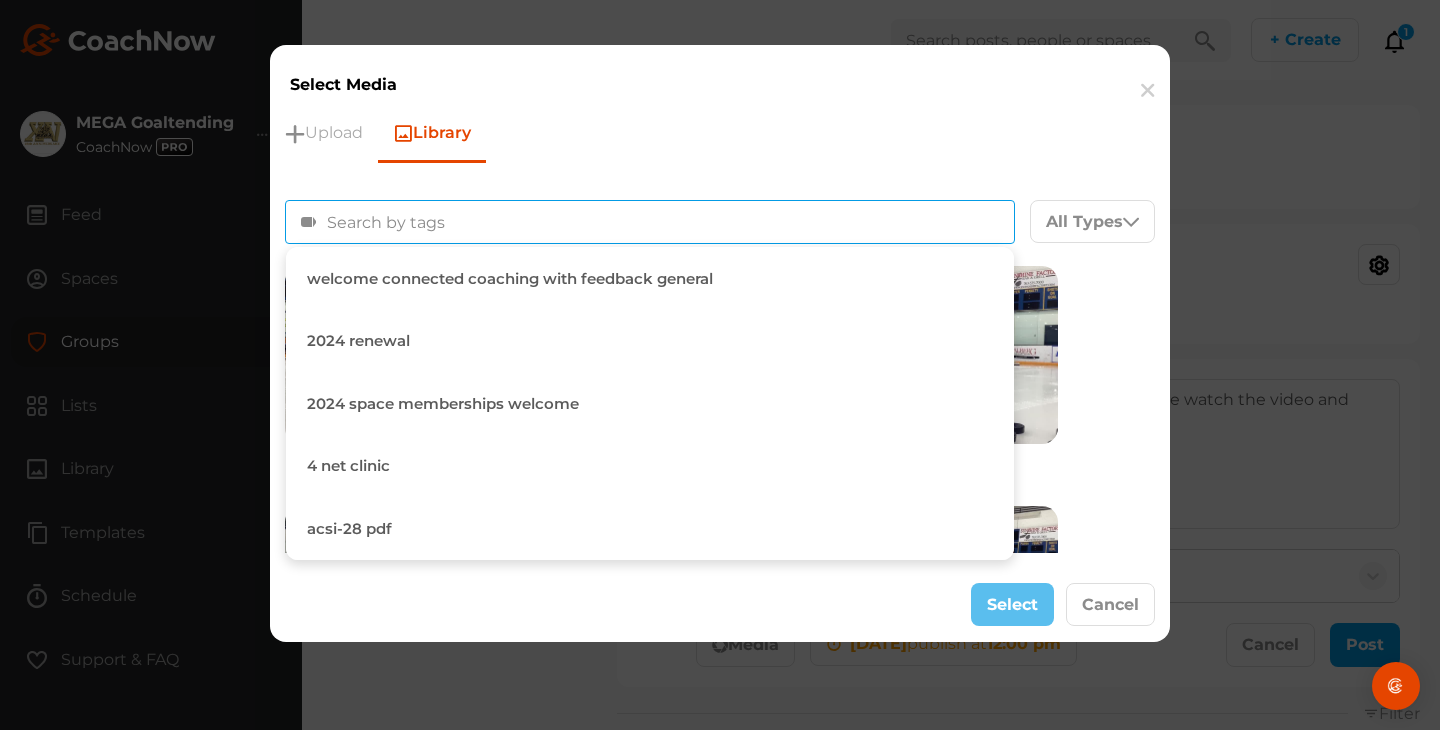 click on "welcome connected coaching with feedback general
2024 renewal
2024 space memberships welcome
4 net clinic
acsi-28 pdf" at bounding box center [650, 222] 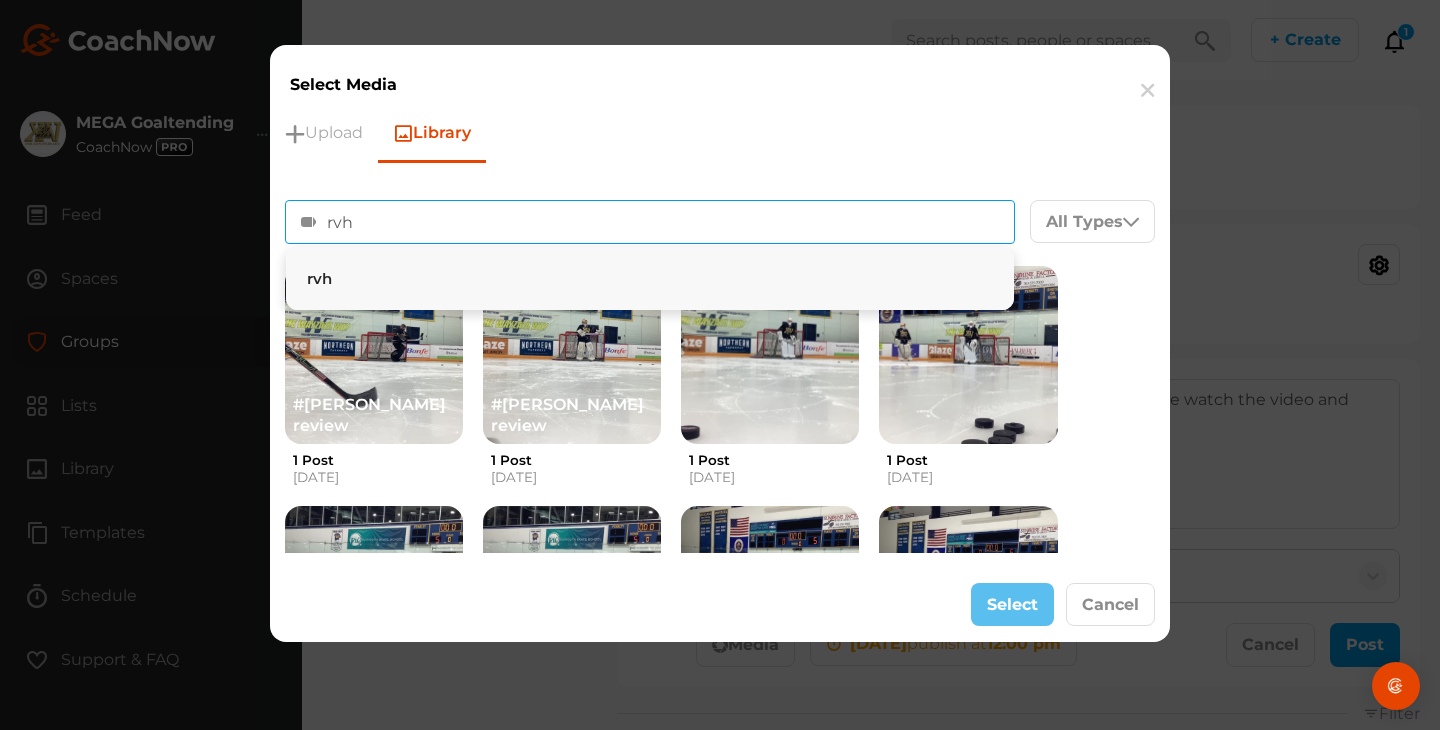 type on "rvh" 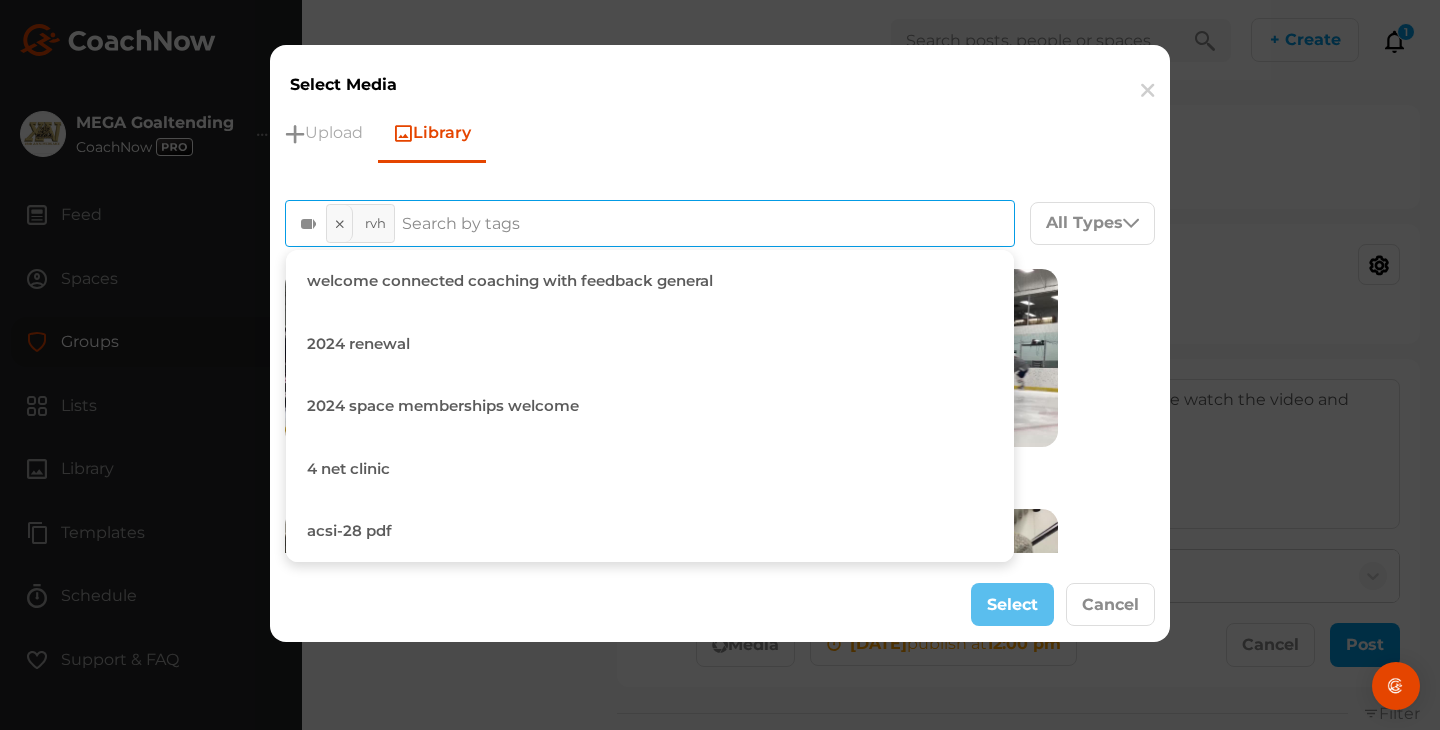 click at bounding box center (720, 365) 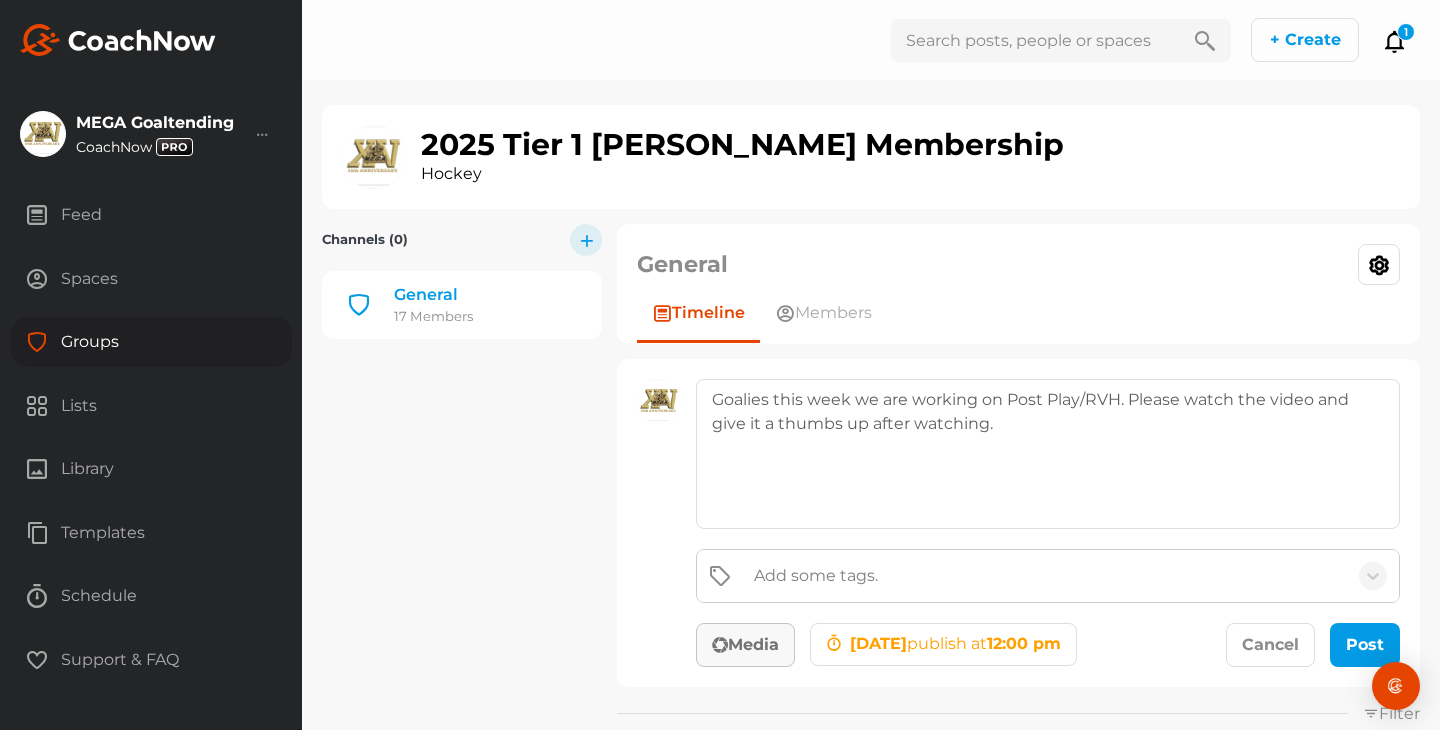 click on "Media" 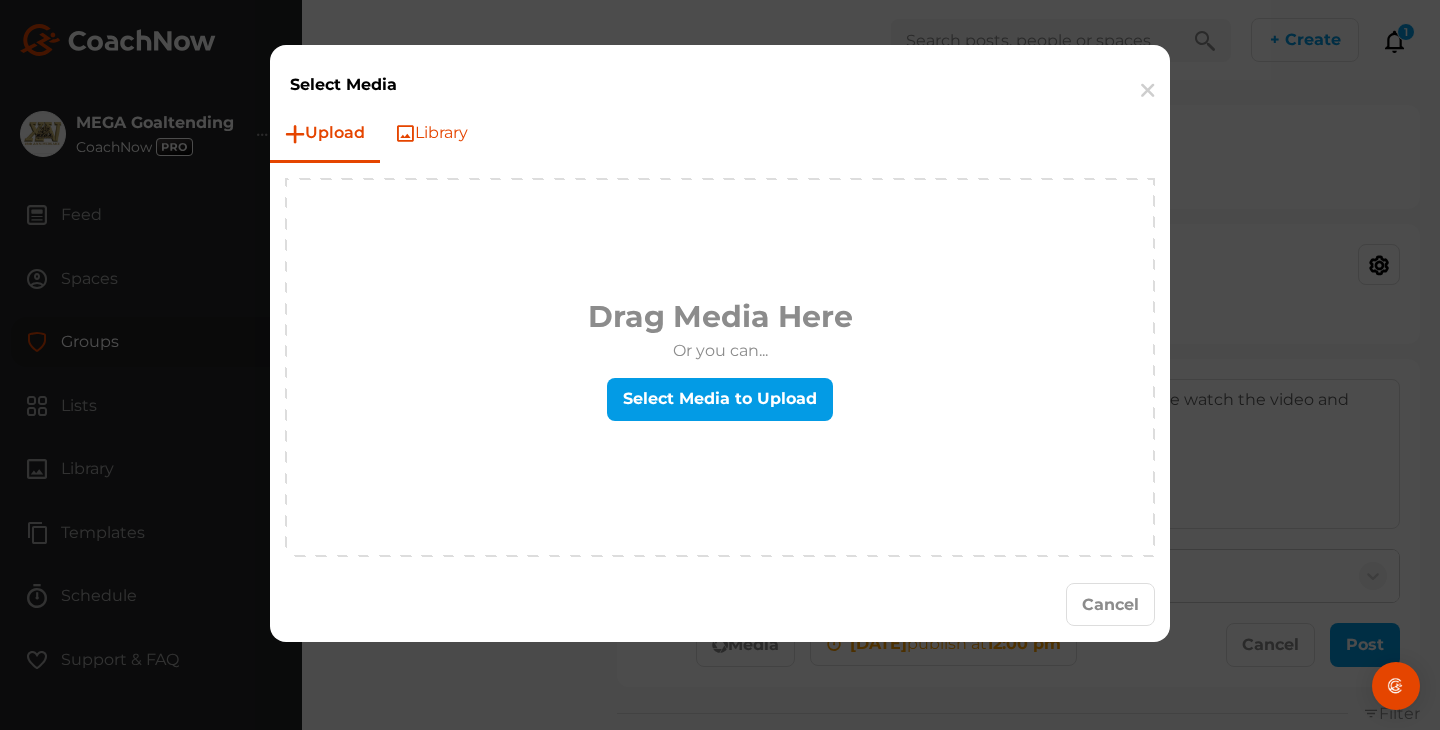 click on "Library" at bounding box center [431, 133] 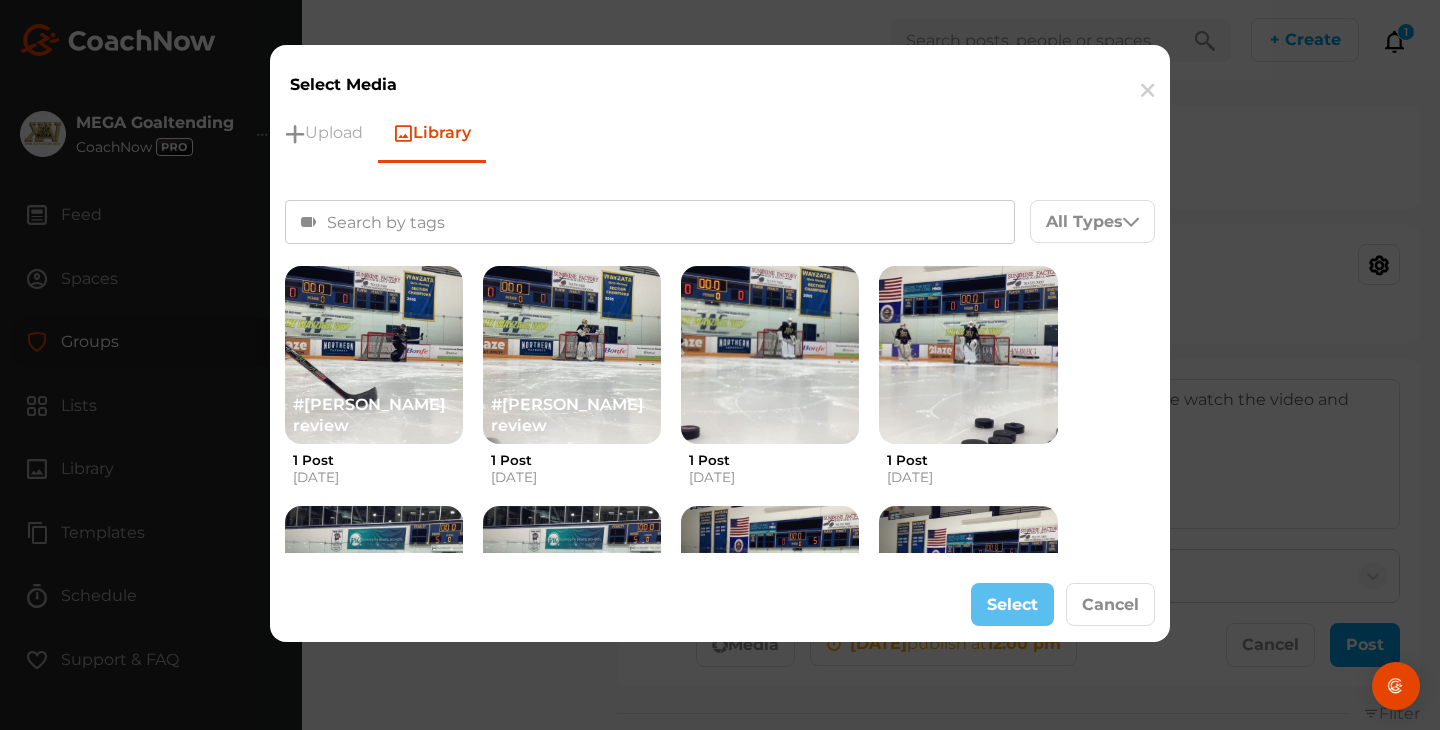 click at bounding box center [650, 222] 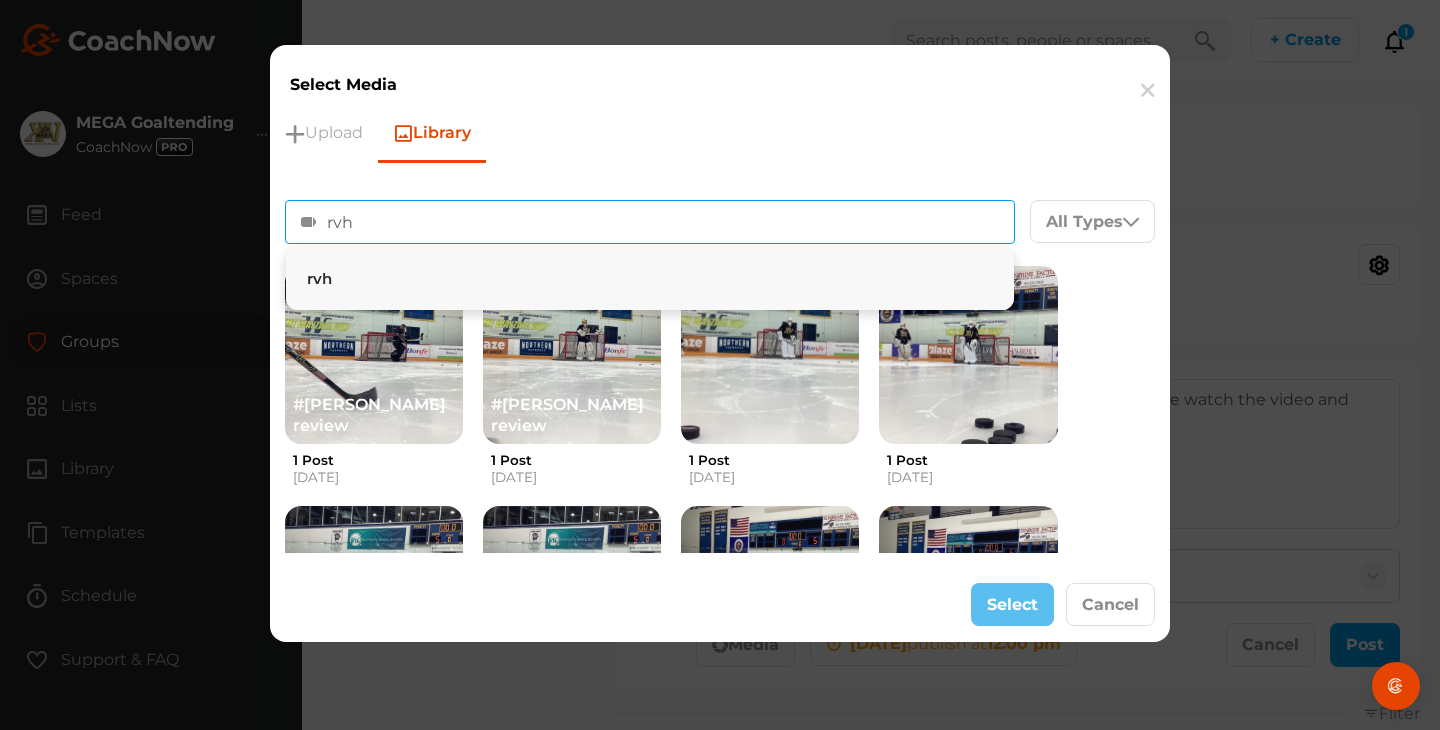 type on "rvh" 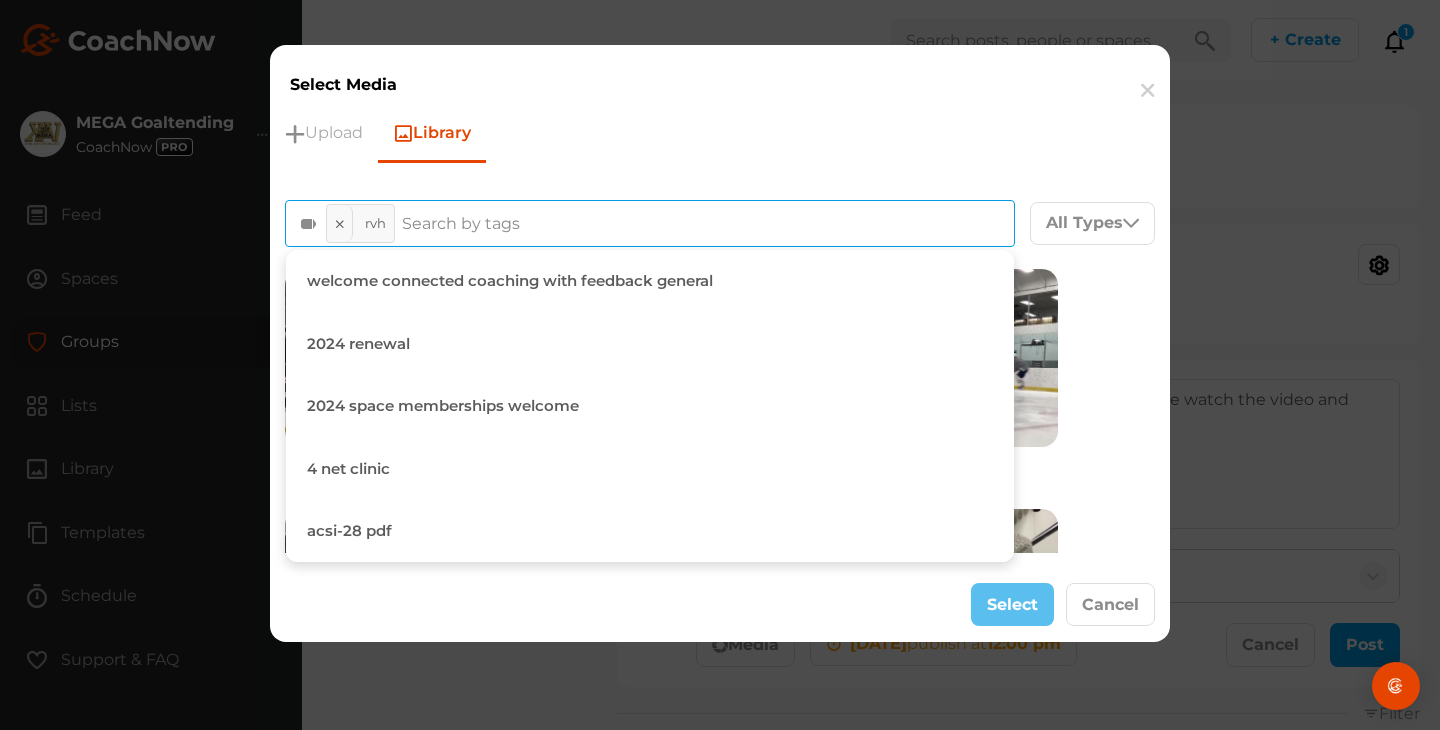 click on "Select
Cancel" at bounding box center [720, 605] 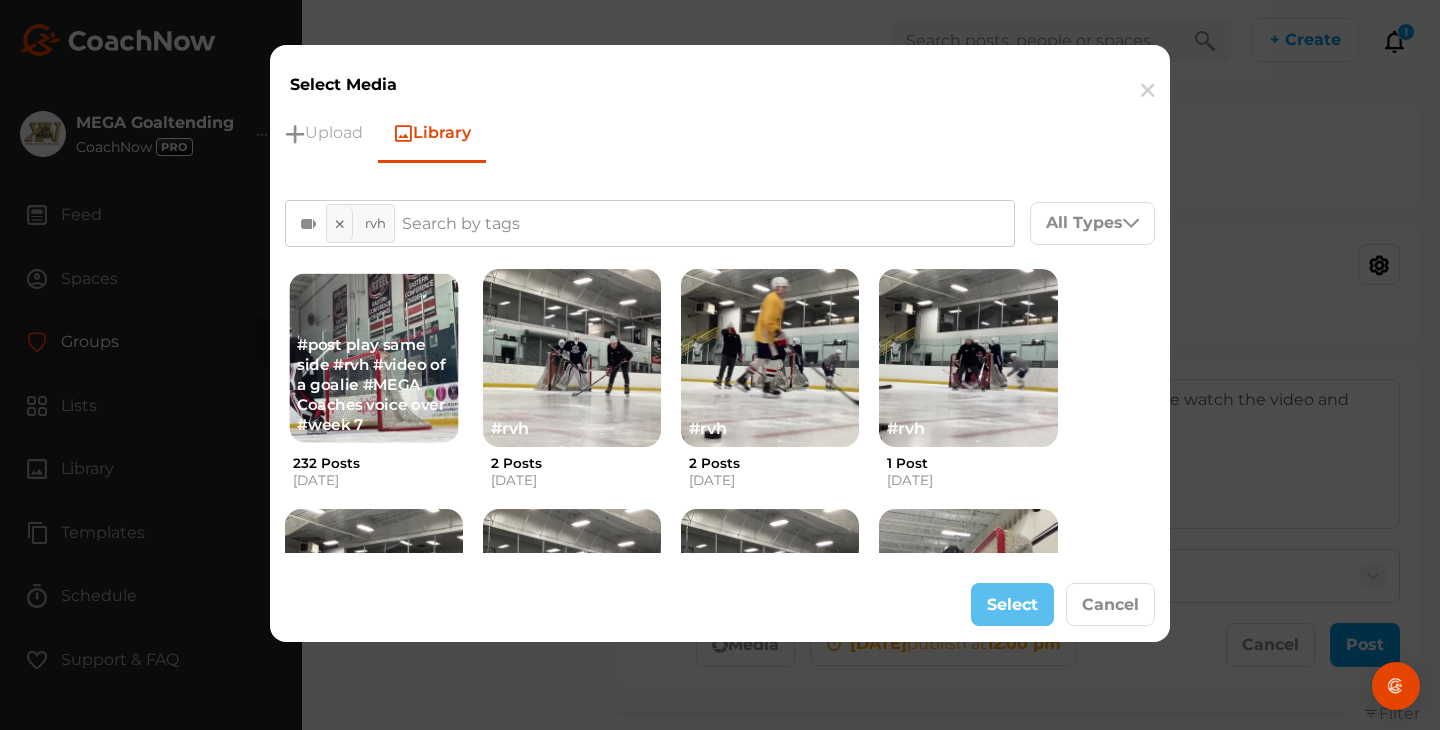 click on "#post play same side #rvh #video of a goalie #MEGA Coaches voice over #week 7" at bounding box center [373, 357] 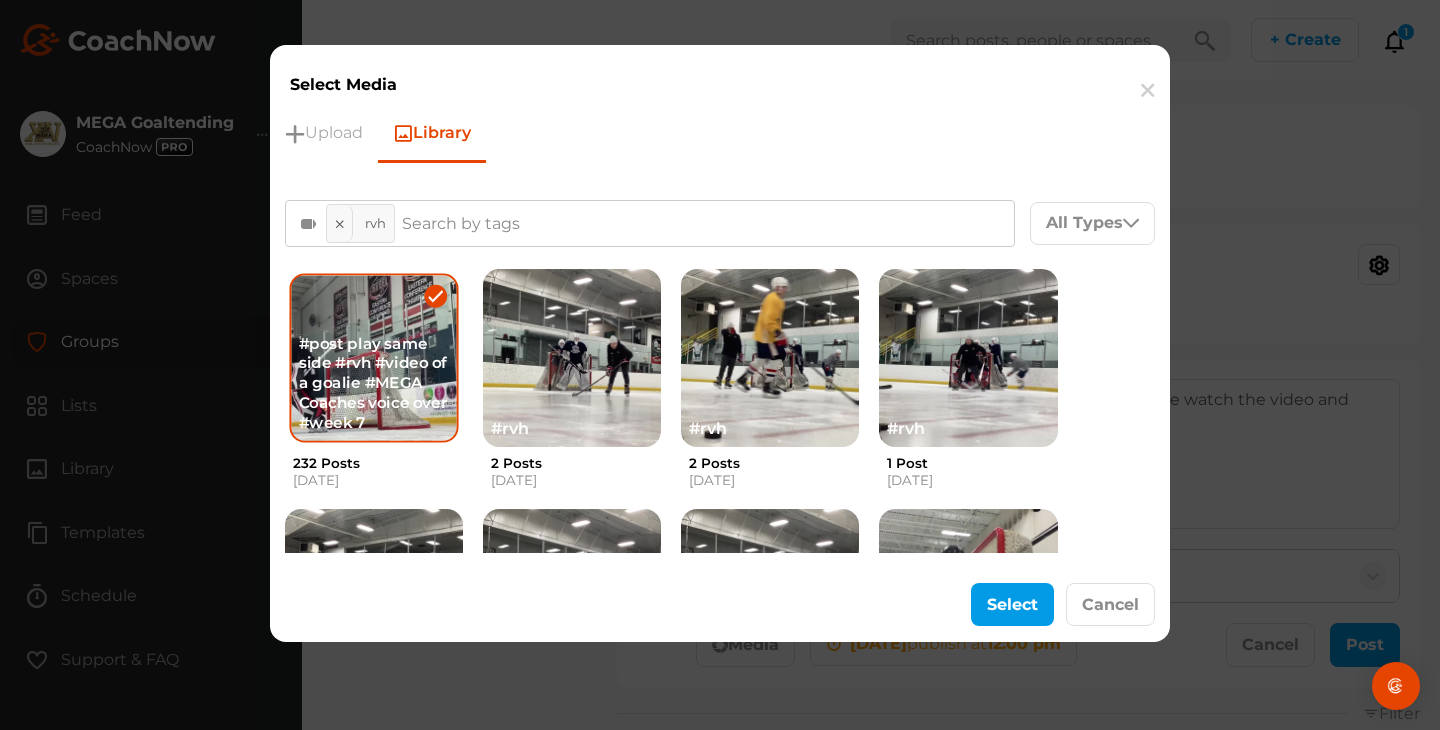 click on "Select
Cancel" at bounding box center (720, 605) 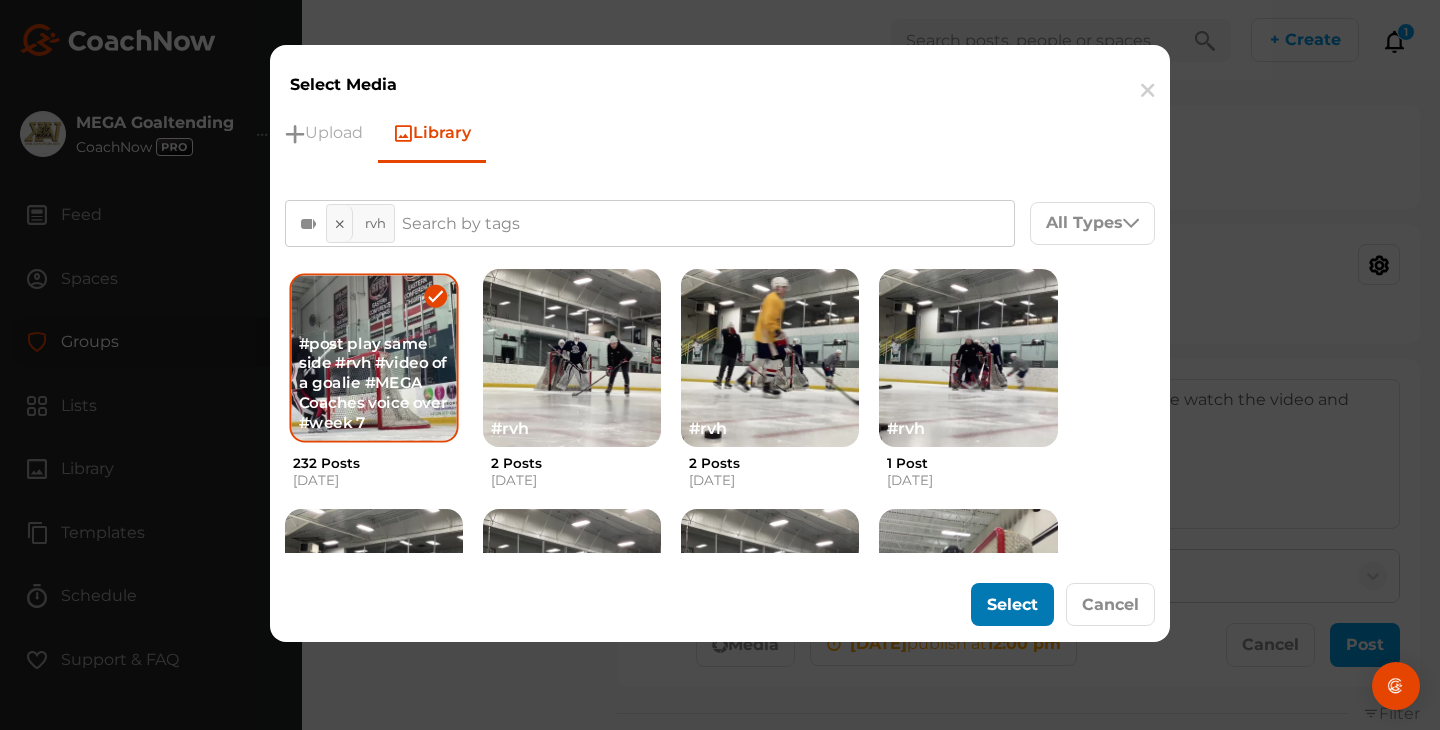 click on "Select" at bounding box center (1012, 604) 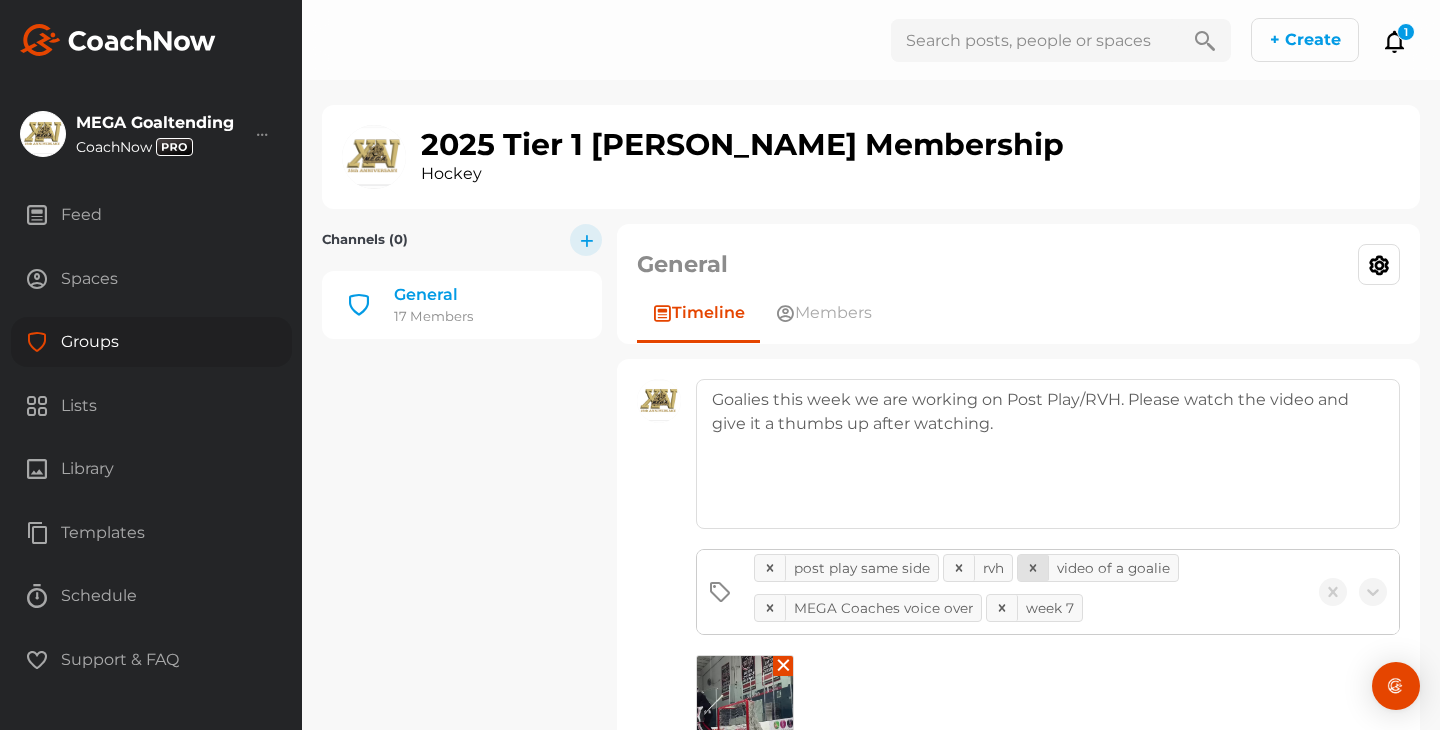 click 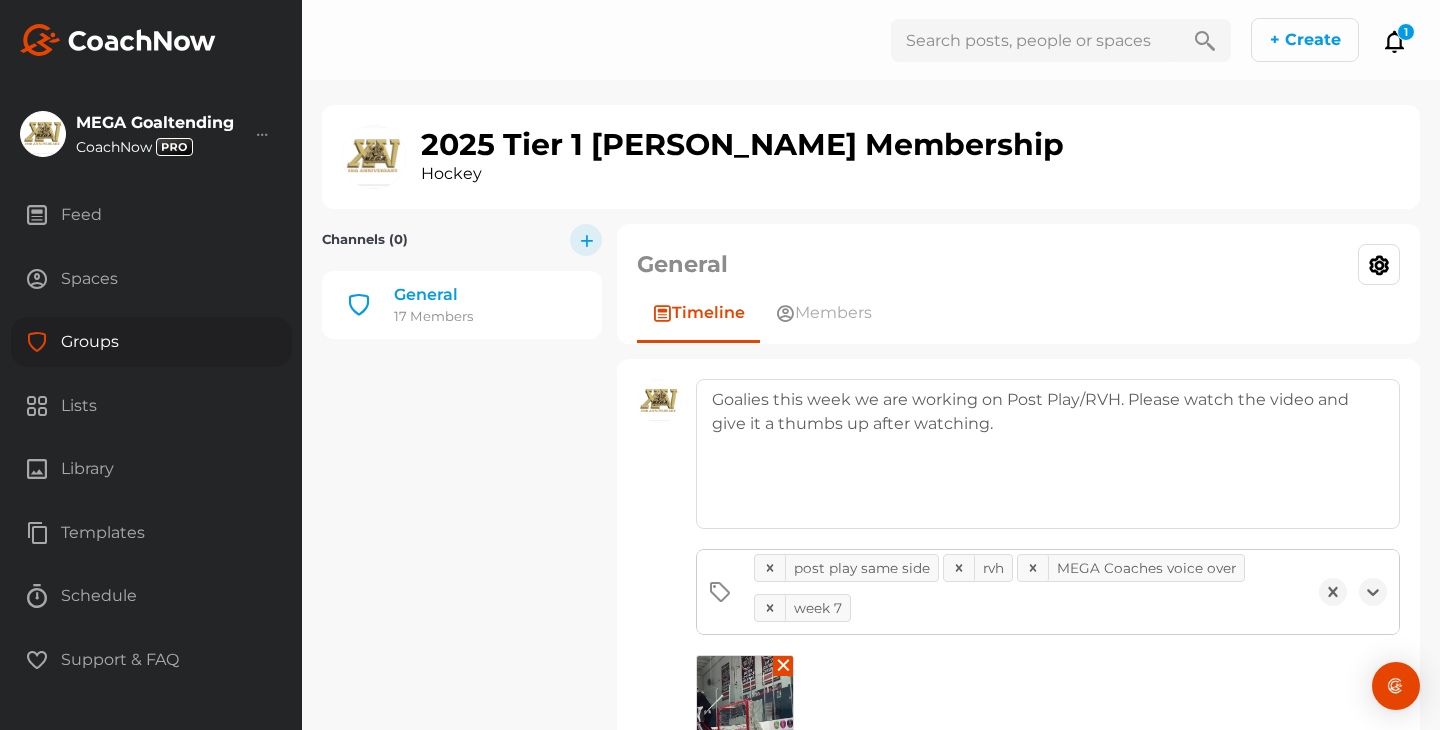 click on "MEGA Coaches voice over" 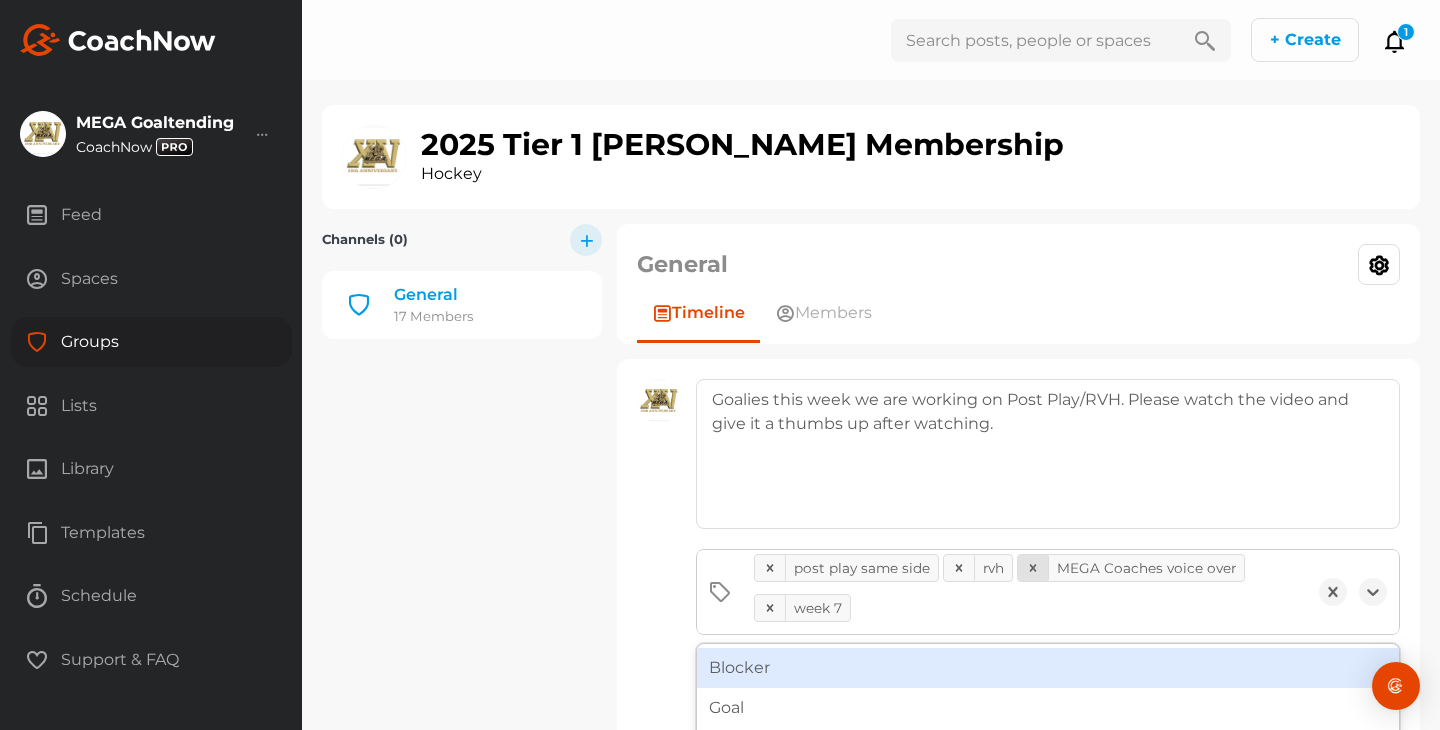 click 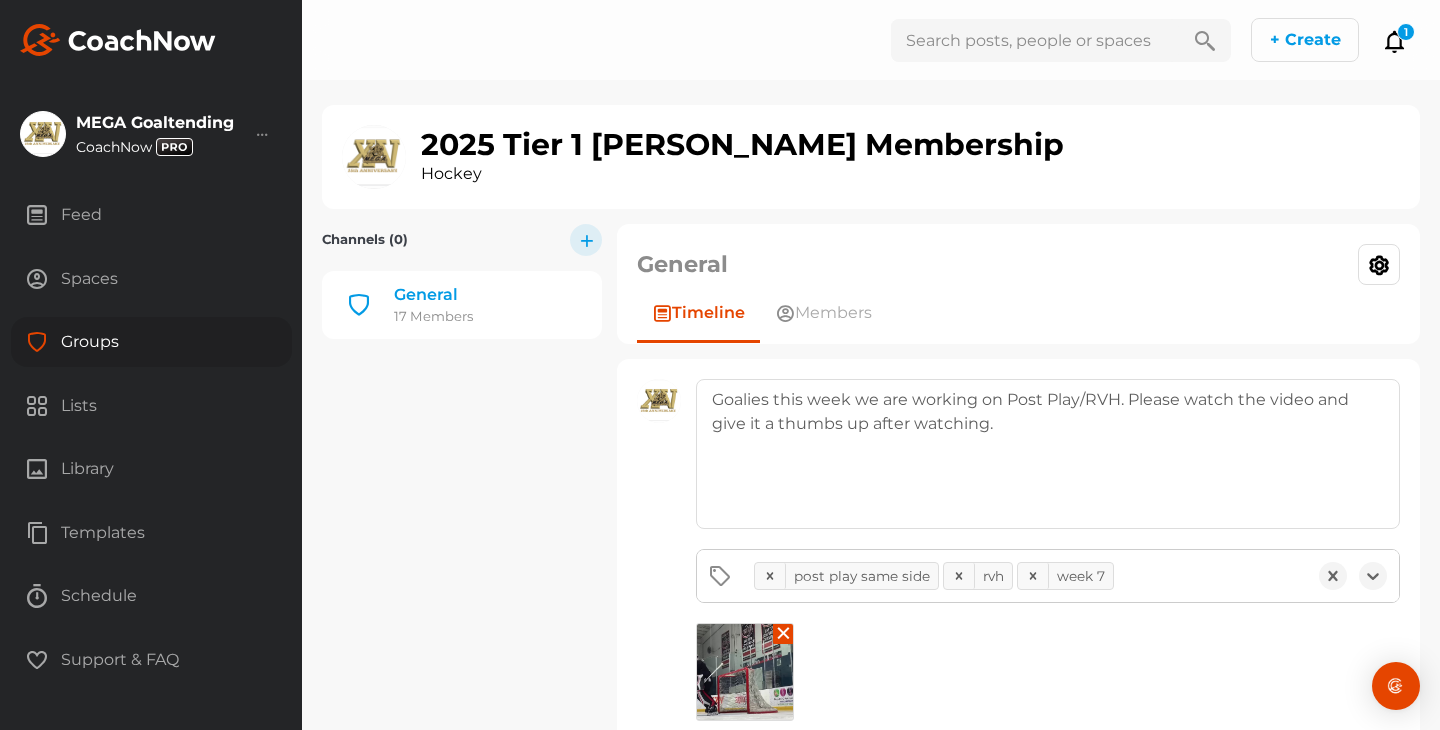 click on "post play same side rvh week 7" 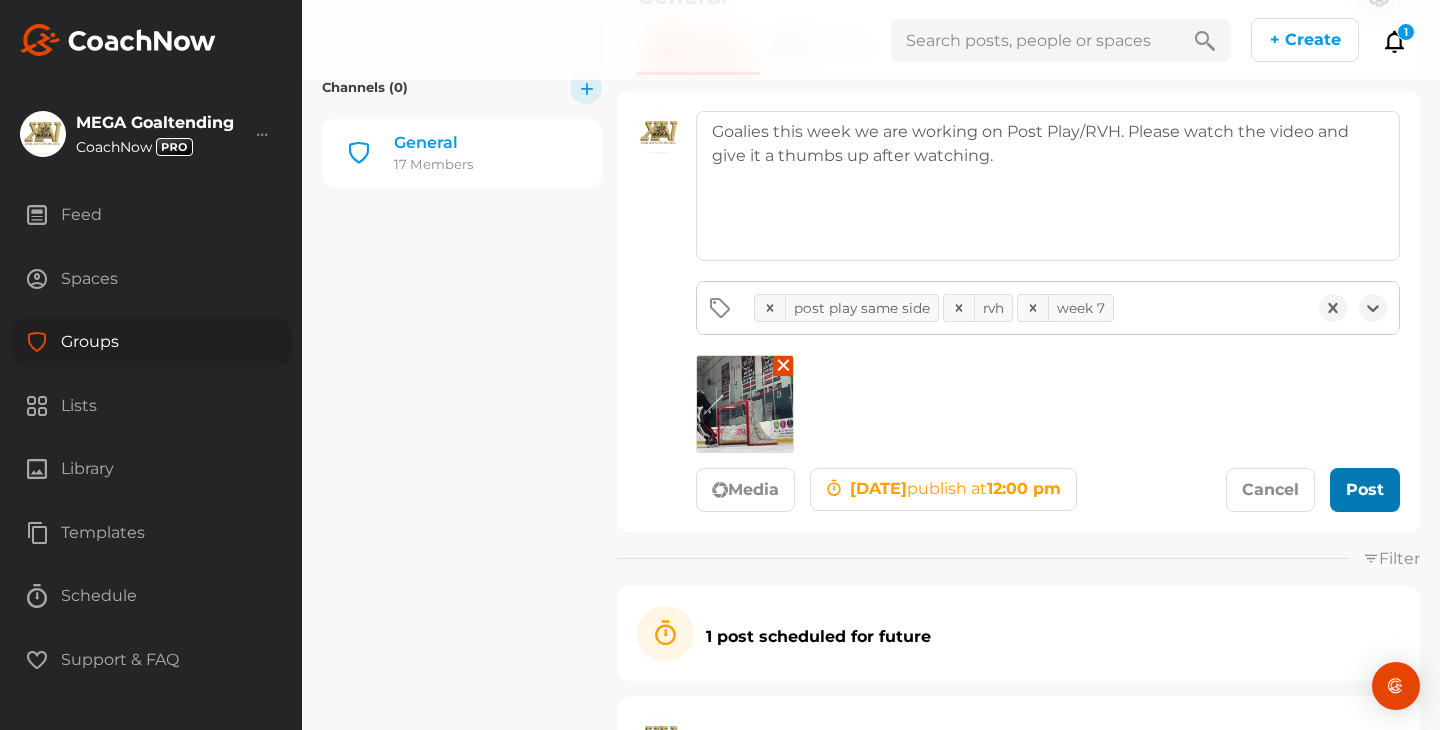 scroll, scrollTop: 227, scrollLeft: 0, axis: vertical 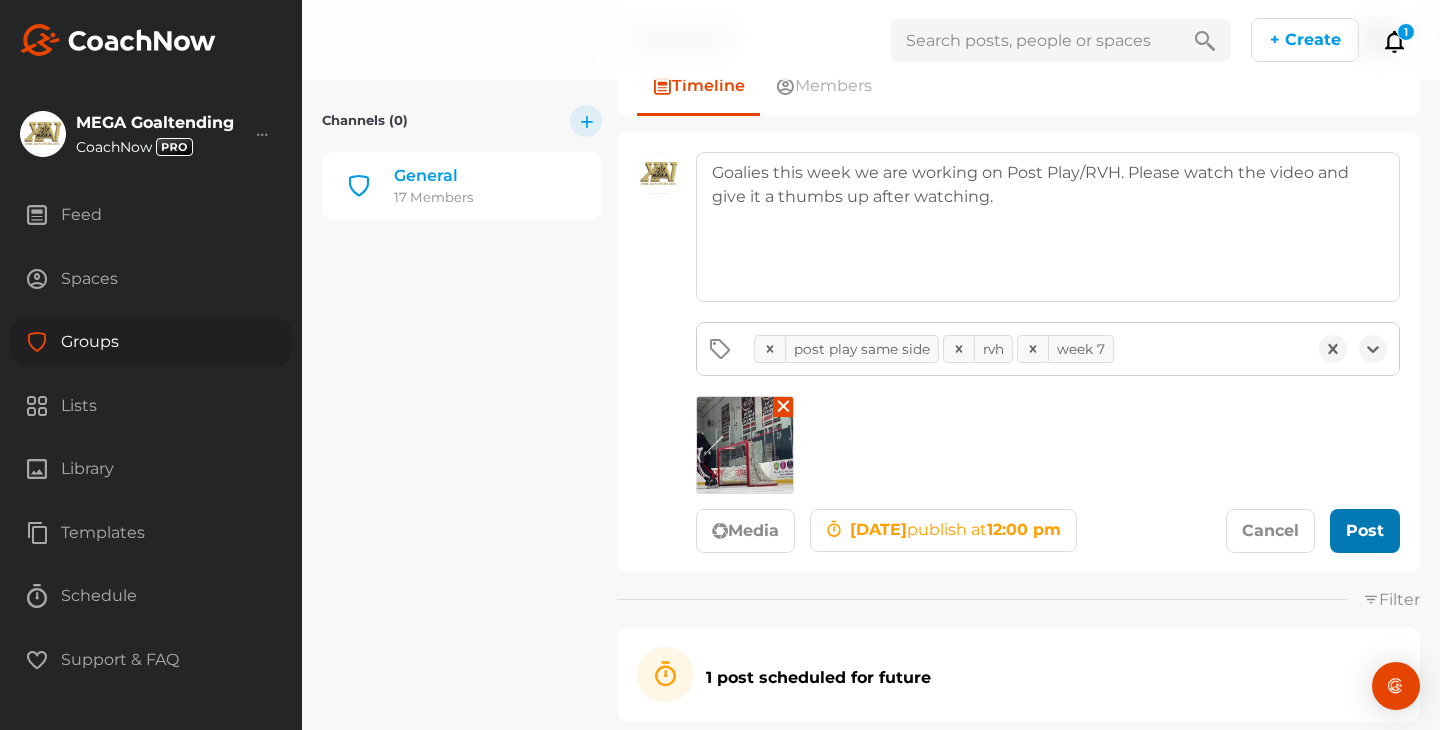 click 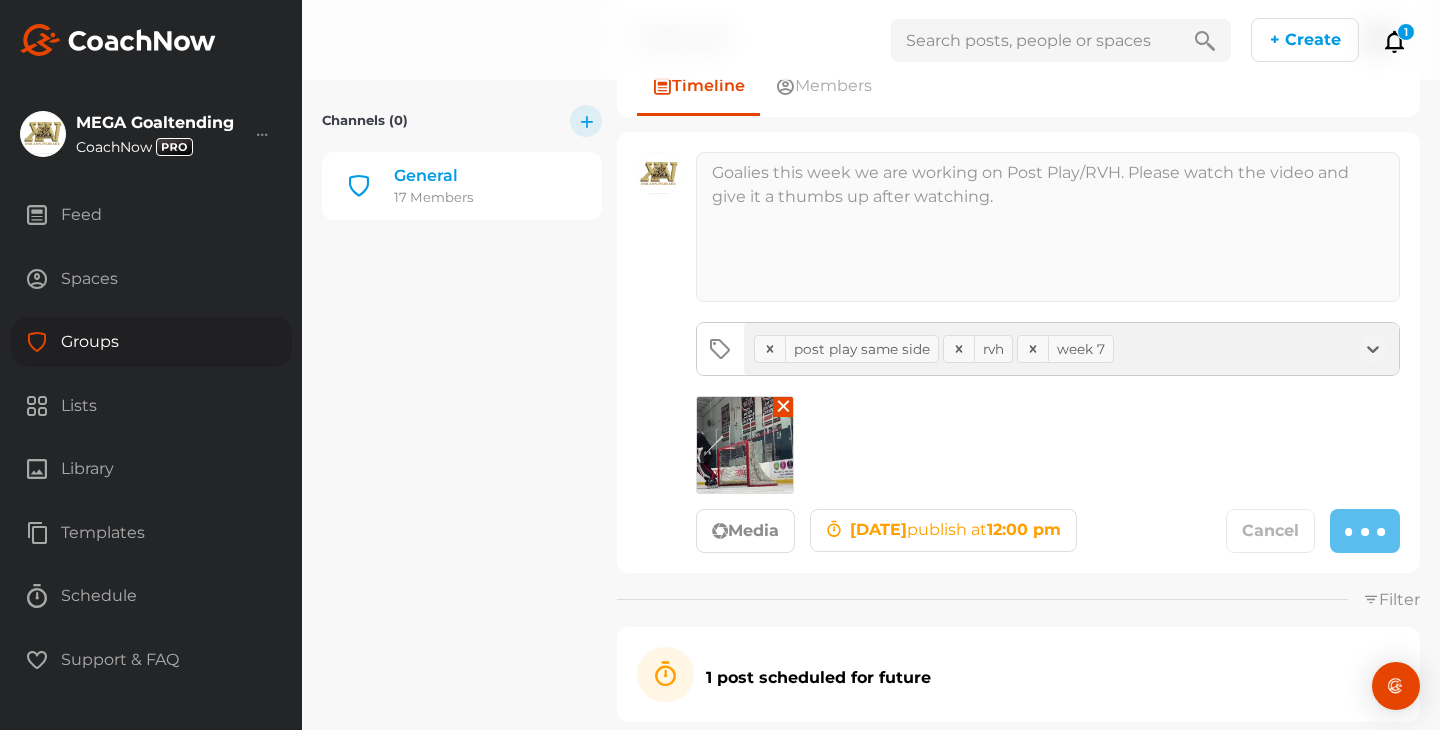 type 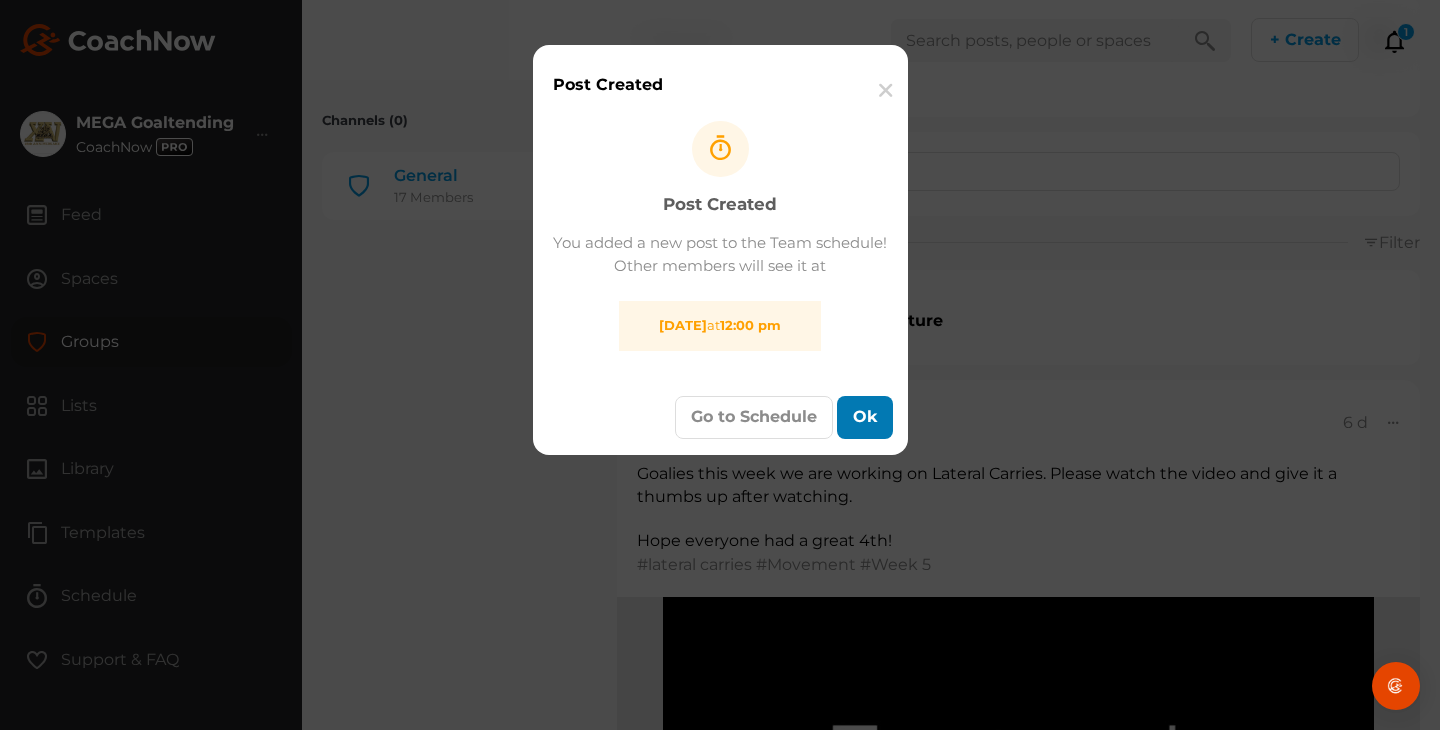 click on "Ok" at bounding box center [865, 417] 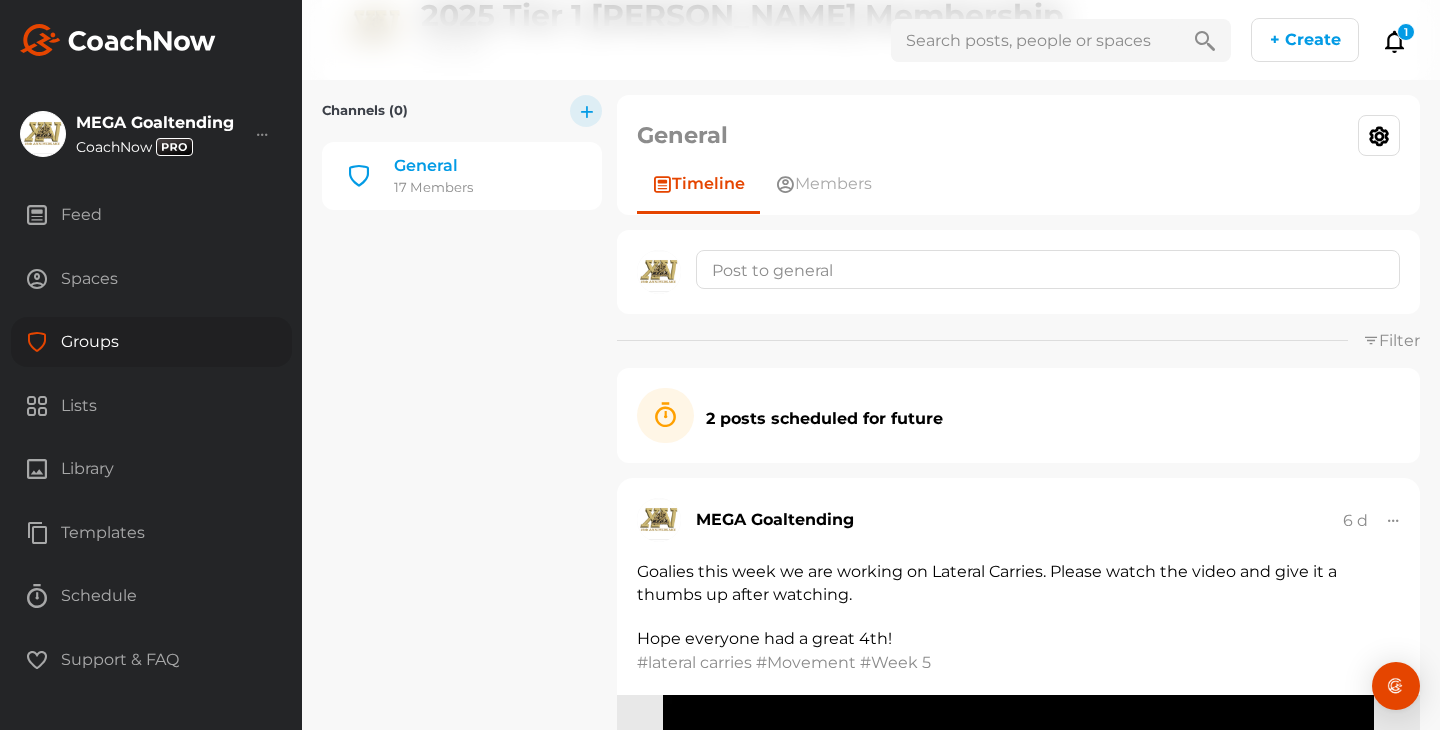 scroll, scrollTop: 0, scrollLeft: 0, axis: both 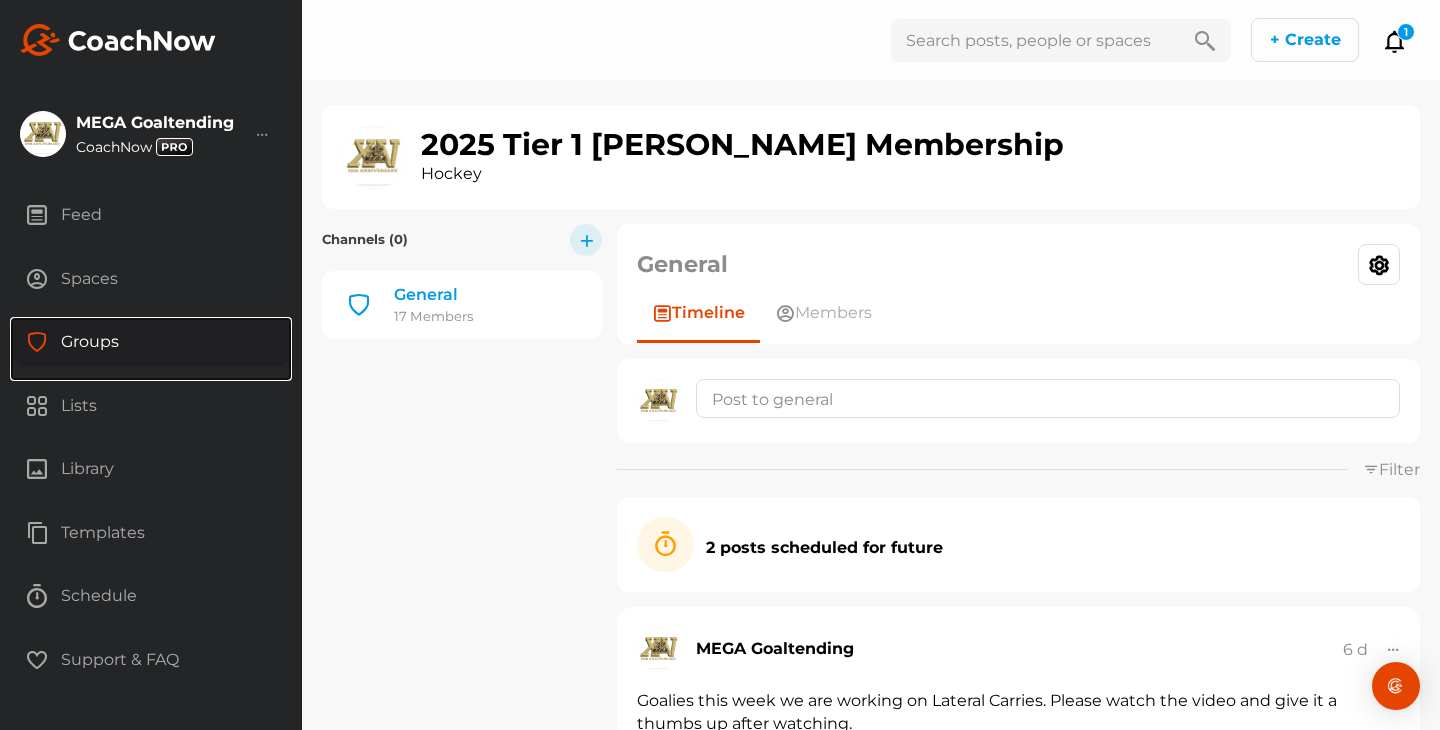 drag, startPoint x: 195, startPoint y: 338, endPoint x: 307, endPoint y: 349, distance: 112.53888 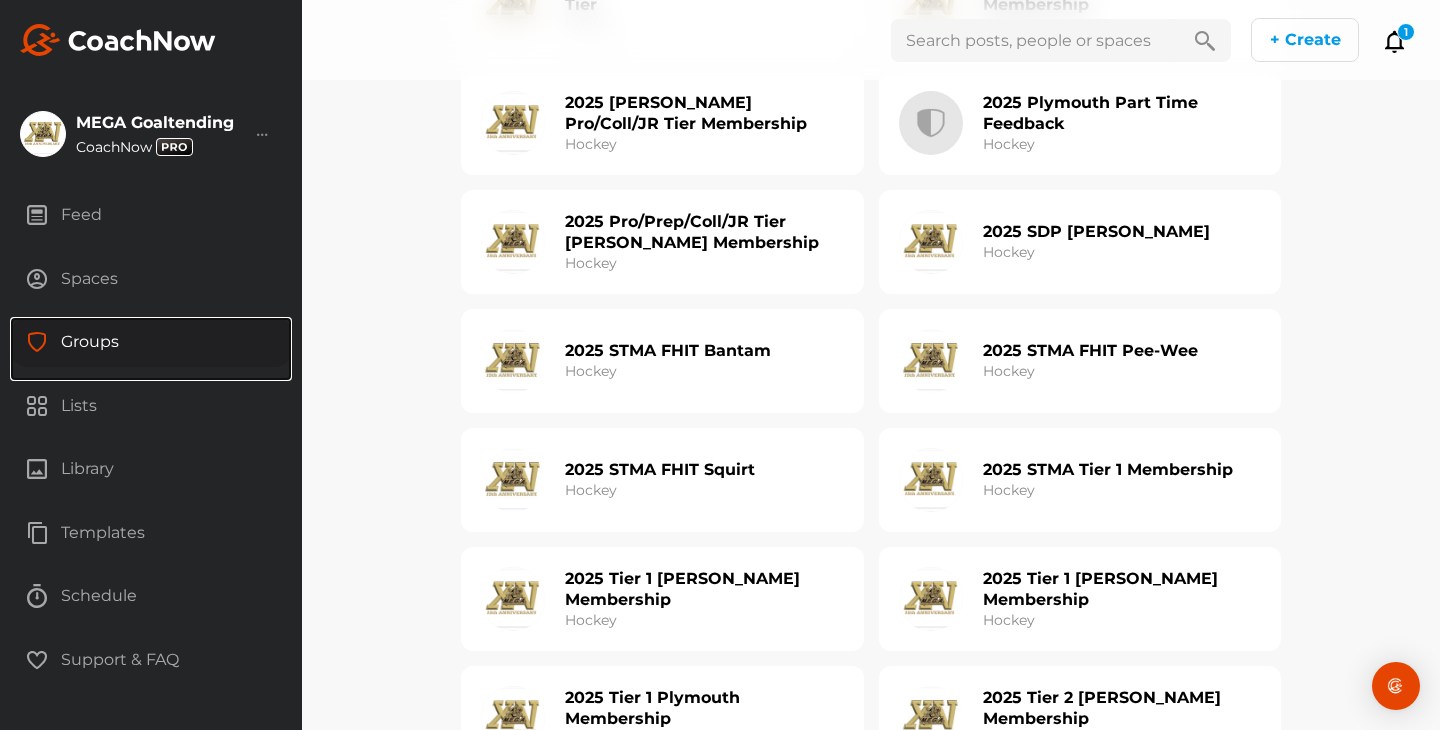 scroll, scrollTop: 799, scrollLeft: 0, axis: vertical 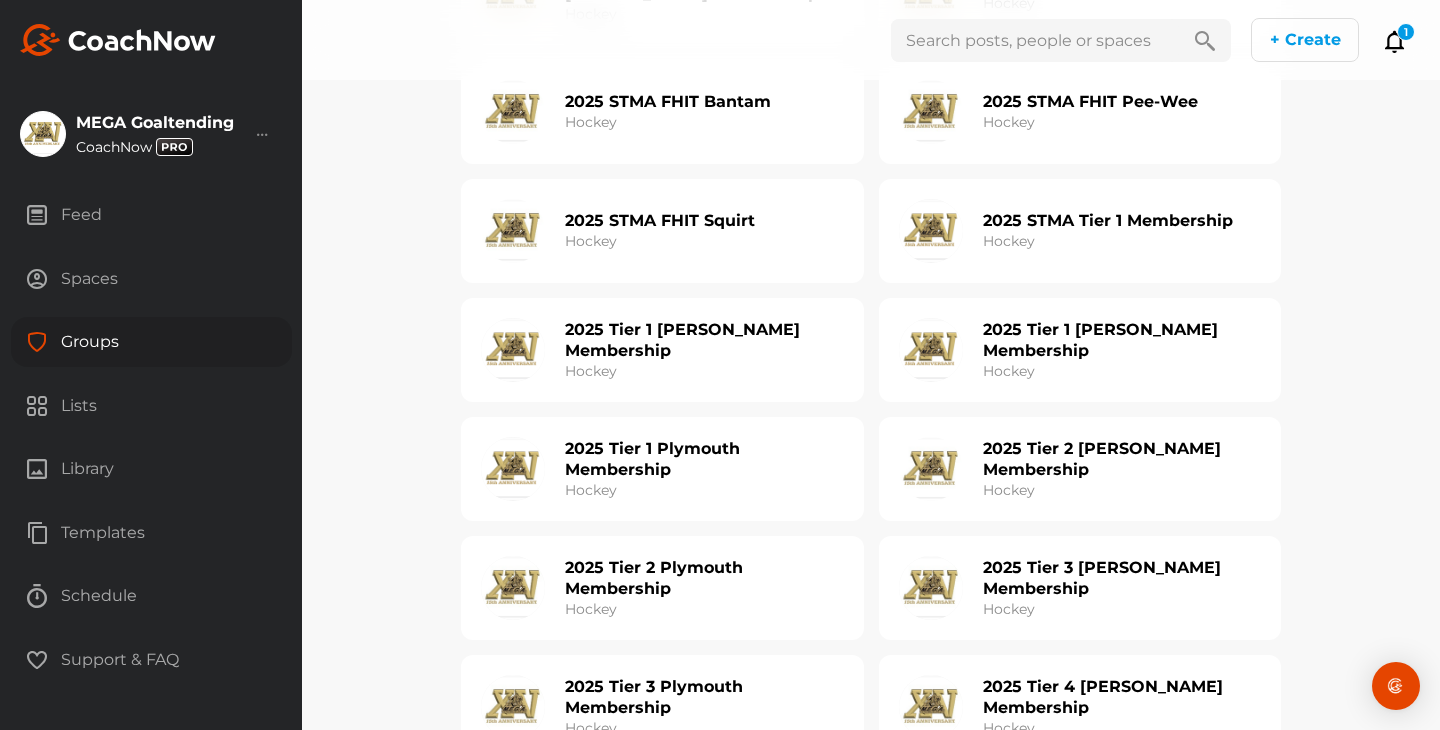 click on "2025 Tier 2 [PERSON_NAME] Membership" 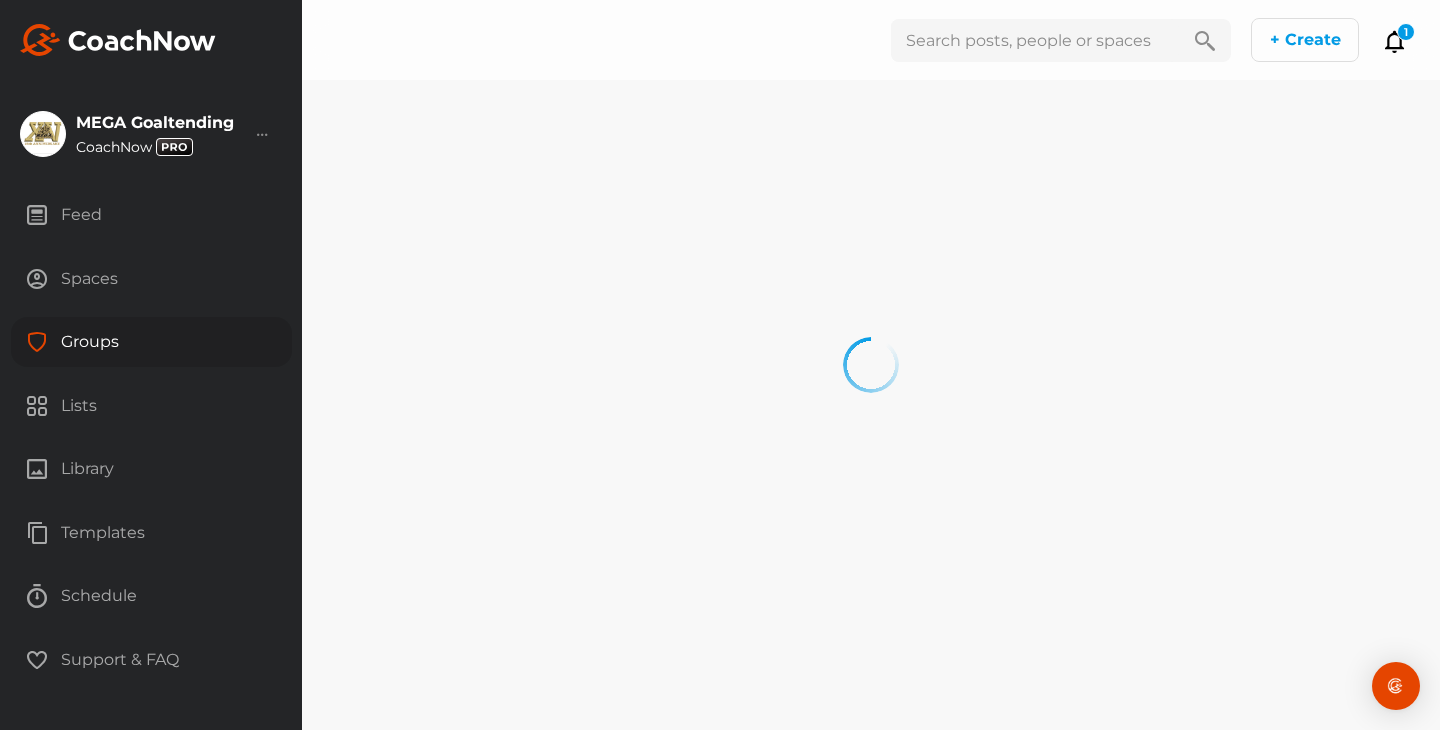 scroll, scrollTop: 0, scrollLeft: 0, axis: both 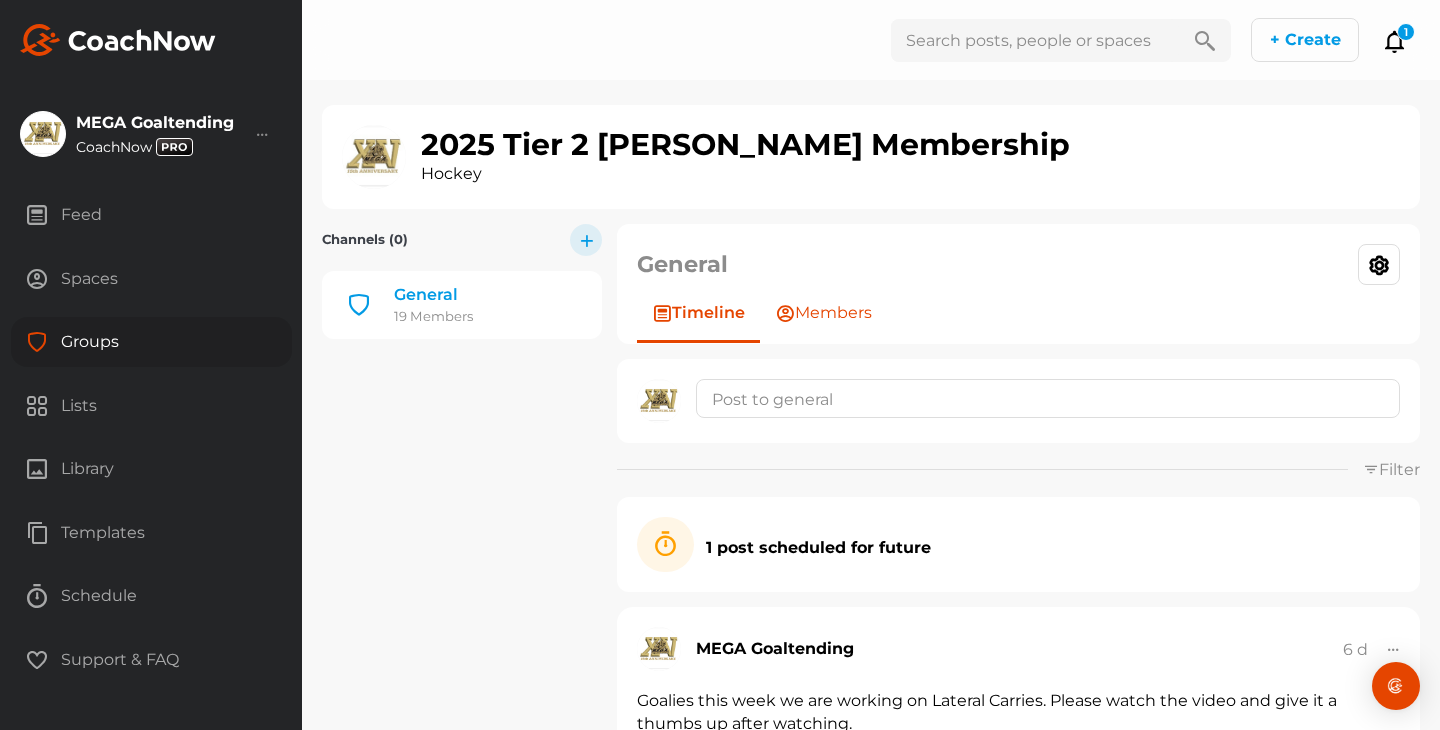 click 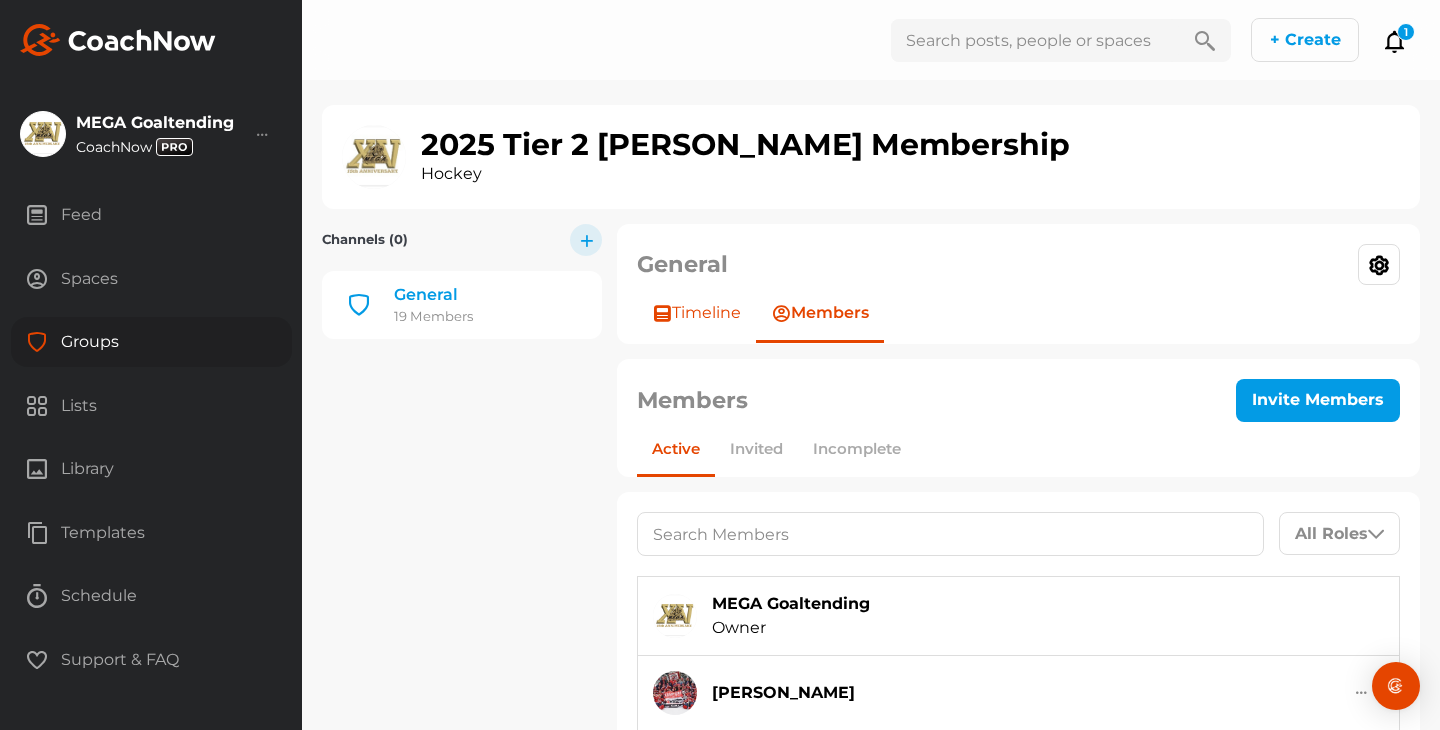 click on "Timeline" at bounding box center (706, 313) 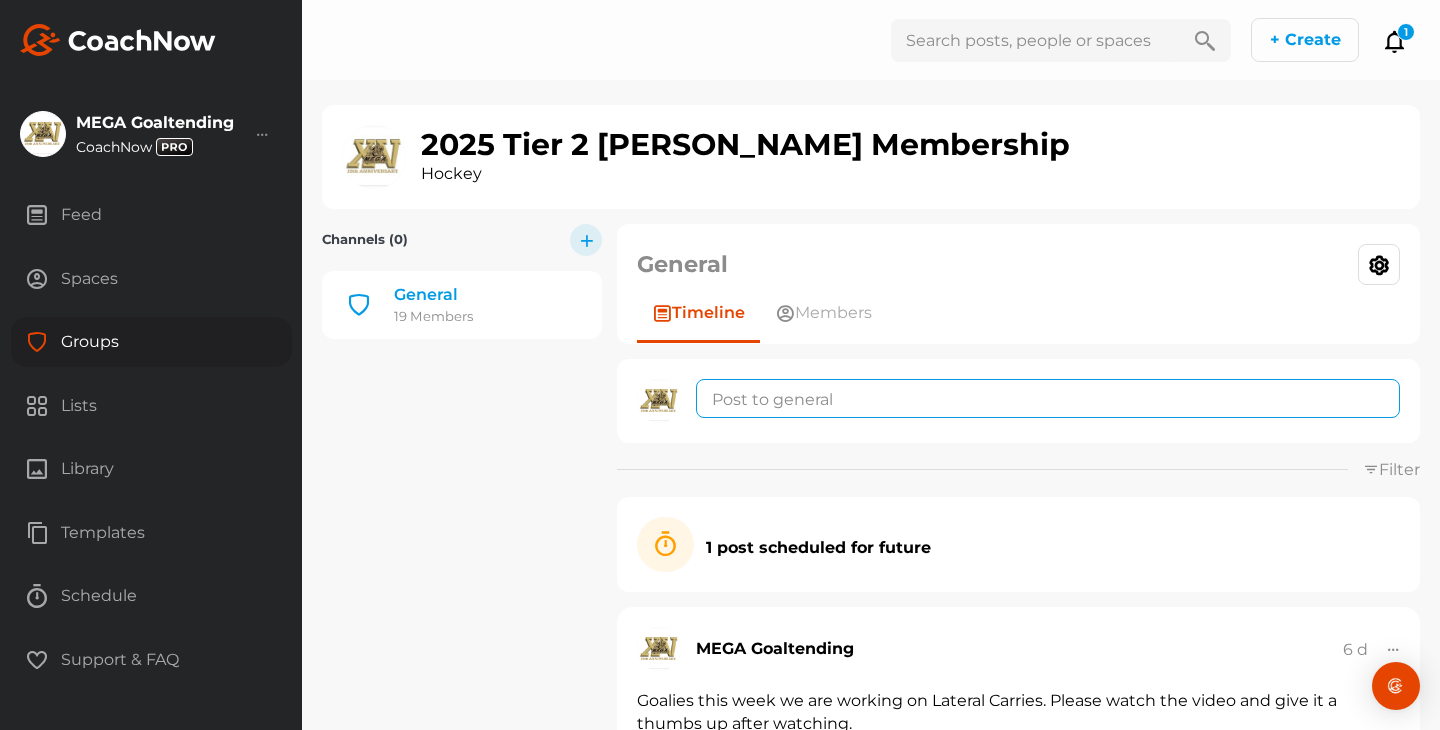 click 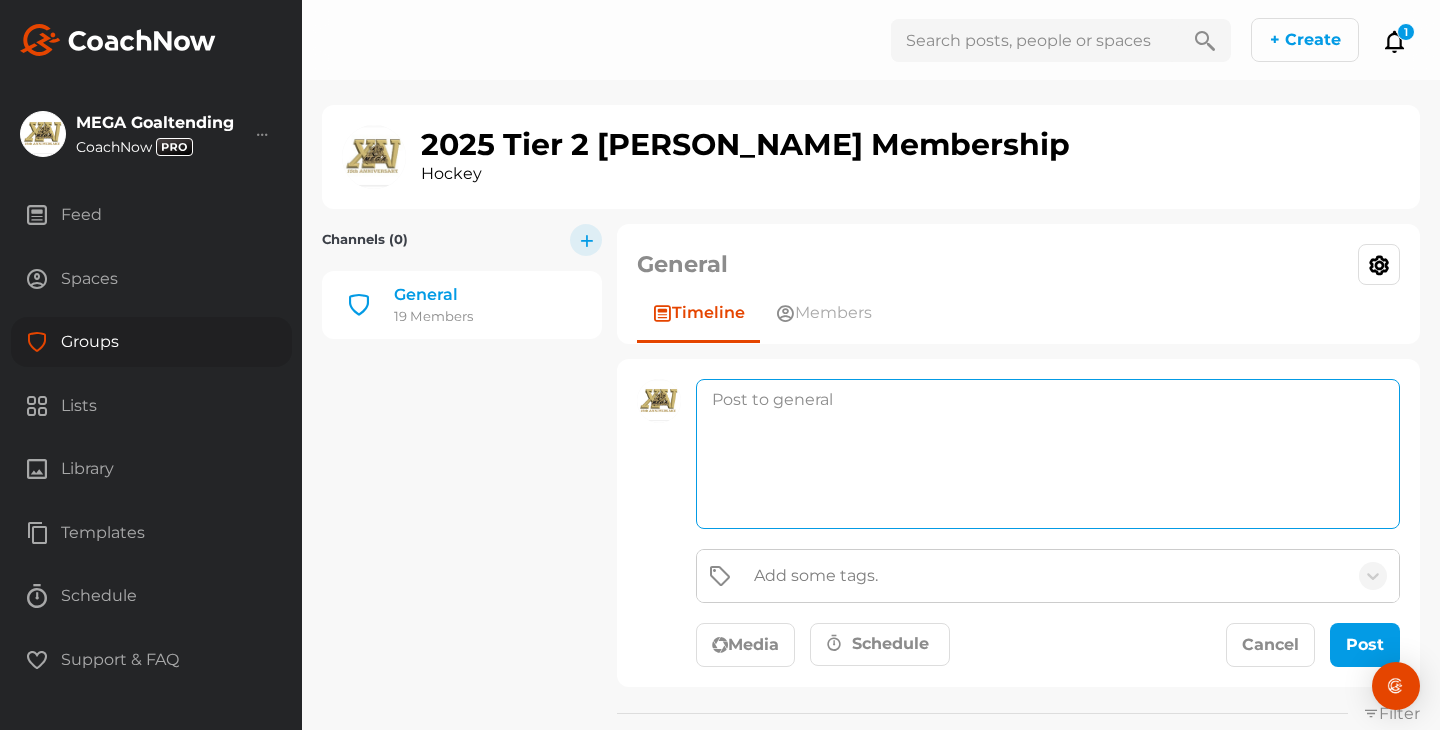 paste on "Goalies this week we are working on Post Play/RVH. Please watch the video and give it a thumbs up after watching." 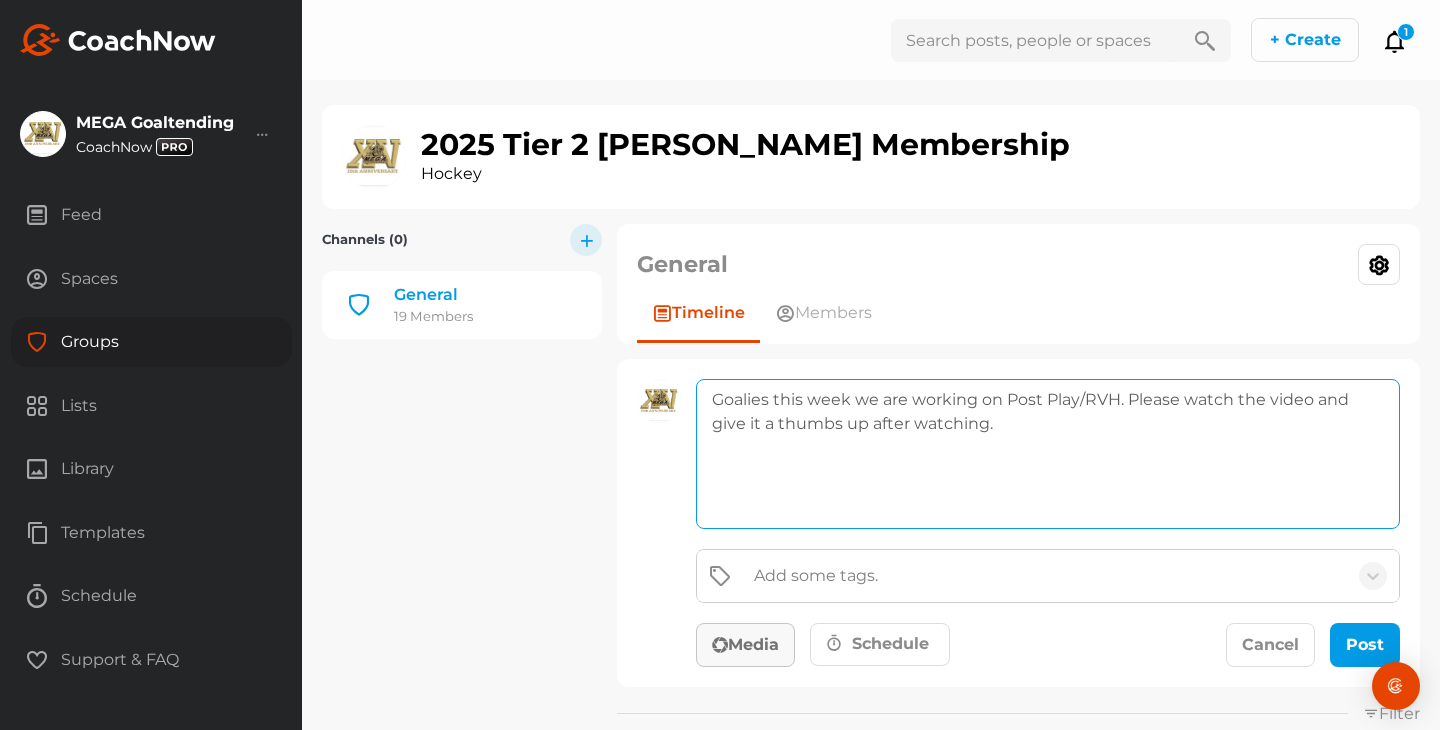 type on "Goalies this week we are working on Post Play/RVH. Please watch the video and give it a thumbs up after watching." 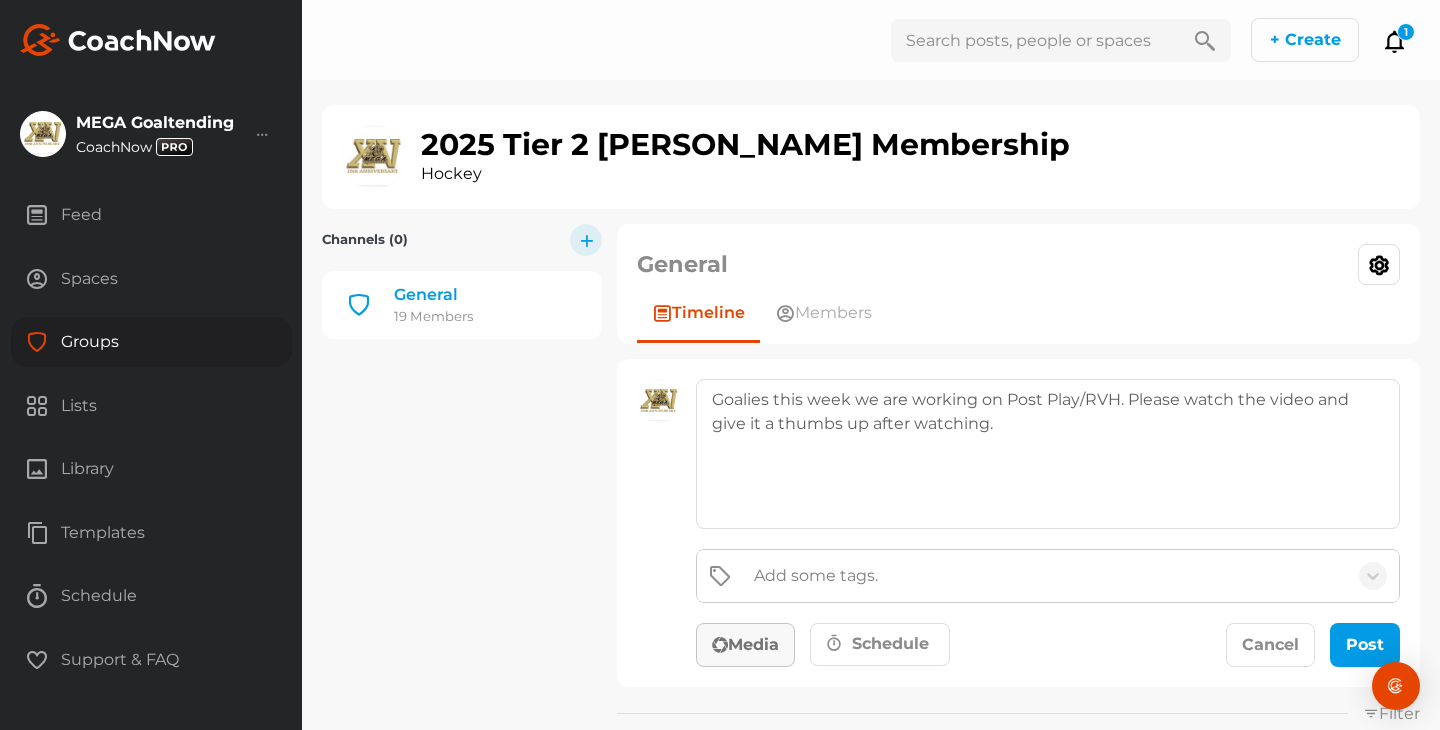 click on "Media" 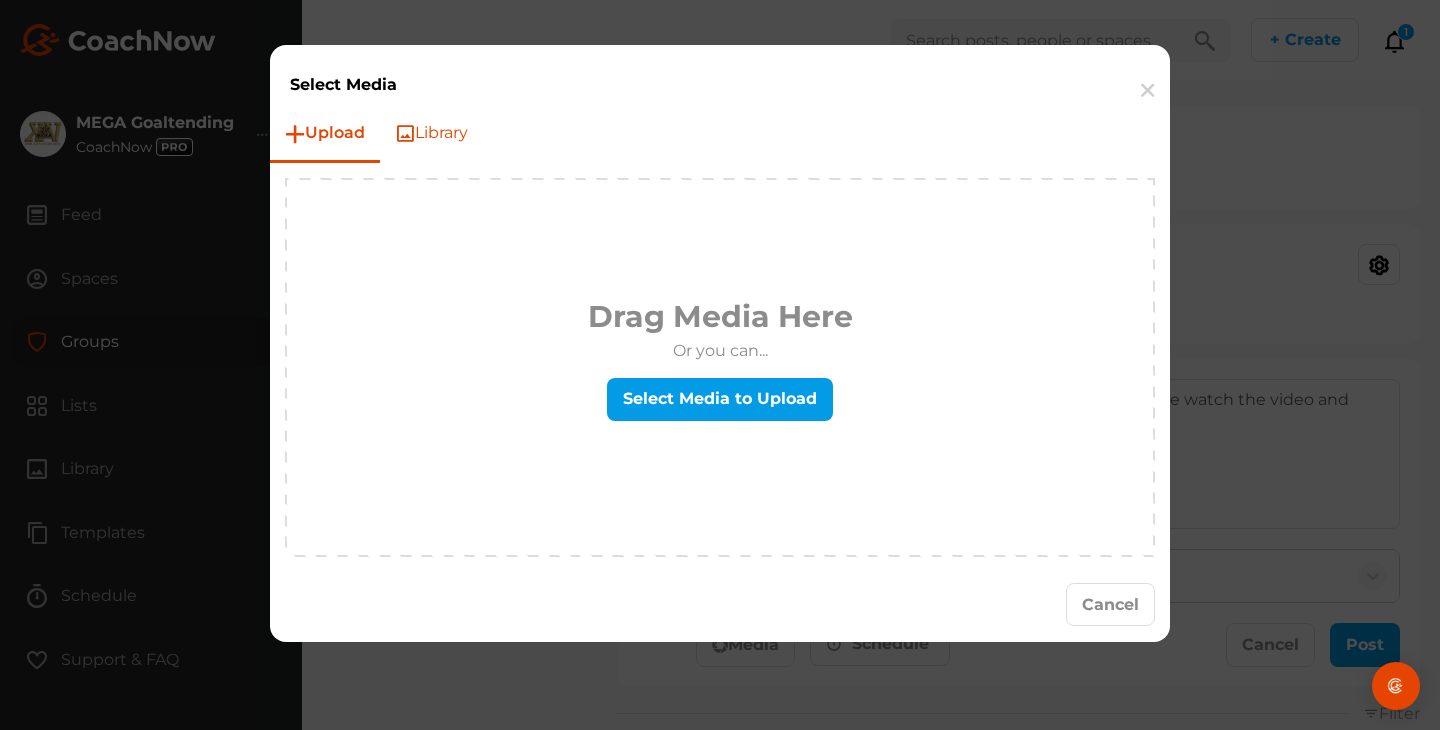 click on "Library" at bounding box center (431, 134) 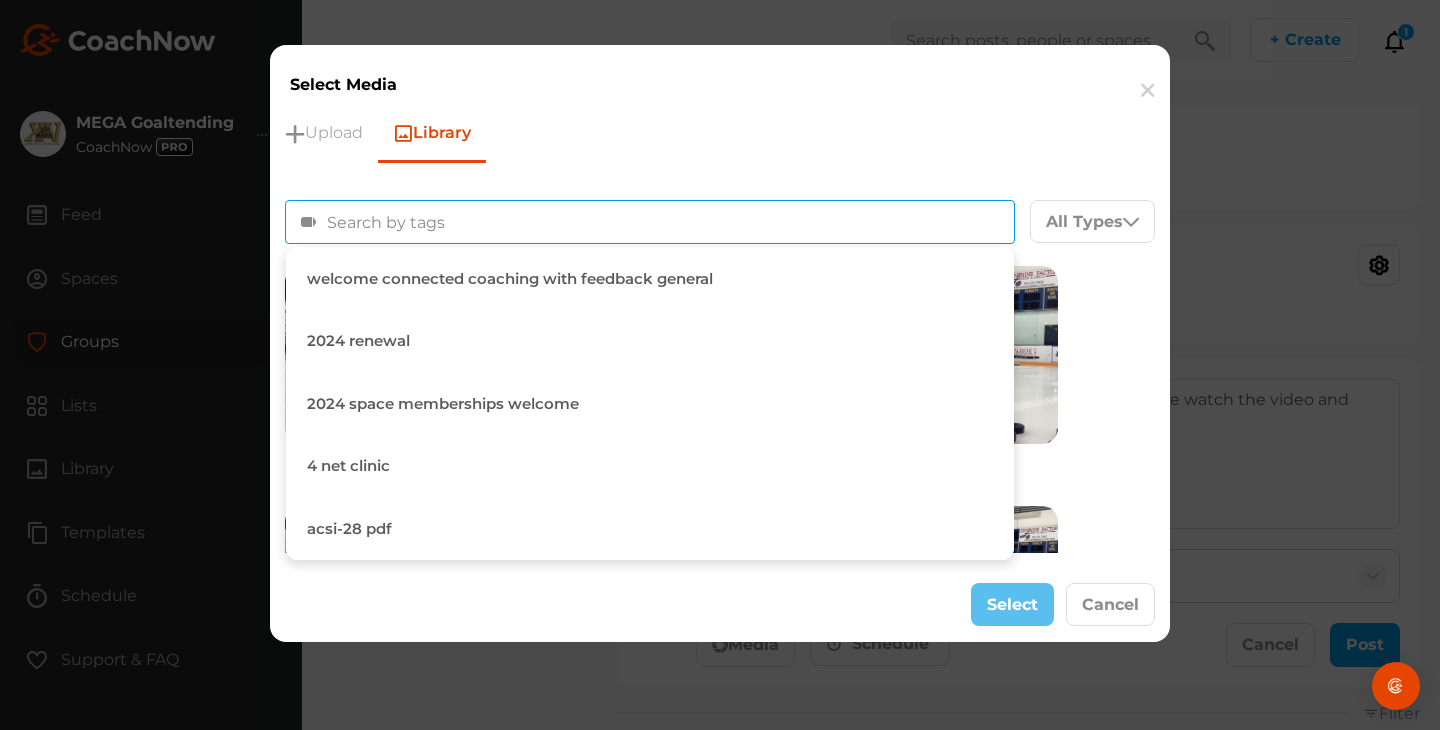 click on "Filter By" at bounding box center (441, 222) 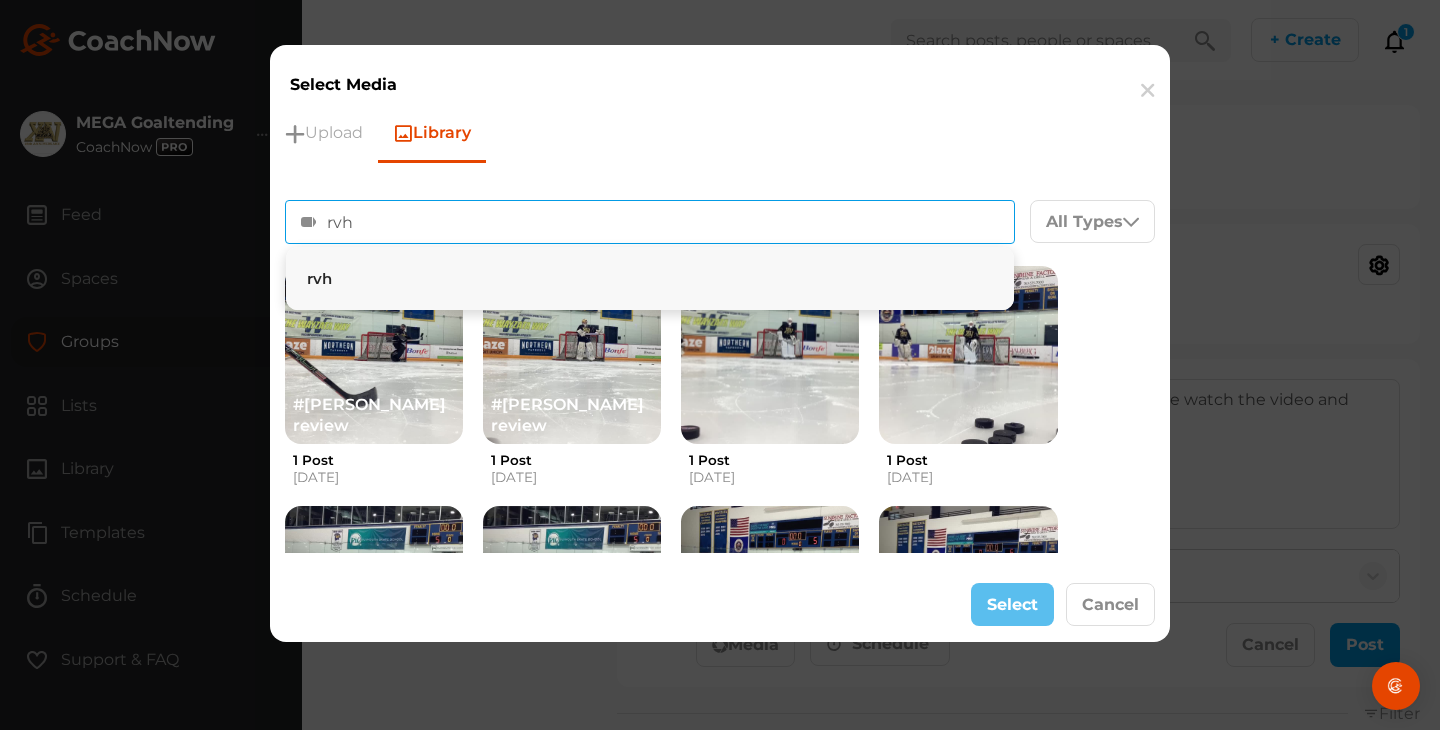 type on "rvh" 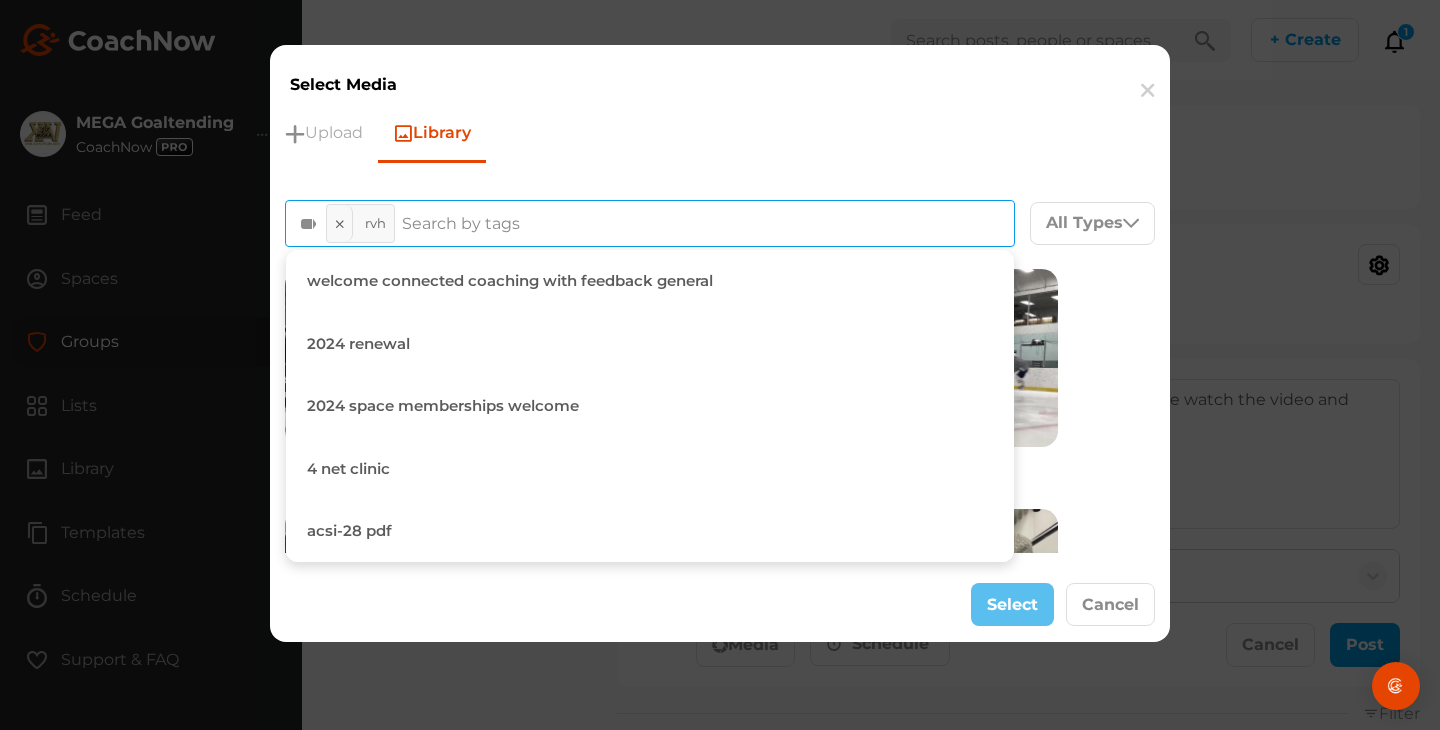 click on "Select
Cancel" at bounding box center [720, 605] 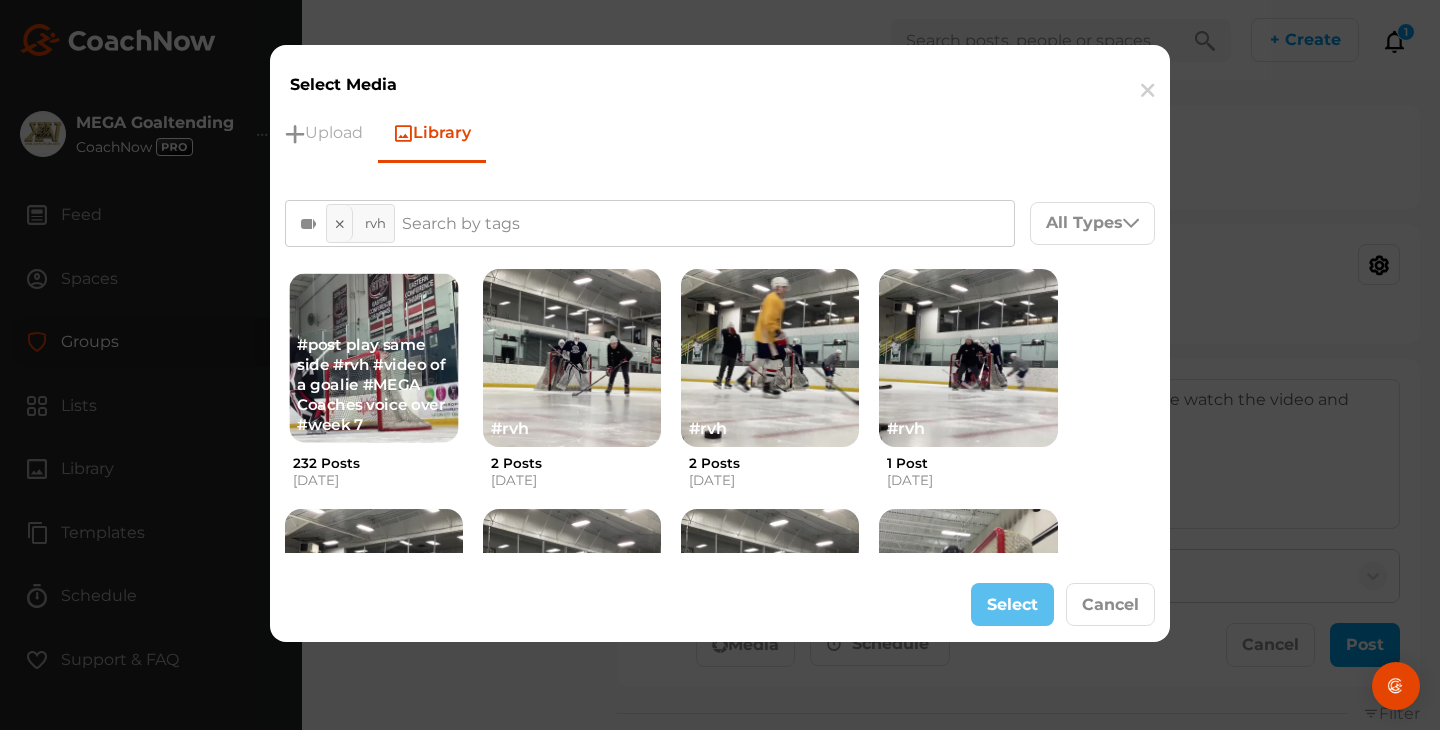 click on "#post play same side #rvh #video of a goalie #MEGA Coaches voice over #week 7" at bounding box center (374, 385) 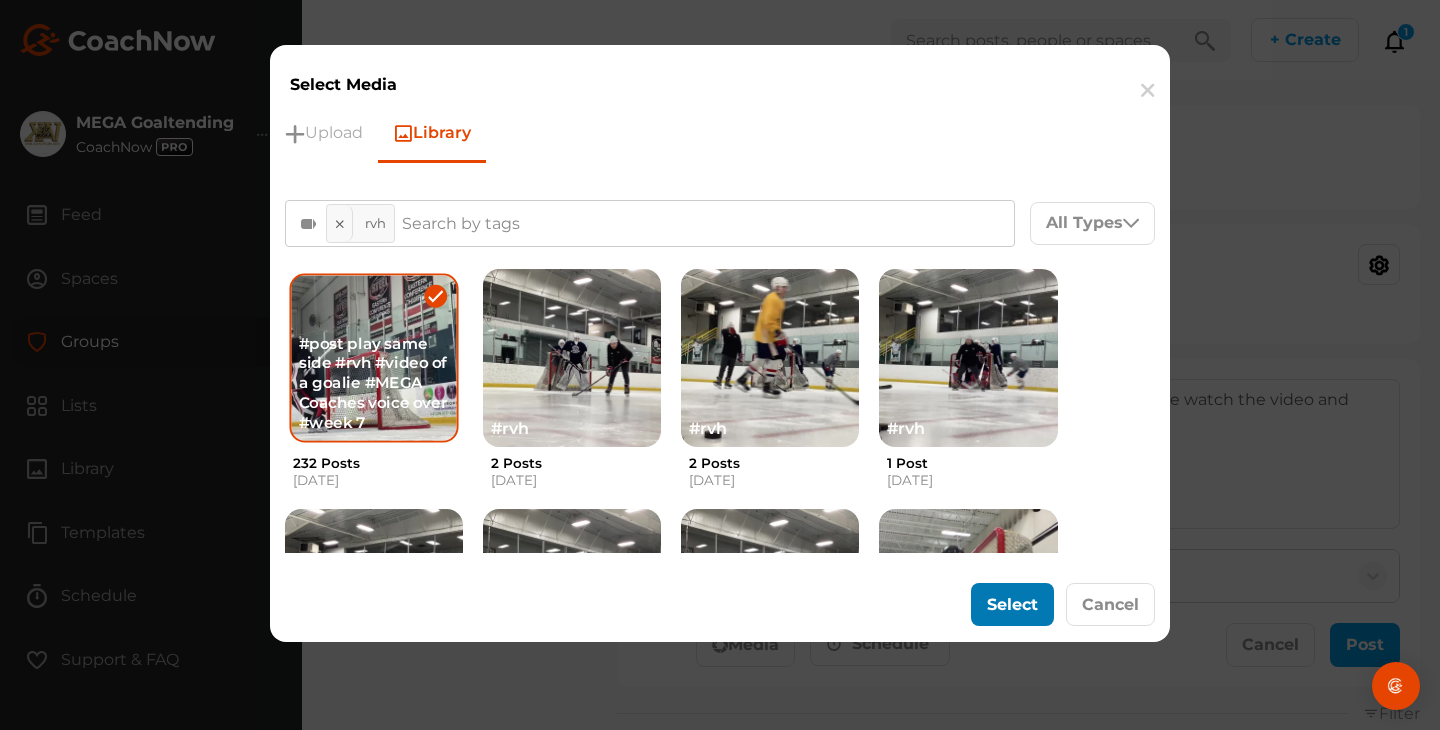 click on "Select" at bounding box center [1012, 604] 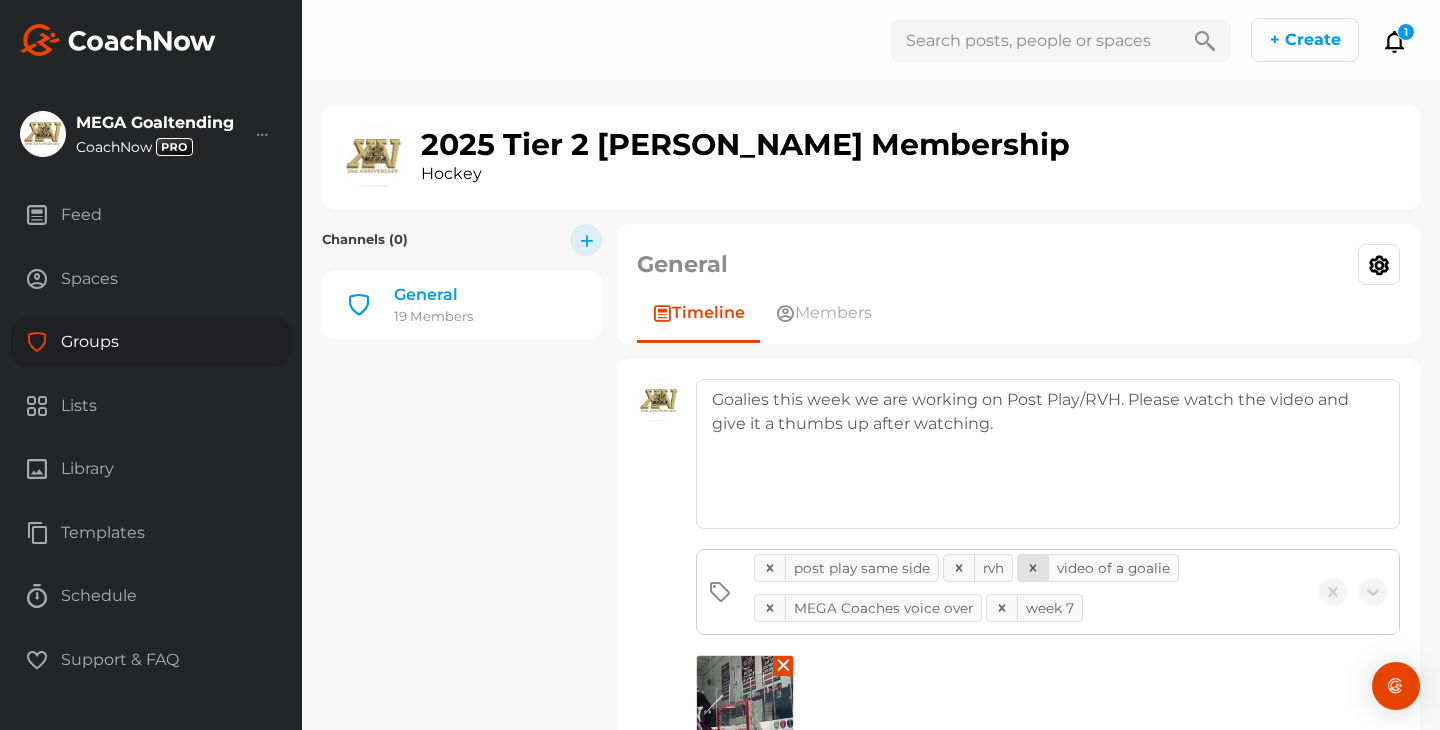 click 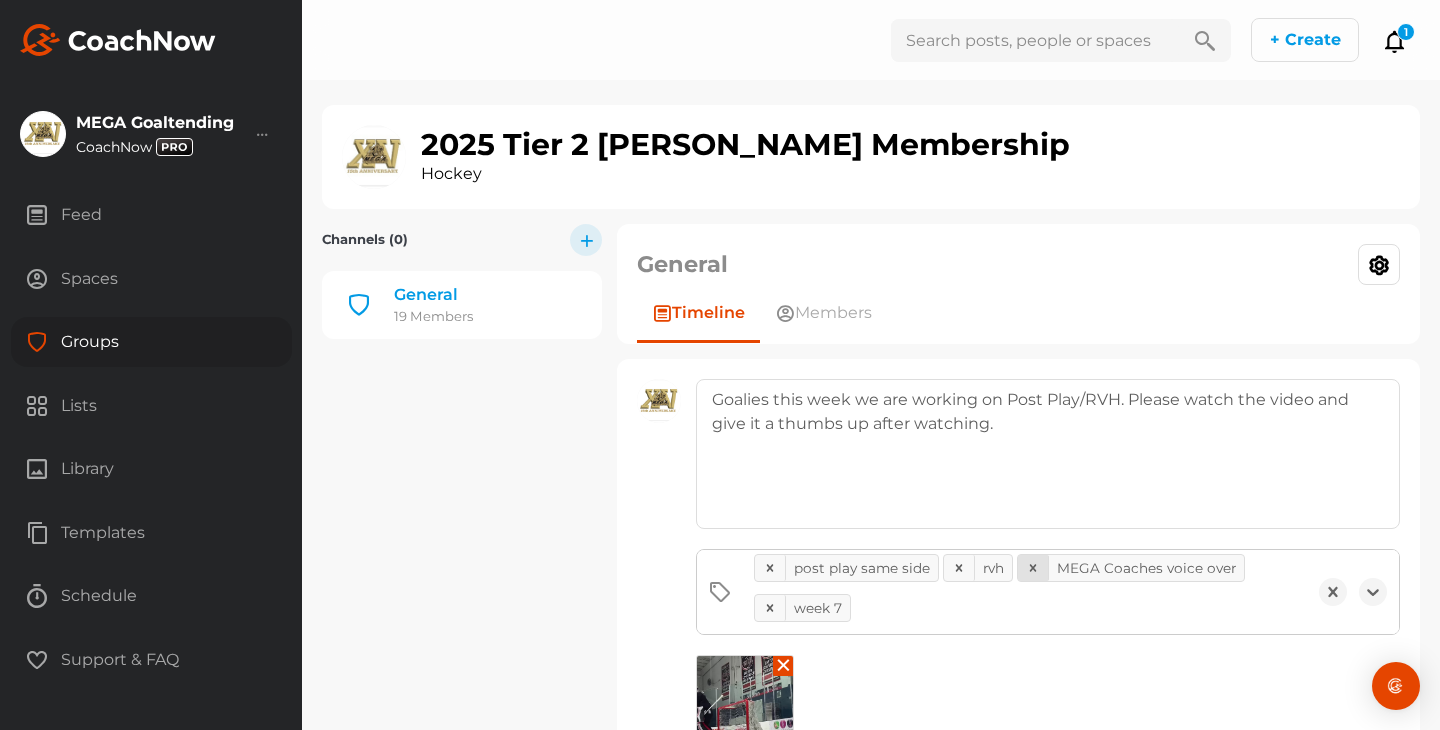 click 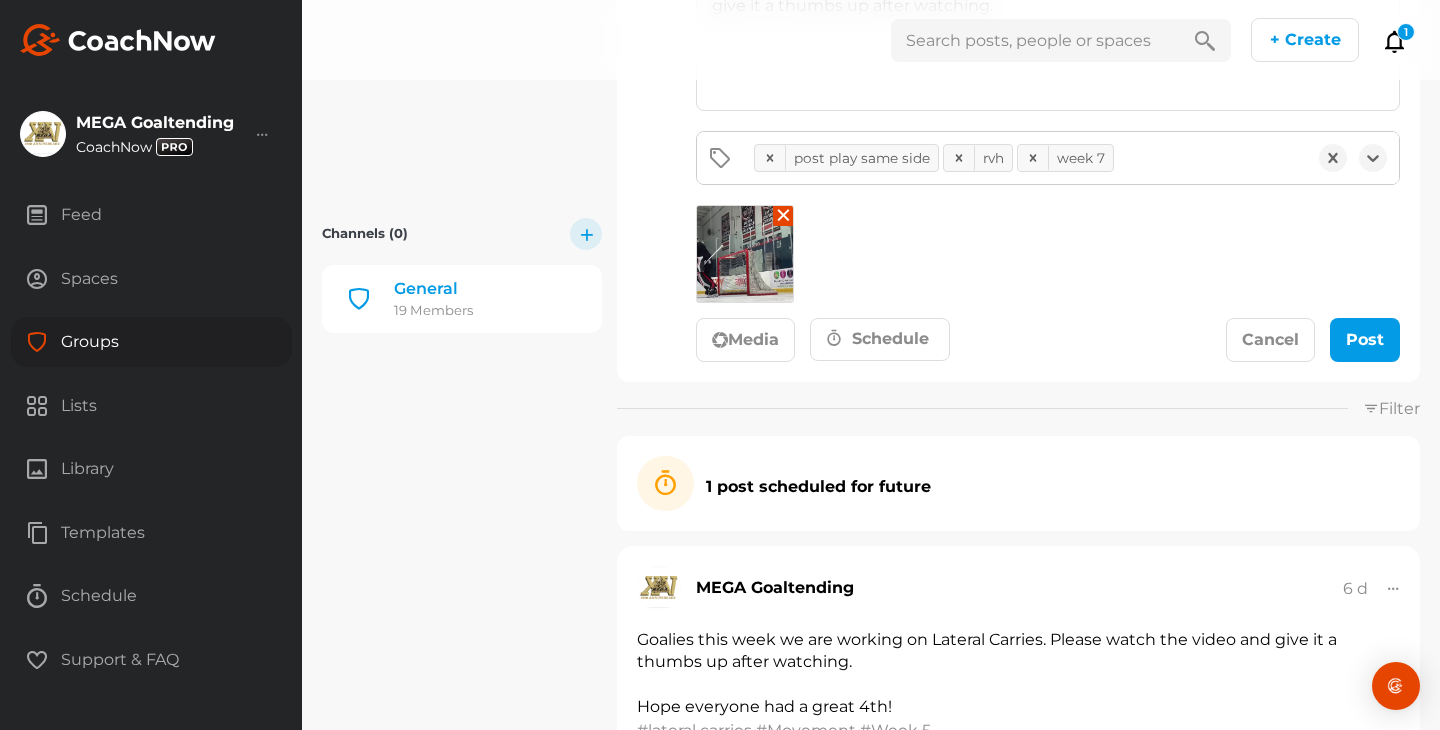 scroll, scrollTop: 531, scrollLeft: 0, axis: vertical 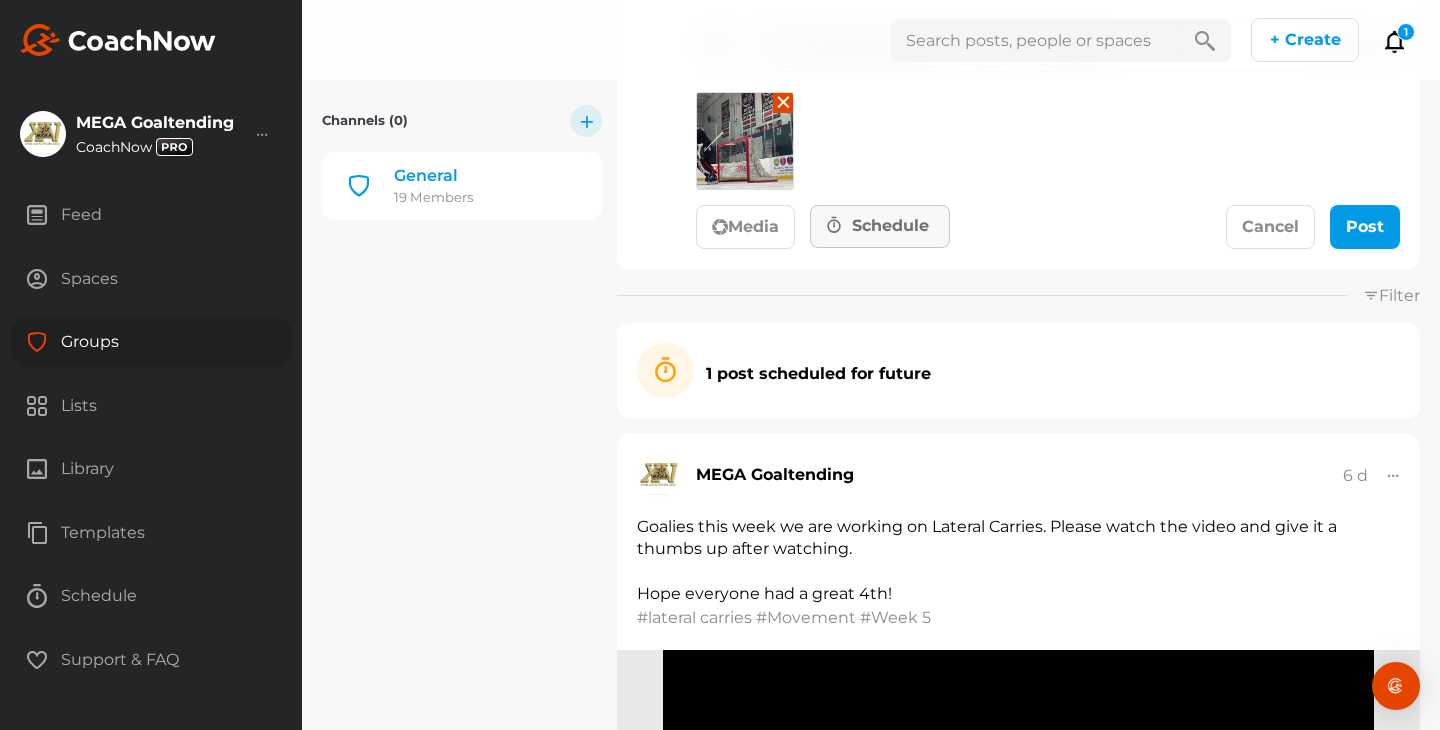 click on "Schedule" 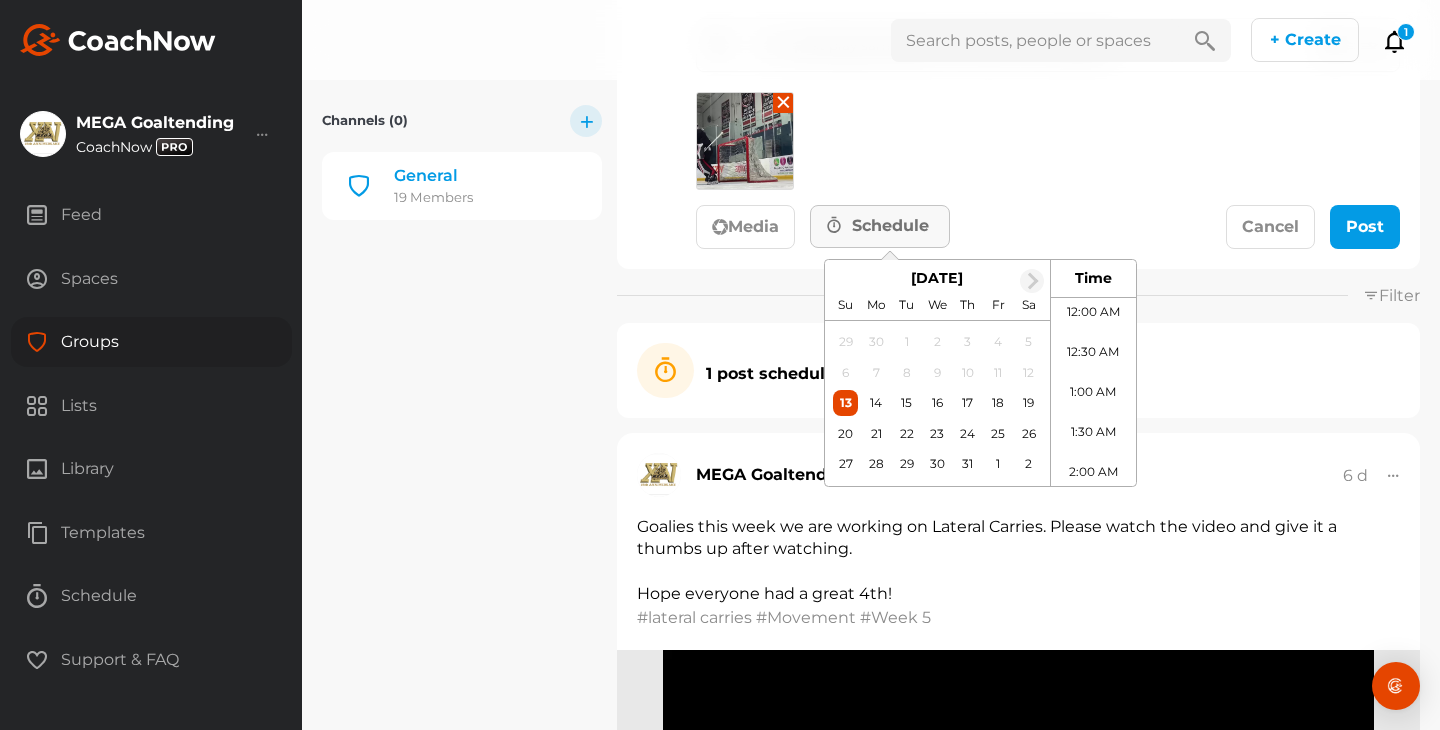 scroll, scrollTop: 686, scrollLeft: 0, axis: vertical 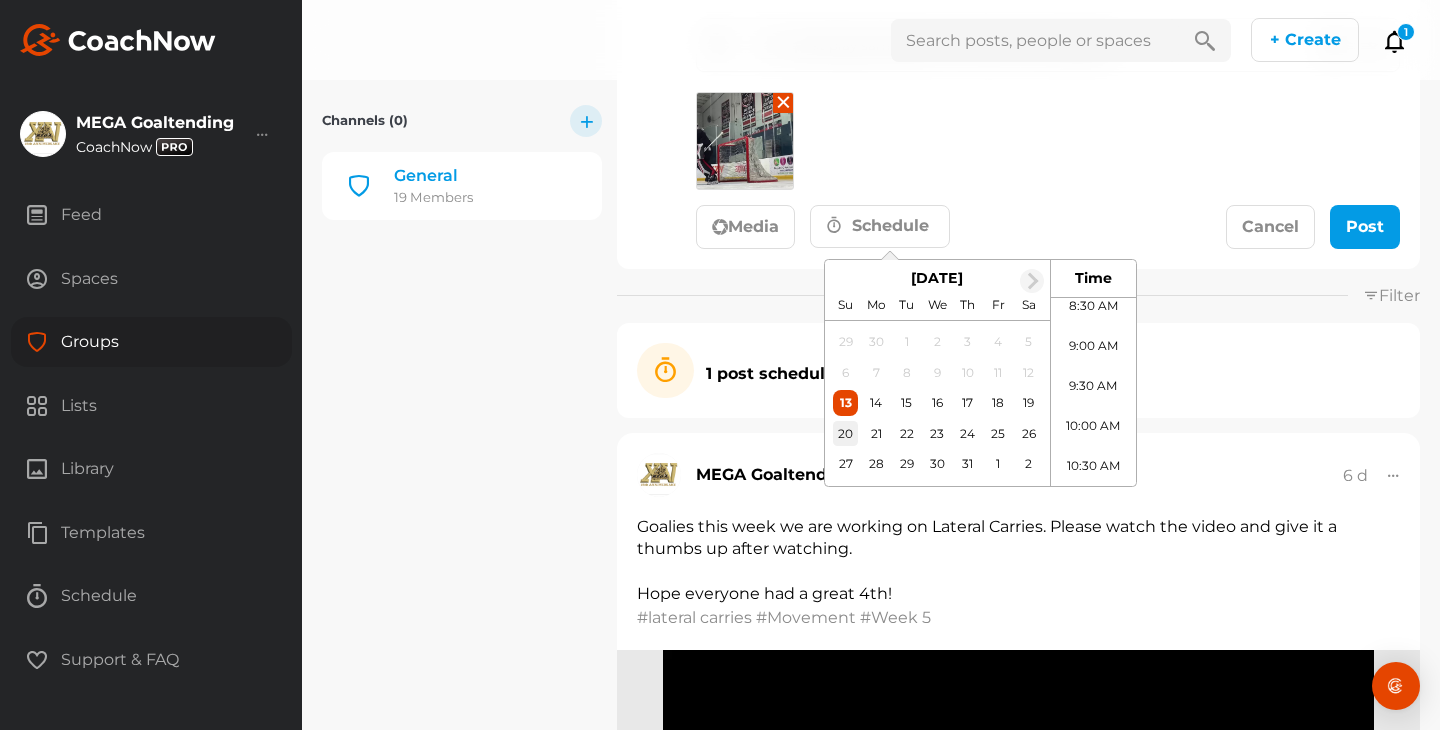 click on "20" 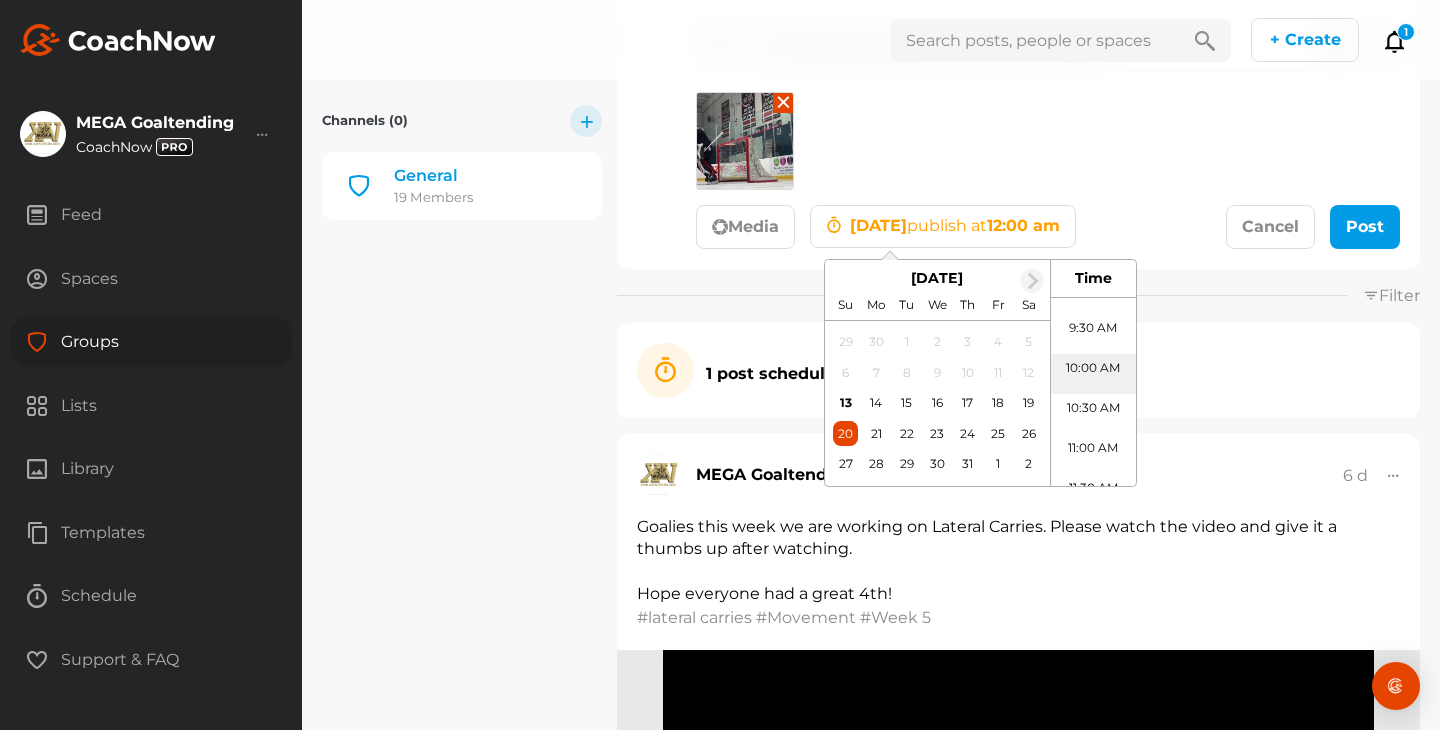 scroll, scrollTop: 836, scrollLeft: 0, axis: vertical 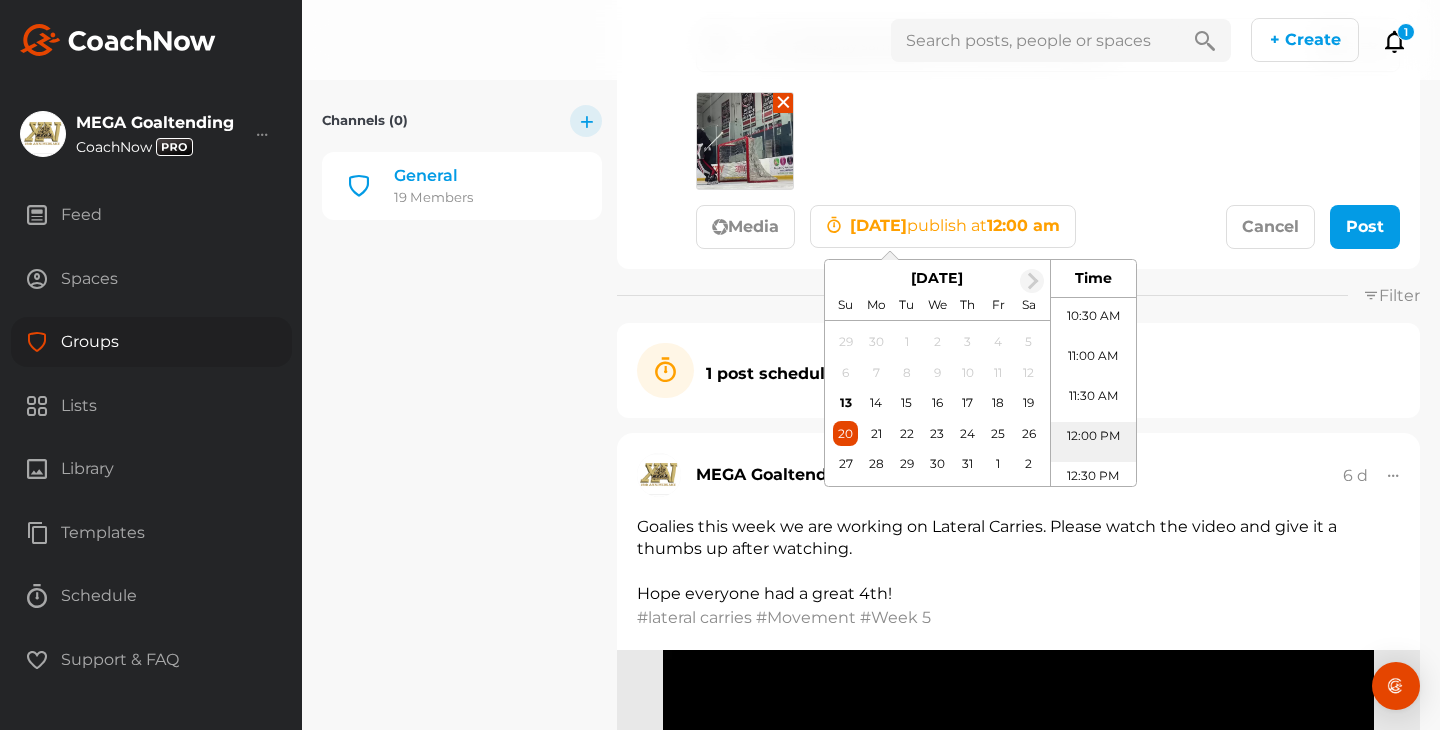 click on "12:00 PM" 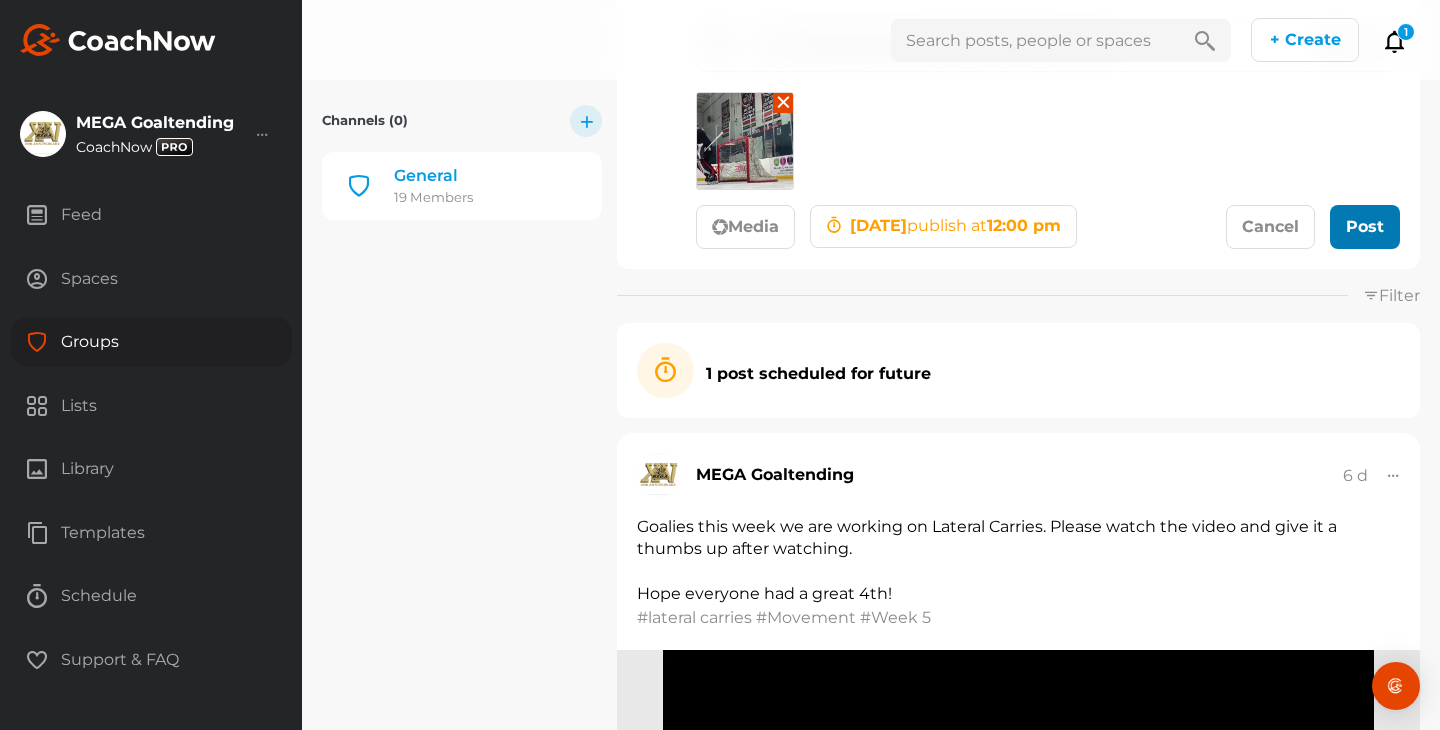 click 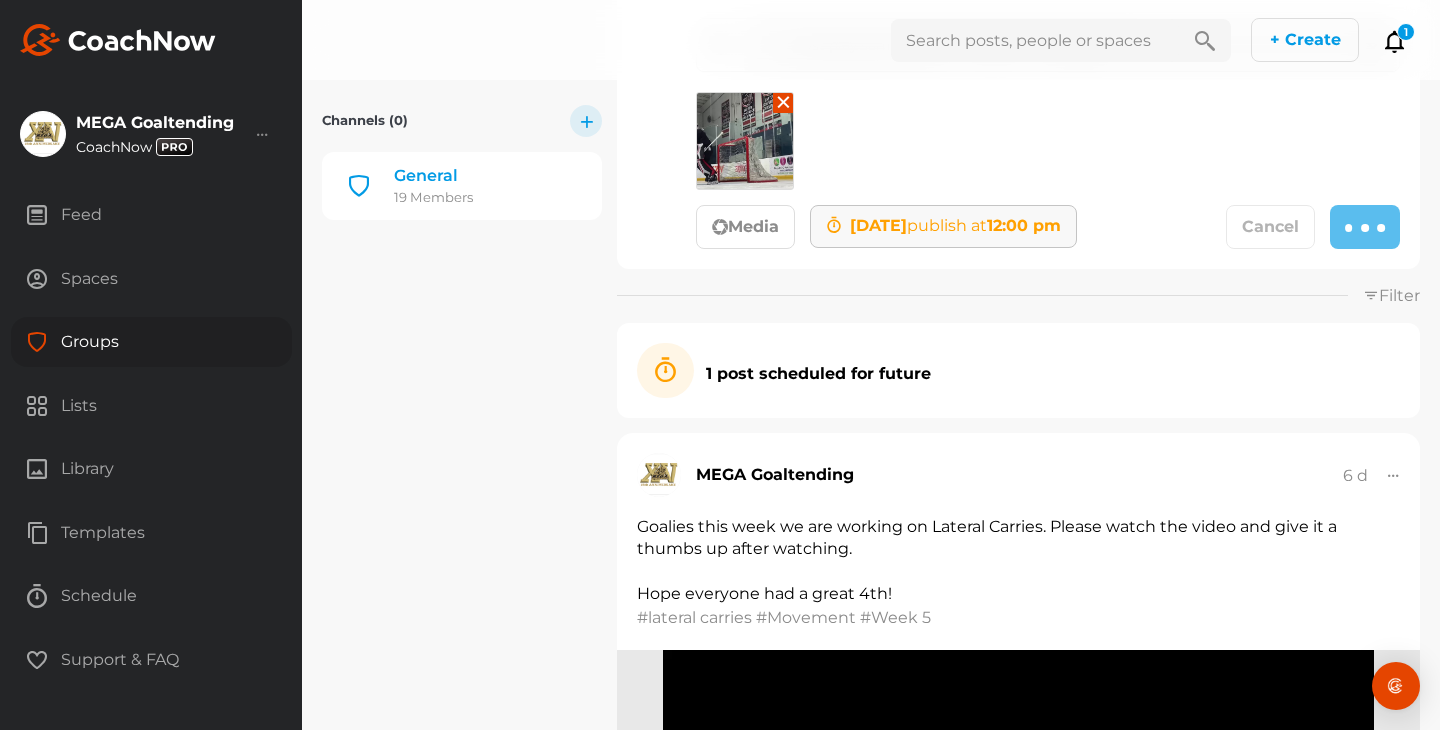 type 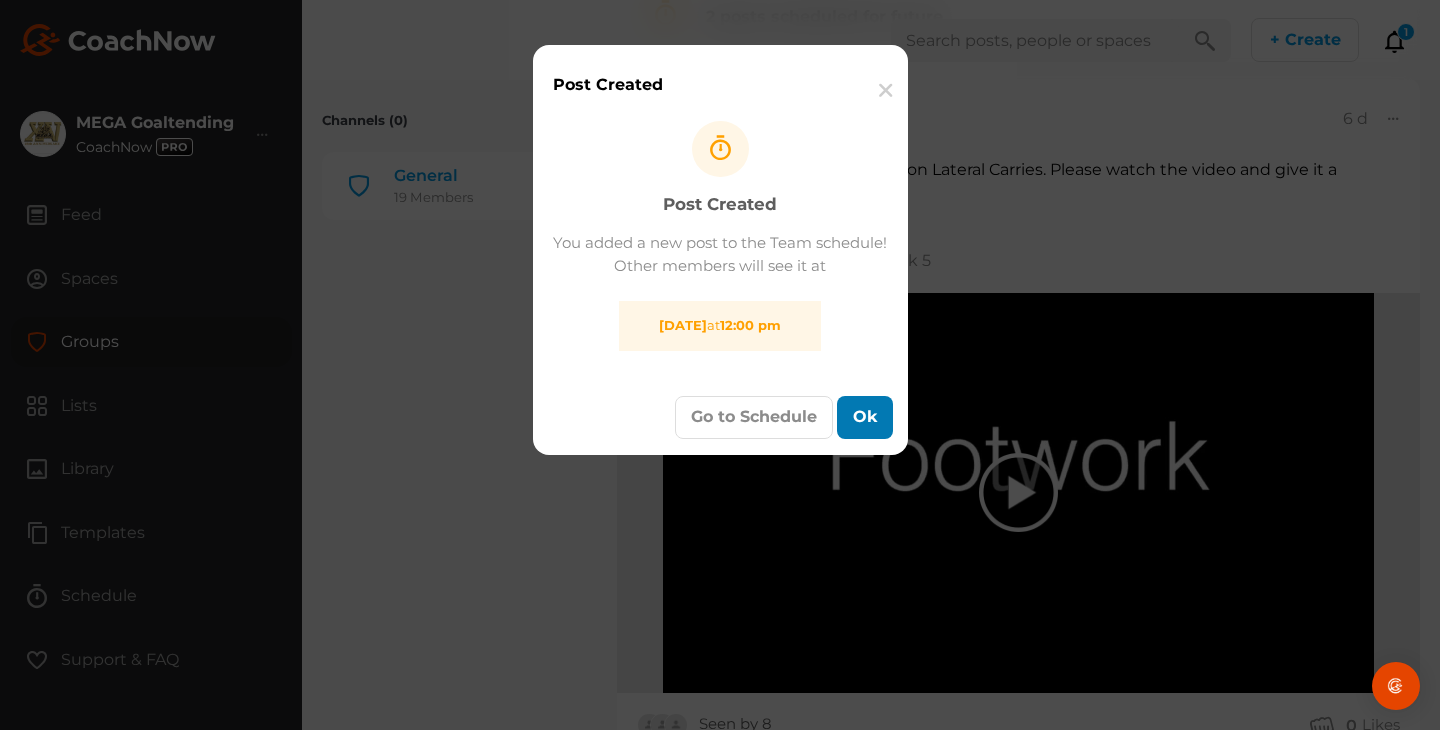 click on "Ok" at bounding box center [865, 417] 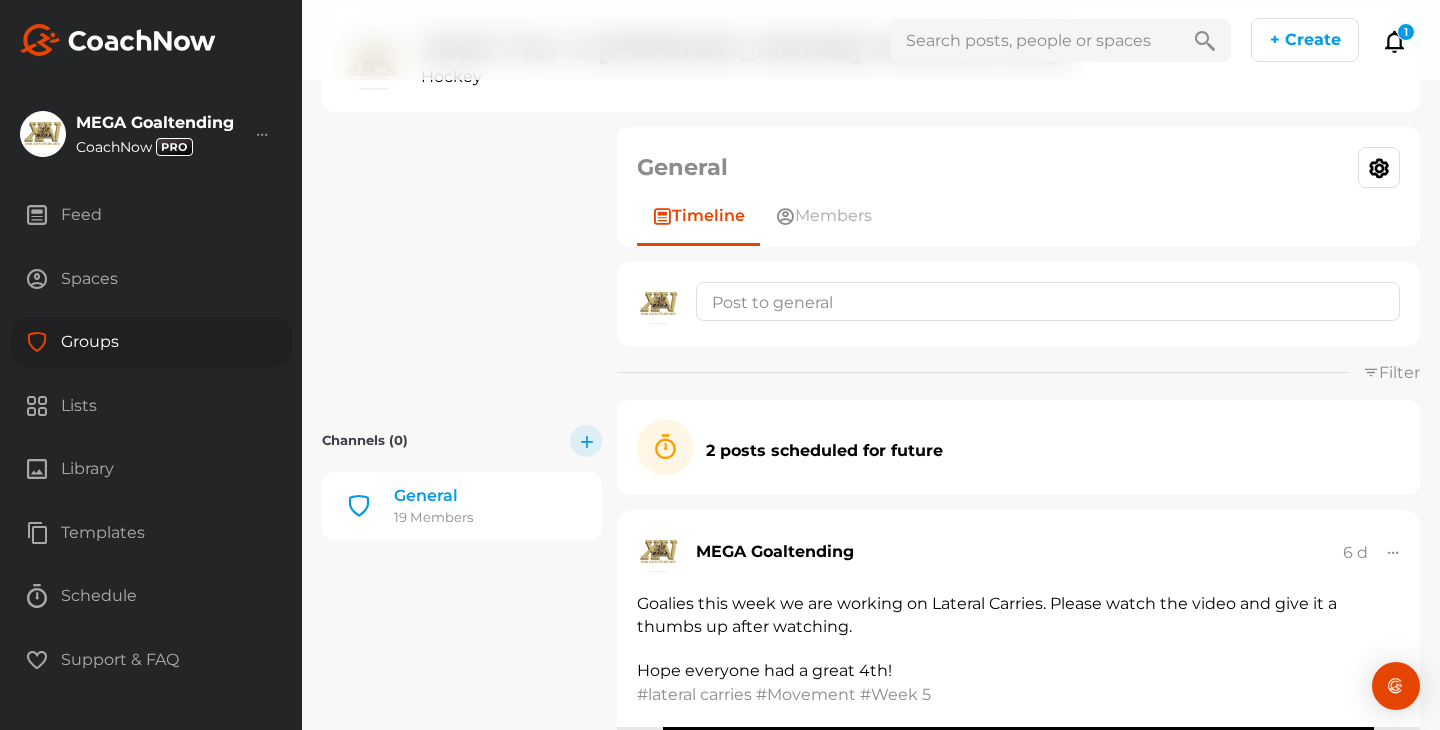 scroll, scrollTop: 0, scrollLeft: 0, axis: both 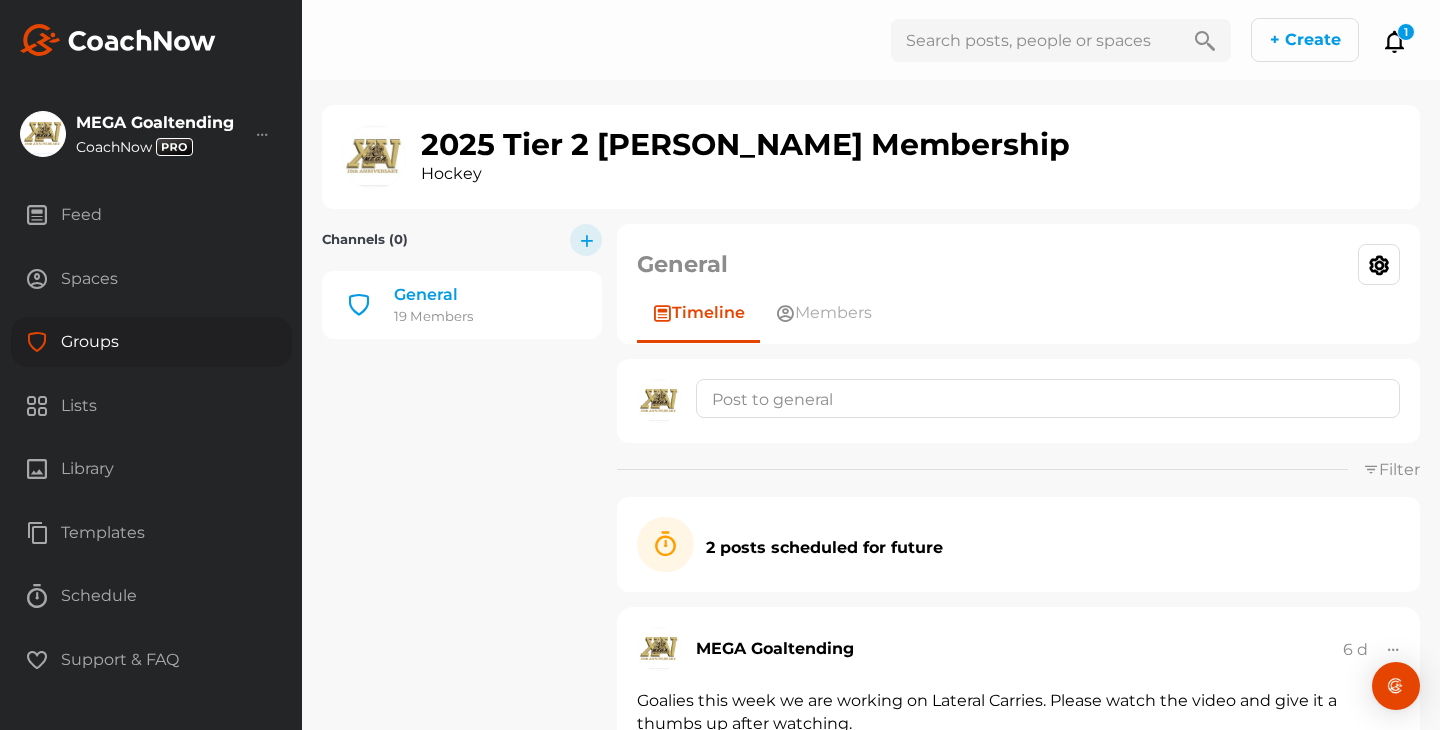 click on "Groups" at bounding box center (151, 342) 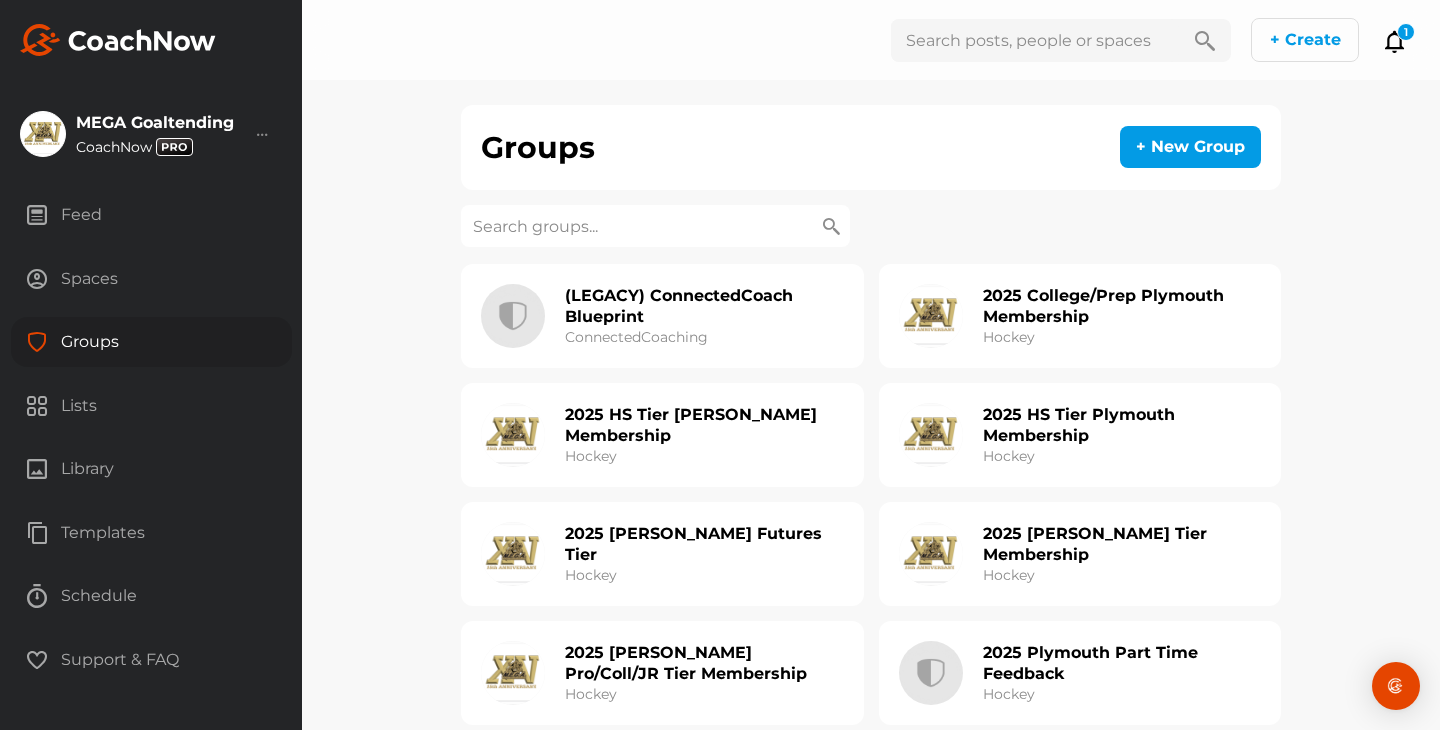 click on "Groups
+ New Group
(LEGACY) ConnectedCoach Blueprint ConnectedCoaching
2025 College/Prep Plymouth Membership Hockey
2025 HS Tier [PERSON_NAME] Membership Hockey
2025 HS Tier Plymouth Membership Hockey
2025 [PERSON_NAME] Futures Tier Hockey
2025 [PERSON_NAME] Tier Membership Hockey
2025 [PERSON_NAME] Pro/Coll/JR Tier Membership Hockey
2025 Plymouth Part Time Feedback Hockey
2025 Pro/Prep/Coll/JR Tier [PERSON_NAME] Membership Hockey
2025 SDP [PERSON_NAME]   Hockey
2025 STMA FHIT Bantam Hockey" at bounding box center (871, 5839) 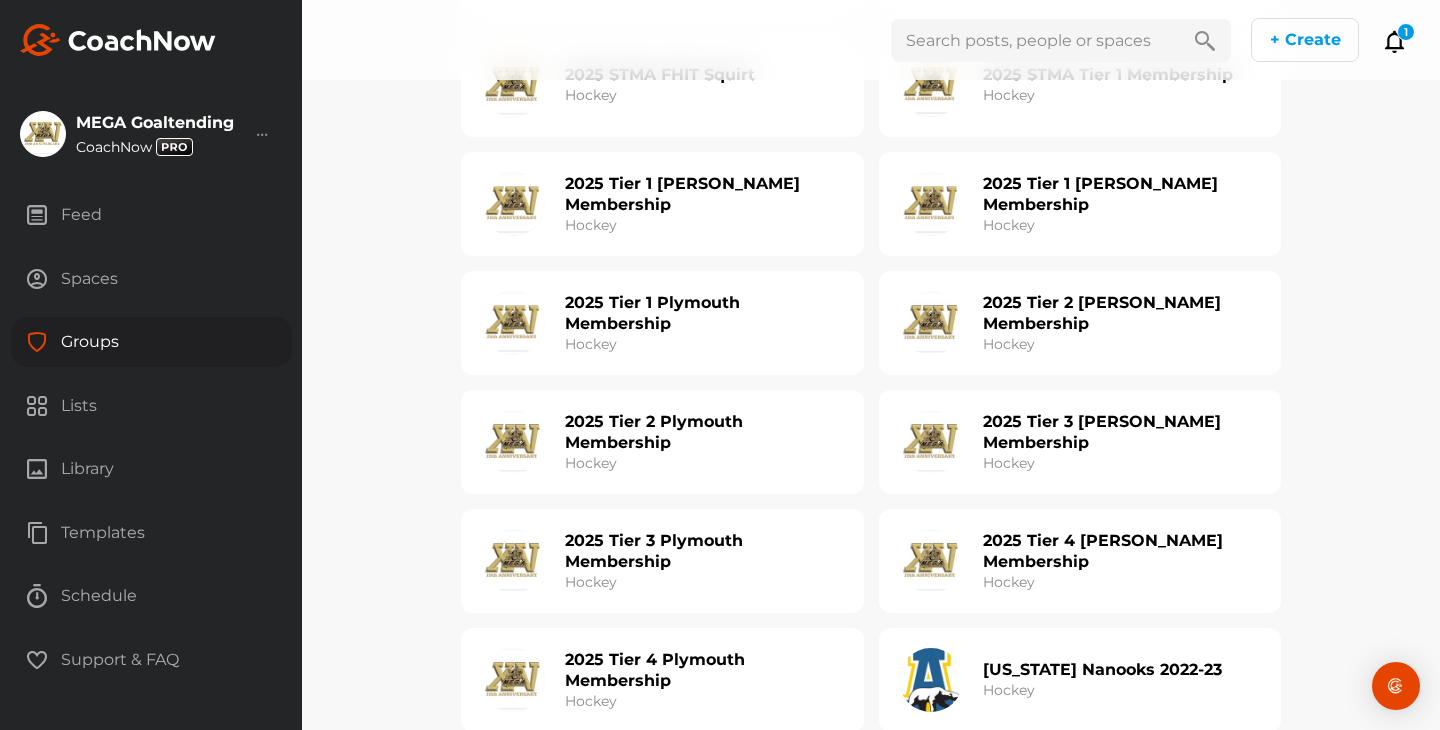 scroll, scrollTop: 973, scrollLeft: 0, axis: vertical 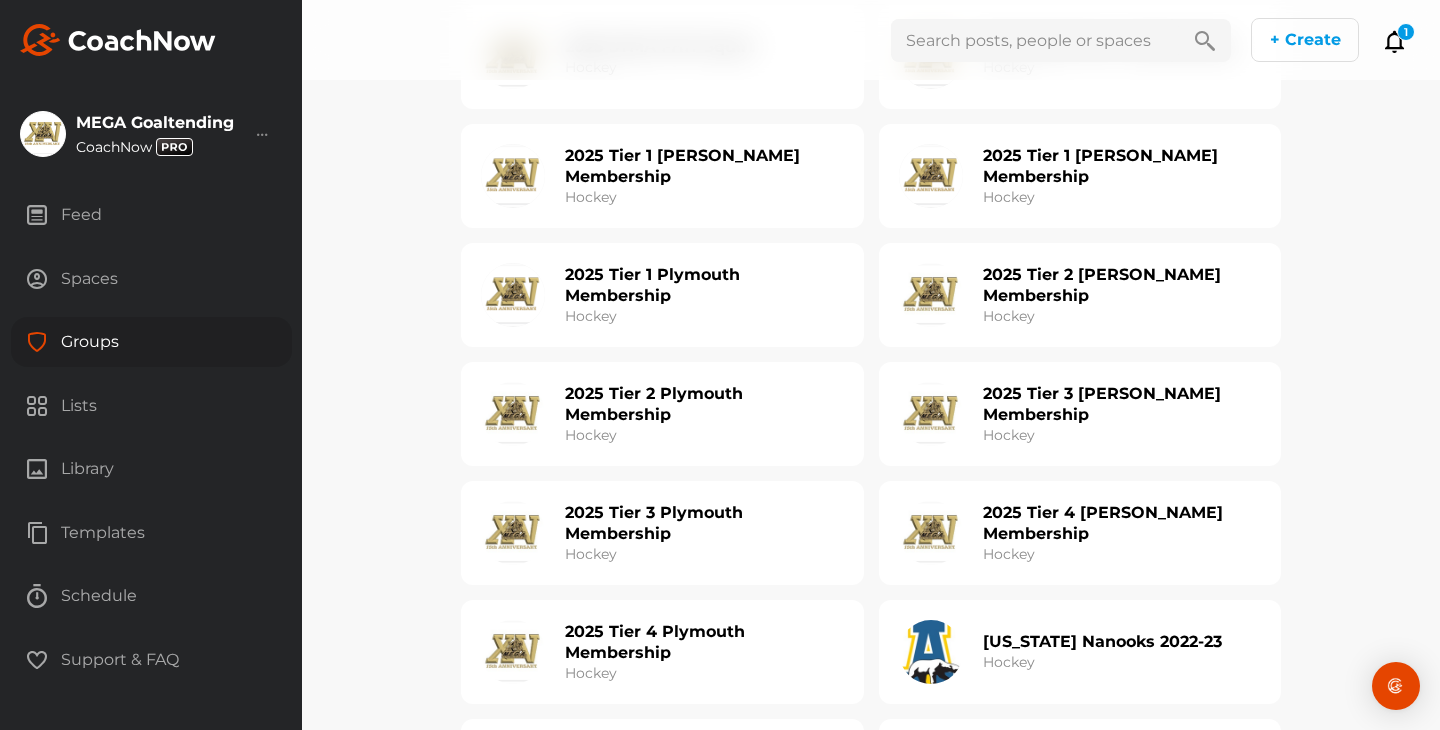 click on "Hockey" 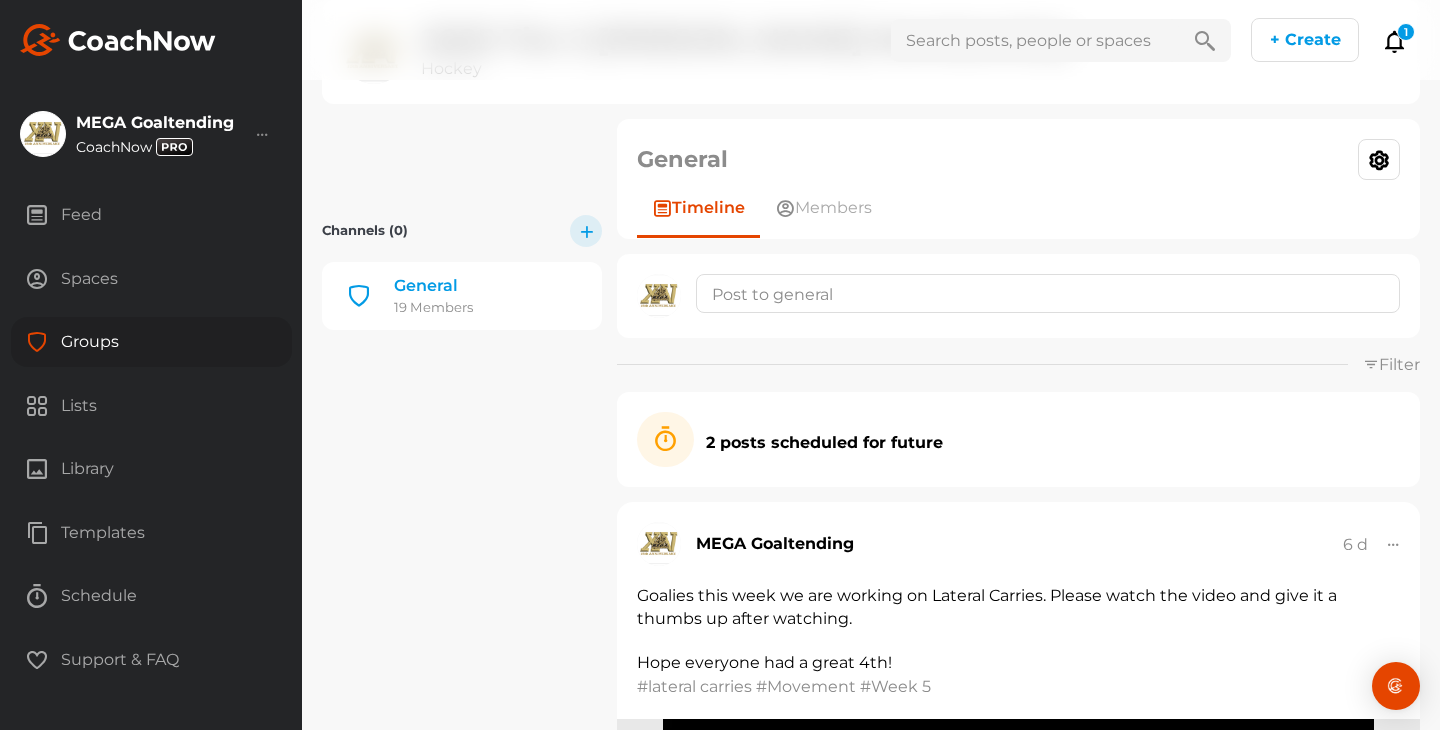 scroll, scrollTop: 353, scrollLeft: 0, axis: vertical 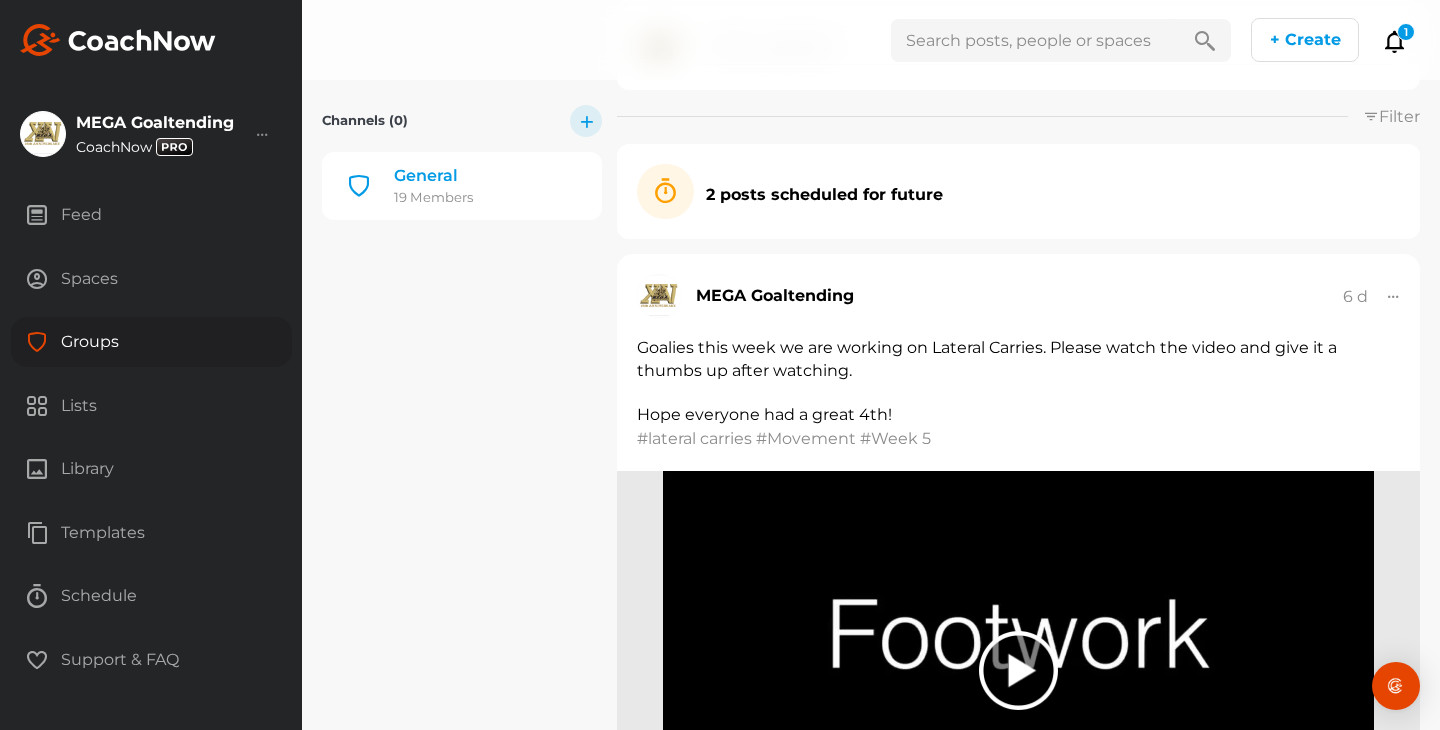 click on "Groups" at bounding box center (151, 342) 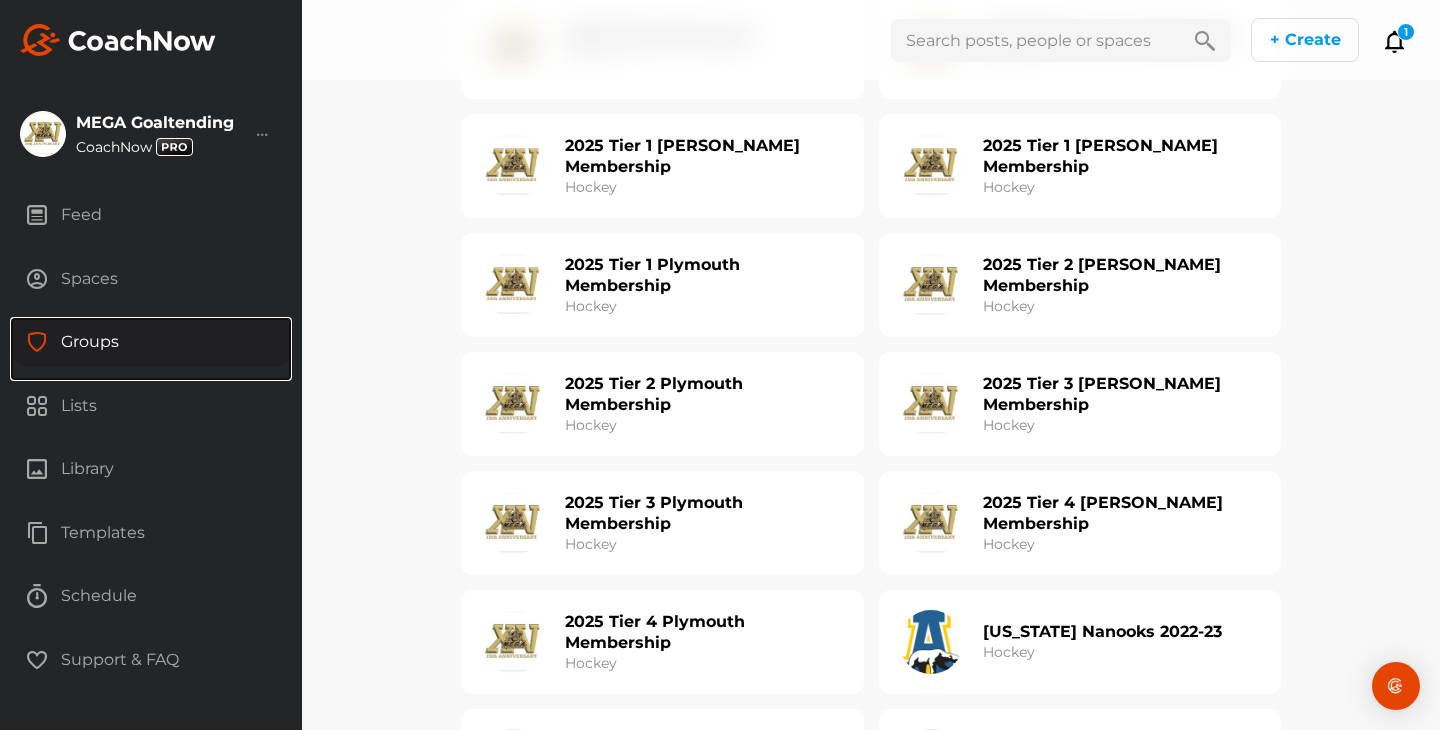 scroll, scrollTop: 986, scrollLeft: 0, axis: vertical 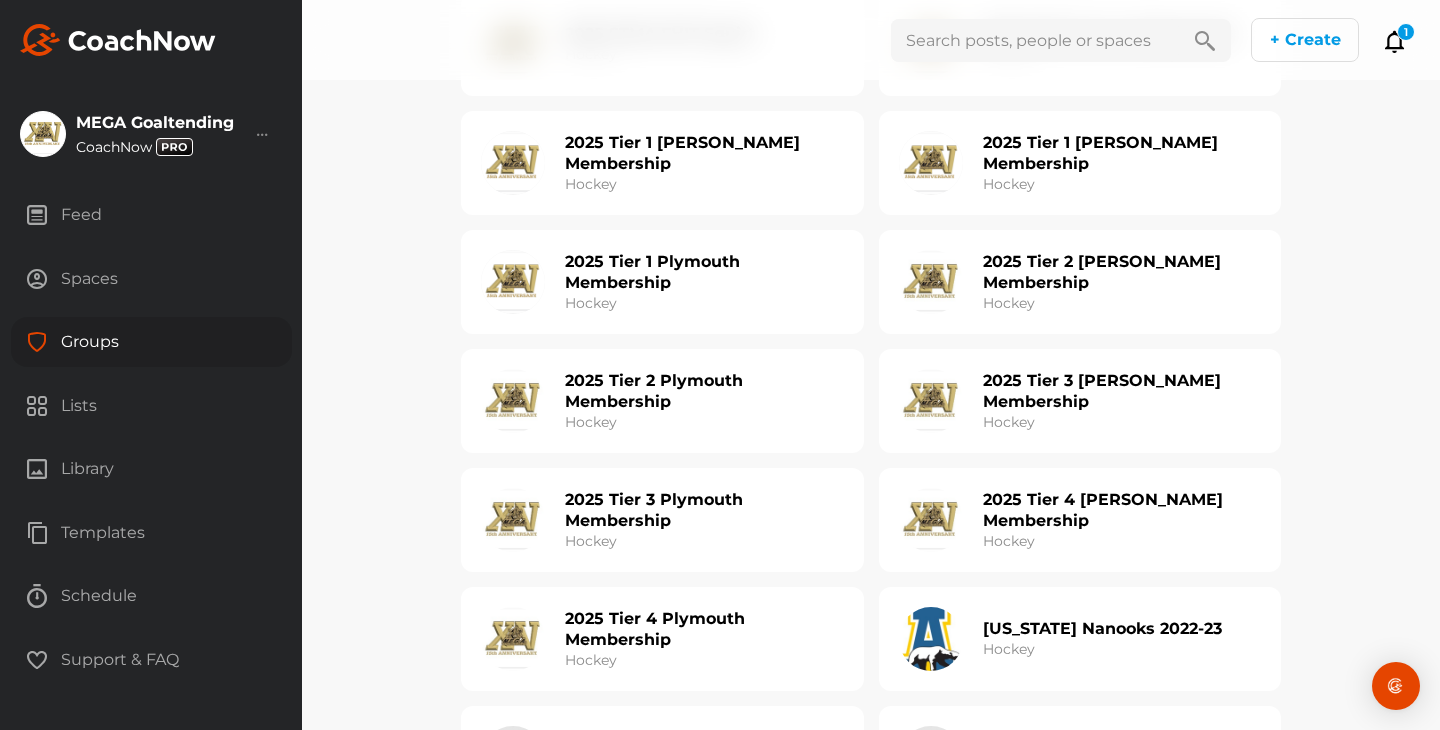 click on "Hockey" 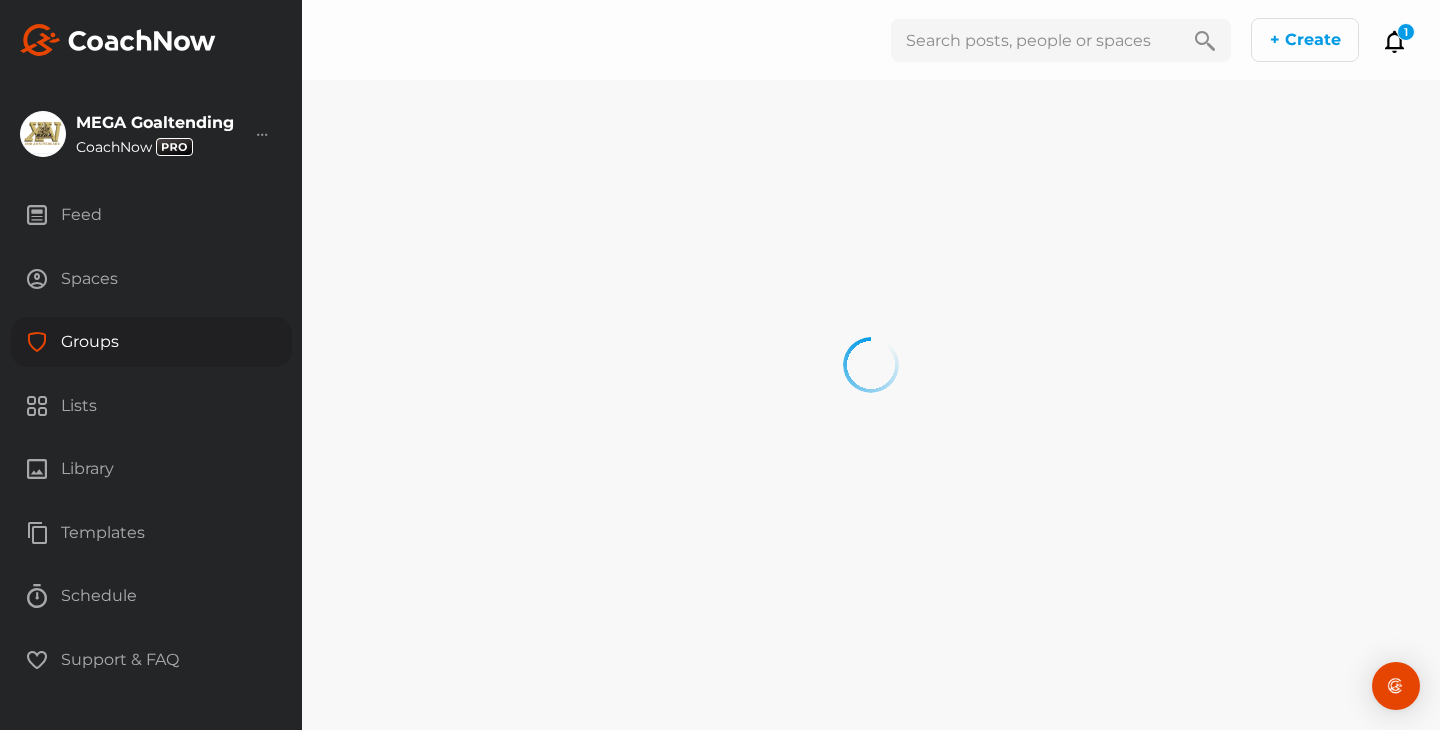 scroll, scrollTop: 0, scrollLeft: 0, axis: both 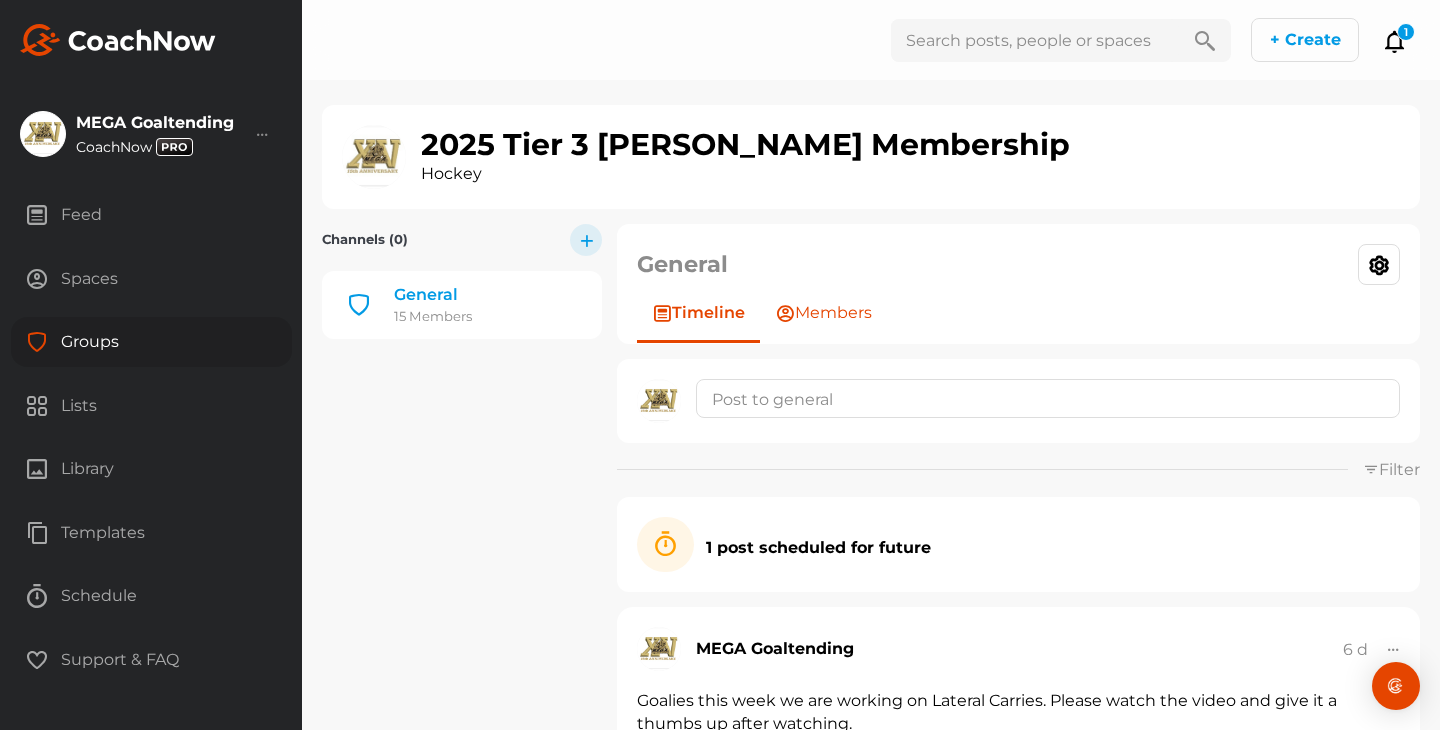 click on "Members" 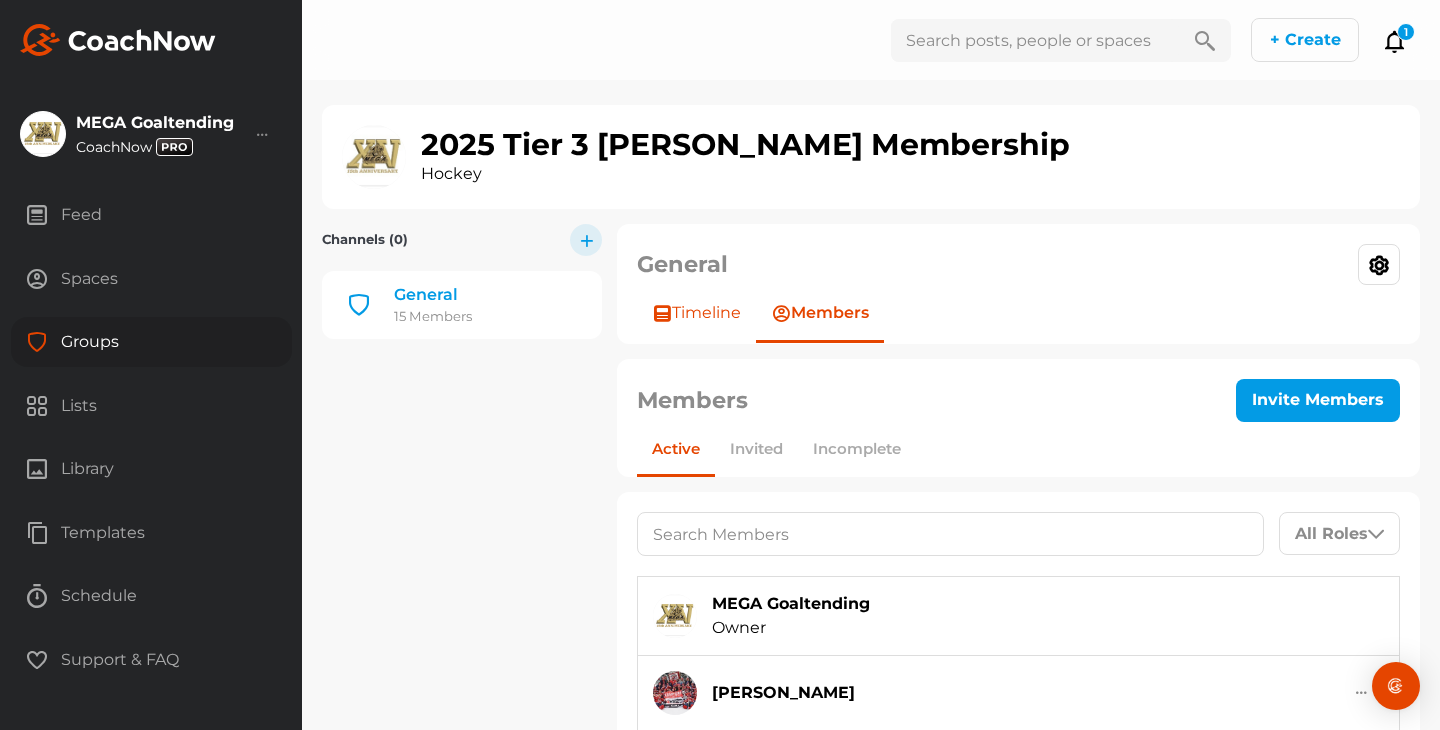 click on "Timeline" at bounding box center (706, 313) 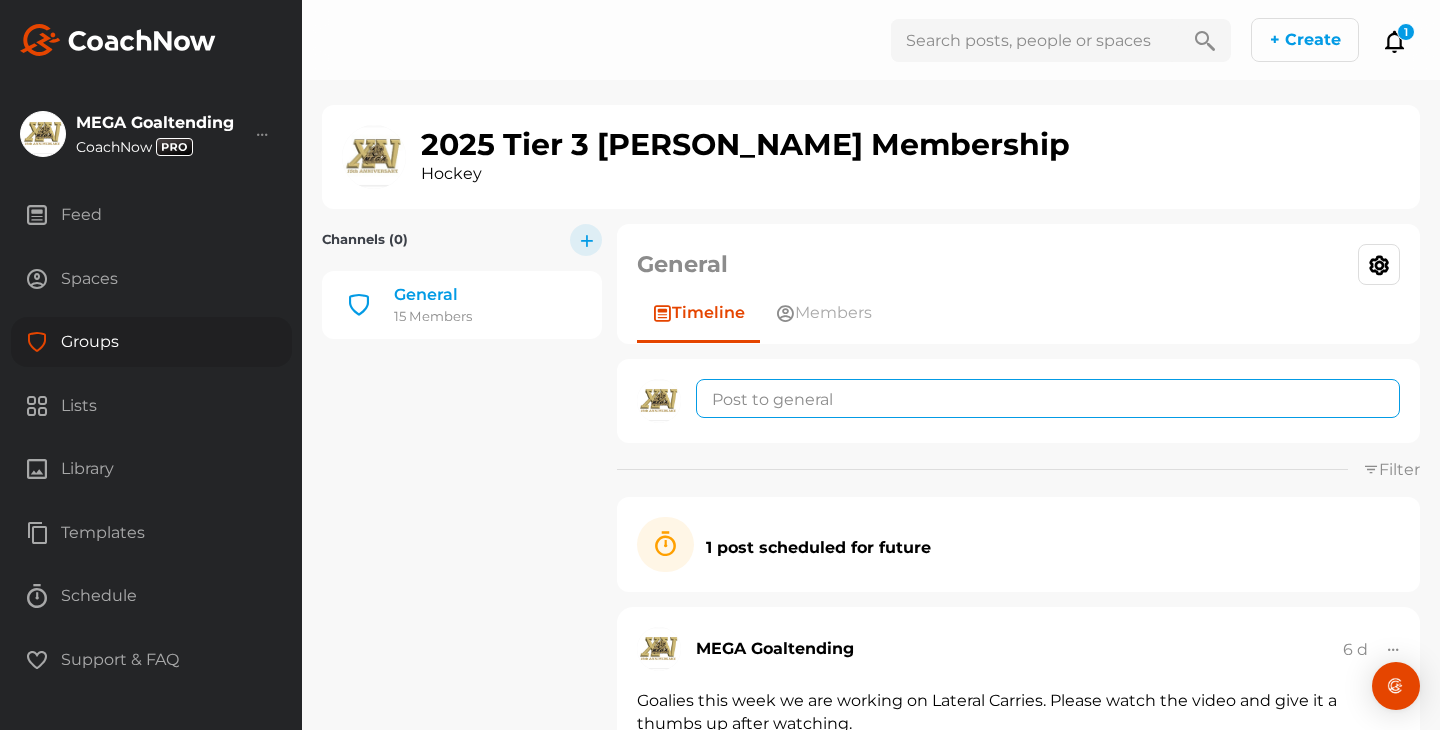 click 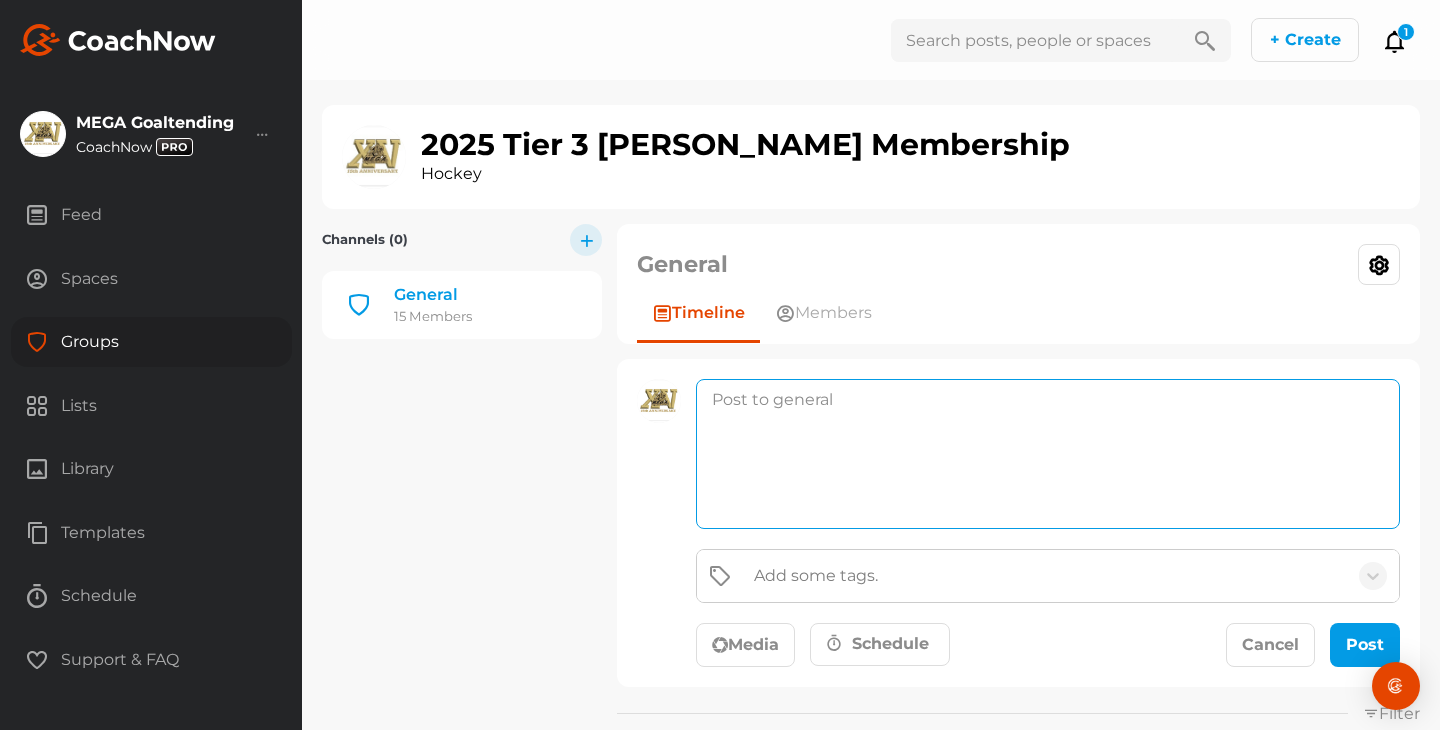 paste on "Goalies this week we are working on Post Play/RVH. Please watch the video and give it a thumbs up after watching." 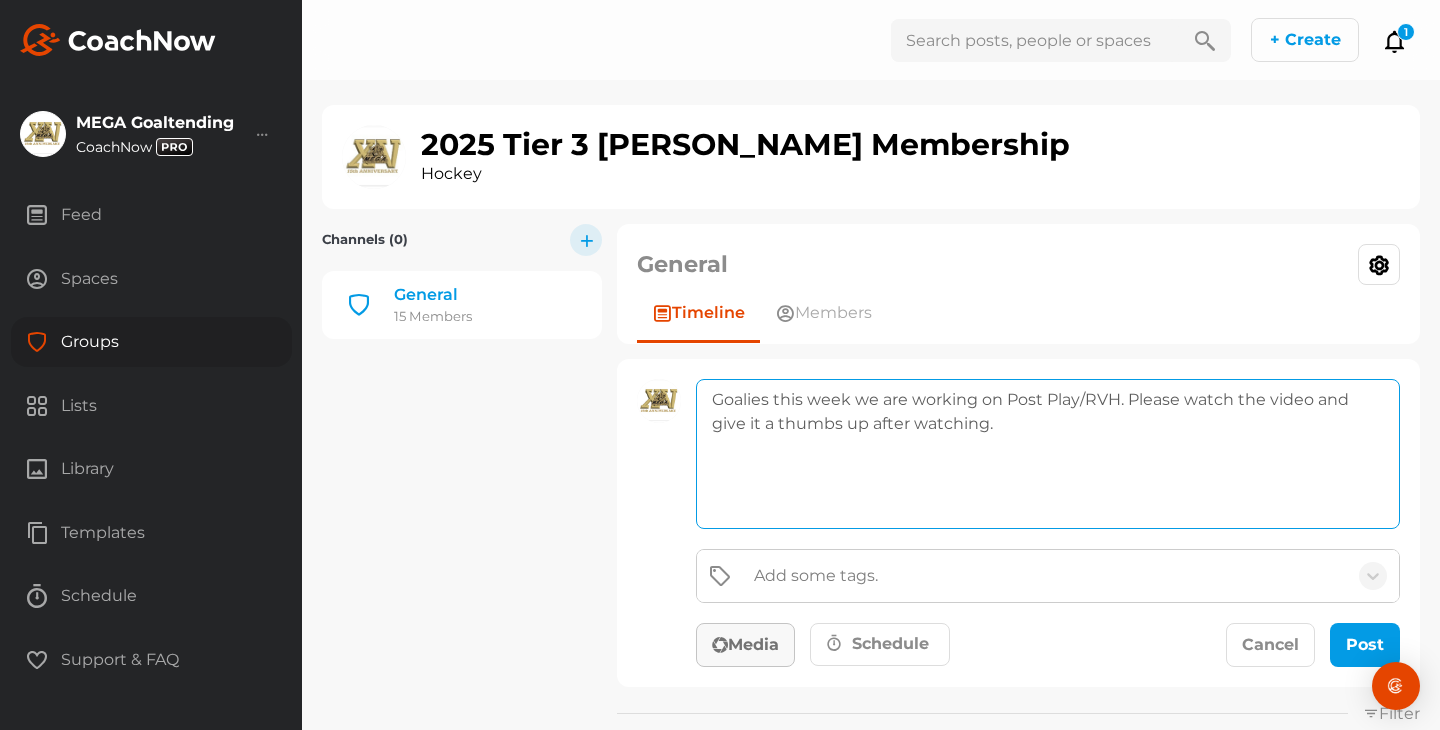 type on "Goalies this week we are working on Post Play/RVH. Please watch the video and give it a thumbs up after watching." 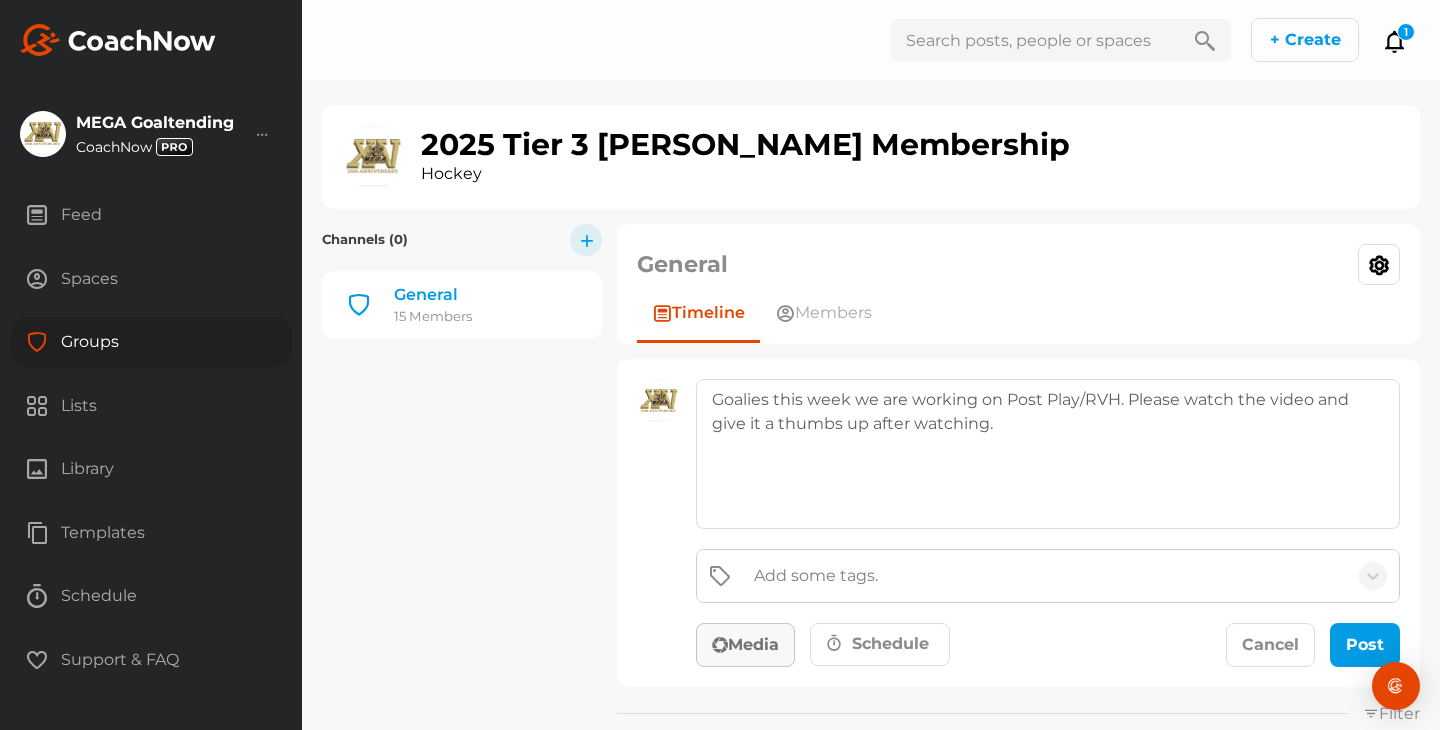 click on "Media" 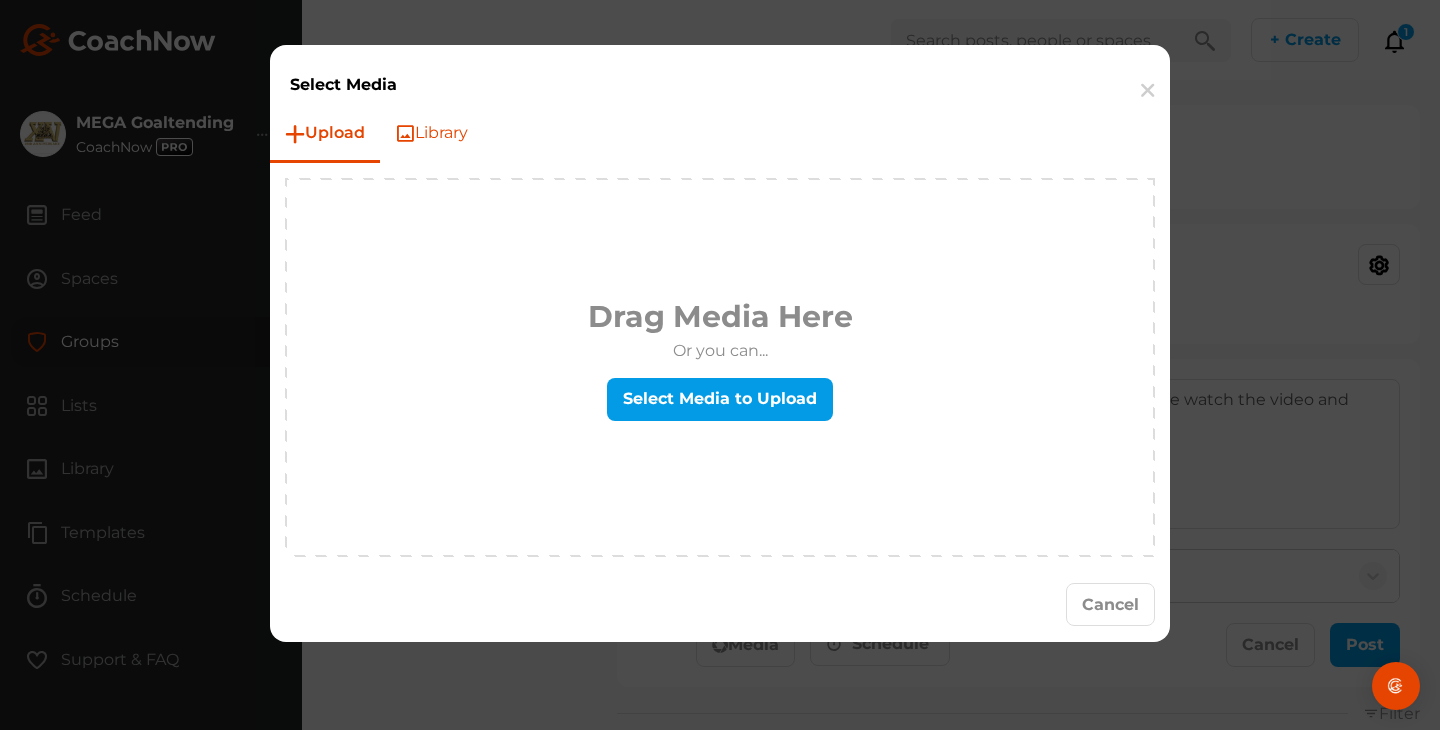 click on "Library" at bounding box center (431, 133) 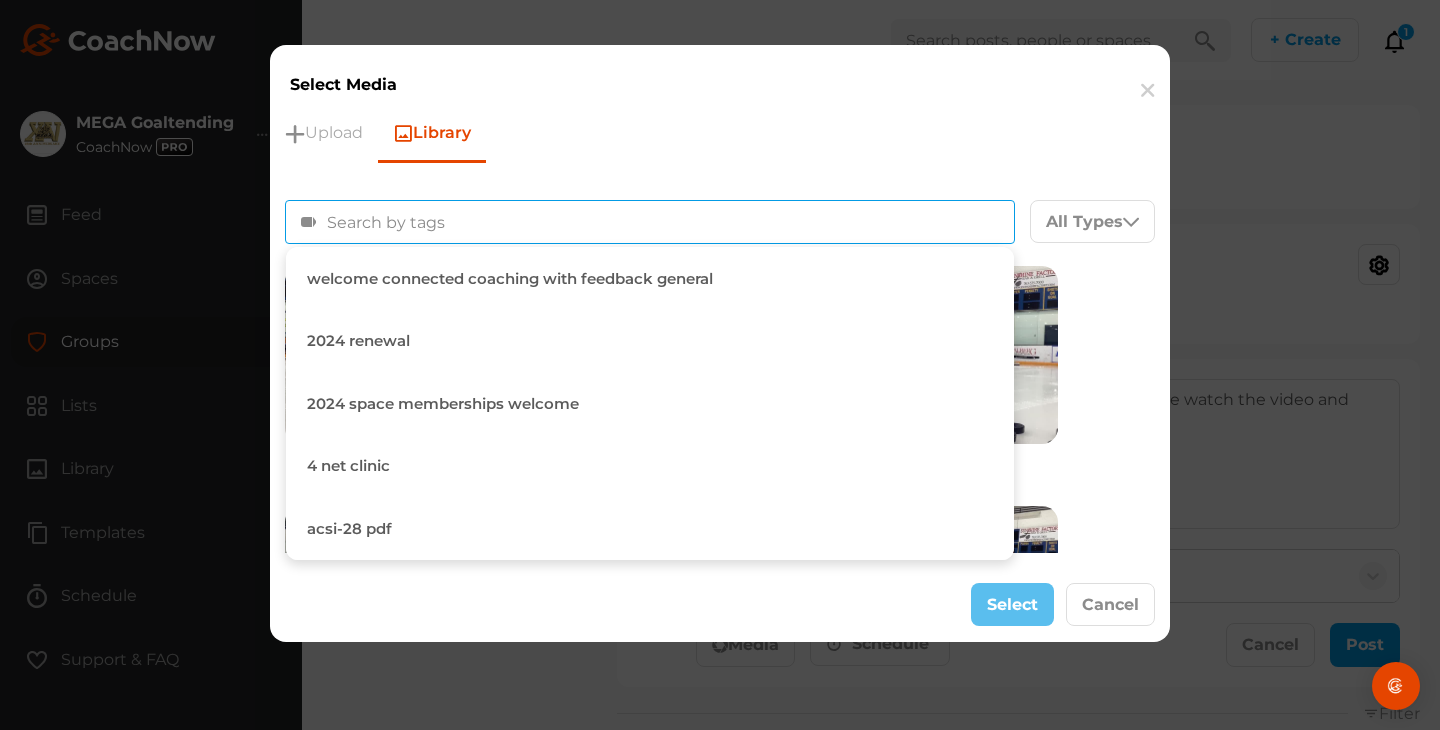 click on "Filter By" at bounding box center [441, 222] 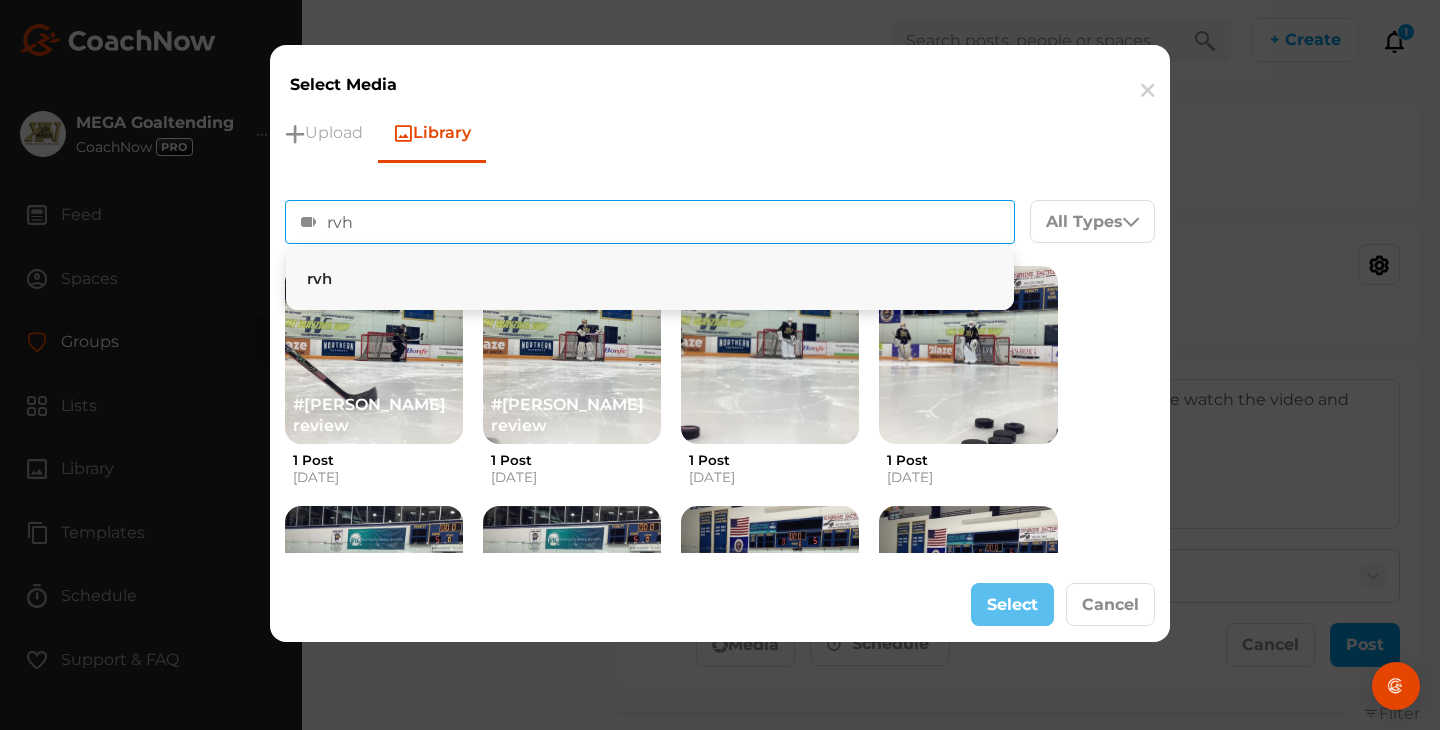 type on "rvh" 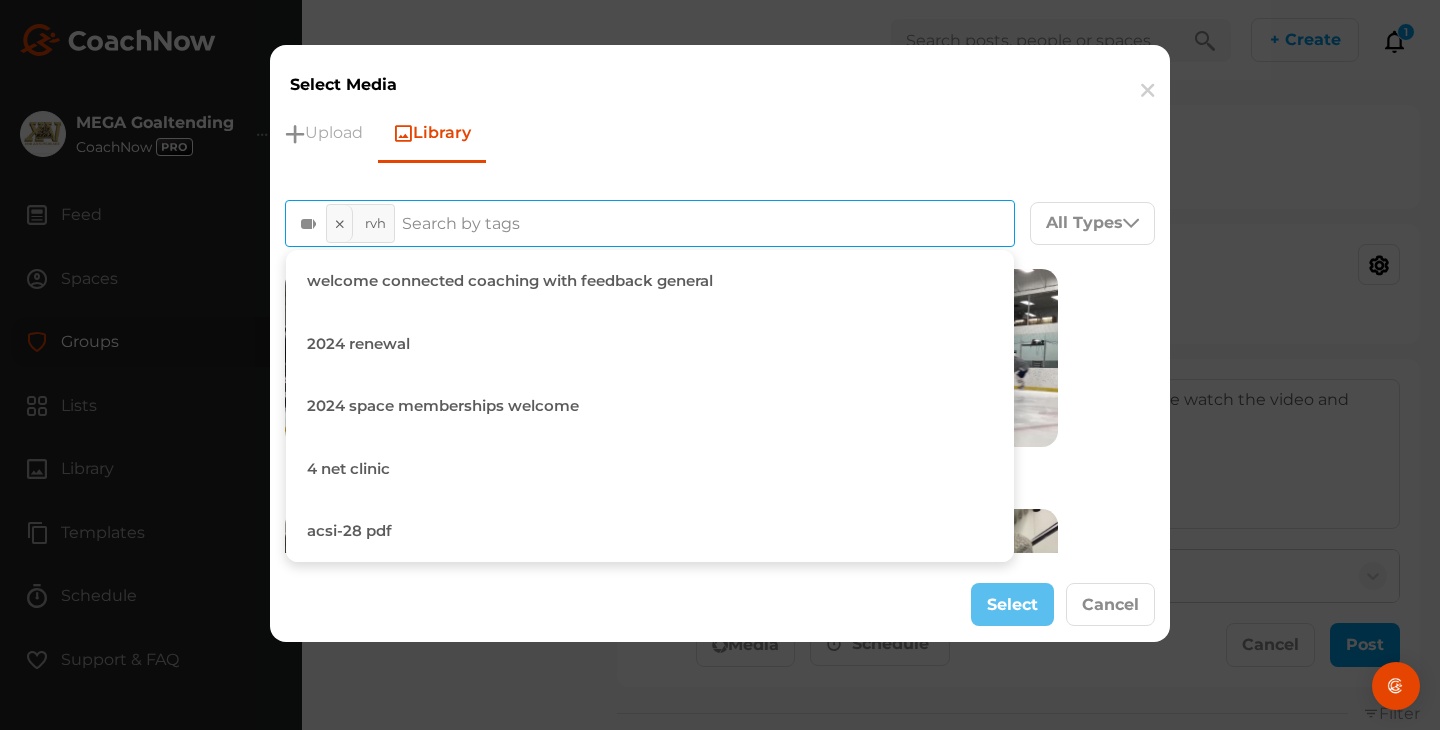 click on "Select
Cancel" at bounding box center [720, 605] 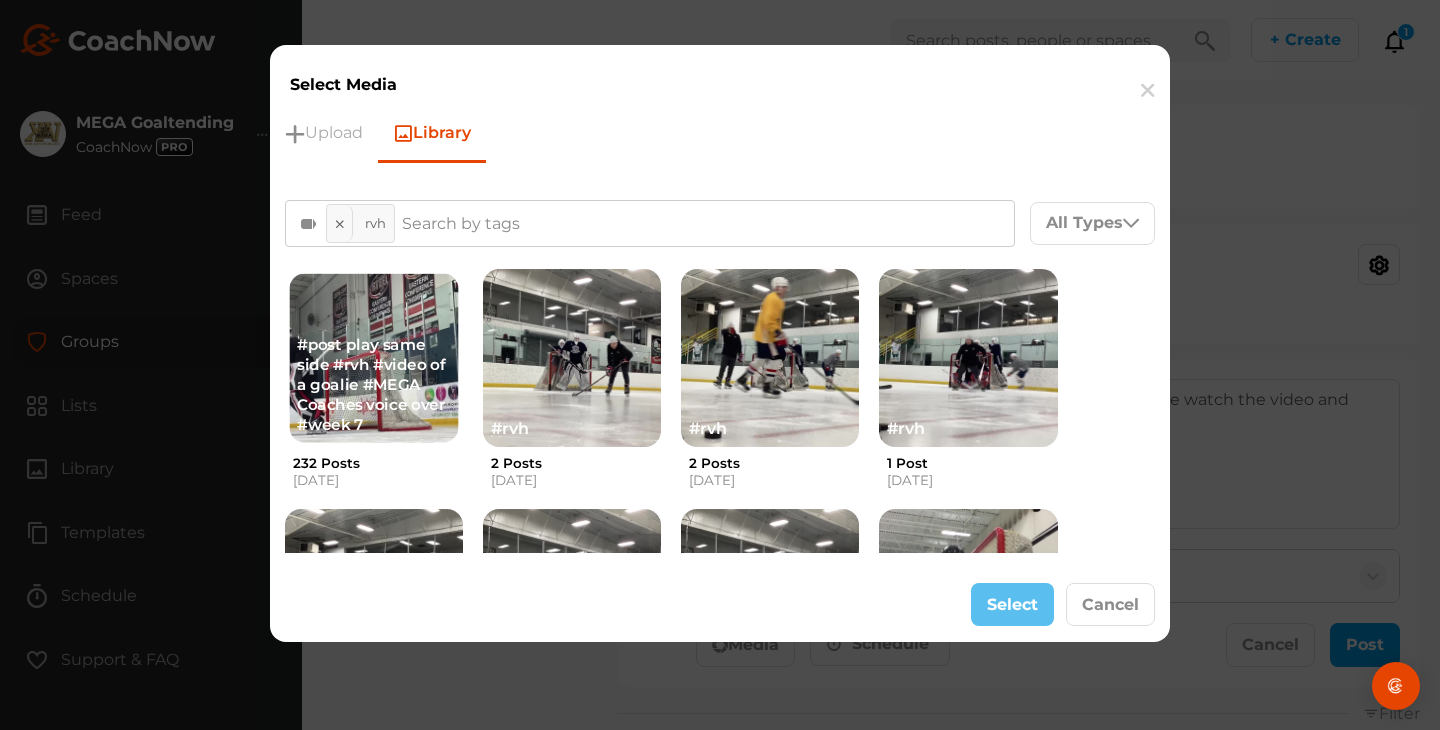 click on "#post play same side #rvh #video of a goalie #MEGA Coaches voice over #week 7" at bounding box center [374, 385] 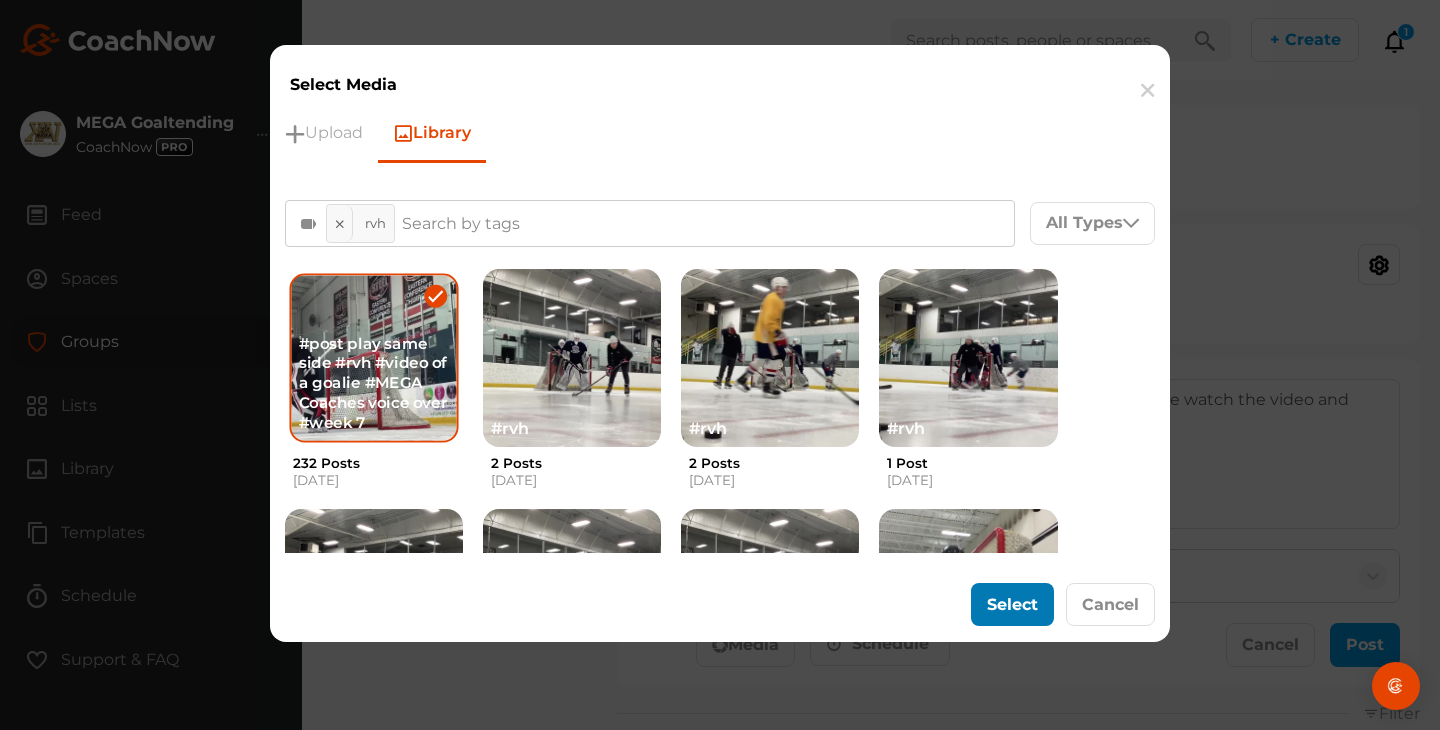 click on "Select" at bounding box center [1012, 604] 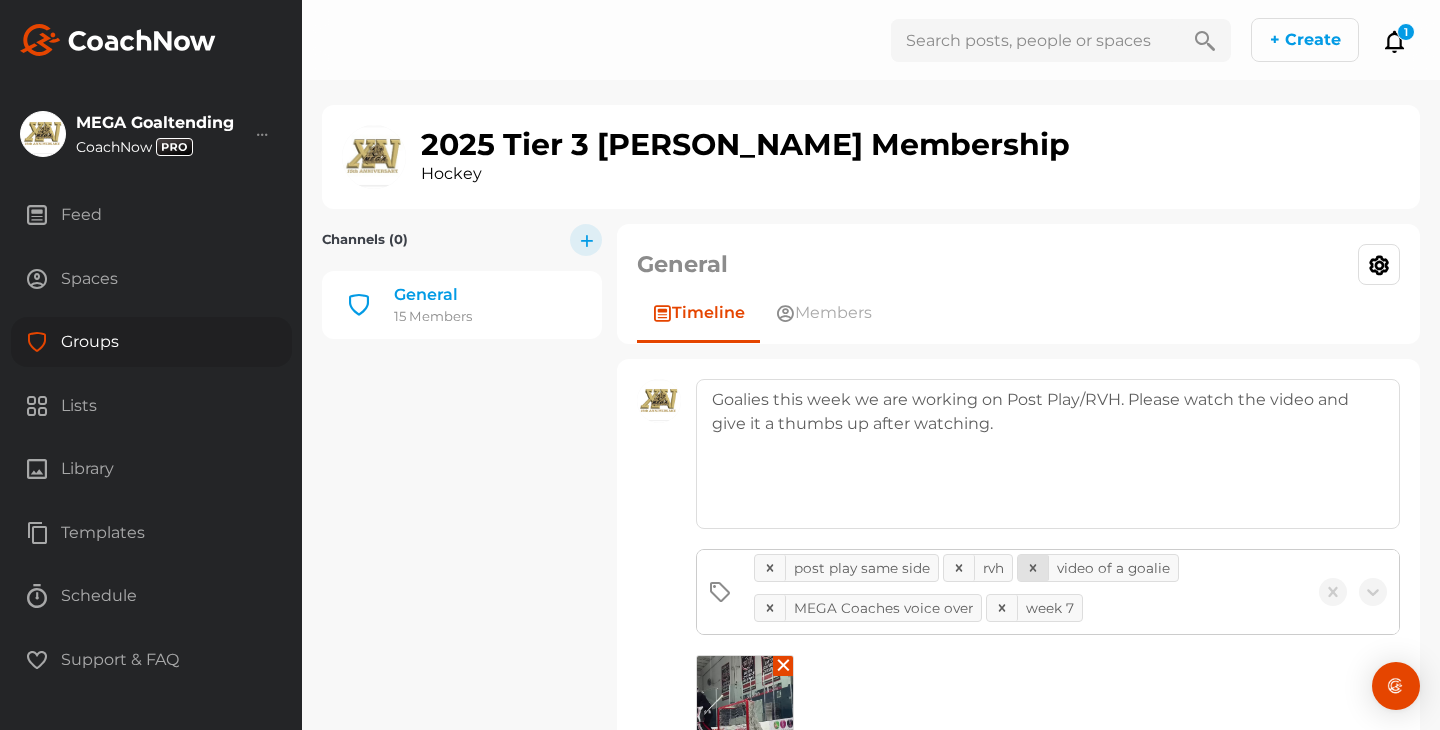 click 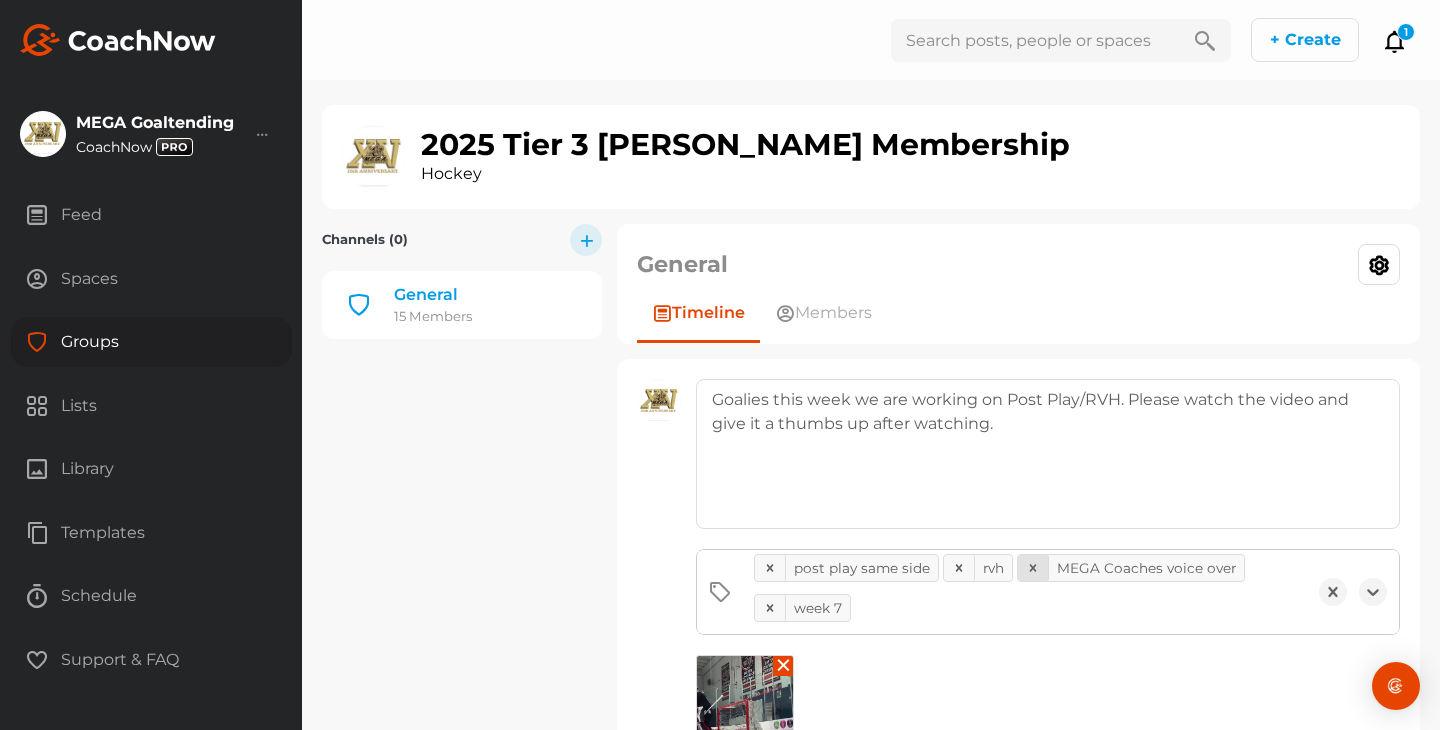 click 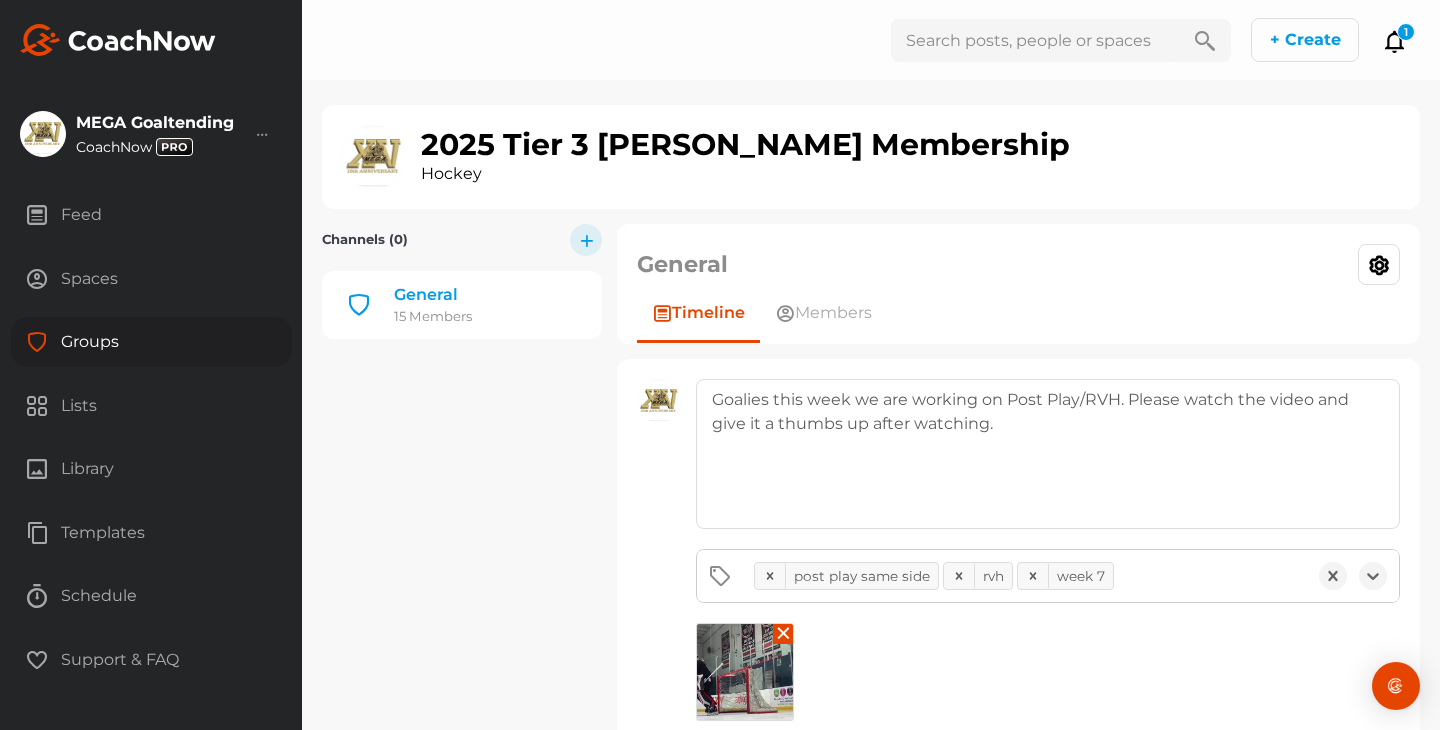 scroll, scrollTop: 176, scrollLeft: 0, axis: vertical 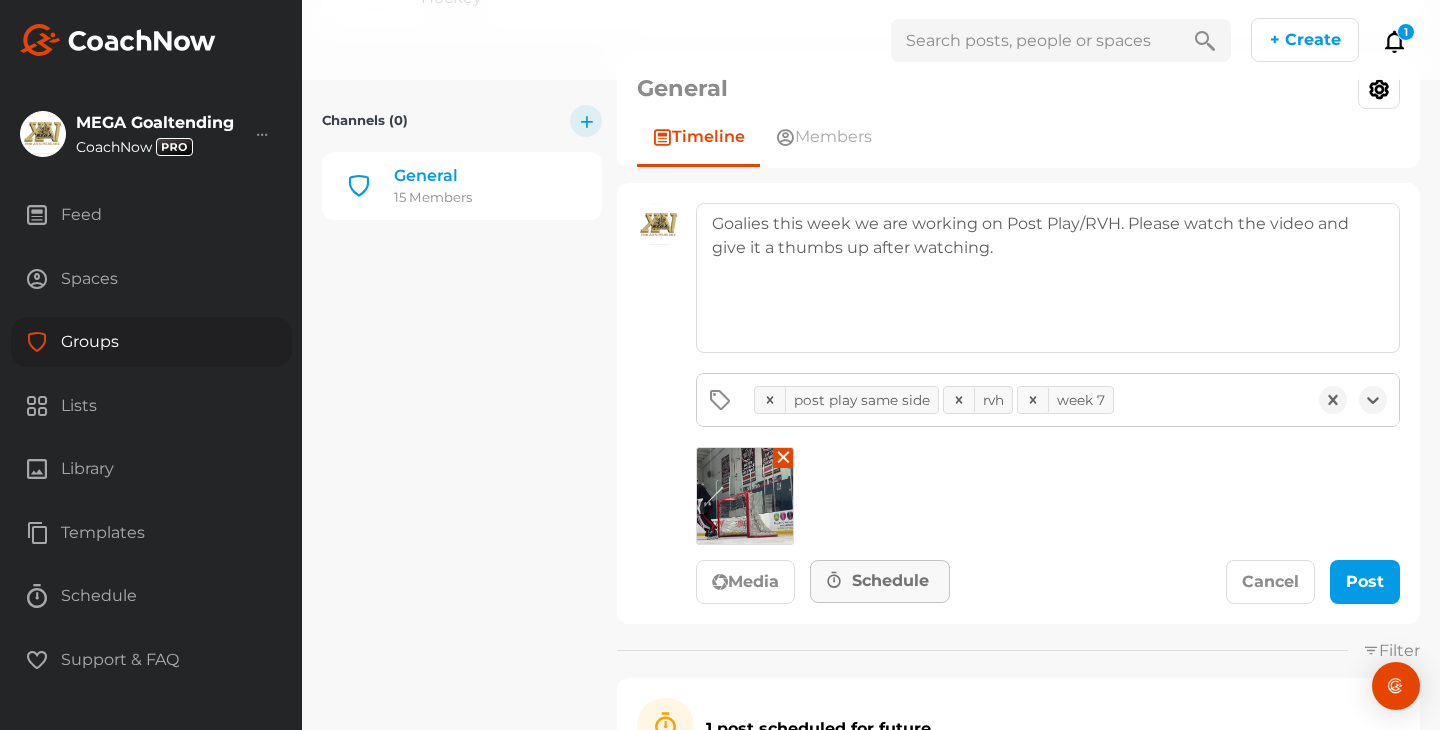 click on "Schedule" 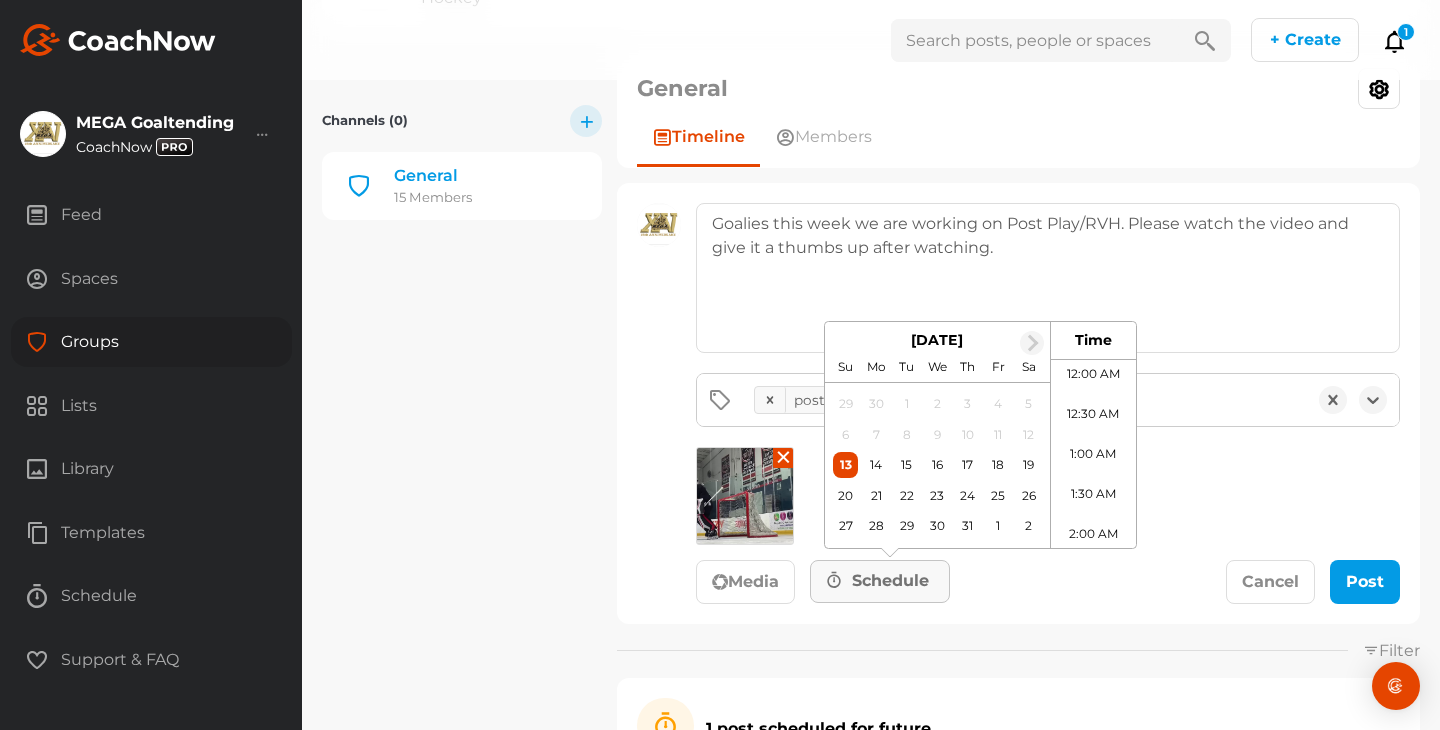 scroll, scrollTop: 686, scrollLeft: 0, axis: vertical 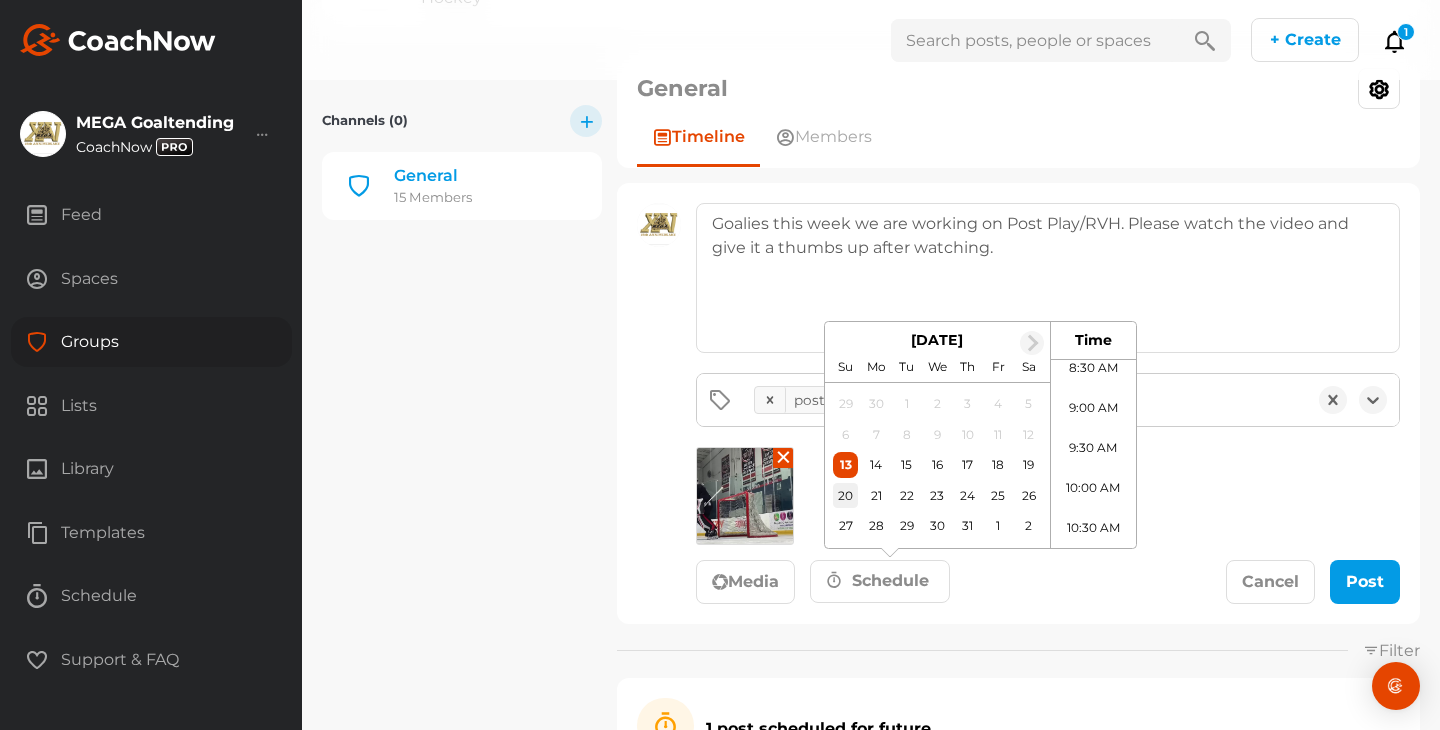 click on "20" 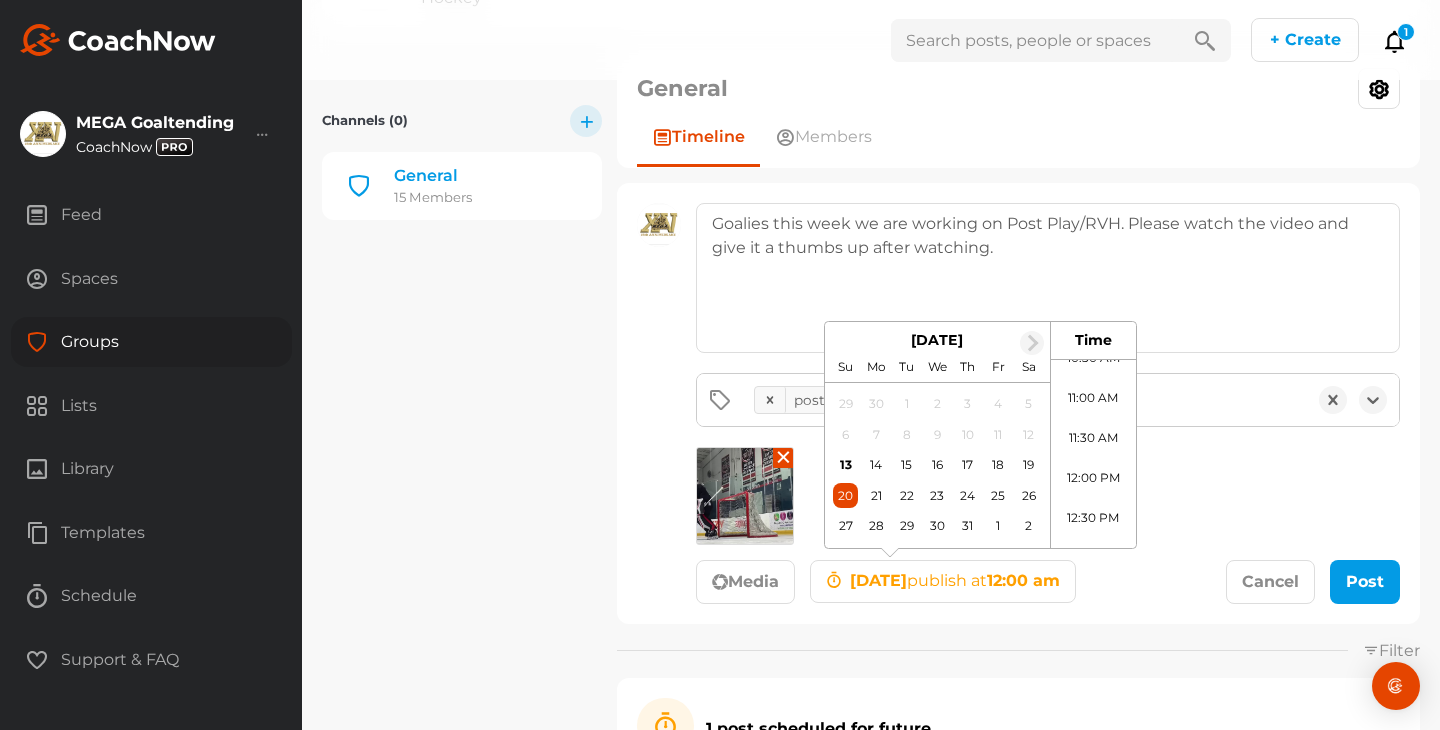 scroll, scrollTop: 875, scrollLeft: 0, axis: vertical 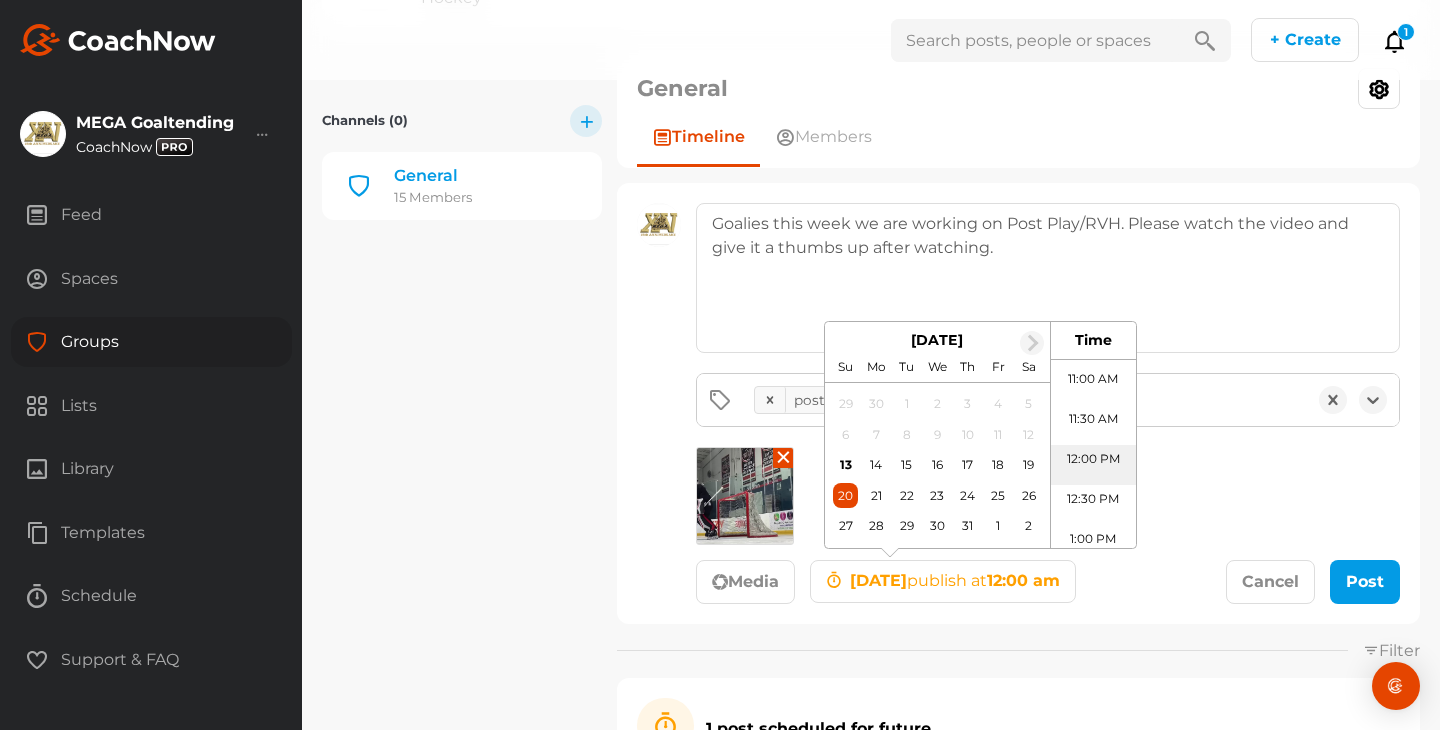 click on "12:00 PM" 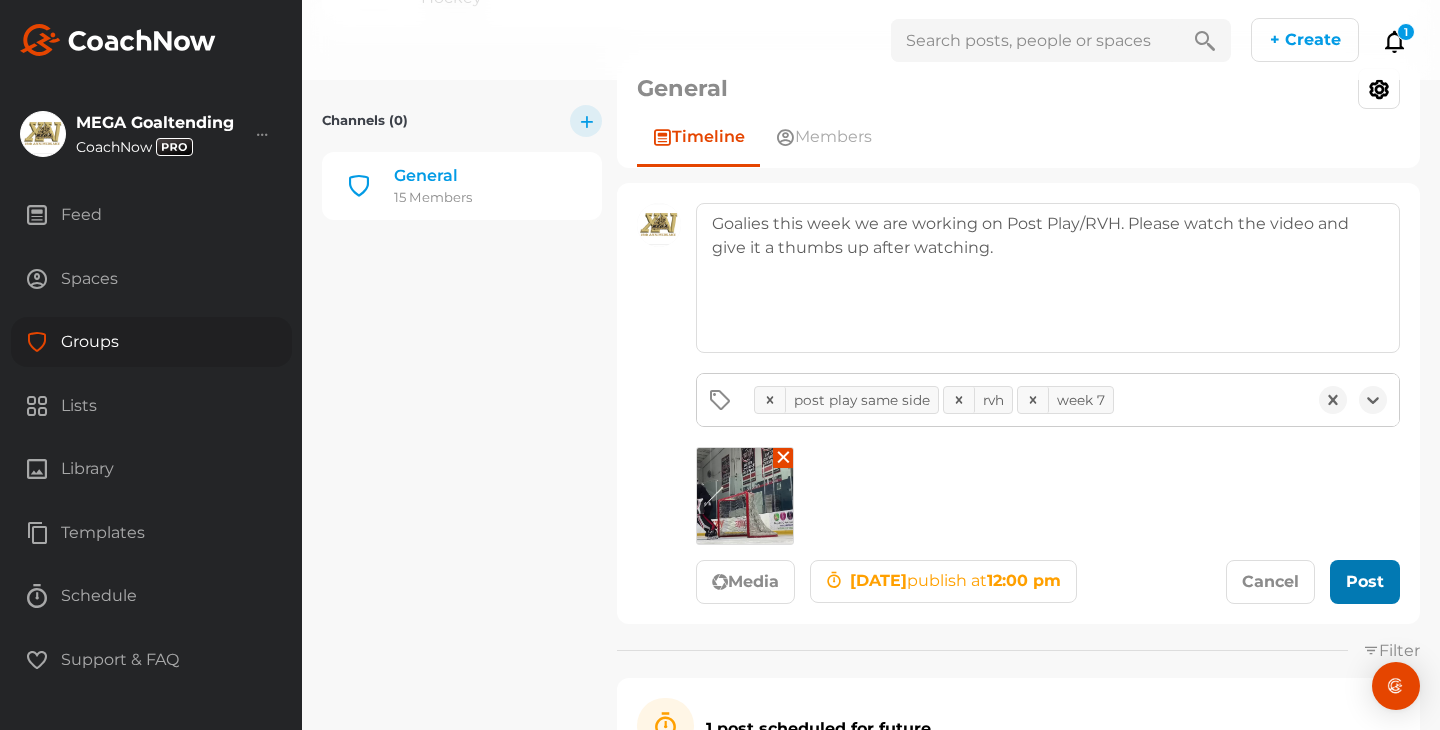click 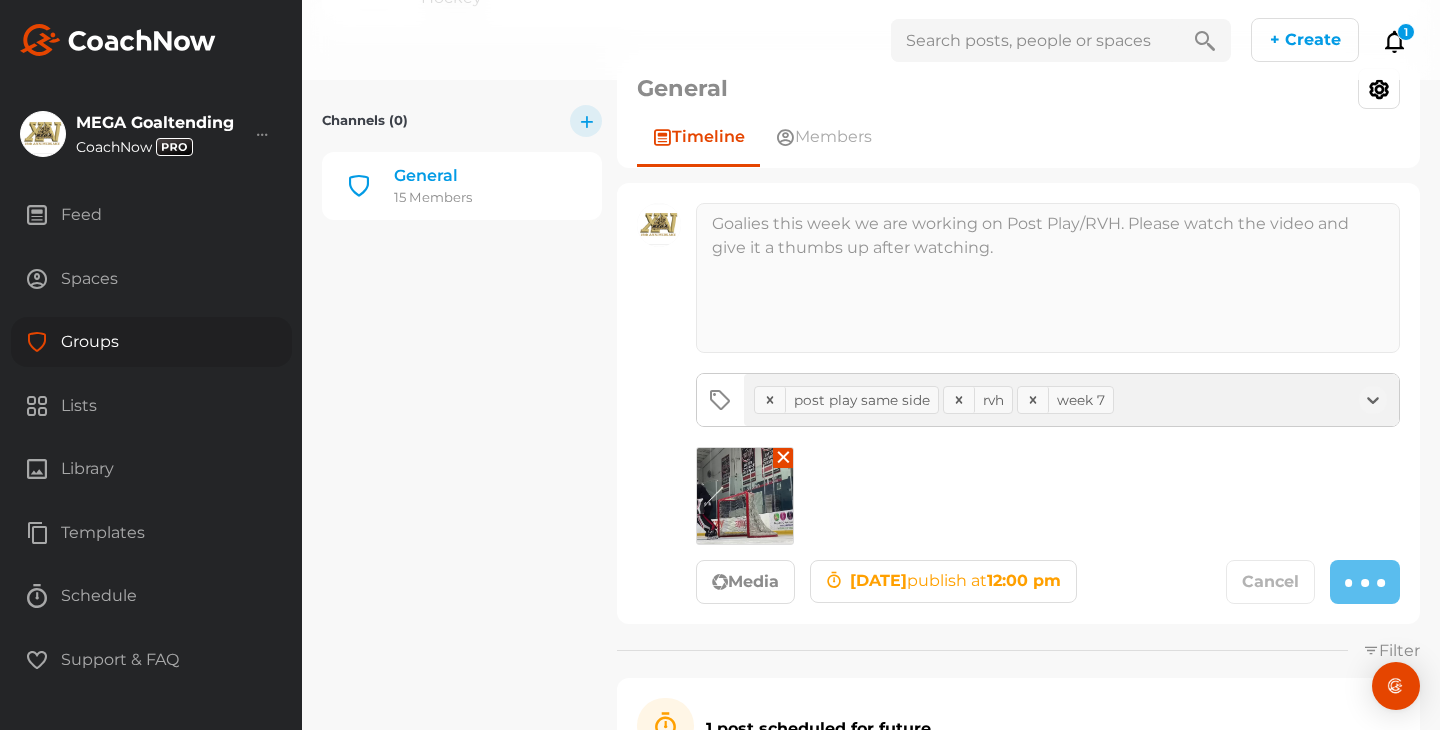 type 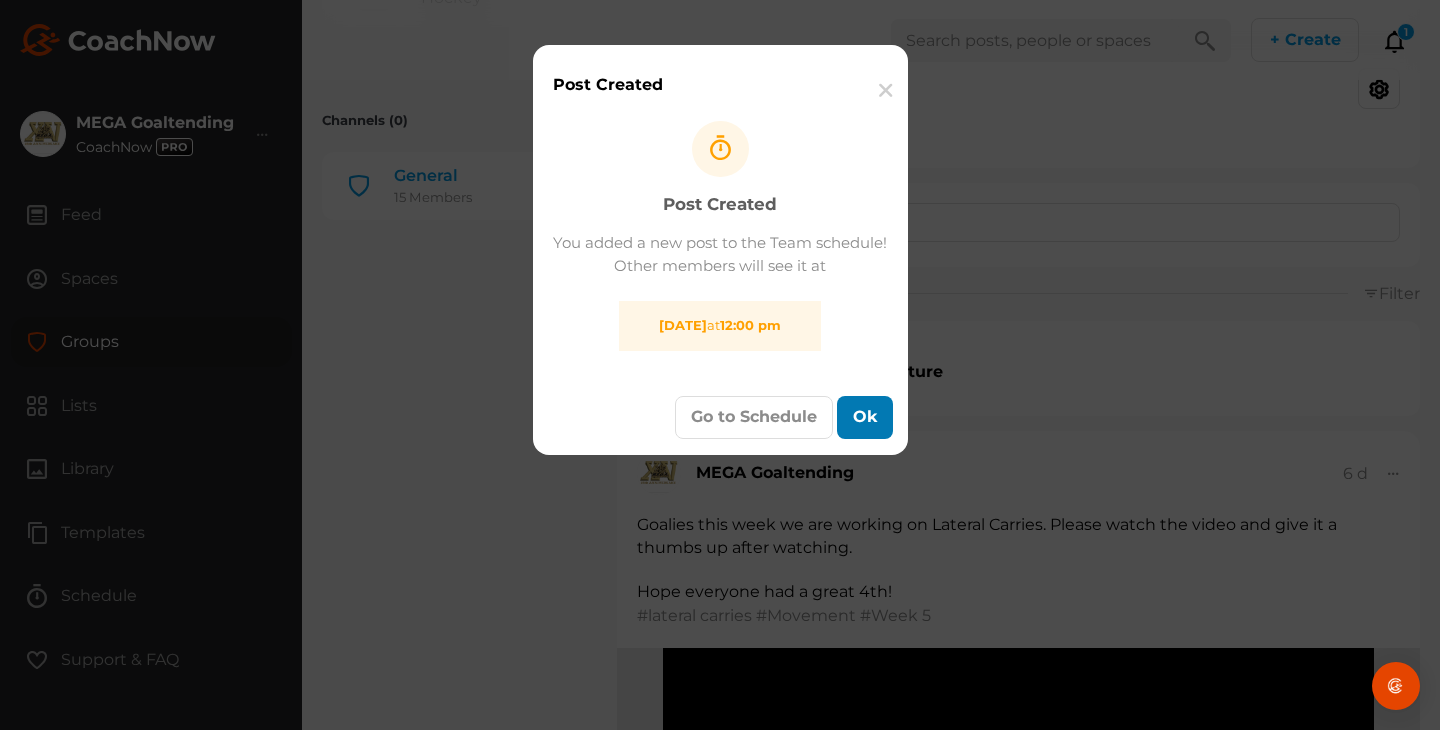 click on "Ok" at bounding box center (865, 417) 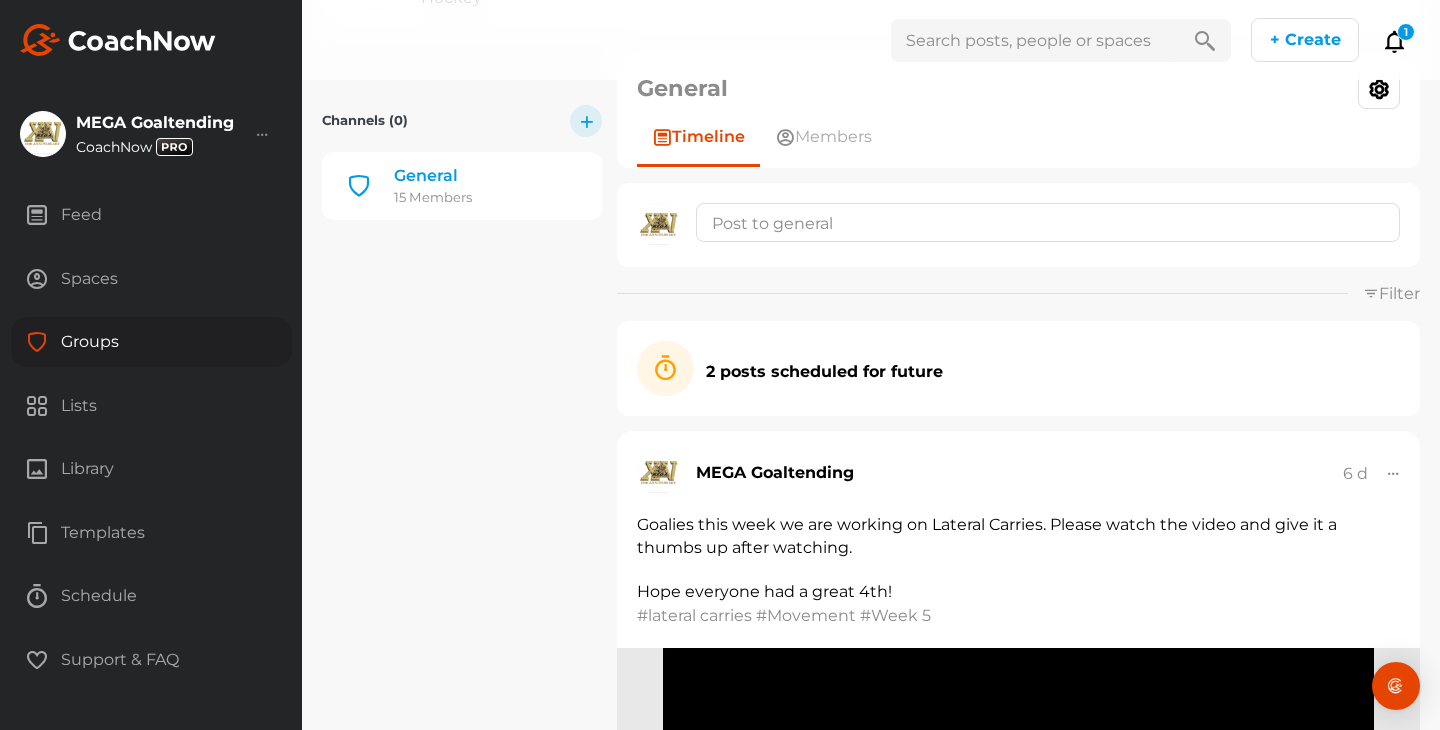 click on "Groups" at bounding box center (151, 342) 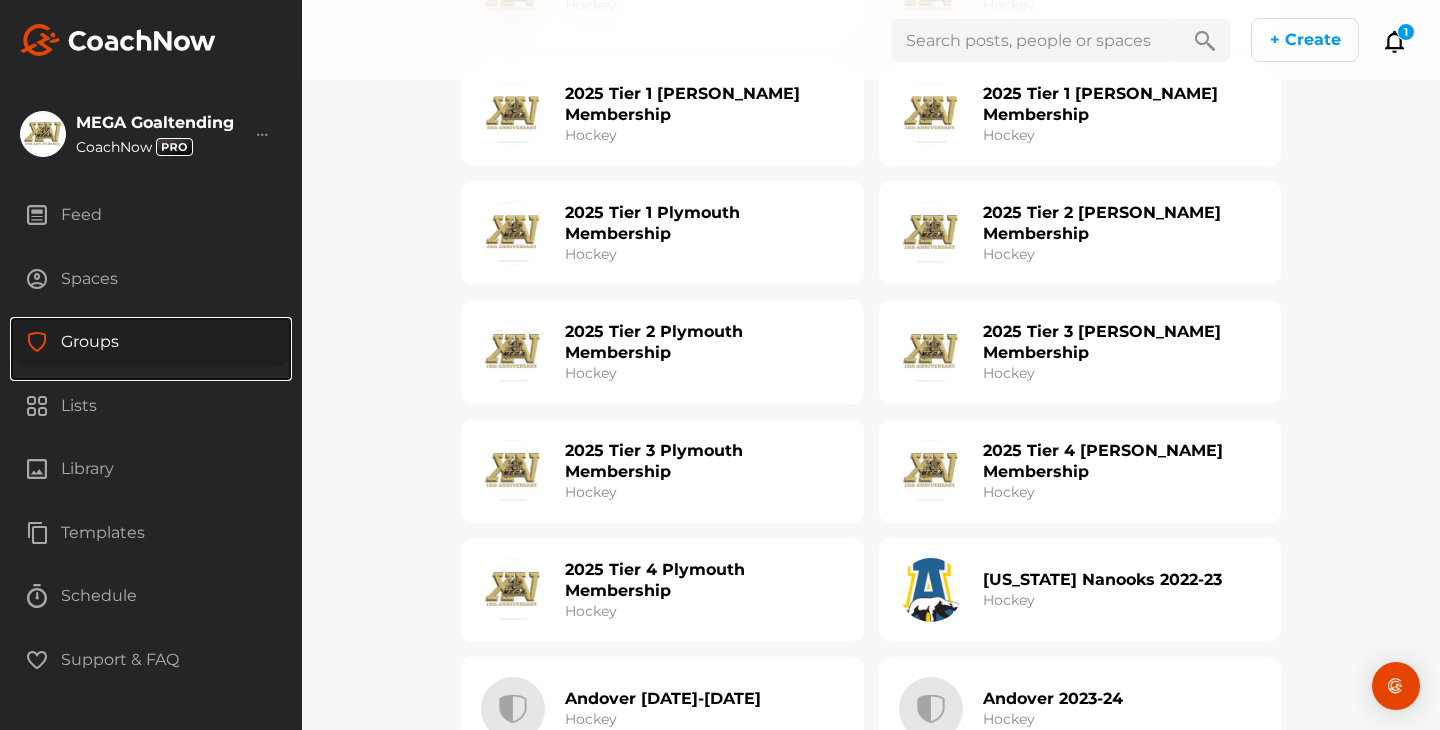 scroll, scrollTop: 1188, scrollLeft: 0, axis: vertical 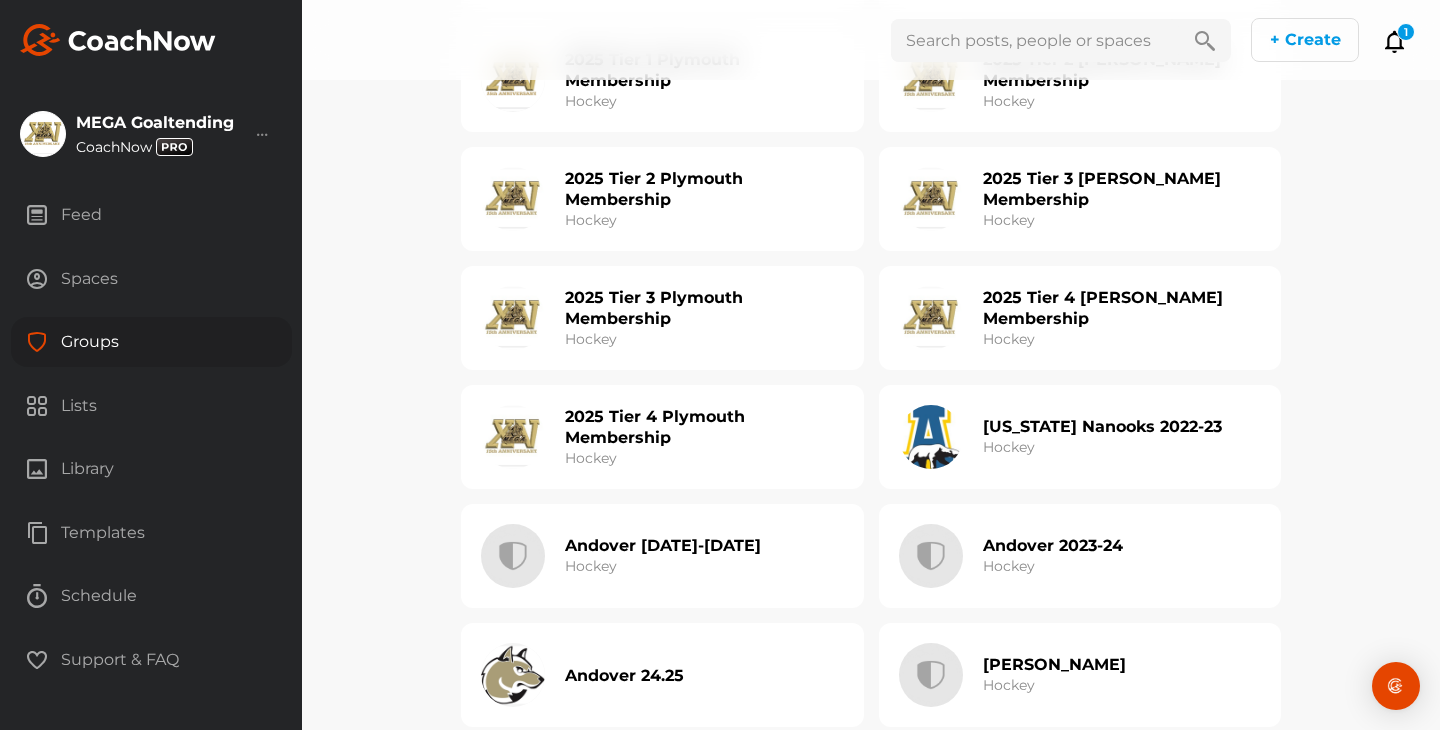 click on "2025 Tier 4 [PERSON_NAME] Membership Hockey" 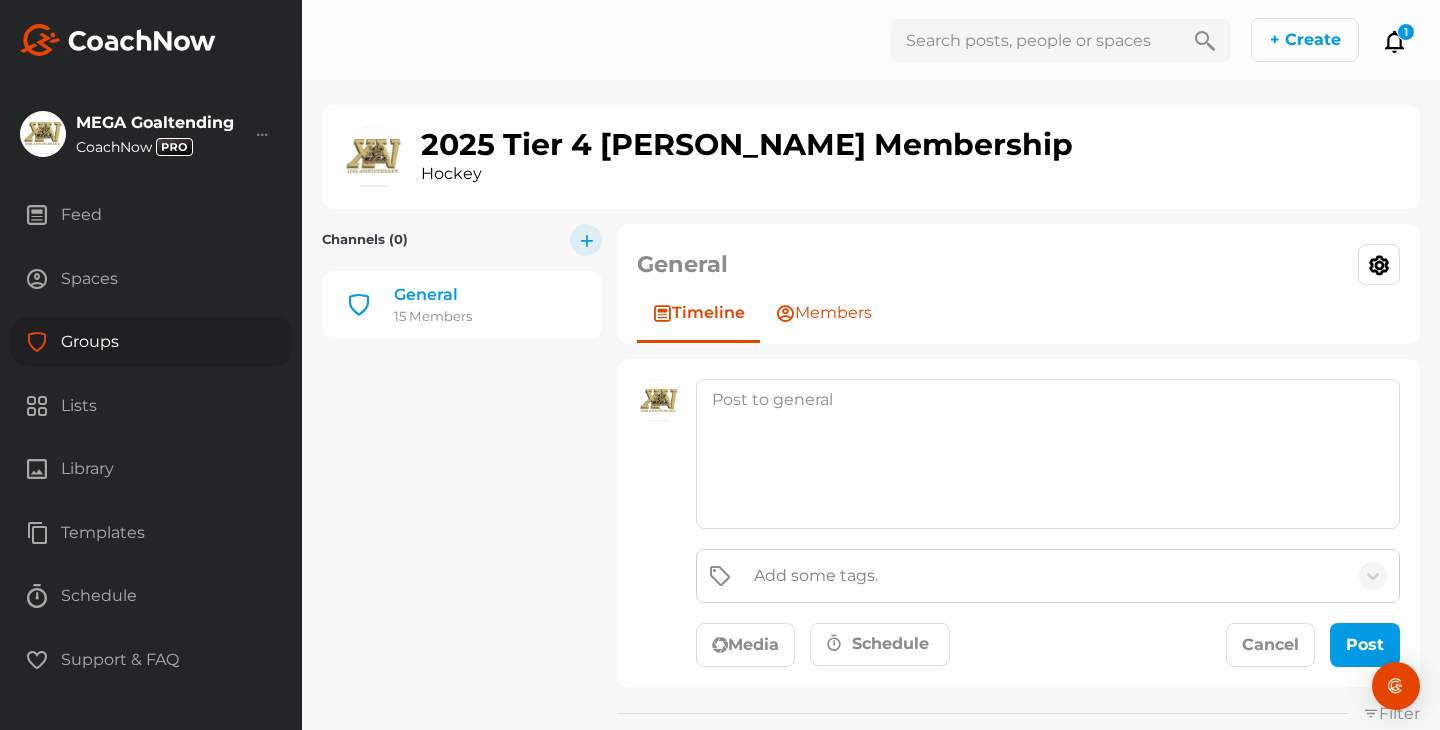 click on "Members" 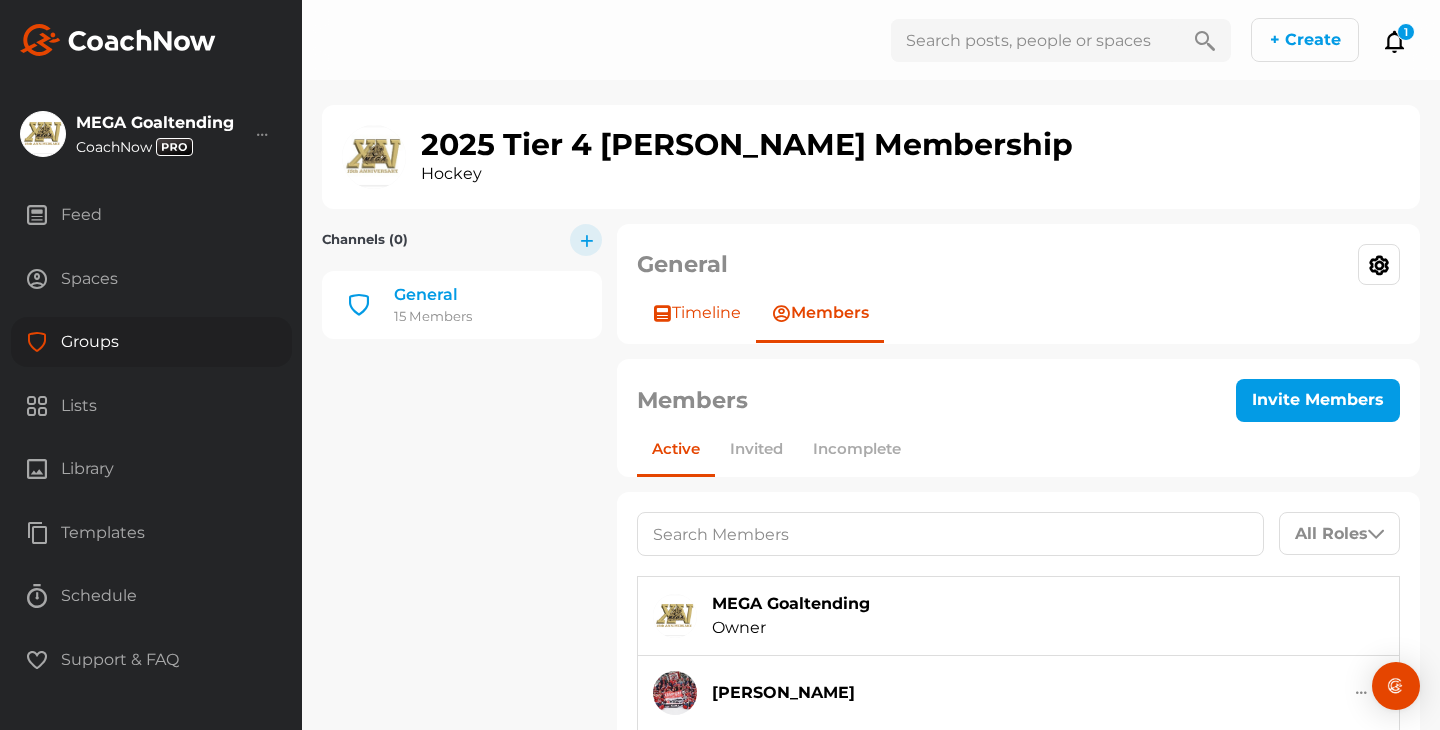 click on "Timeline" at bounding box center (706, 313) 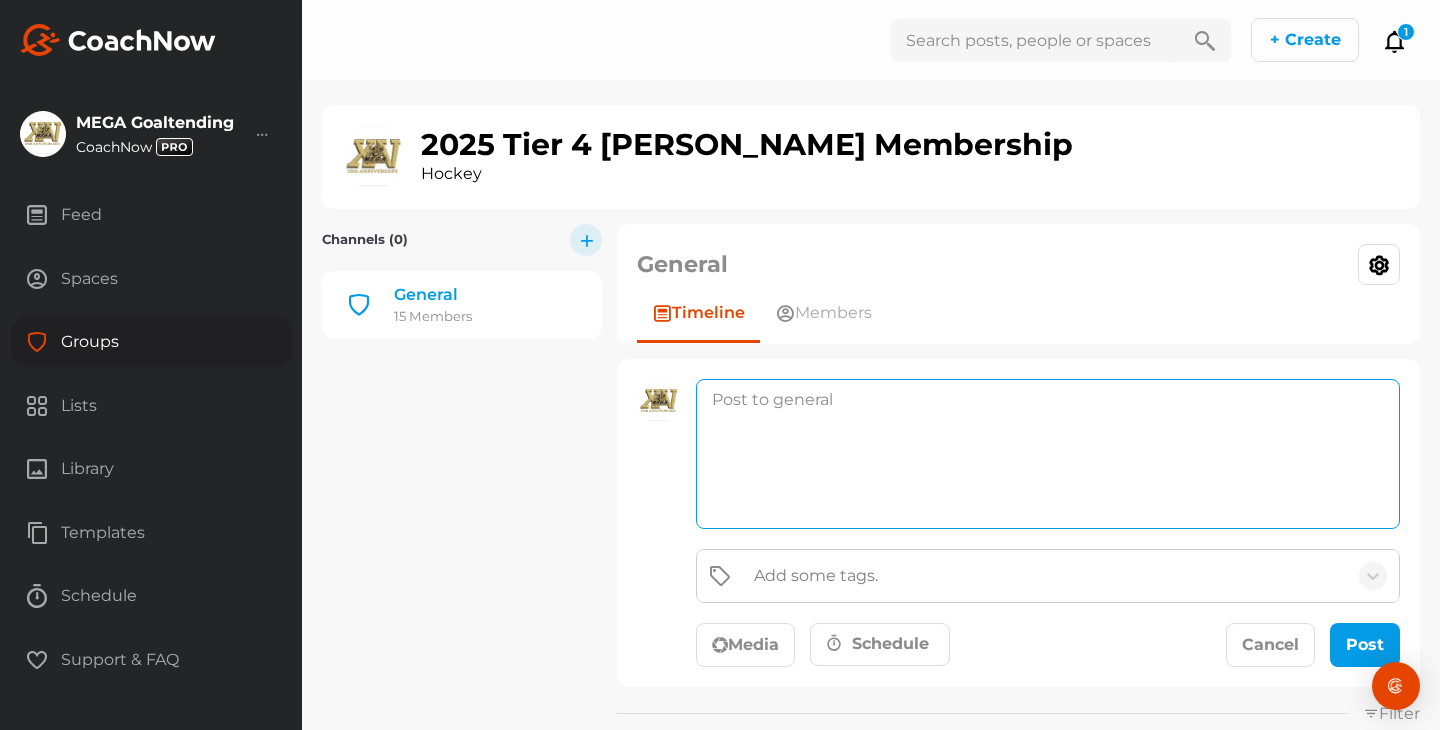 click 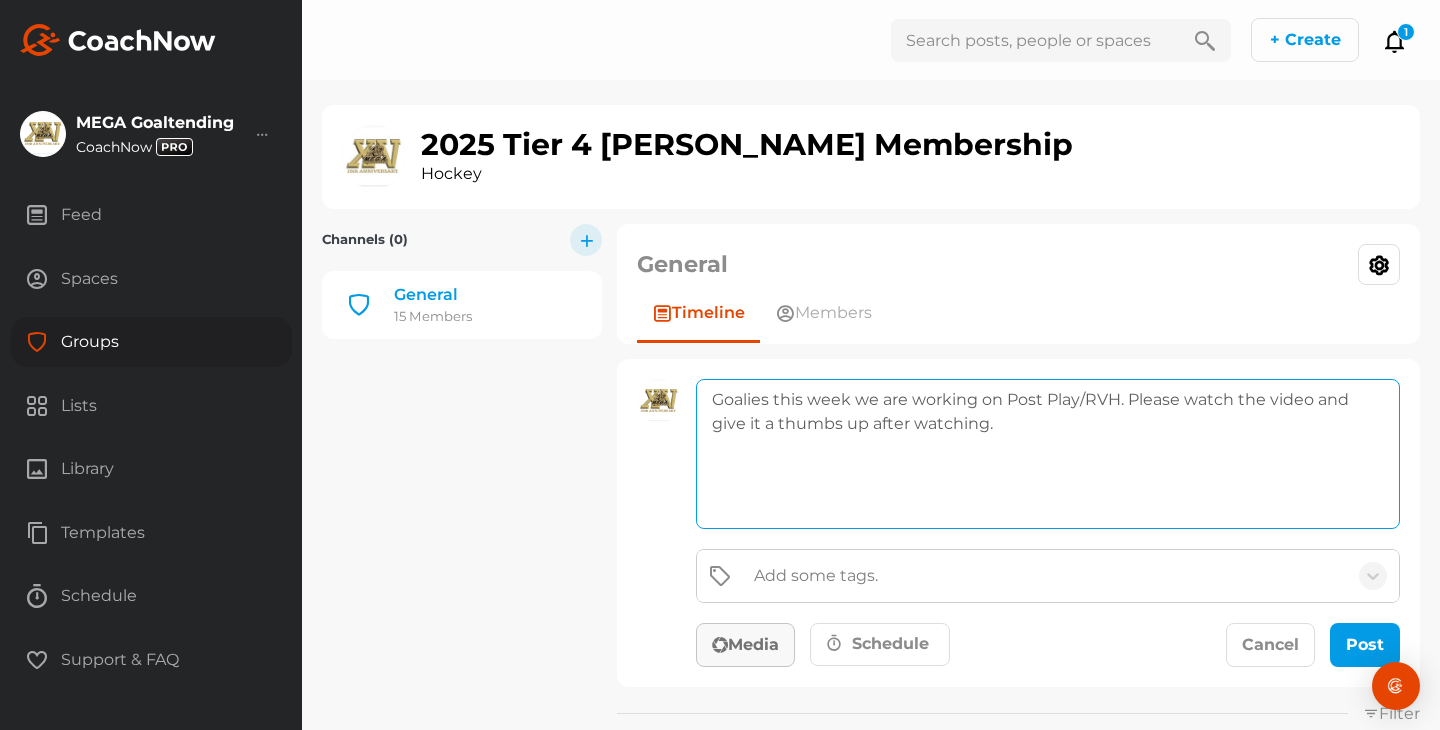 type on "Goalies this week we are working on Post Play/RVH. Please watch the video and give it a thumbs up after watching." 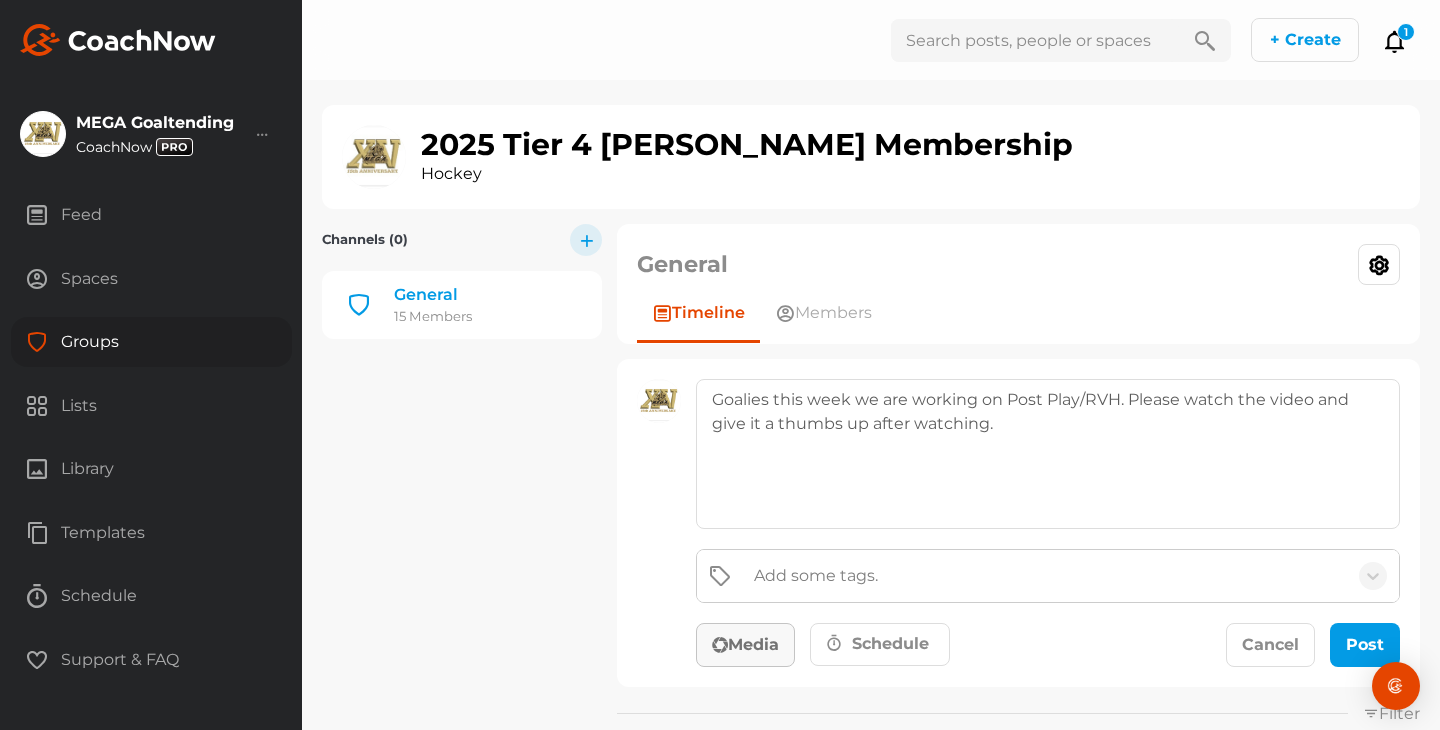 click on "Media" 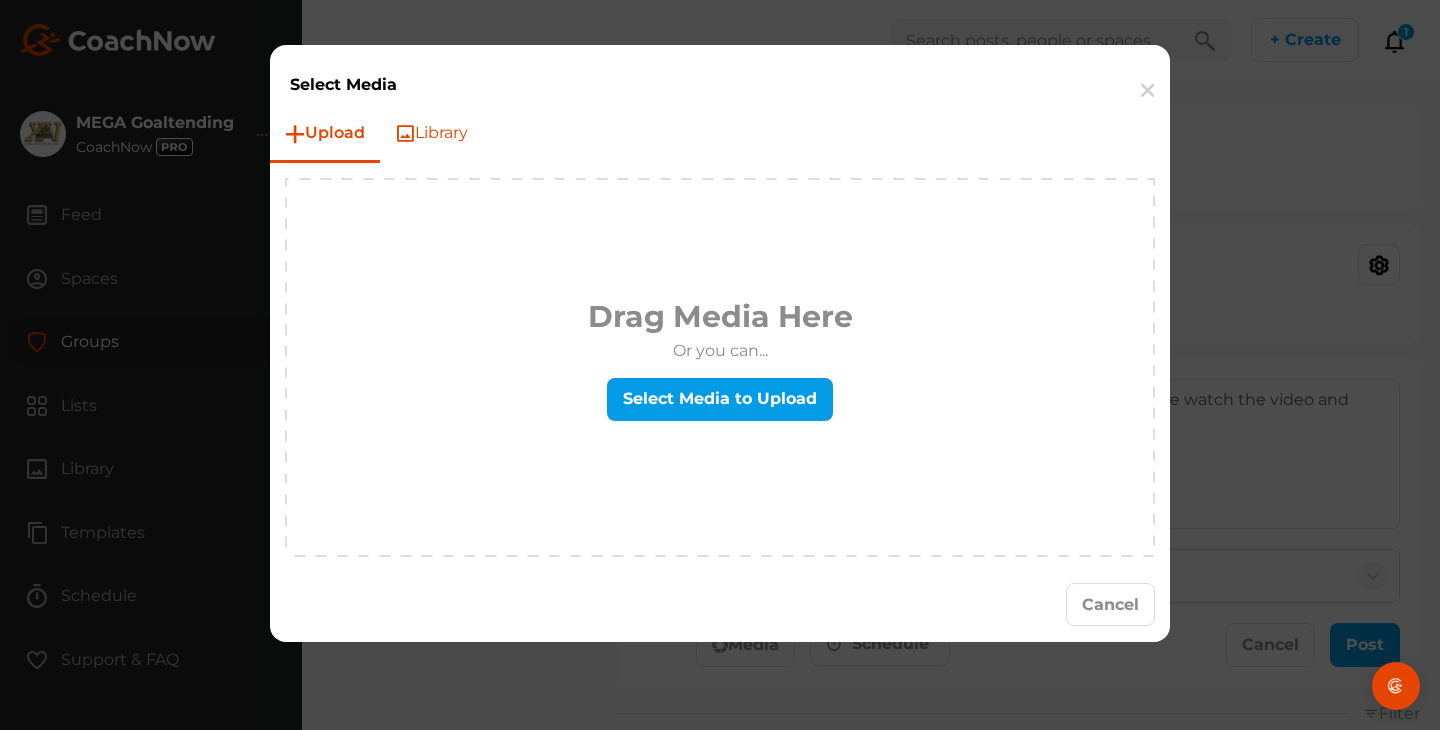click on "Library" at bounding box center [431, 134] 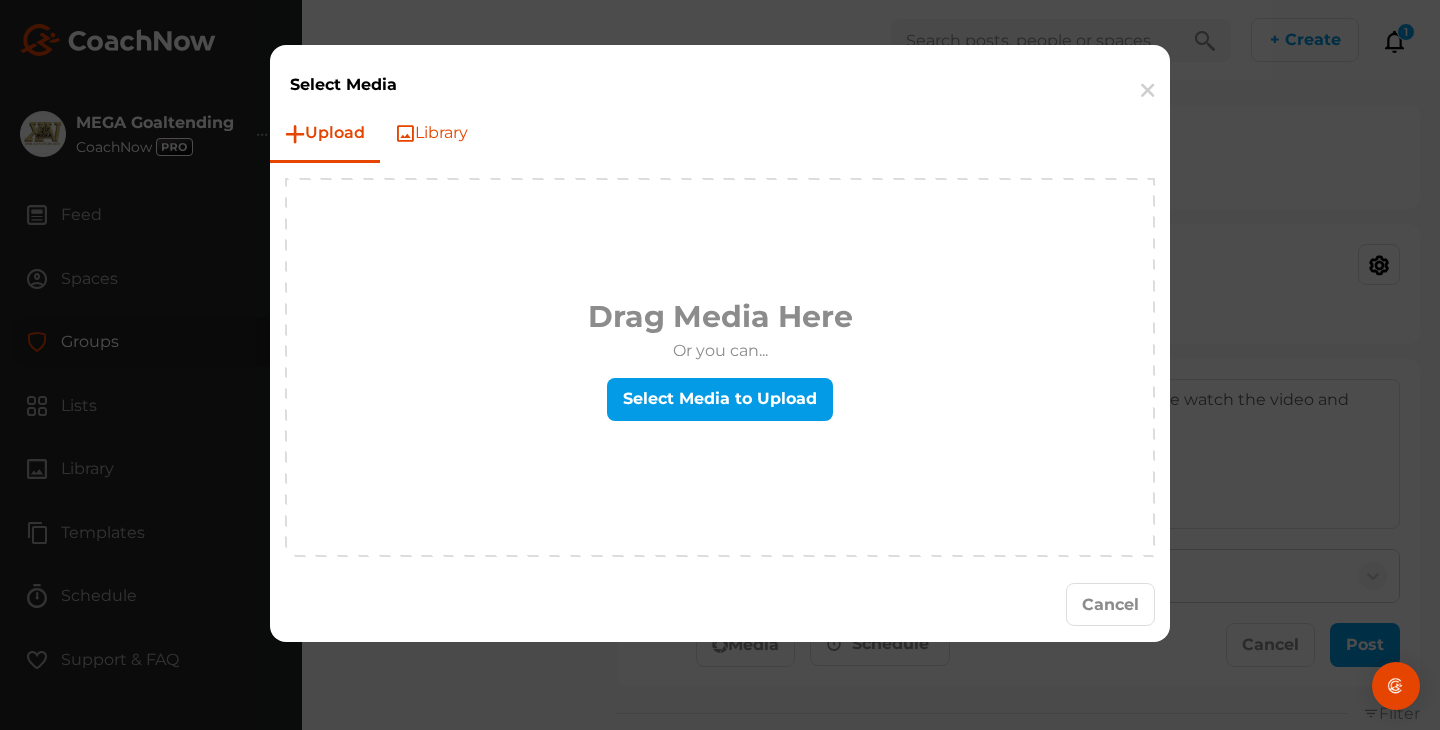 click on "Library" at bounding box center [431, 133] 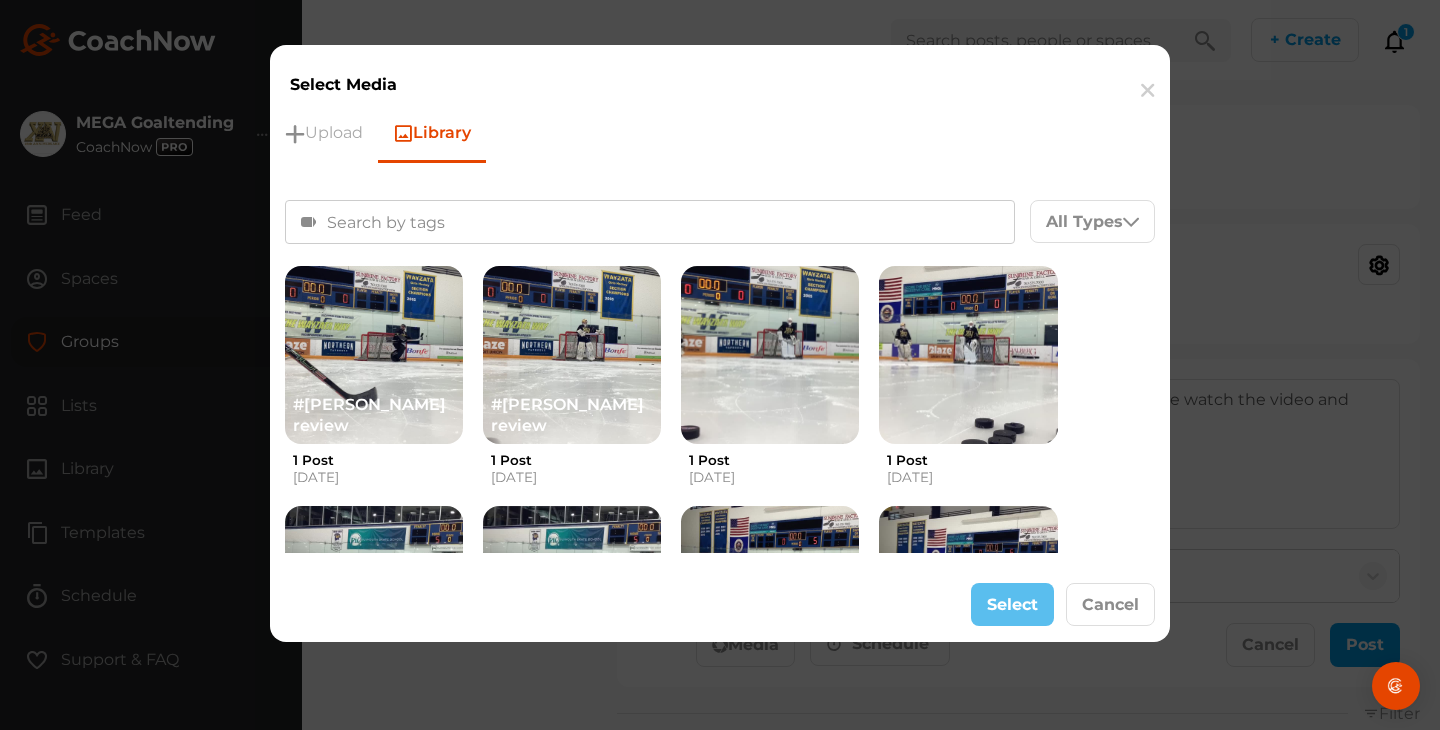 click at bounding box center (650, 222) 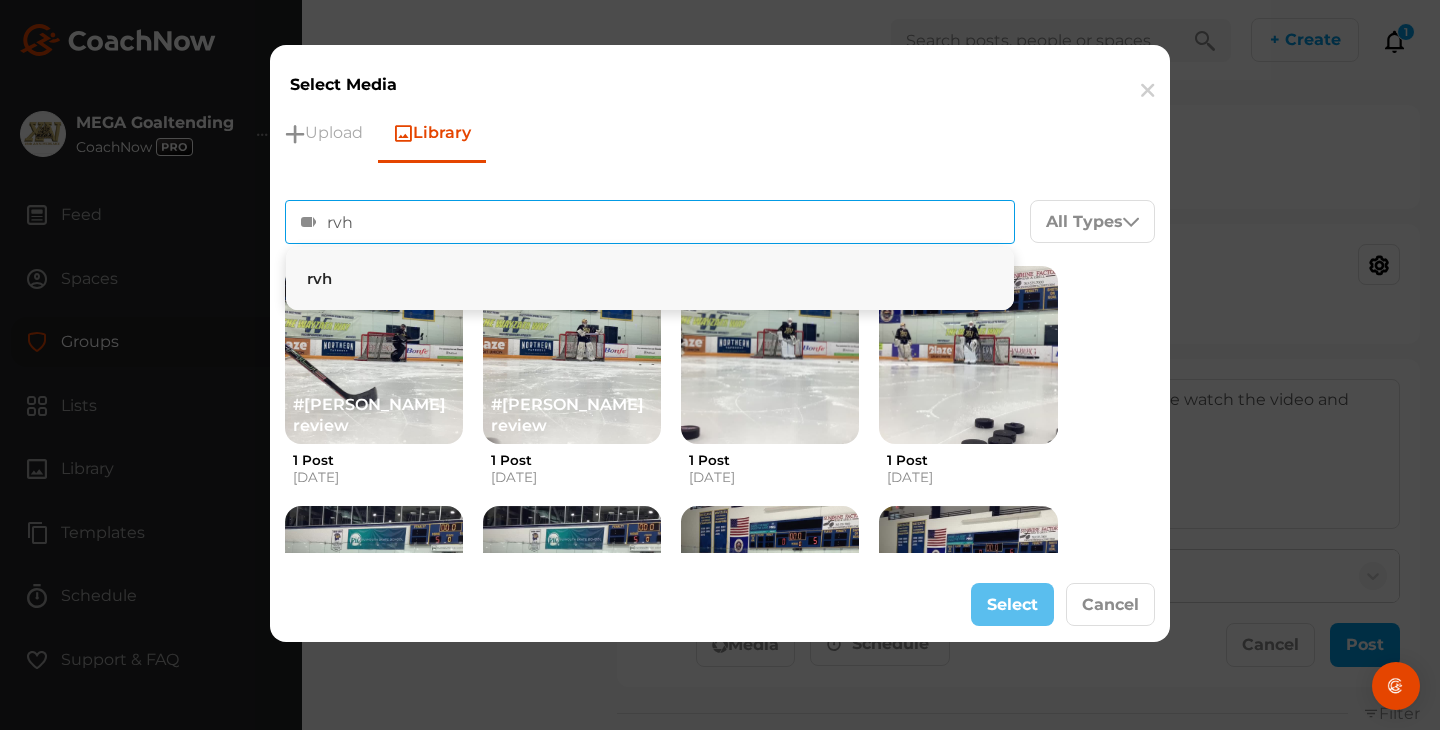 type on "rvh" 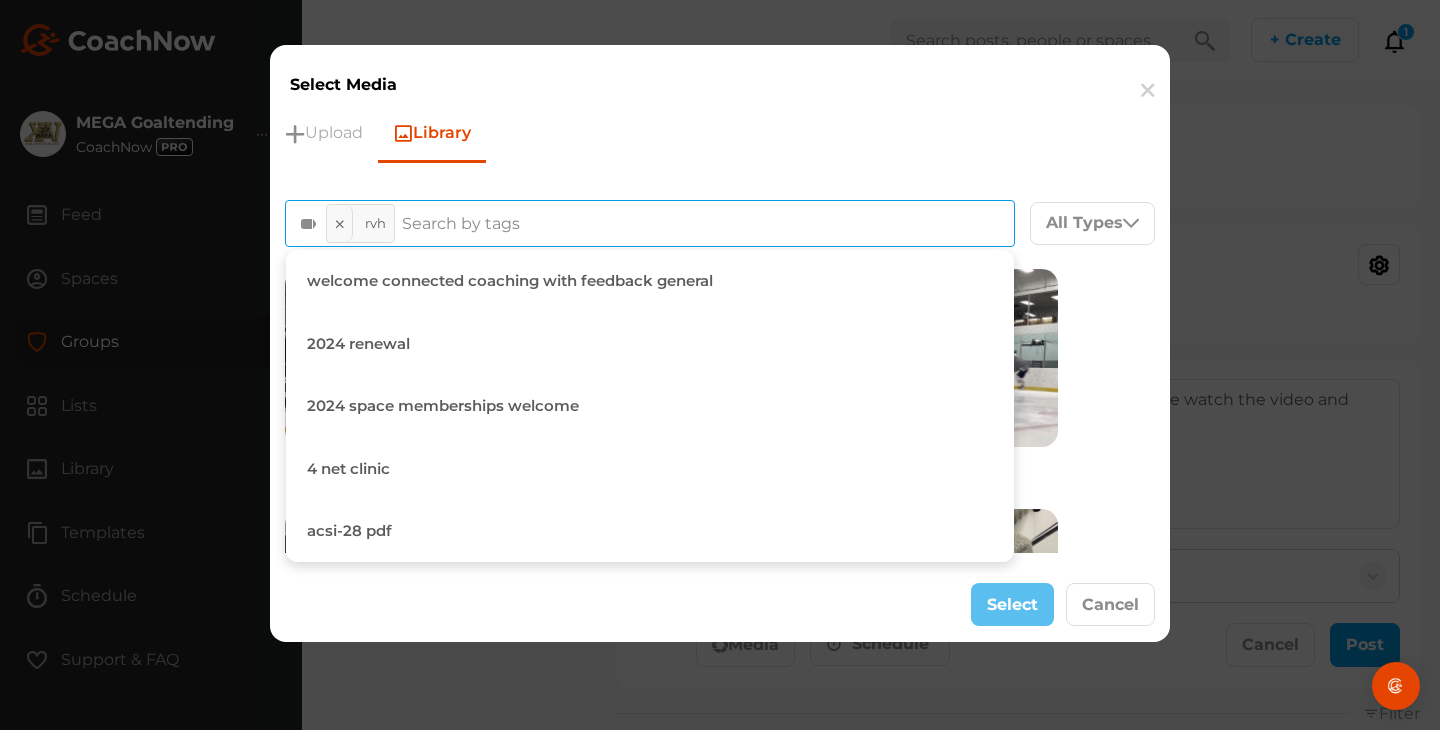 click on "Select
Cancel" at bounding box center (720, 605) 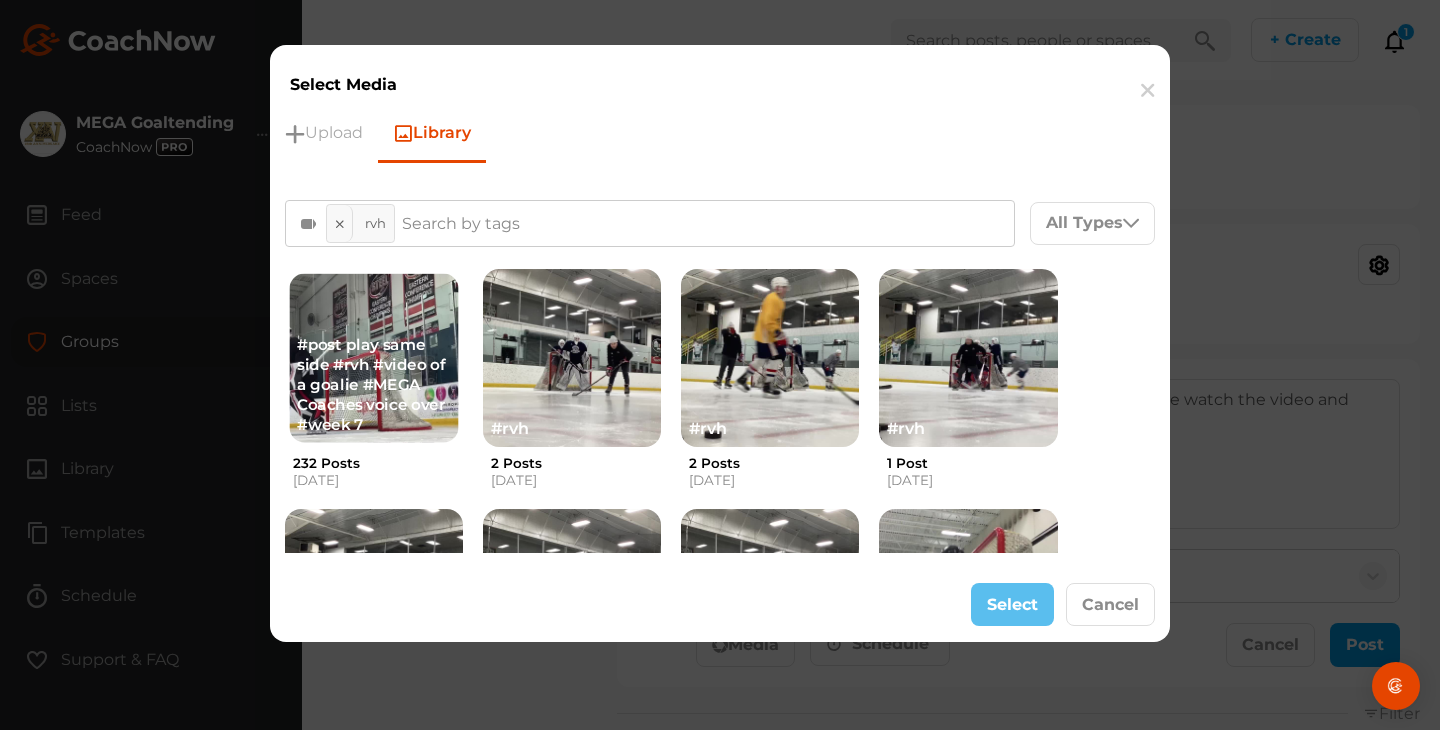 click on "#post play same side #rvh #video of a goalie #MEGA Coaches voice over #week 7" at bounding box center (374, 385) 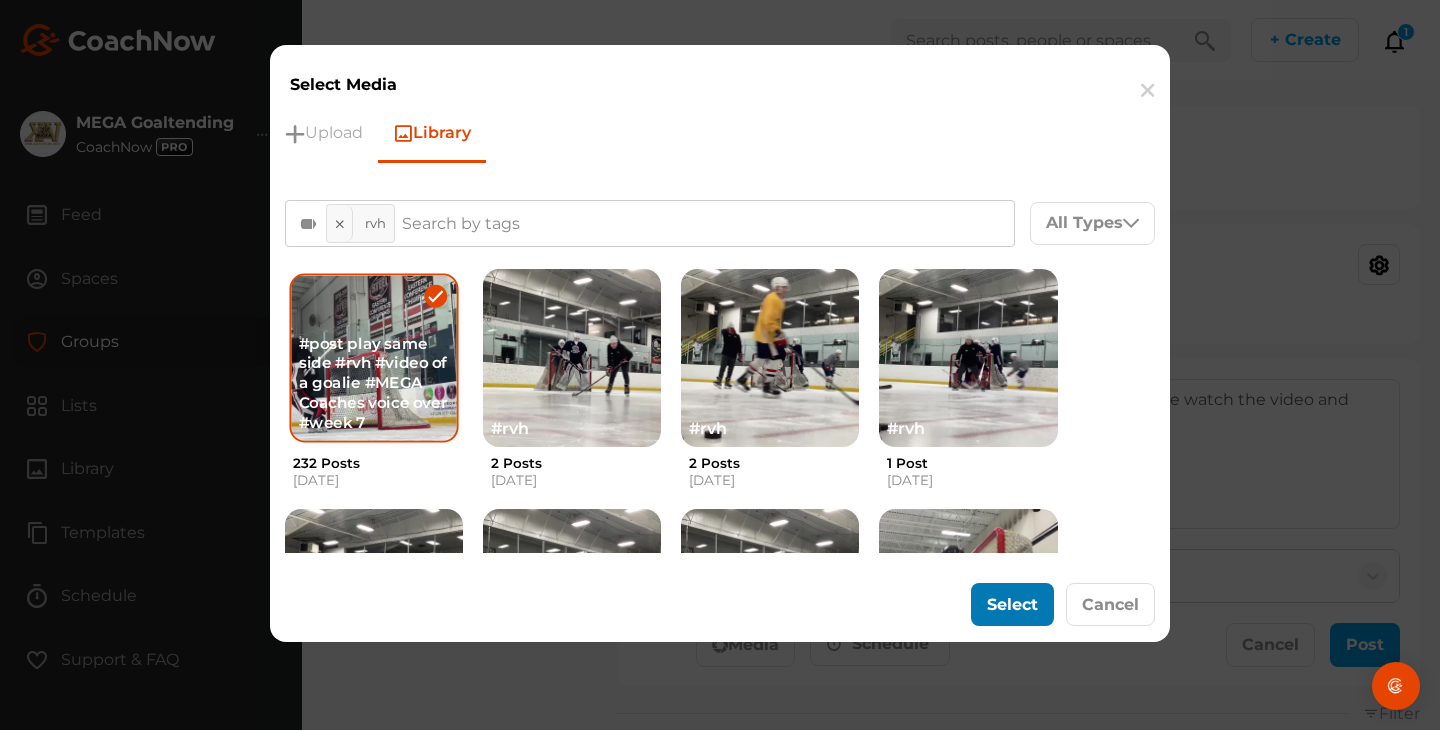 click on "Select" at bounding box center [1012, 604] 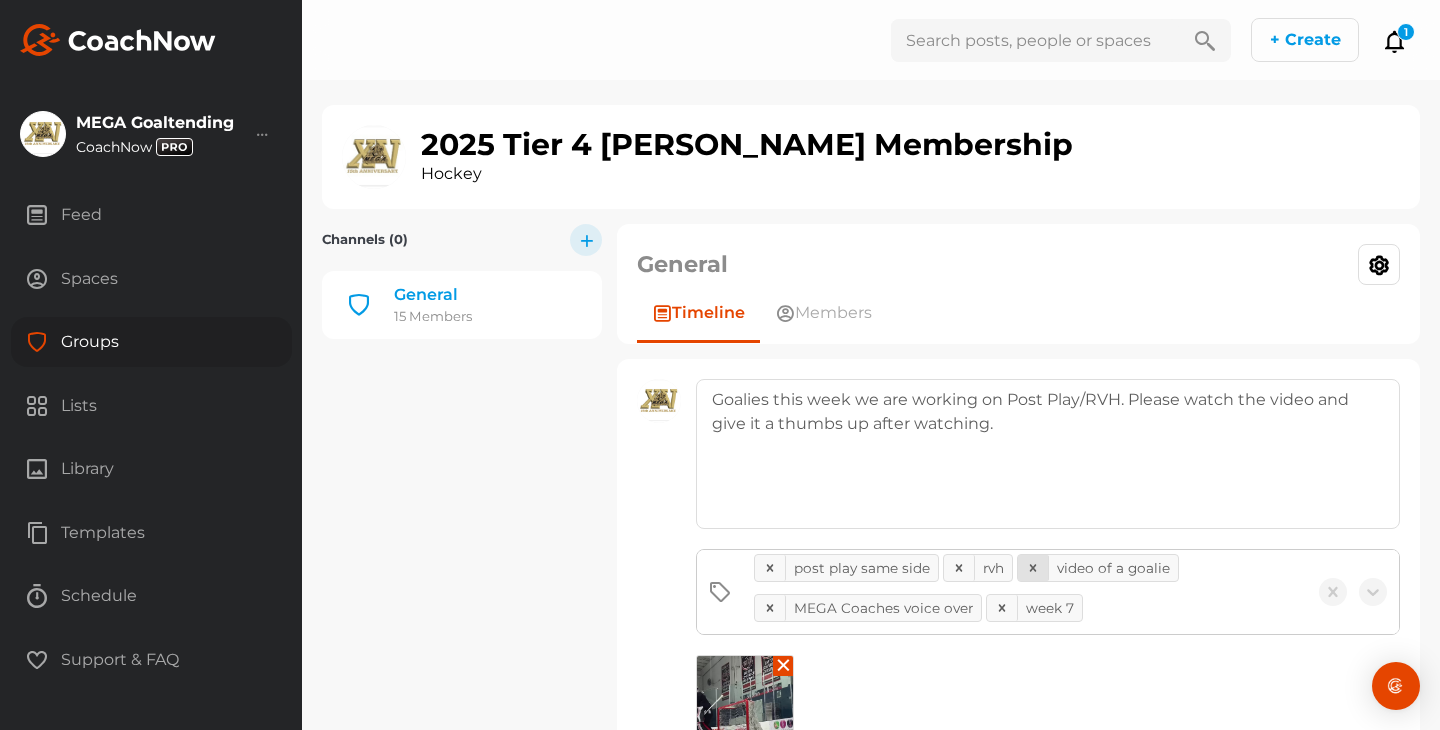 click 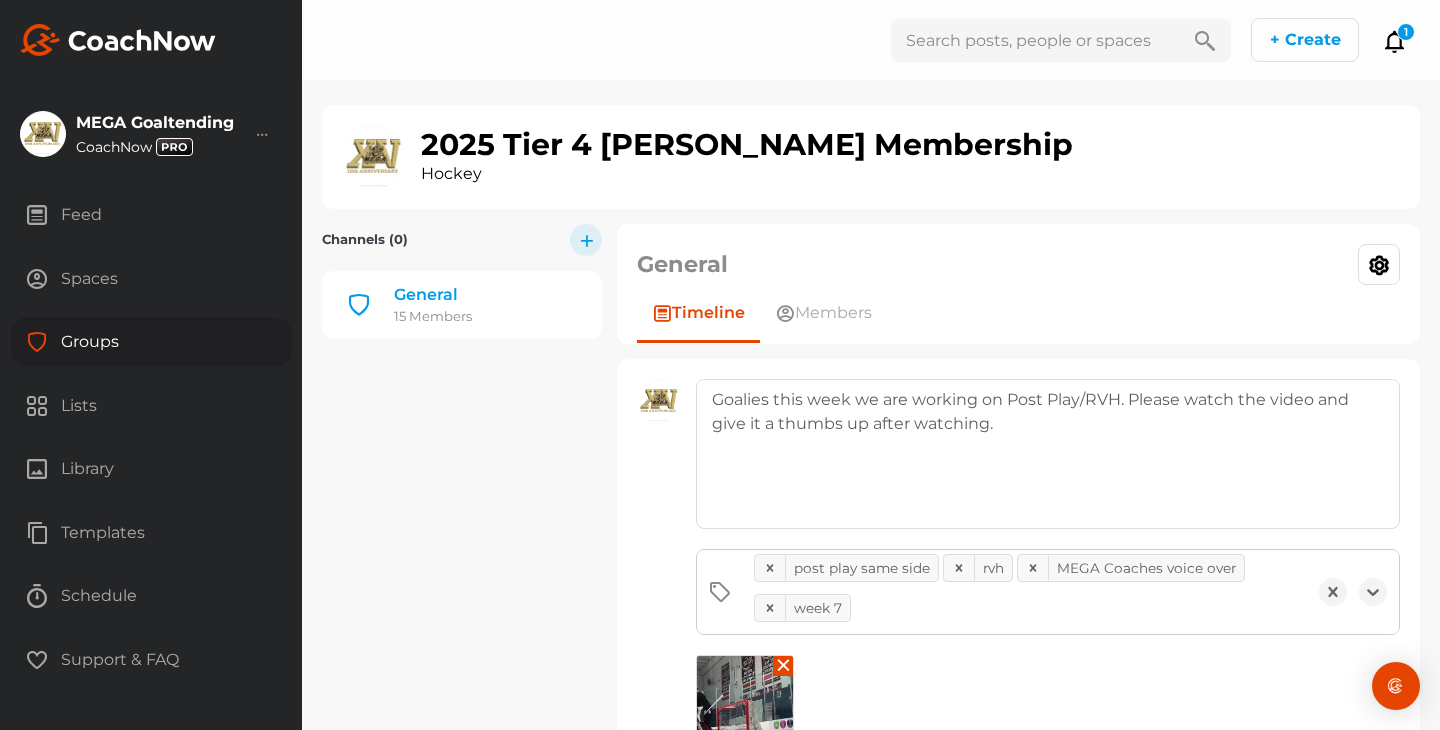 click 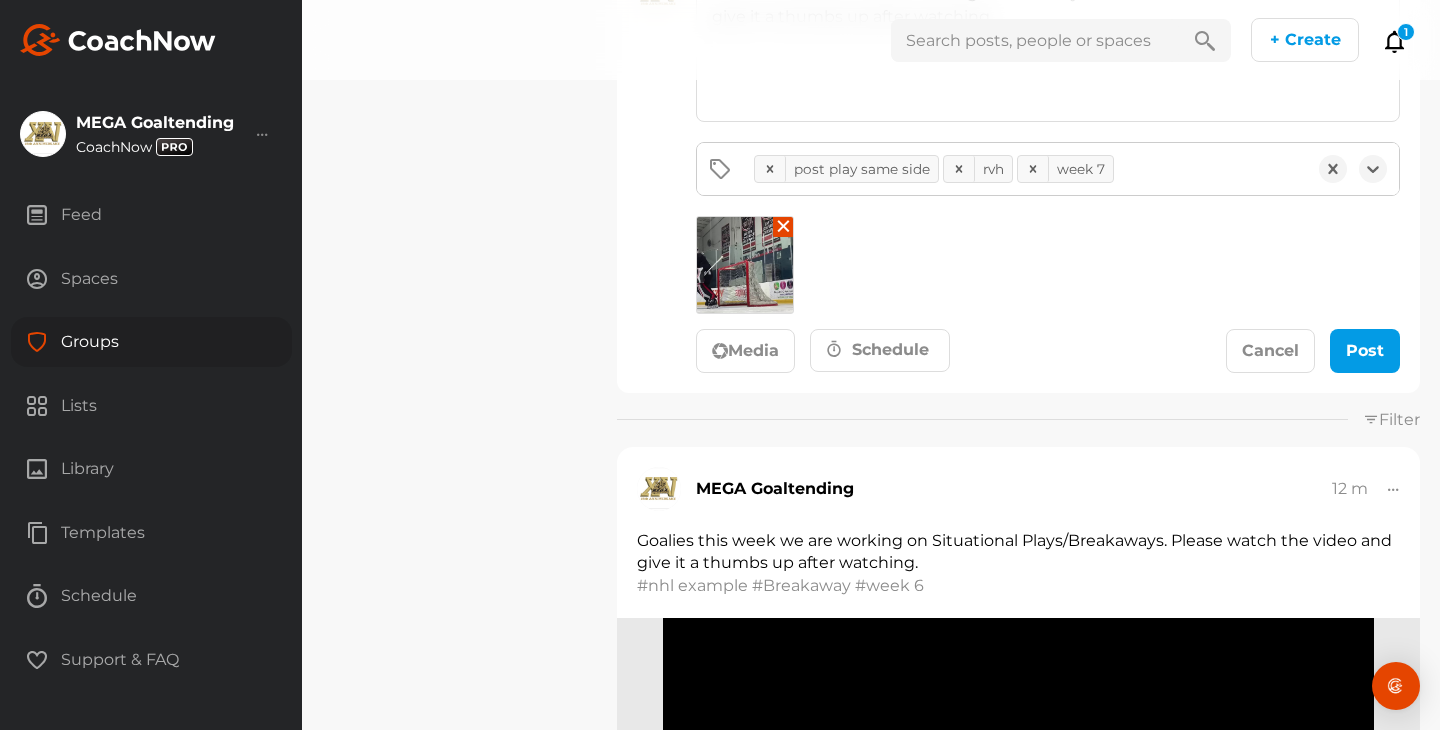 scroll, scrollTop: 450, scrollLeft: 0, axis: vertical 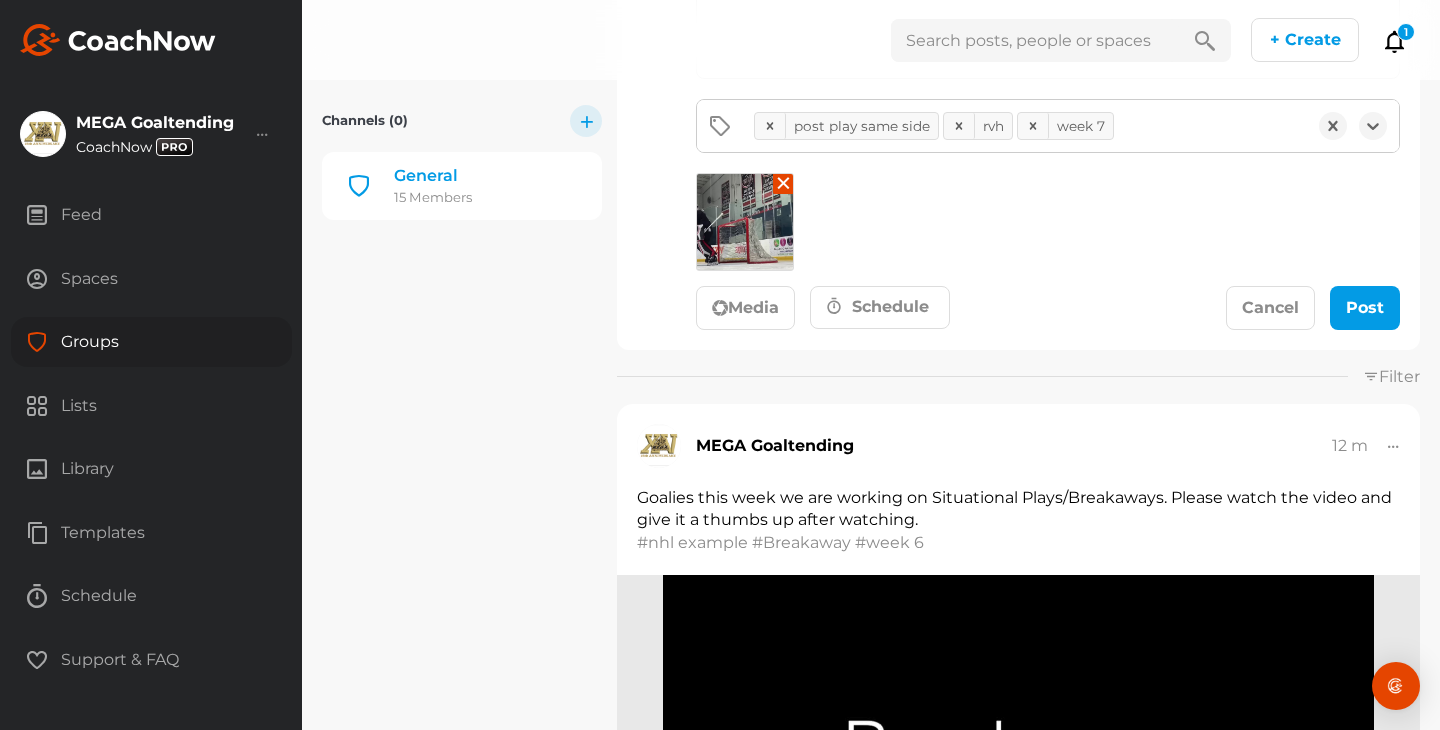 click on "option MEGA Coaches voice over, deselected.     0 results available. Select is focused ,type to refine list, press Down to open the menu,  press left to focus selected values post play same side rvh week 7
✕
Media
Schedule
Cancel
Post" 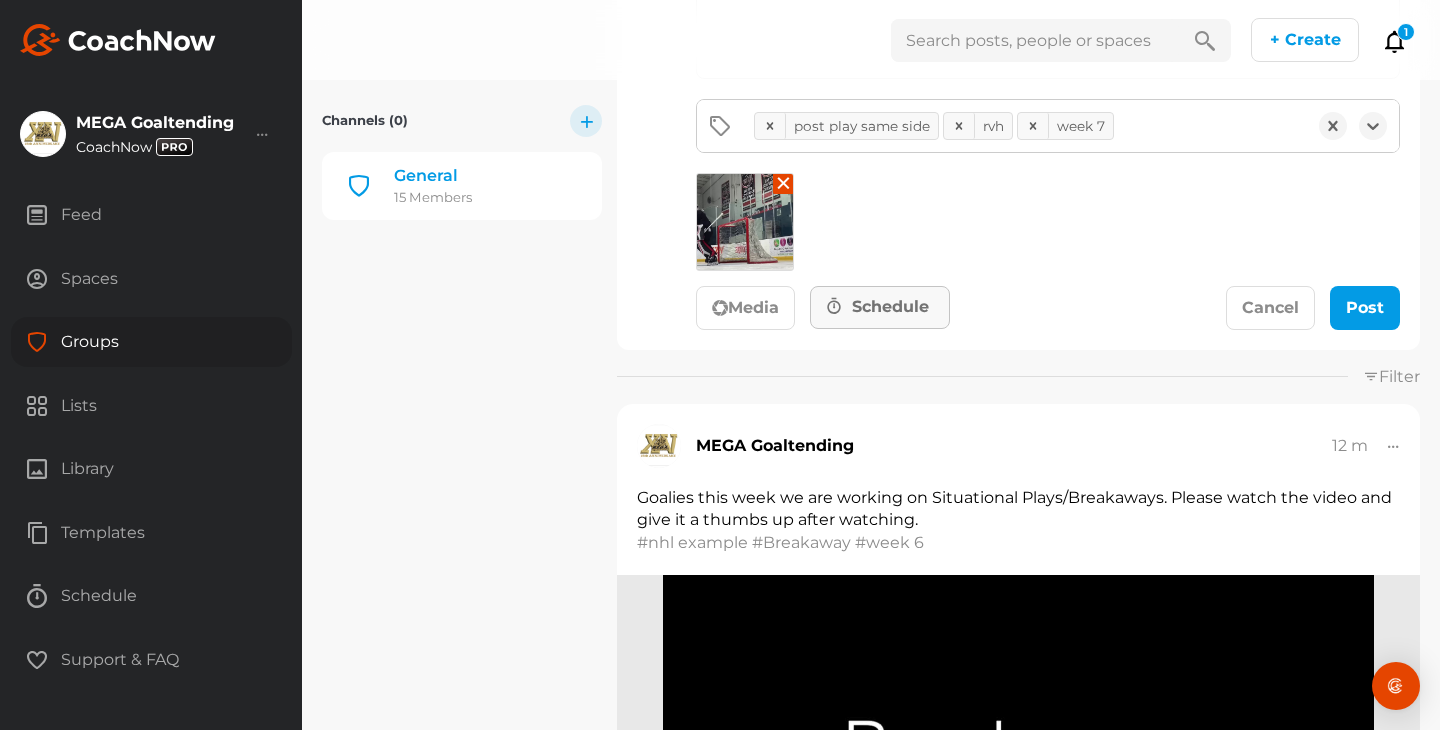 click on "Schedule" 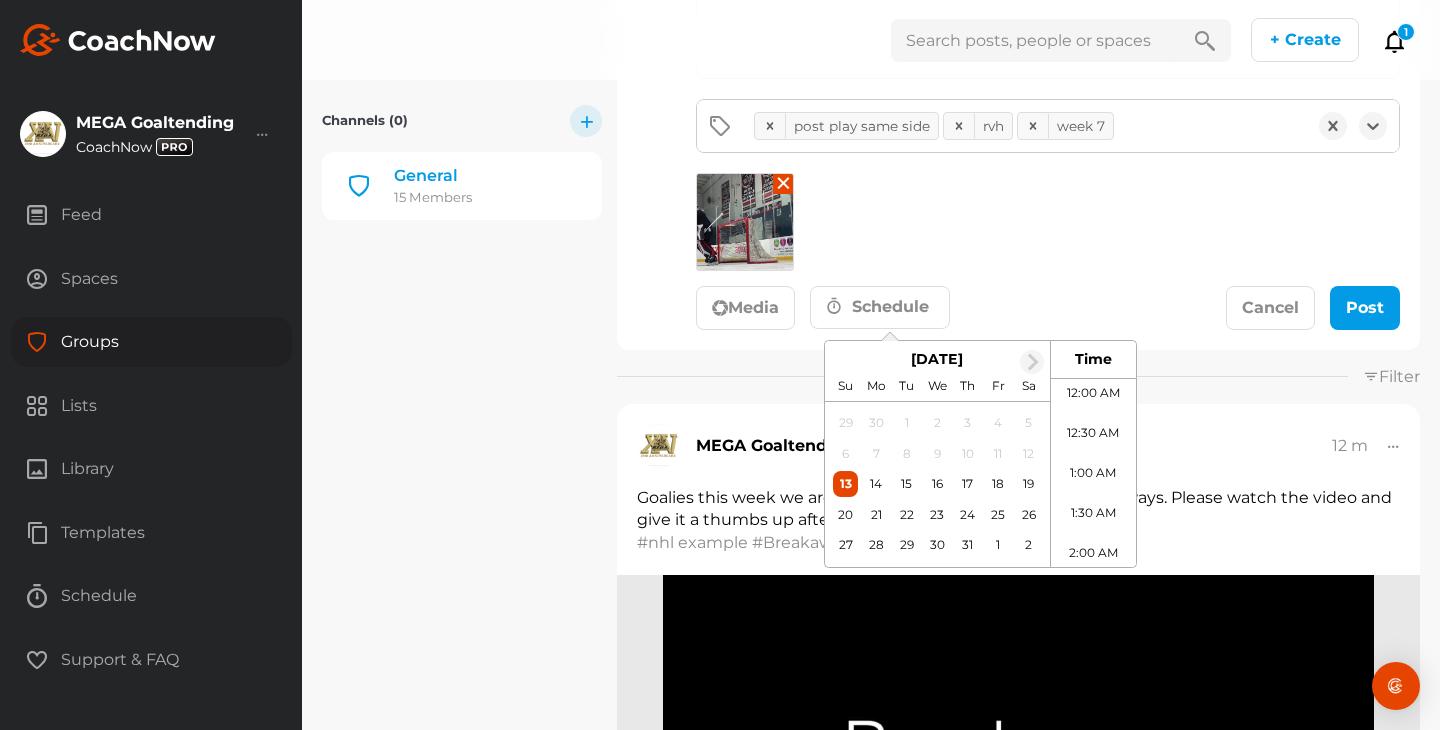 scroll, scrollTop: 686, scrollLeft: 0, axis: vertical 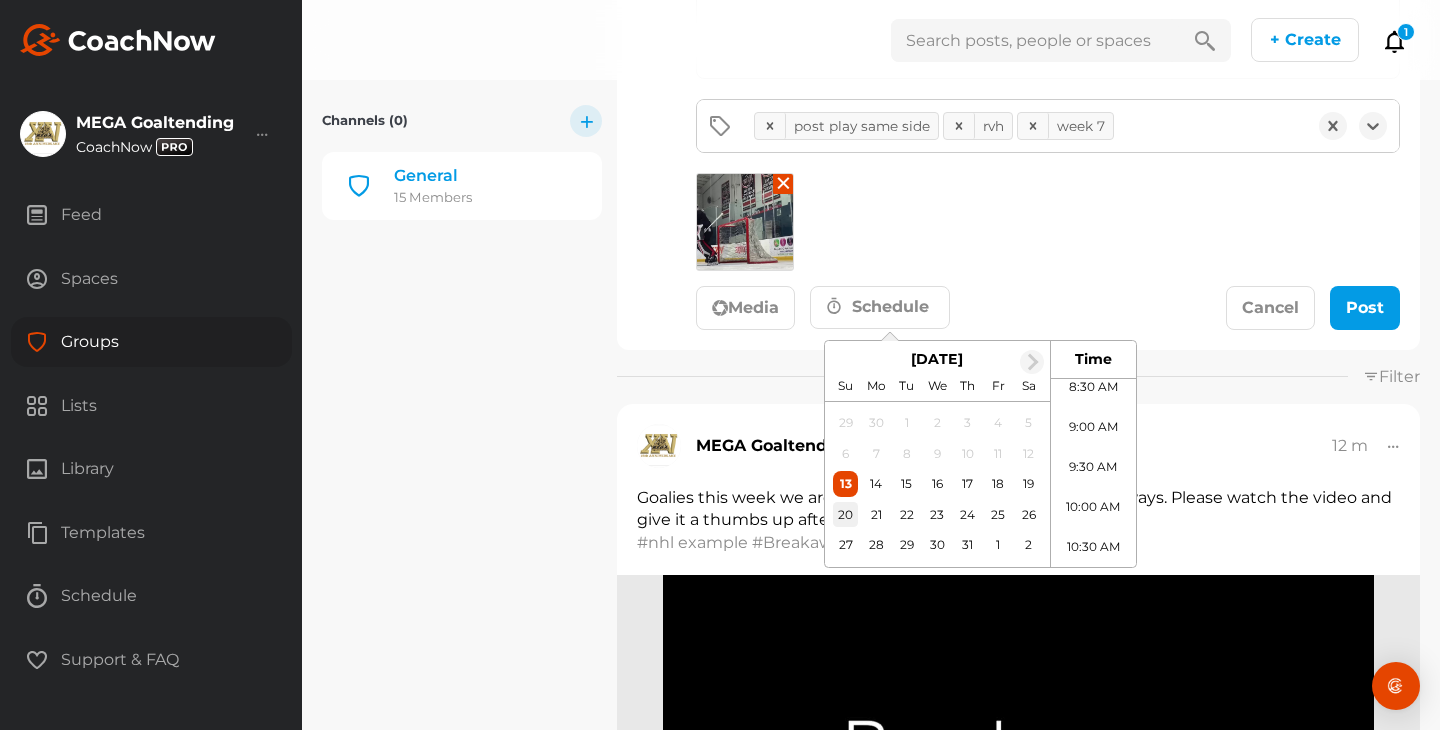 click on "20" 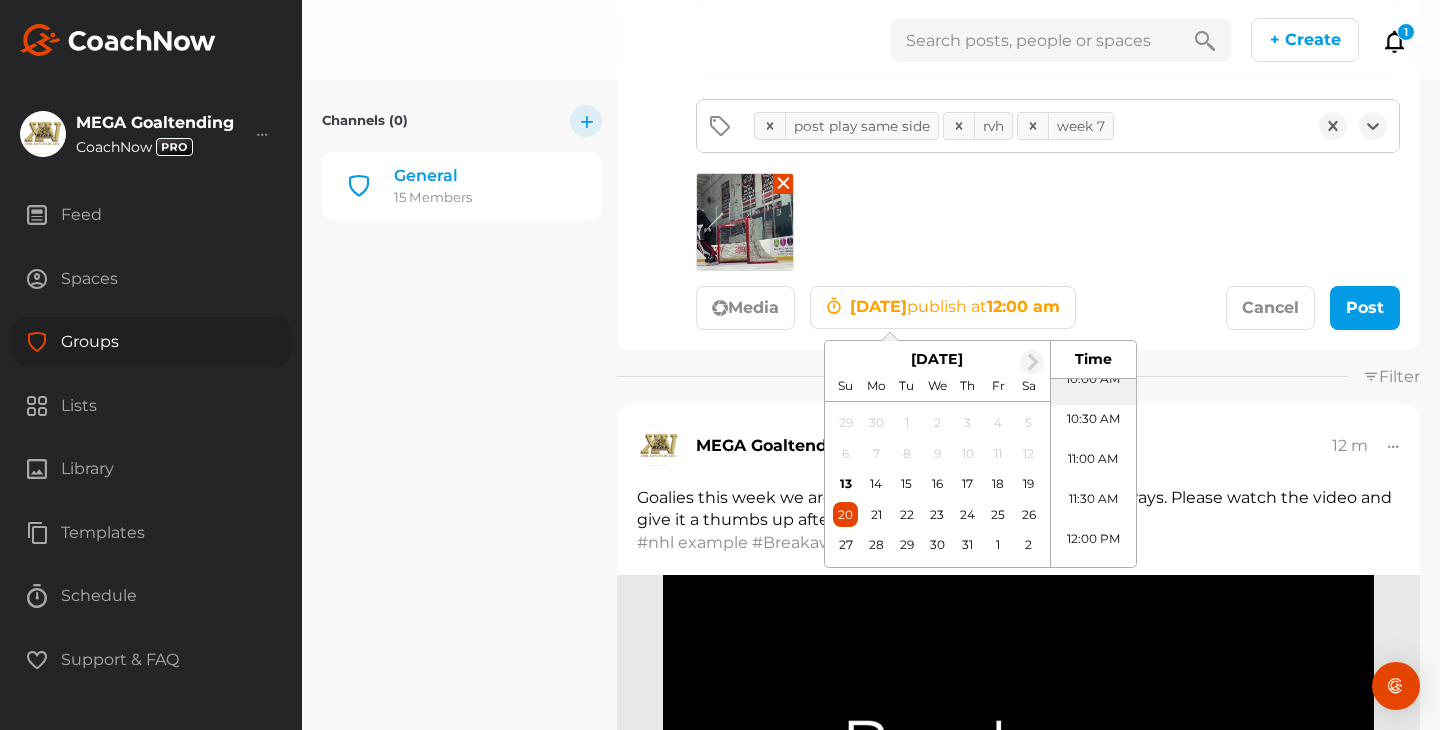 scroll, scrollTop: 844, scrollLeft: 0, axis: vertical 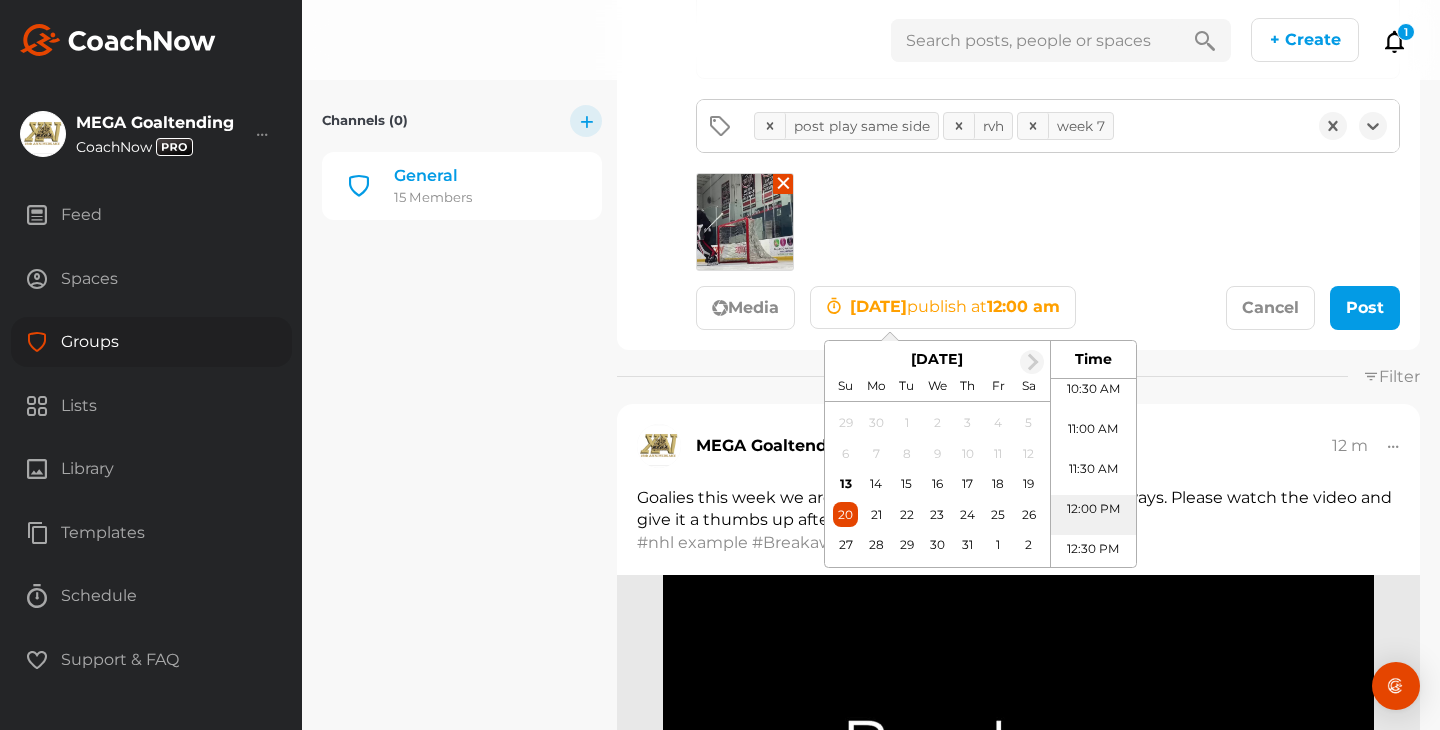 click on "12:00 PM" 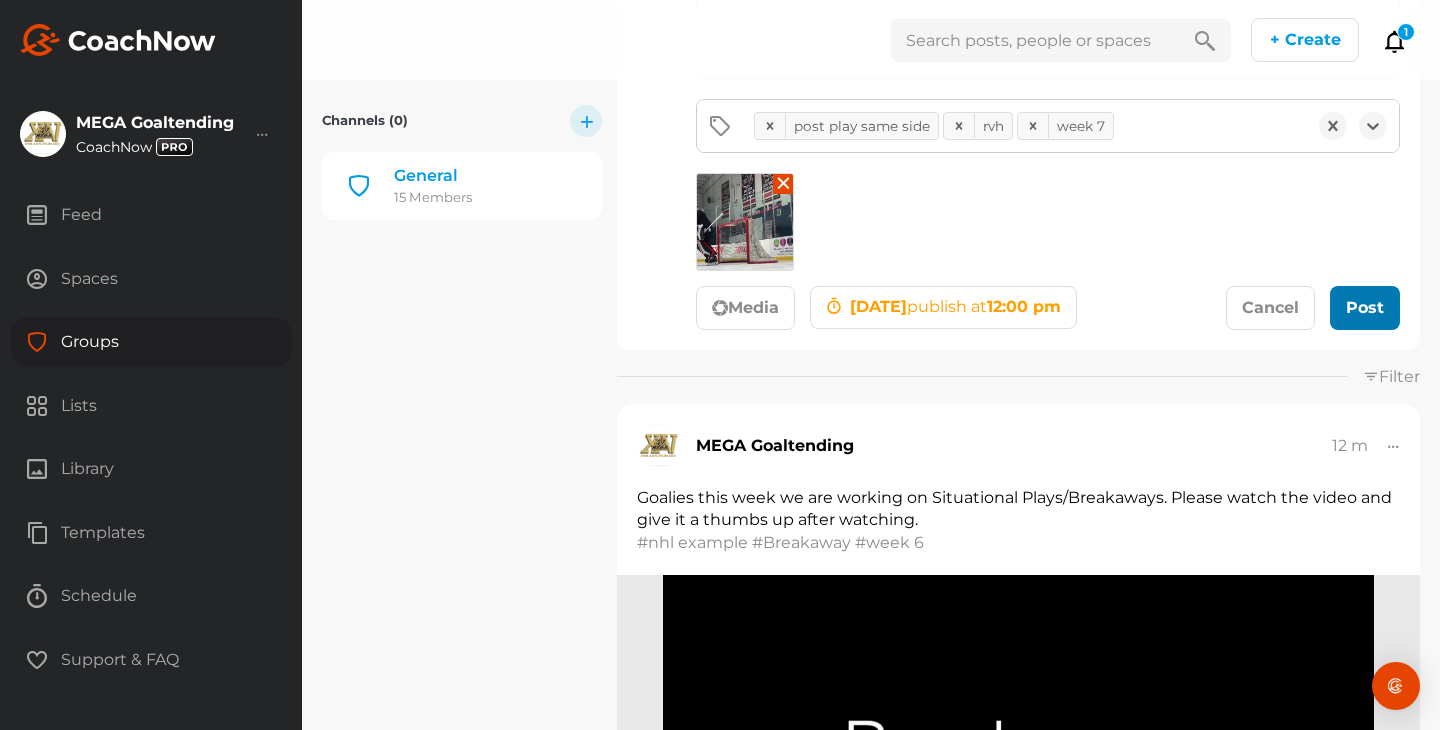 click on "Post" 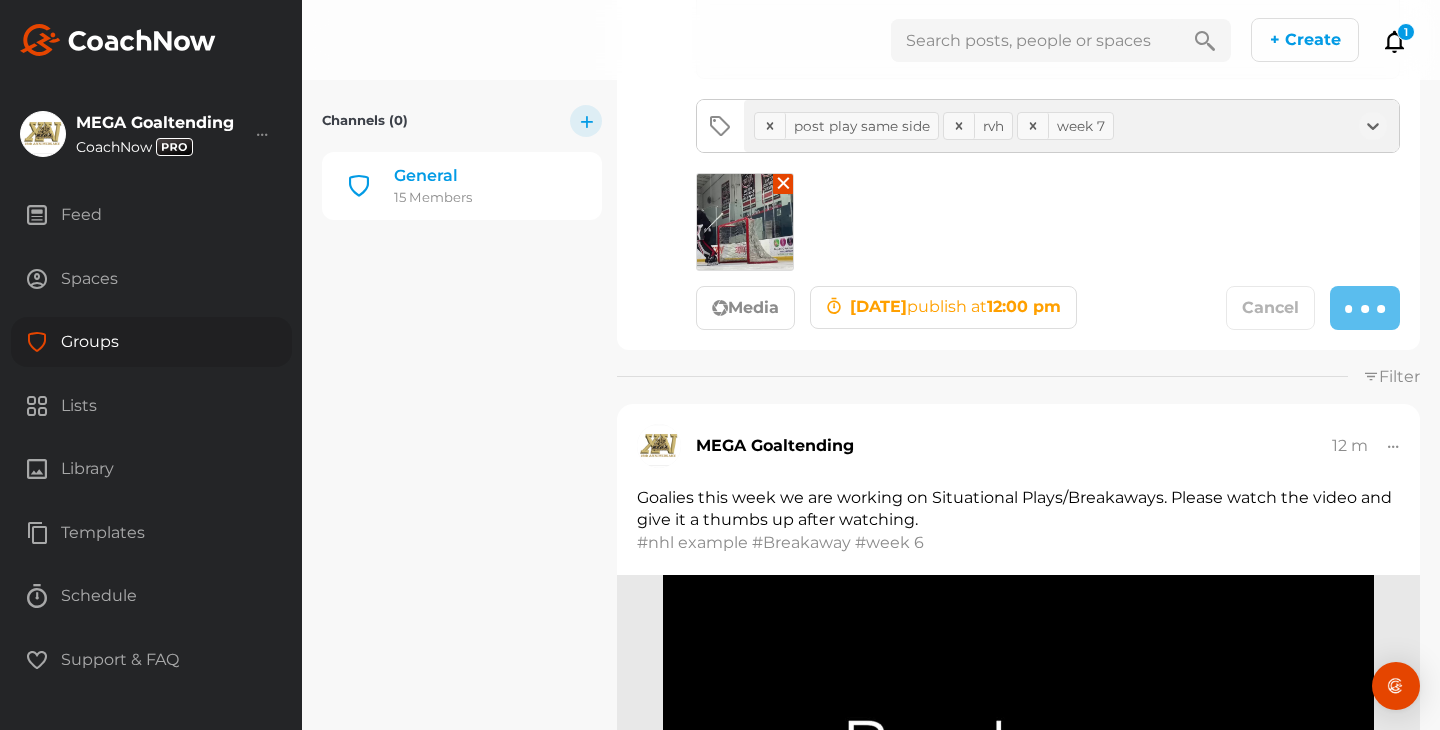 type 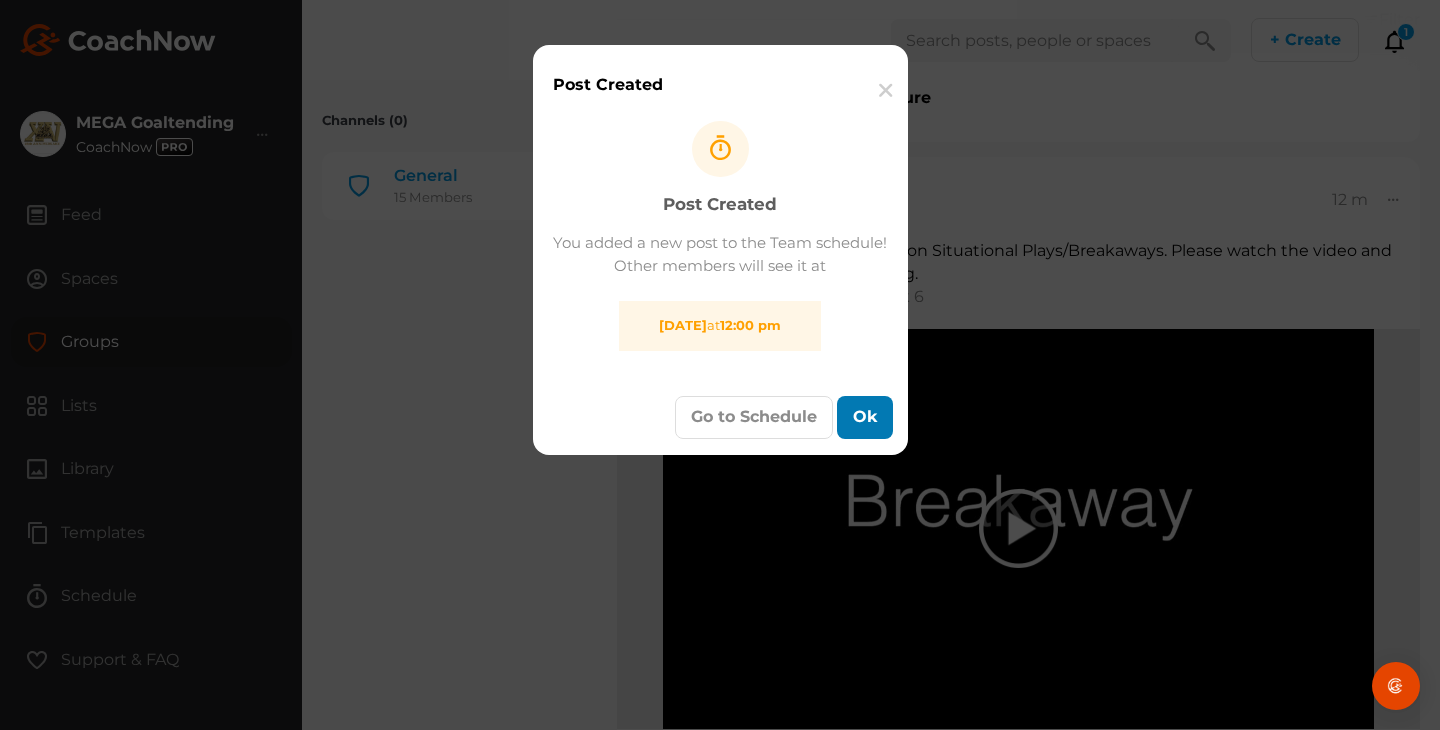 click on "Ok" at bounding box center [865, 417] 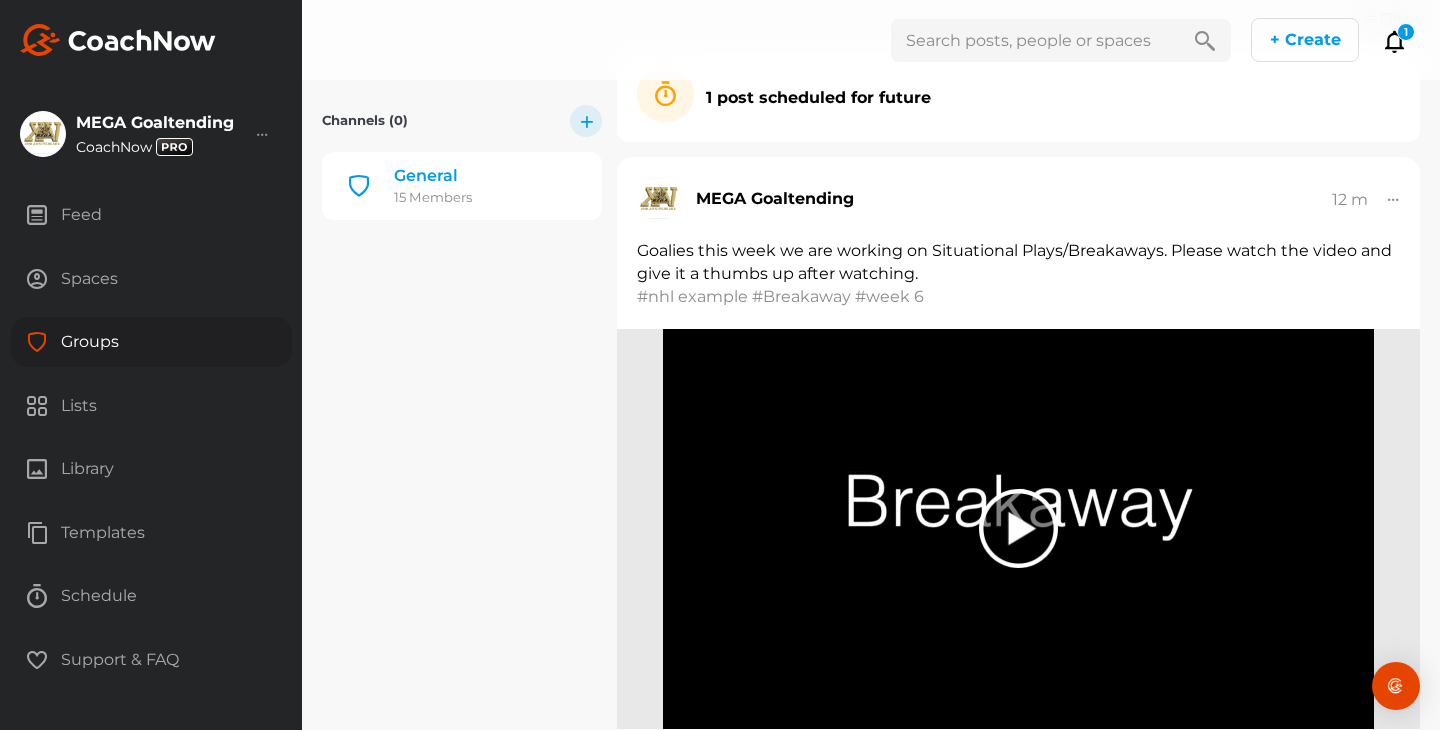 click on "Templates" at bounding box center (151, 533) 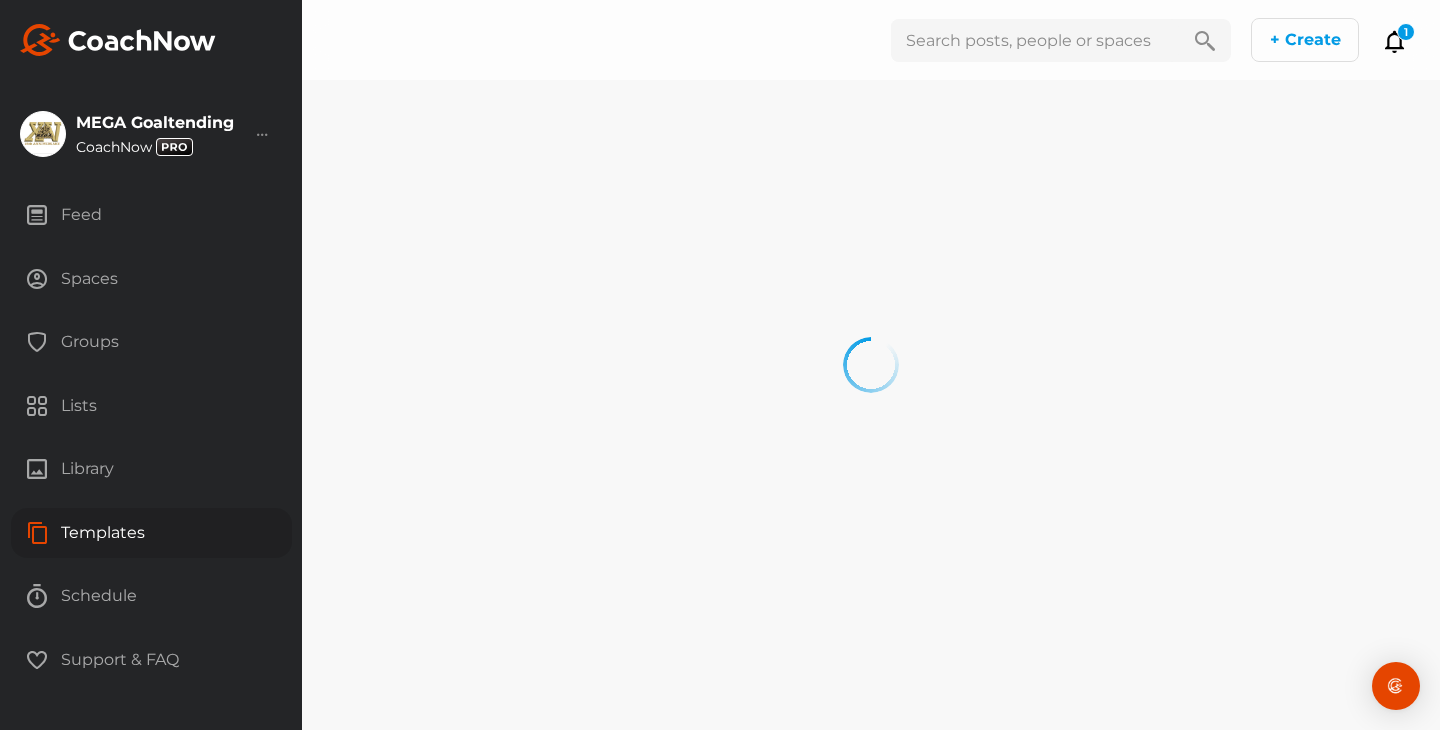 scroll, scrollTop: 0, scrollLeft: 0, axis: both 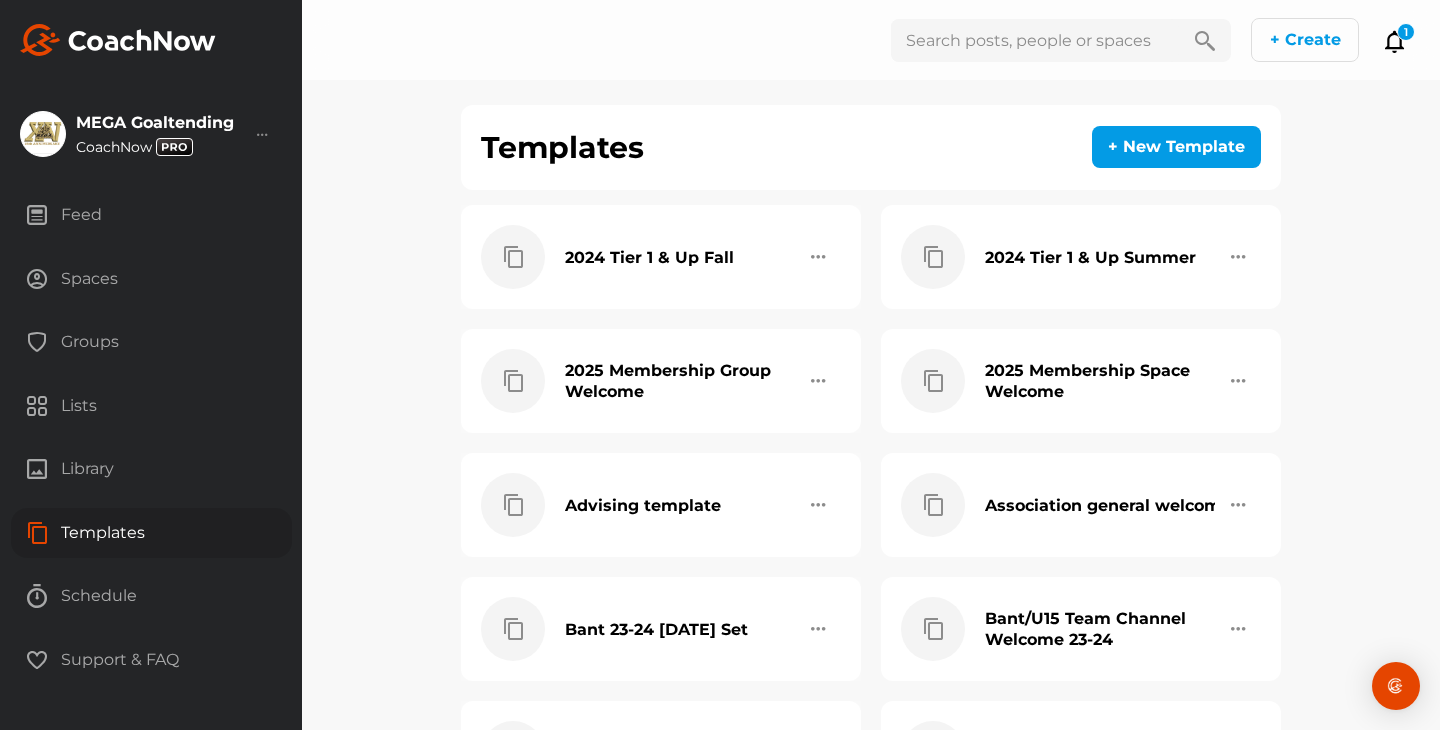 click on "Schedule" at bounding box center (151, 596) 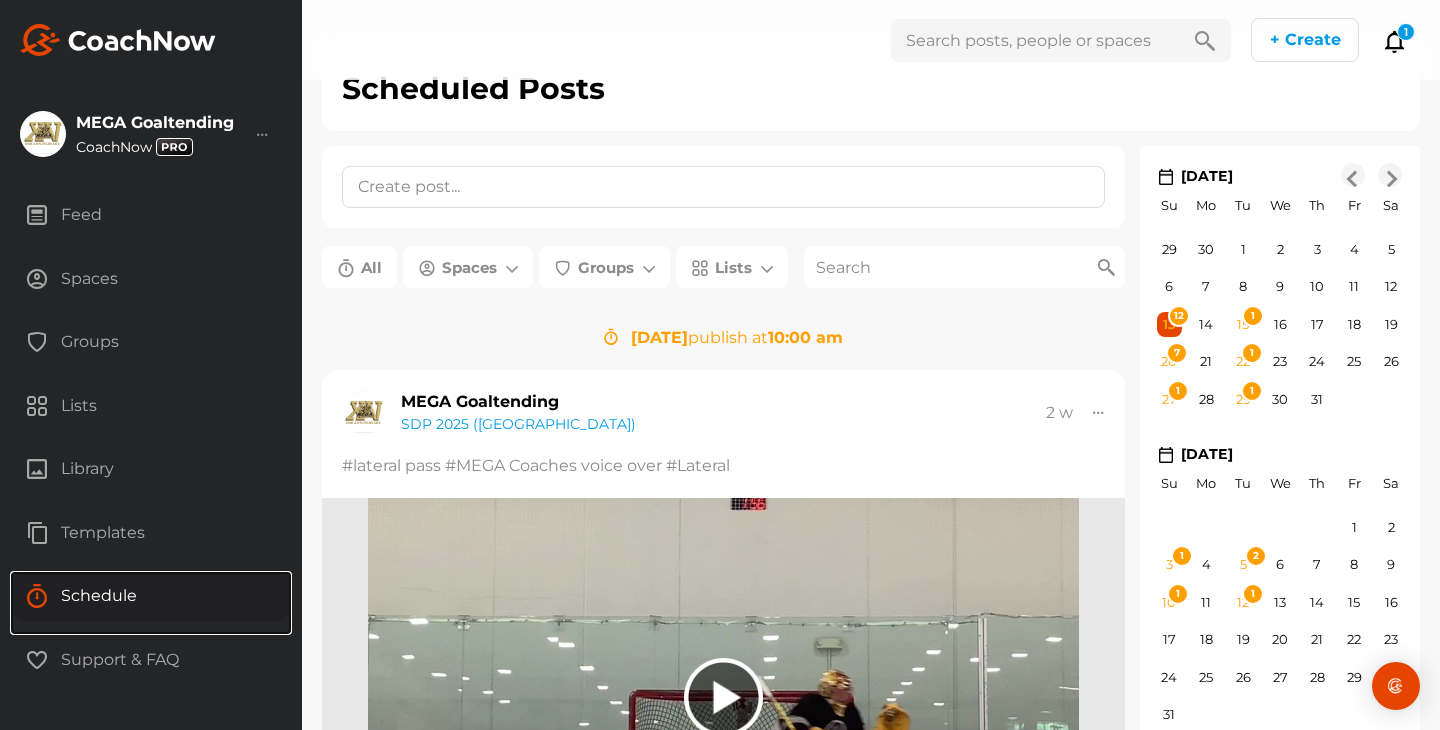 scroll, scrollTop: 0, scrollLeft: 0, axis: both 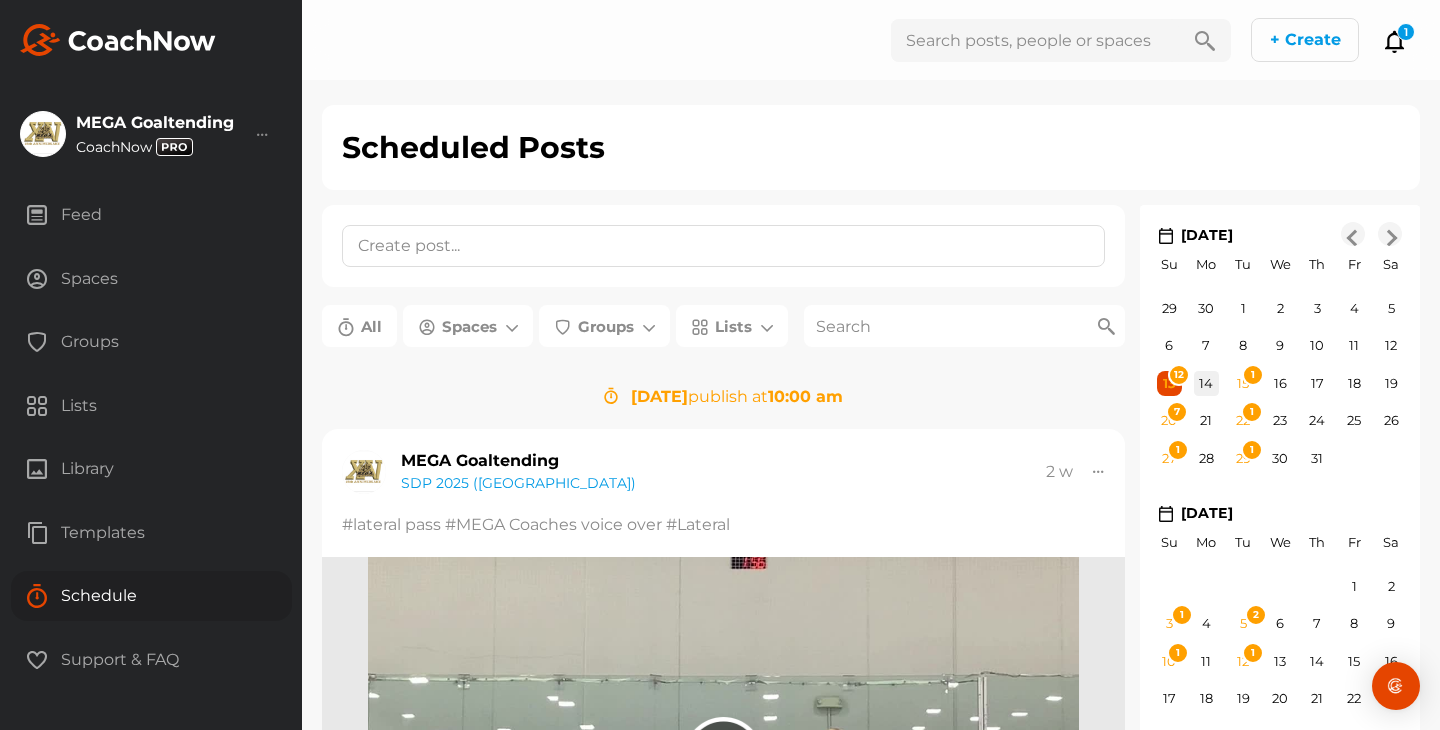 click on "0 14" at bounding box center (1206, 384) 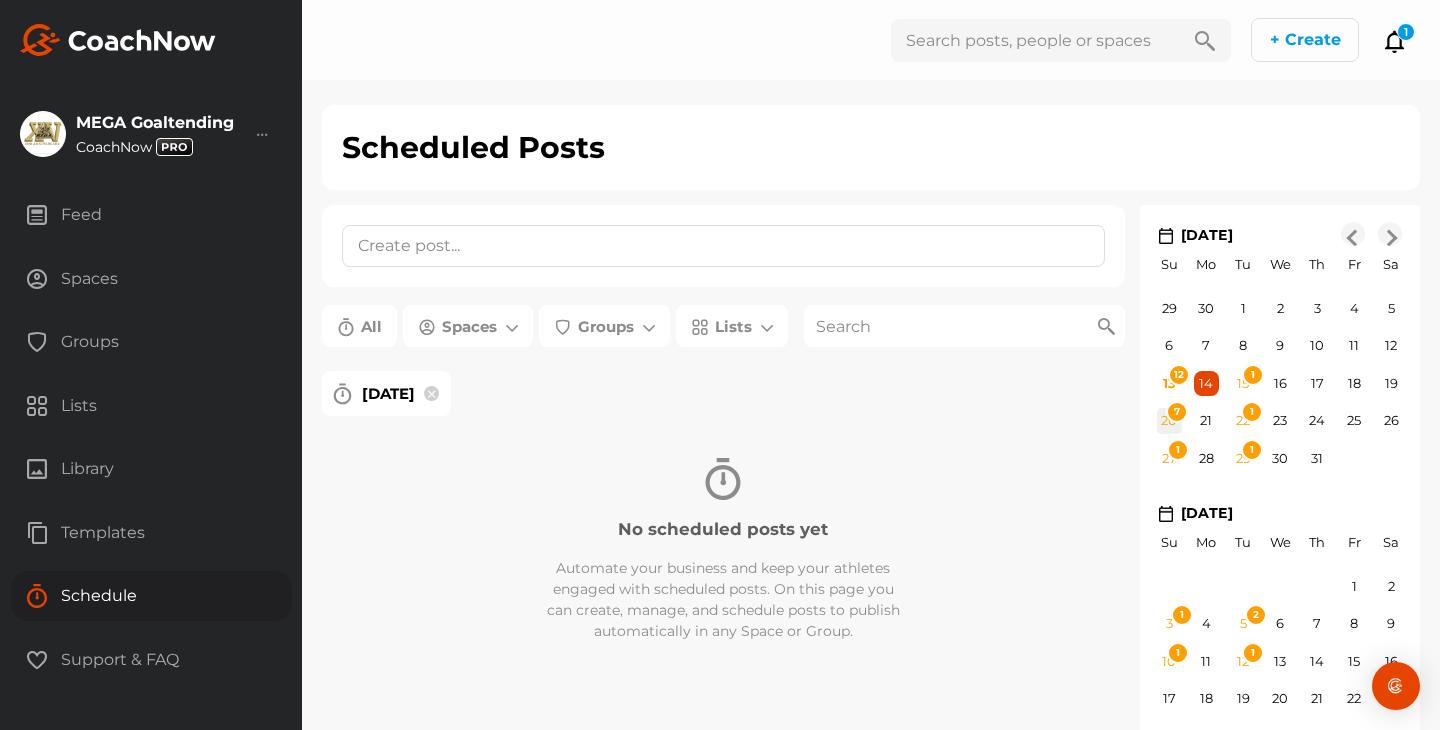 click on "7" at bounding box center [1177, 412] 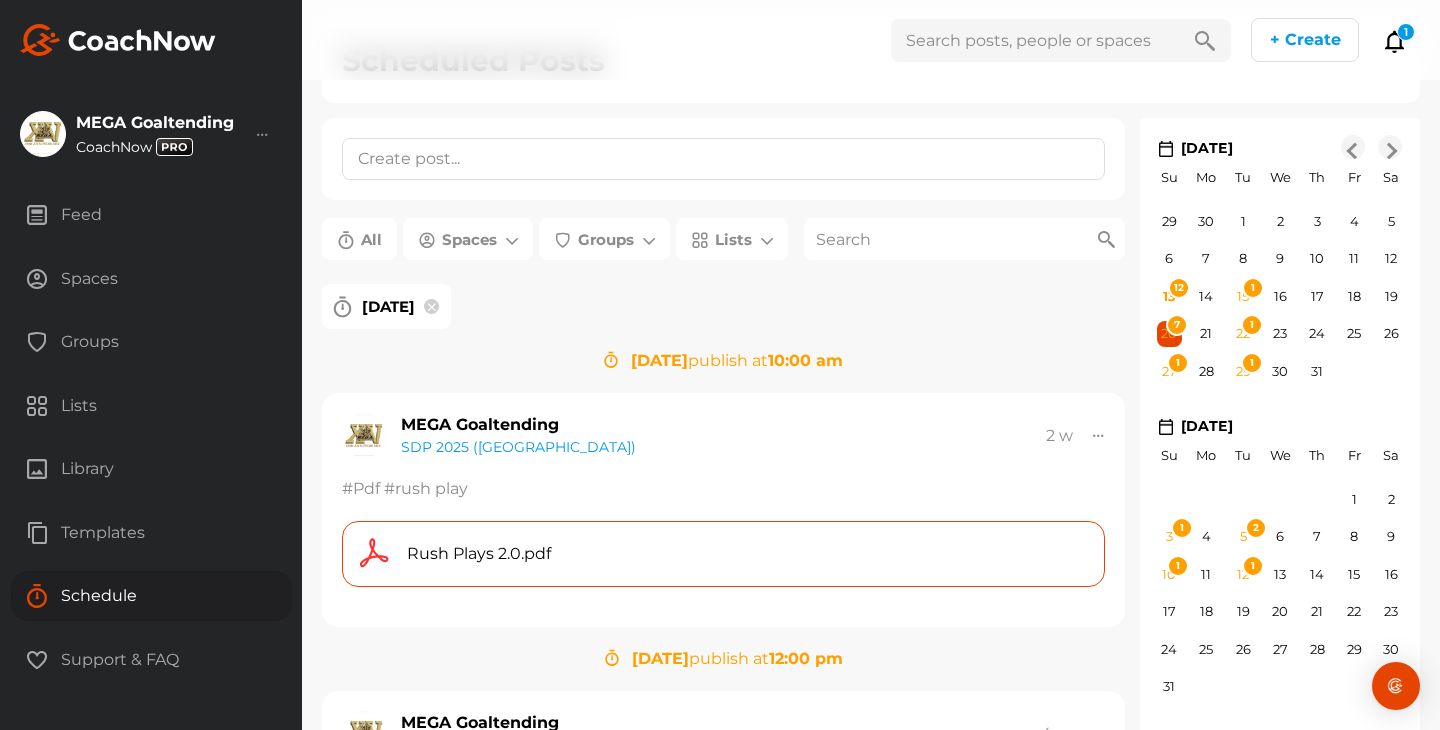 scroll, scrollTop: 0, scrollLeft: 0, axis: both 